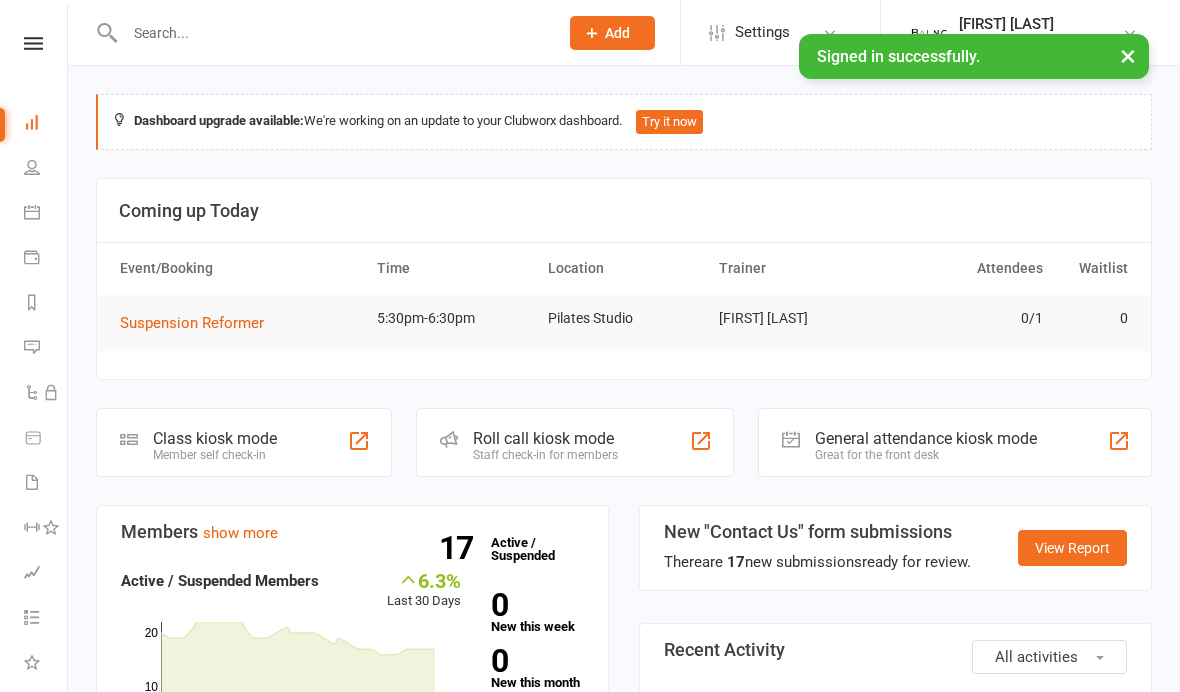 scroll, scrollTop: 0, scrollLeft: 0, axis: both 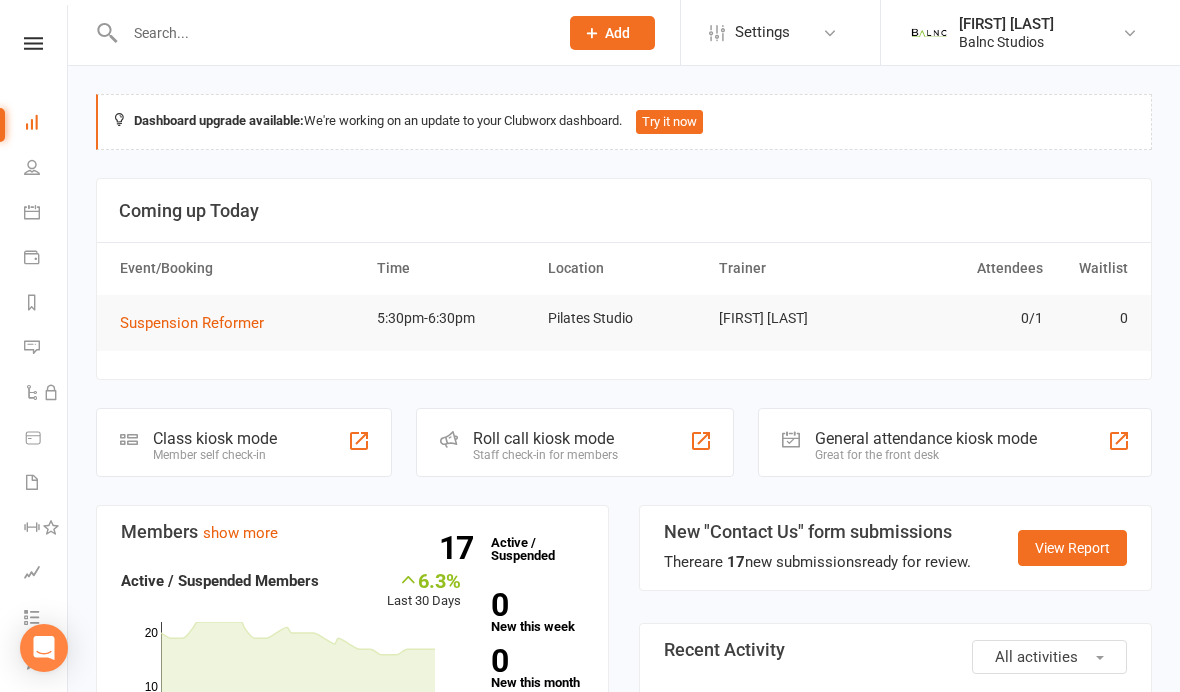 click at bounding box center [32, 212] 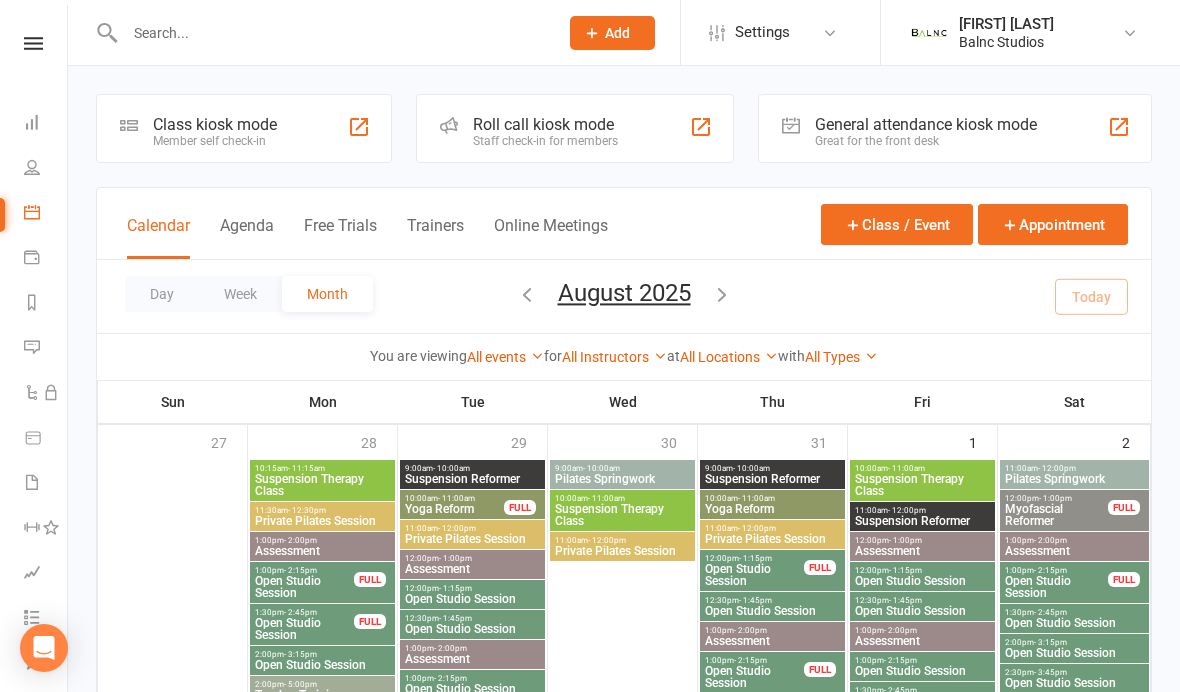 click at bounding box center [32, 167] 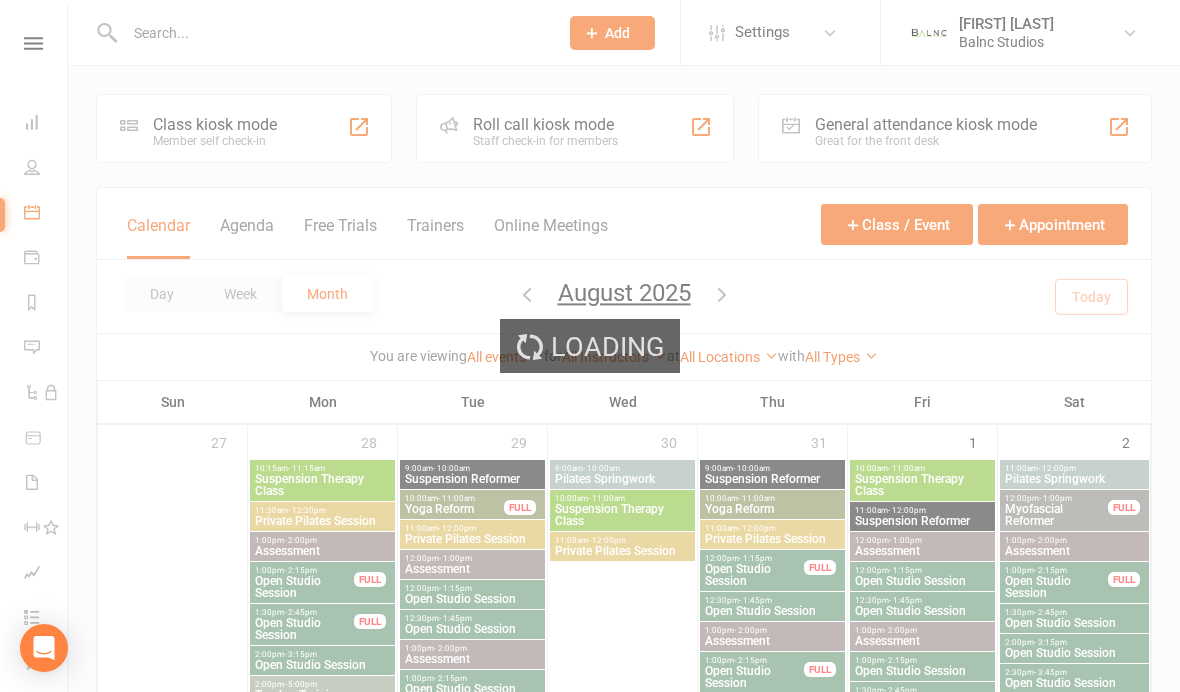select on "100" 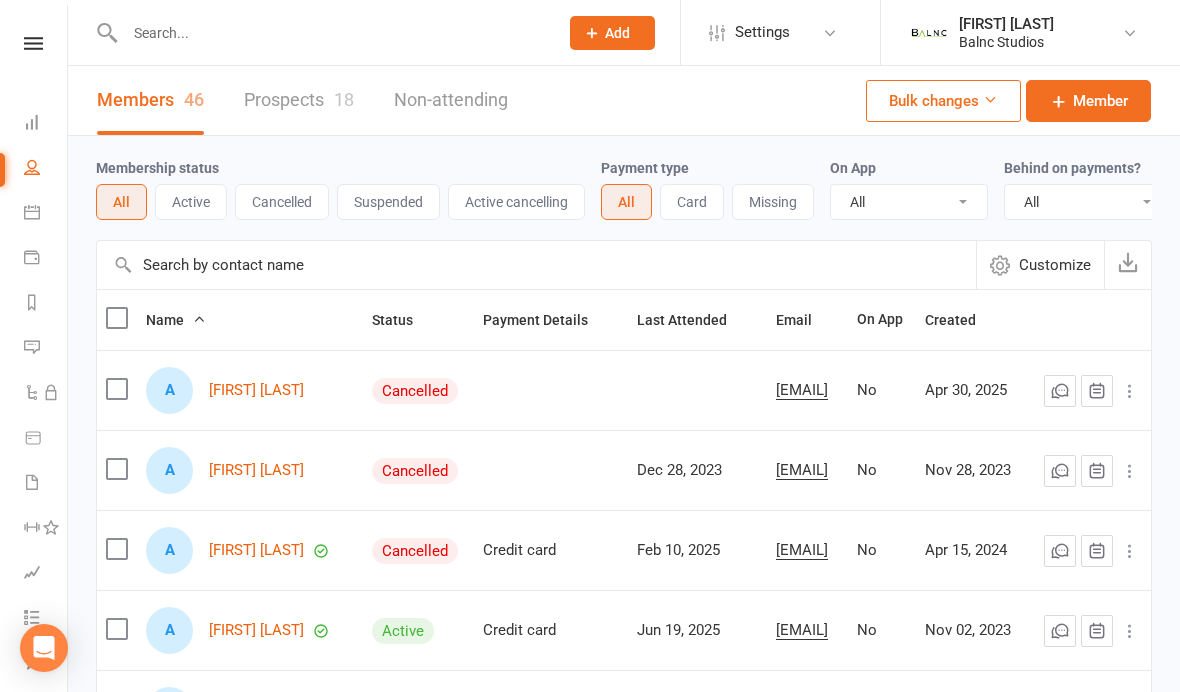 click on "Active" at bounding box center (191, 202) 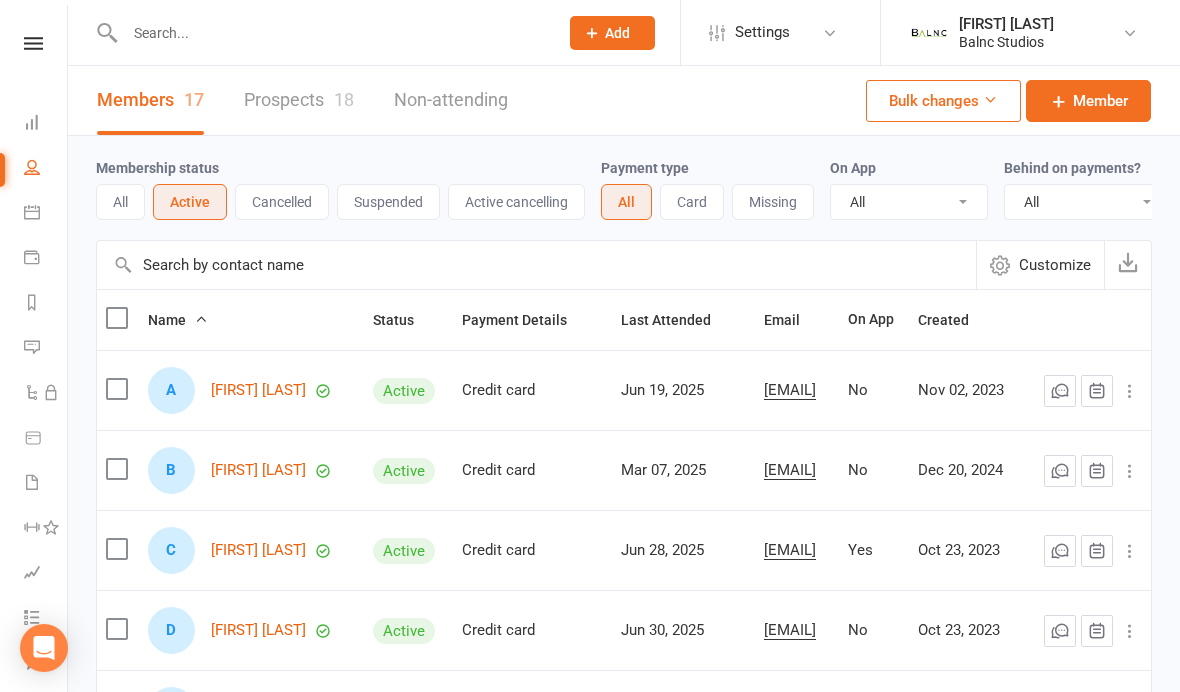 click on "[FIRST] [LAST]" at bounding box center [258, 390] 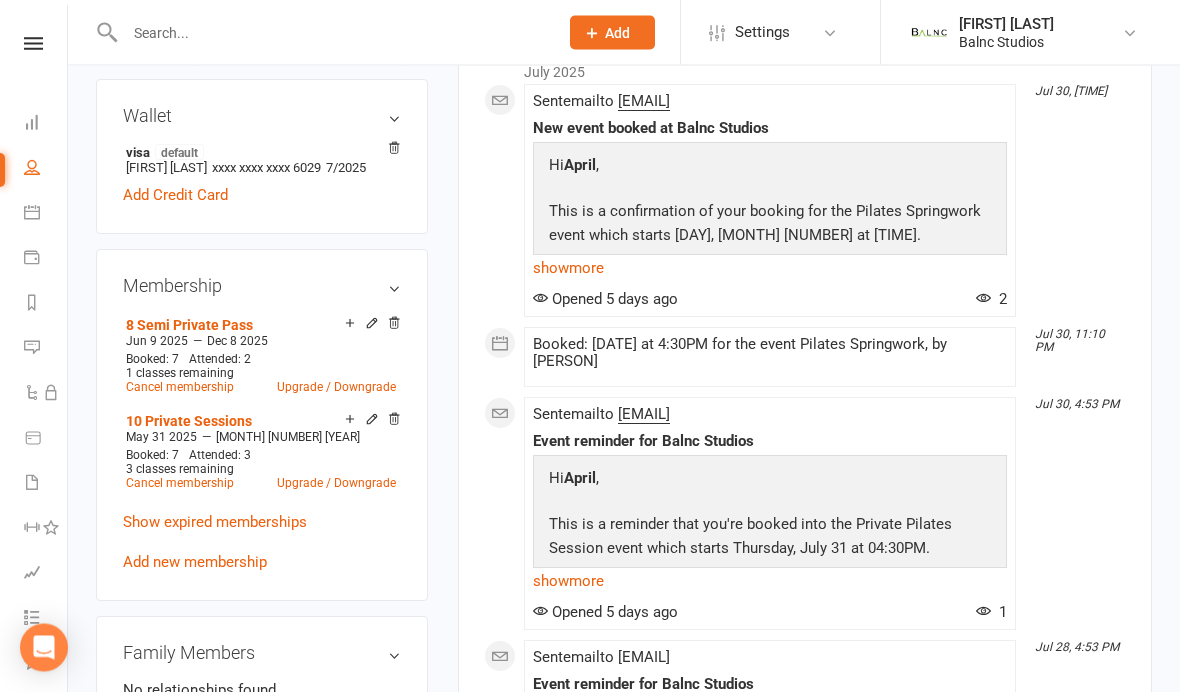 scroll, scrollTop: 606, scrollLeft: 0, axis: vertical 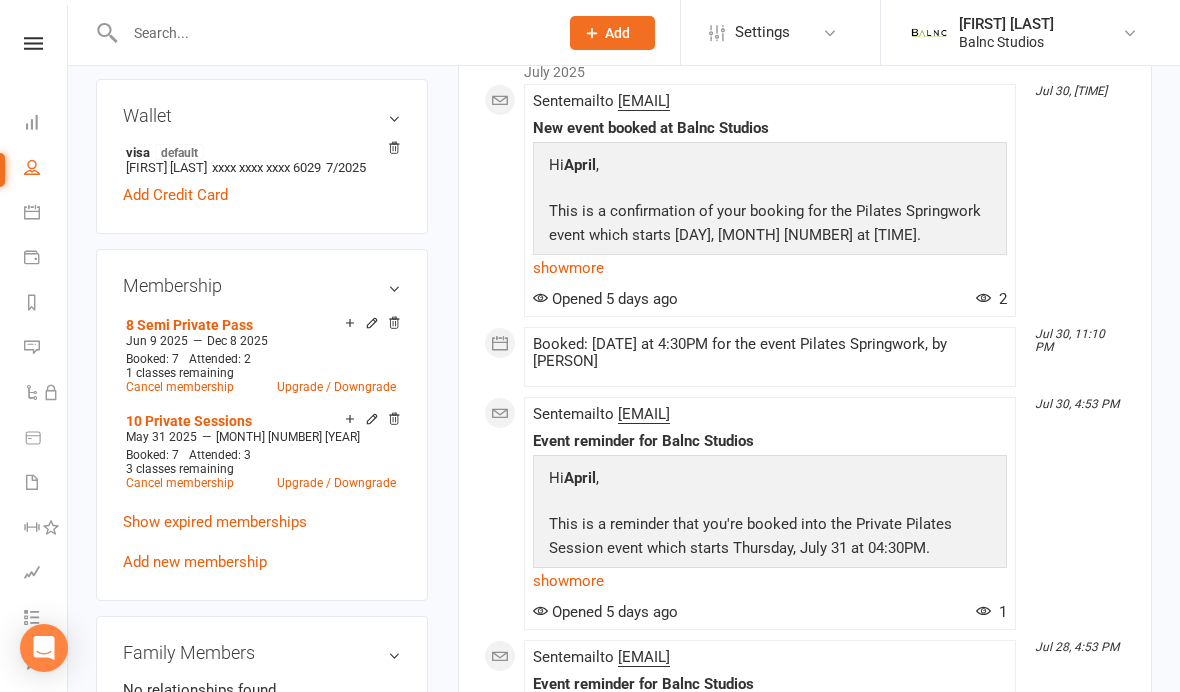 click on "8 Semi Private Pass" at bounding box center [189, 325] 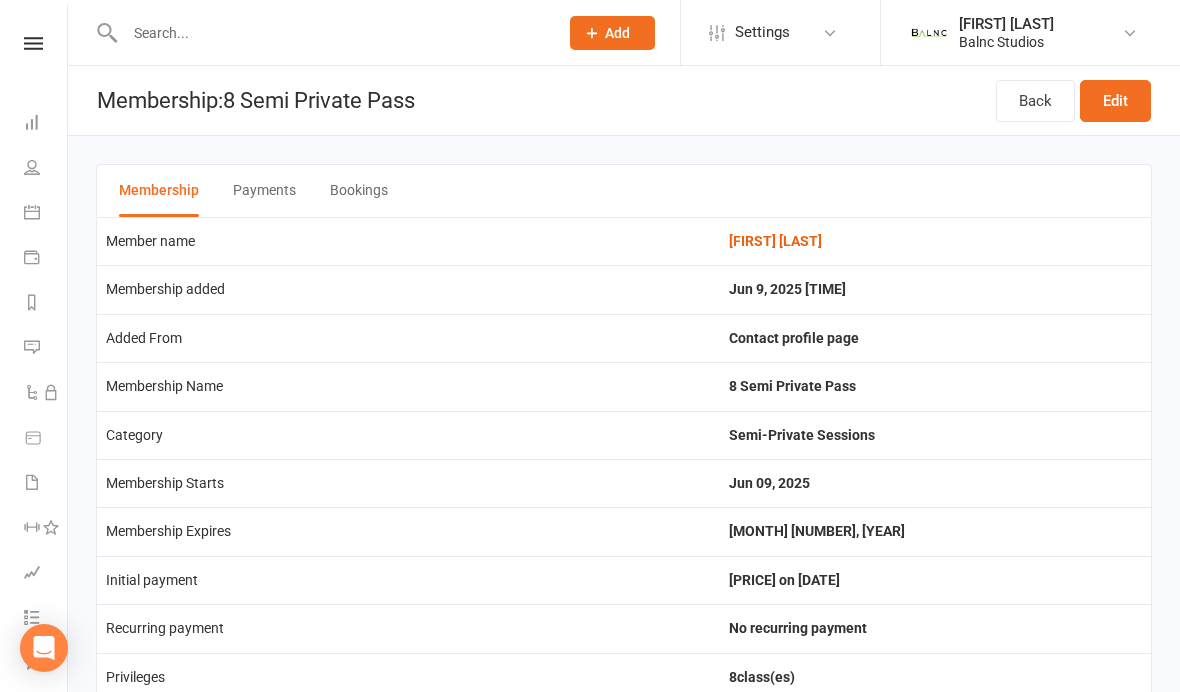 click on "Bookings" at bounding box center [359, 191] 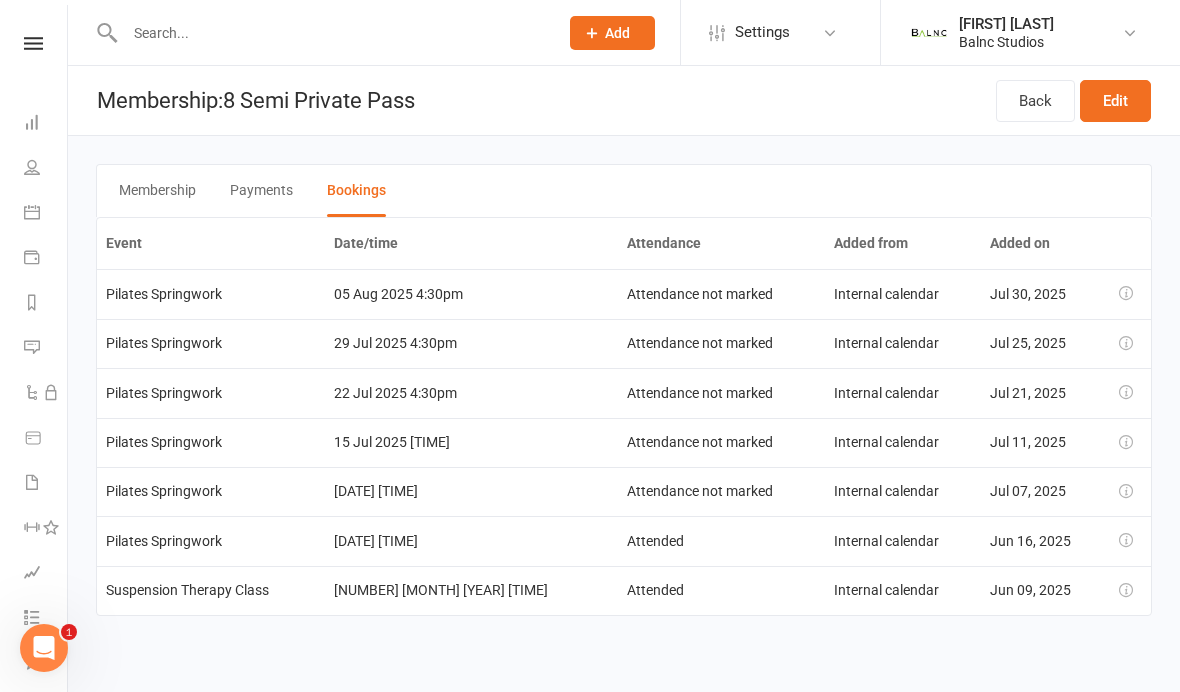 scroll, scrollTop: 0, scrollLeft: 0, axis: both 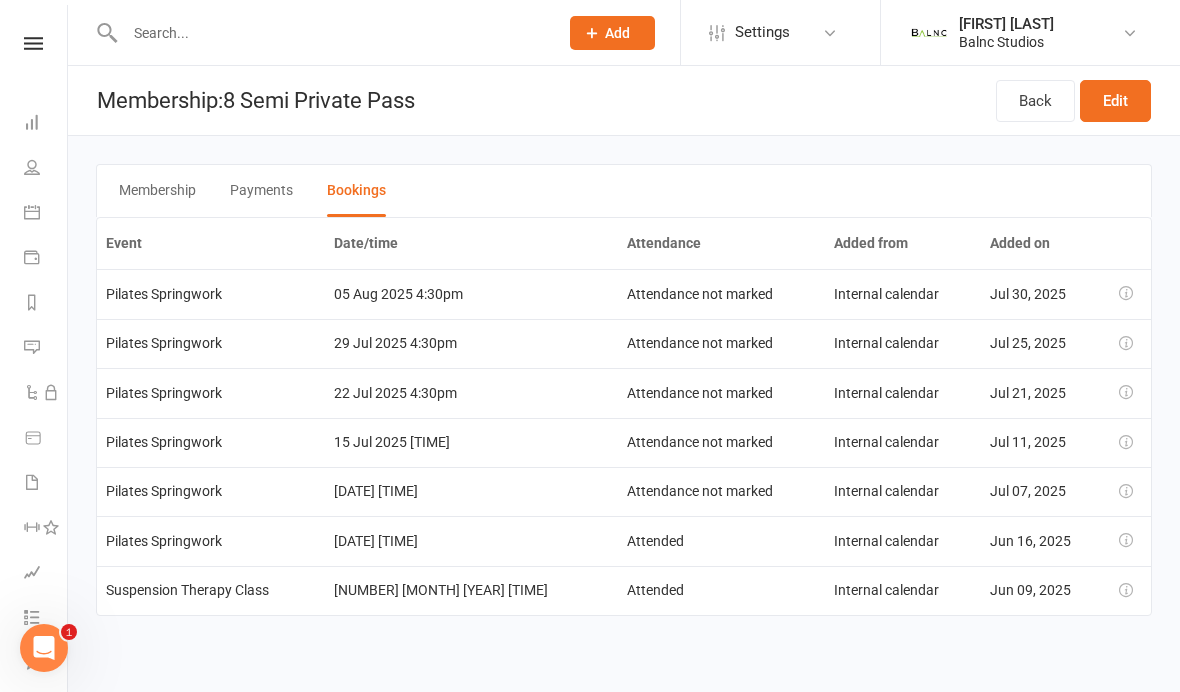 click on "Back" at bounding box center [1035, 101] 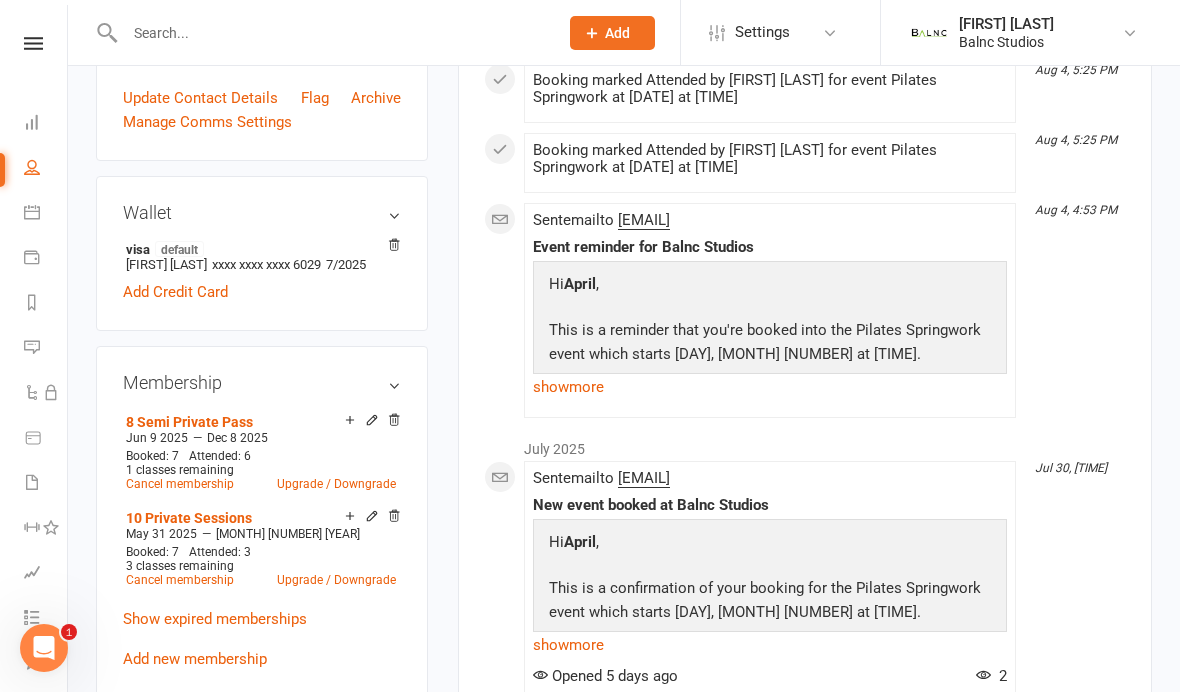 scroll, scrollTop: 518, scrollLeft: 0, axis: vertical 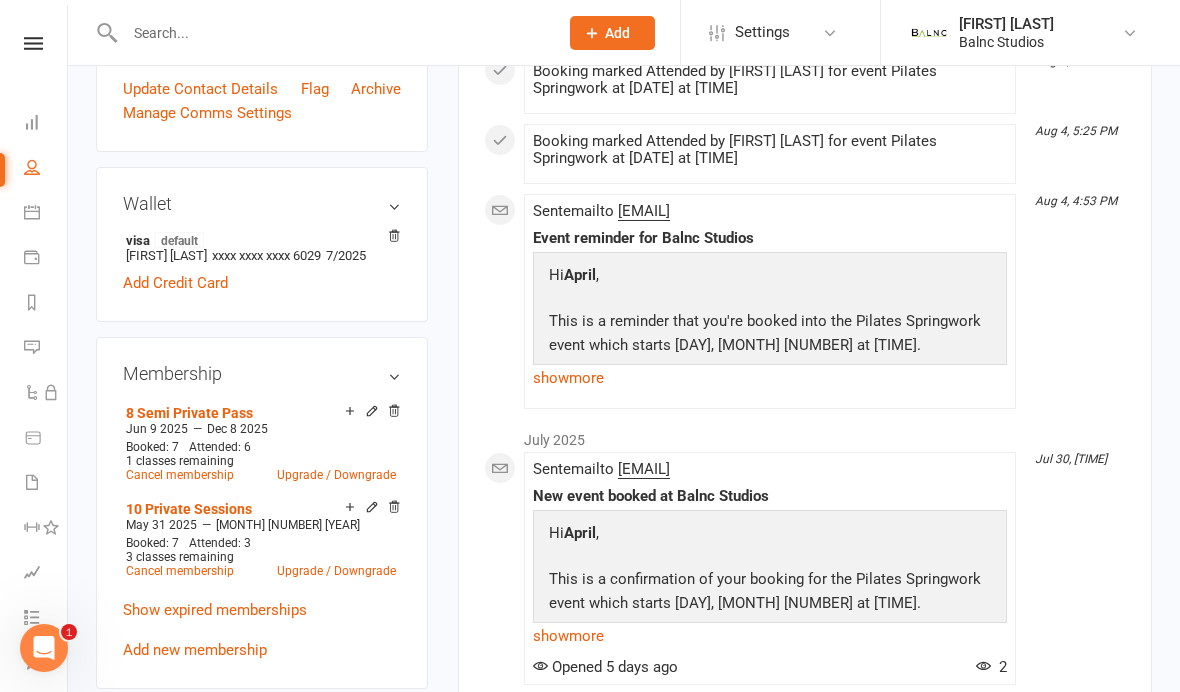 click on "10 Private Sessions" at bounding box center [189, 509] 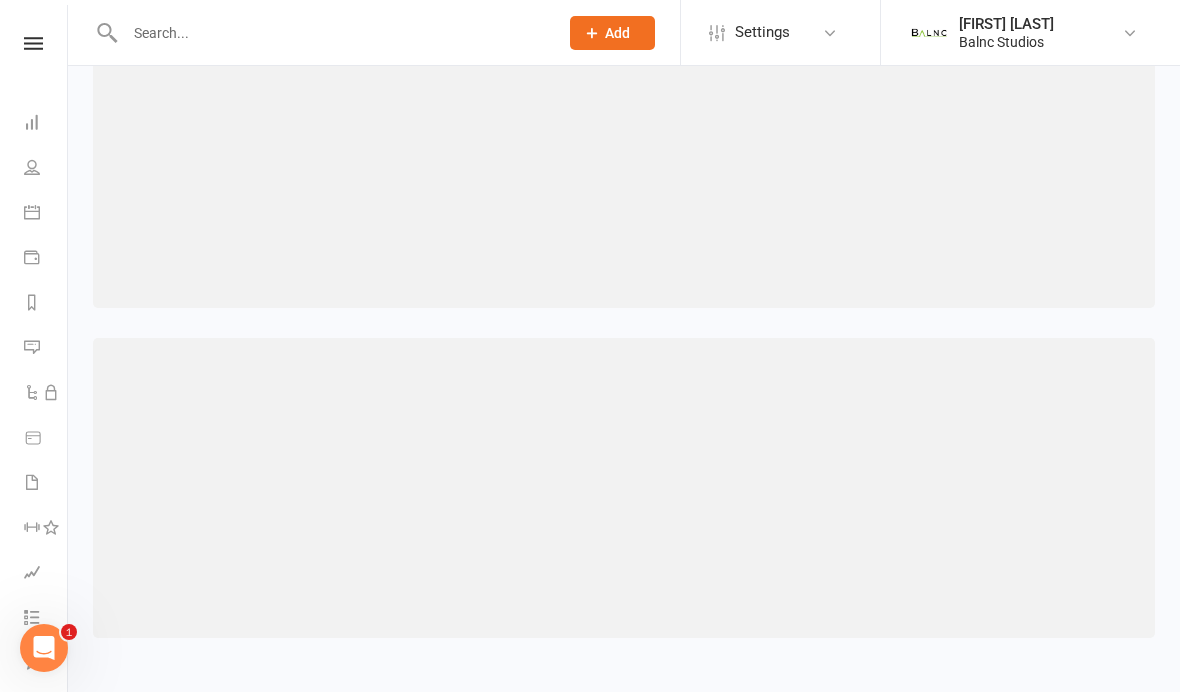 scroll, scrollTop: 100, scrollLeft: 0, axis: vertical 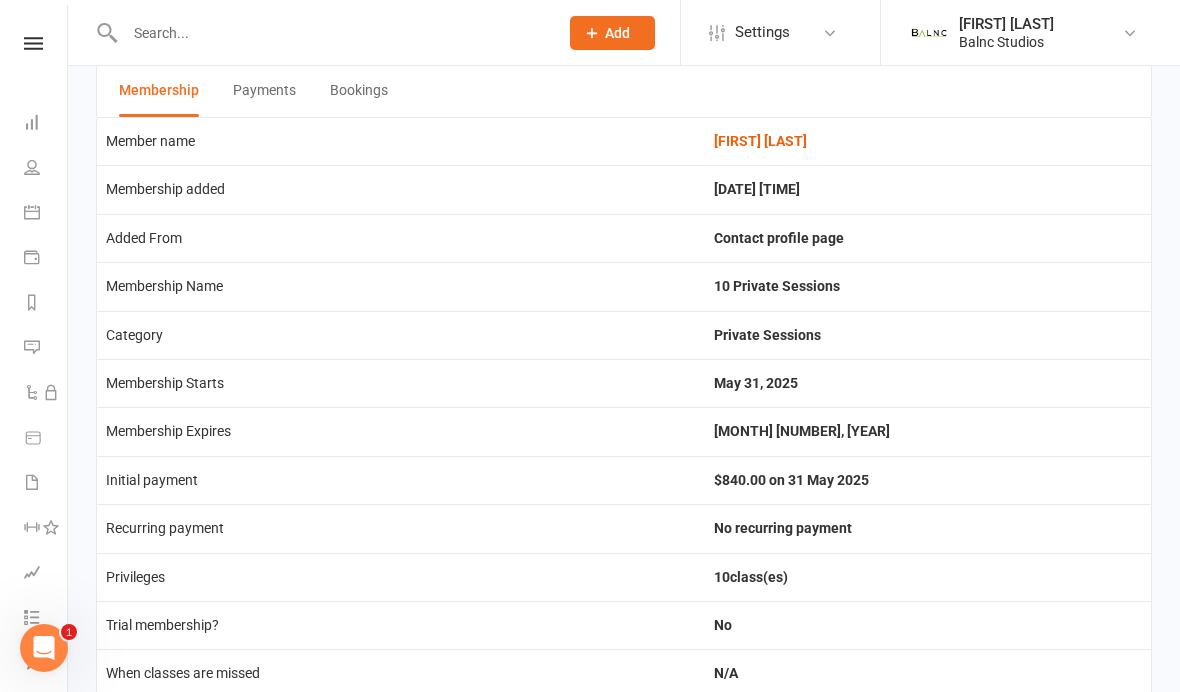 click on "Bookings" at bounding box center [359, 91] 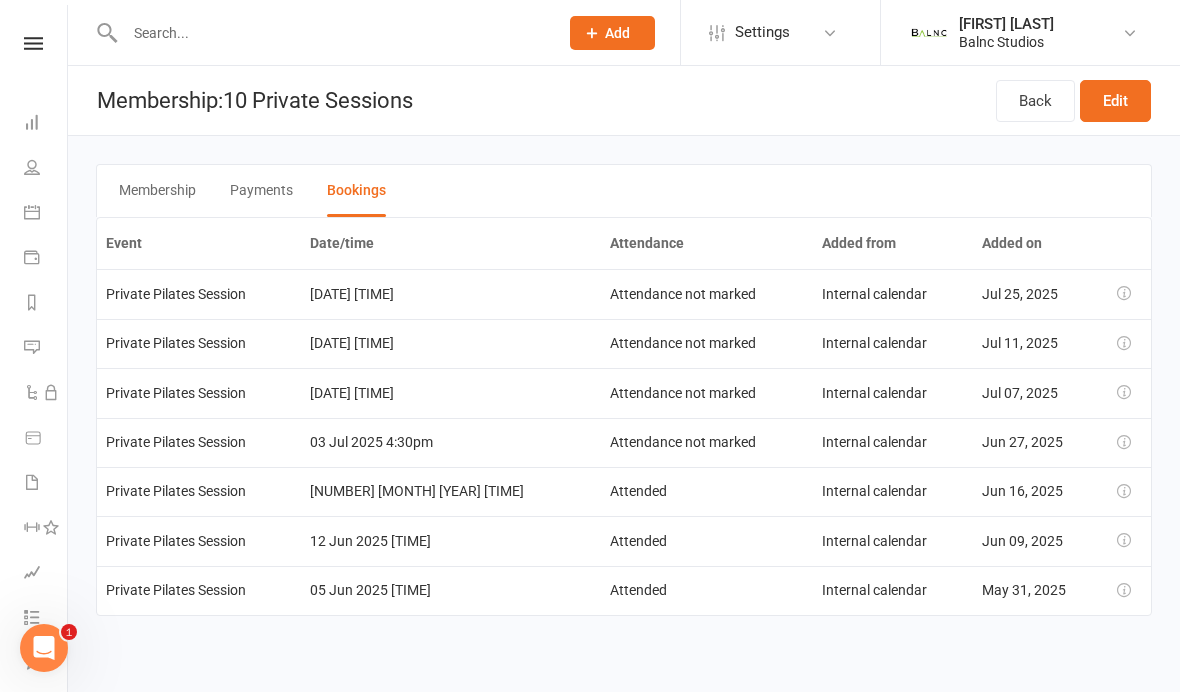 click on "Back" at bounding box center [1035, 101] 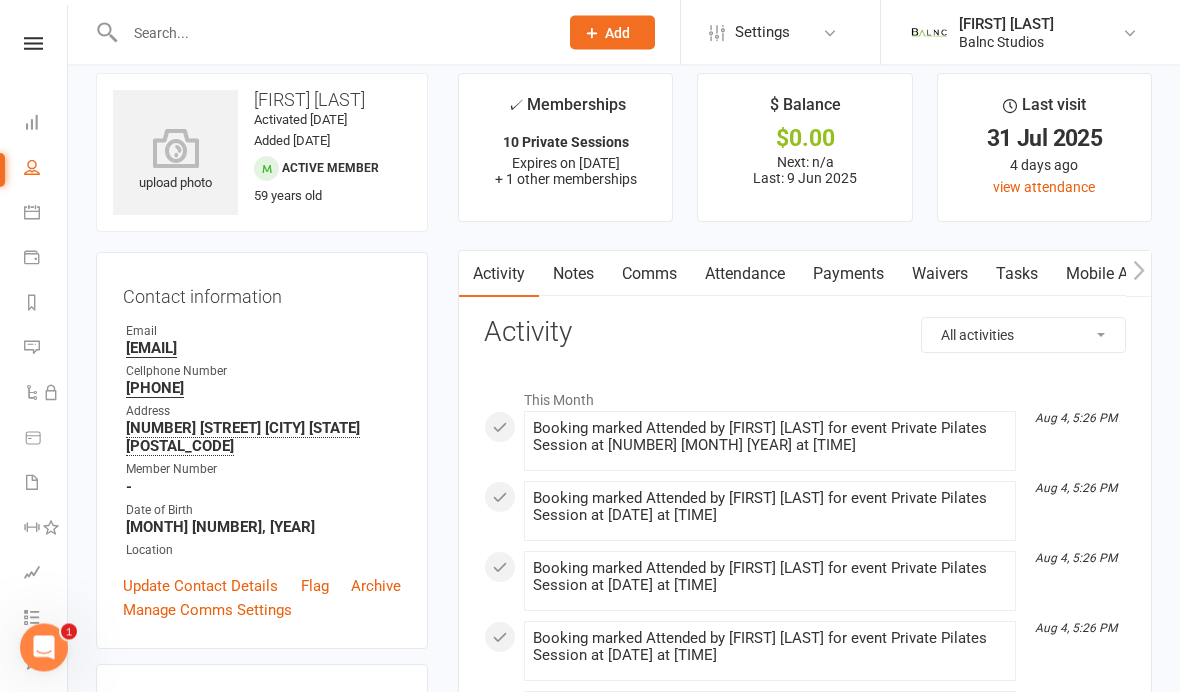 scroll, scrollTop: 0, scrollLeft: 0, axis: both 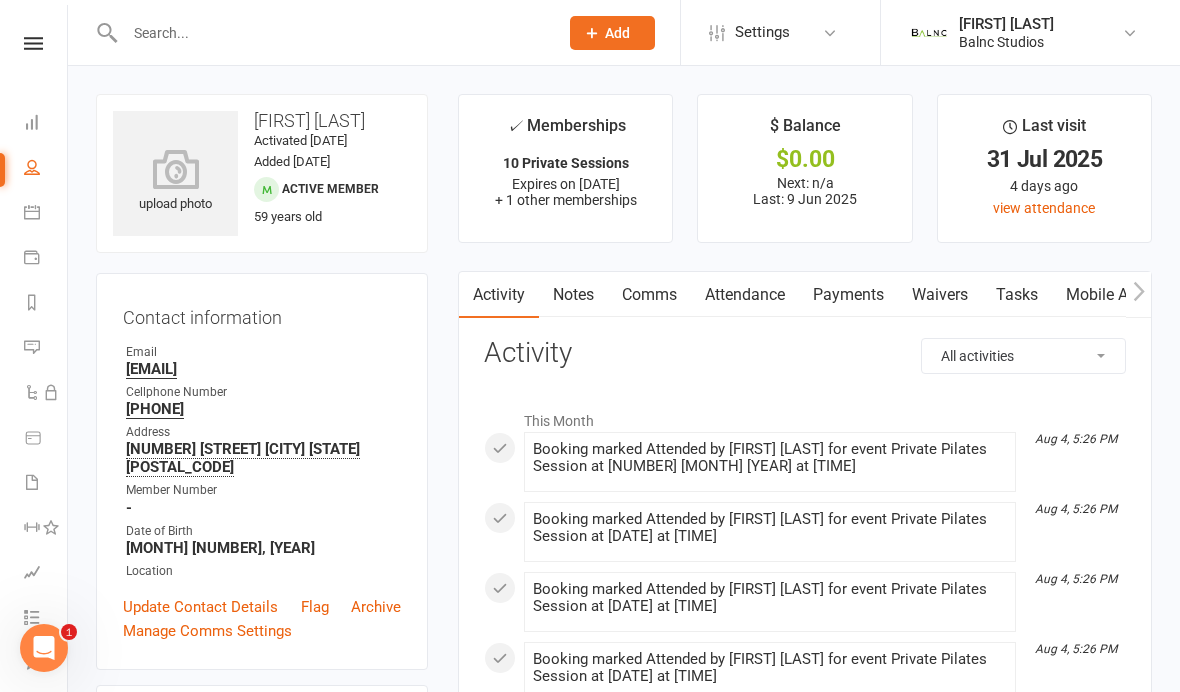 click on "People" at bounding box center (46, 169) 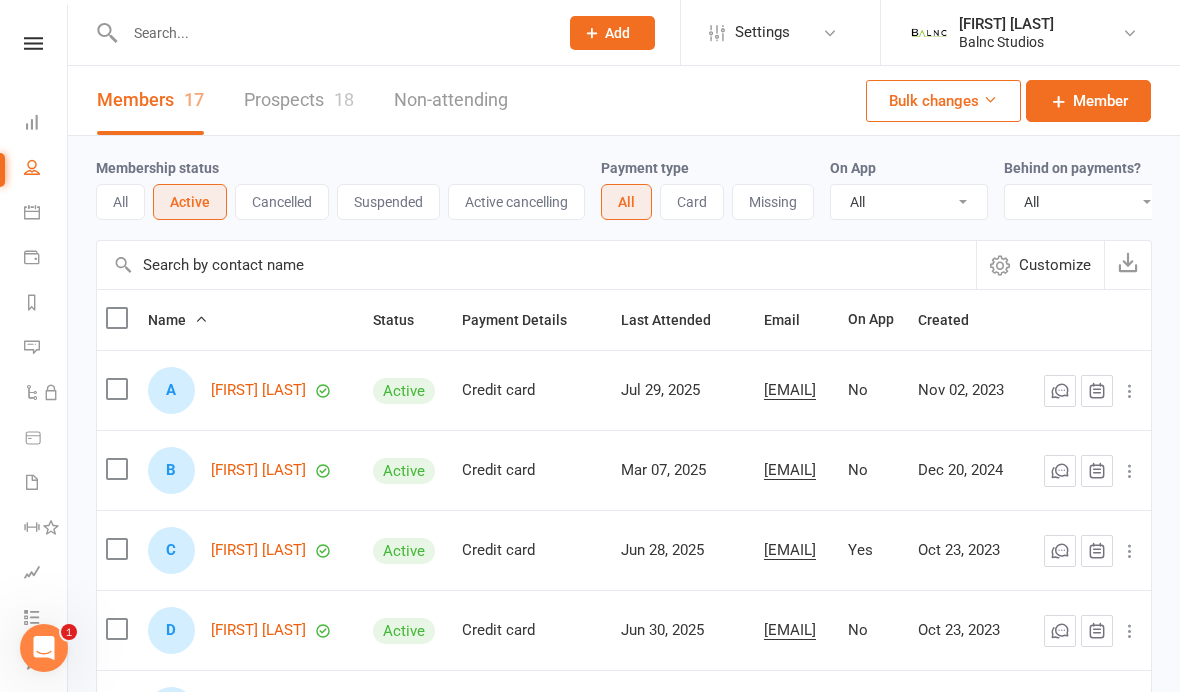 click on "[FIRST] [LAST]" at bounding box center (258, 470) 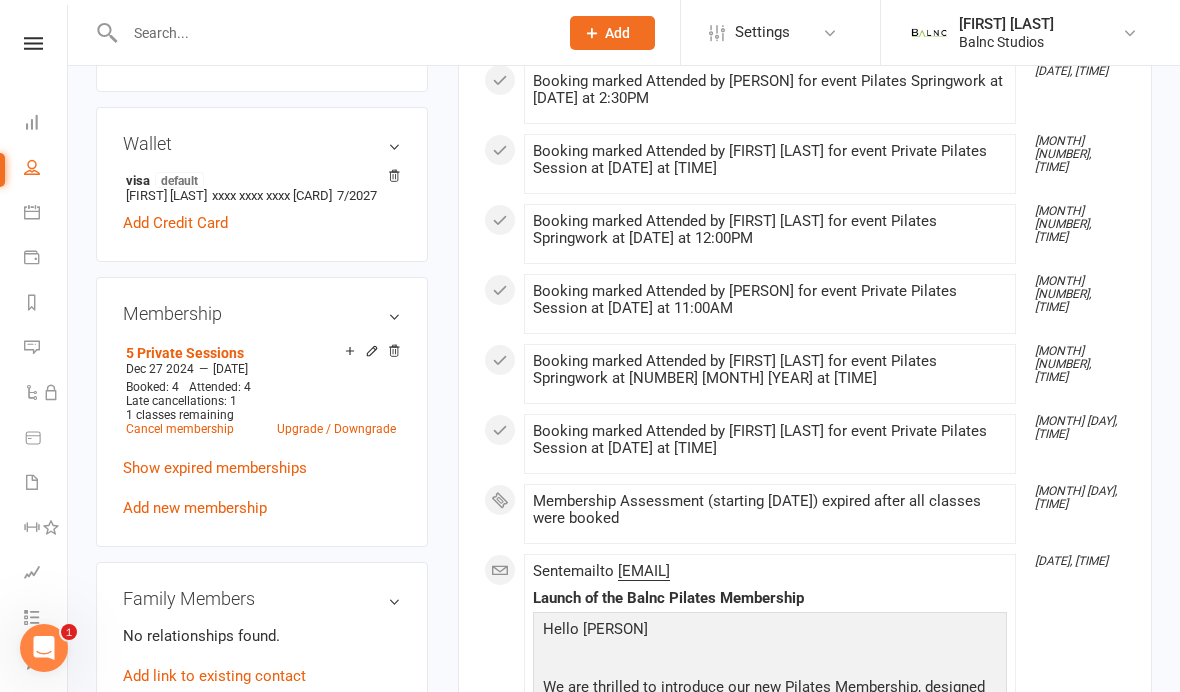 scroll, scrollTop: 579, scrollLeft: 0, axis: vertical 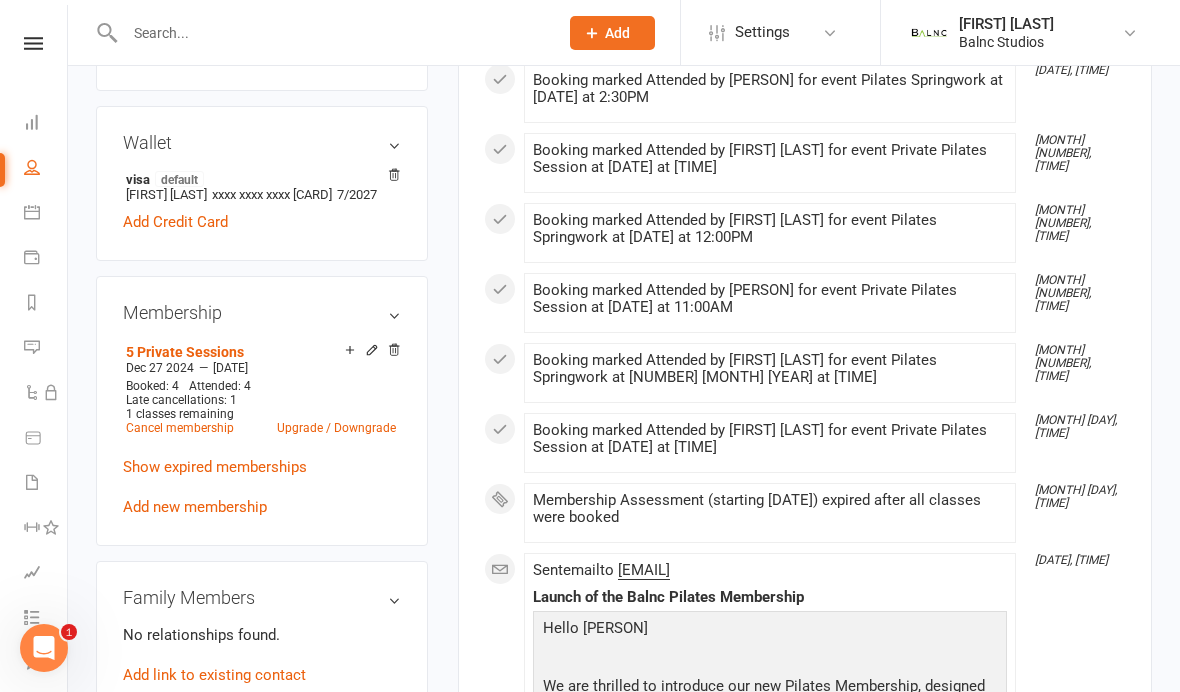 click on "People" at bounding box center (46, 169) 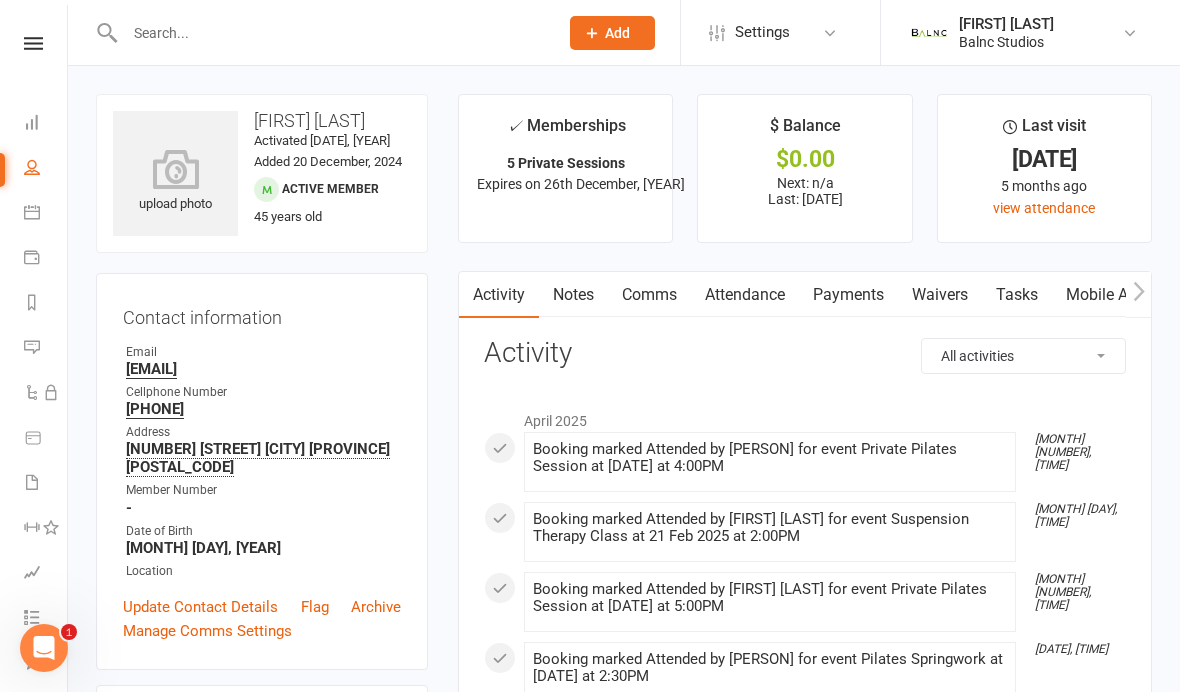 select on "100" 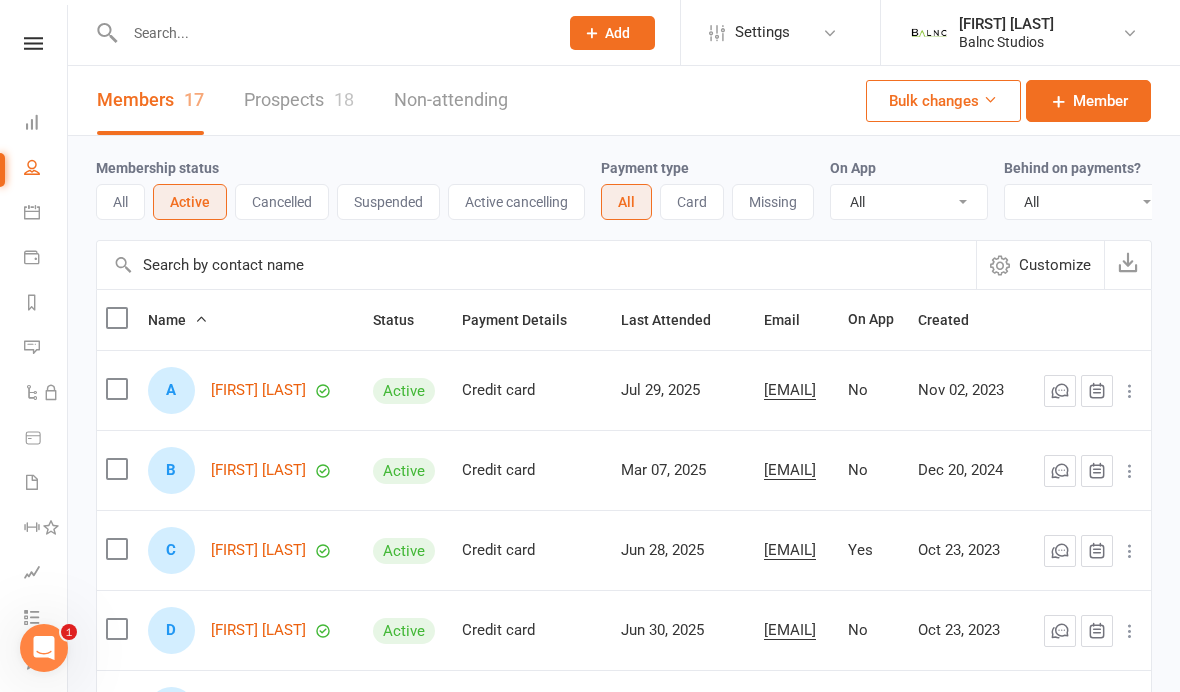 click on "[FIRST] [LAST]" at bounding box center [258, 550] 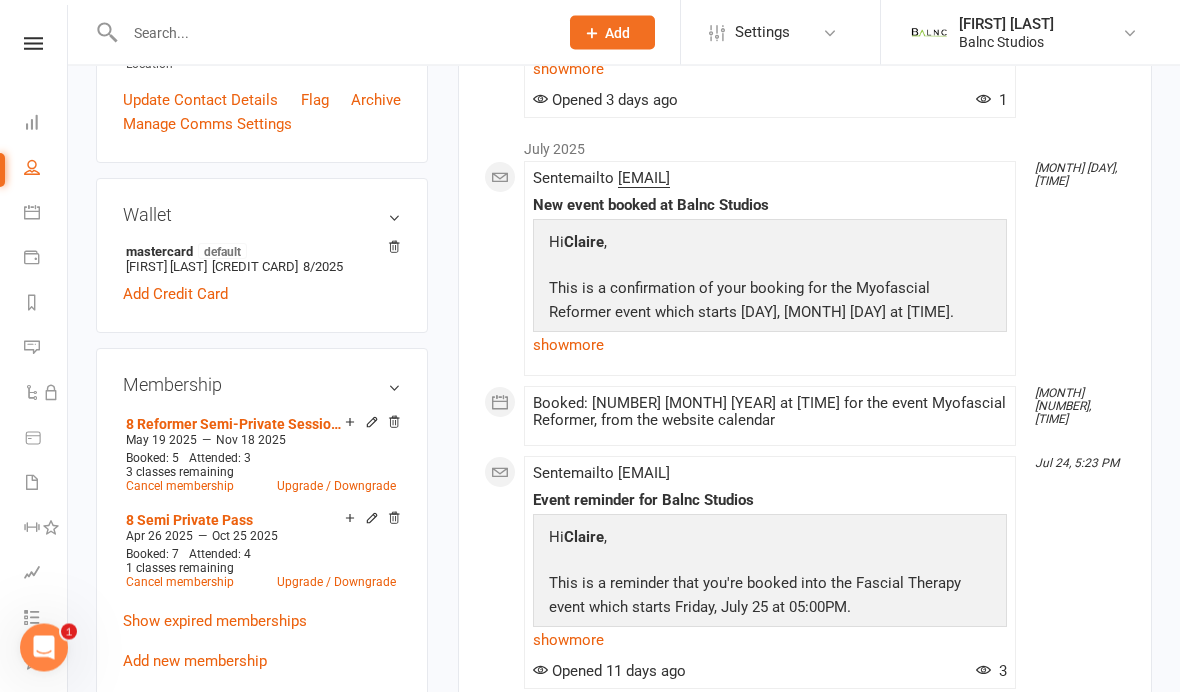 scroll, scrollTop: 548, scrollLeft: 0, axis: vertical 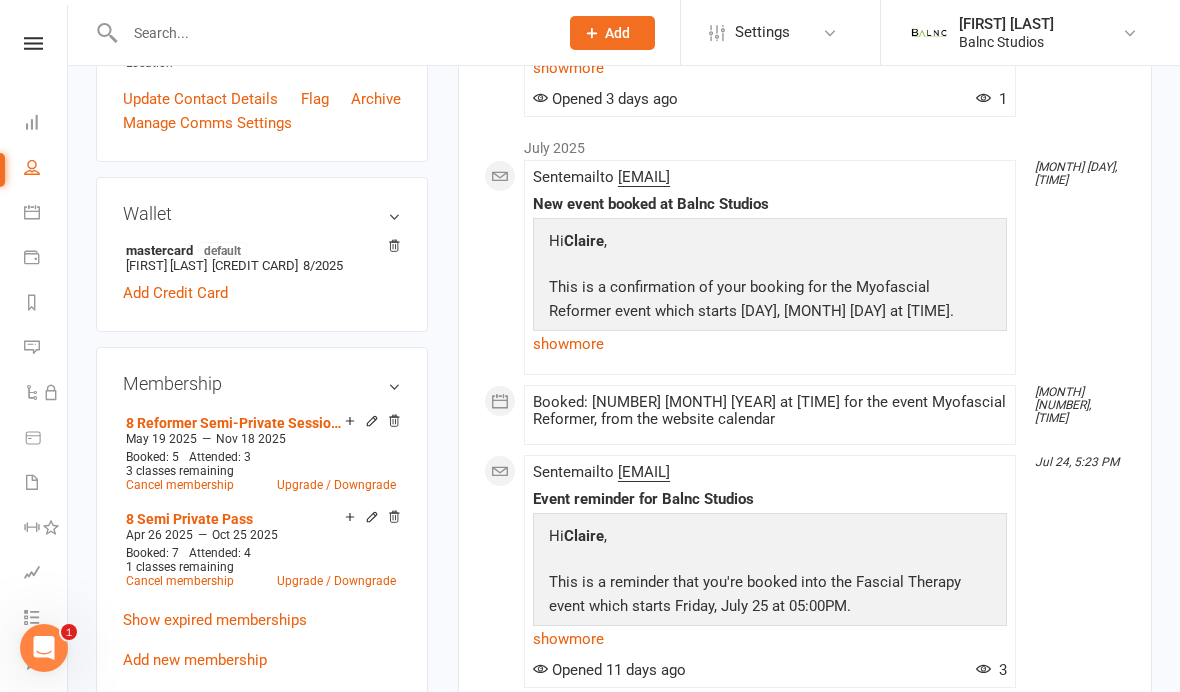click on "8 Reformer Semi-Private Sessions" at bounding box center (235, 423) 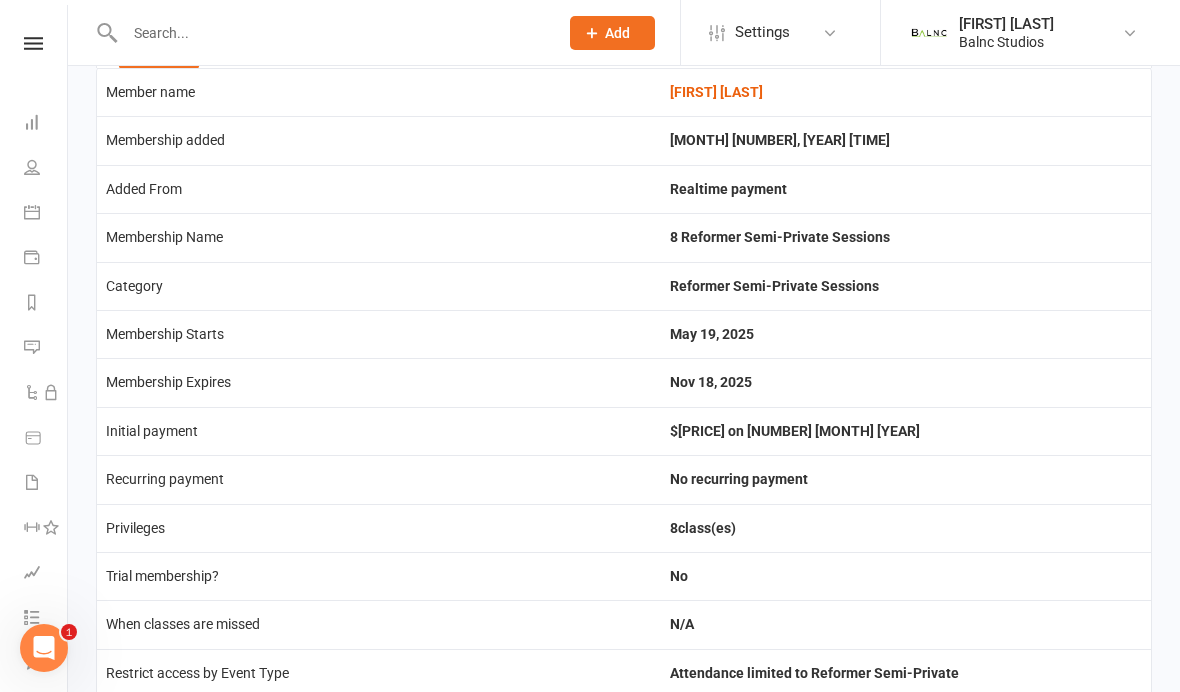 scroll, scrollTop: 0, scrollLeft: 0, axis: both 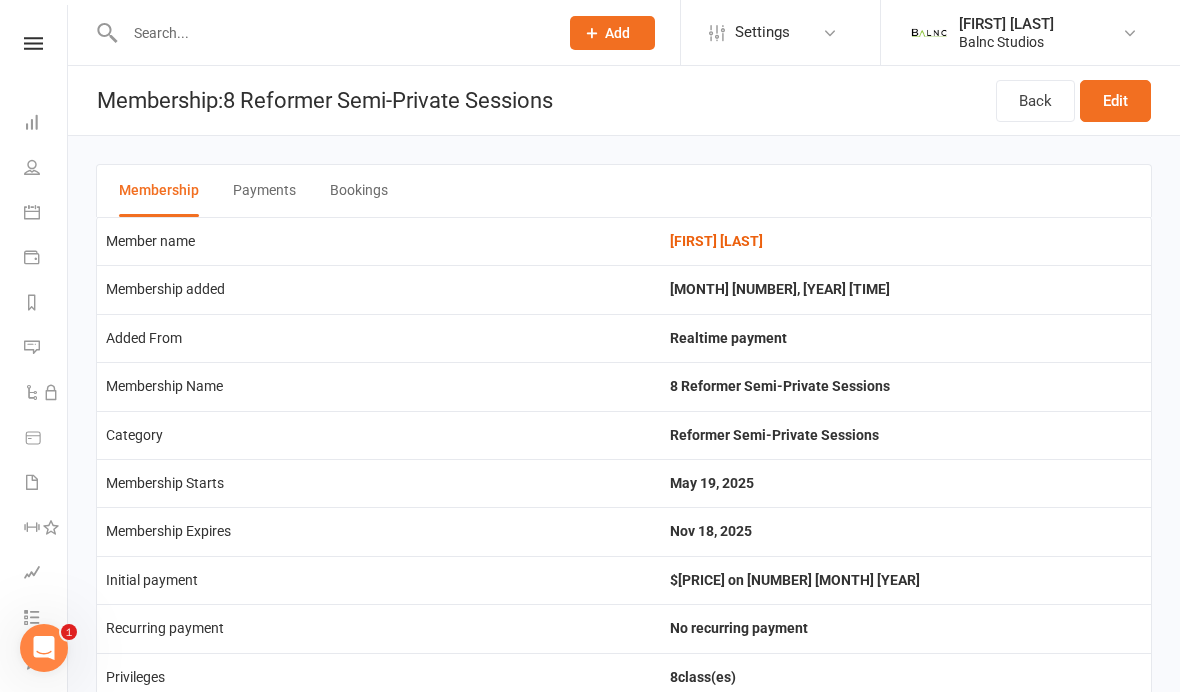 click on "Back" at bounding box center (1035, 101) 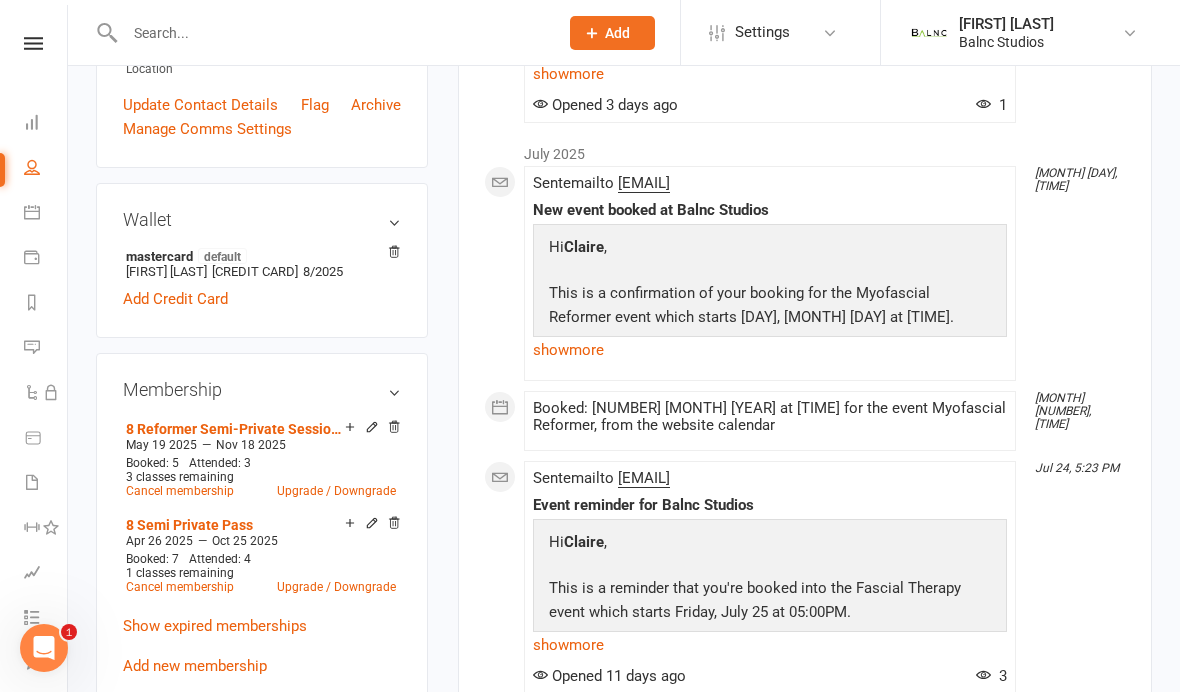 click on "8 Reformer Semi-Private Sessions" at bounding box center (235, 429) 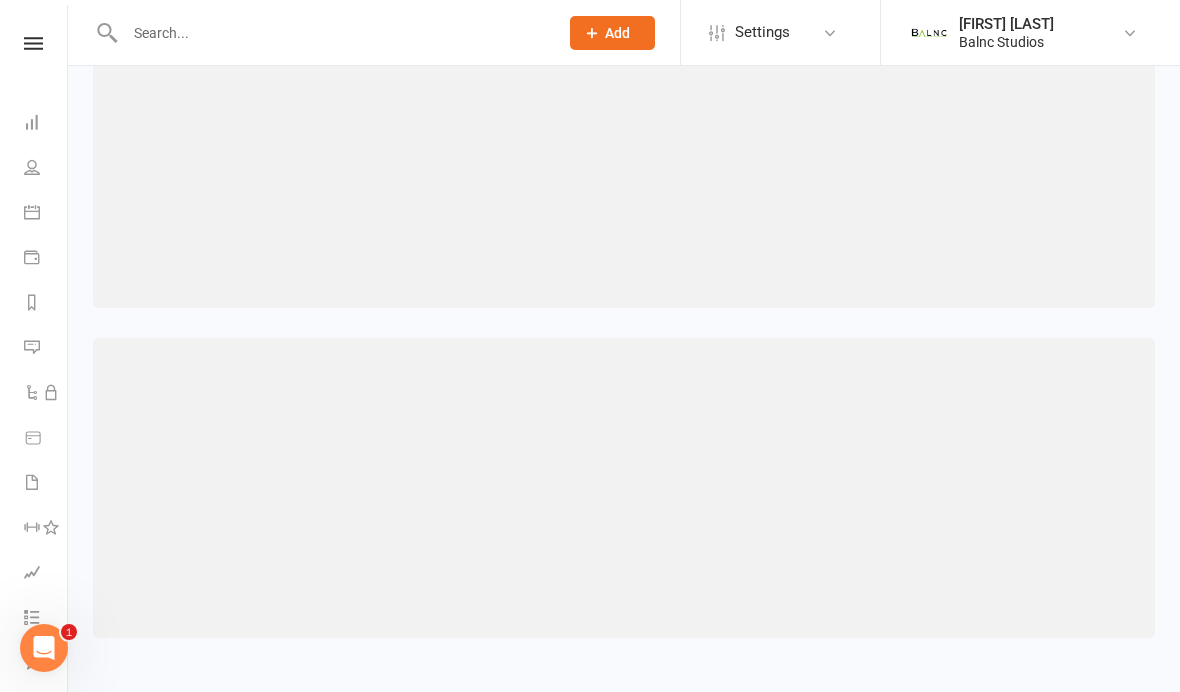 scroll, scrollTop: 100, scrollLeft: 0, axis: vertical 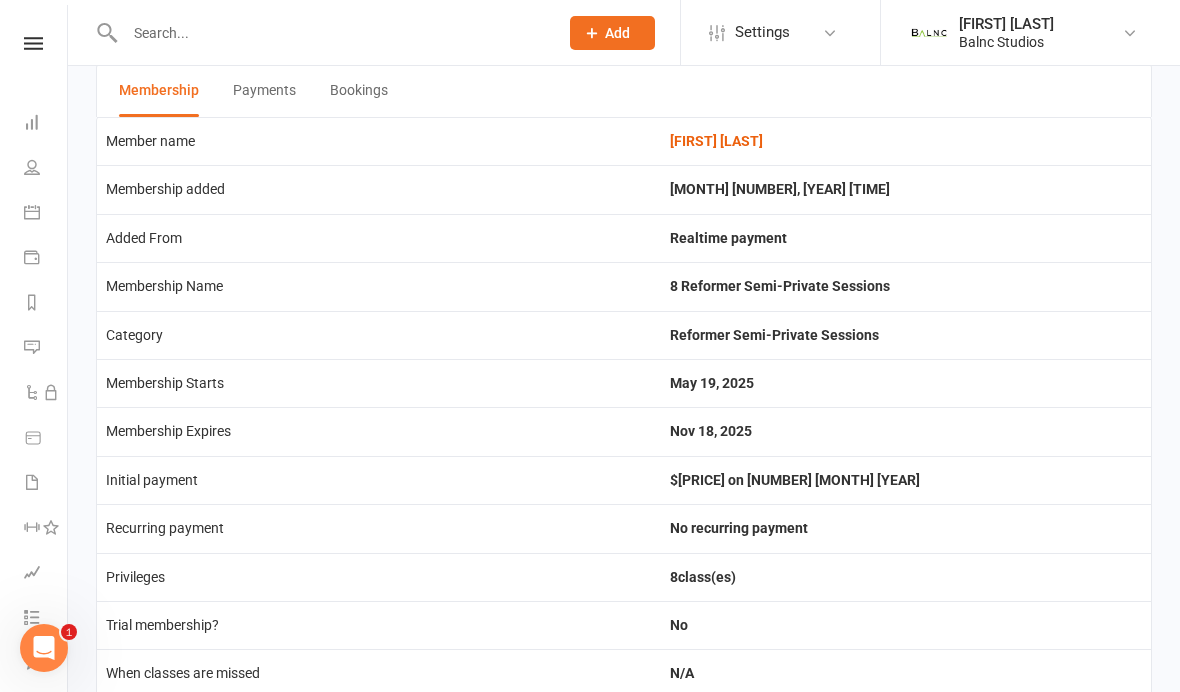 click on "Bookings" at bounding box center (359, 91) 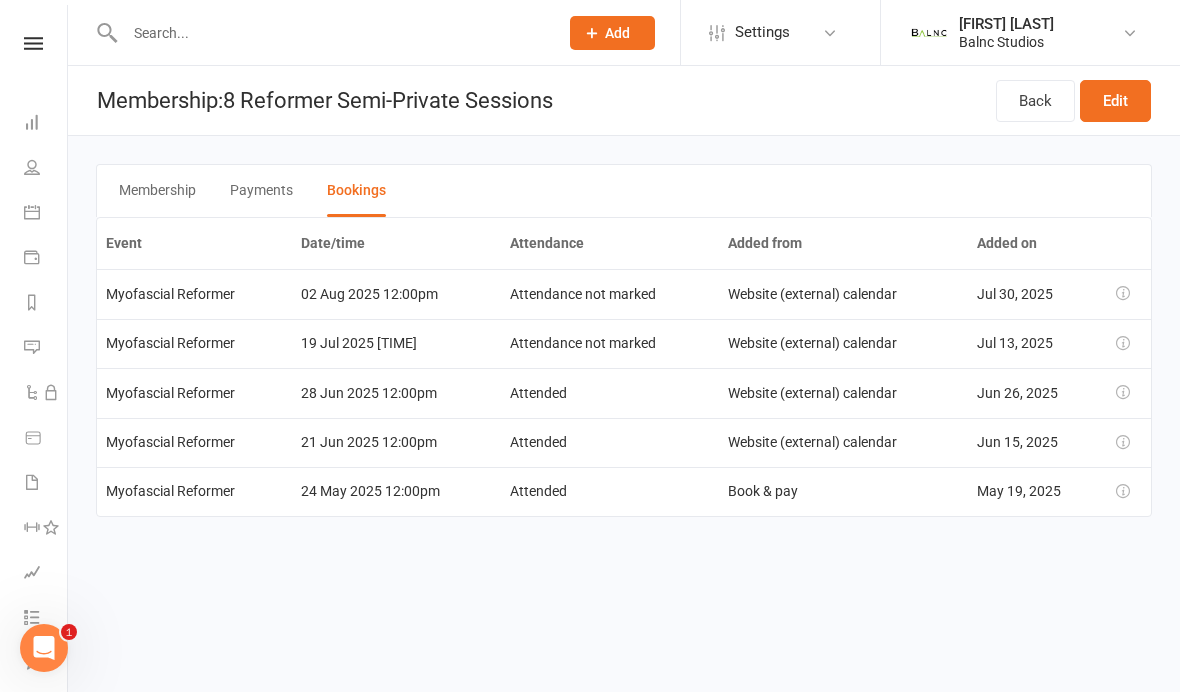 click on "Back" at bounding box center [1035, 101] 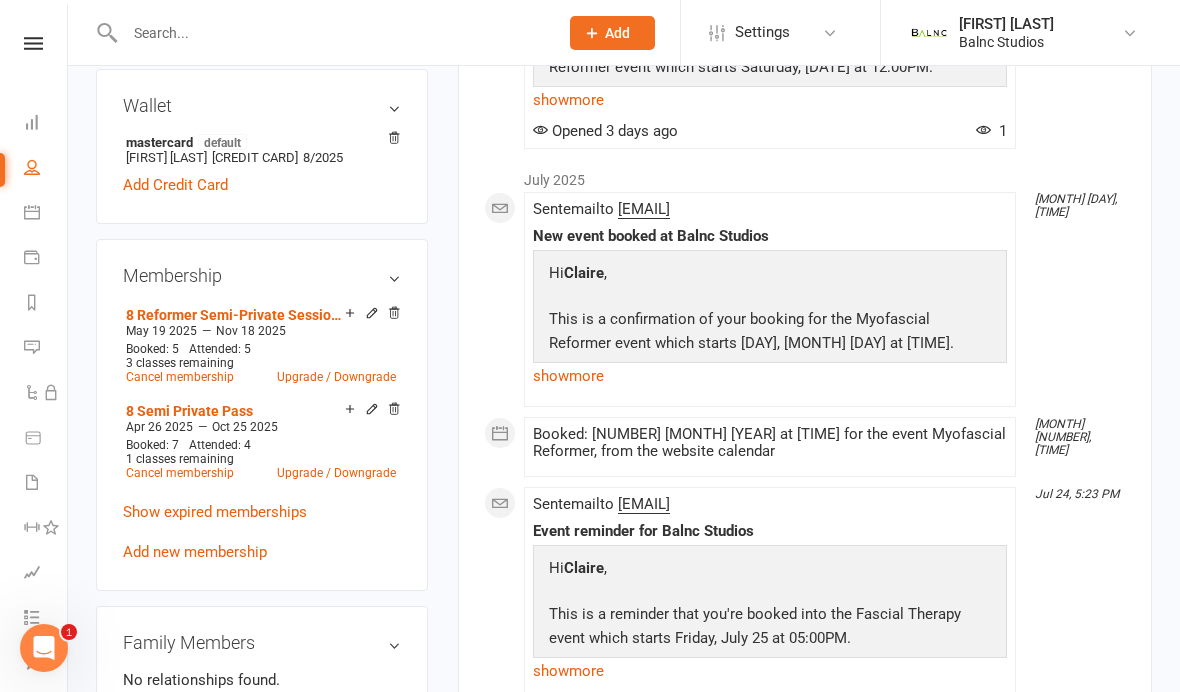 scroll, scrollTop: 695, scrollLeft: 0, axis: vertical 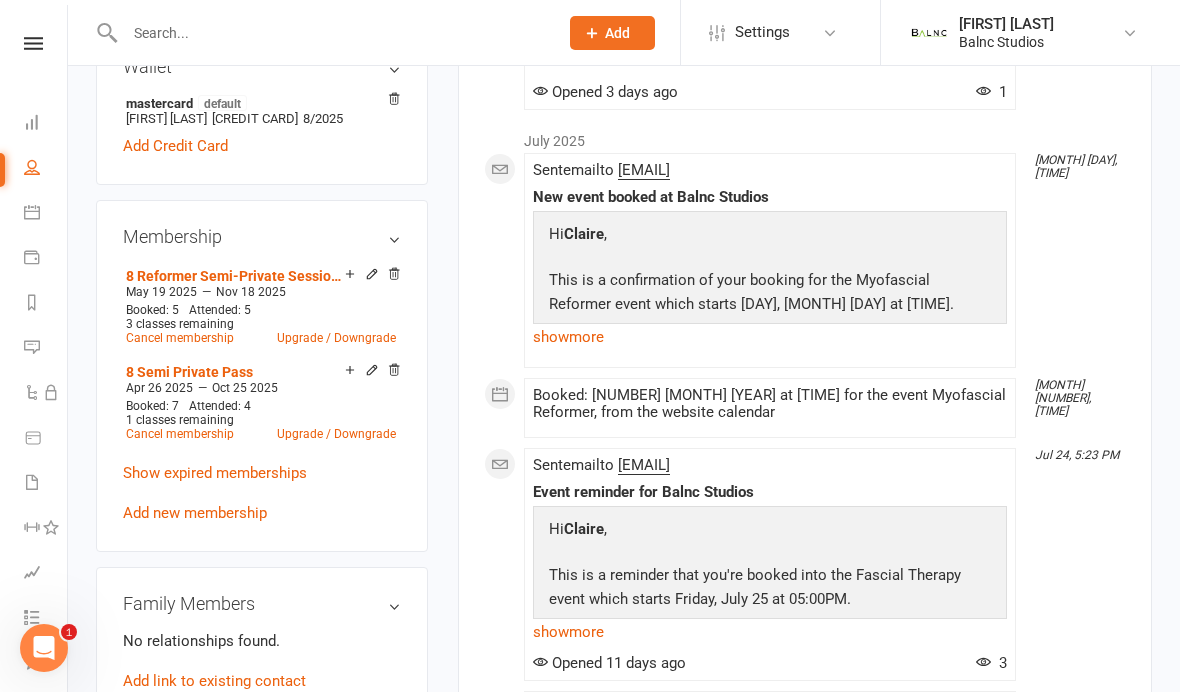 click on "8 Semi Private Pass" at bounding box center [189, 372] 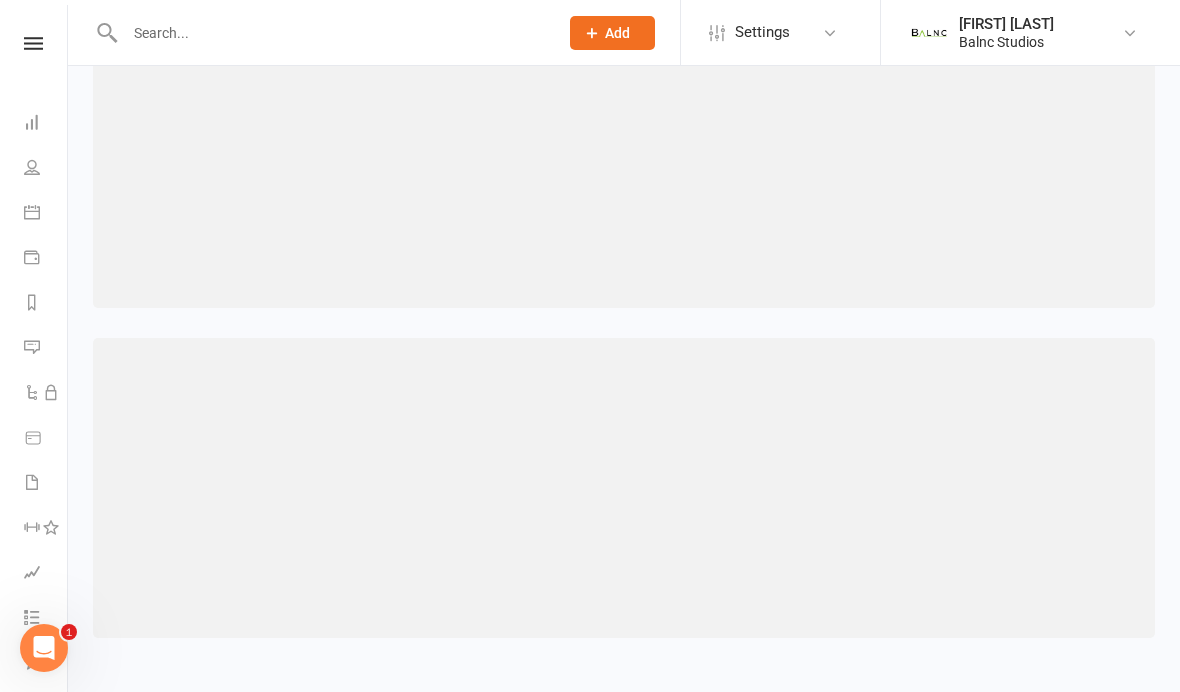 scroll, scrollTop: 100, scrollLeft: 0, axis: vertical 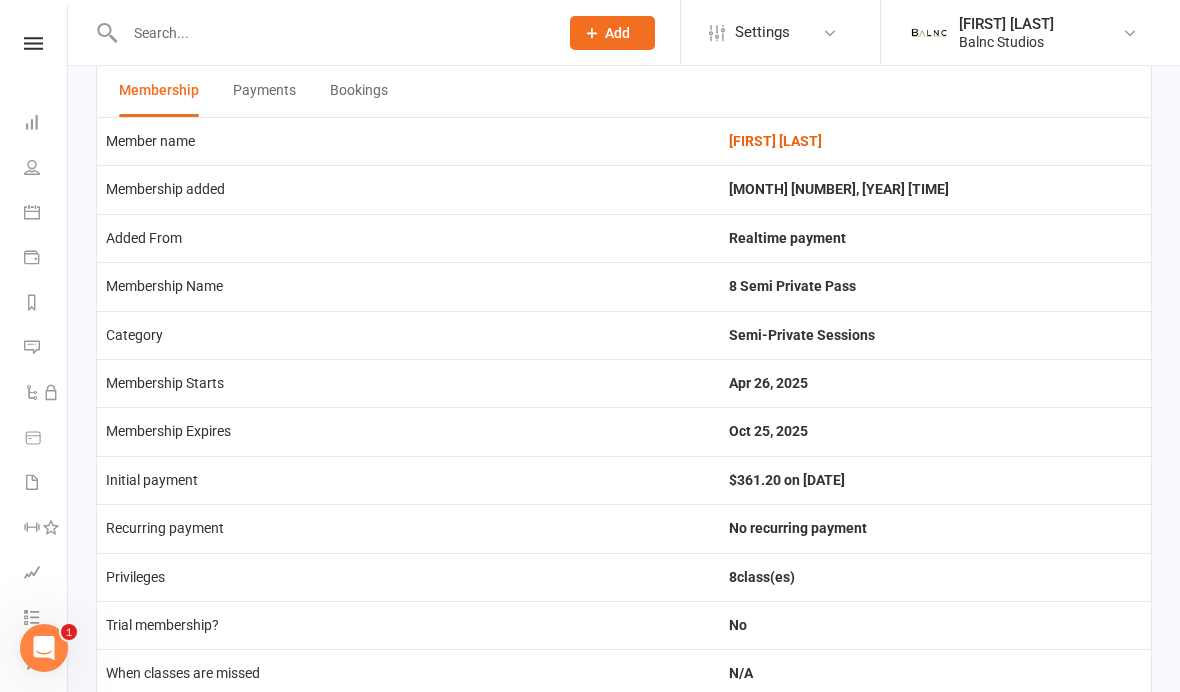 click on "Bookings" at bounding box center [359, 91] 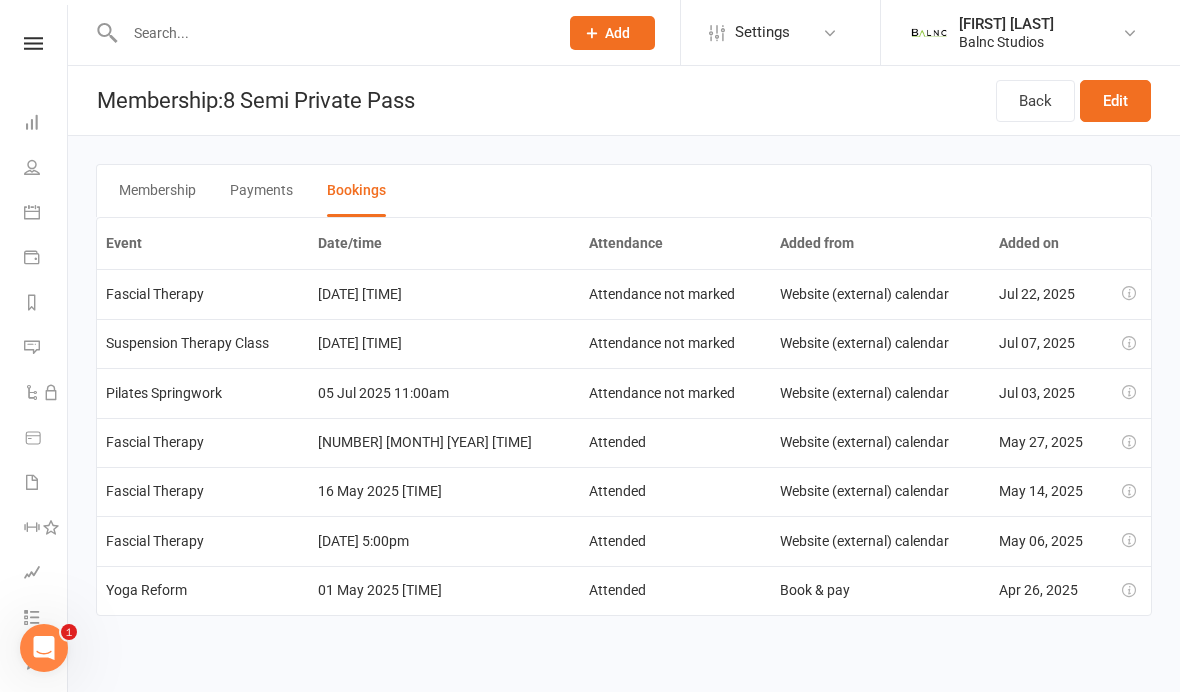 click on "Back" at bounding box center (1035, 101) 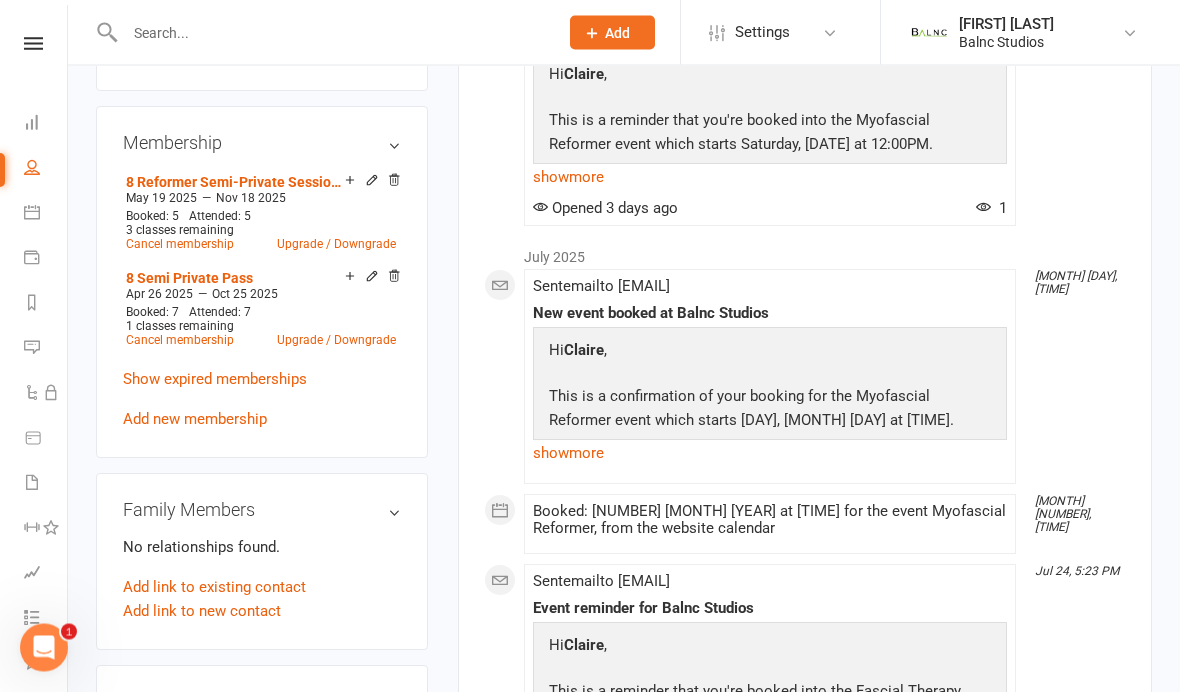 scroll, scrollTop: 790, scrollLeft: 0, axis: vertical 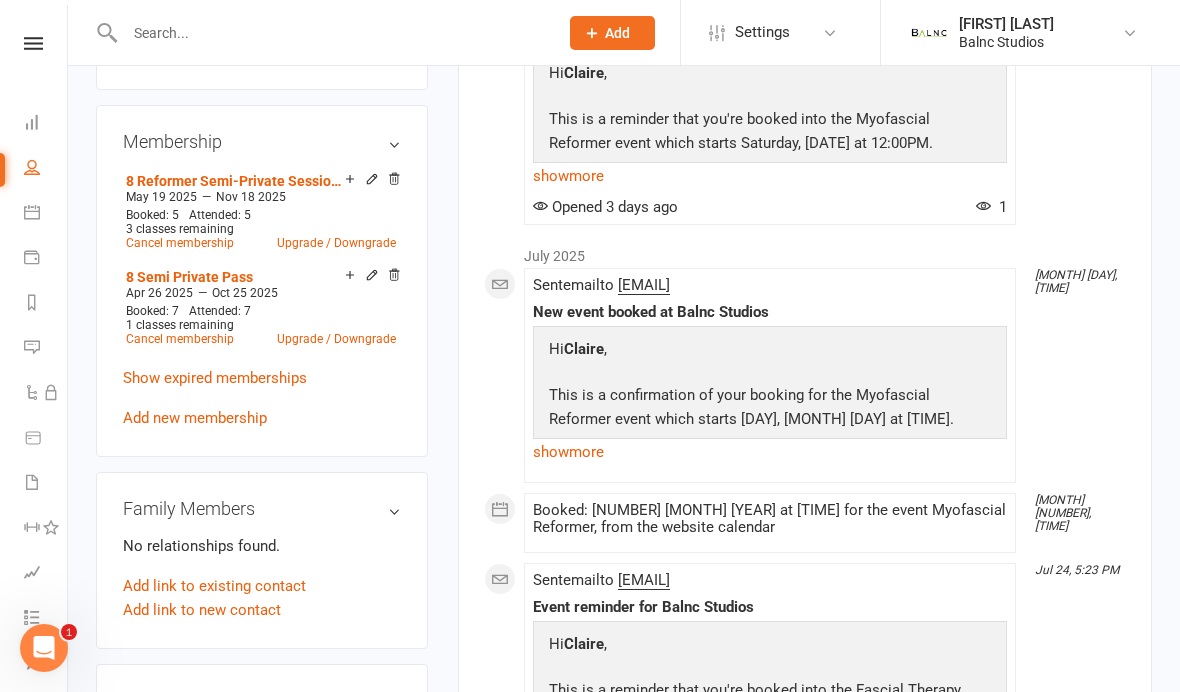 click at bounding box center [32, 167] 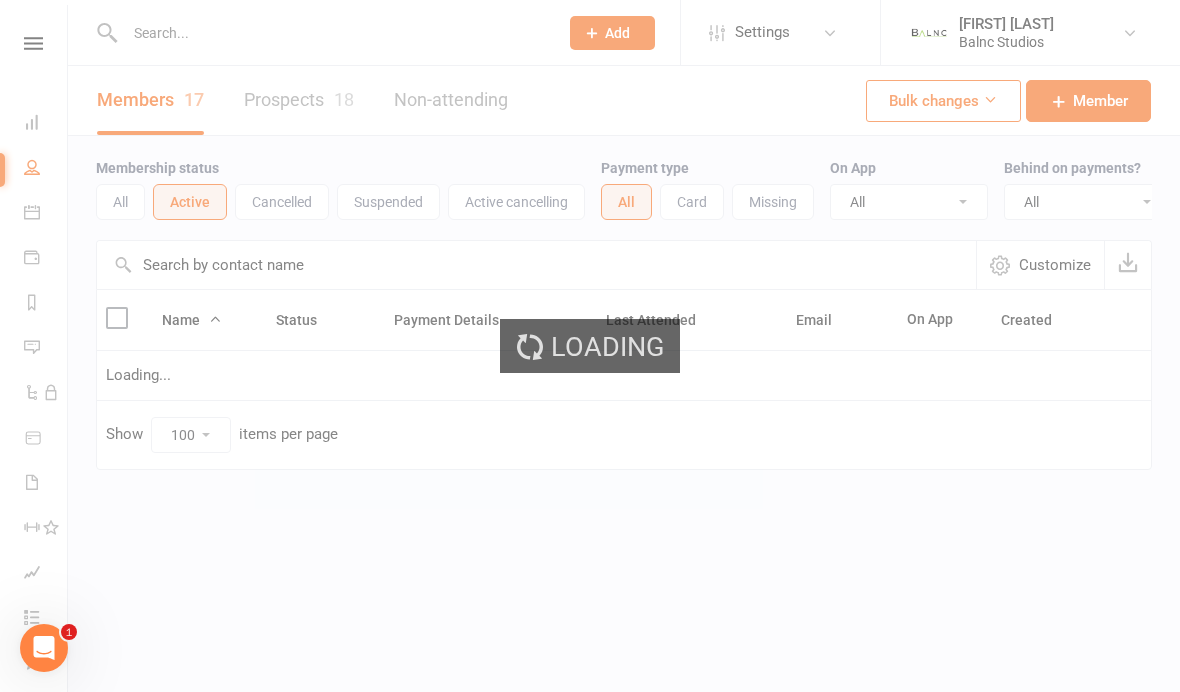 scroll, scrollTop: 0, scrollLeft: 0, axis: both 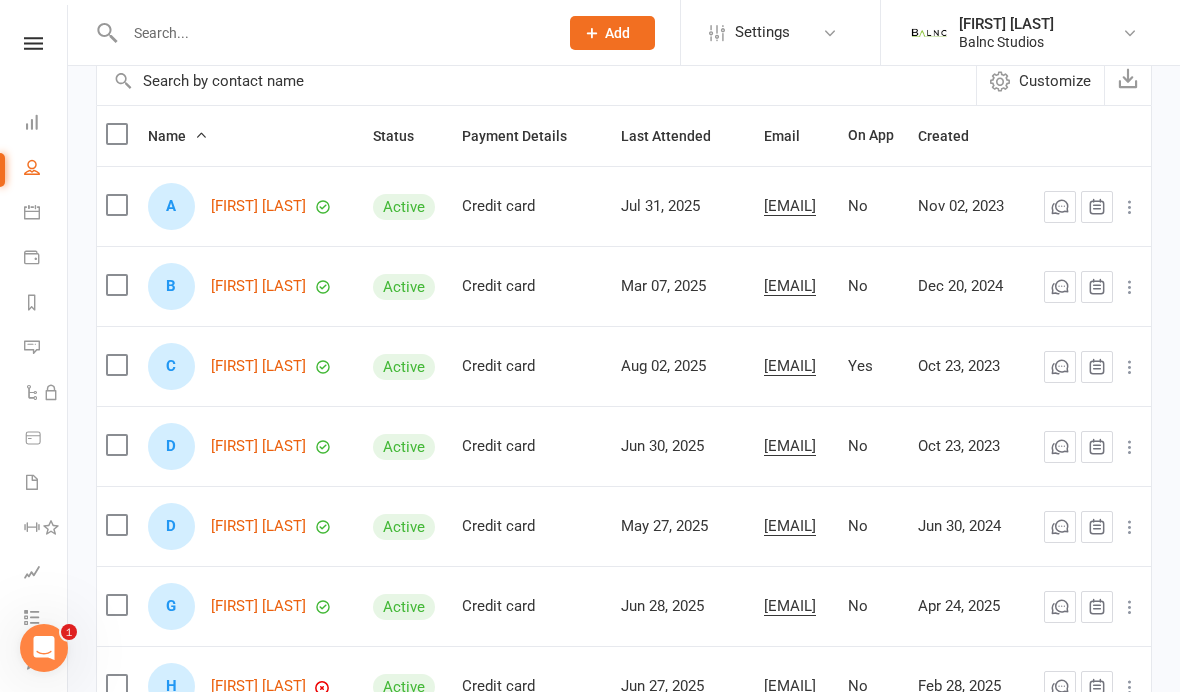 click on "[FIRST] [LAST]" at bounding box center [258, 446] 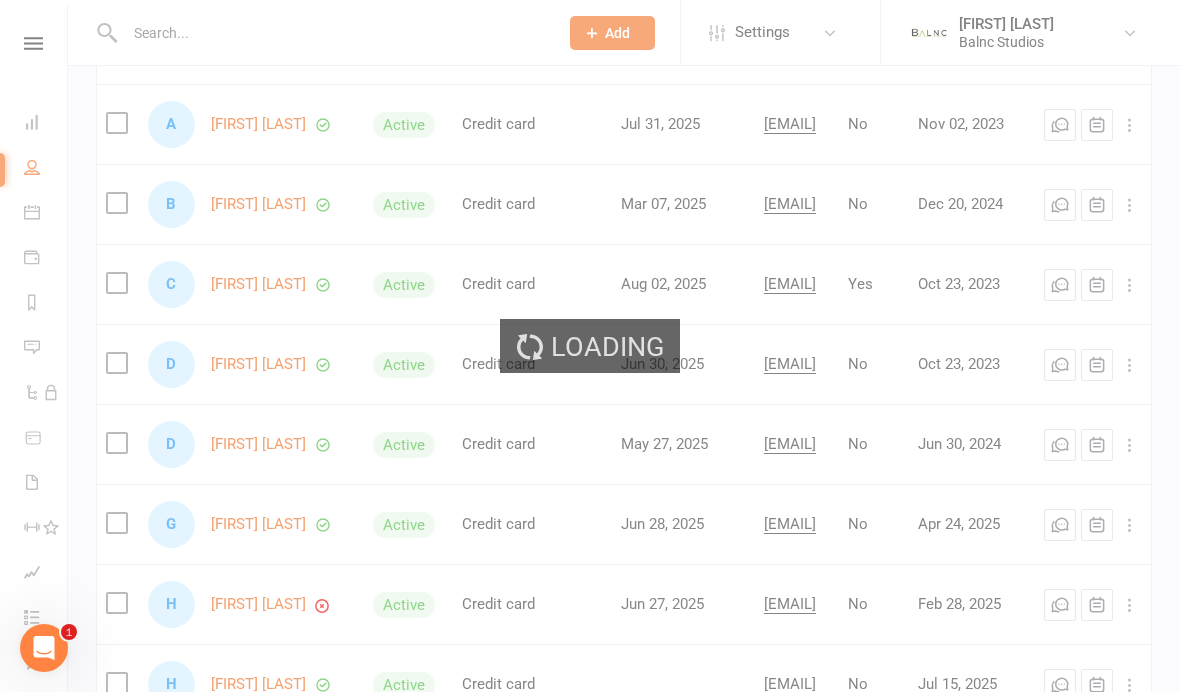 scroll, scrollTop: 0, scrollLeft: 0, axis: both 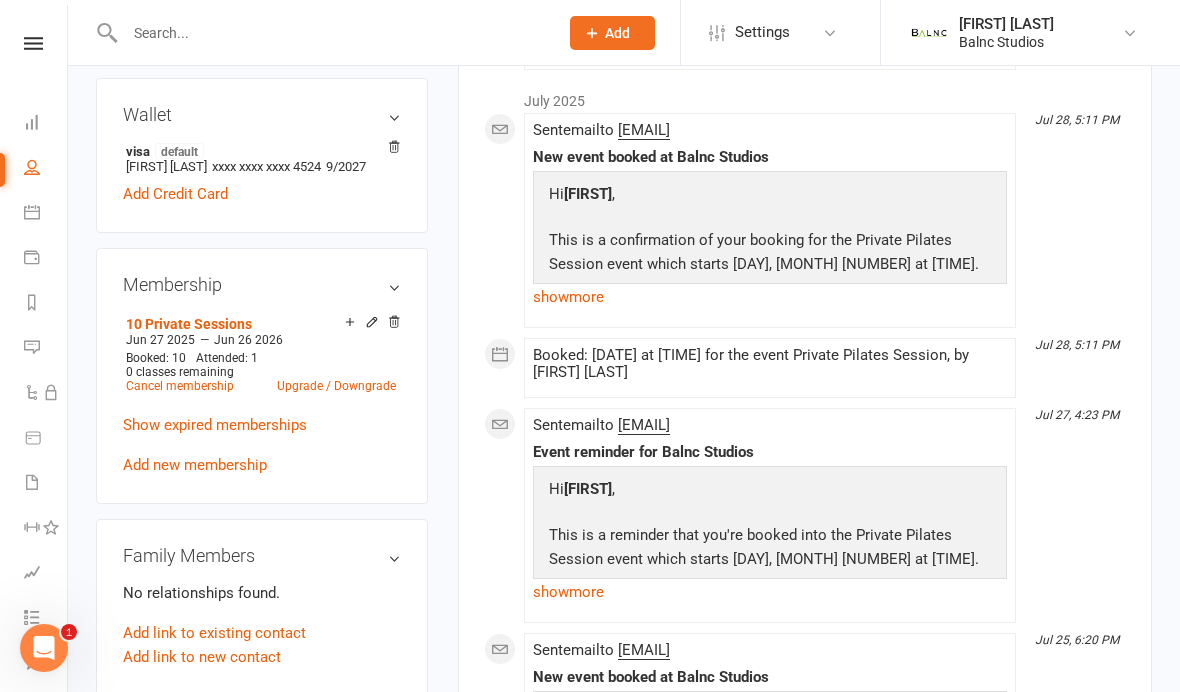 click on "10 Private Sessions" at bounding box center [189, 324] 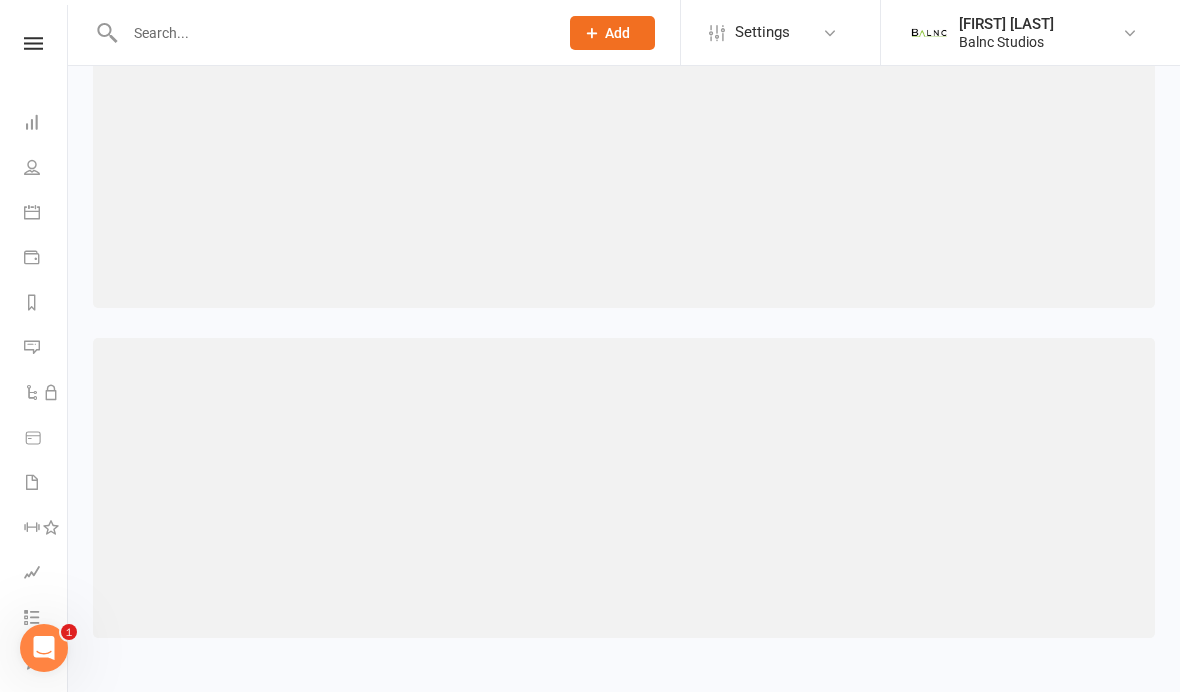 scroll, scrollTop: 100, scrollLeft: 0, axis: vertical 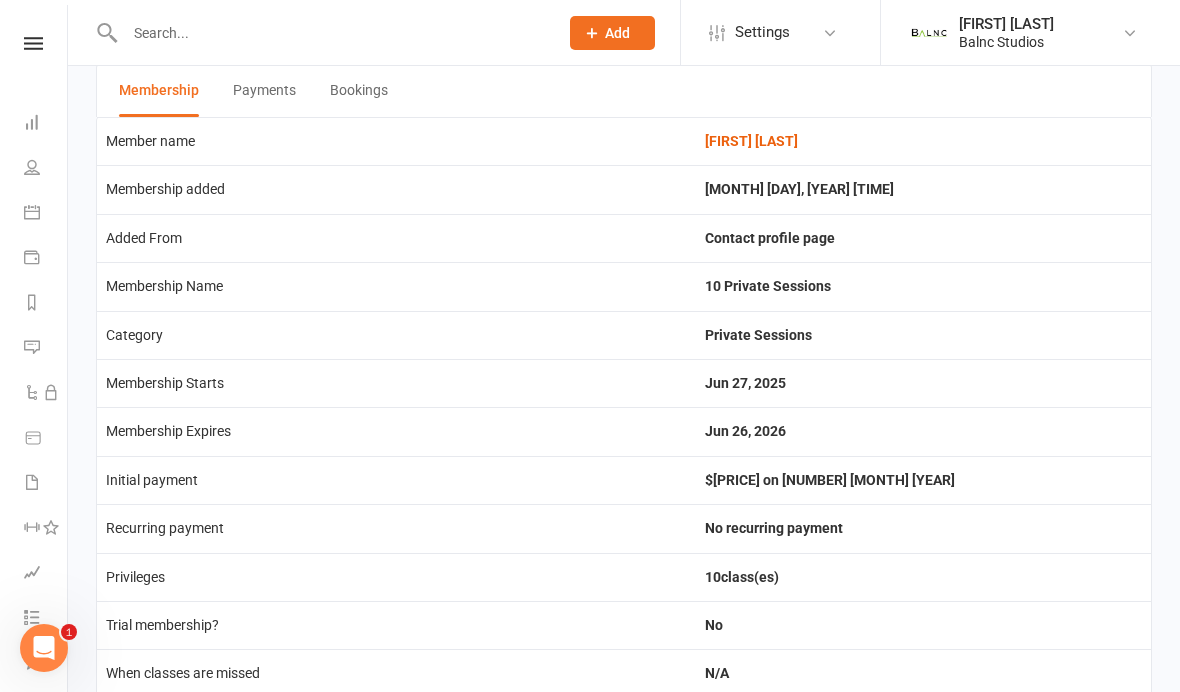 click on "Bookings" at bounding box center [359, 91] 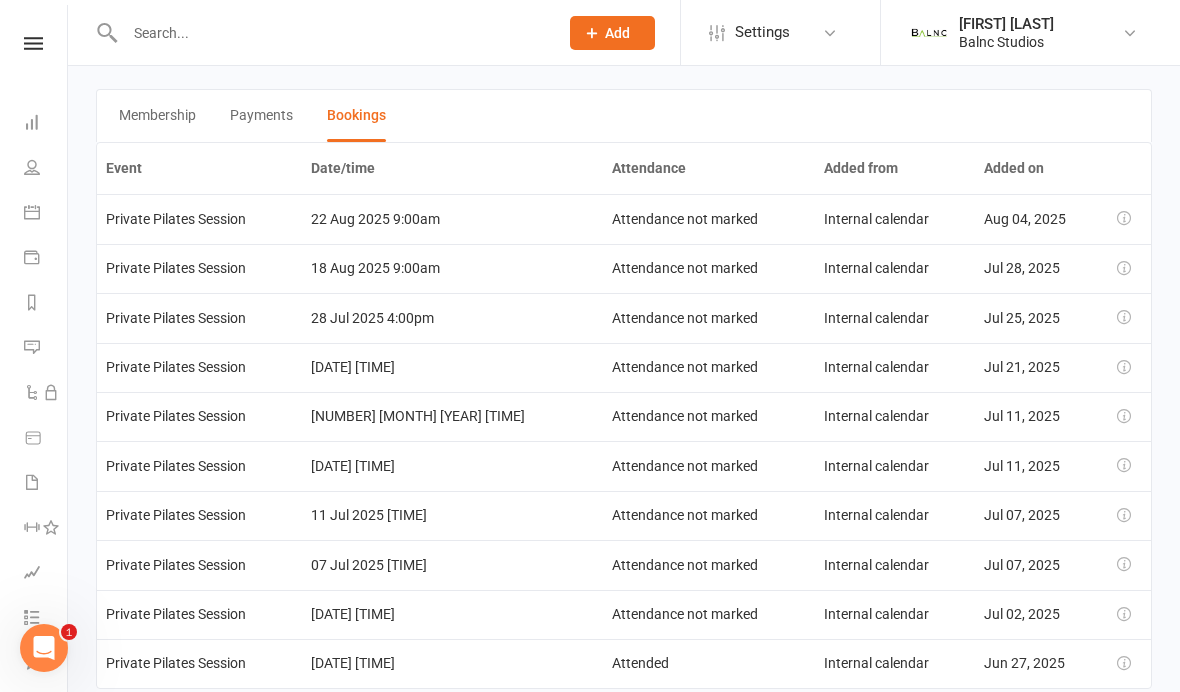 scroll, scrollTop: 0, scrollLeft: 0, axis: both 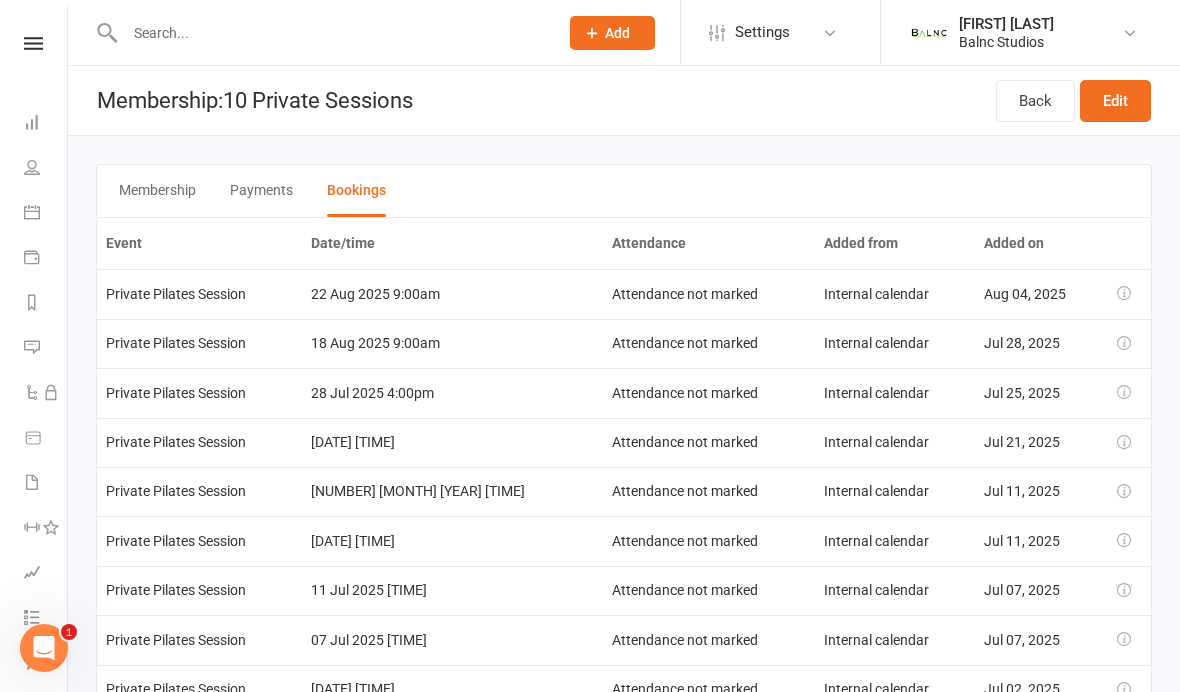 click on "Back" at bounding box center (1035, 101) 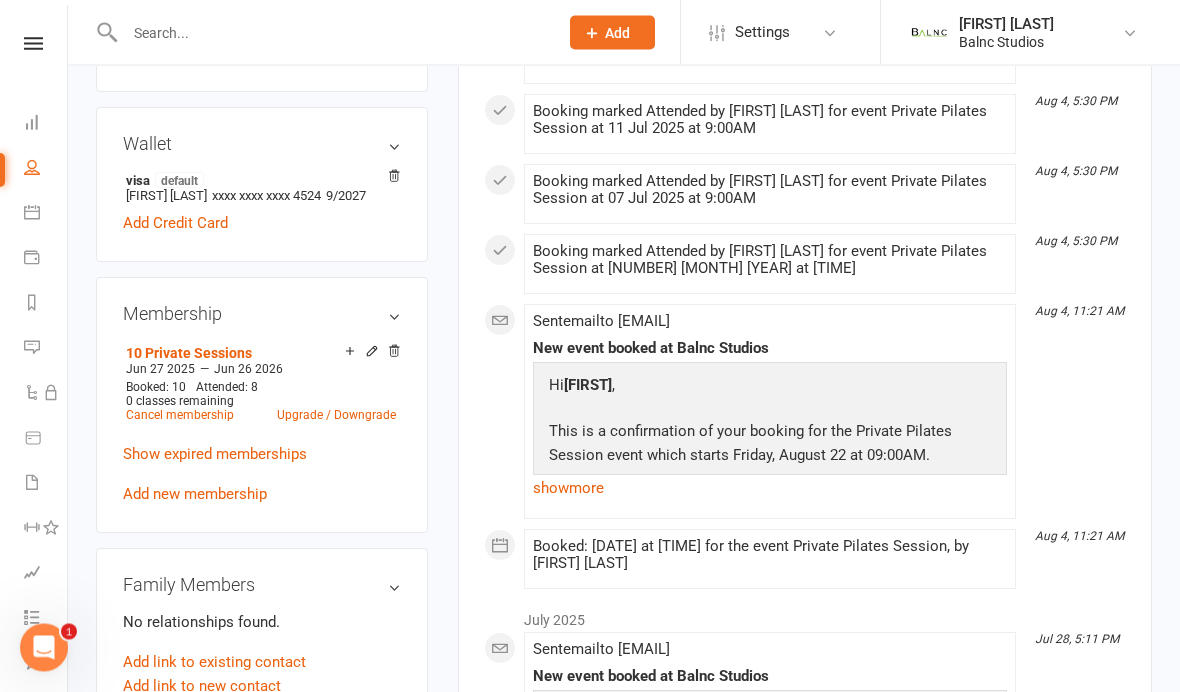 scroll, scrollTop: 618, scrollLeft: 0, axis: vertical 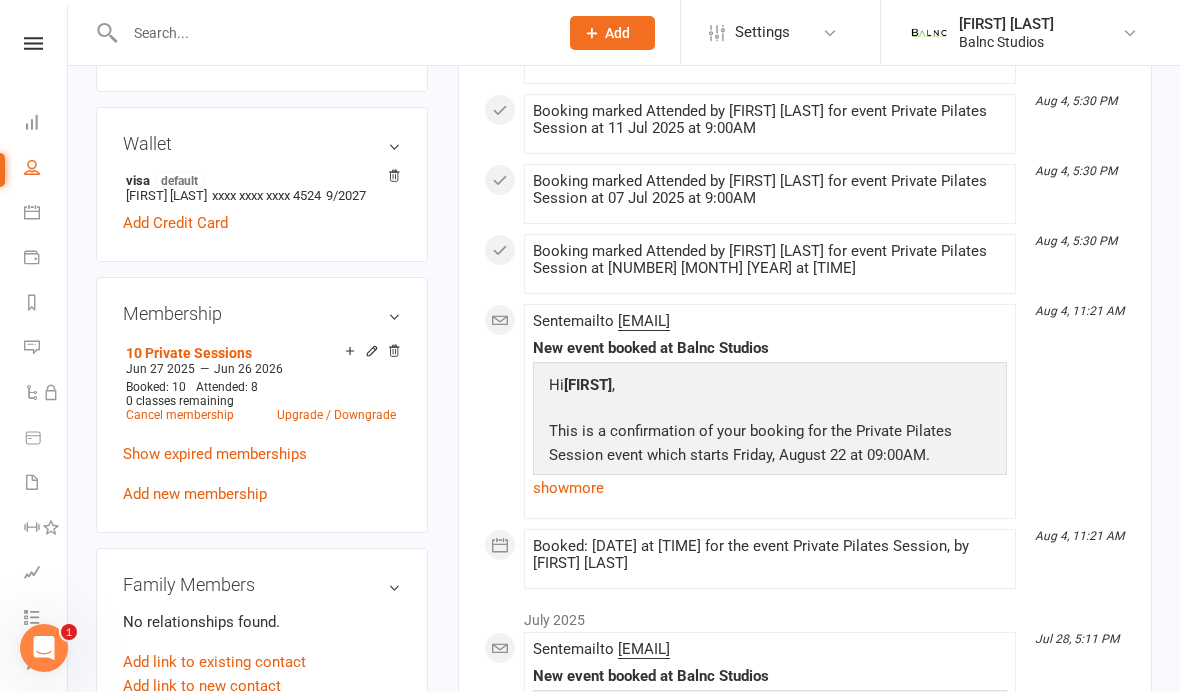 click on "People" at bounding box center [46, 169] 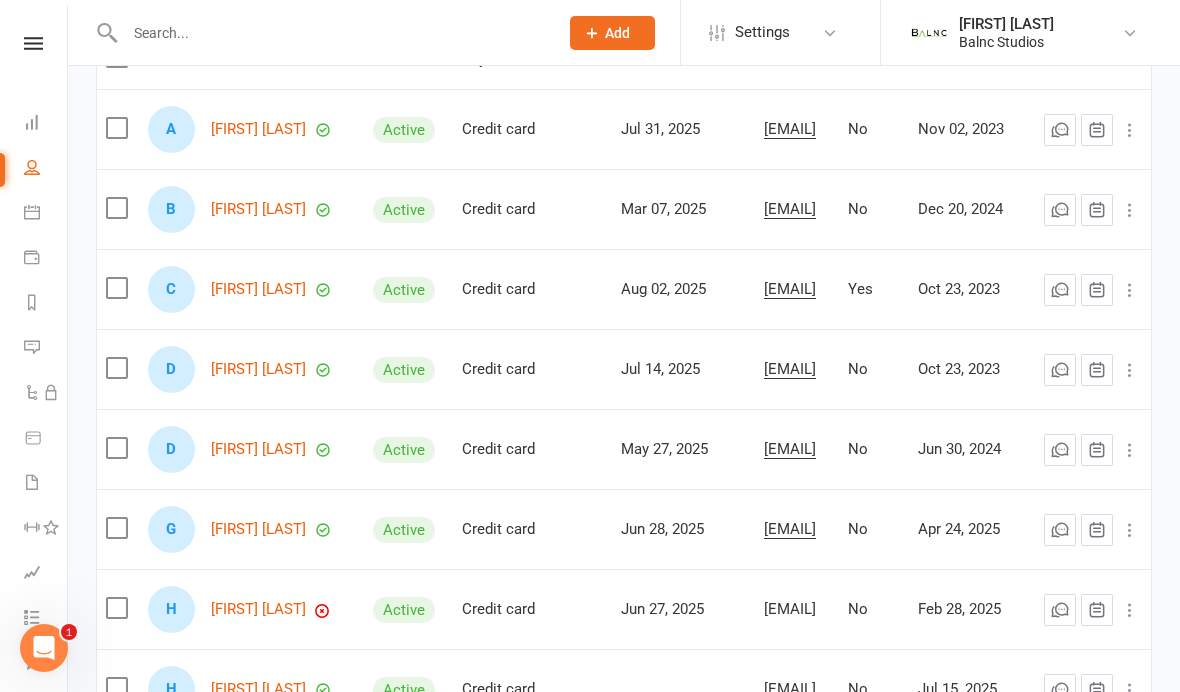 scroll, scrollTop: 260, scrollLeft: 0, axis: vertical 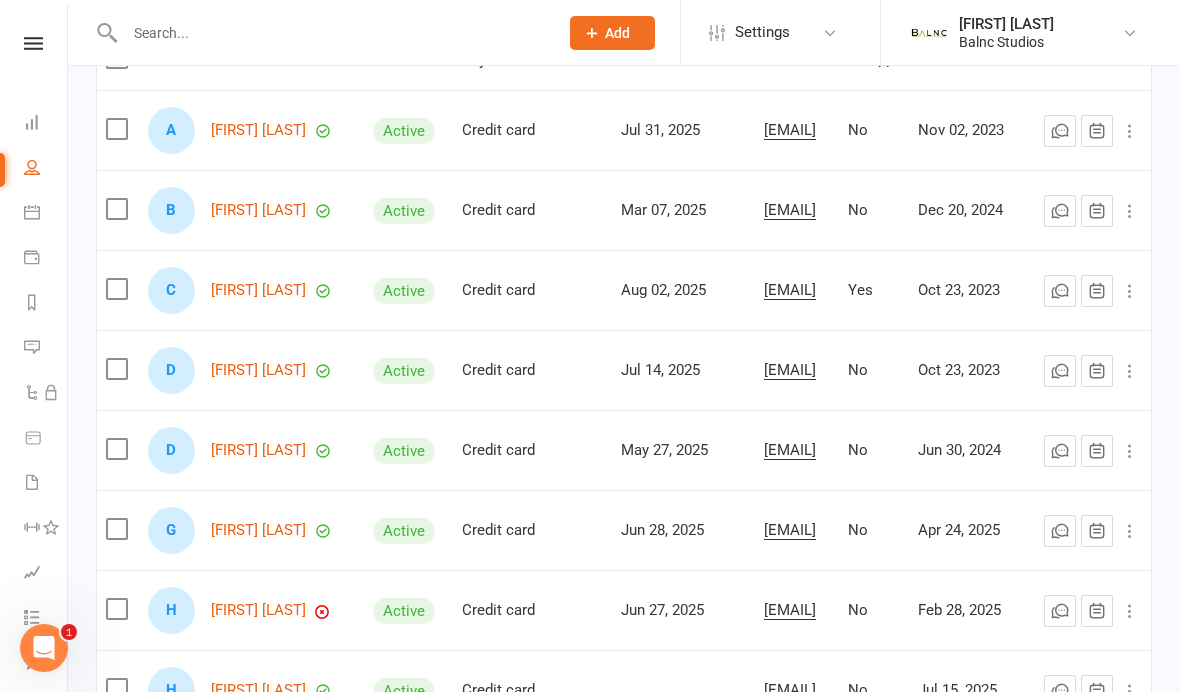 click on "[FIRST] [LAST]" at bounding box center (258, 450) 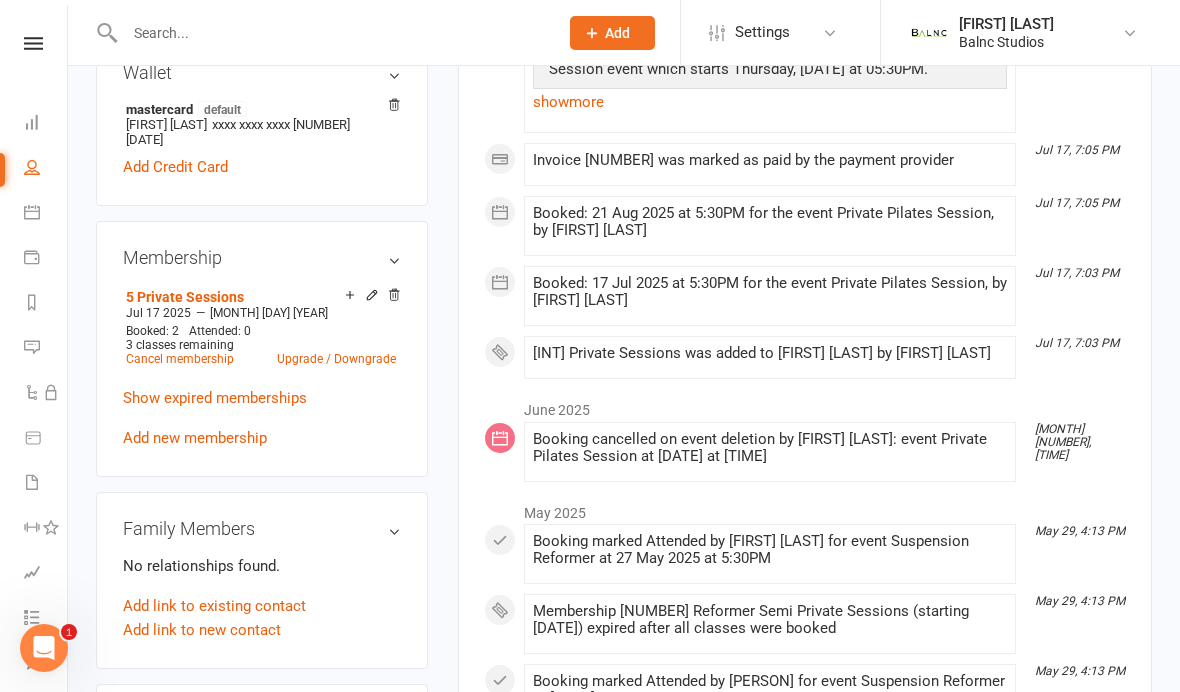scroll, scrollTop: 668, scrollLeft: 0, axis: vertical 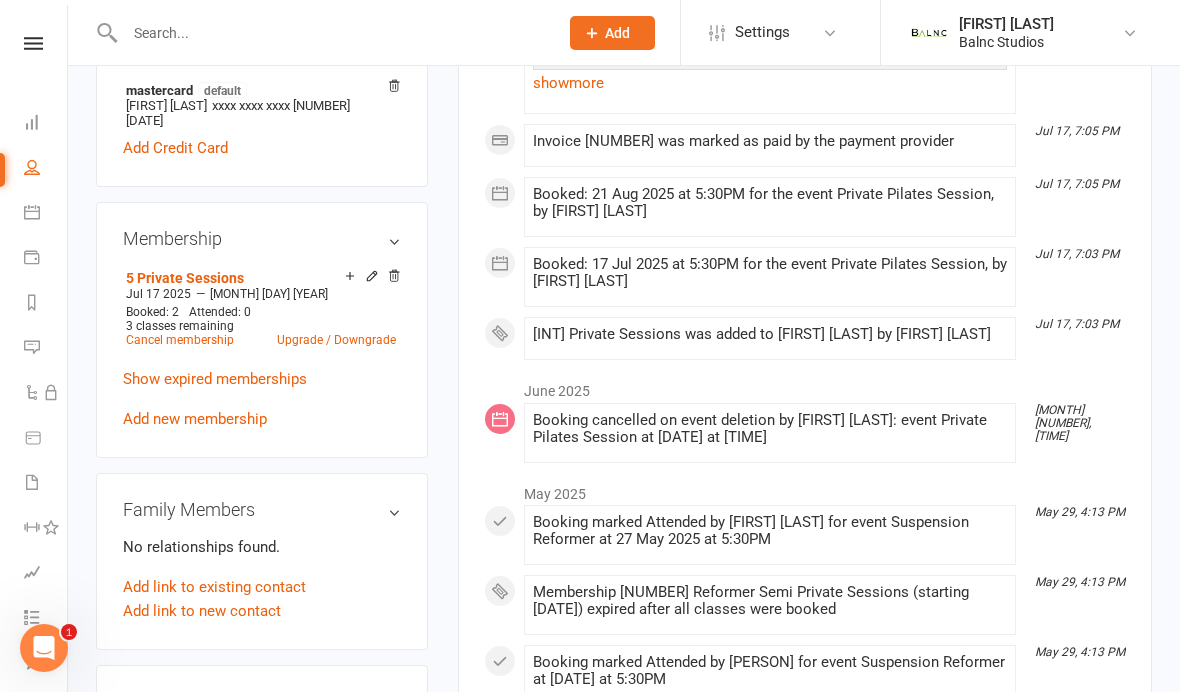 click on "5 Private Sessions" at bounding box center [185, 278] 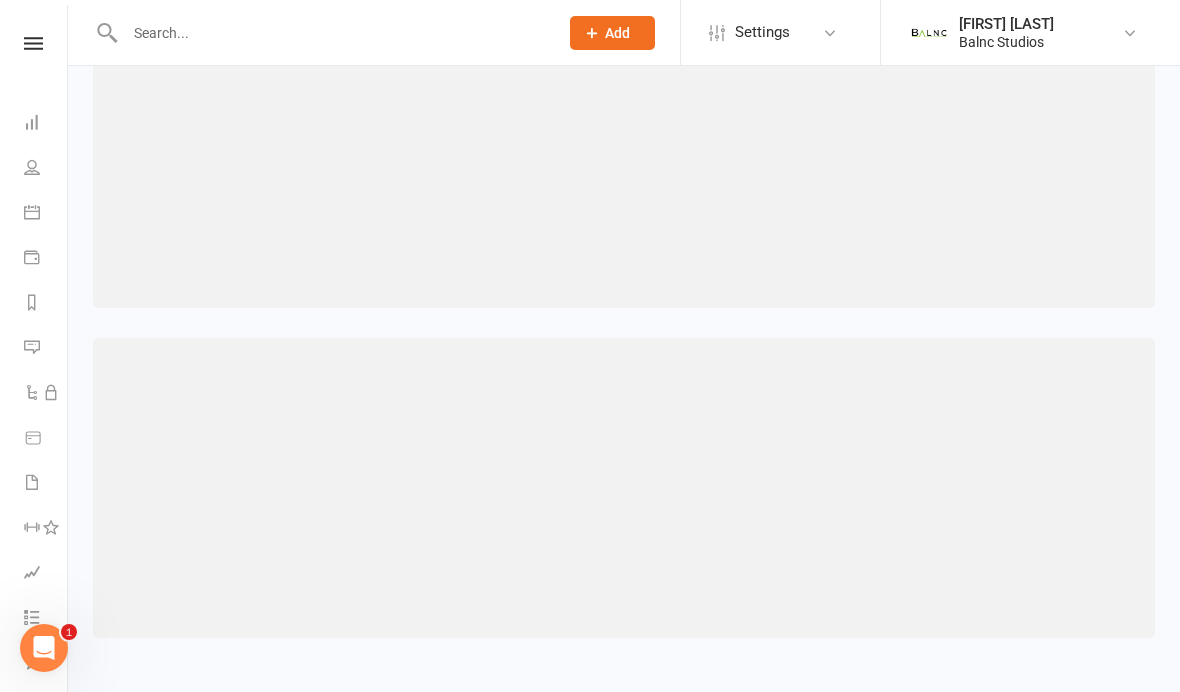 scroll, scrollTop: 100, scrollLeft: 0, axis: vertical 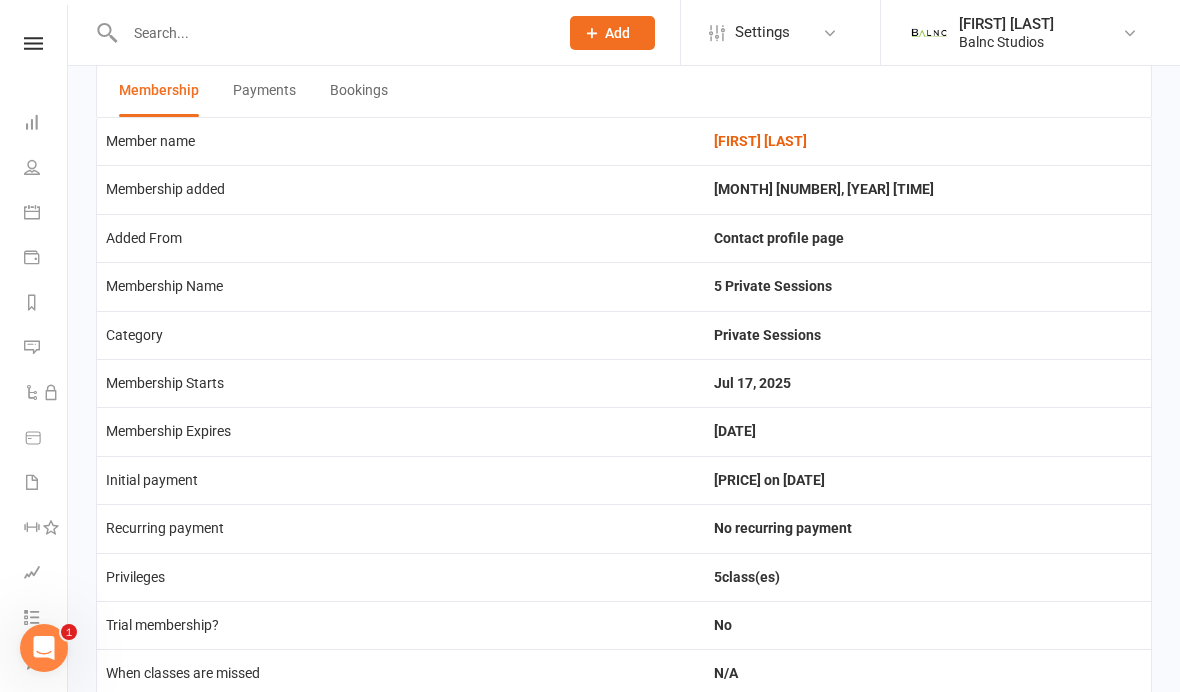 click on "Bookings" at bounding box center (359, 91) 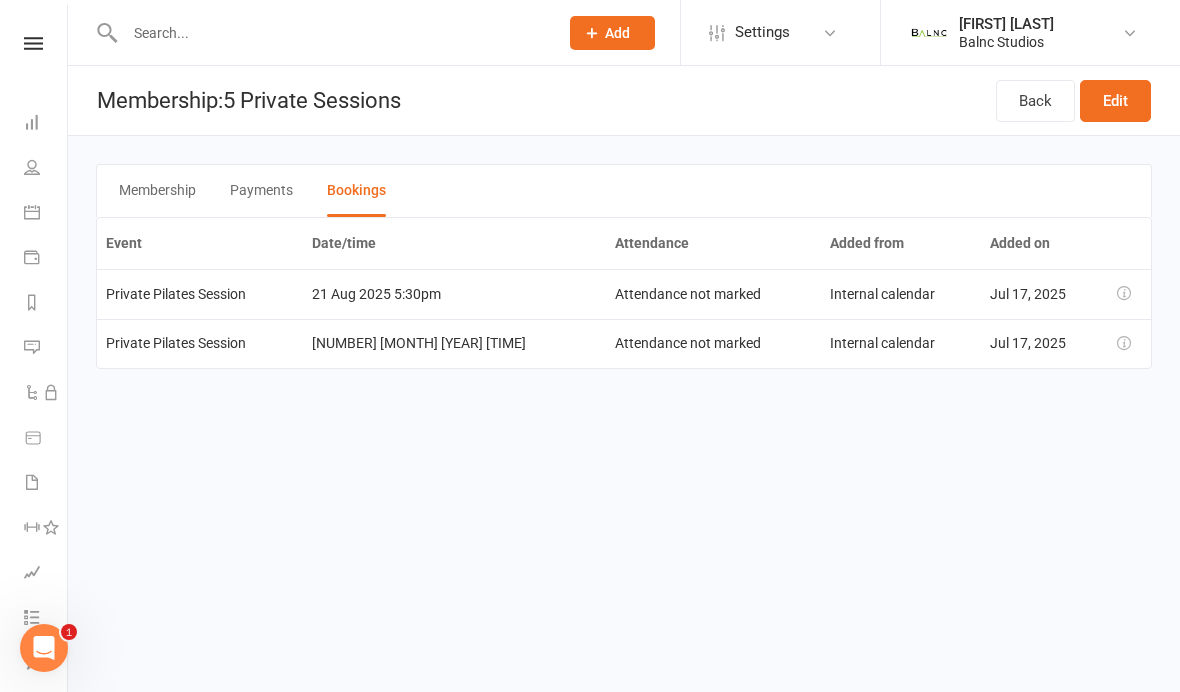 click on "Back" at bounding box center (1035, 101) 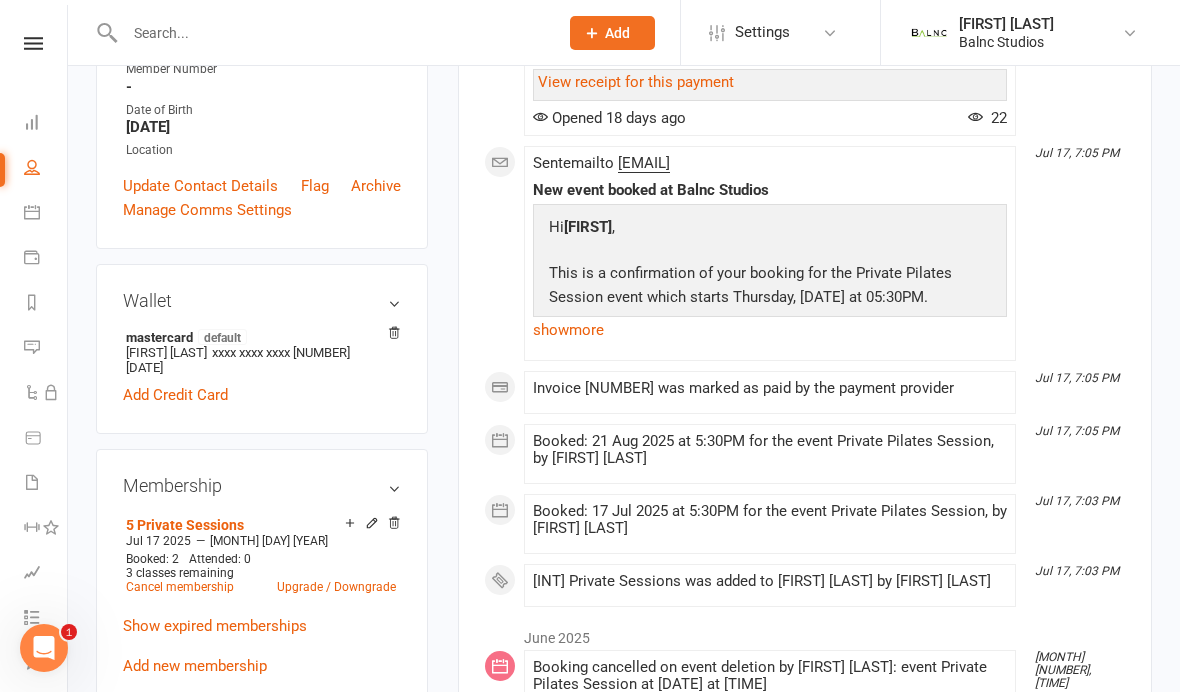 scroll, scrollTop: 451, scrollLeft: 0, axis: vertical 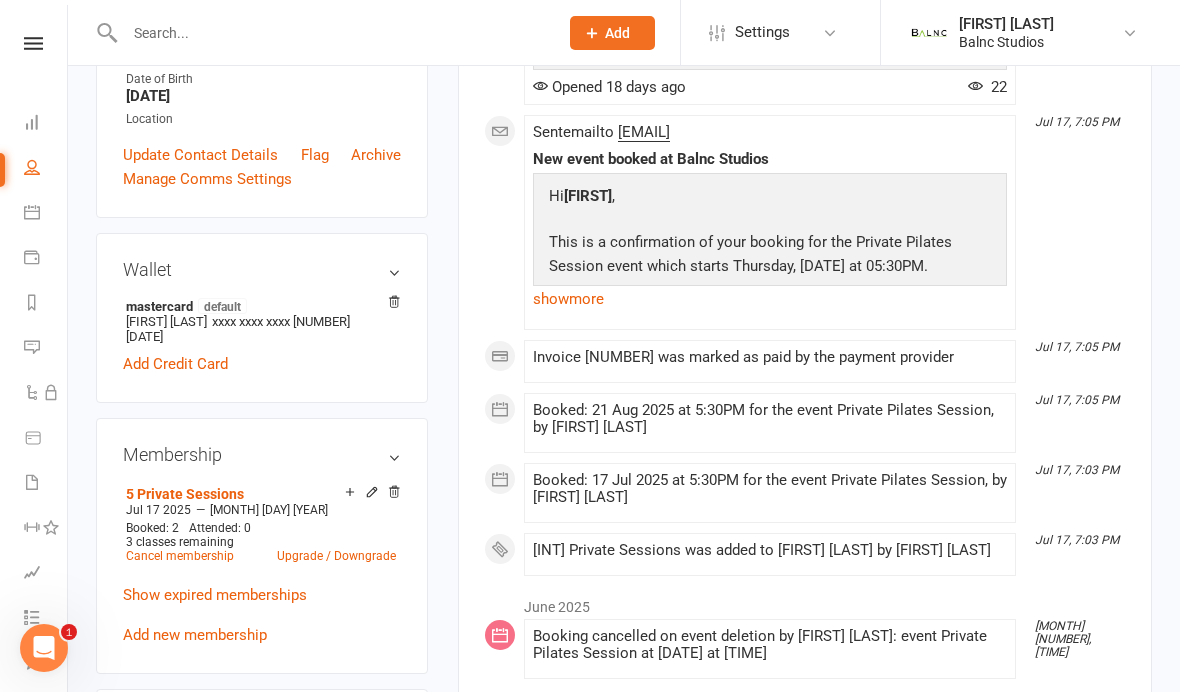 click on "5 Private Sessions" at bounding box center (185, 494) 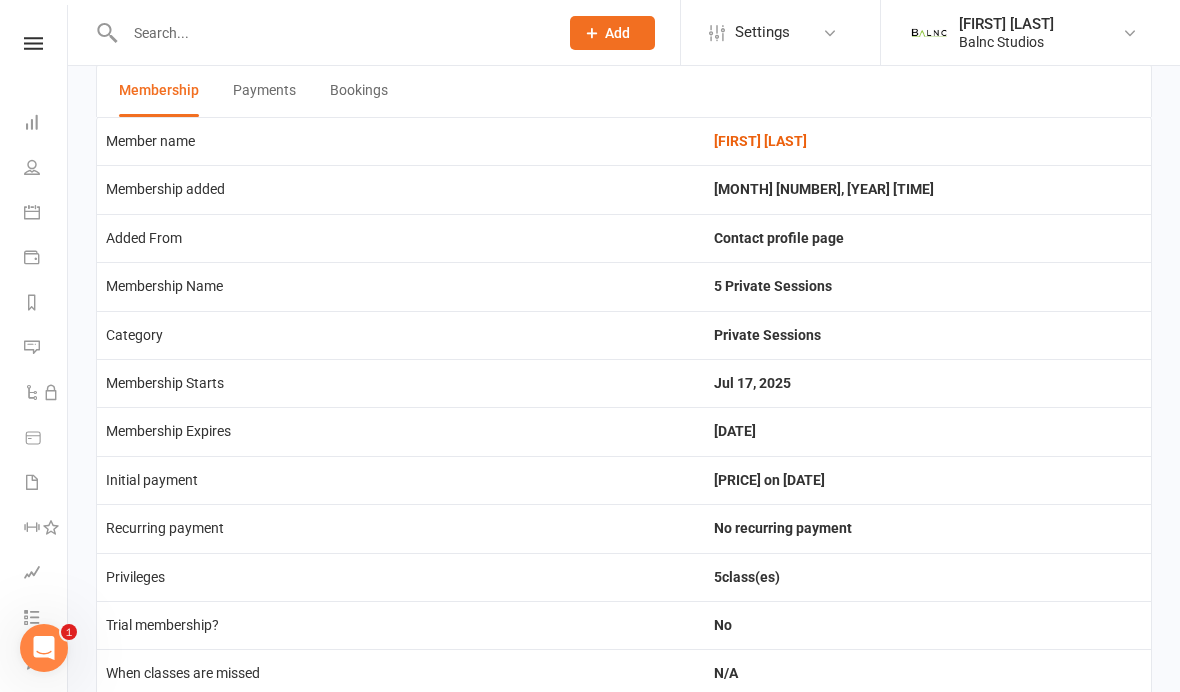 click on "Bookings" at bounding box center (359, 91) 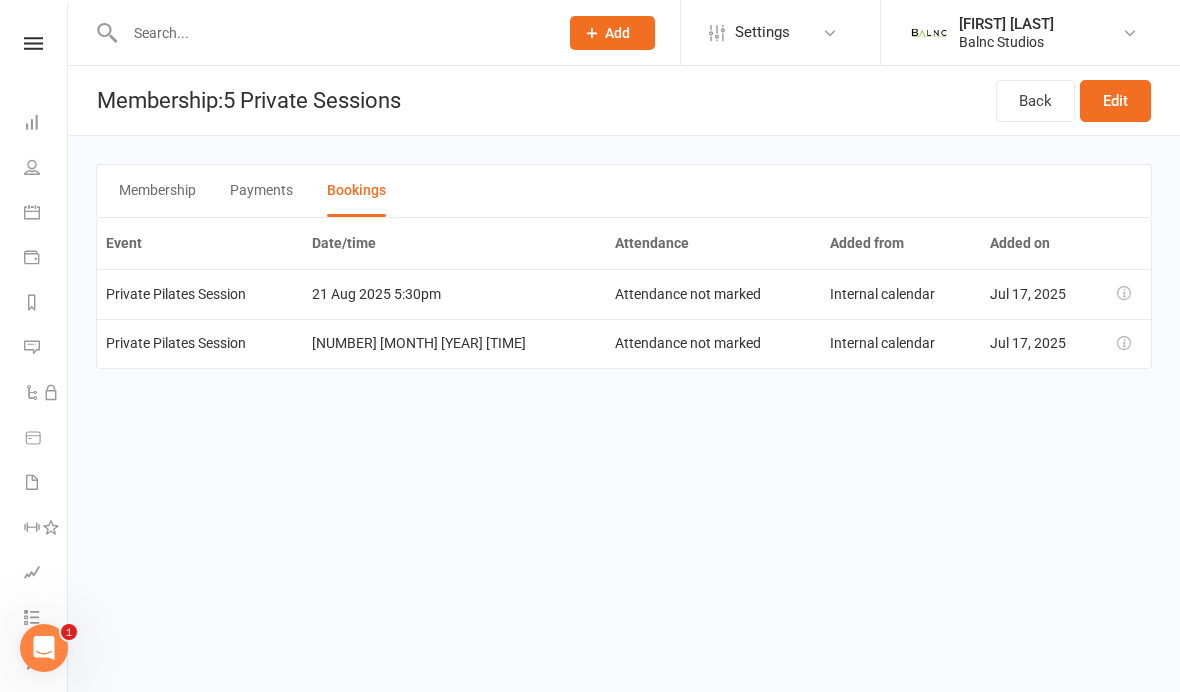 click at bounding box center [32, 167] 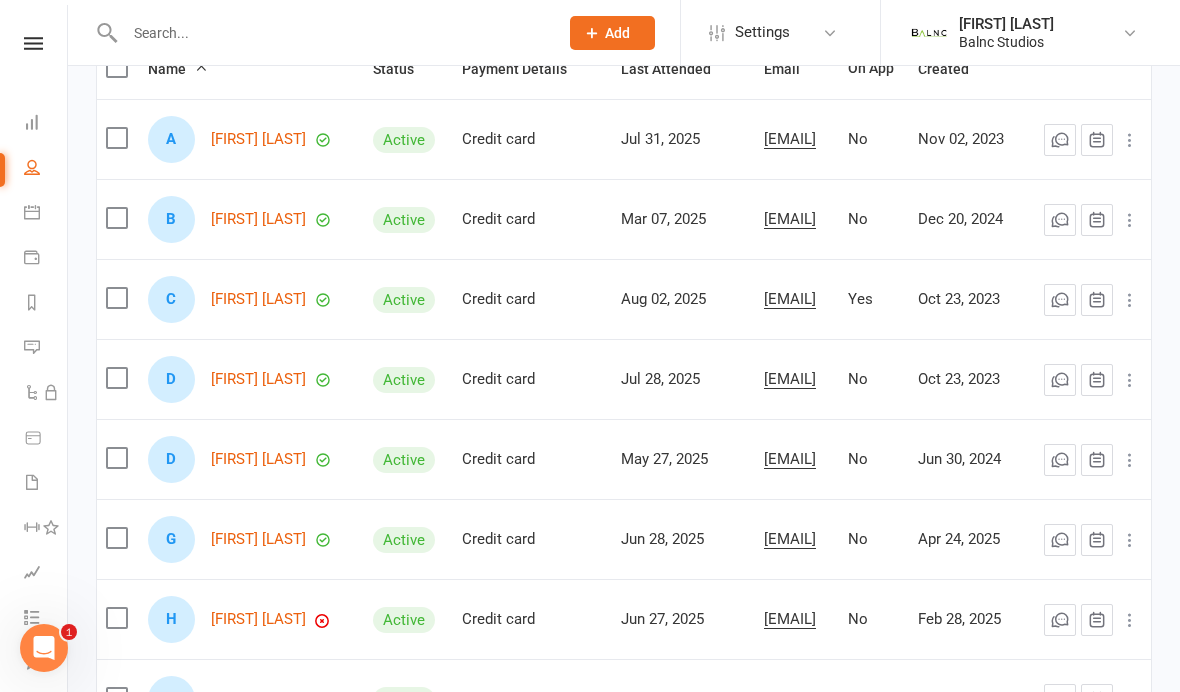 click on "[FIRST] [LAST]" at bounding box center (258, 539) 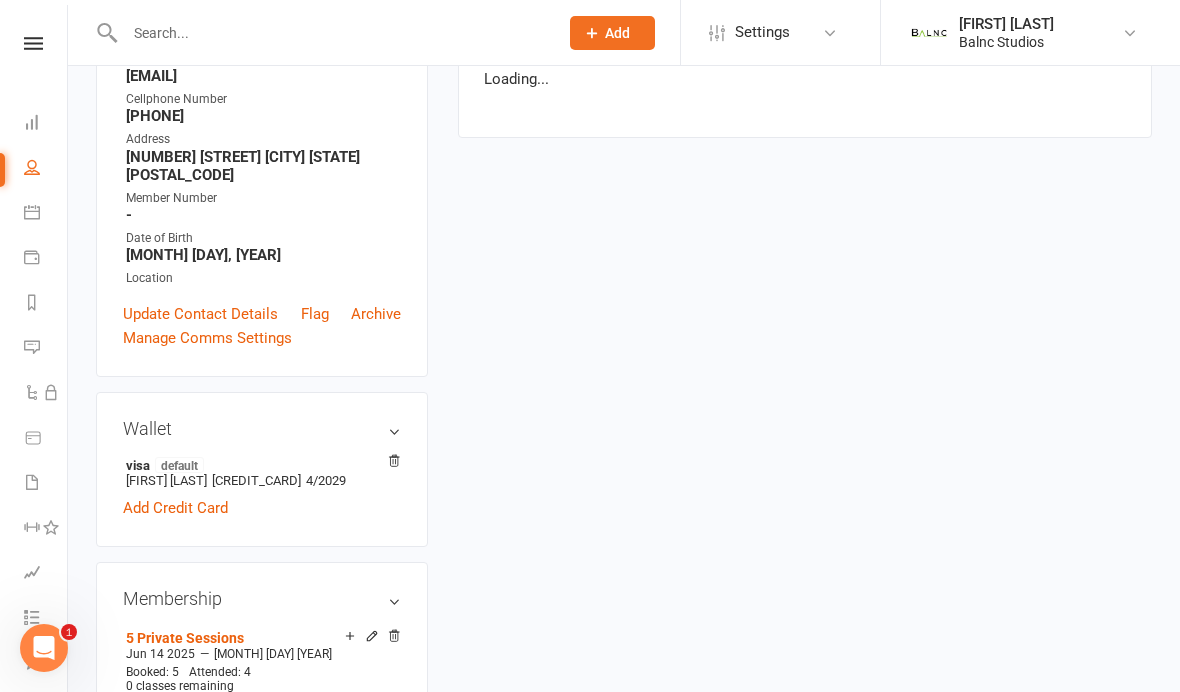 scroll, scrollTop: 0, scrollLeft: 0, axis: both 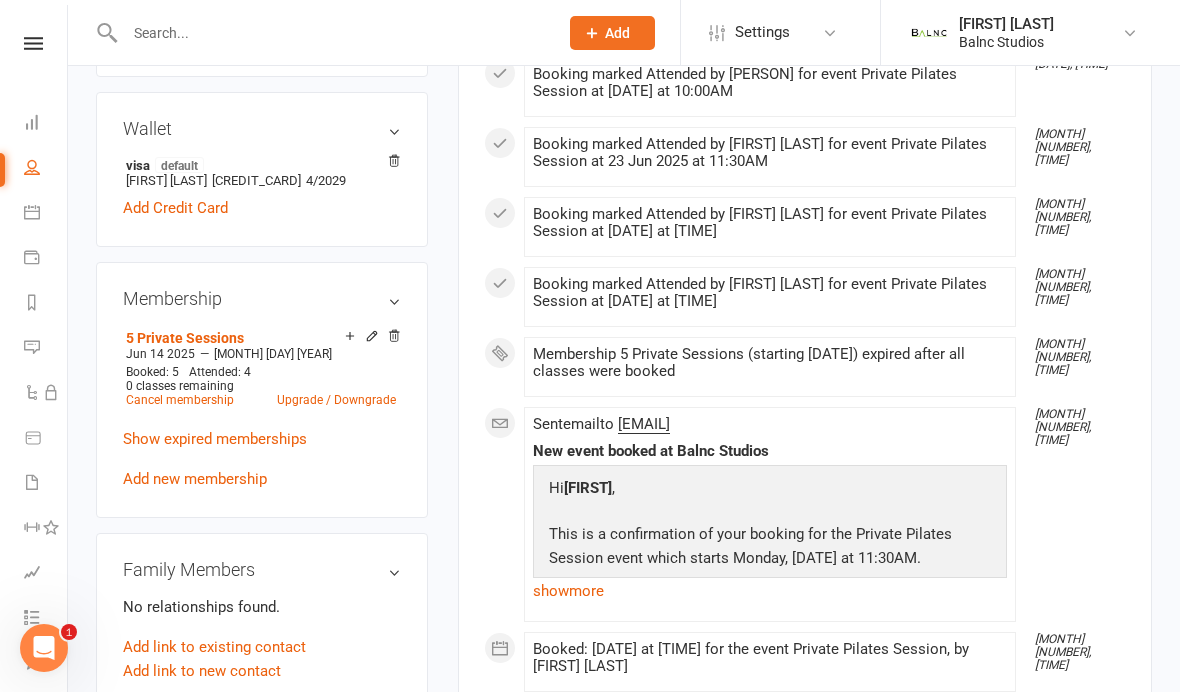 click on "5 Private Sessions" at bounding box center (185, 338) 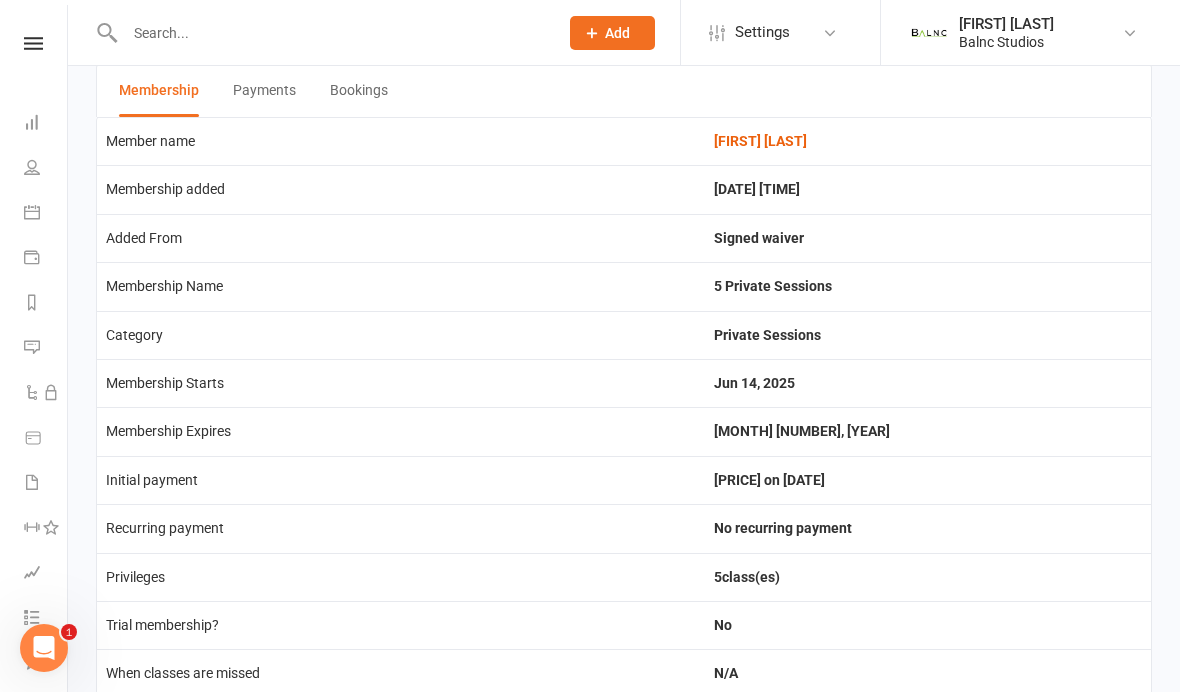click on "Bookings" at bounding box center [359, 91] 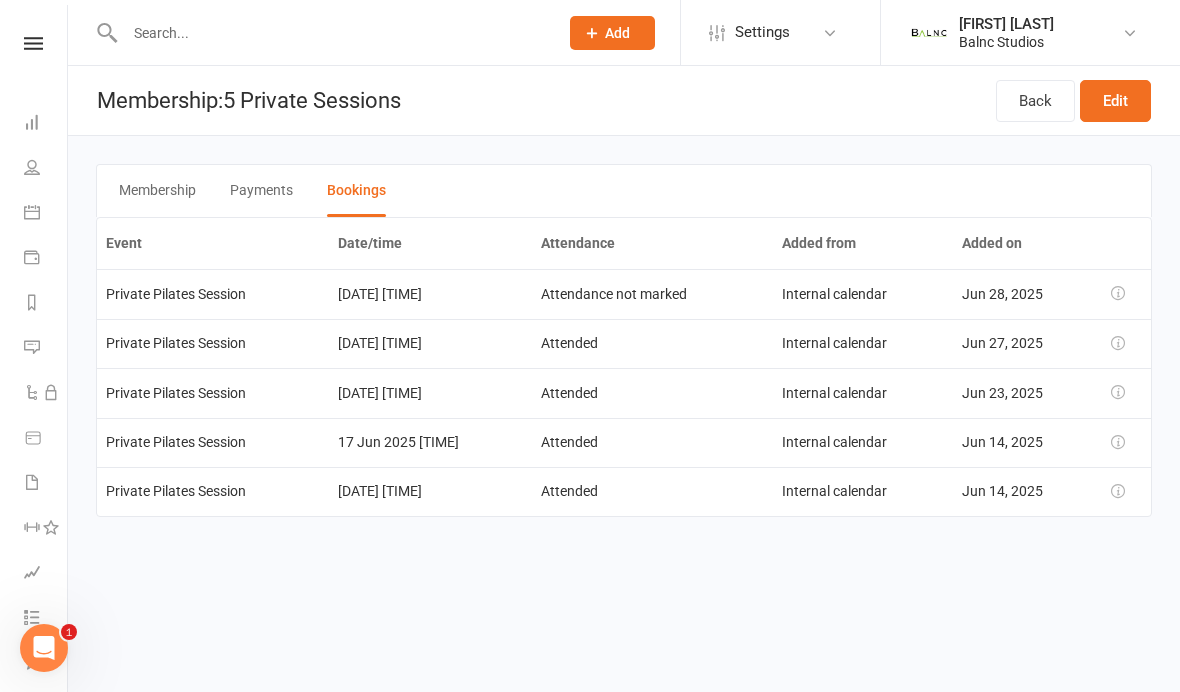 scroll, scrollTop: 0, scrollLeft: 0, axis: both 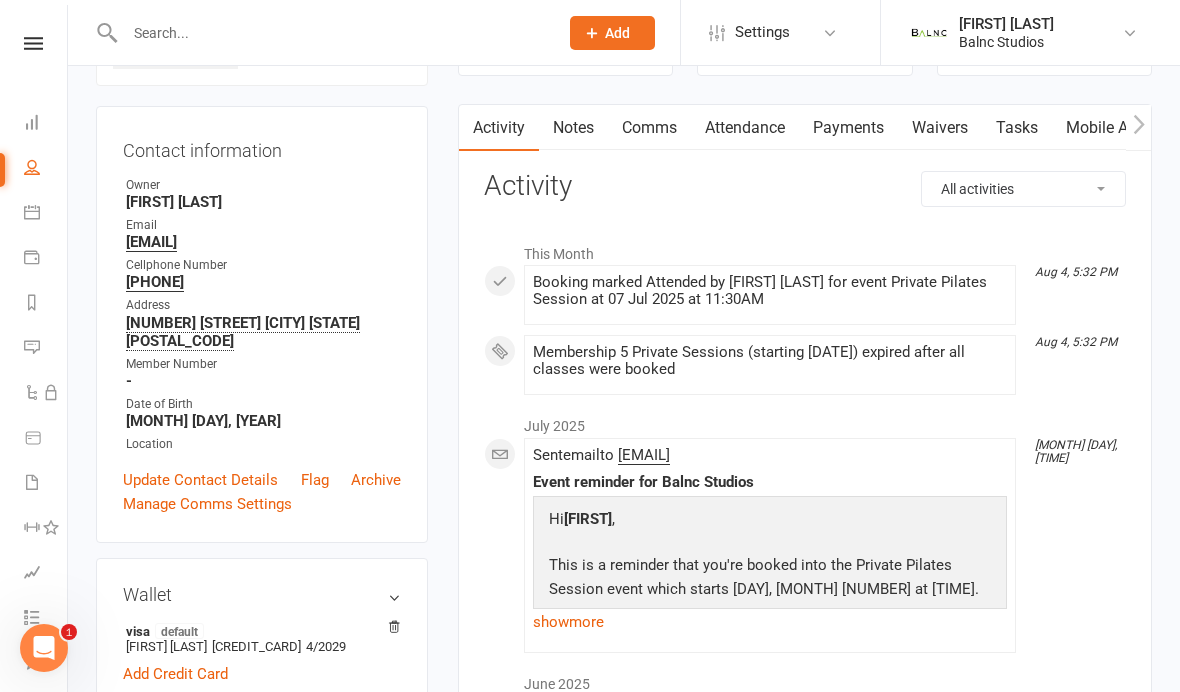 click at bounding box center (32, 167) 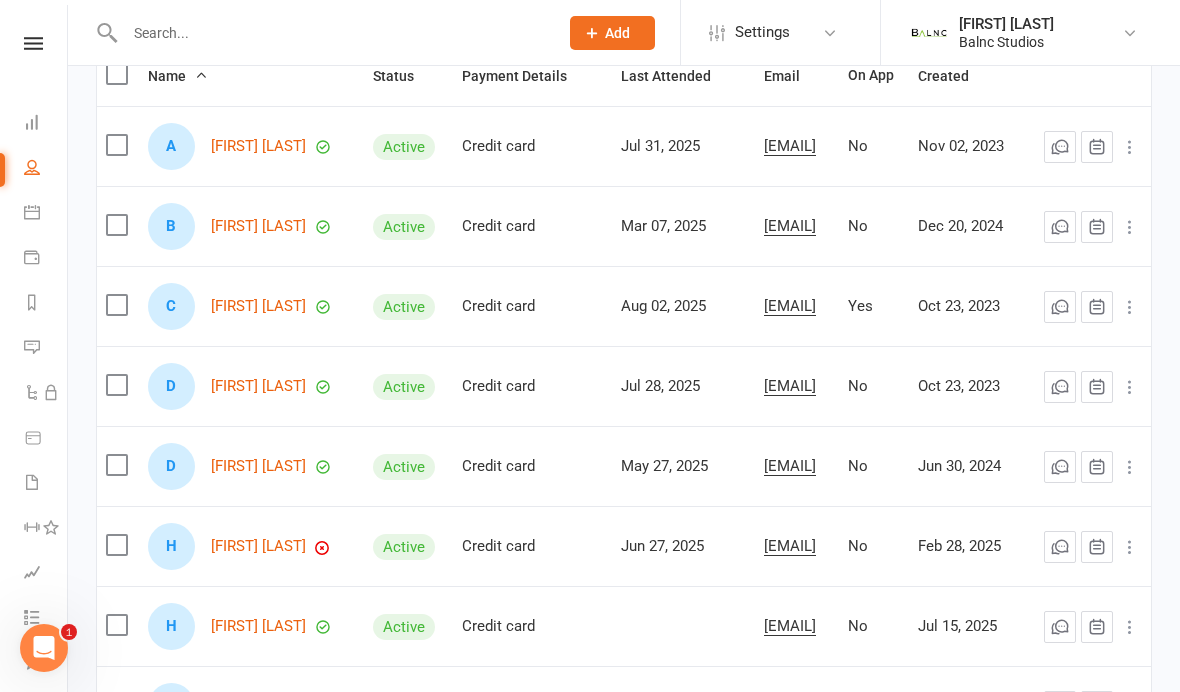 scroll, scrollTop: 246, scrollLeft: 0, axis: vertical 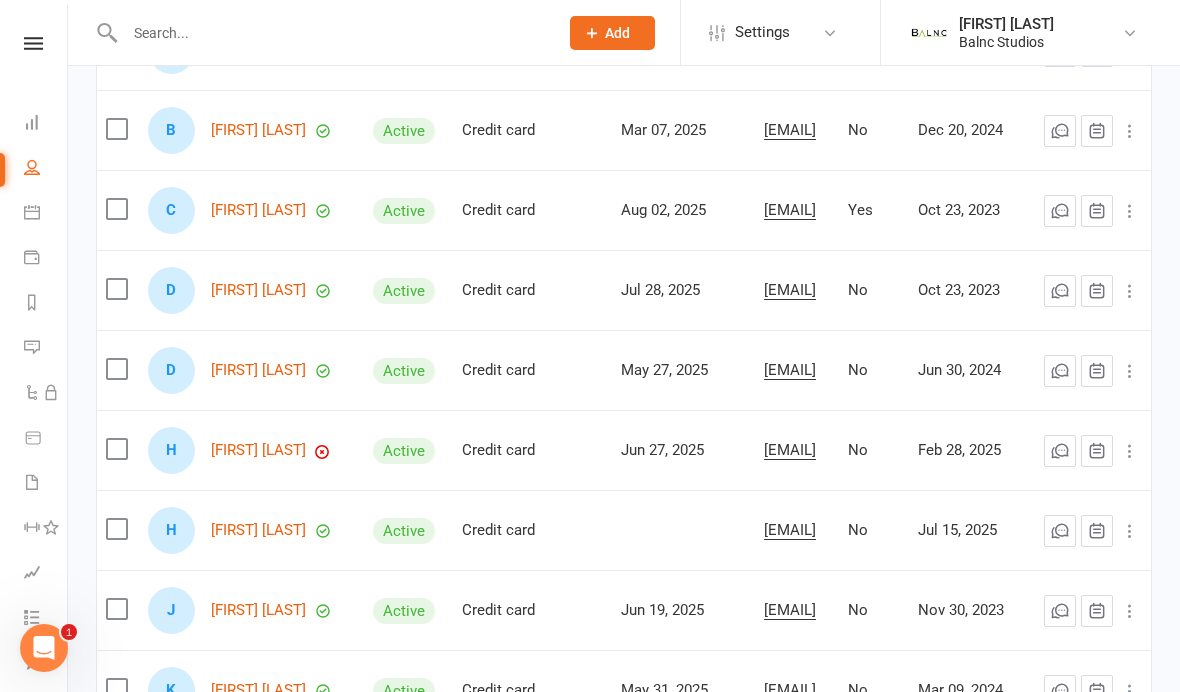 click on "[FIRST] [LAST]" at bounding box center [258, 450] 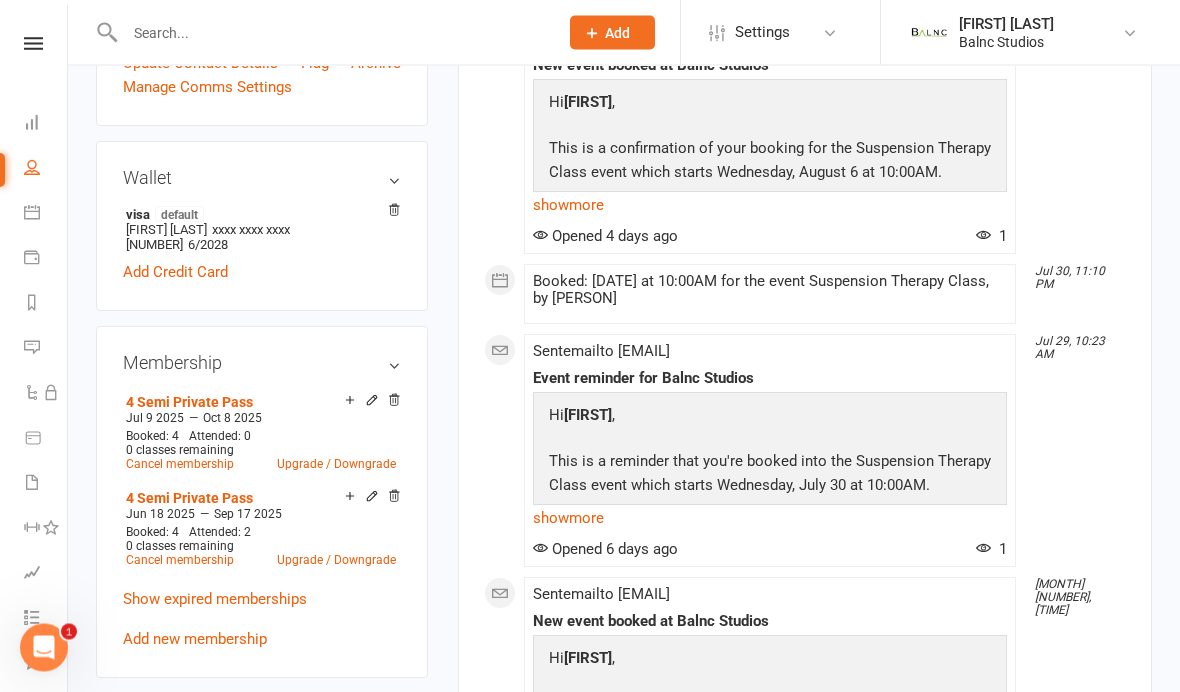 scroll, scrollTop: 584, scrollLeft: 0, axis: vertical 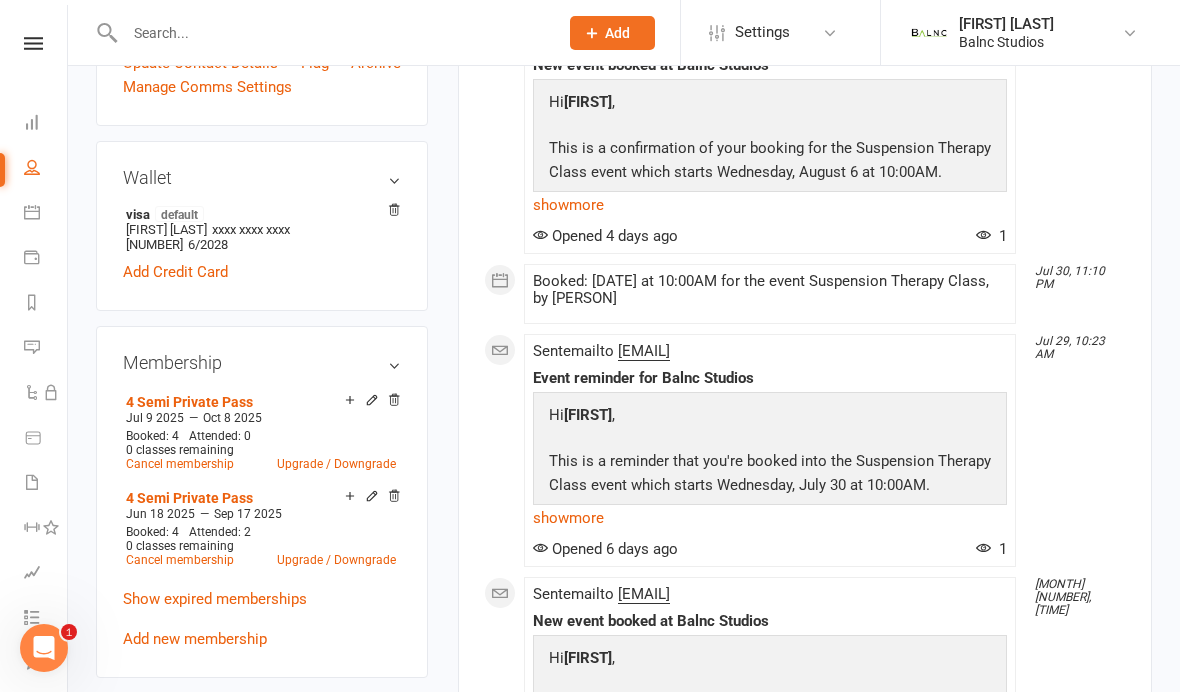 click on "4 Semi Private Pass" at bounding box center (189, 498) 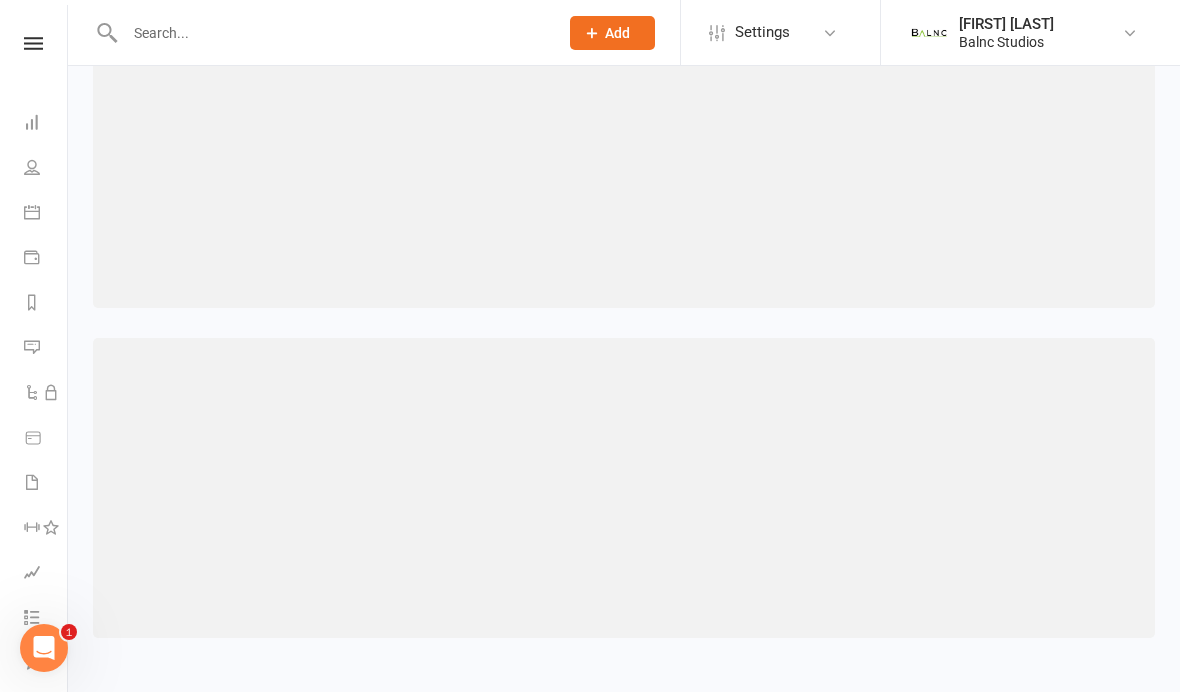 scroll, scrollTop: 100, scrollLeft: 0, axis: vertical 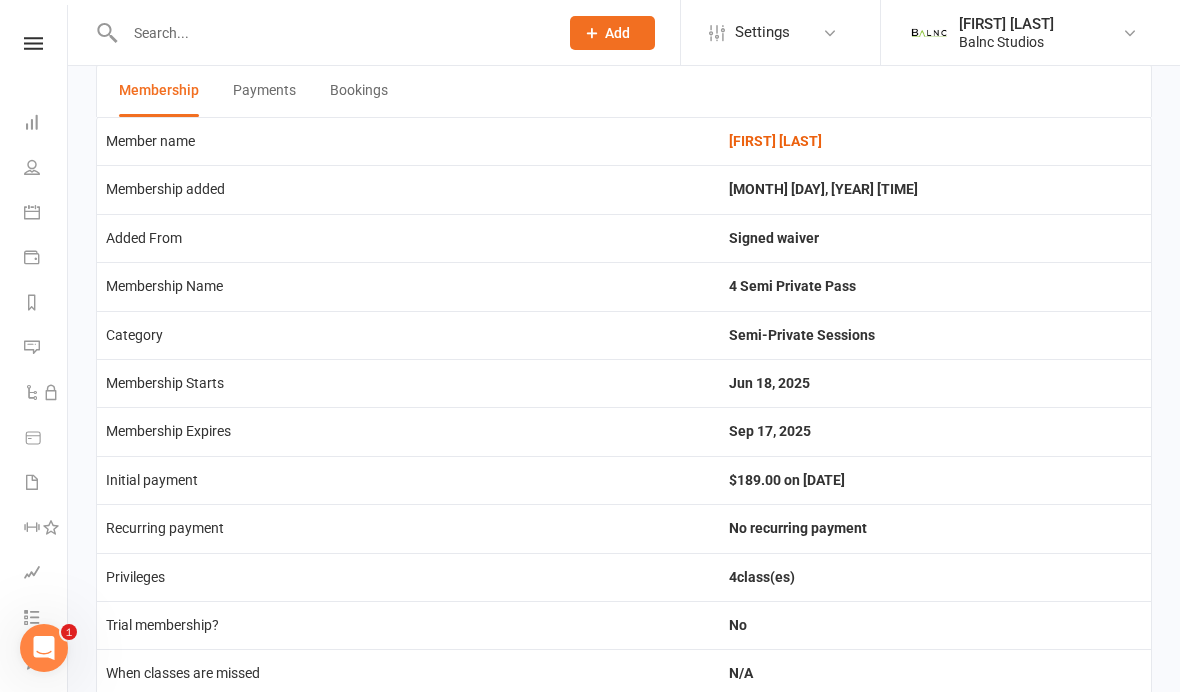 click on "Bookings" at bounding box center [359, 91] 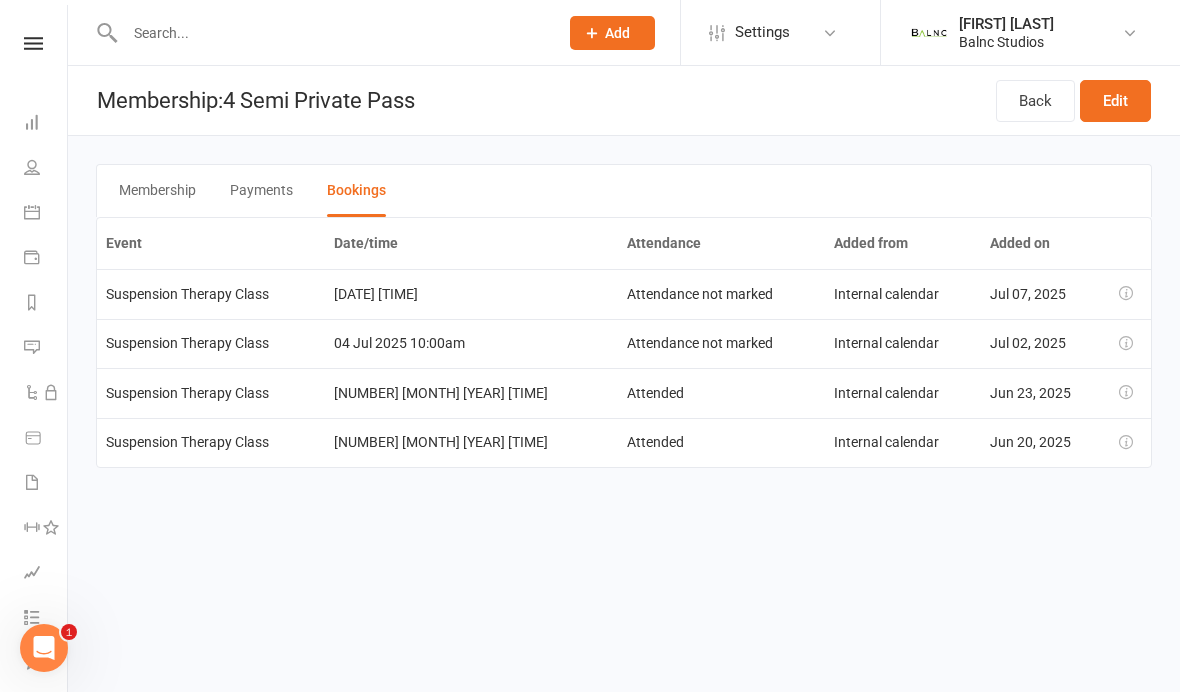 click on "Back" at bounding box center (1035, 101) 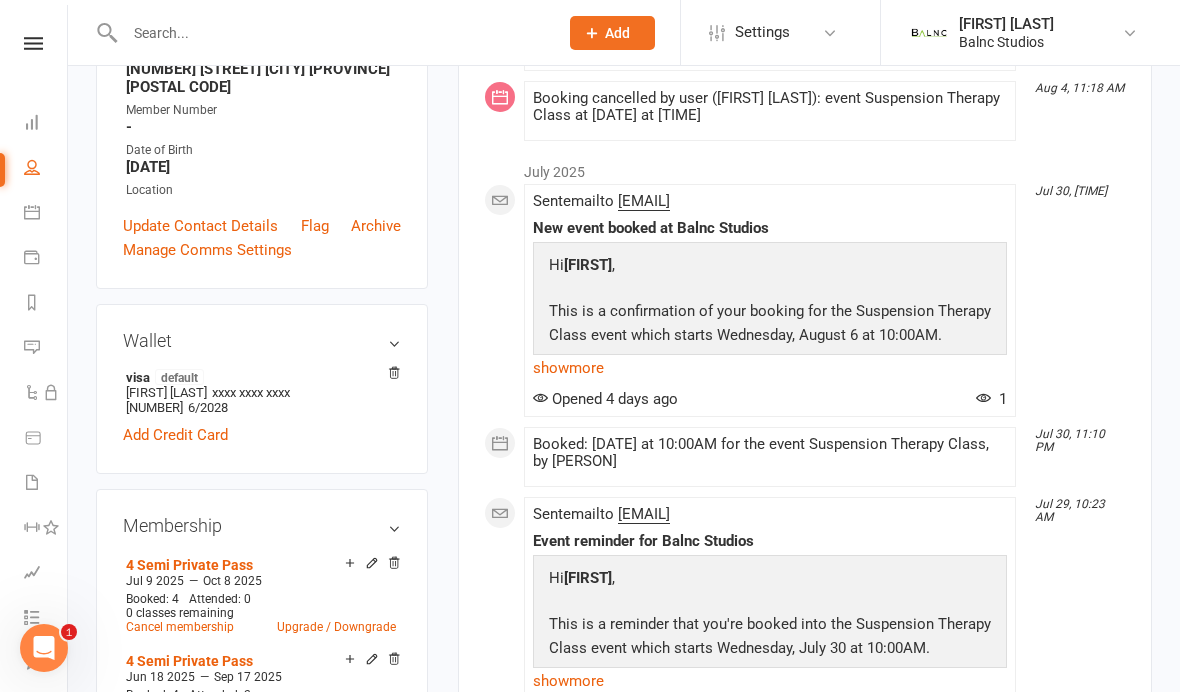 click on "4 Semi Private Pass" at bounding box center [189, 661] 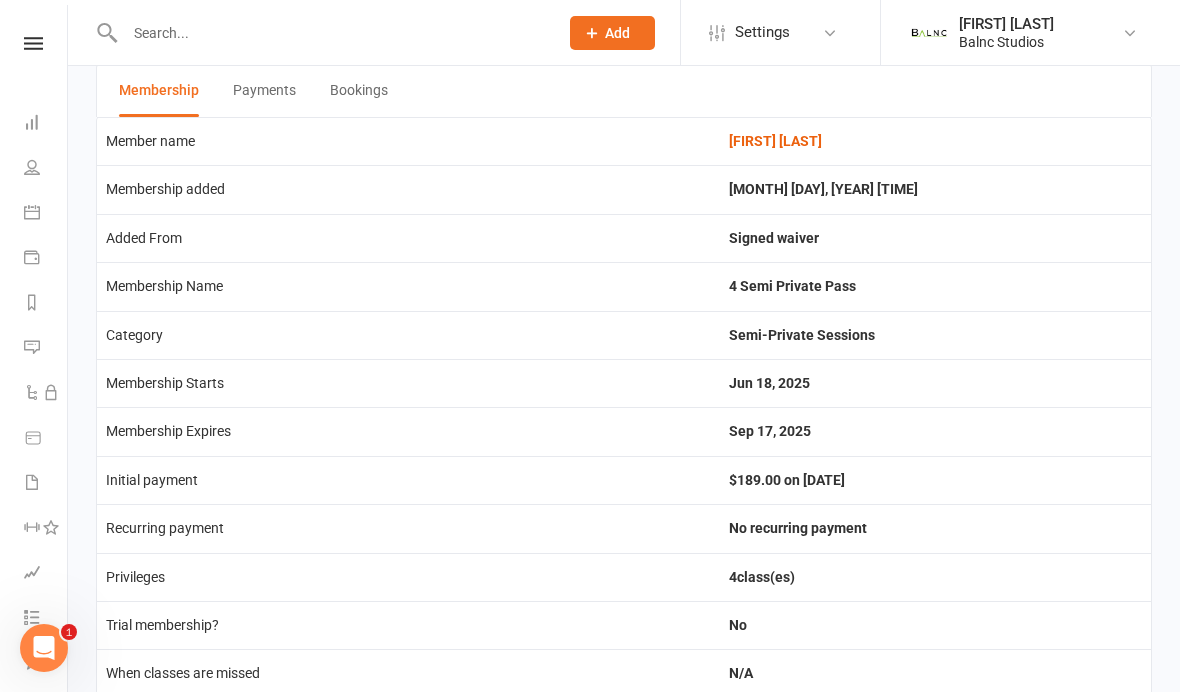 click on "Bookings" at bounding box center (359, 91) 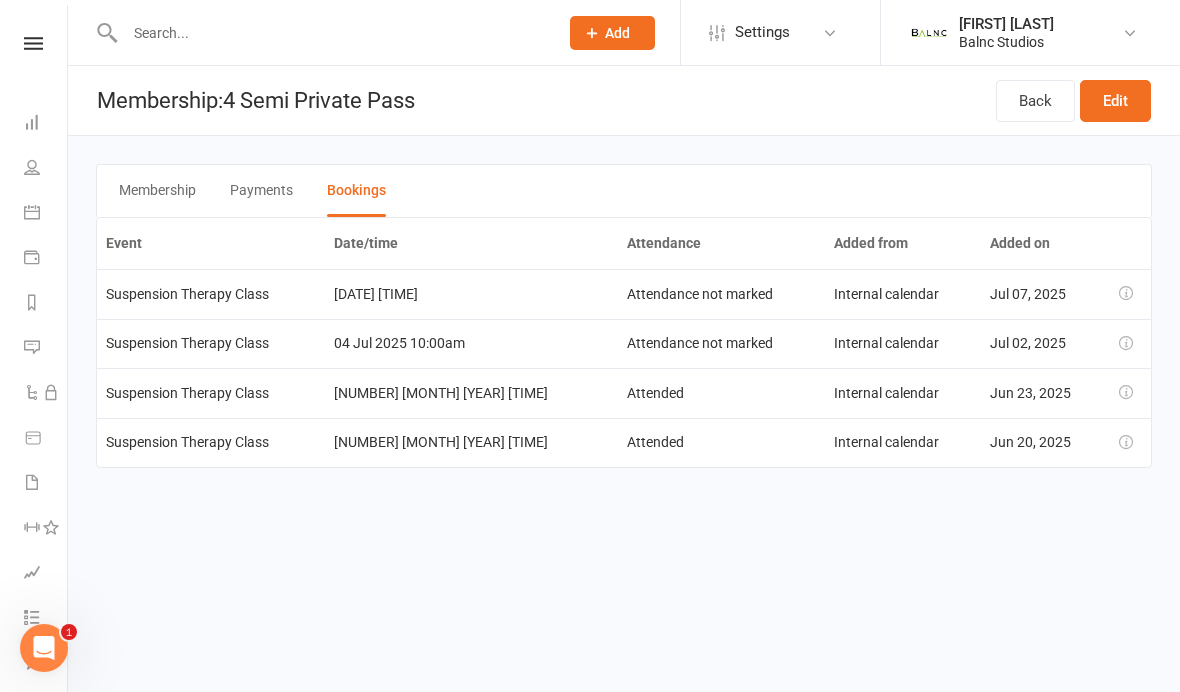 click on "Back" at bounding box center (1035, 101) 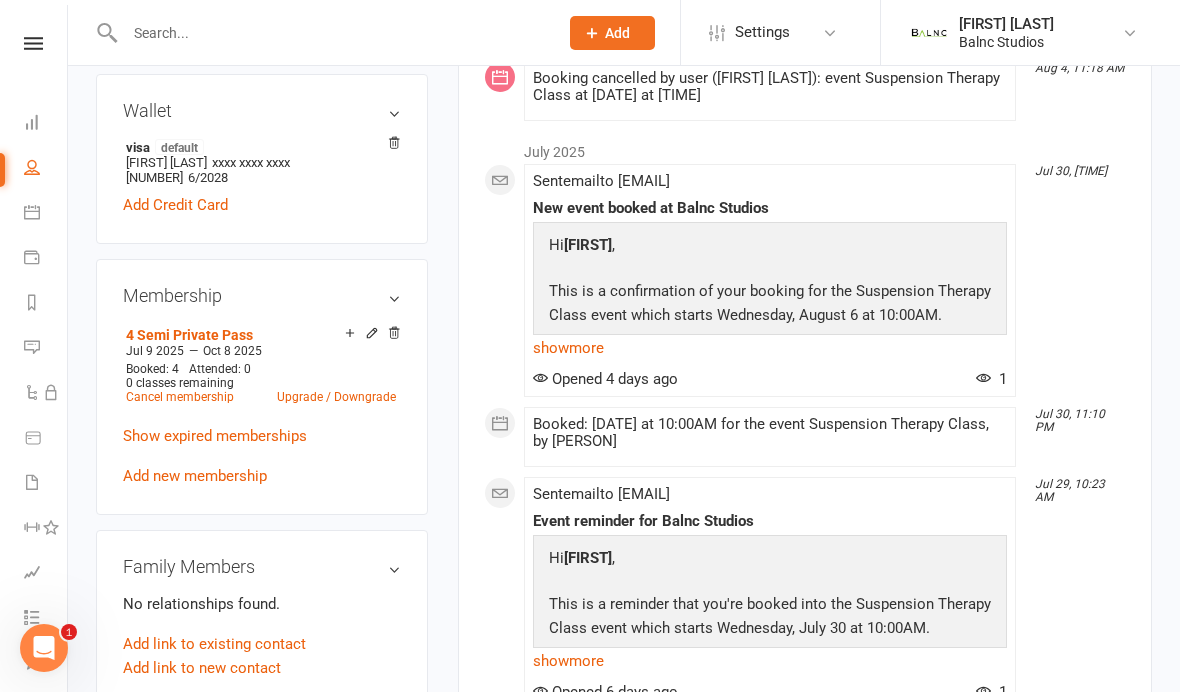 click on "4 Semi Private Pass" at bounding box center (189, 335) 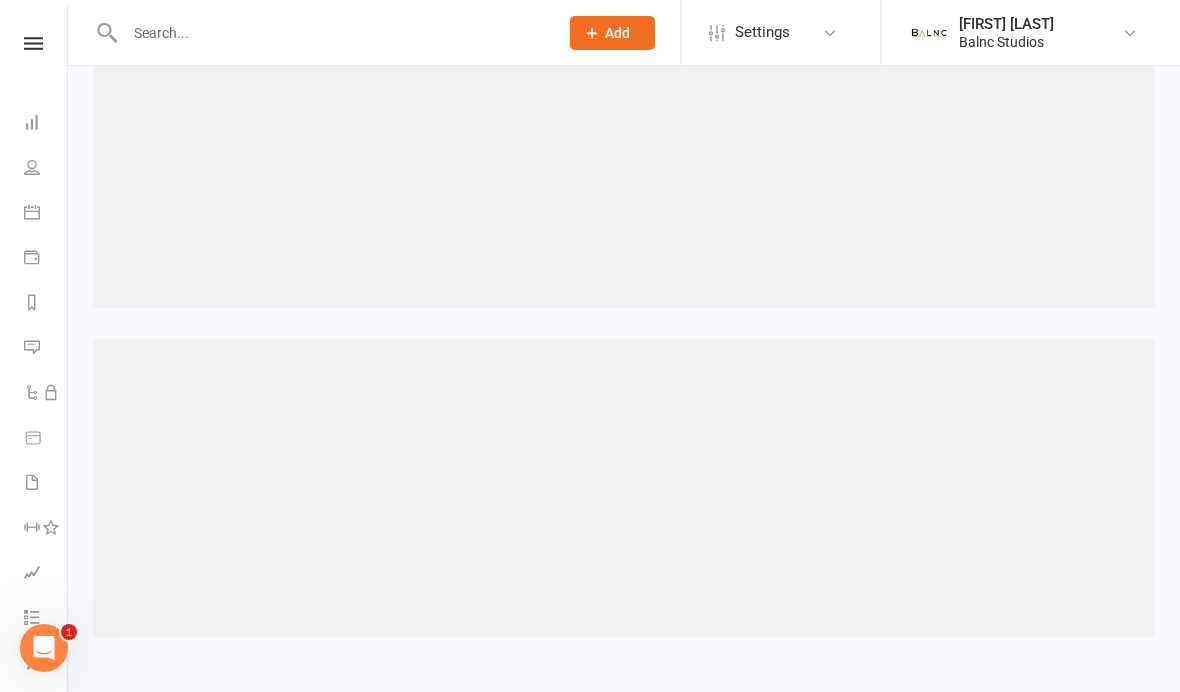 scroll, scrollTop: 100, scrollLeft: 0, axis: vertical 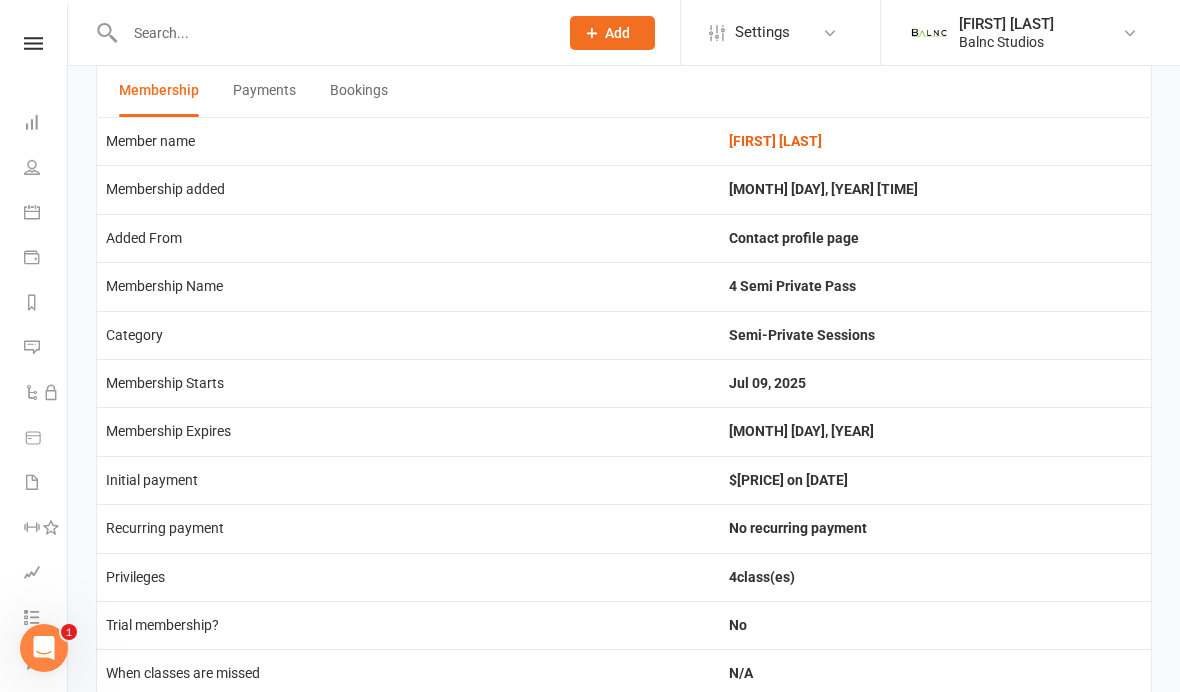 click on "Bookings" at bounding box center (359, 91) 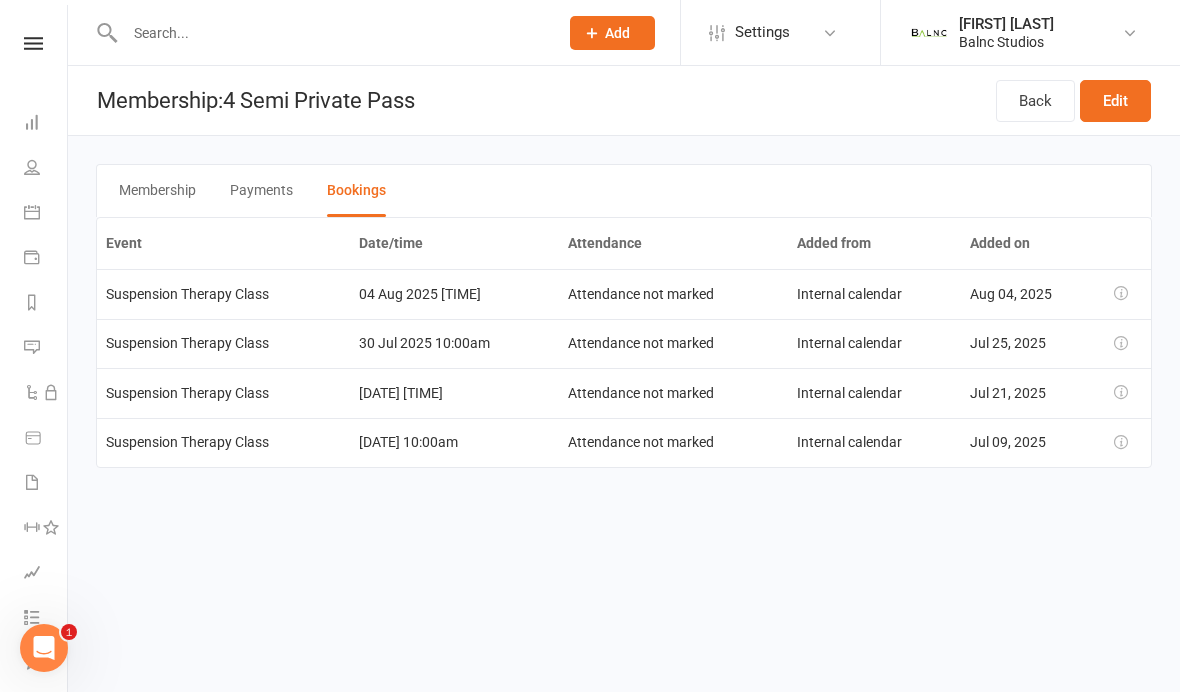 click on "Back" at bounding box center [1035, 101] 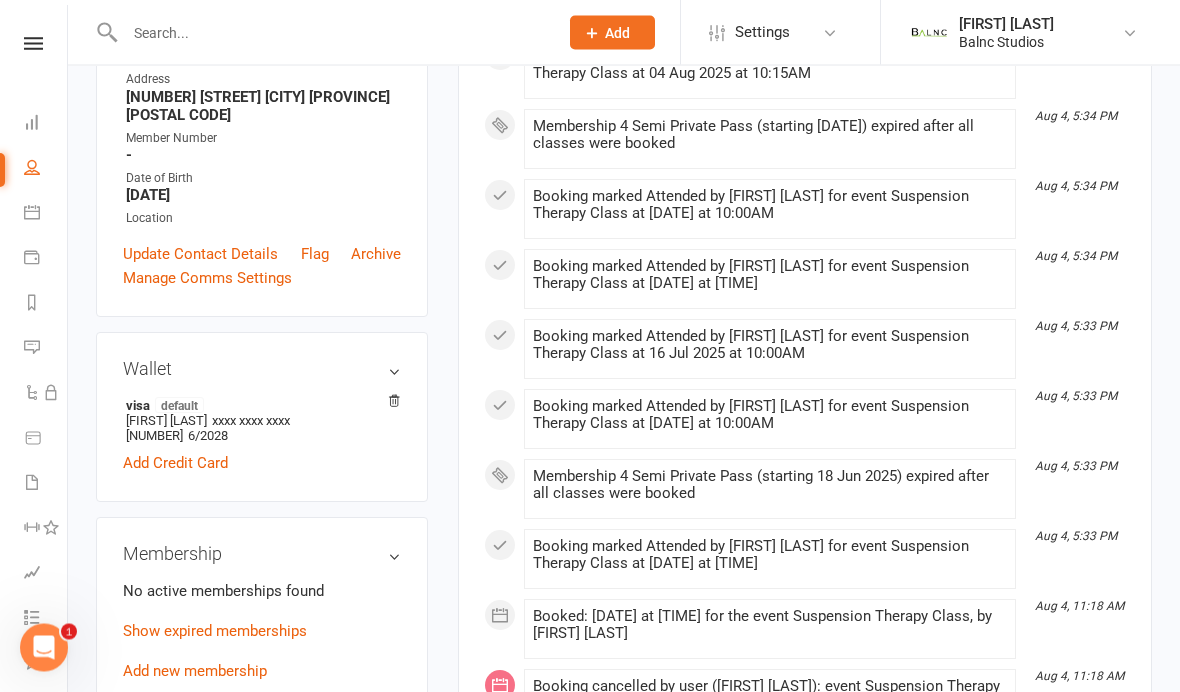 scroll, scrollTop: 393, scrollLeft: 0, axis: vertical 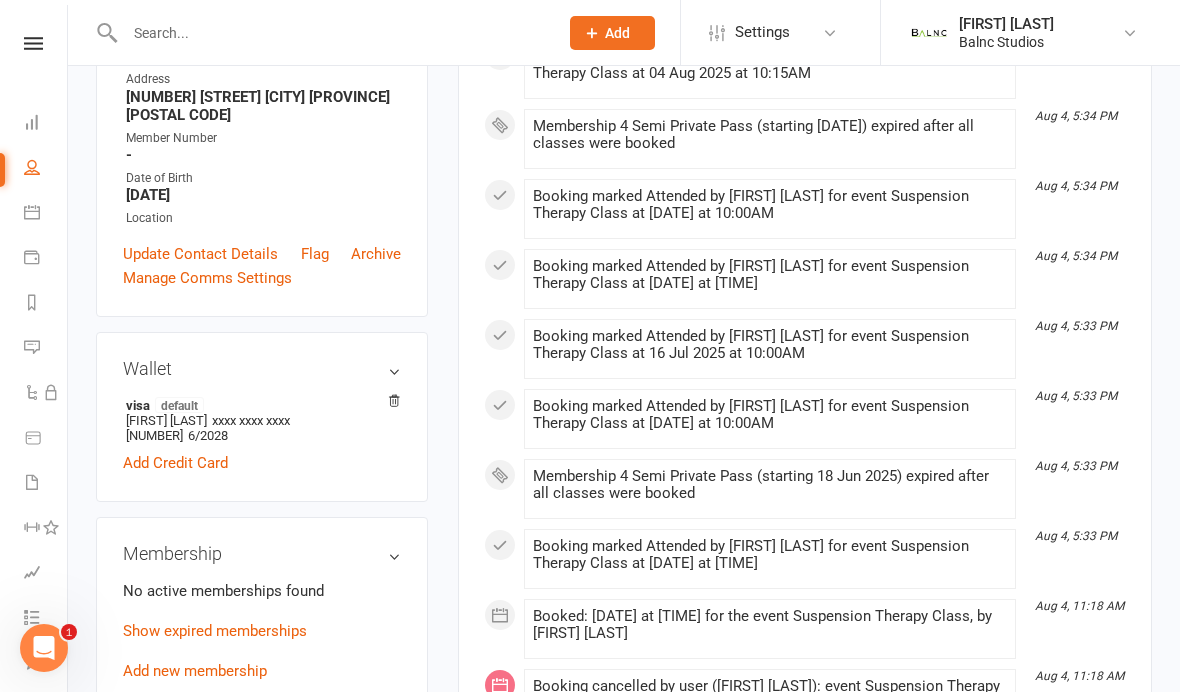 click at bounding box center [32, 167] 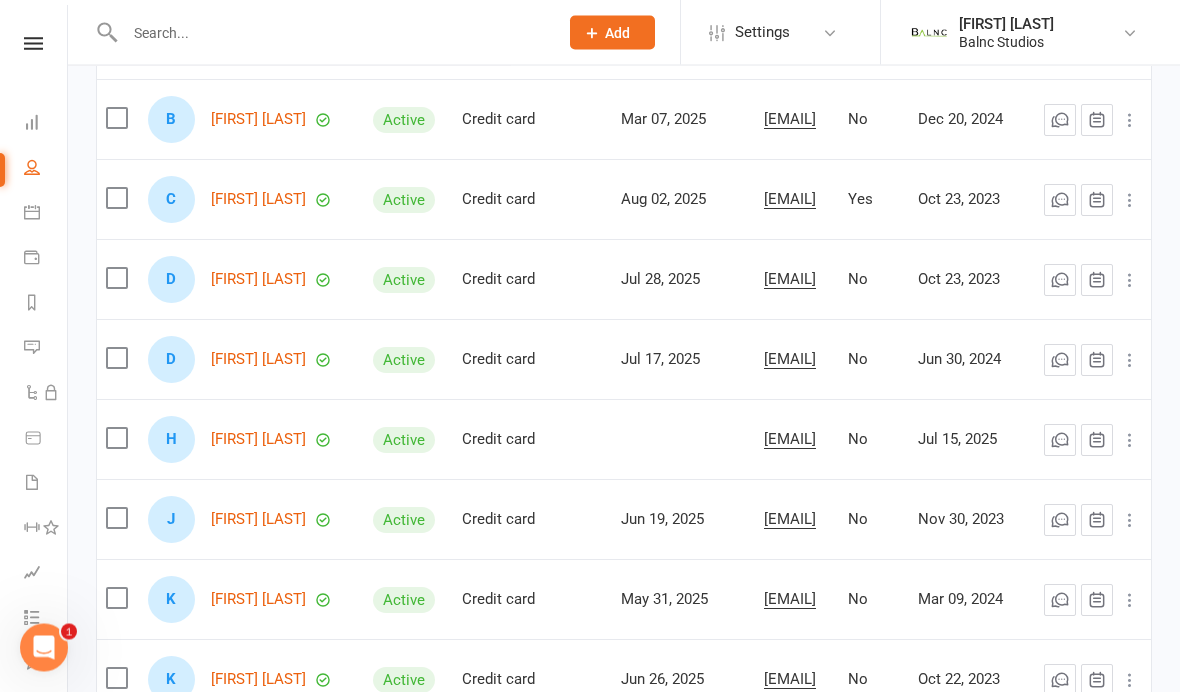 scroll, scrollTop: 362, scrollLeft: 0, axis: vertical 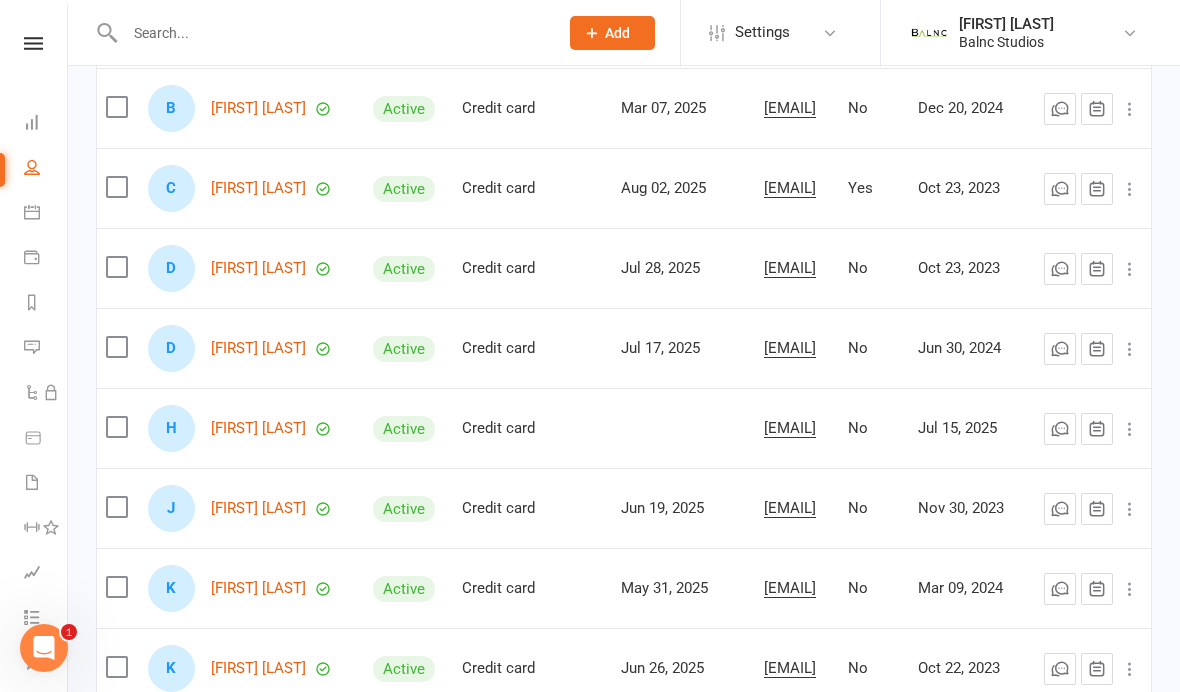 click on "[FIRST] [LAST]" at bounding box center (258, 428) 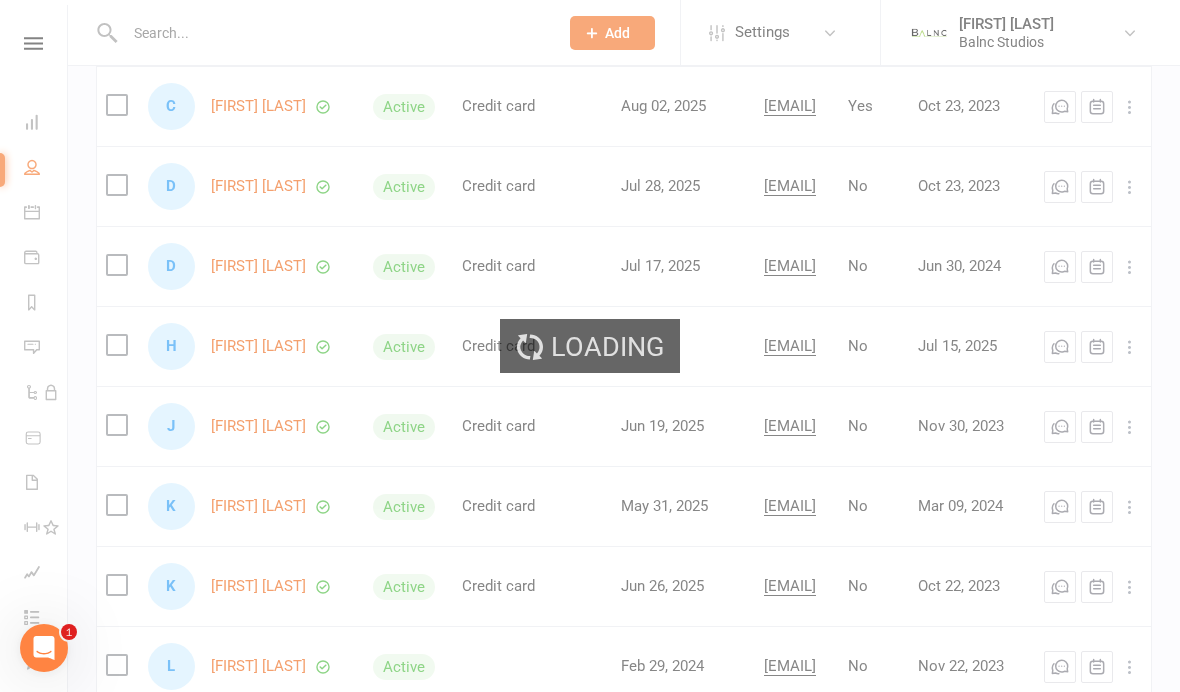 scroll, scrollTop: 0, scrollLeft: 0, axis: both 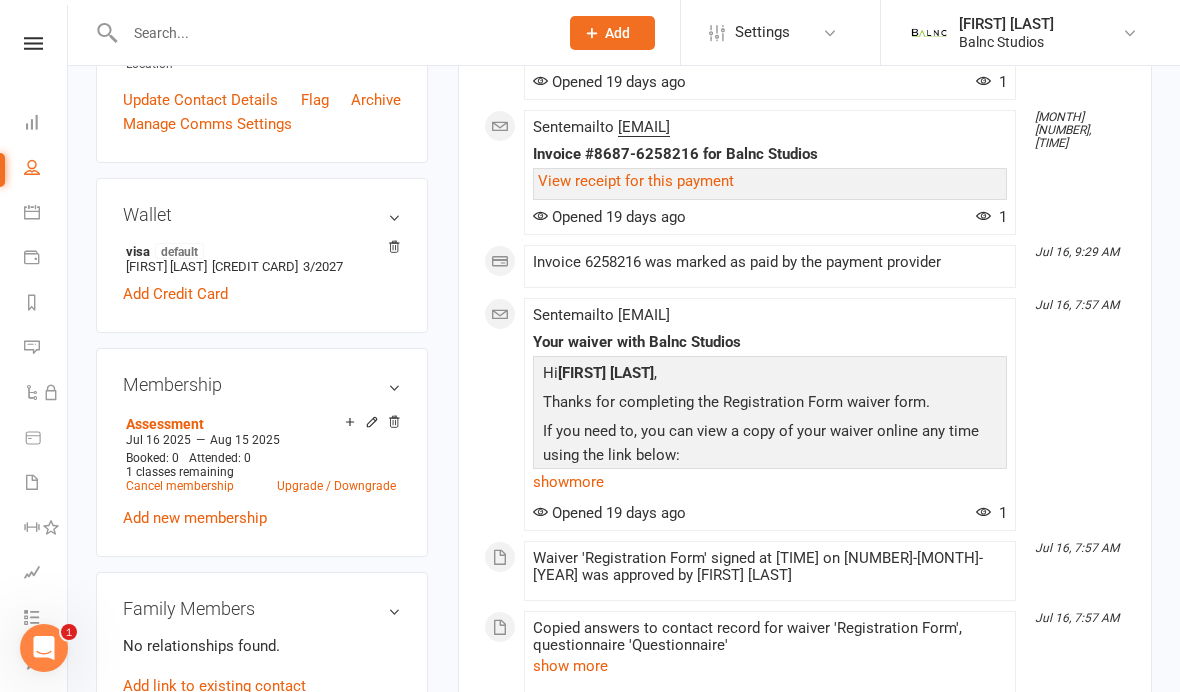 click on "Assessment" at bounding box center (165, 424) 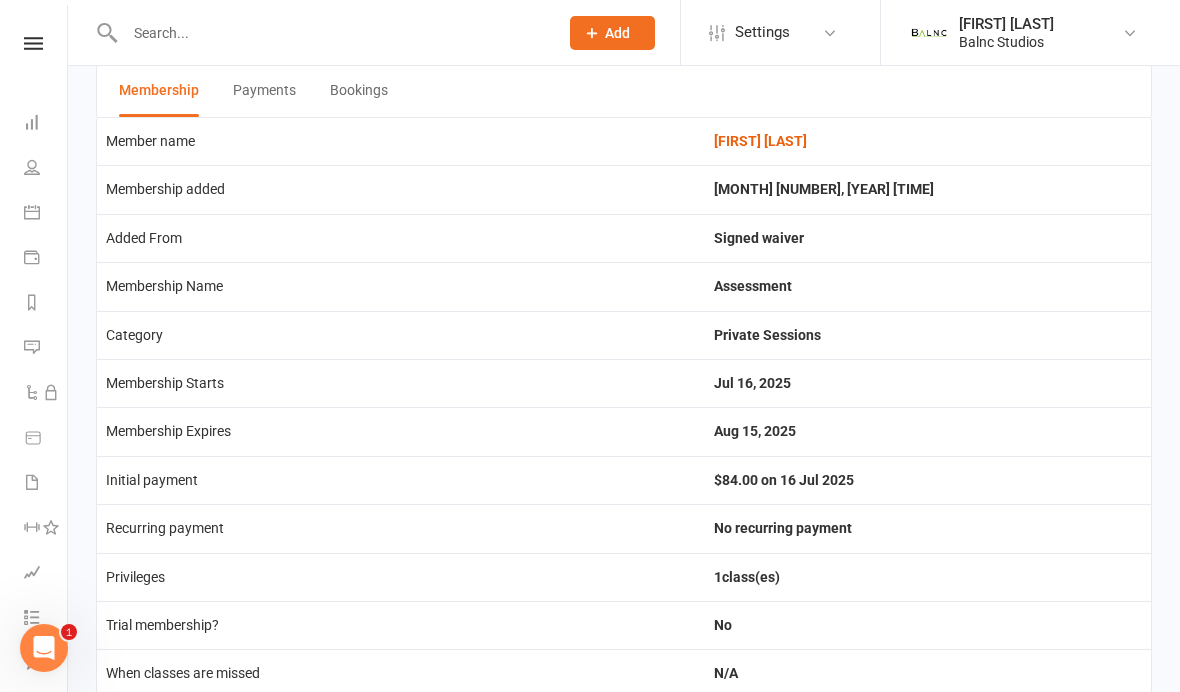 click on "Bookings" at bounding box center (359, 91) 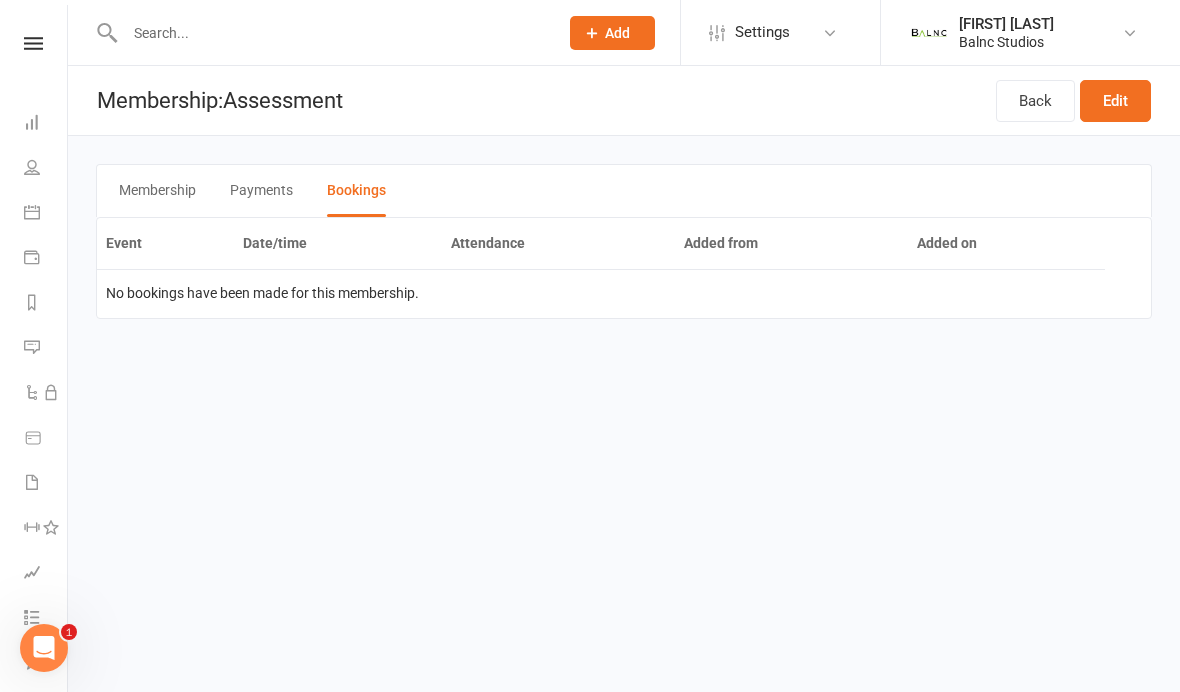 scroll, scrollTop: 0, scrollLeft: 0, axis: both 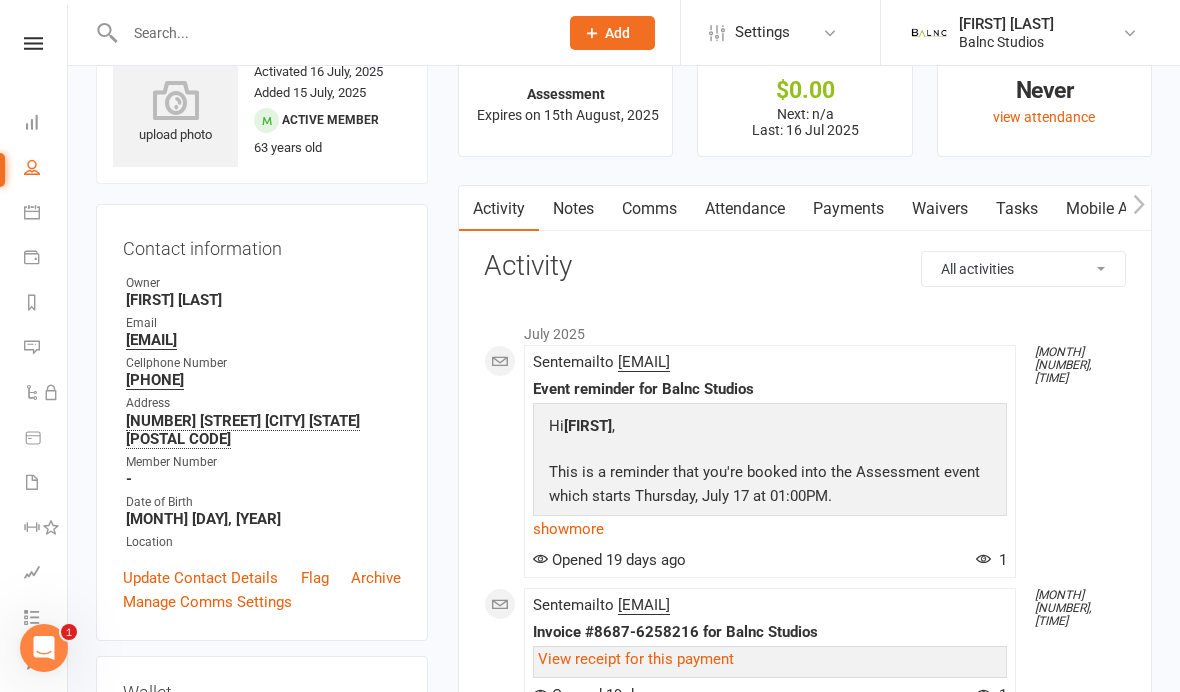 click at bounding box center (32, 167) 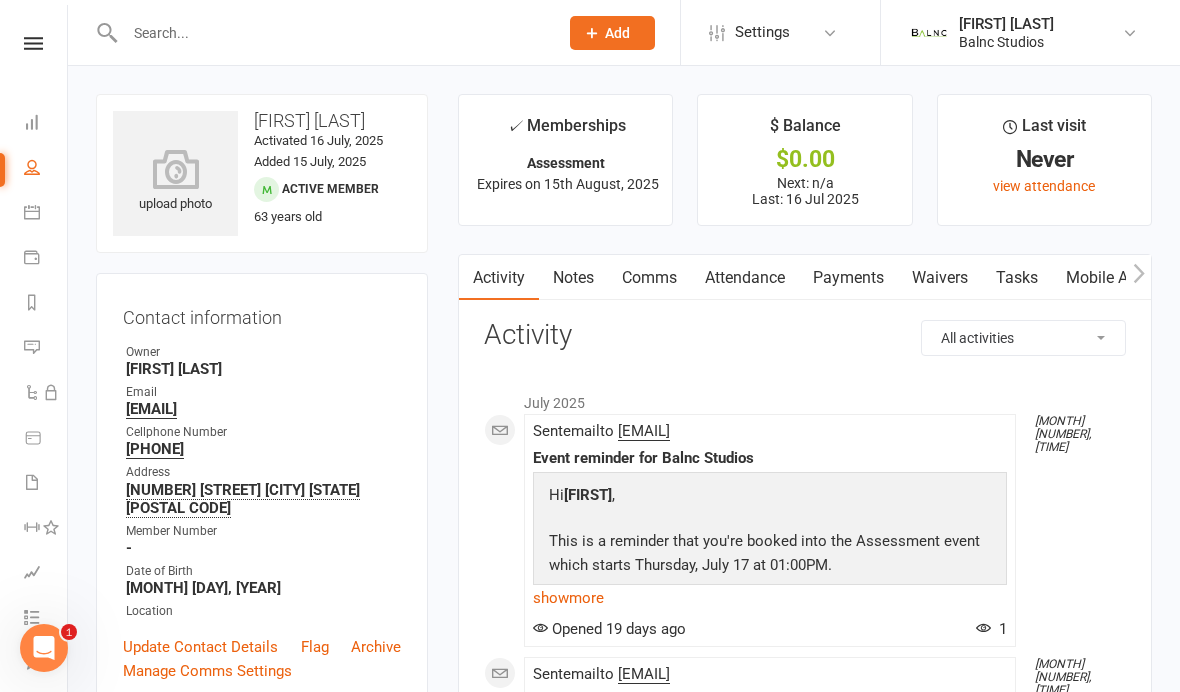 select on "100" 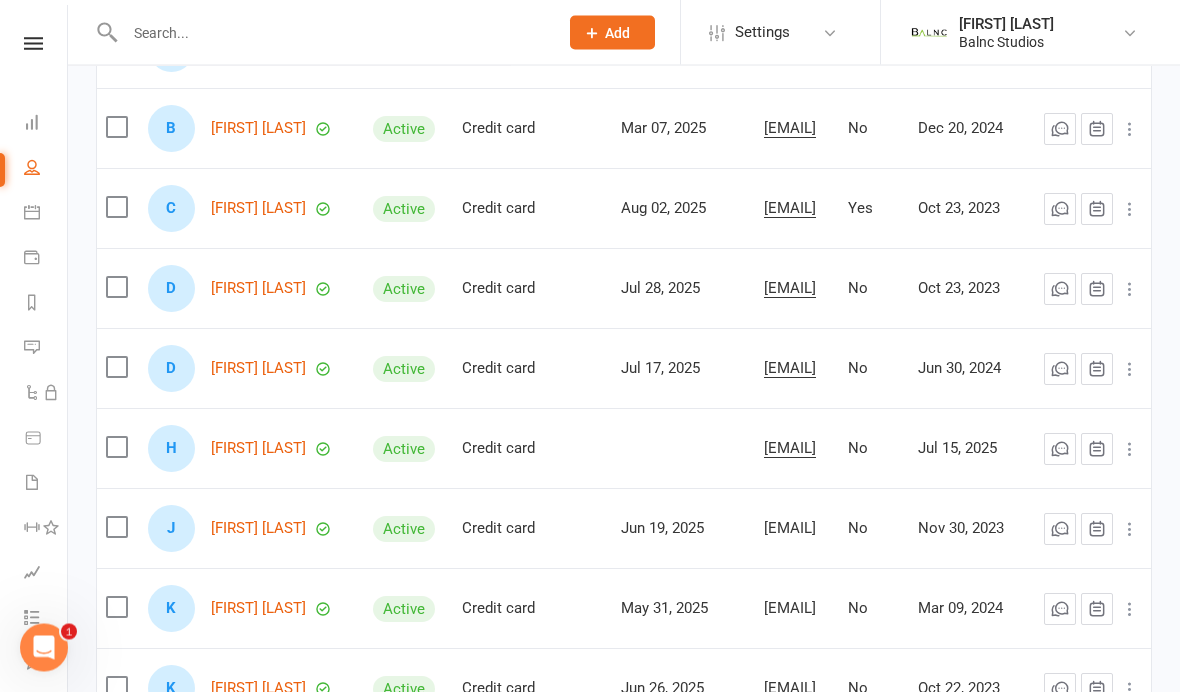 scroll, scrollTop: 342, scrollLeft: 0, axis: vertical 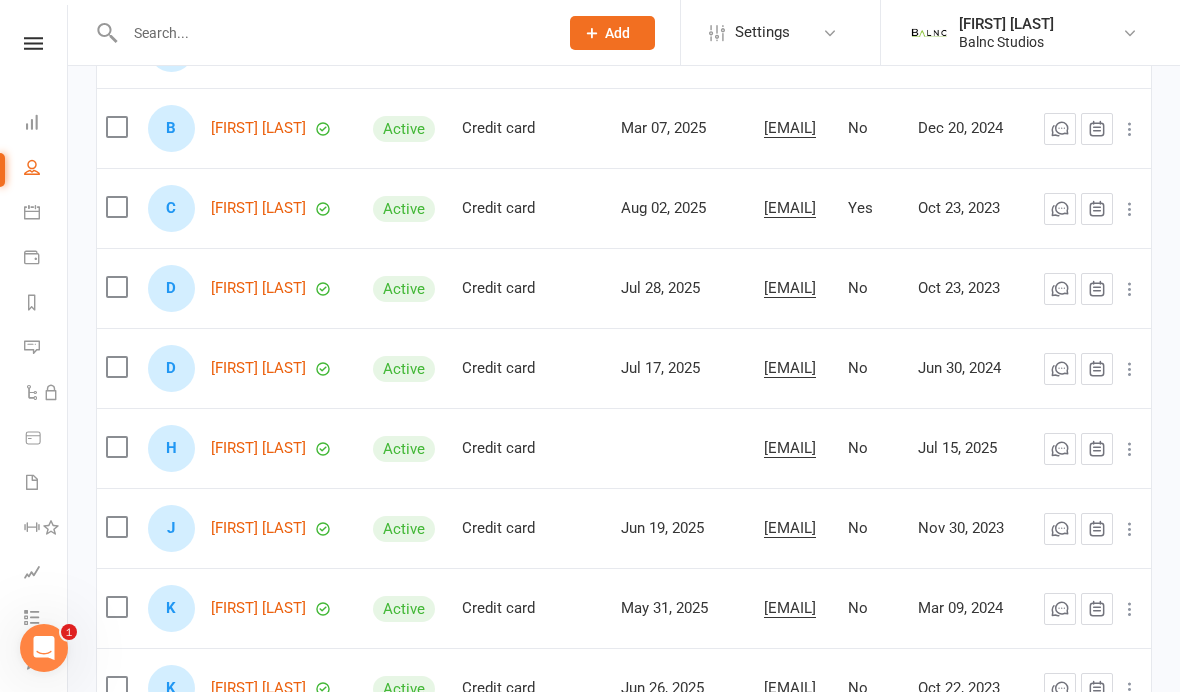 click on "[FIRST] [LAST]" at bounding box center [258, 528] 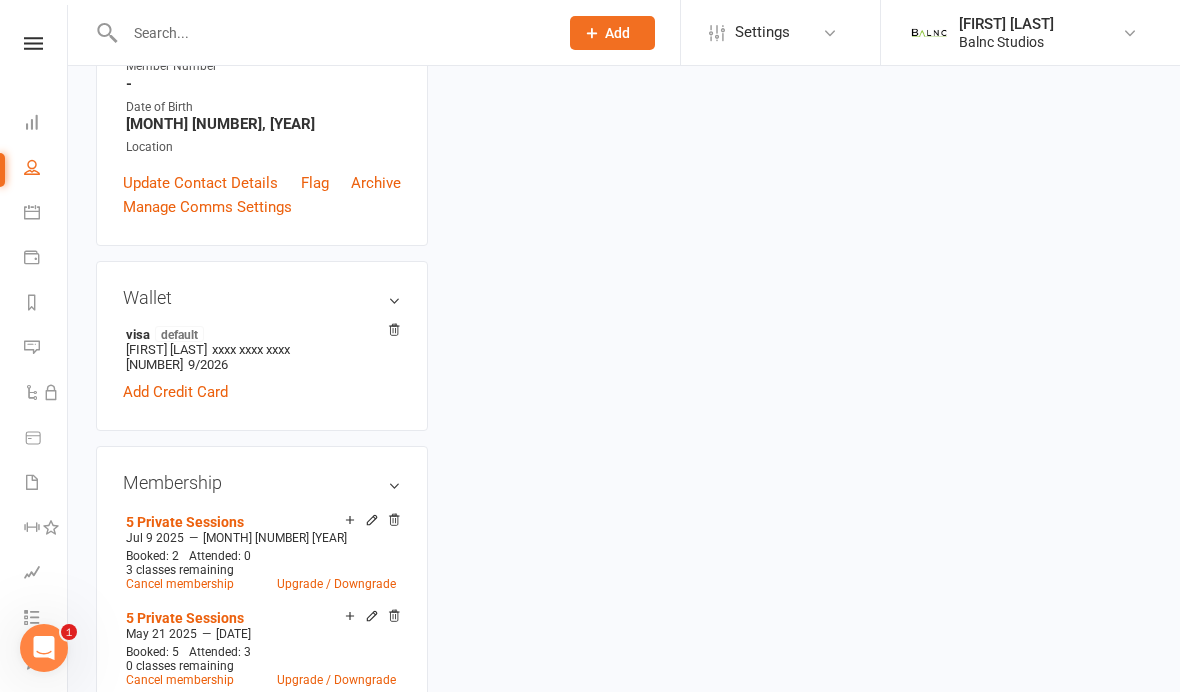 scroll, scrollTop: 0, scrollLeft: 0, axis: both 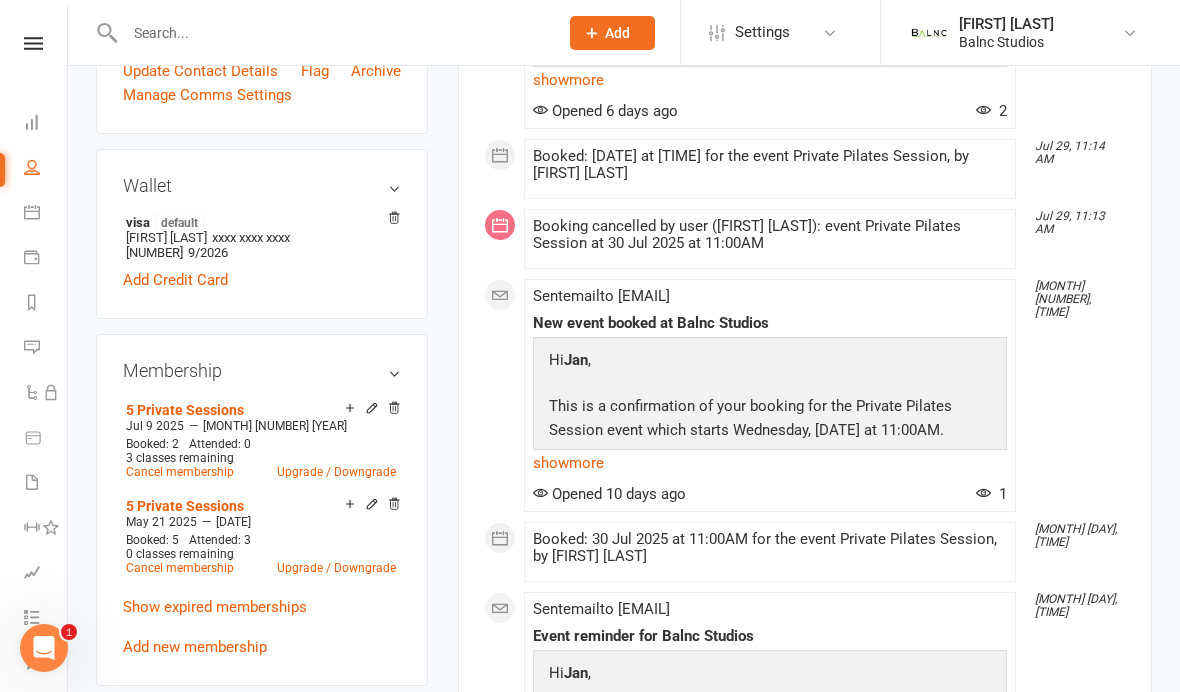click on "5 Private Sessions" at bounding box center (185, 506) 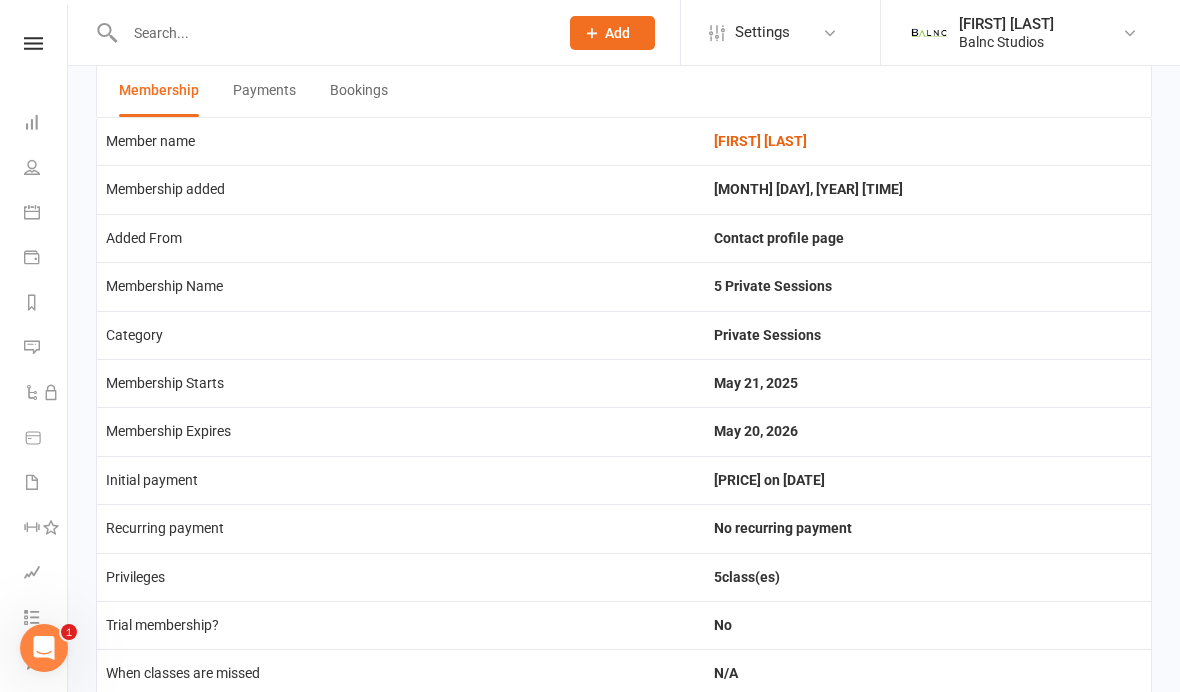 click on "Bookings" at bounding box center [359, 91] 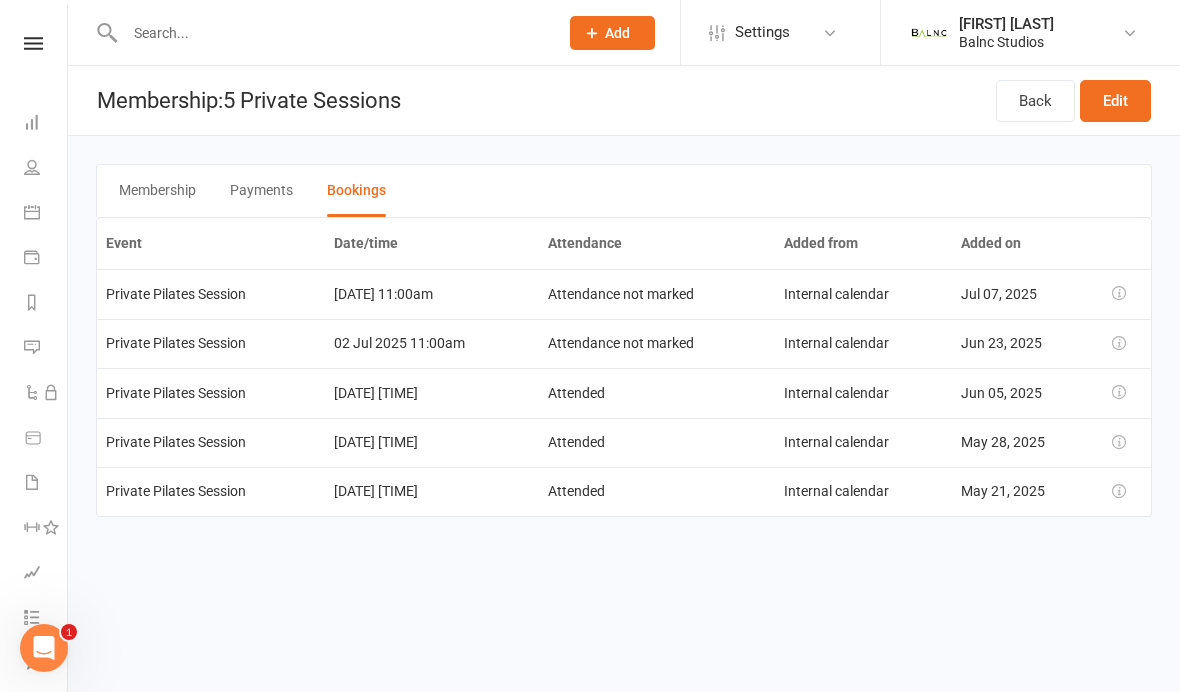 click on "Back" at bounding box center (1035, 101) 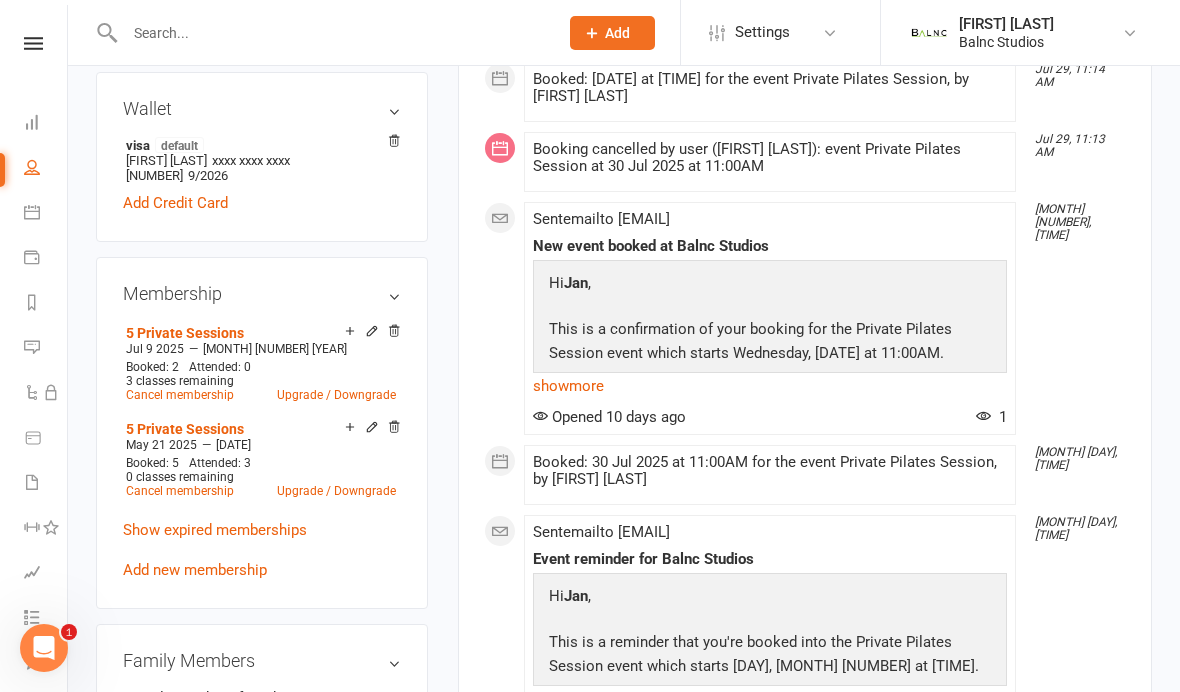 click on "5 Private Sessions" at bounding box center (185, 429) 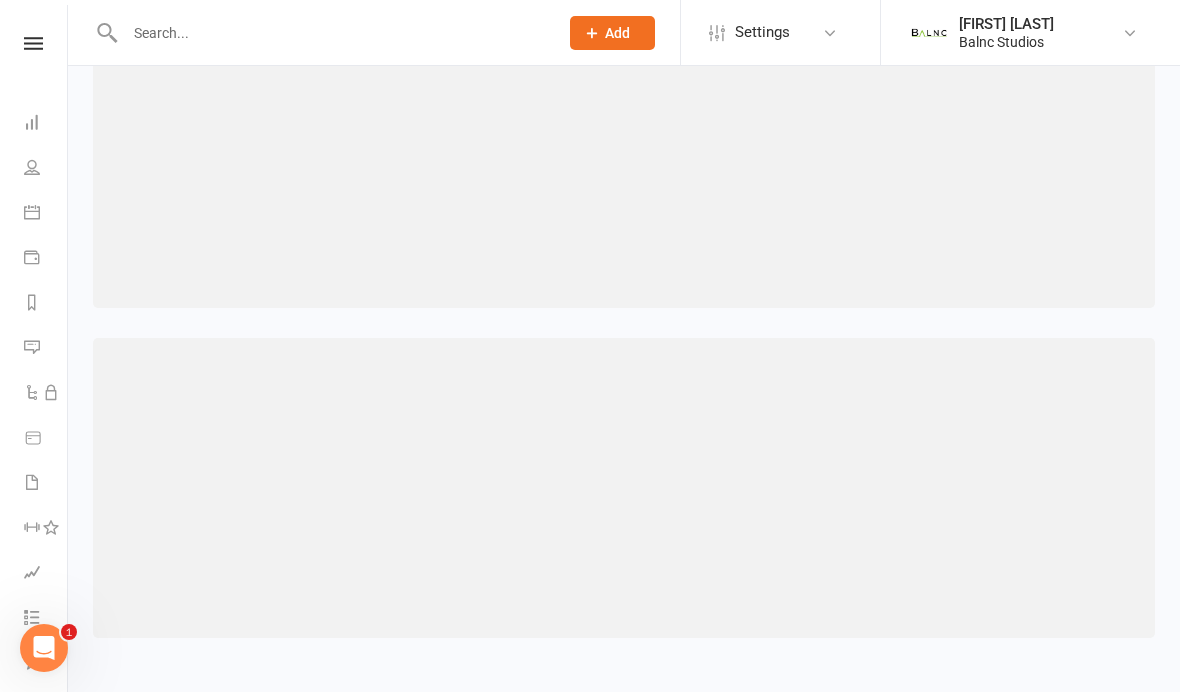scroll, scrollTop: 100, scrollLeft: 0, axis: vertical 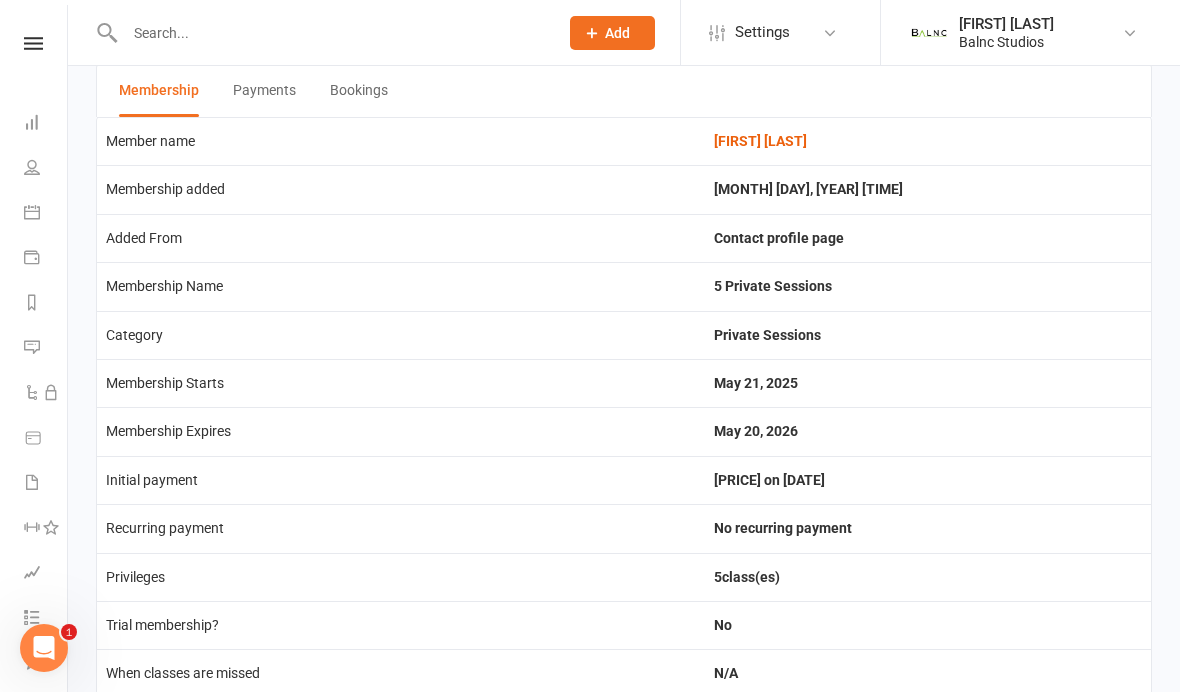 click on "Bookings" at bounding box center [359, 91] 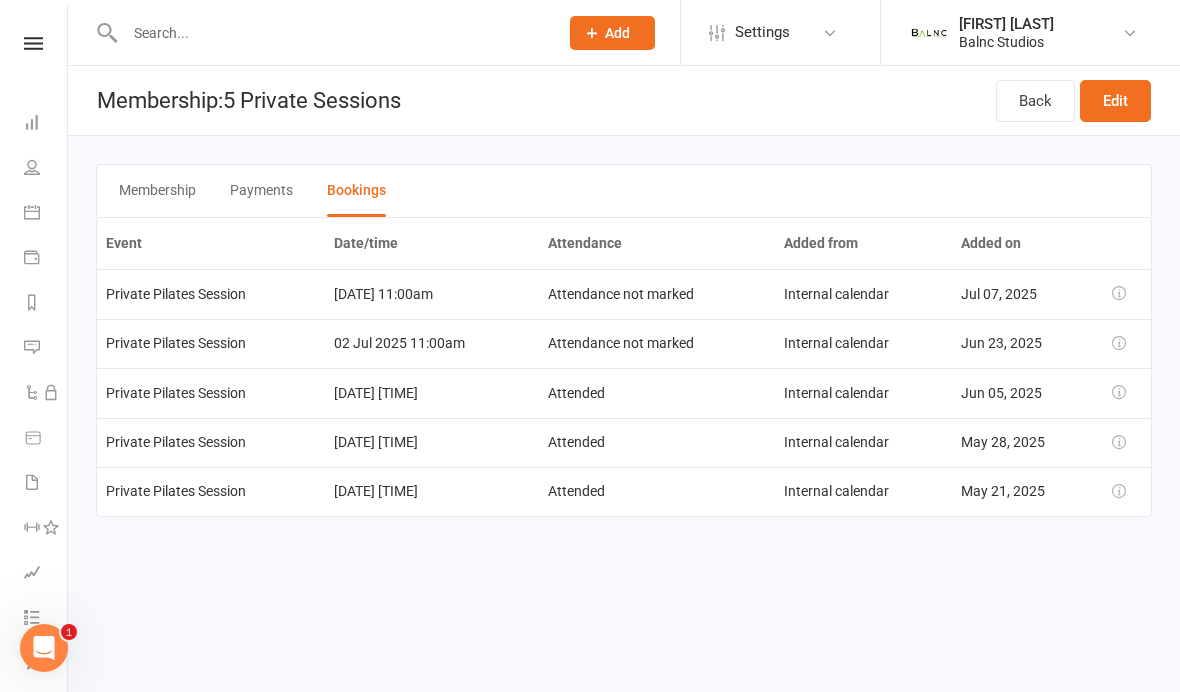 click on "Back" at bounding box center (1035, 101) 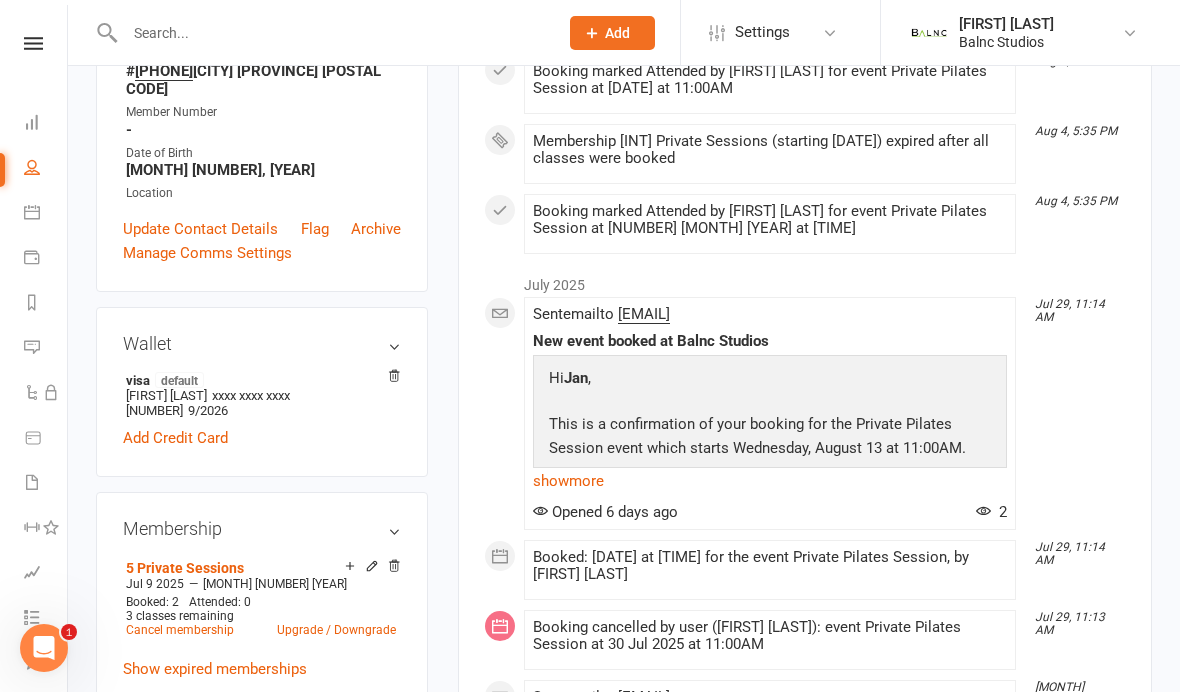click on "5 Private Sessions" at bounding box center [185, 568] 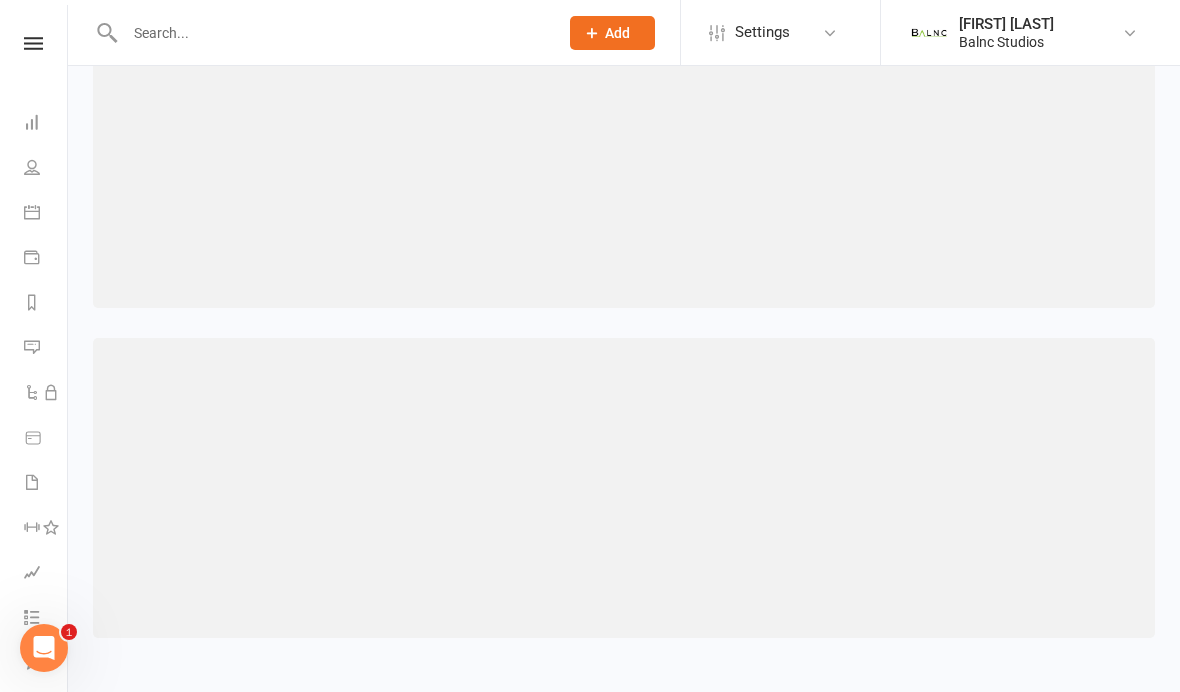 scroll, scrollTop: 100, scrollLeft: 0, axis: vertical 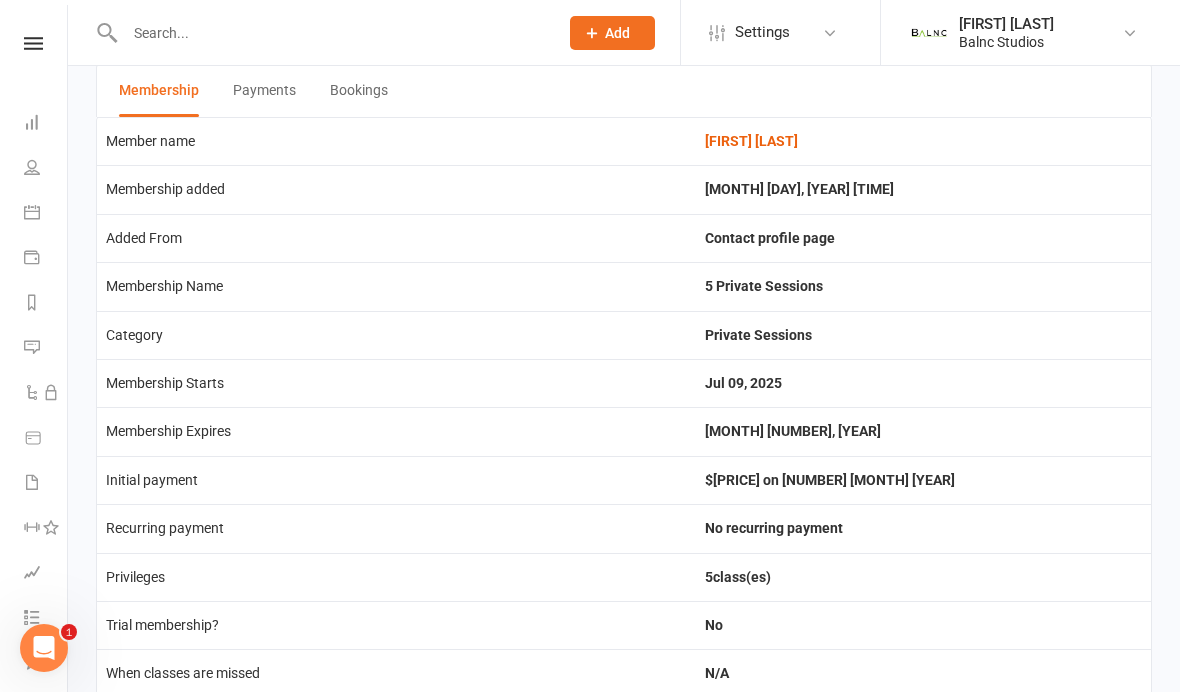 click on "Bookings" at bounding box center [359, 91] 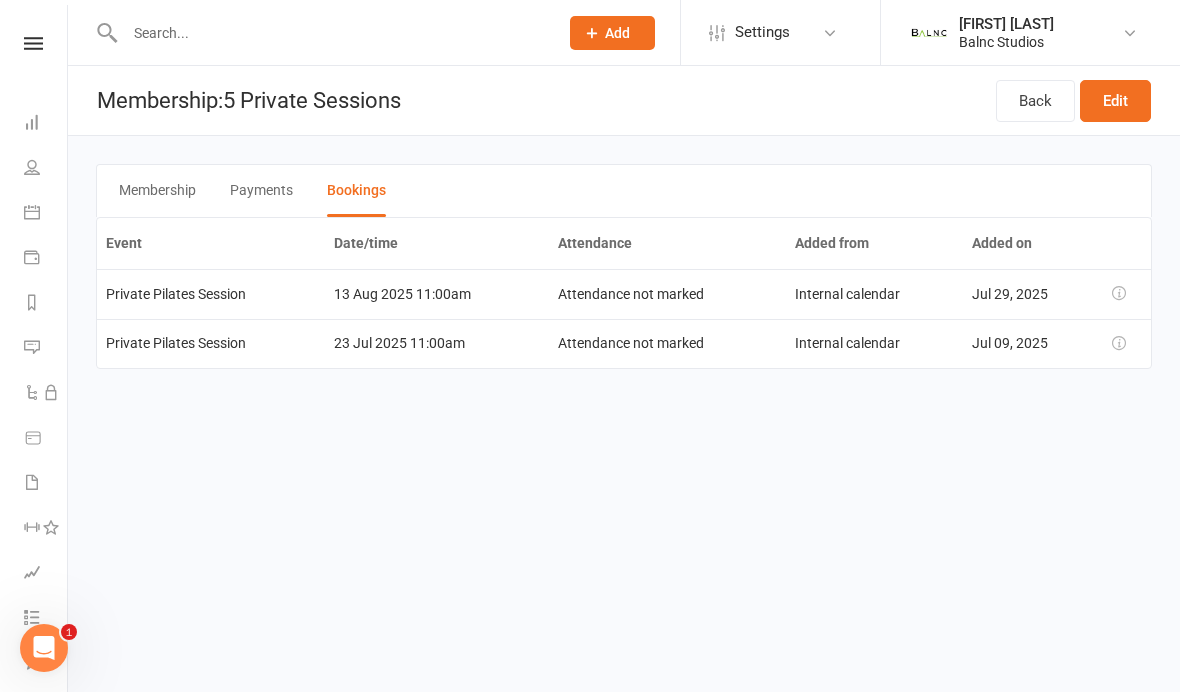 click on "Back" at bounding box center [1035, 101] 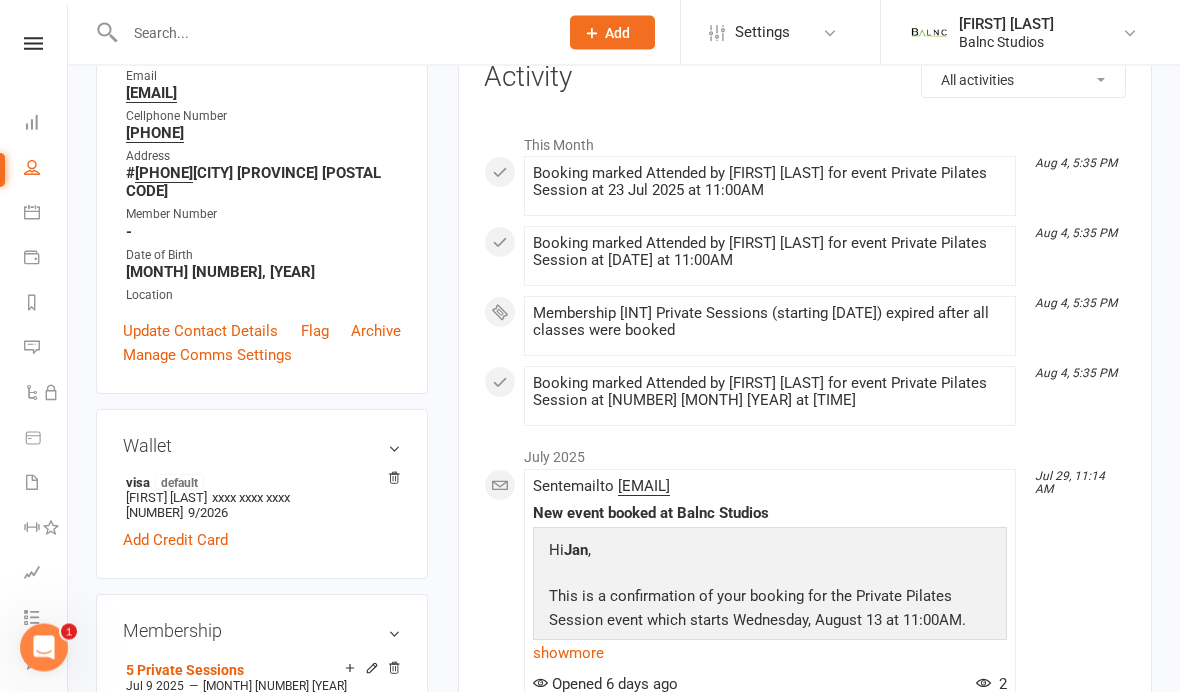 scroll, scrollTop: 276, scrollLeft: 0, axis: vertical 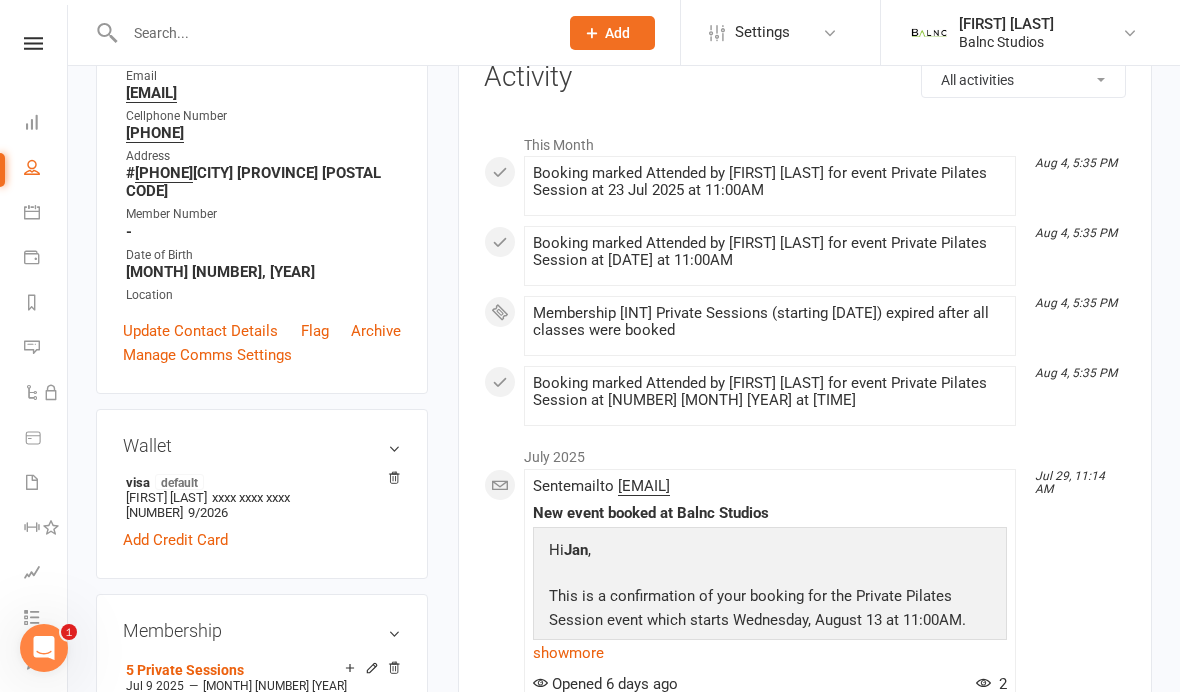 click at bounding box center (32, 167) 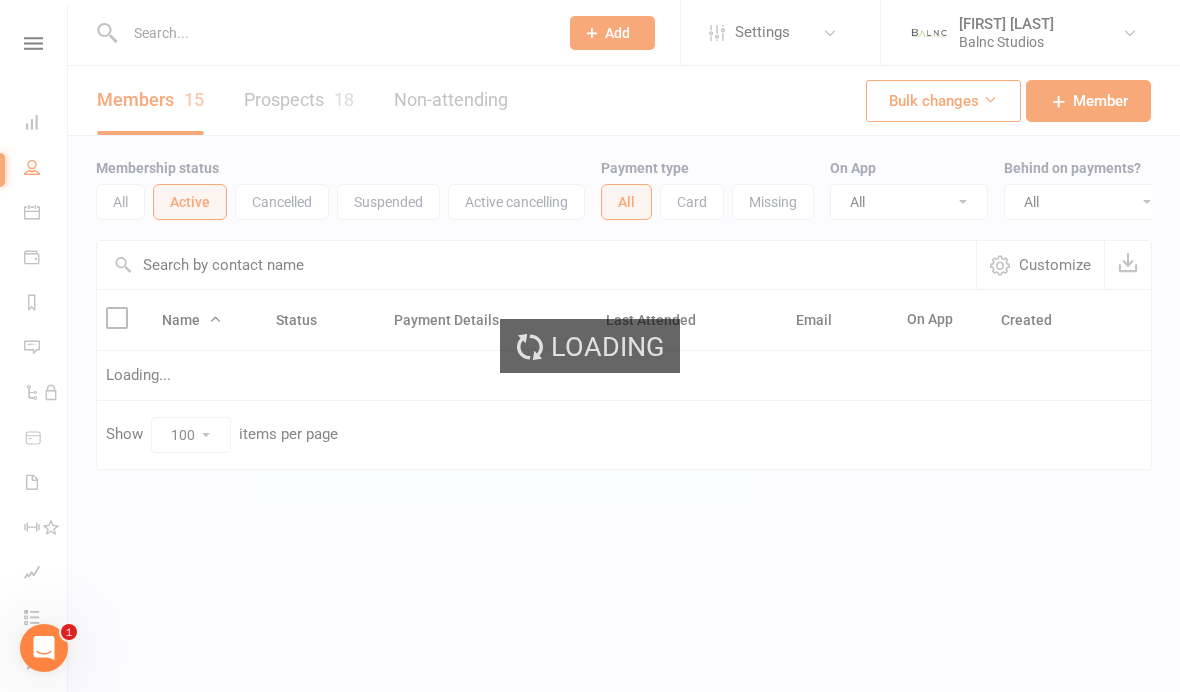 scroll, scrollTop: 0, scrollLeft: 0, axis: both 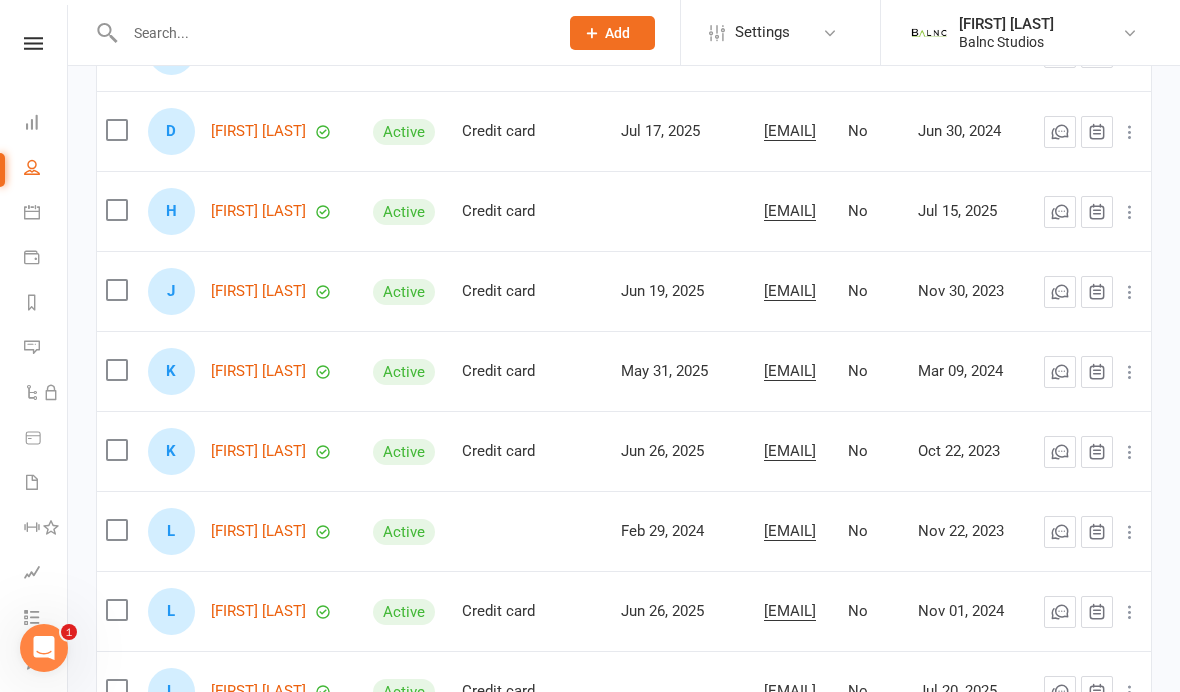 click on "[FIRST] [LAST]" at bounding box center (258, 371) 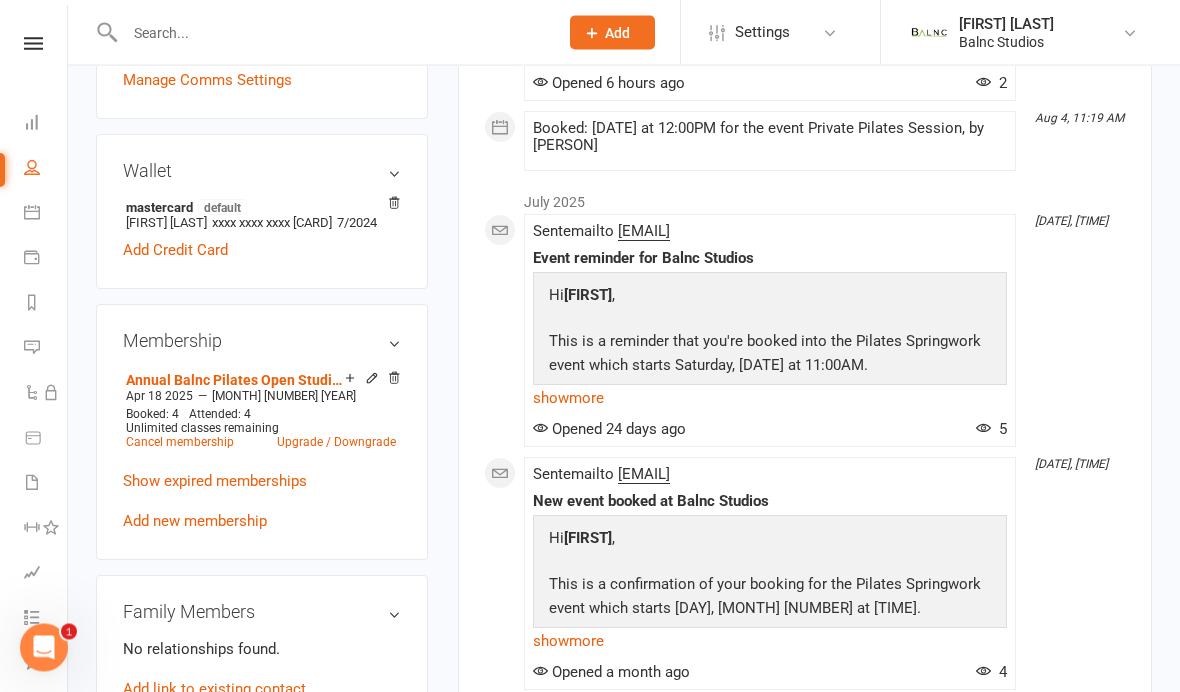 scroll, scrollTop: 564, scrollLeft: 0, axis: vertical 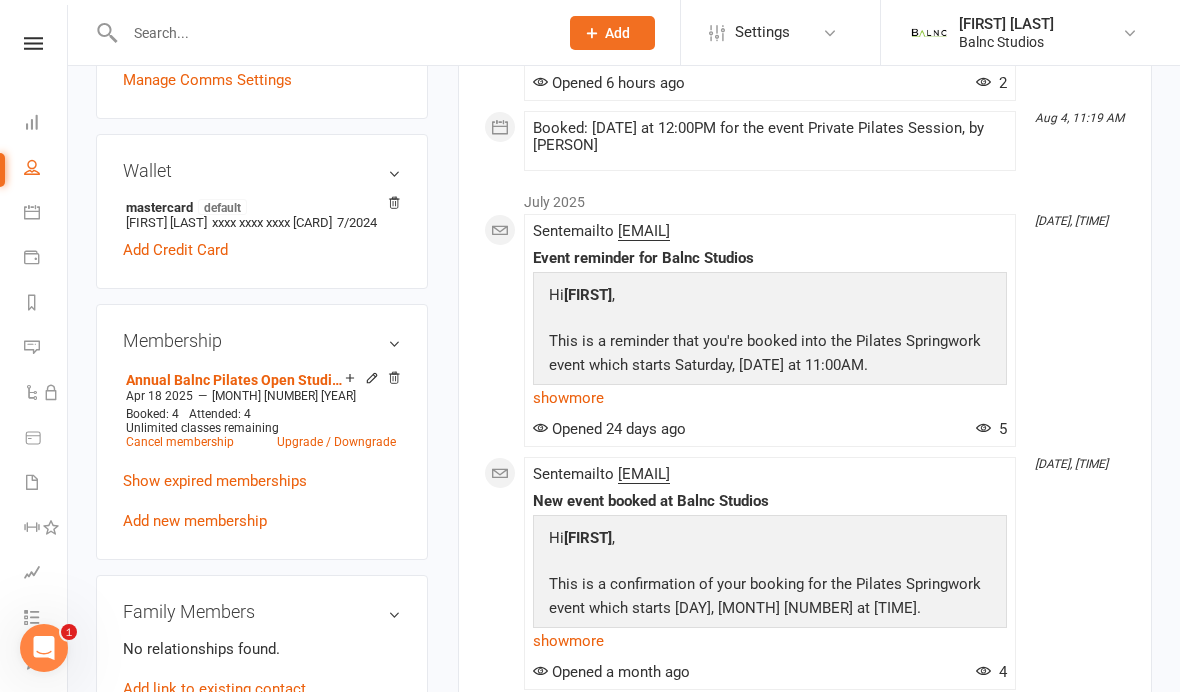 click at bounding box center [32, 167] 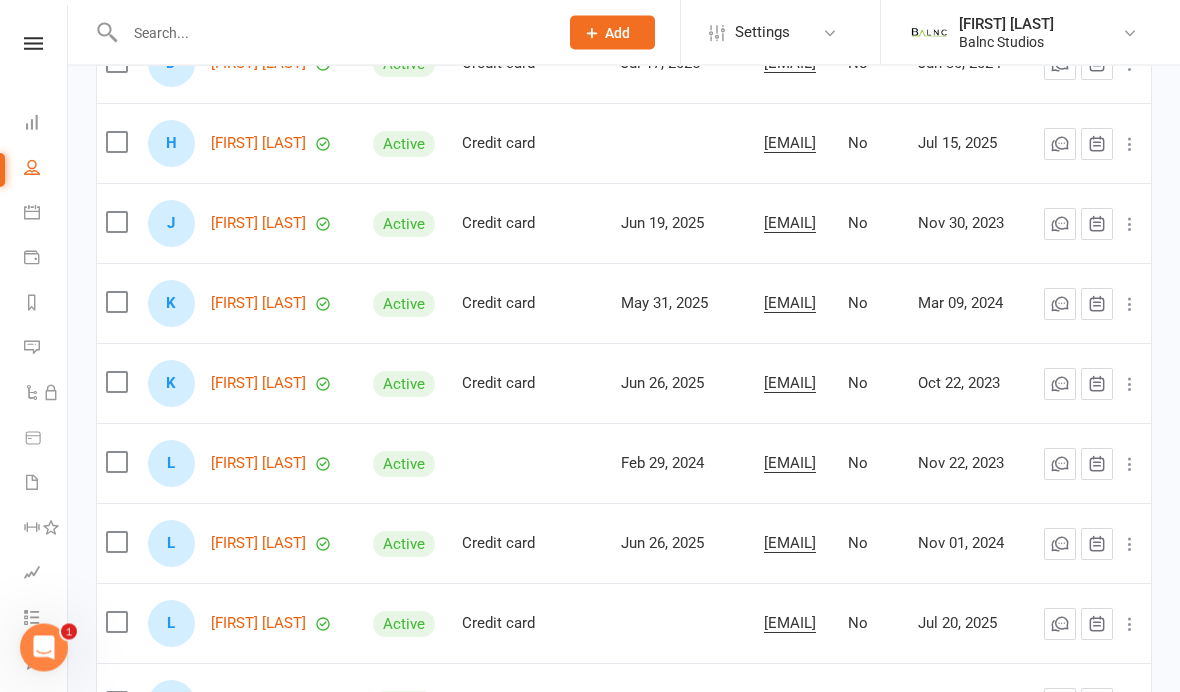 scroll, scrollTop: 647, scrollLeft: 0, axis: vertical 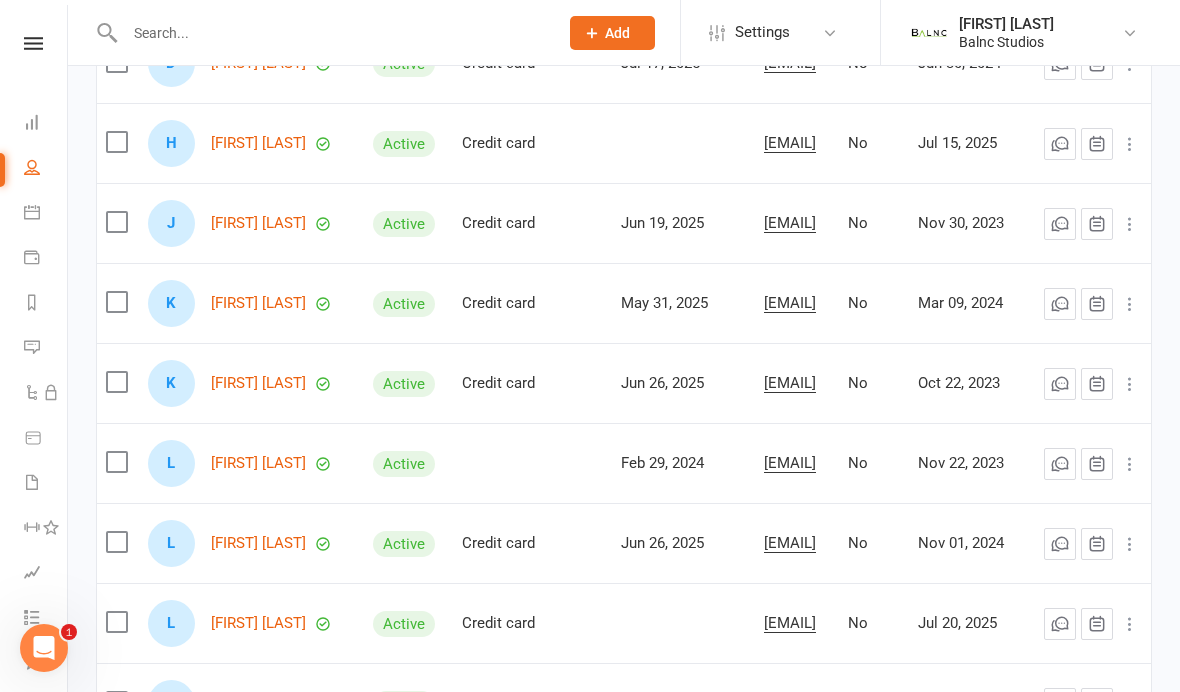 click on "[FIRST] [LAST]" at bounding box center (258, 383) 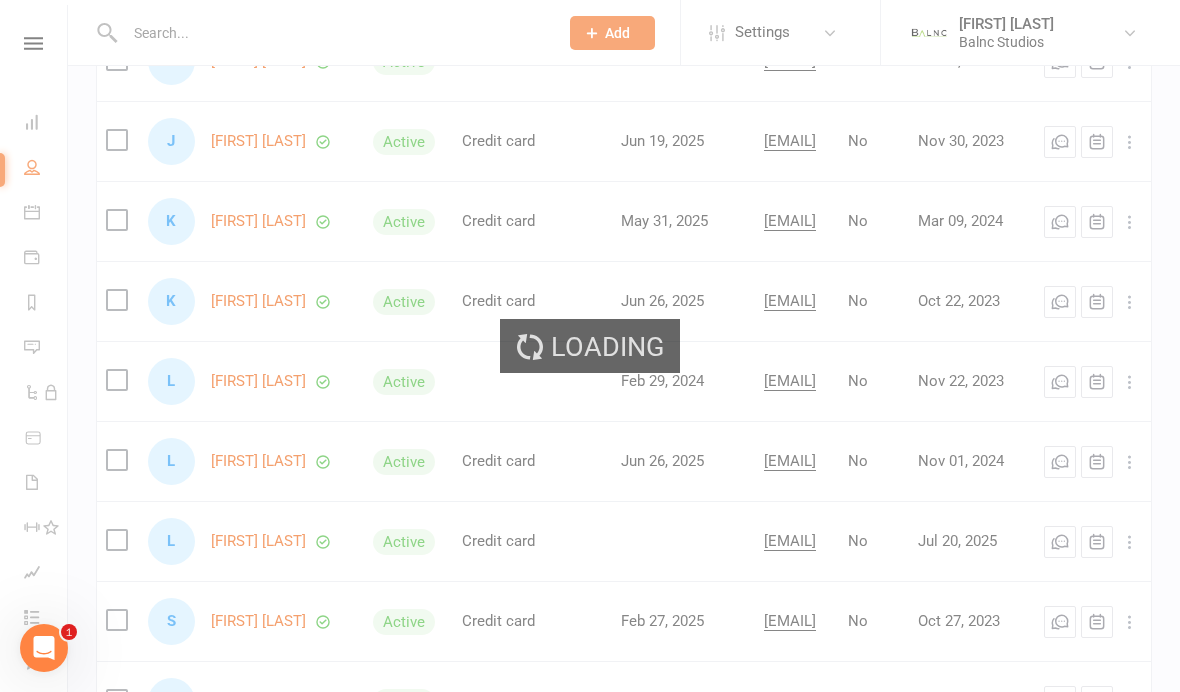 scroll, scrollTop: 0, scrollLeft: 0, axis: both 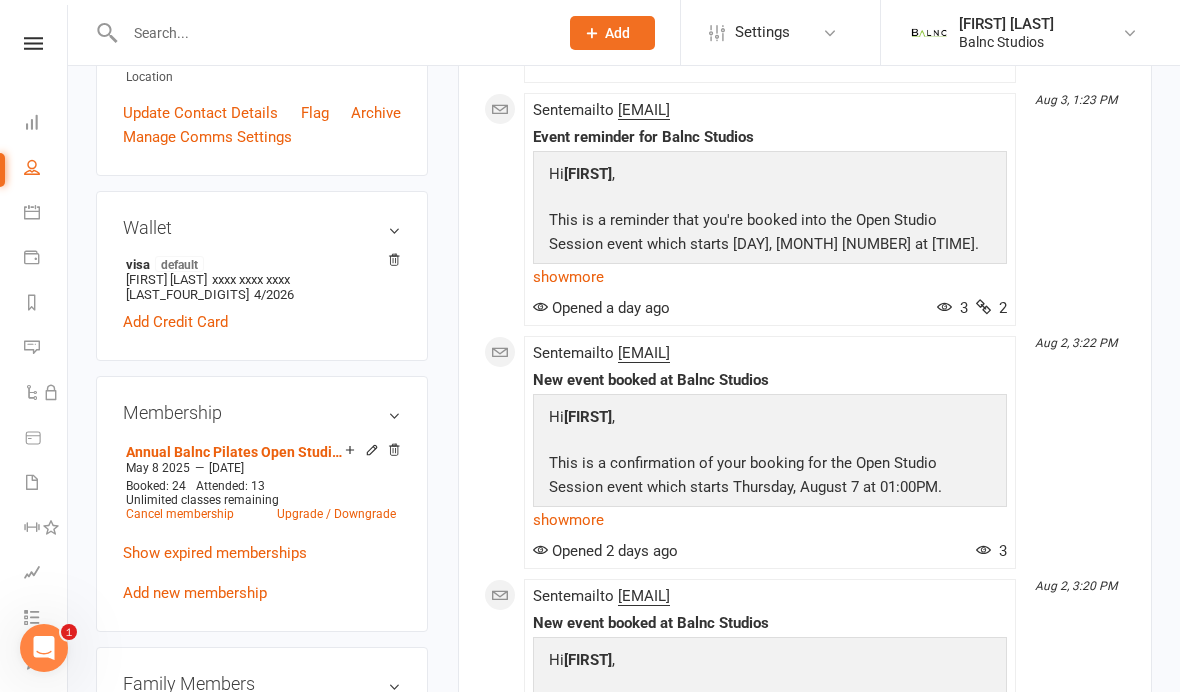 click on "Annual Balnc Pilates Open Studio Membership" at bounding box center [235, 452] 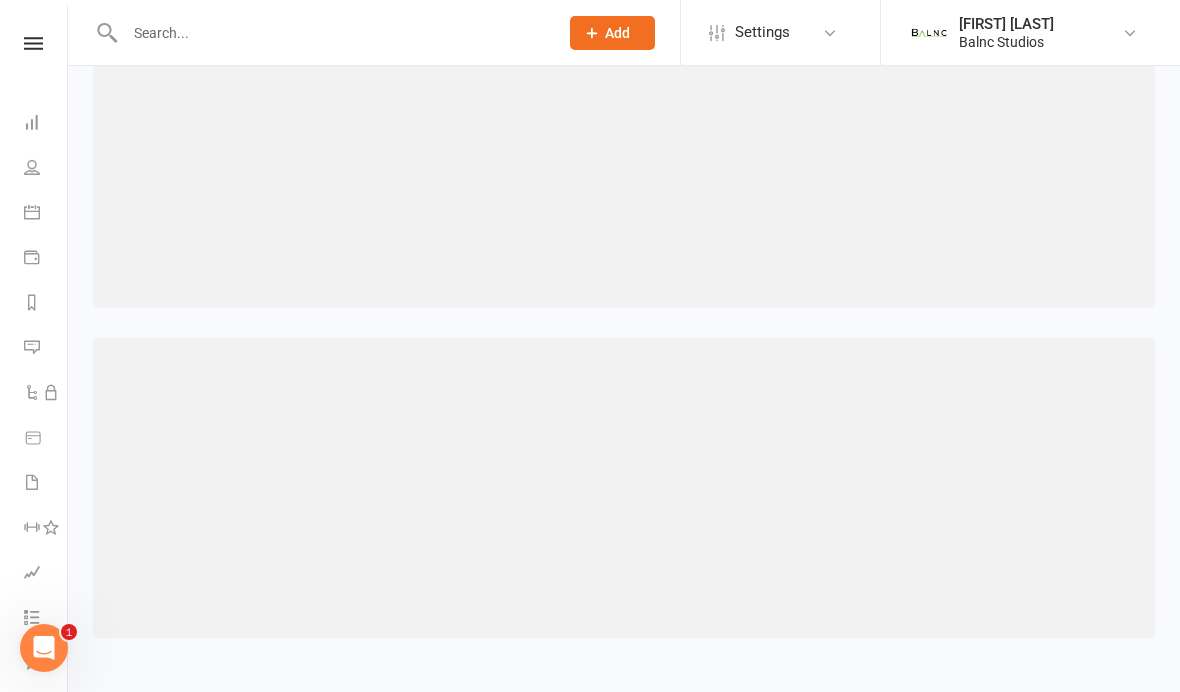 scroll, scrollTop: 100, scrollLeft: 0, axis: vertical 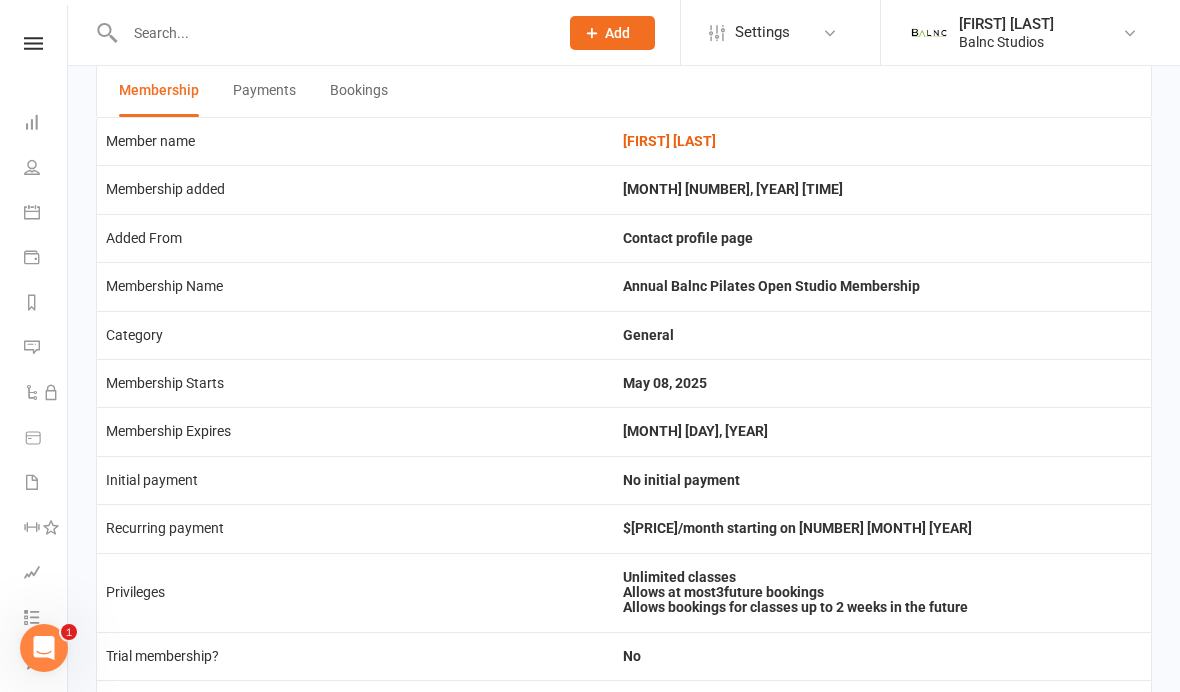 click on "Bookings" at bounding box center (359, 91) 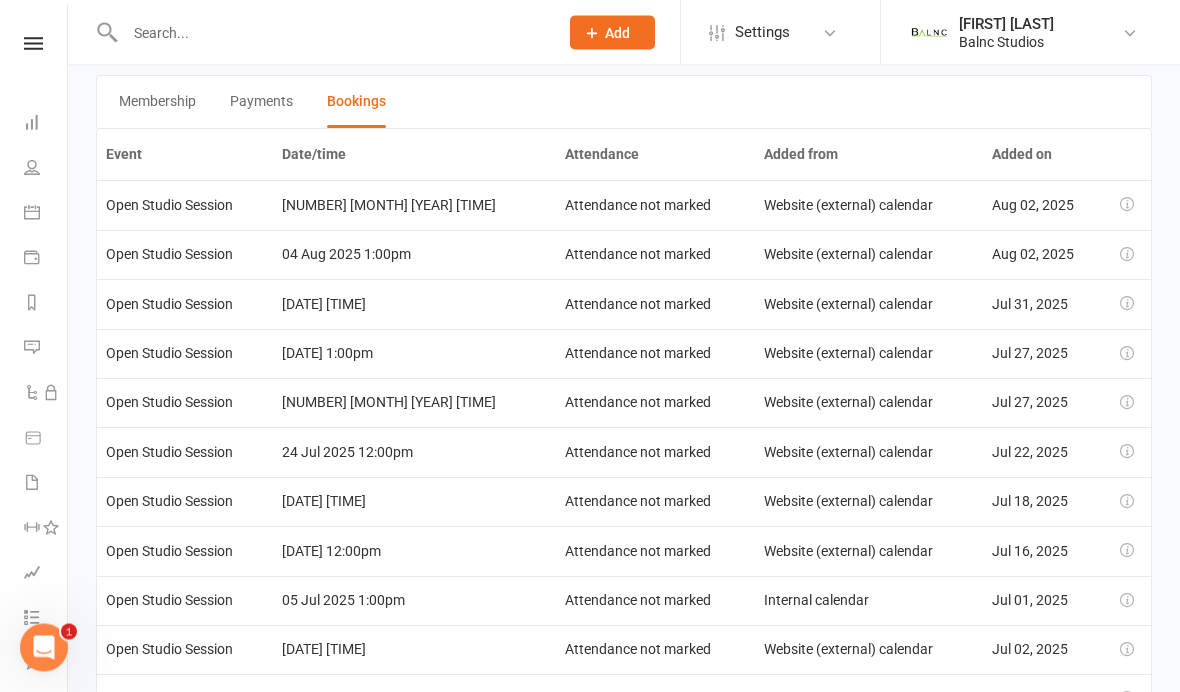 scroll, scrollTop: 0, scrollLeft: 0, axis: both 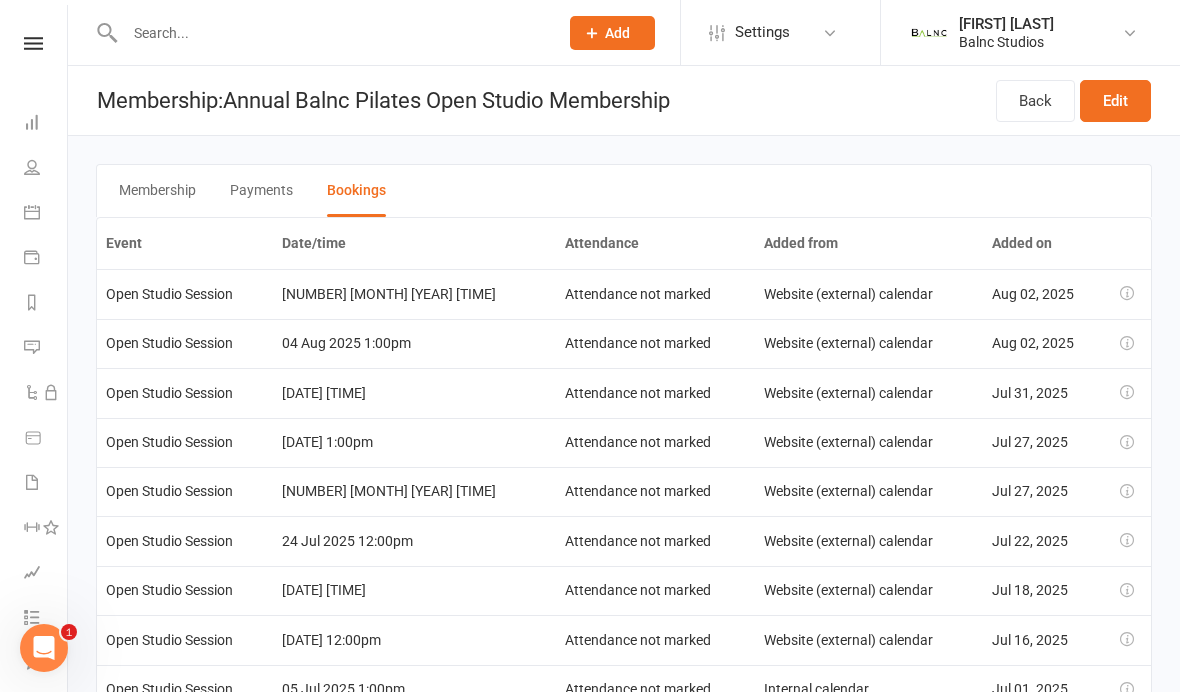 click on "Back" at bounding box center (1035, 101) 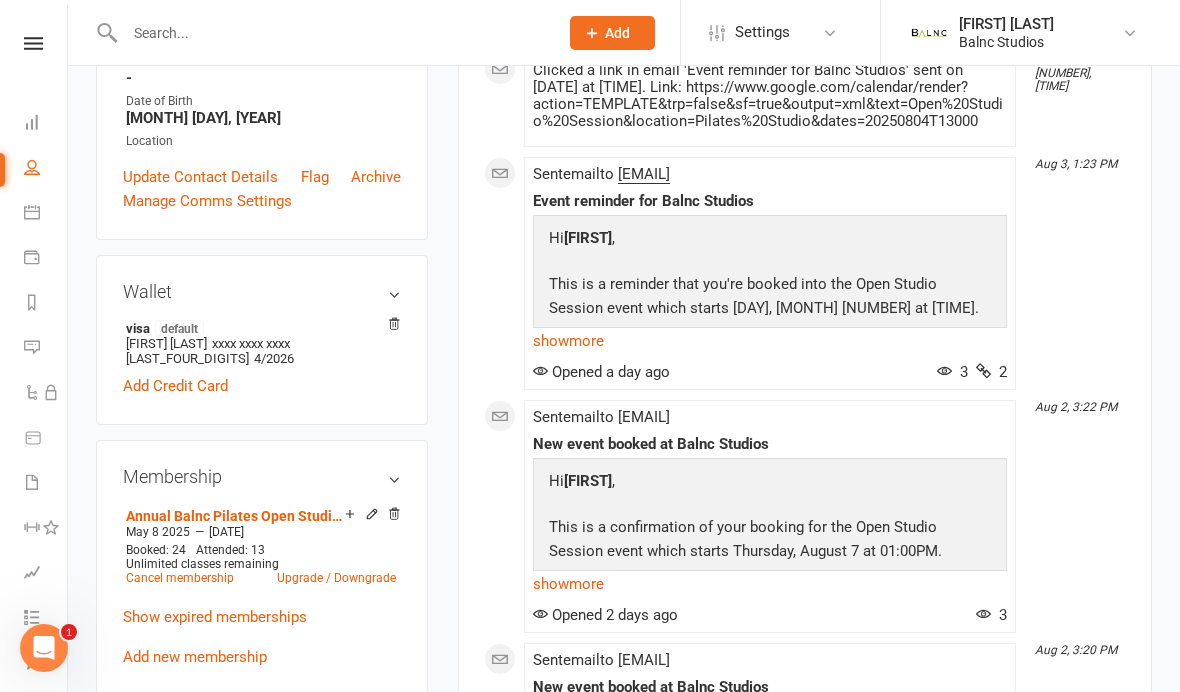 scroll, scrollTop: 452, scrollLeft: 0, axis: vertical 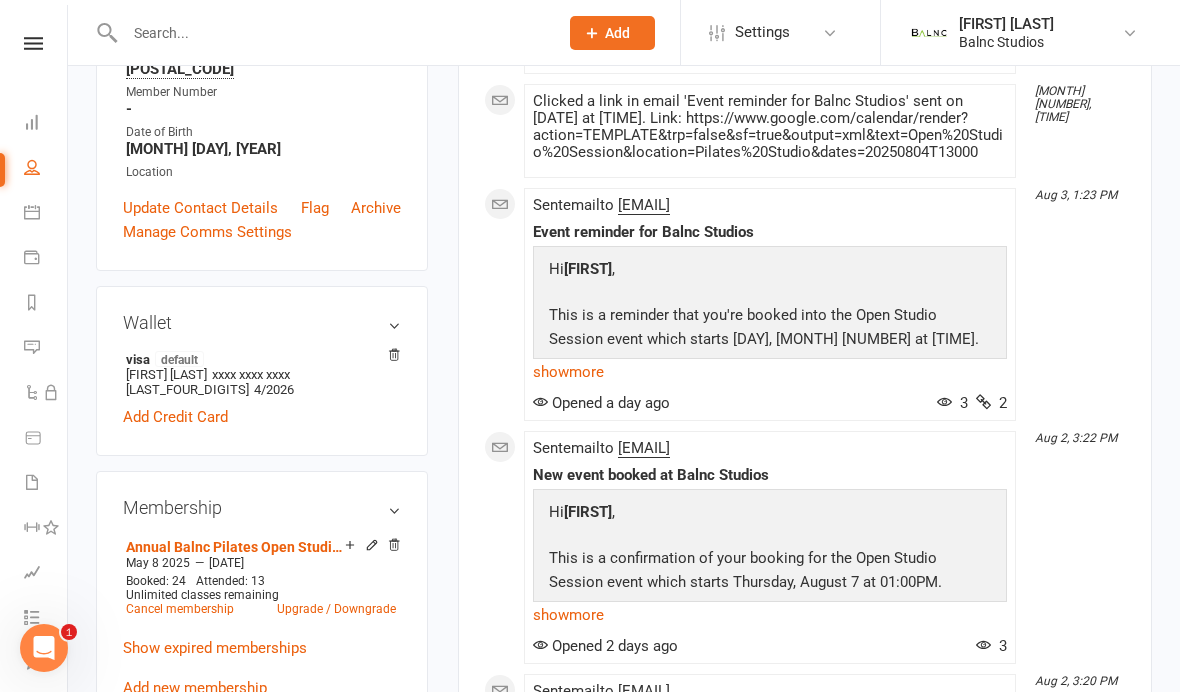 click on "Annual Balnc Pilates Open Studio Membership" at bounding box center [235, 547] 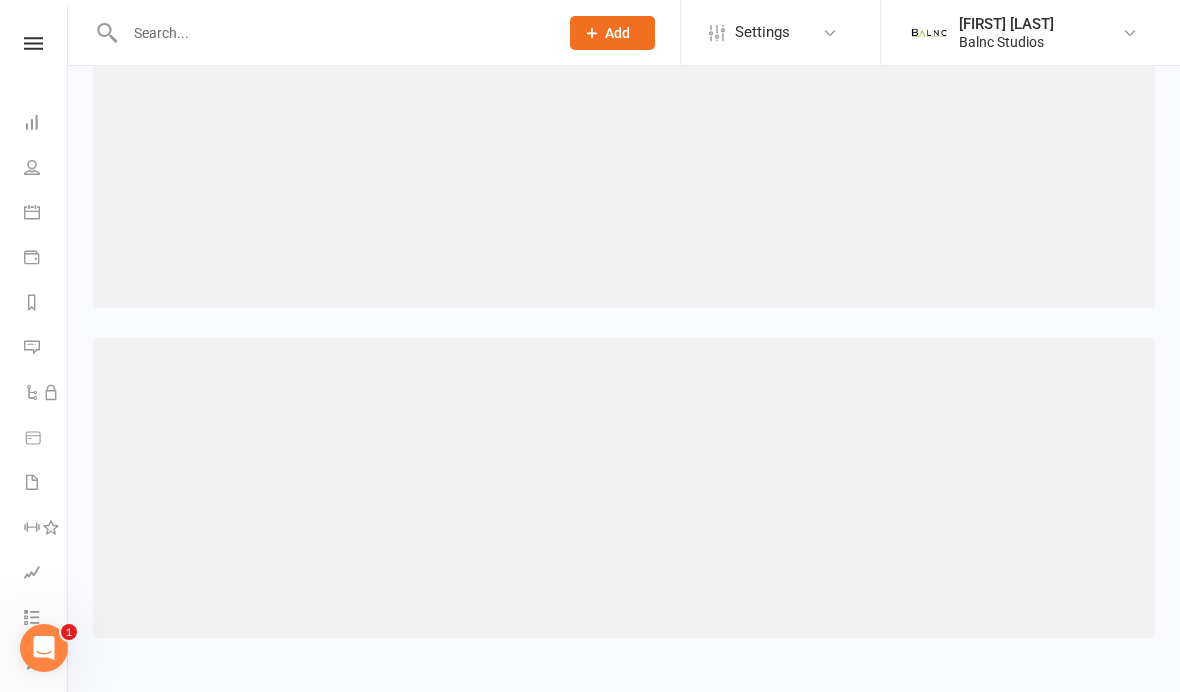 scroll, scrollTop: 100, scrollLeft: 0, axis: vertical 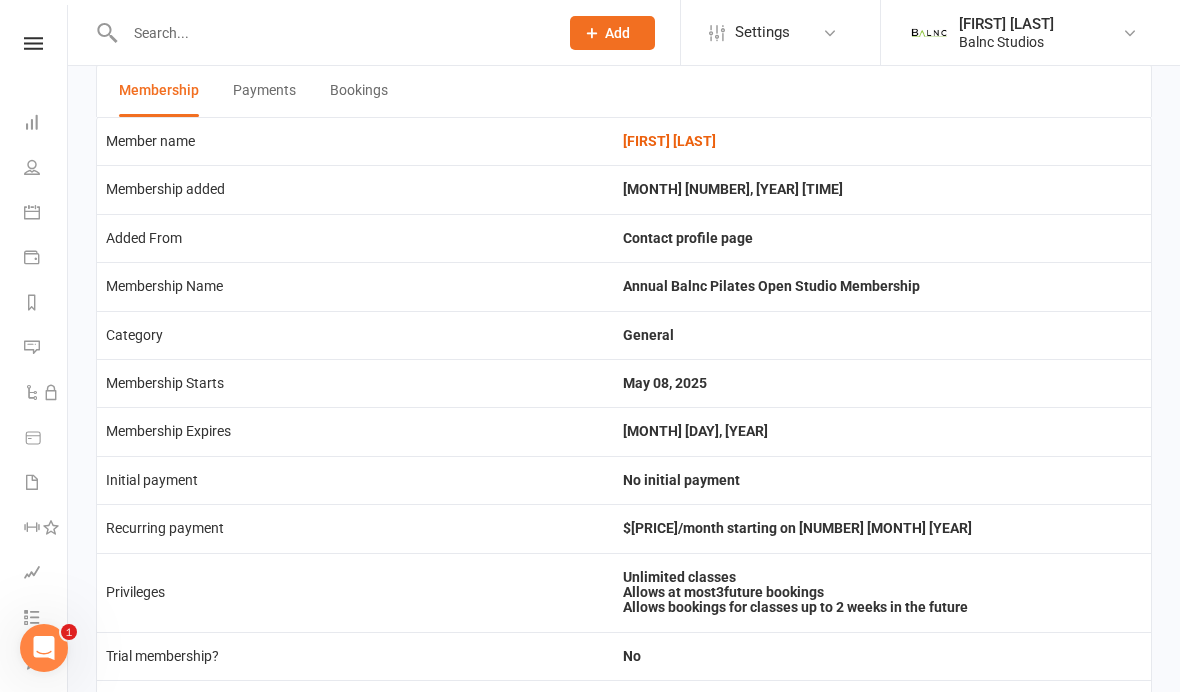 click on "Bookings" at bounding box center (359, 91) 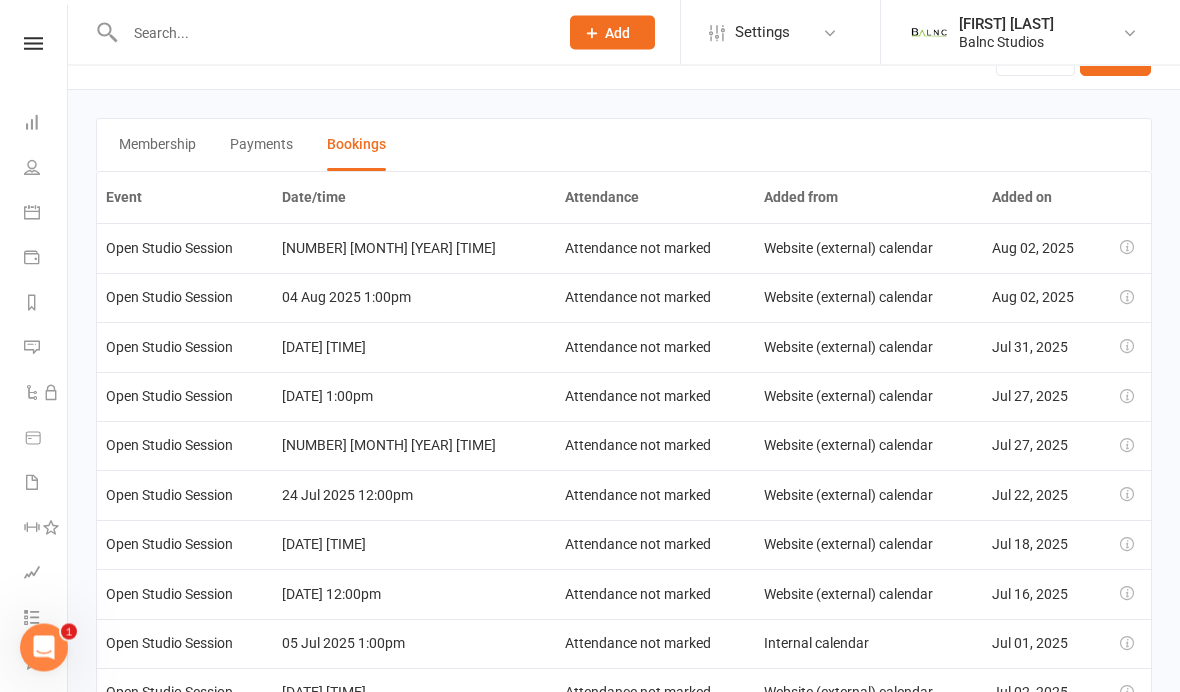 scroll, scrollTop: 0, scrollLeft: 0, axis: both 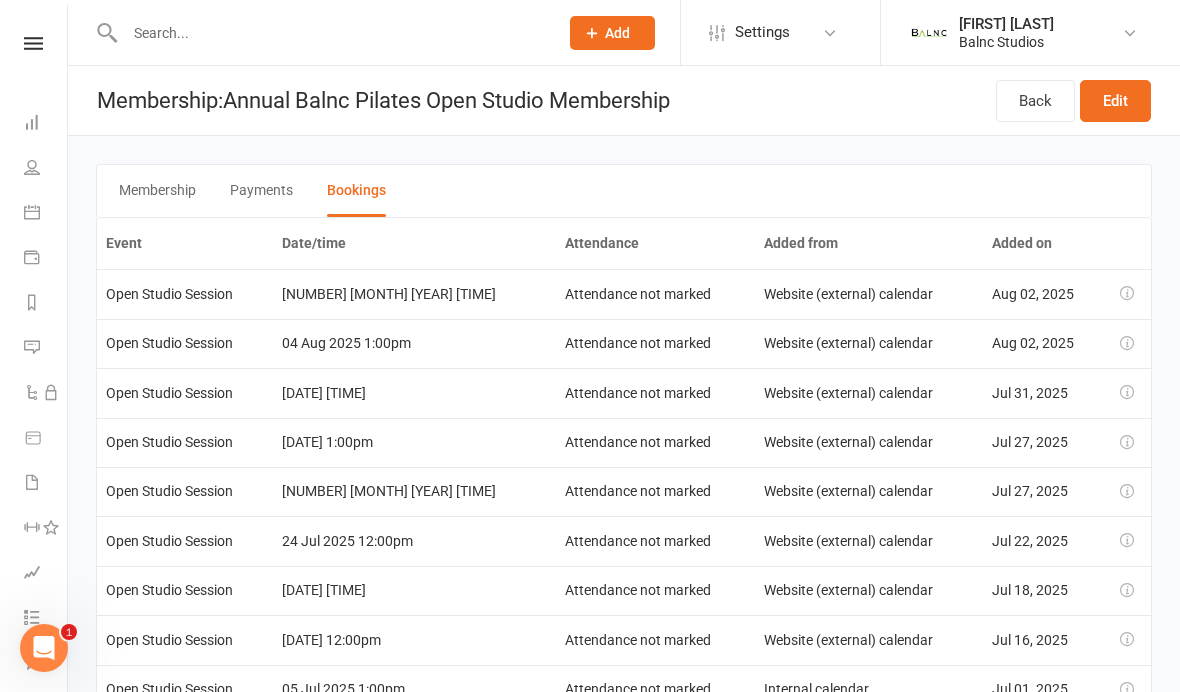 click on "Back" at bounding box center (1035, 101) 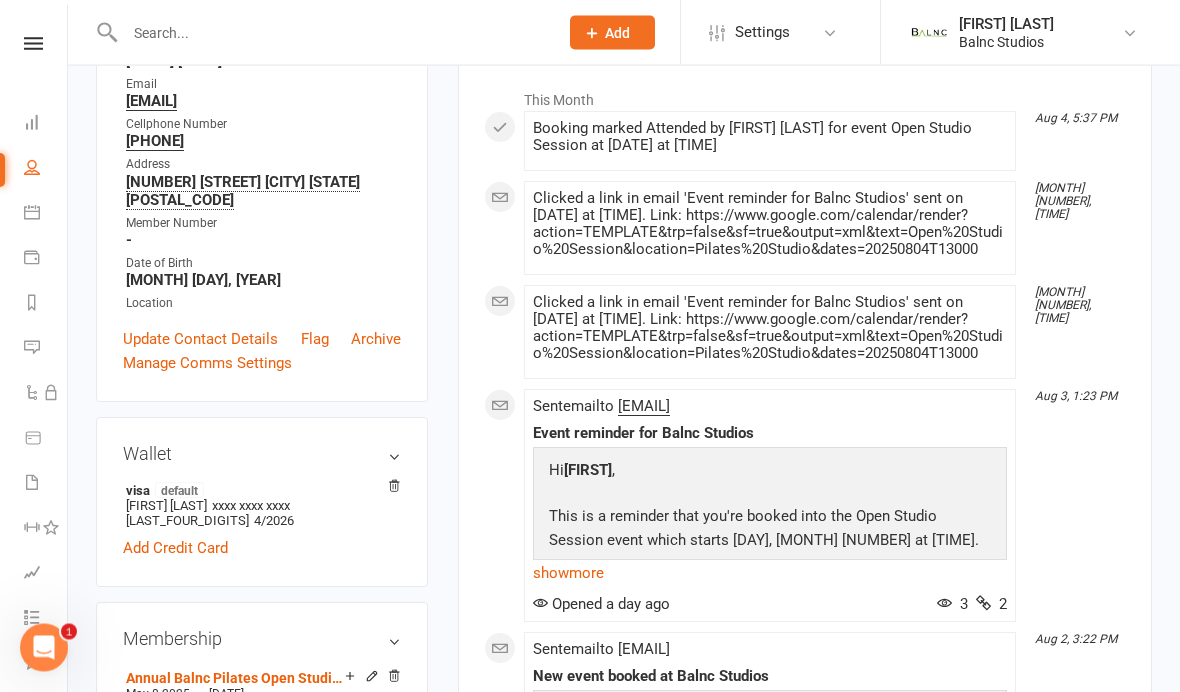scroll, scrollTop: 321, scrollLeft: 0, axis: vertical 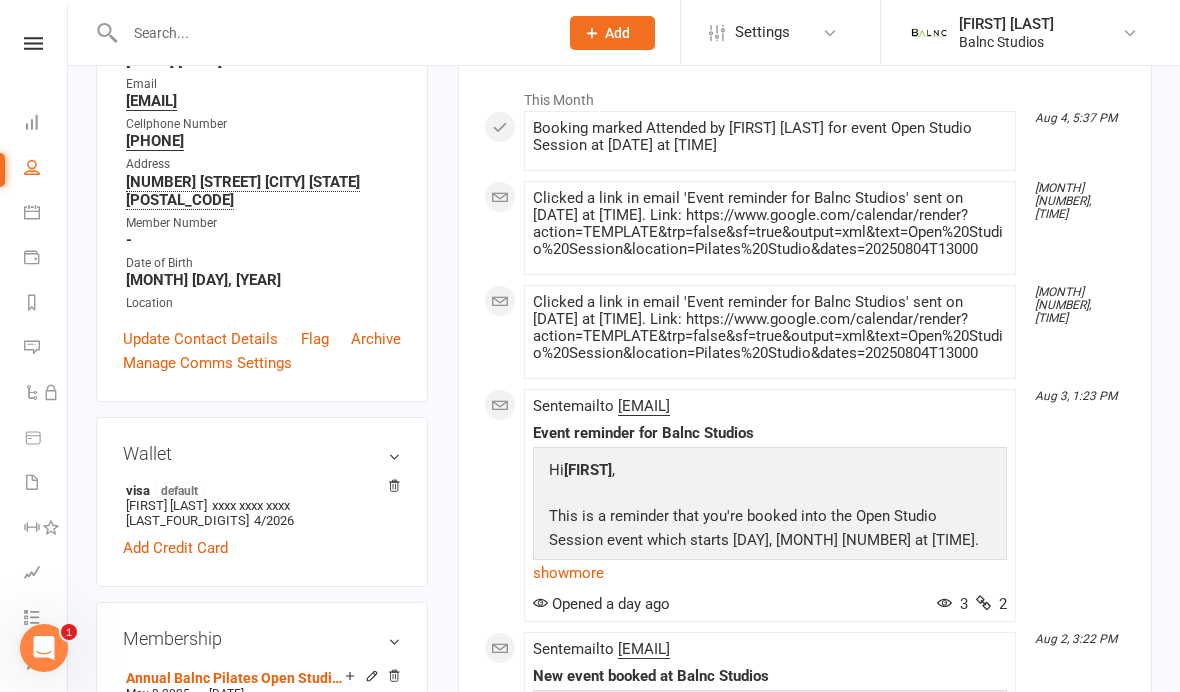click on "Annual Balnc Pilates Open Studio Membership" at bounding box center [235, 678] 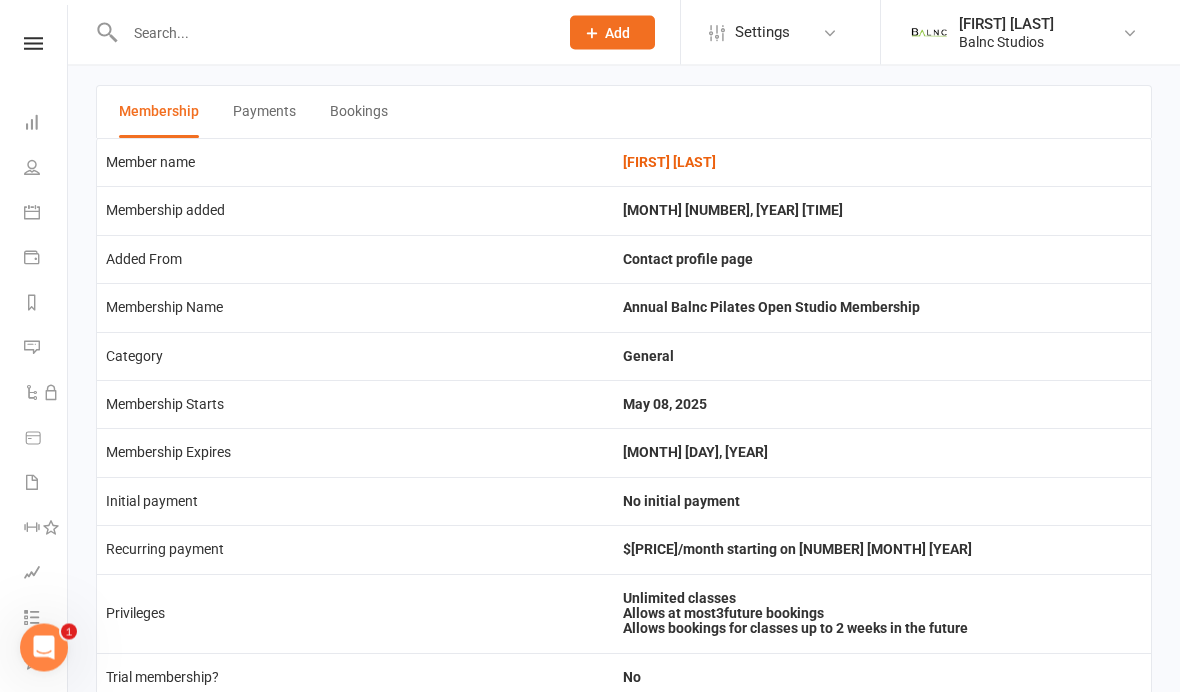 click on "Bookings" at bounding box center (359, 113) 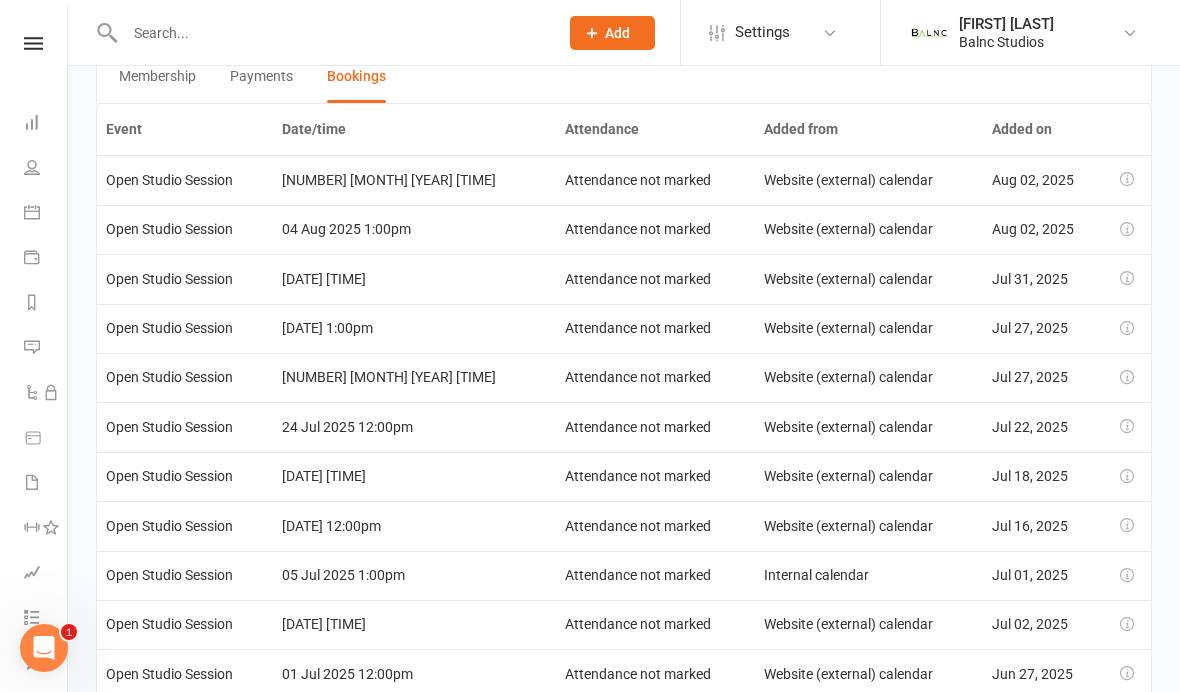 scroll, scrollTop: 0, scrollLeft: 0, axis: both 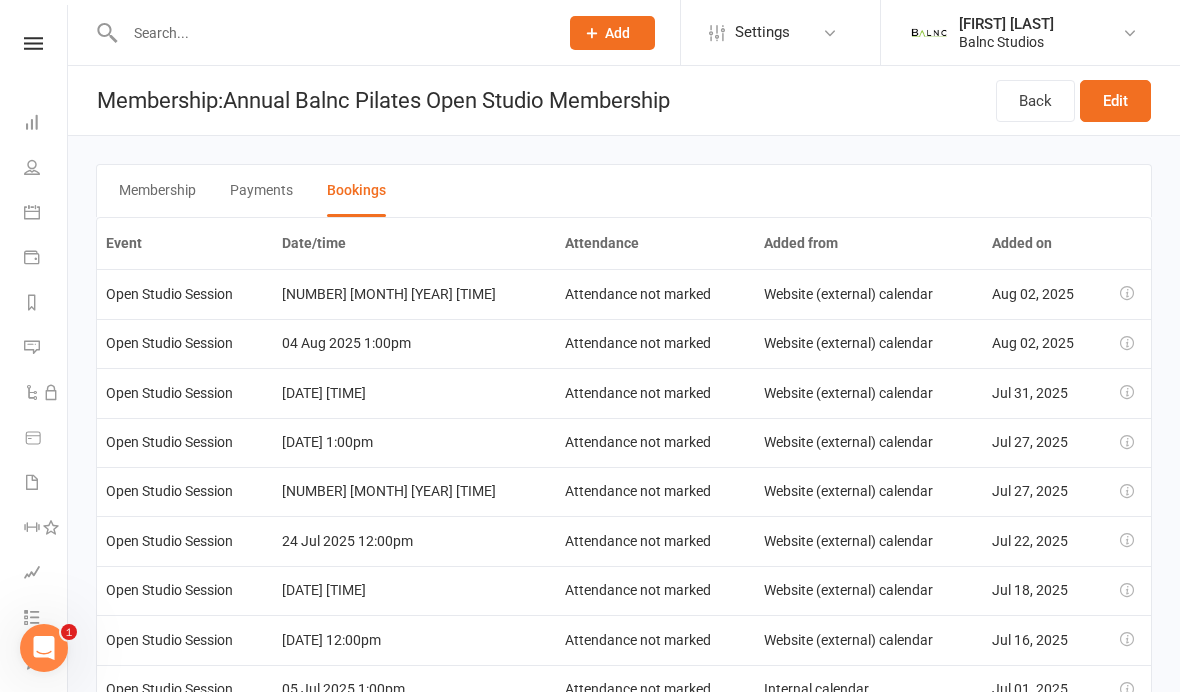 click on "Back" at bounding box center [1035, 101] 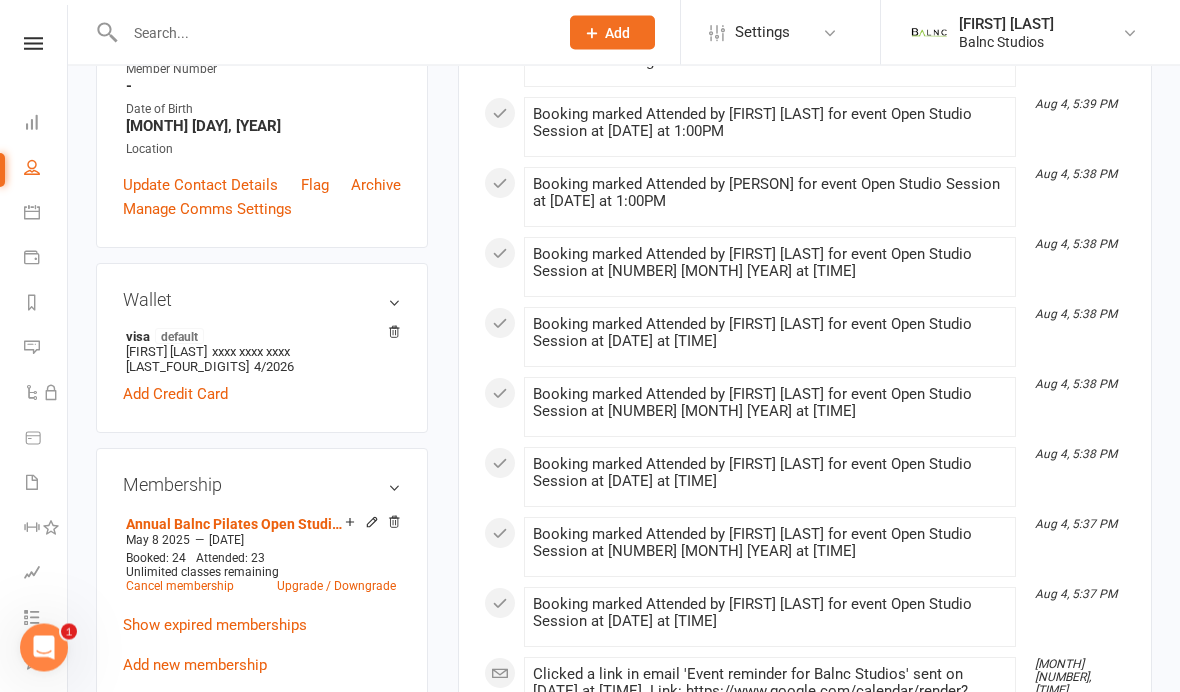 scroll, scrollTop: 475, scrollLeft: 0, axis: vertical 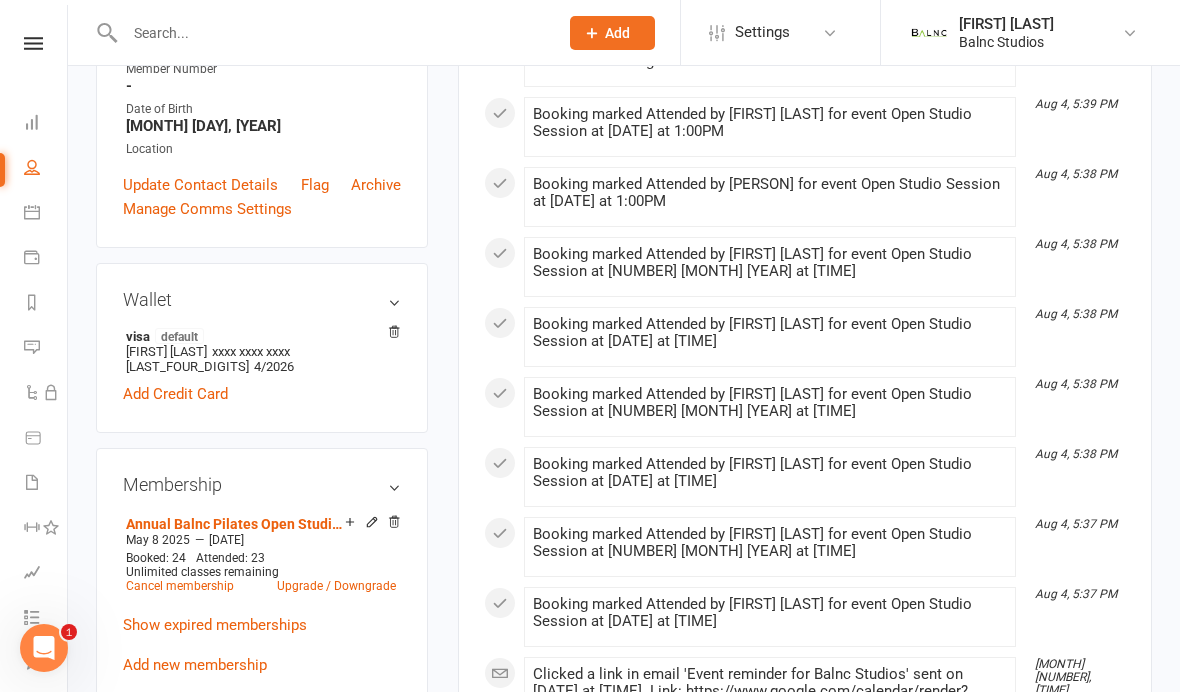 click at bounding box center [32, 167] 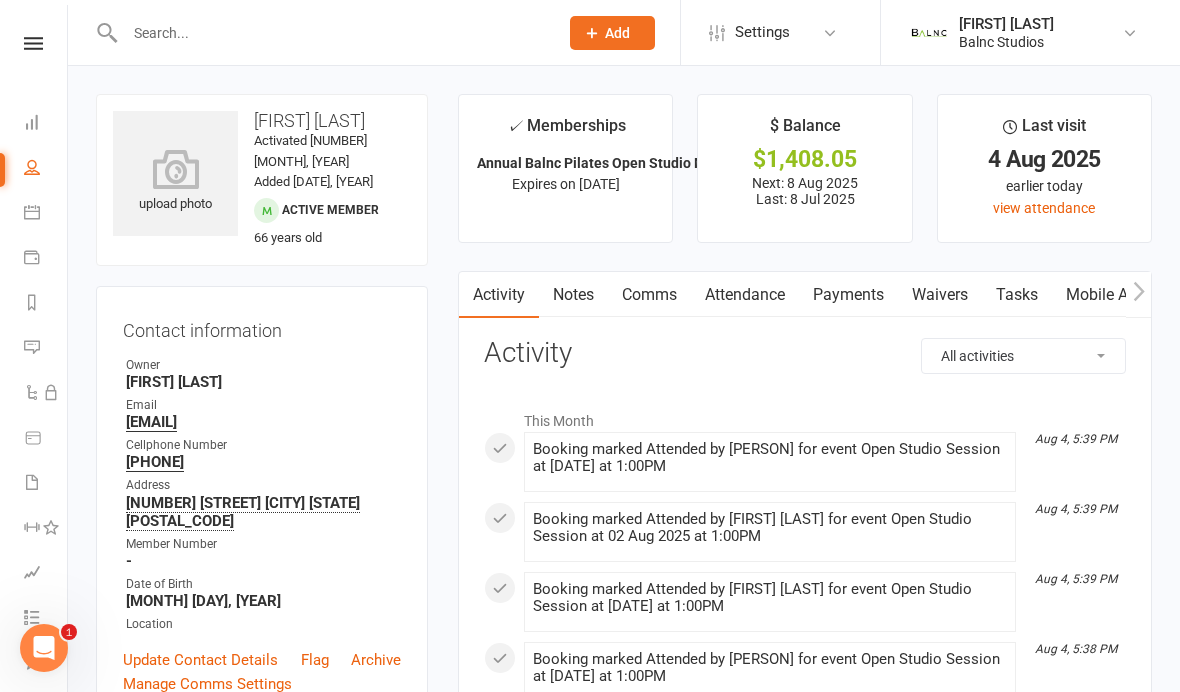 select on "100" 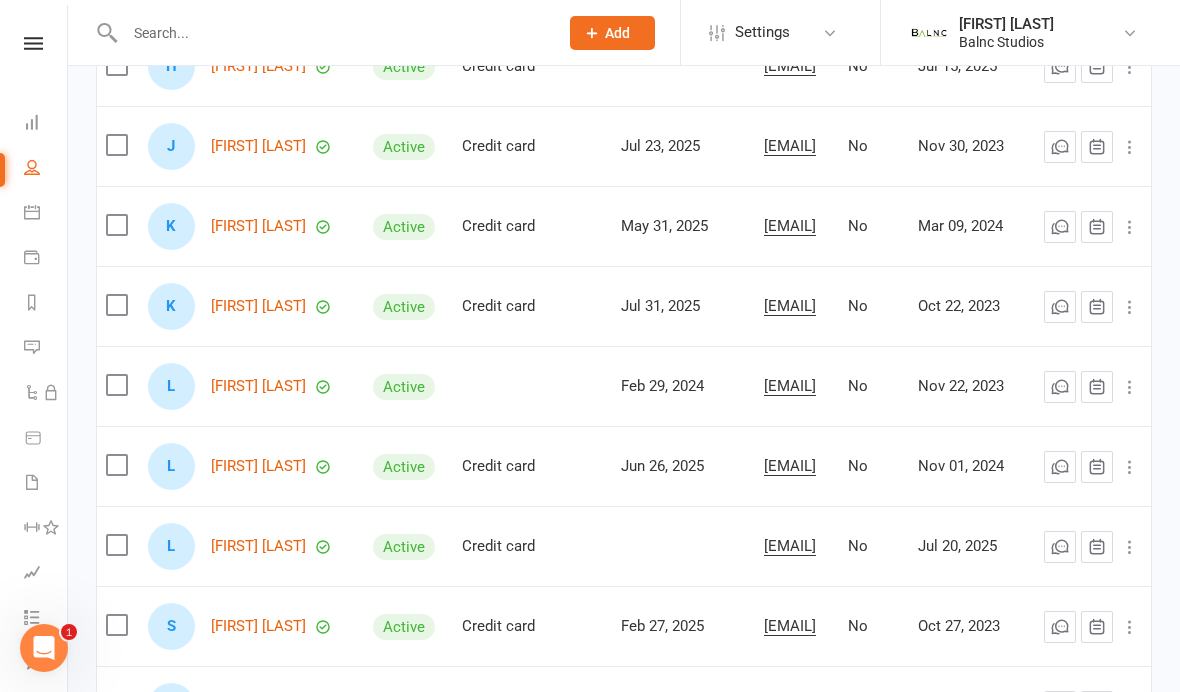 click on "[FIRST] [LAST]" at bounding box center [258, 386] 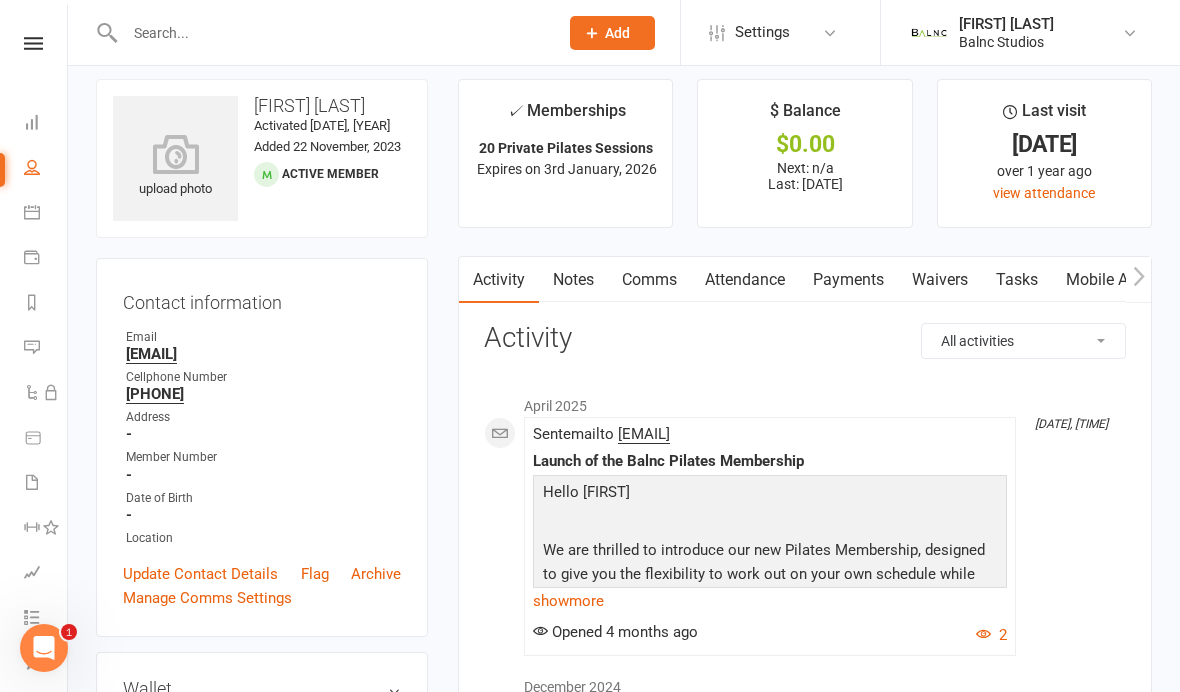 scroll, scrollTop: 0, scrollLeft: 0, axis: both 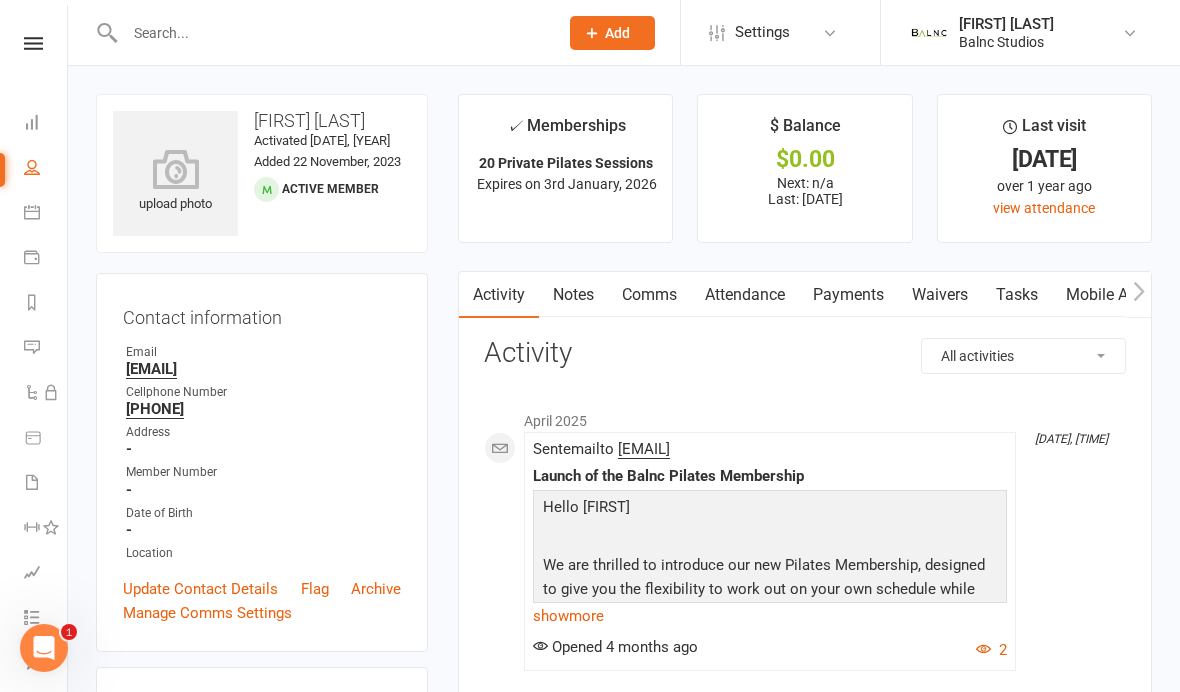 click at bounding box center [32, 167] 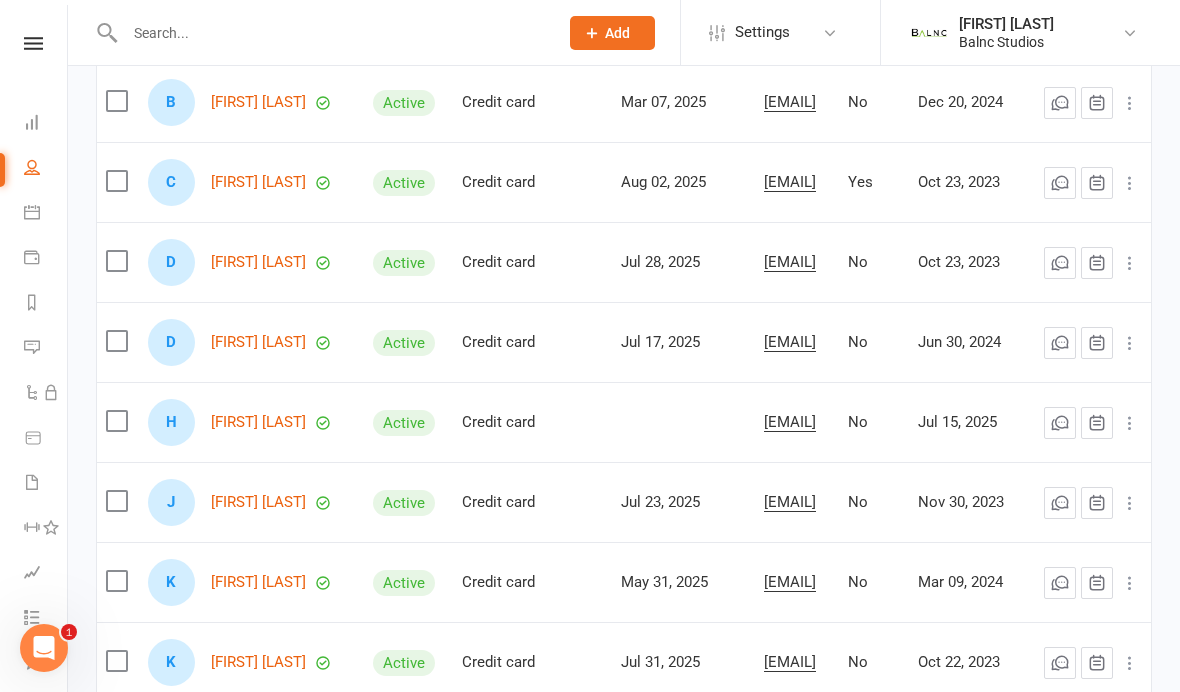 scroll, scrollTop: 378, scrollLeft: 0, axis: vertical 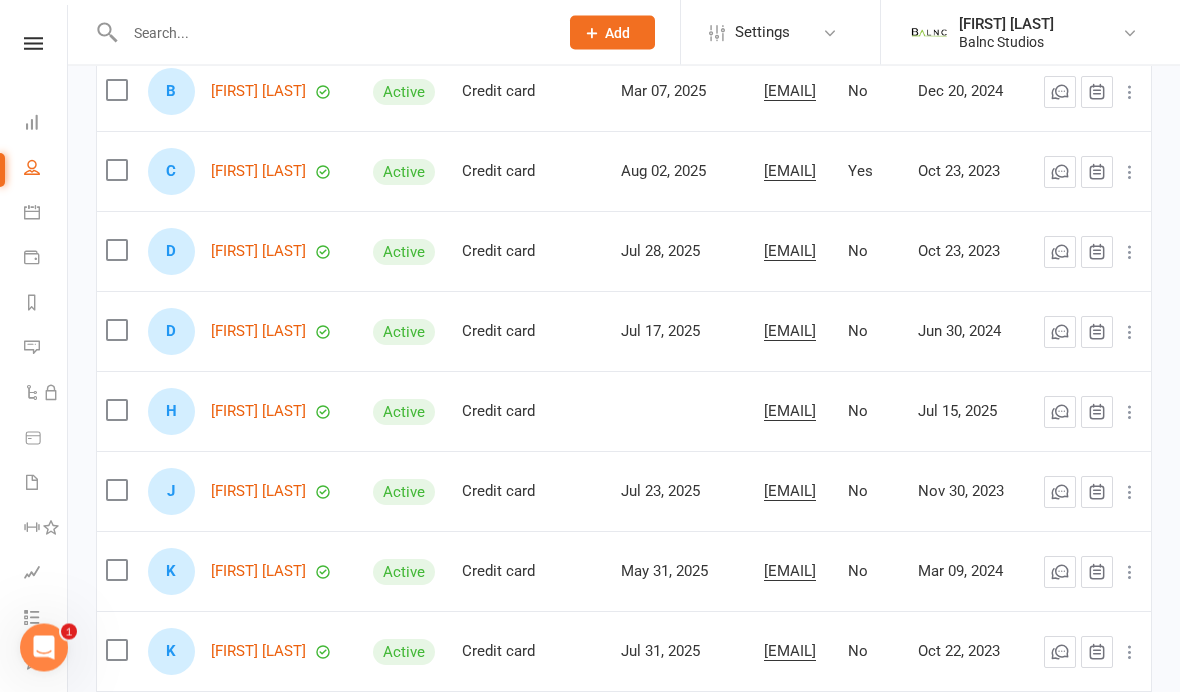 click on "[FIRST] [LAST]" at bounding box center [258, 412] 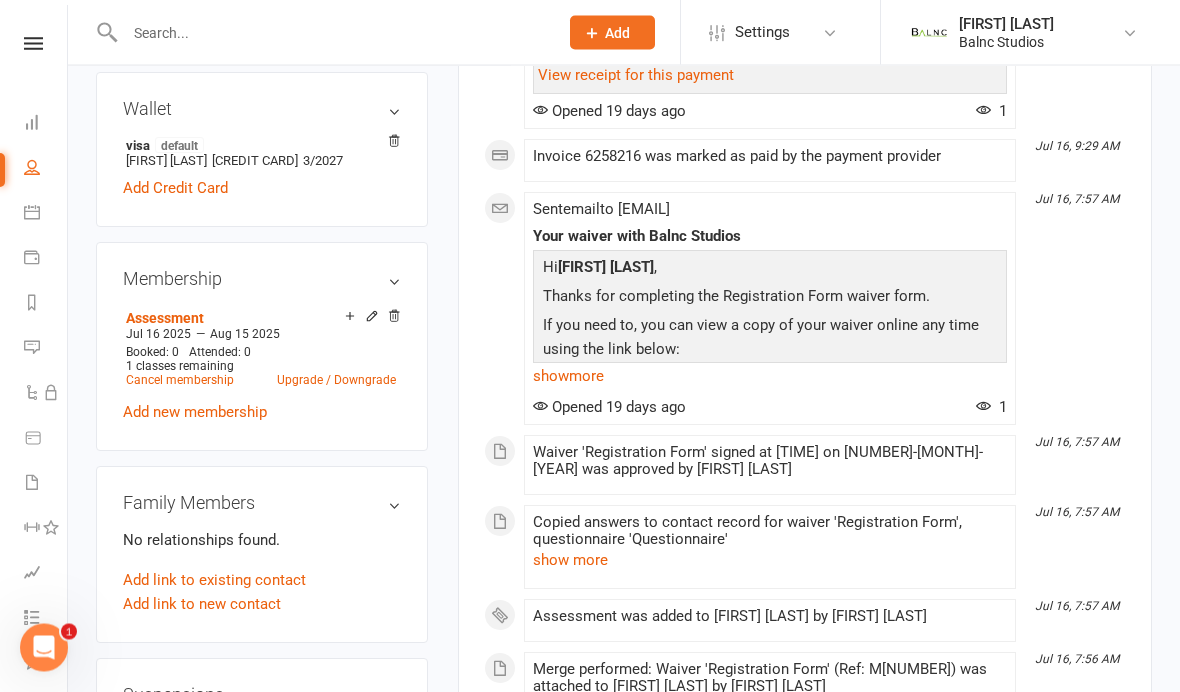 scroll, scrollTop: 653, scrollLeft: 0, axis: vertical 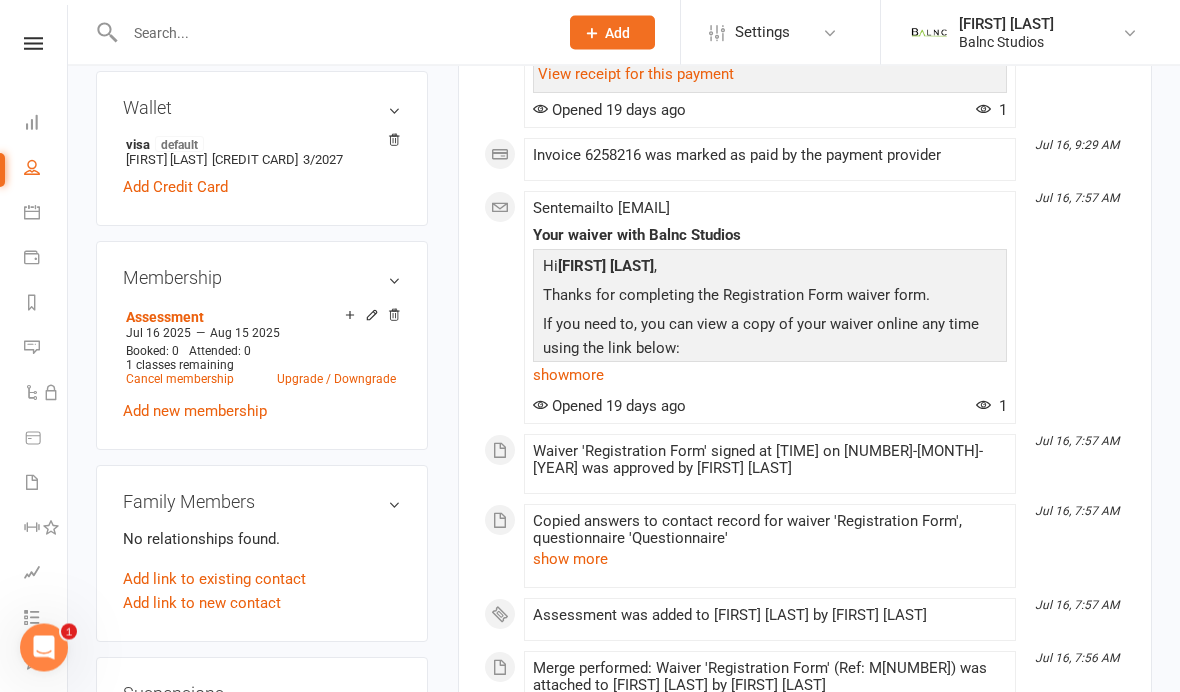 click on "People" at bounding box center [46, 169] 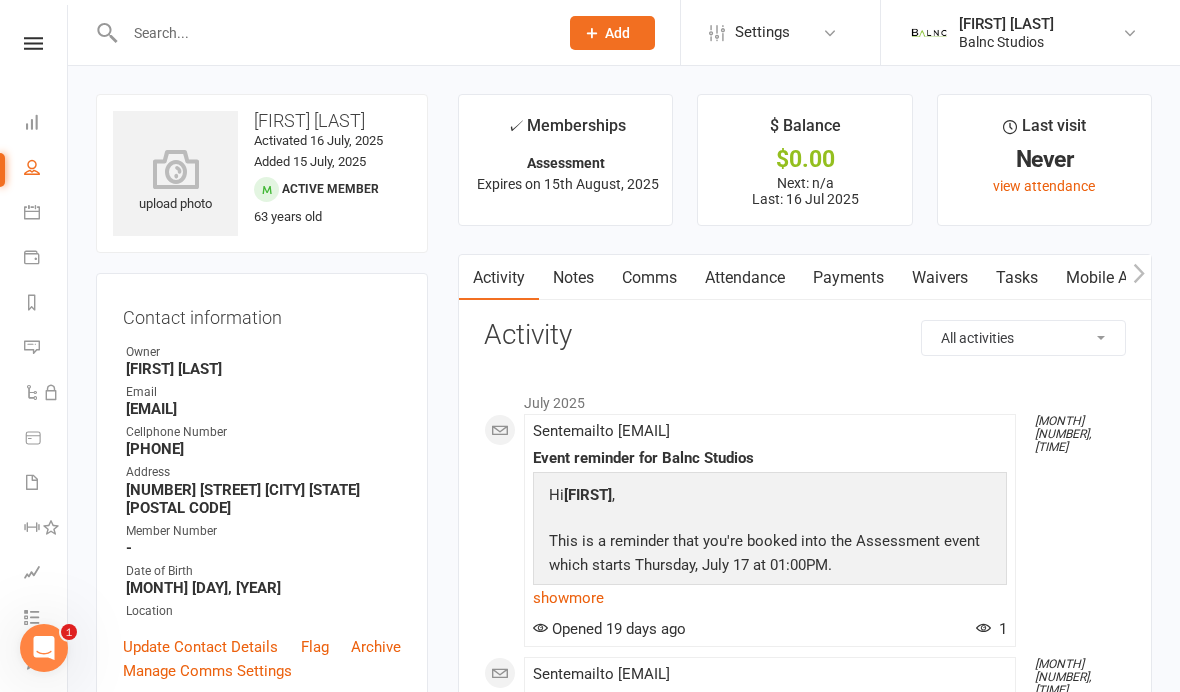 select on "100" 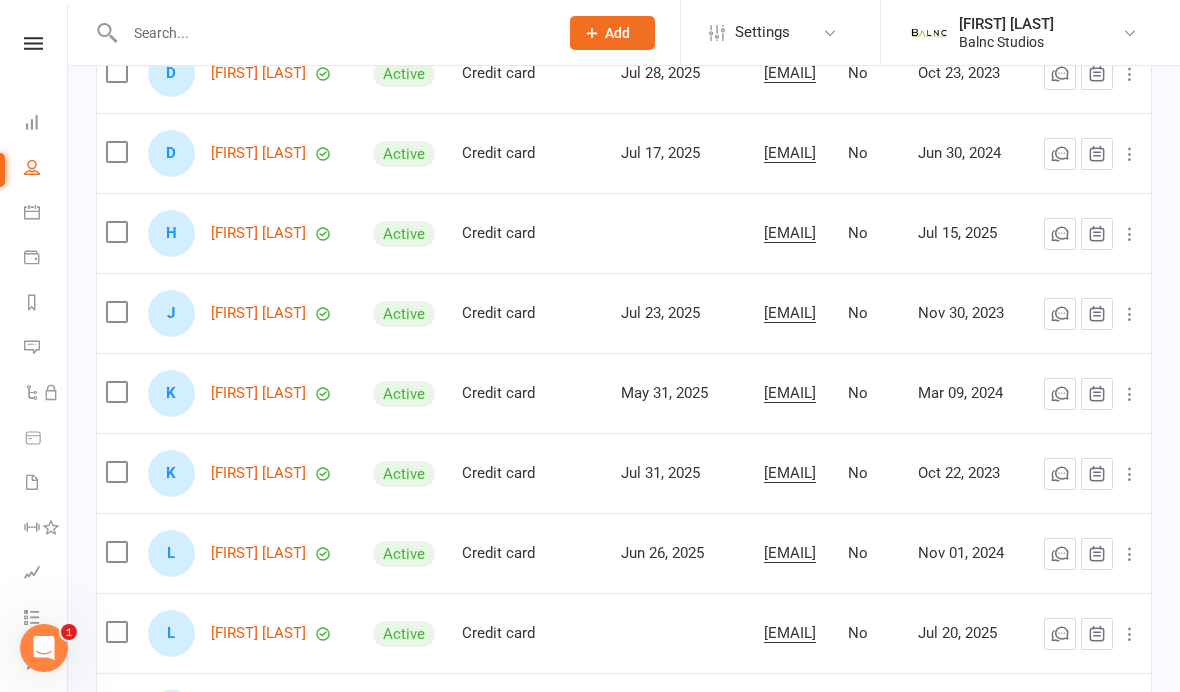 scroll, scrollTop: 556, scrollLeft: 0, axis: vertical 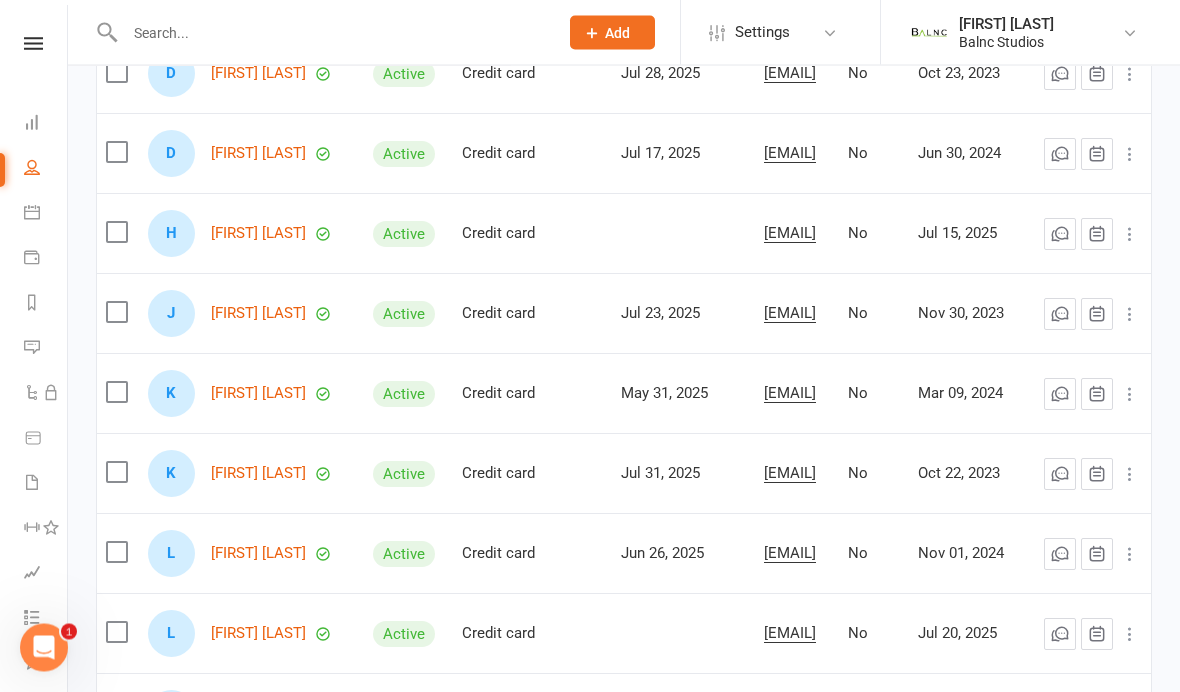 click on "[FIRST] [LAST]" at bounding box center [258, 314] 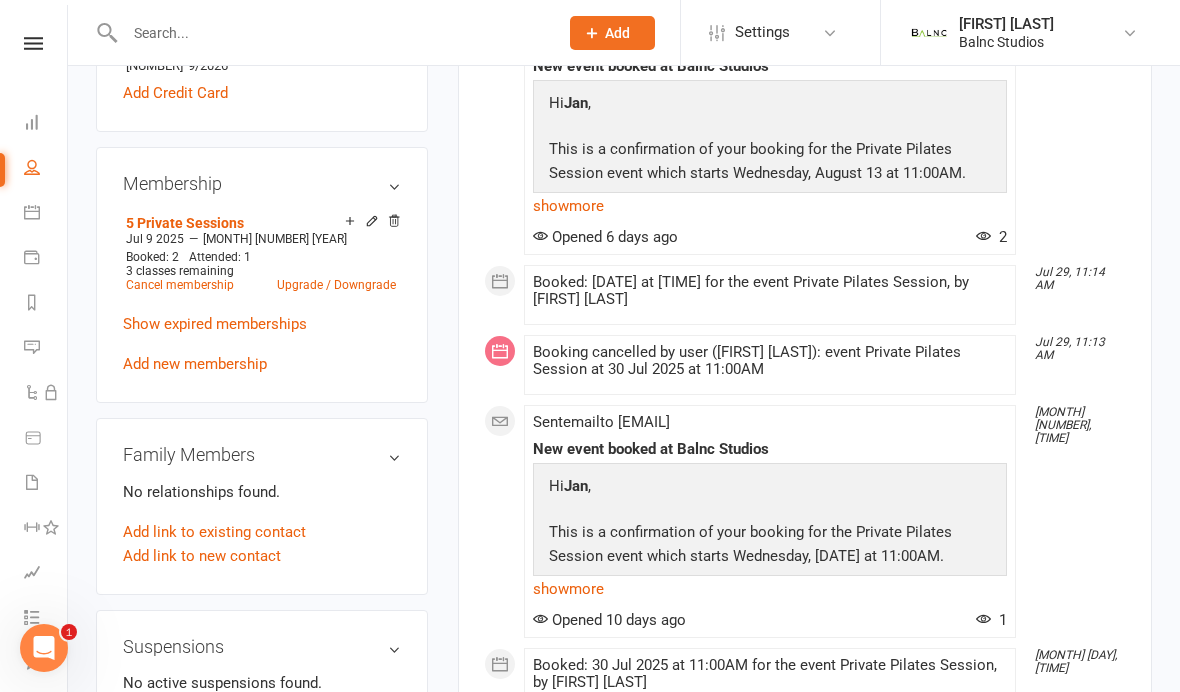 scroll, scrollTop: 713, scrollLeft: 0, axis: vertical 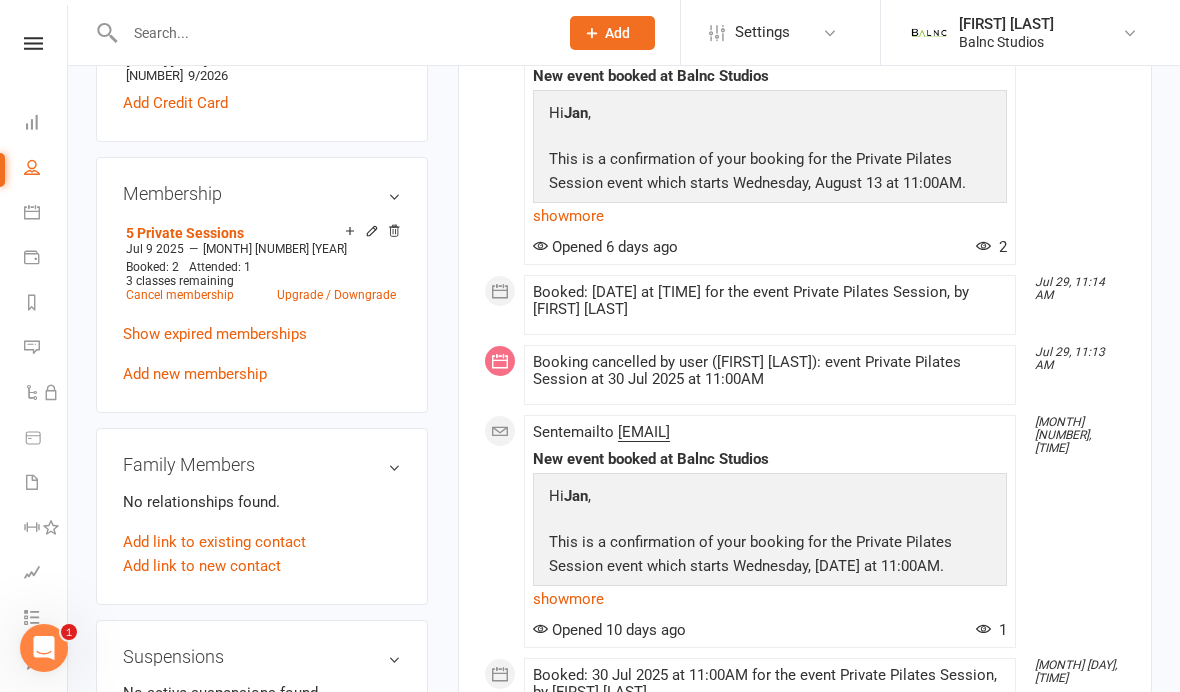 click on "5 Private Sessions" at bounding box center (185, 233) 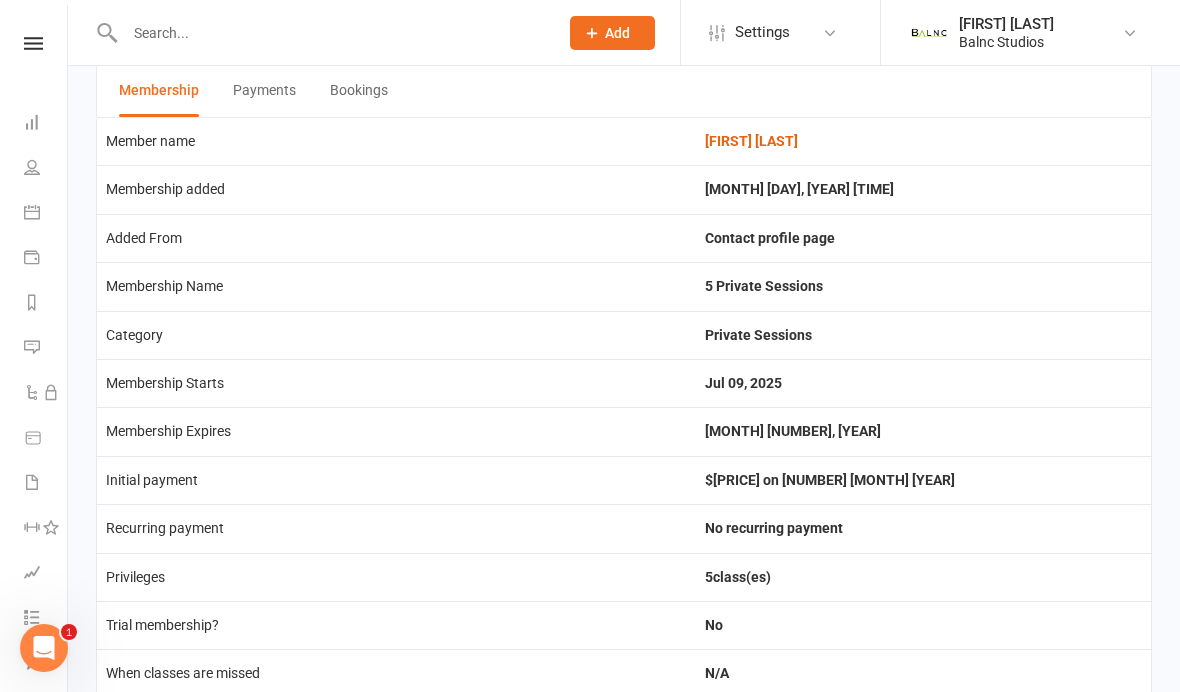 click on "Bookings" at bounding box center [359, 91] 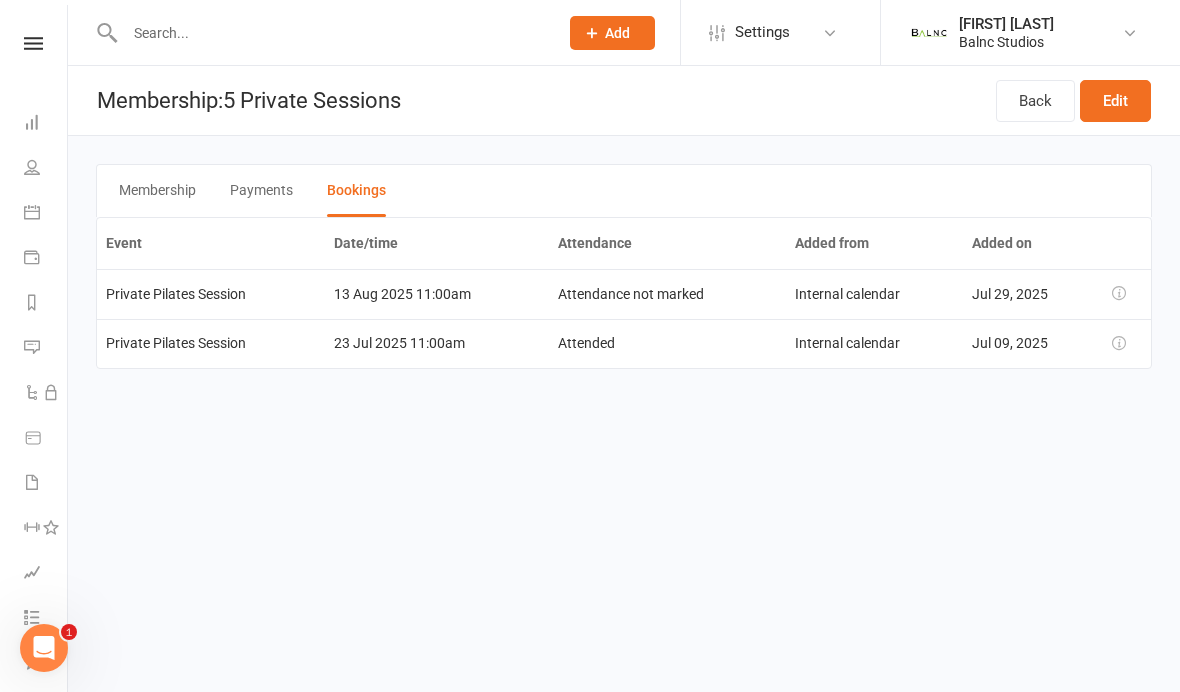 click on "Back" at bounding box center (1035, 101) 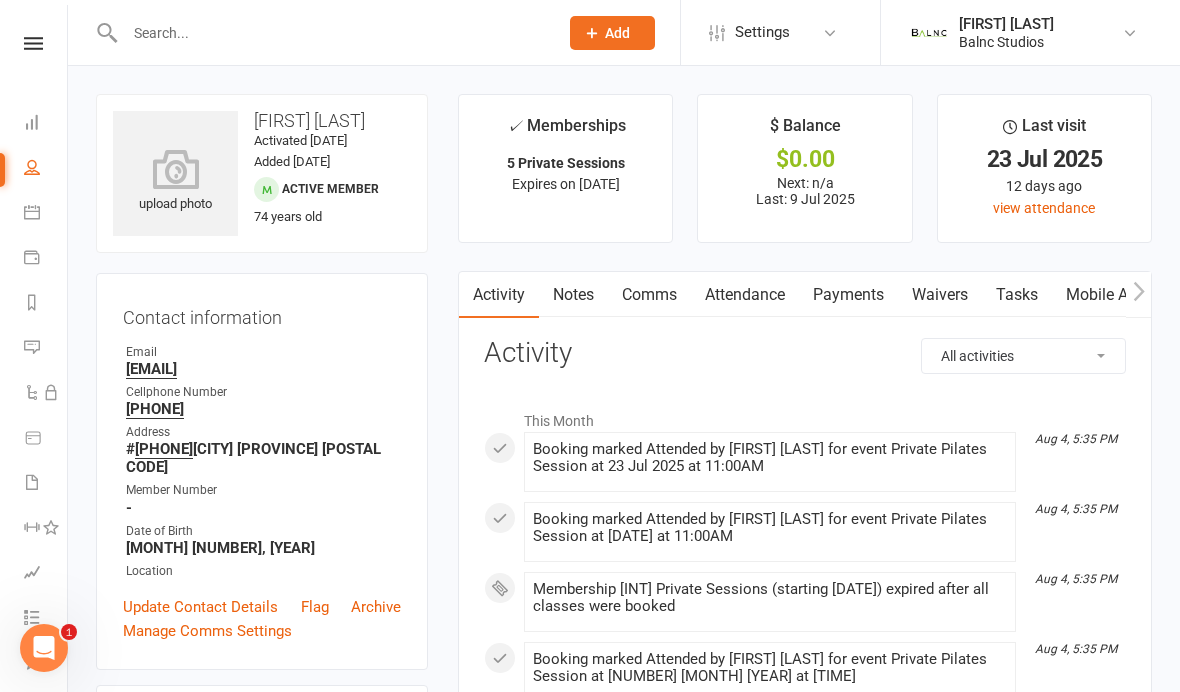 click at bounding box center (32, 167) 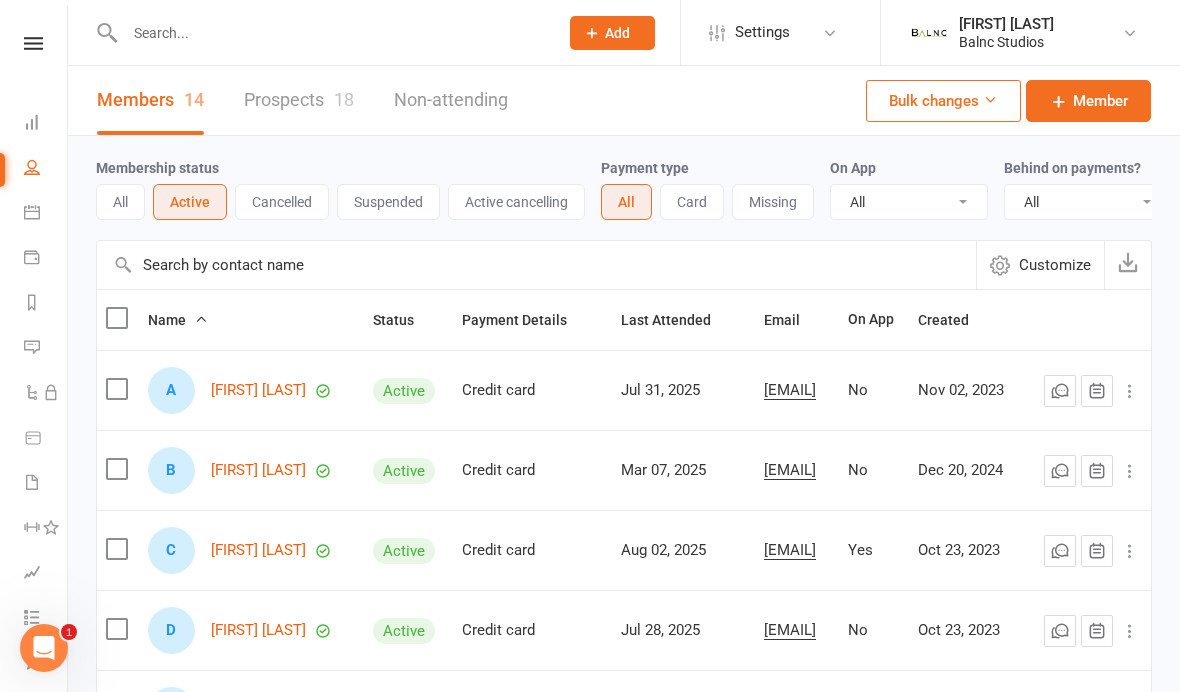 scroll, scrollTop: 0, scrollLeft: 0, axis: both 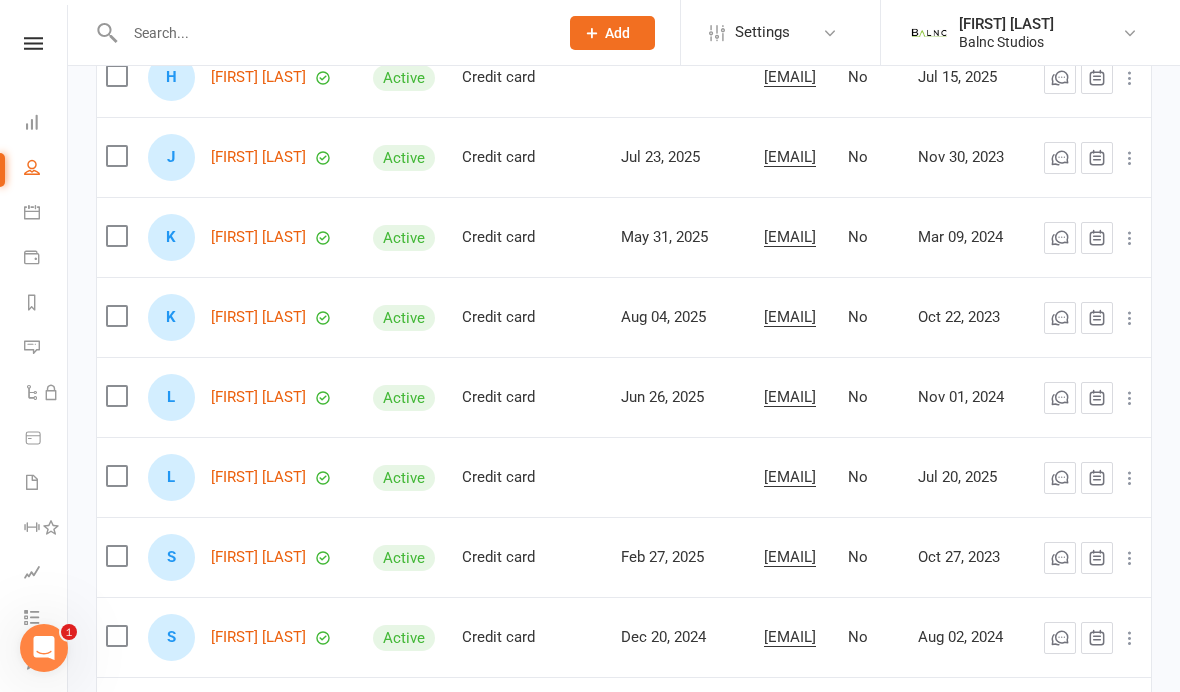 click on "[FIRST] [LAST]" at bounding box center (258, 397) 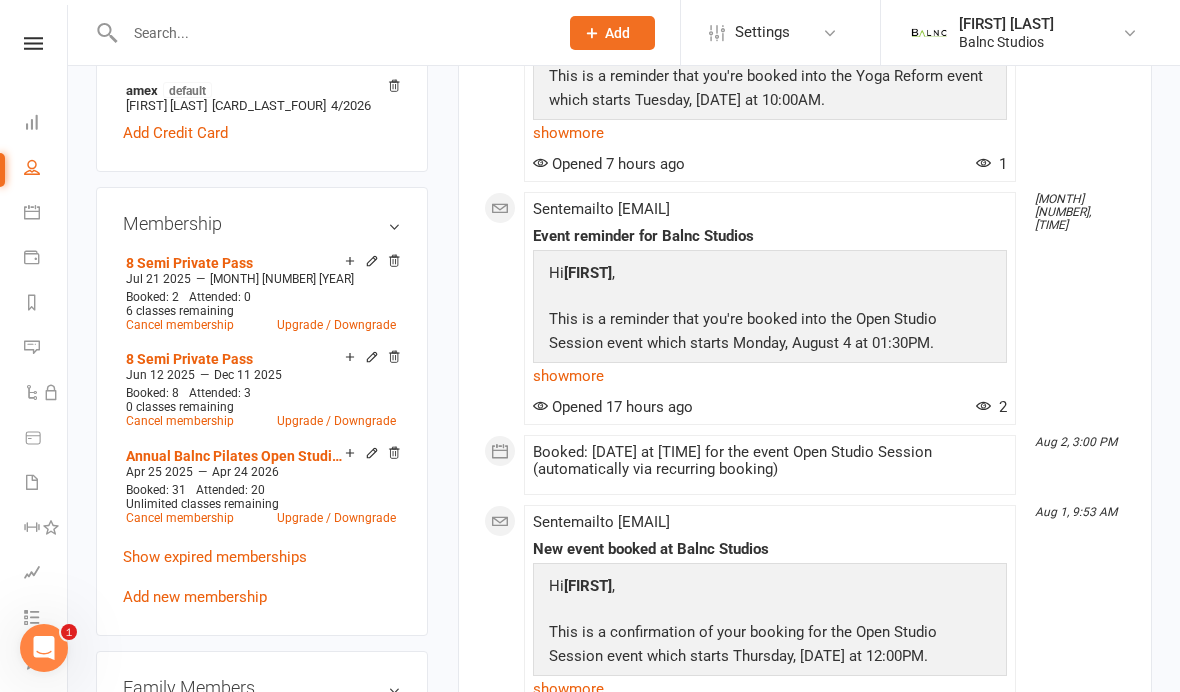 scroll, scrollTop: 711, scrollLeft: 0, axis: vertical 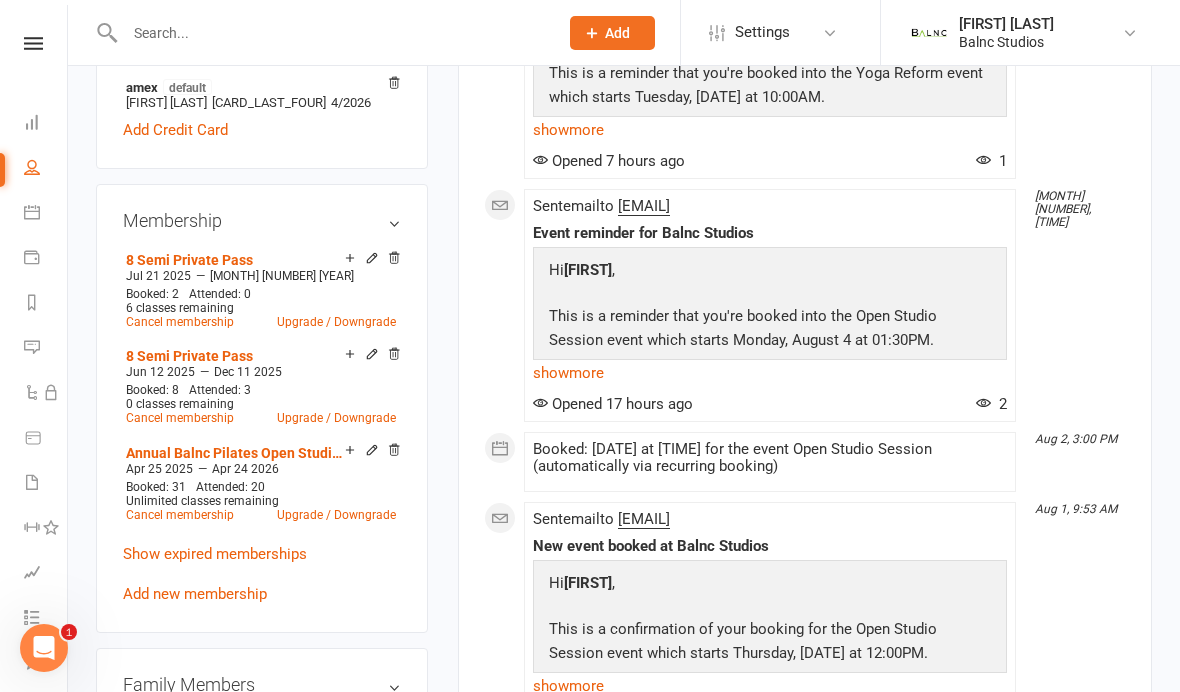 click on "Annual Balnc Pilates Open Studio Membership" at bounding box center [235, 453] 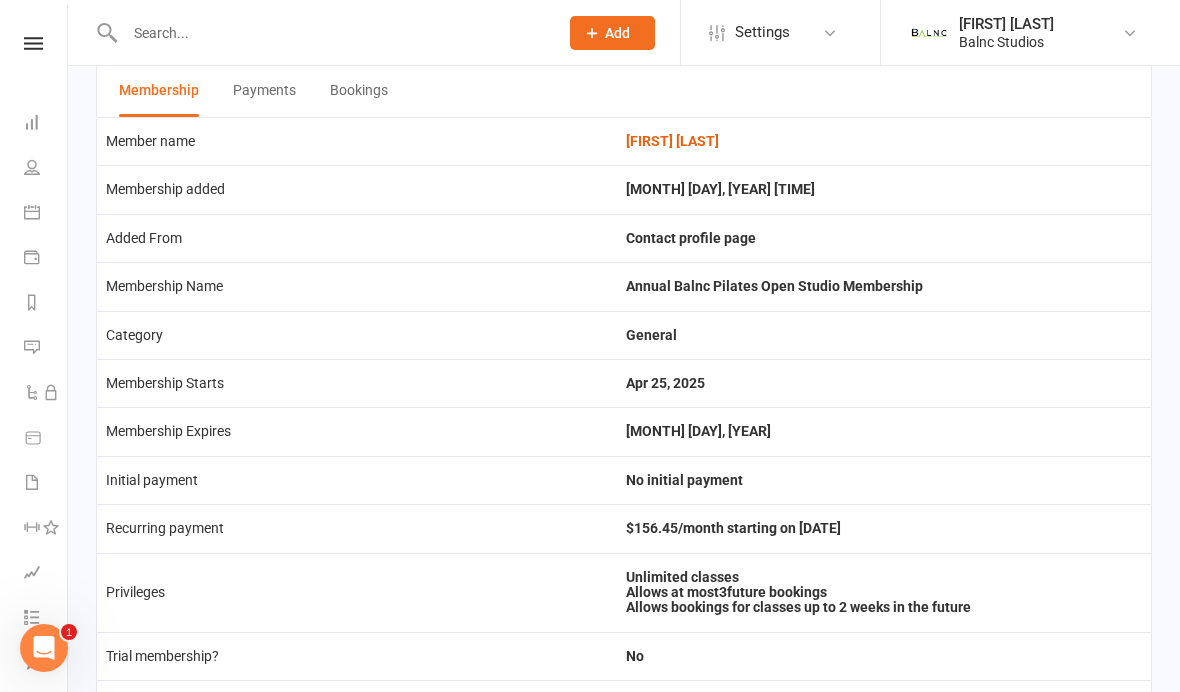click on "Bookings" at bounding box center [359, 91] 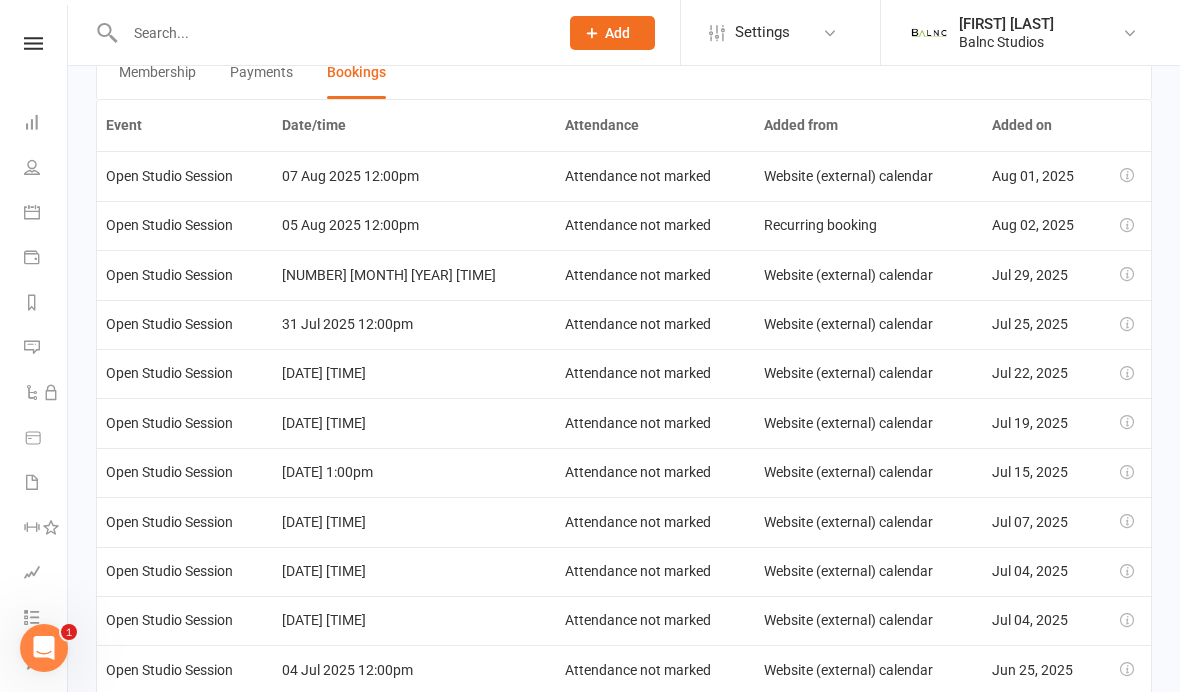 scroll, scrollTop: 0, scrollLeft: 0, axis: both 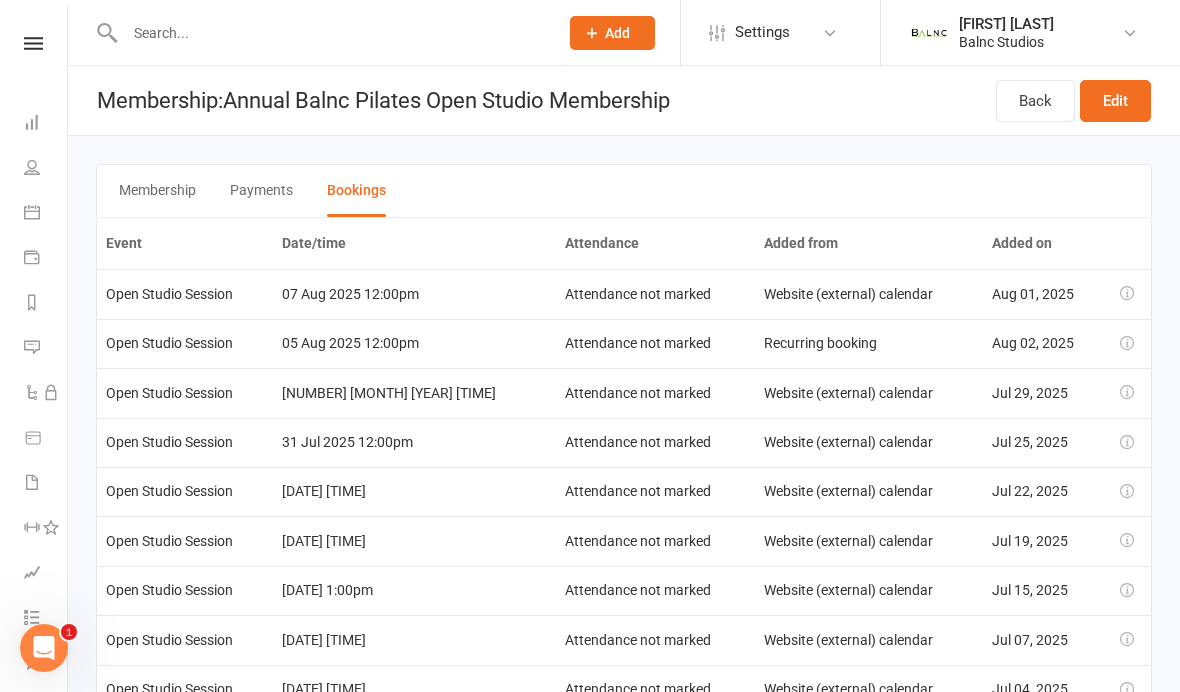 click on "Back" at bounding box center (1035, 101) 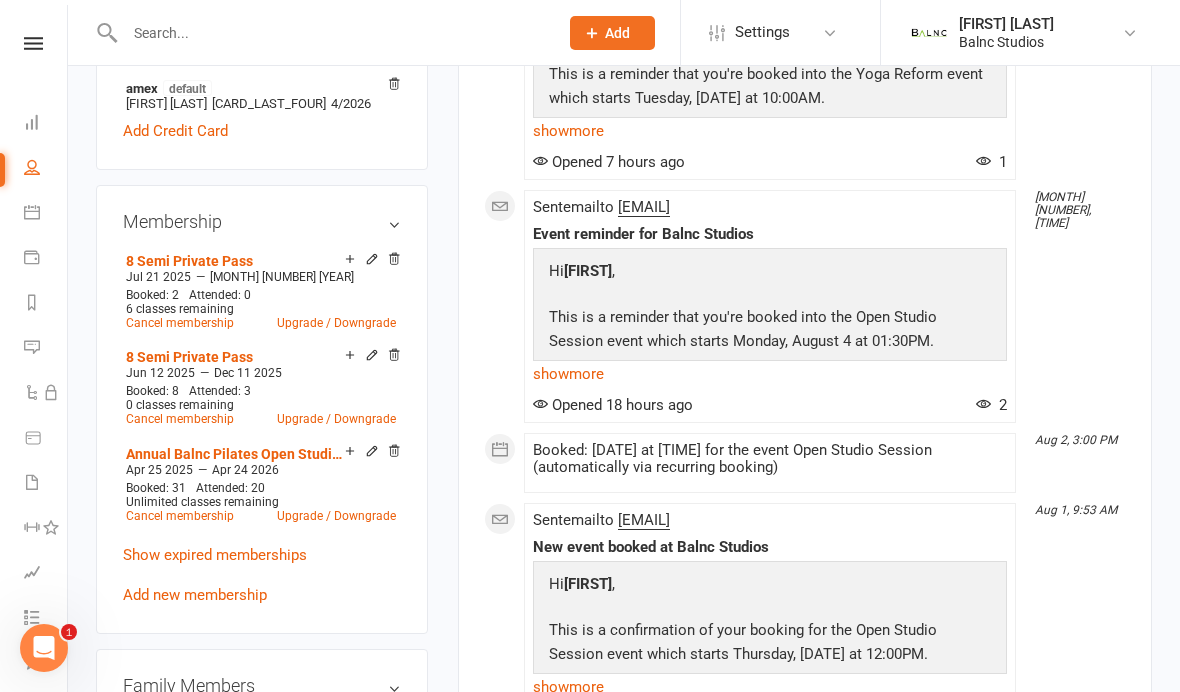 click on "Annual Balnc Pilates Open Studio Membership" at bounding box center [235, 454] 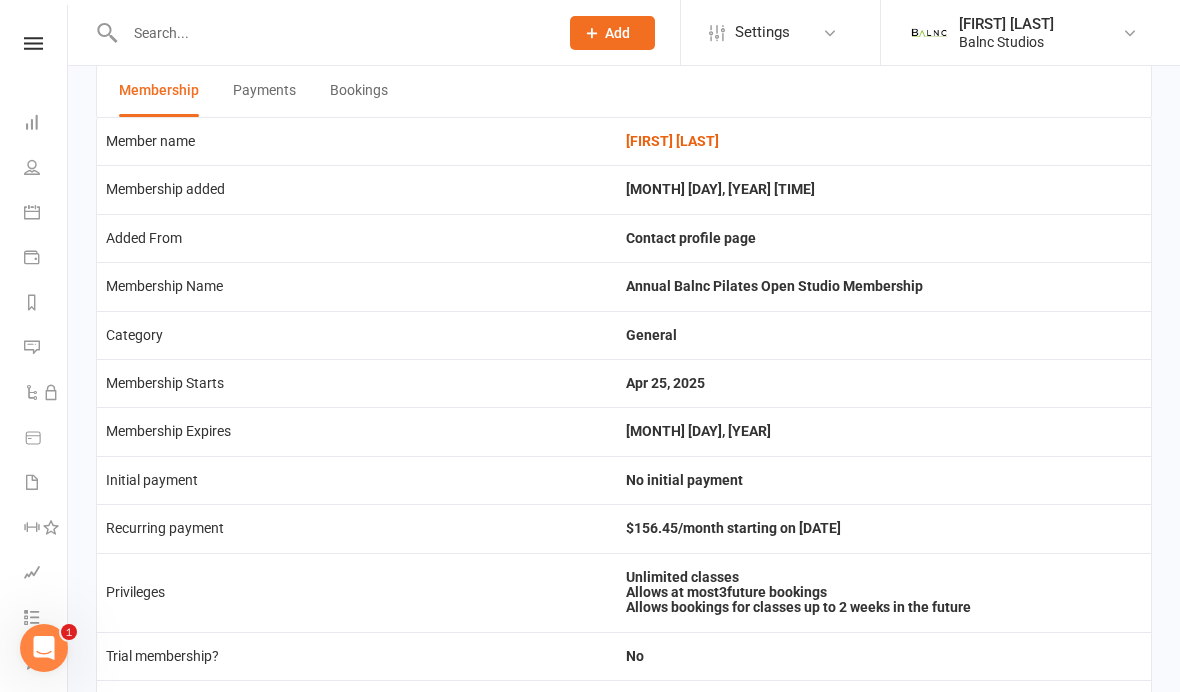 click on "Bookings" at bounding box center [359, 91] 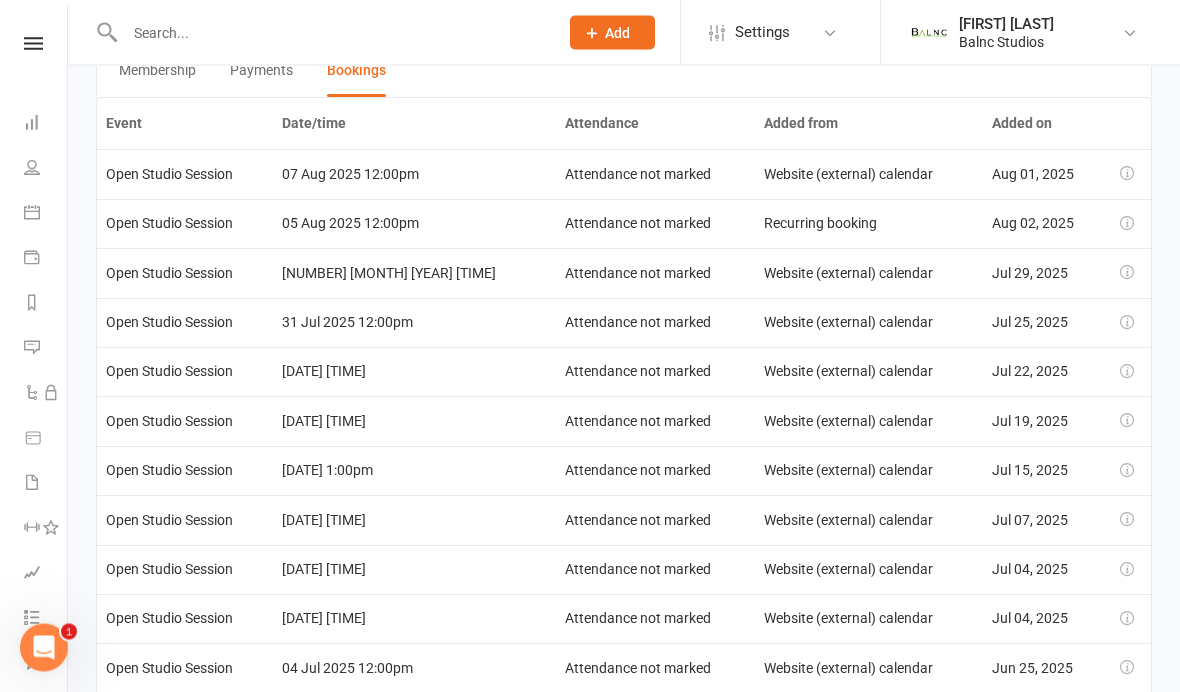 scroll, scrollTop: 0, scrollLeft: 0, axis: both 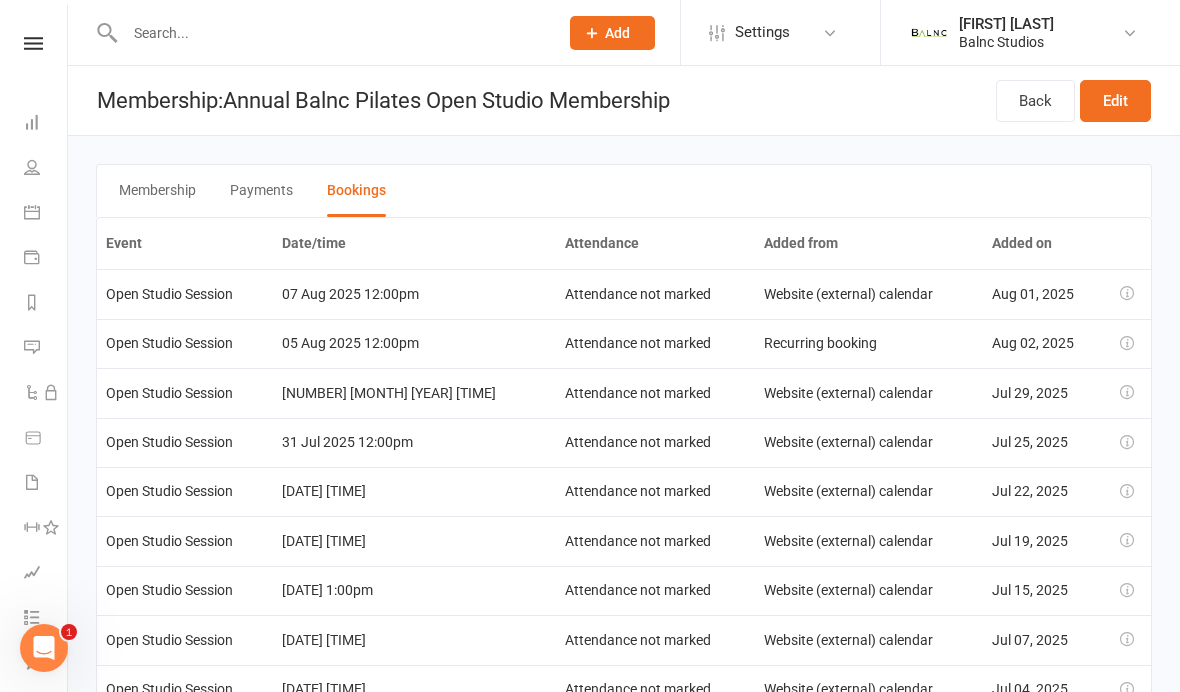 click on "Back" at bounding box center (1035, 101) 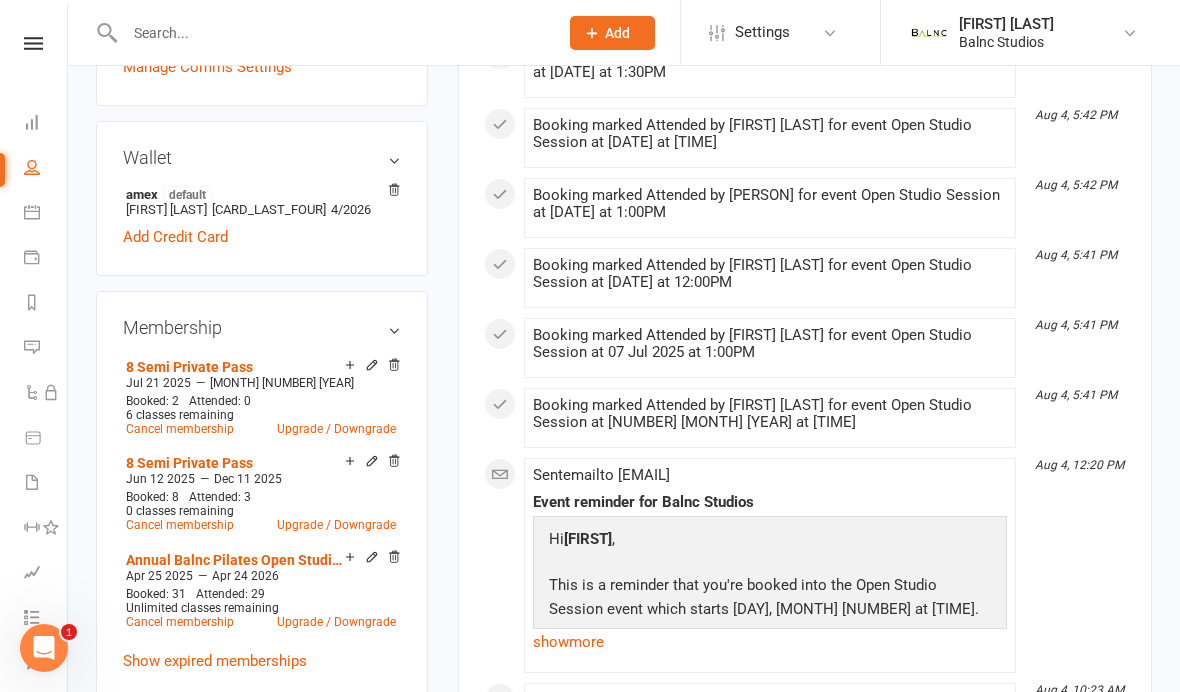 scroll, scrollTop: 657, scrollLeft: 0, axis: vertical 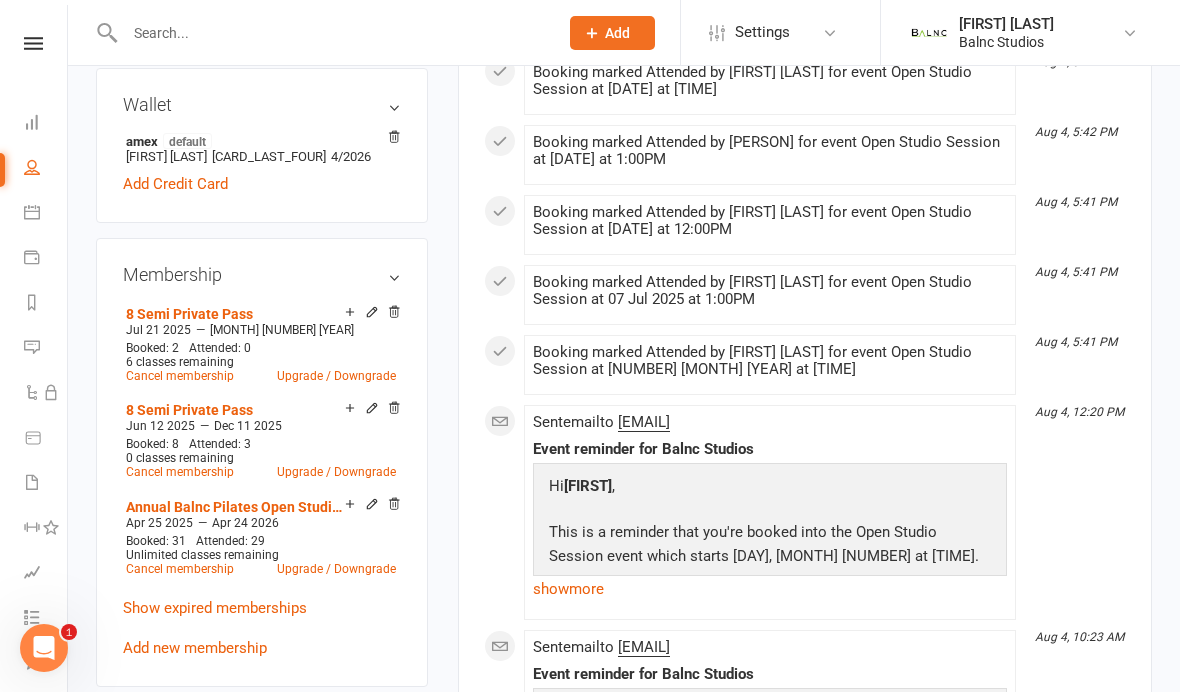 click on "8 Semi Private Pass" at bounding box center [189, 410] 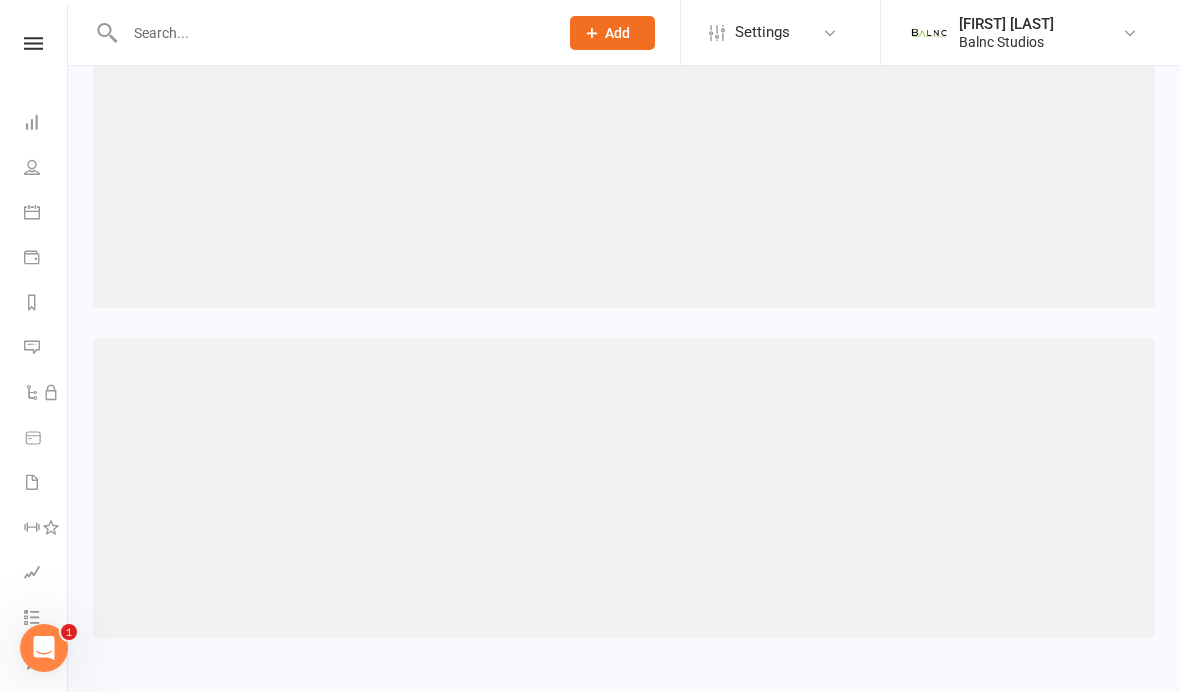 scroll, scrollTop: 100, scrollLeft: 0, axis: vertical 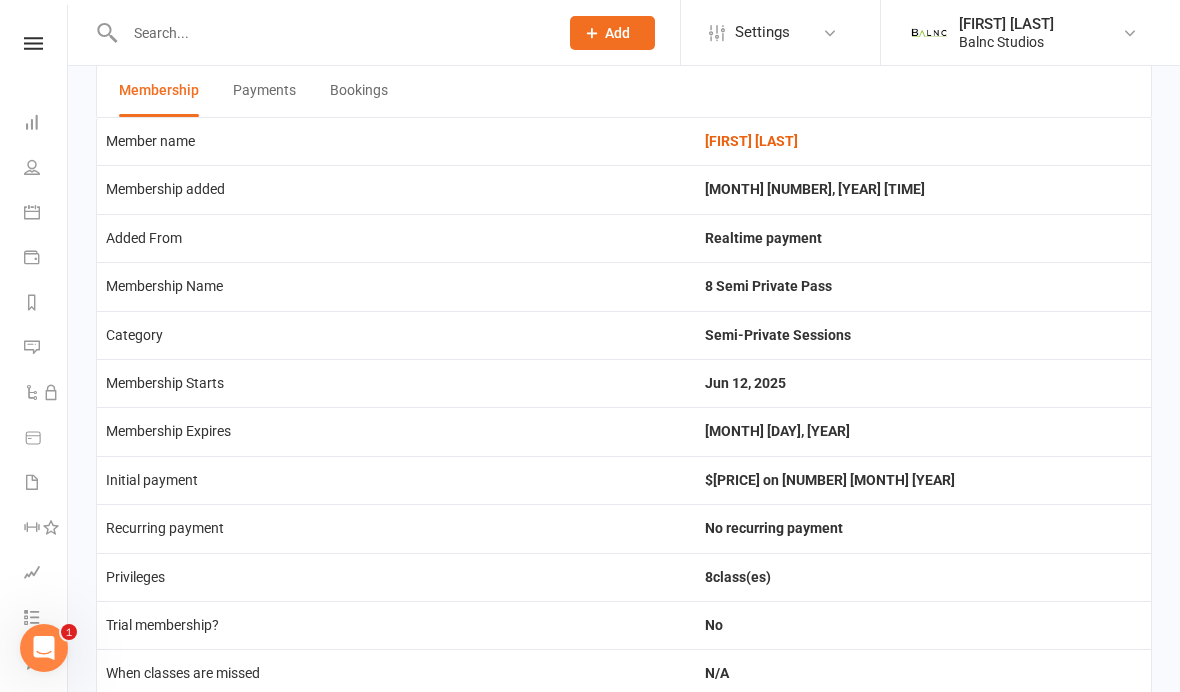 click on "Bookings" at bounding box center (359, 91) 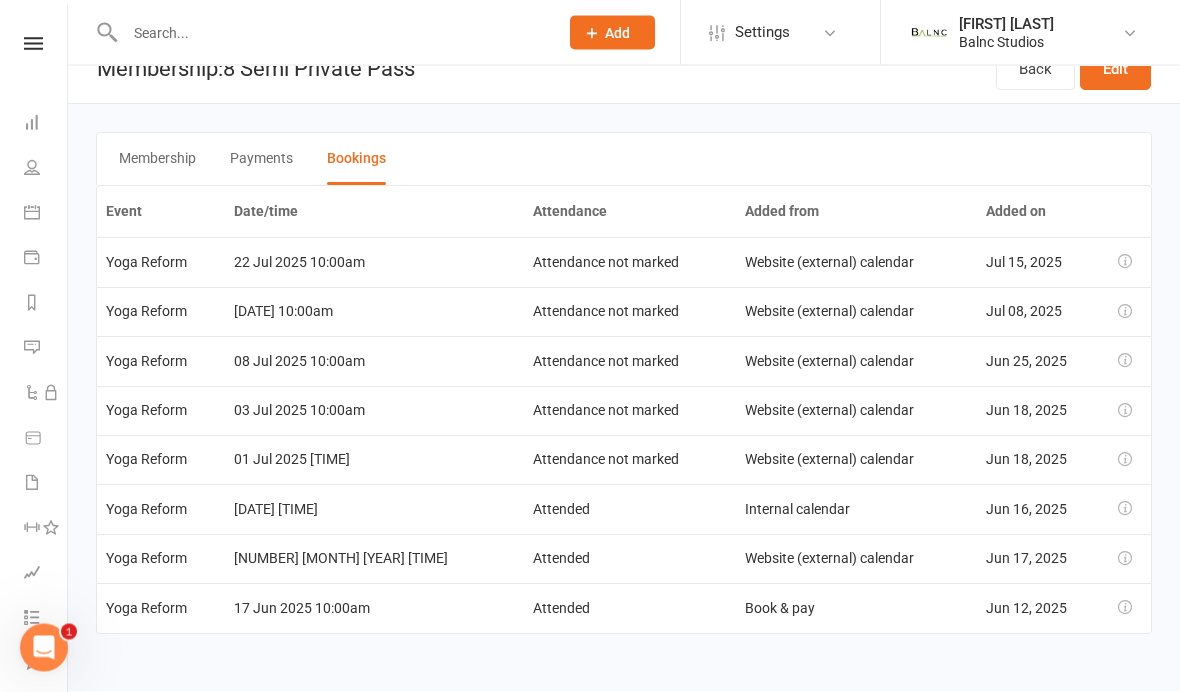 scroll, scrollTop: 34, scrollLeft: 0, axis: vertical 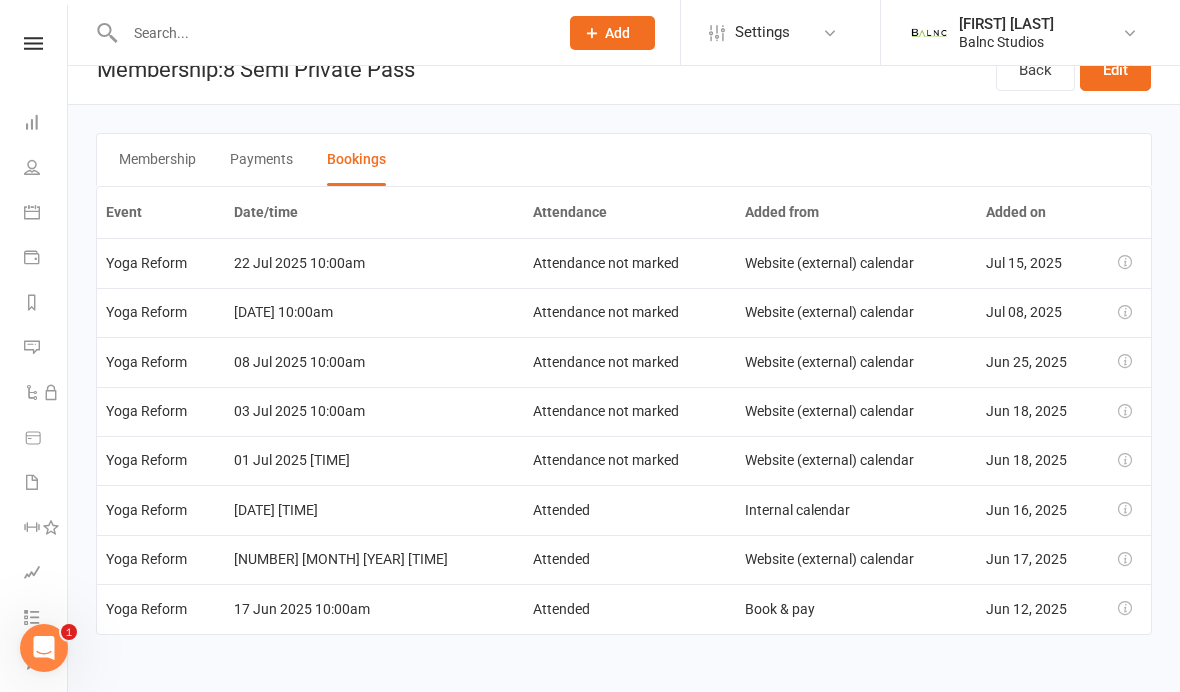 click on "Back" at bounding box center [1035, 70] 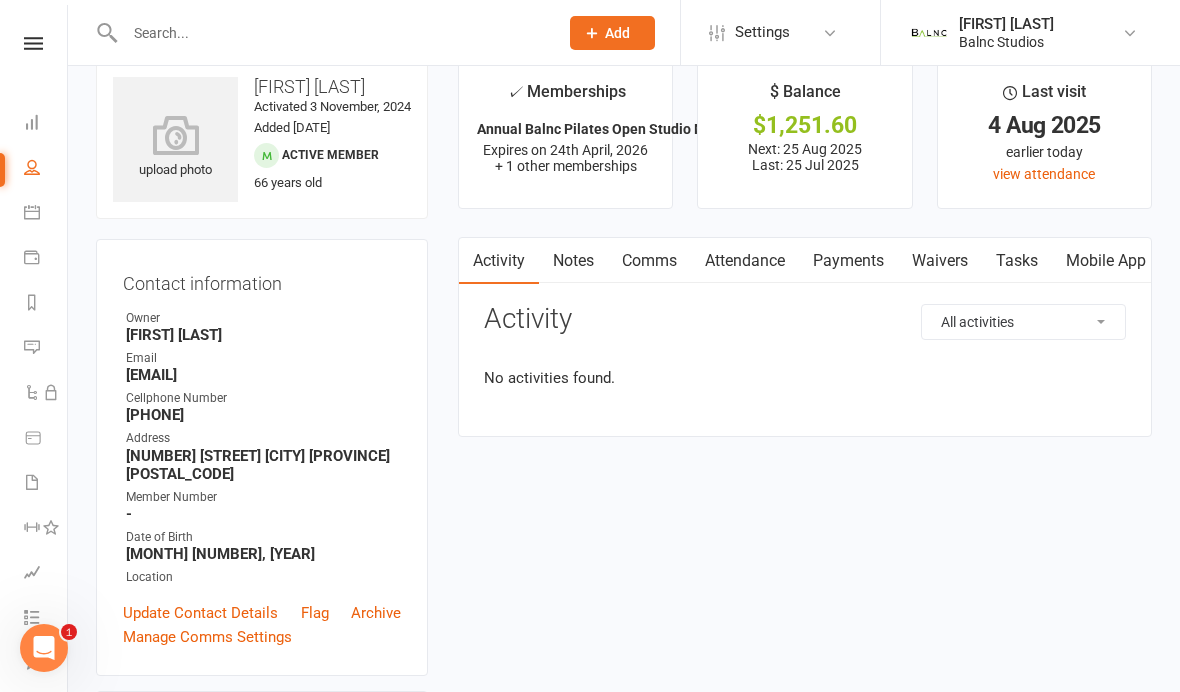 scroll, scrollTop: 0, scrollLeft: 0, axis: both 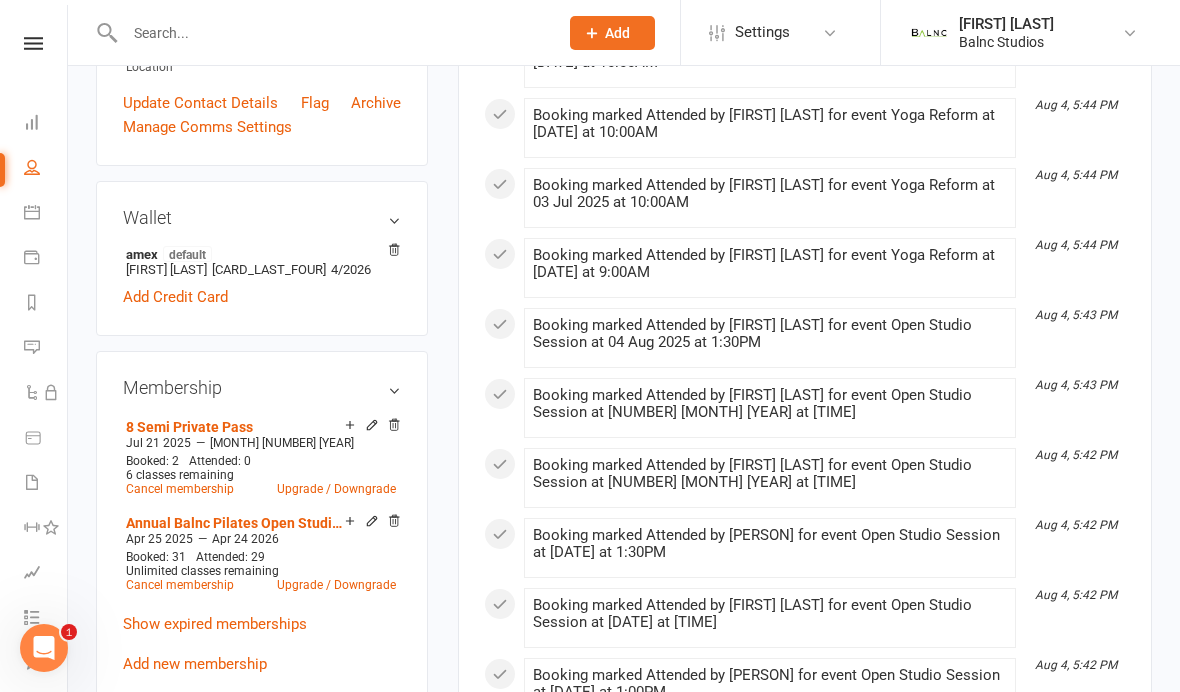 click on "8 Semi Private Pass" at bounding box center (189, 427) 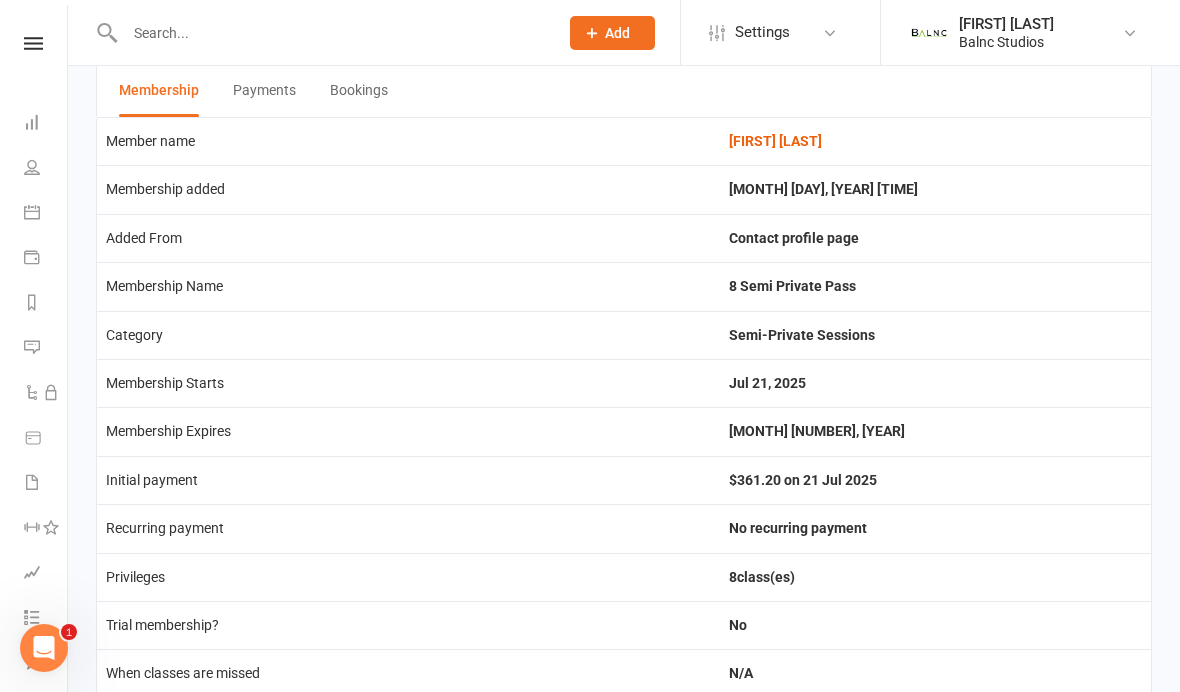 click on "Bookings" at bounding box center [359, 91] 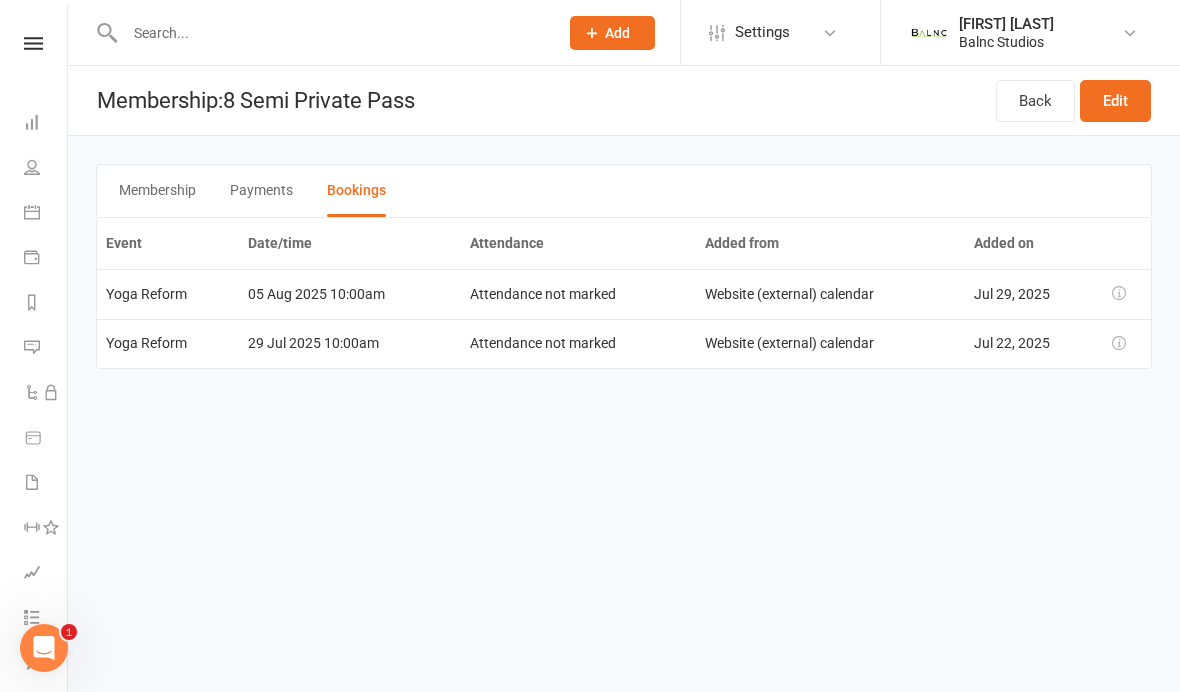 click on "Back" at bounding box center (1035, 101) 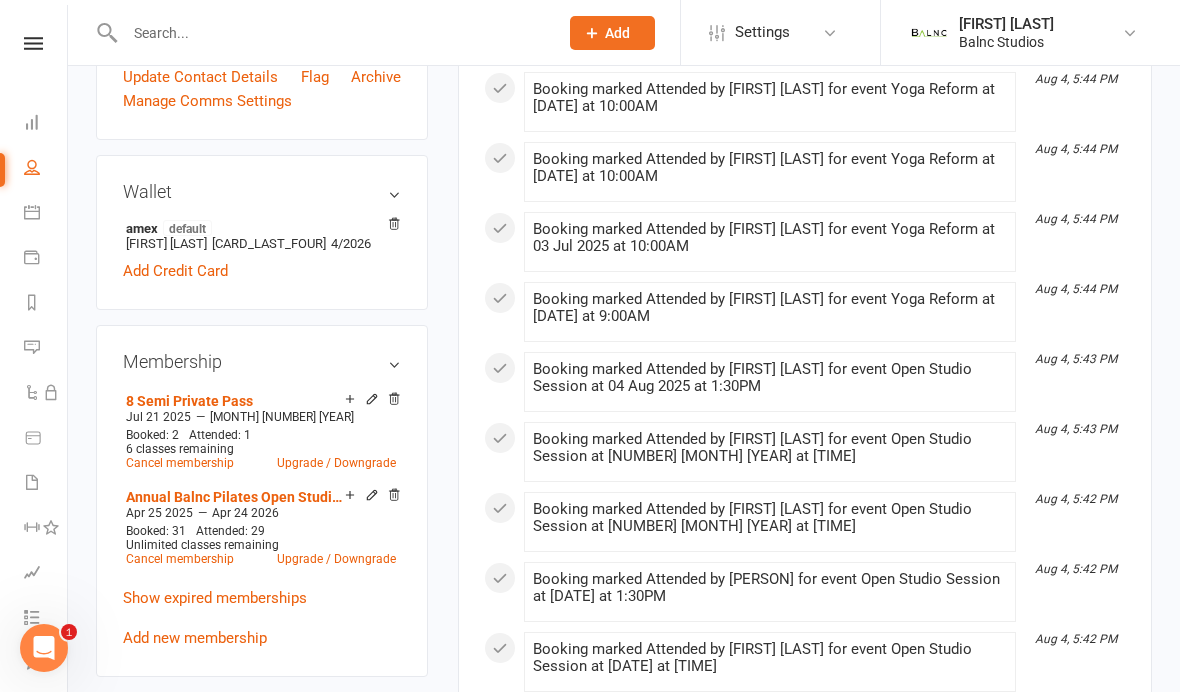 scroll, scrollTop: 566, scrollLeft: 0, axis: vertical 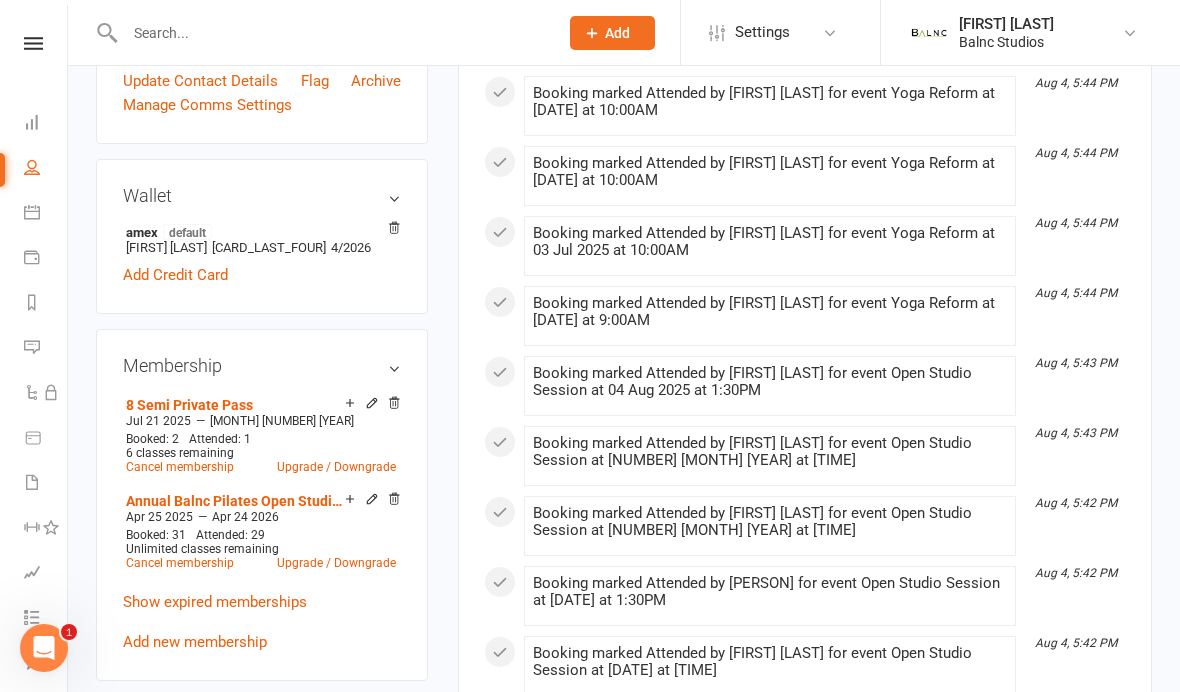 click on "People" at bounding box center [46, 169] 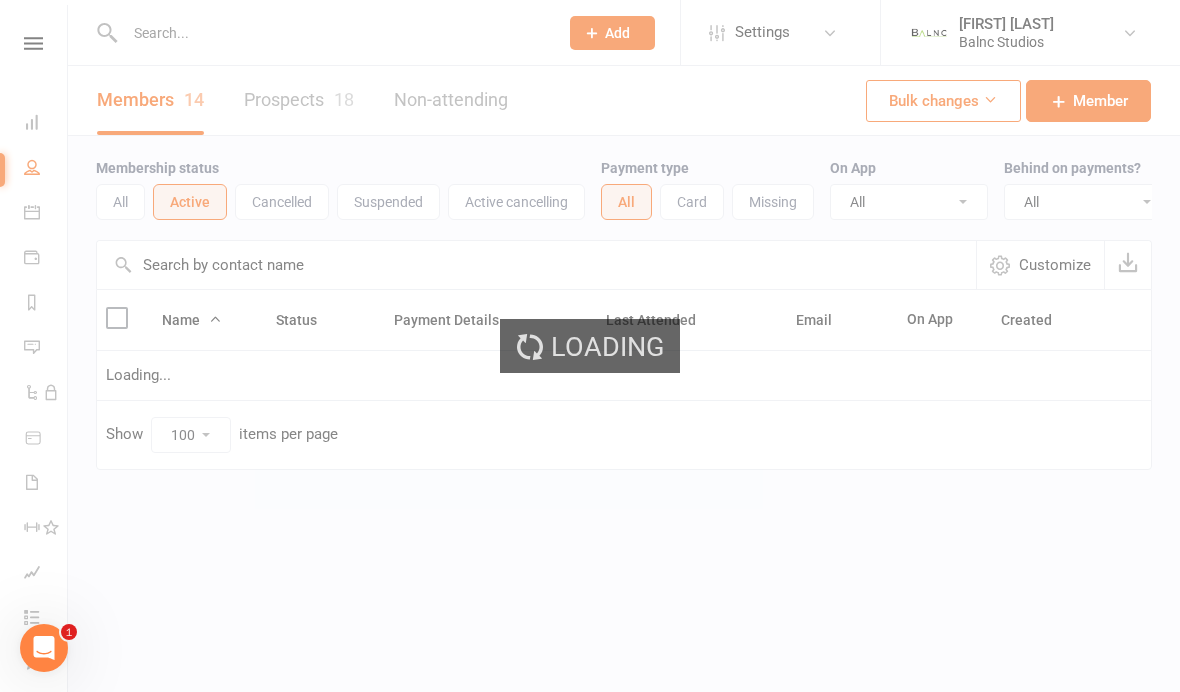 scroll, scrollTop: 0, scrollLeft: 0, axis: both 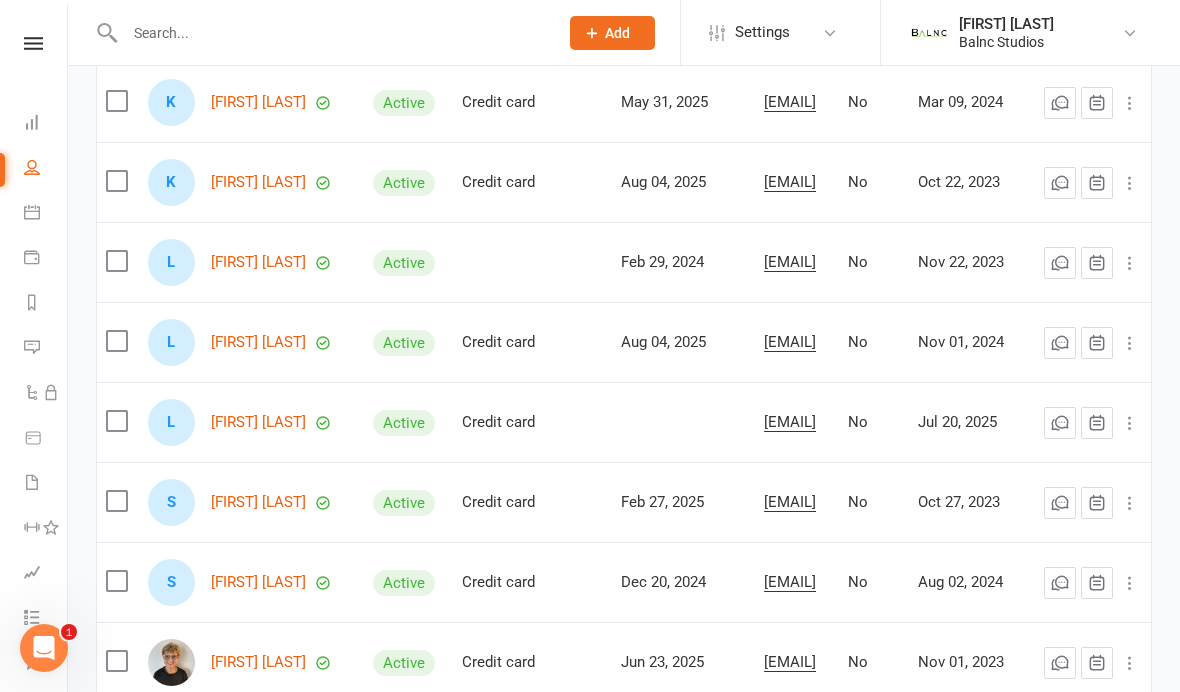 click on "[FIRST] [LAST]" at bounding box center [258, 422] 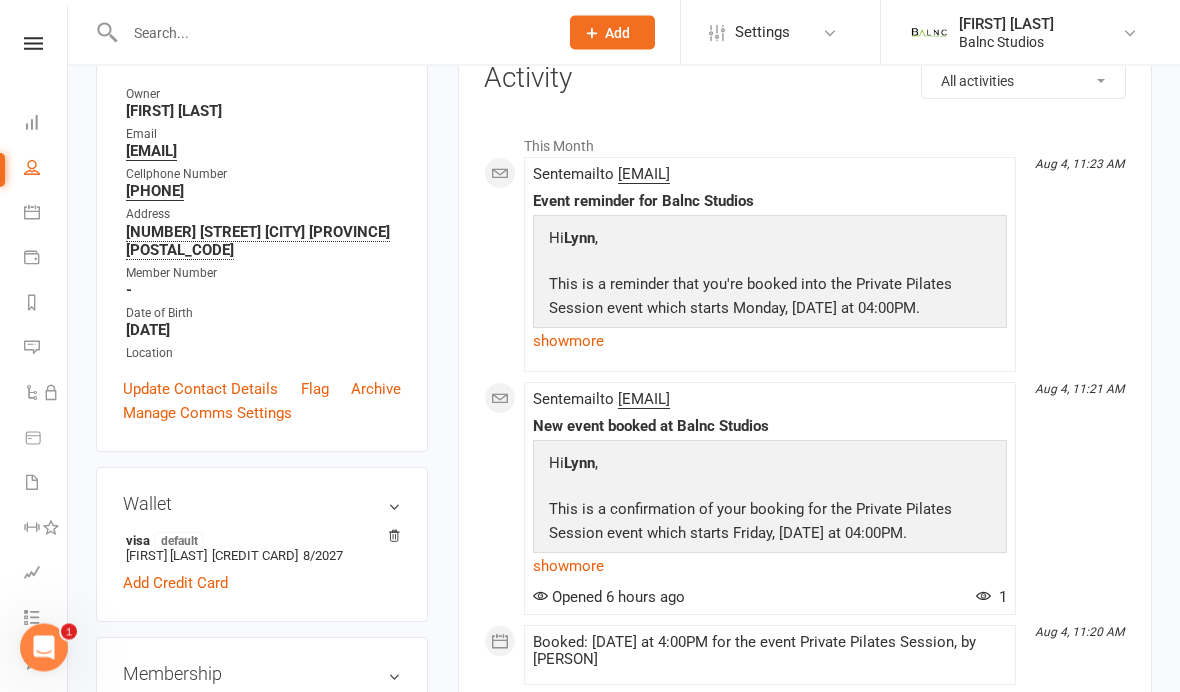 scroll, scrollTop: 266, scrollLeft: 0, axis: vertical 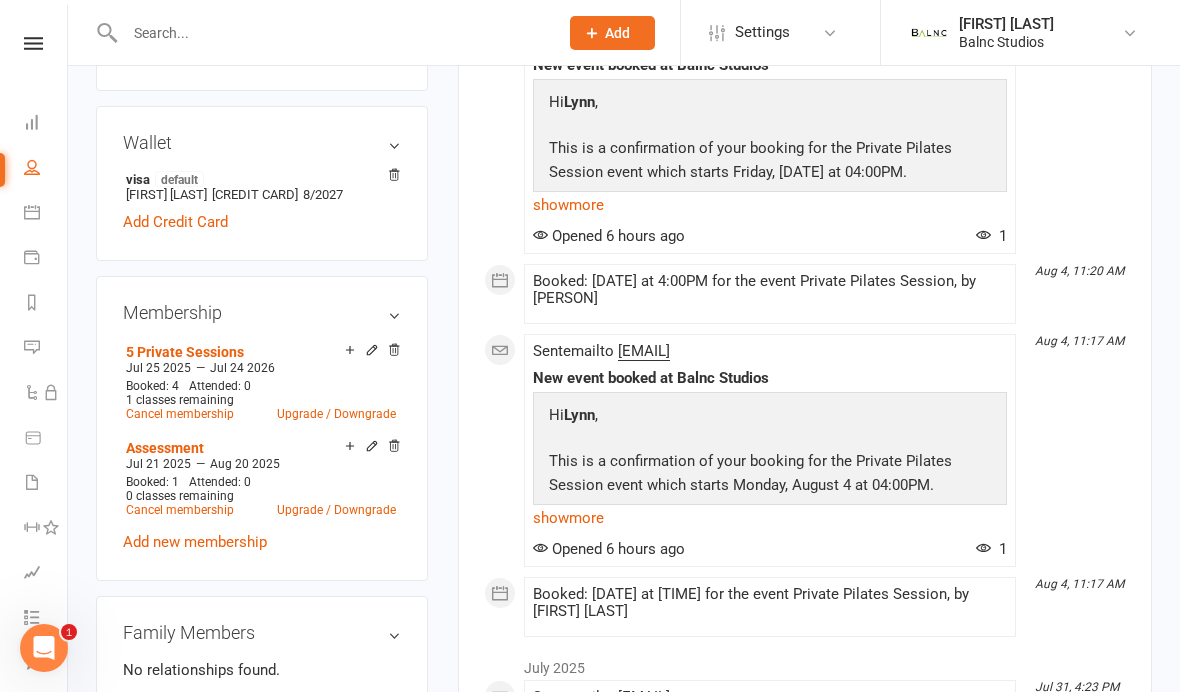 click on "Assessment" at bounding box center [165, 448] 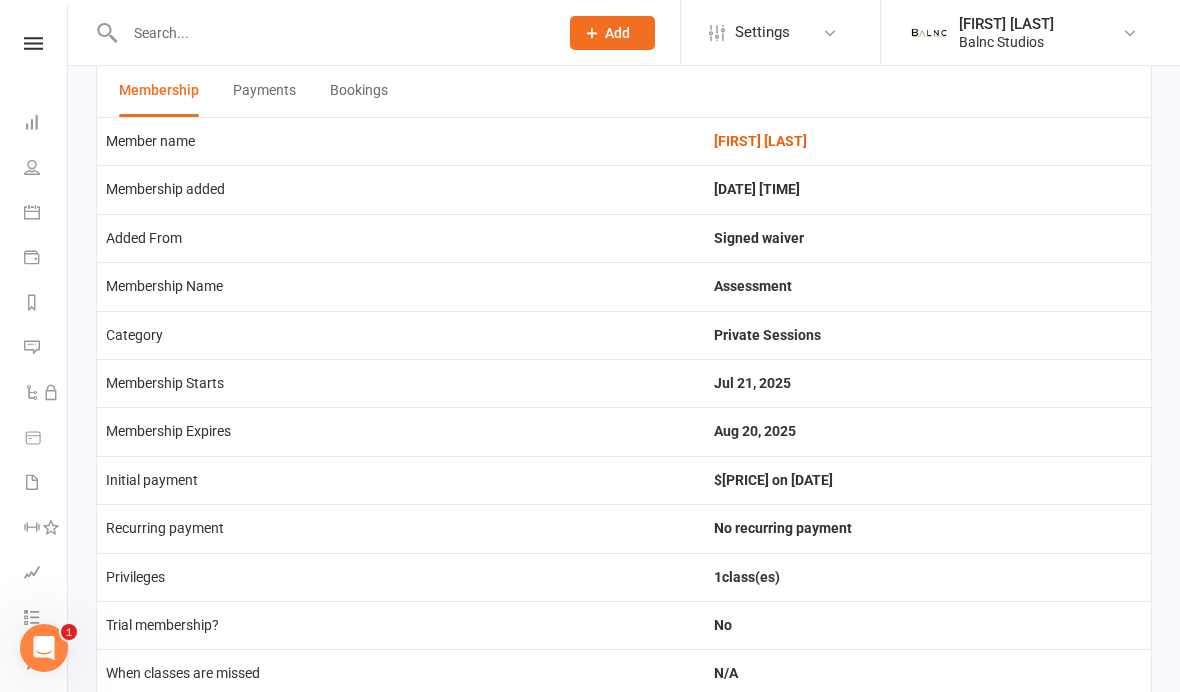 click on "Bookings" at bounding box center (359, 91) 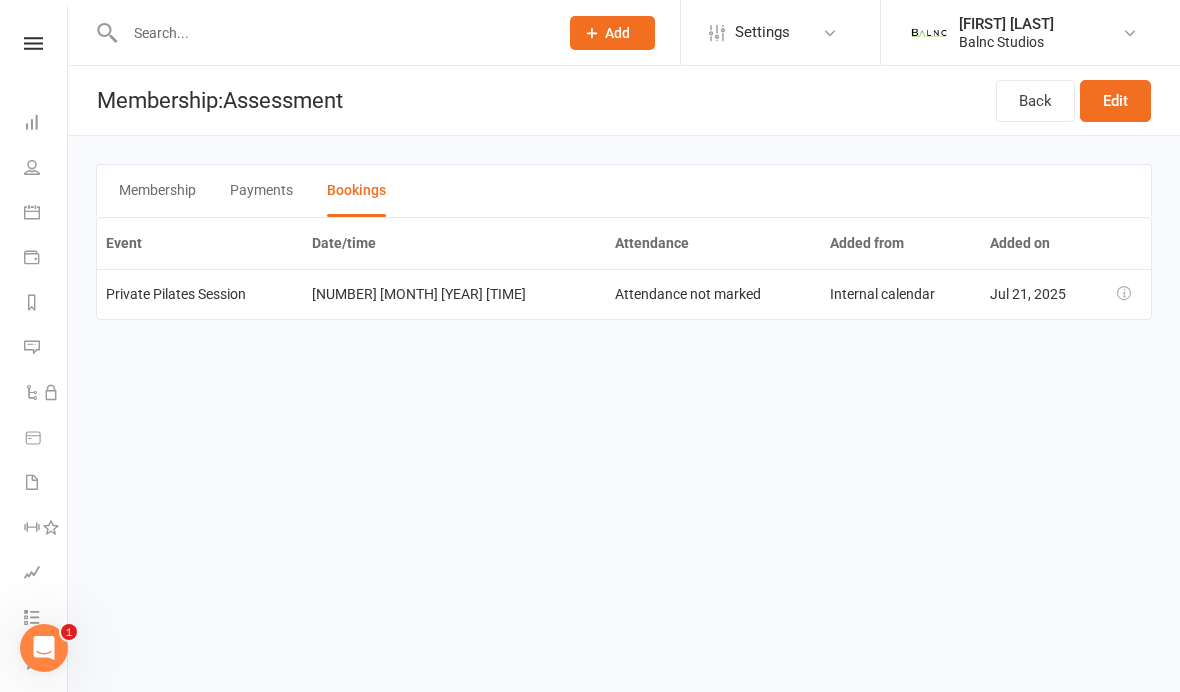 click on "Back" at bounding box center [1035, 101] 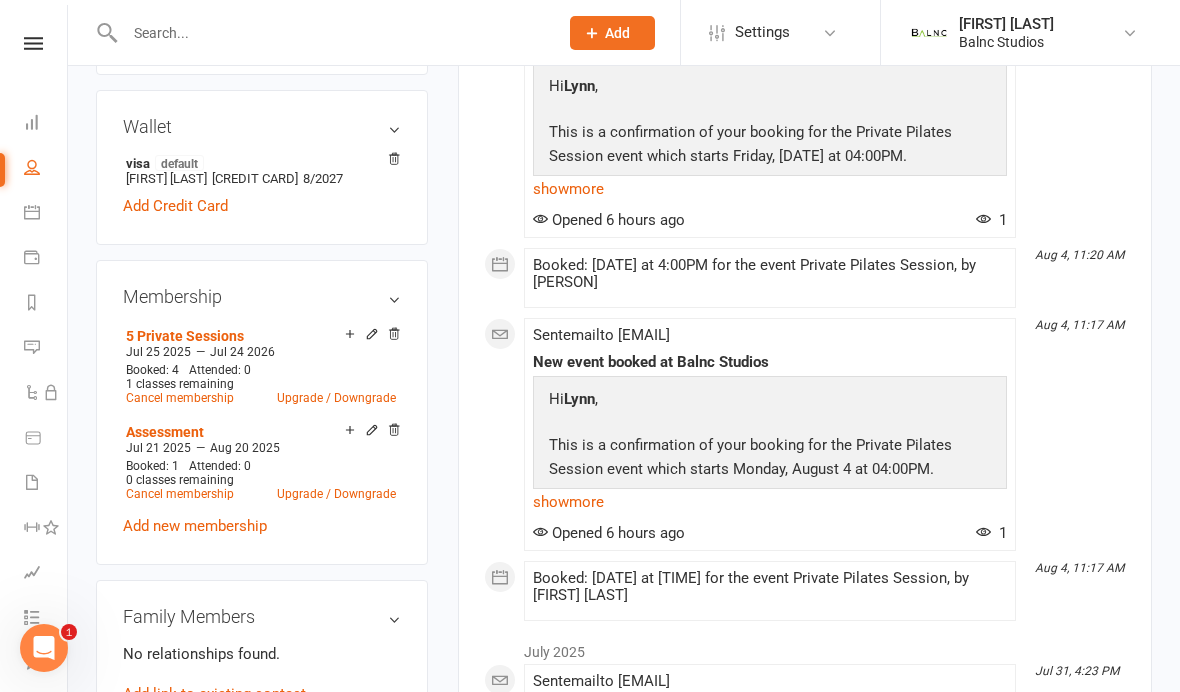 scroll, scrollTop: 638, scrollLeft: 0, axis: vertical 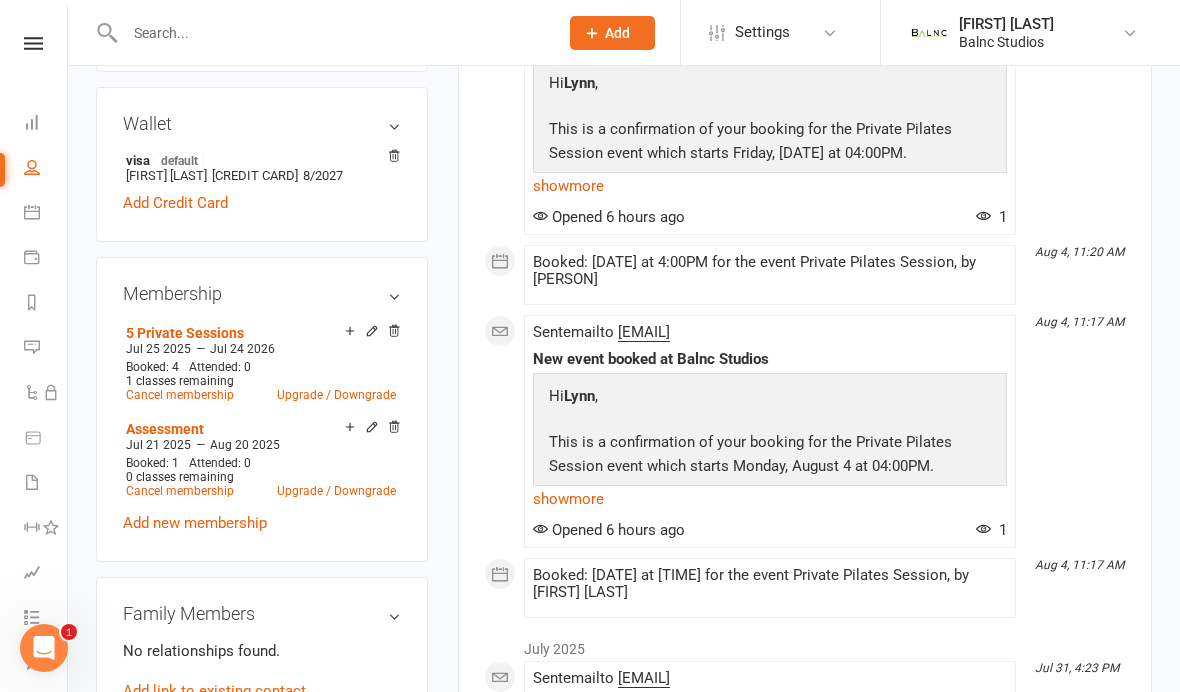 click on "Assessment" at bounding box center [165, 429] 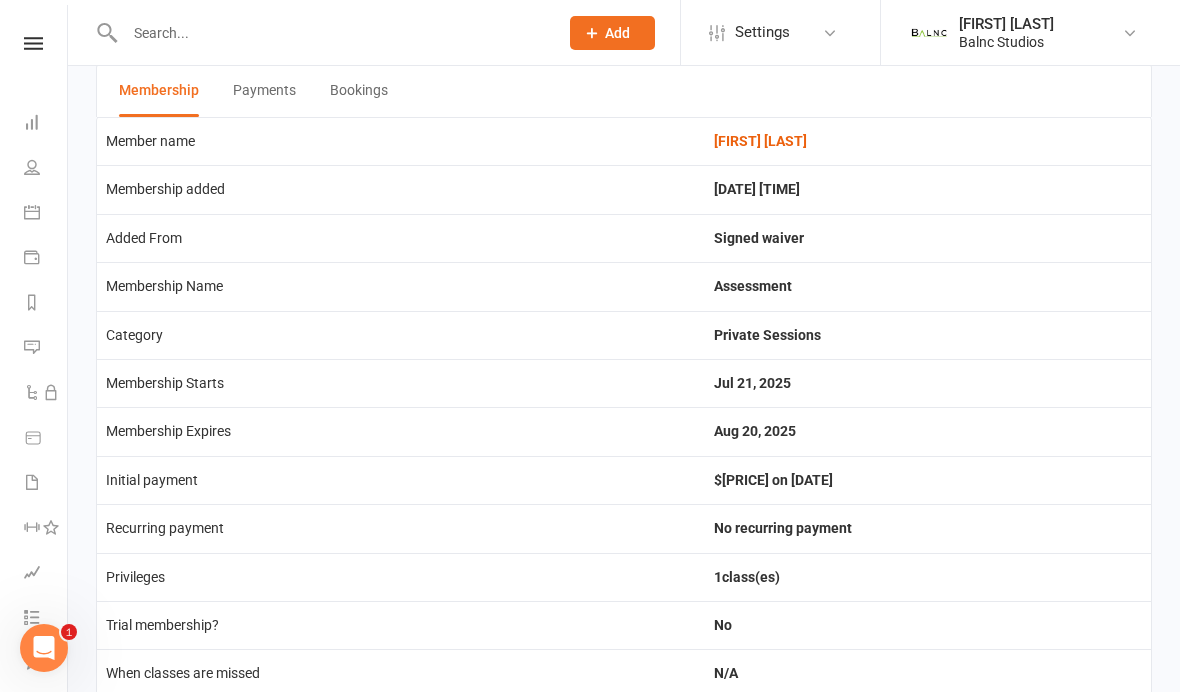 click on "Bookings" at bounding box center [359, 91] 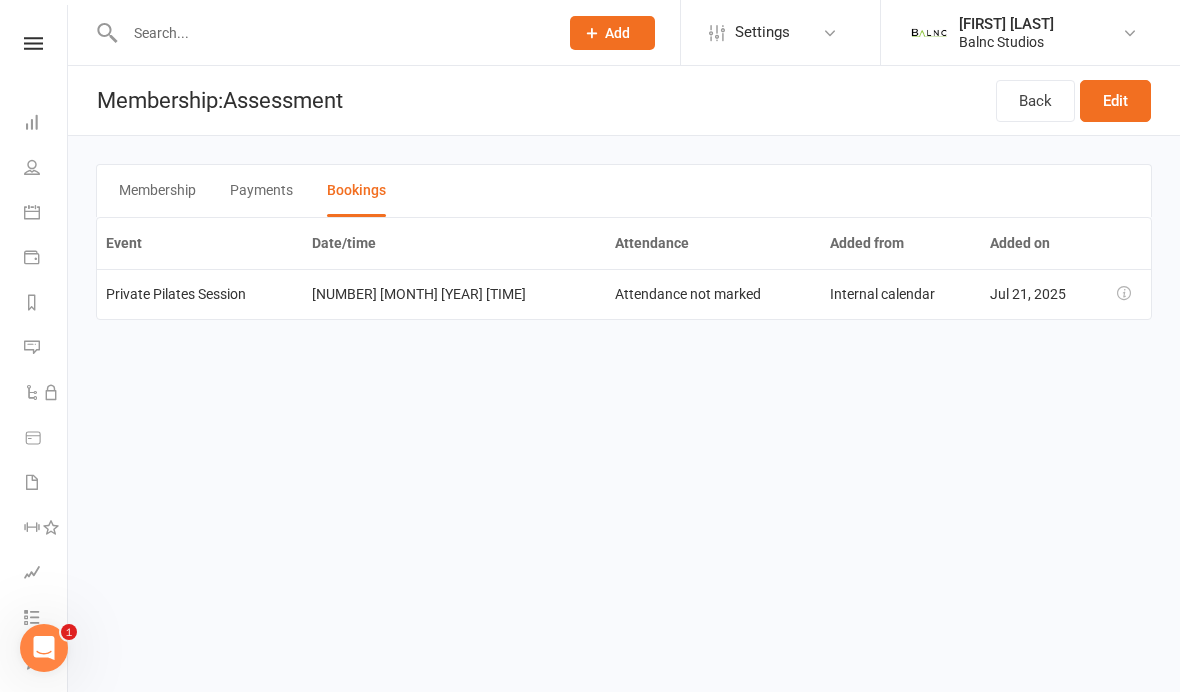 click on "Back" at bounding box center (1035, 101) 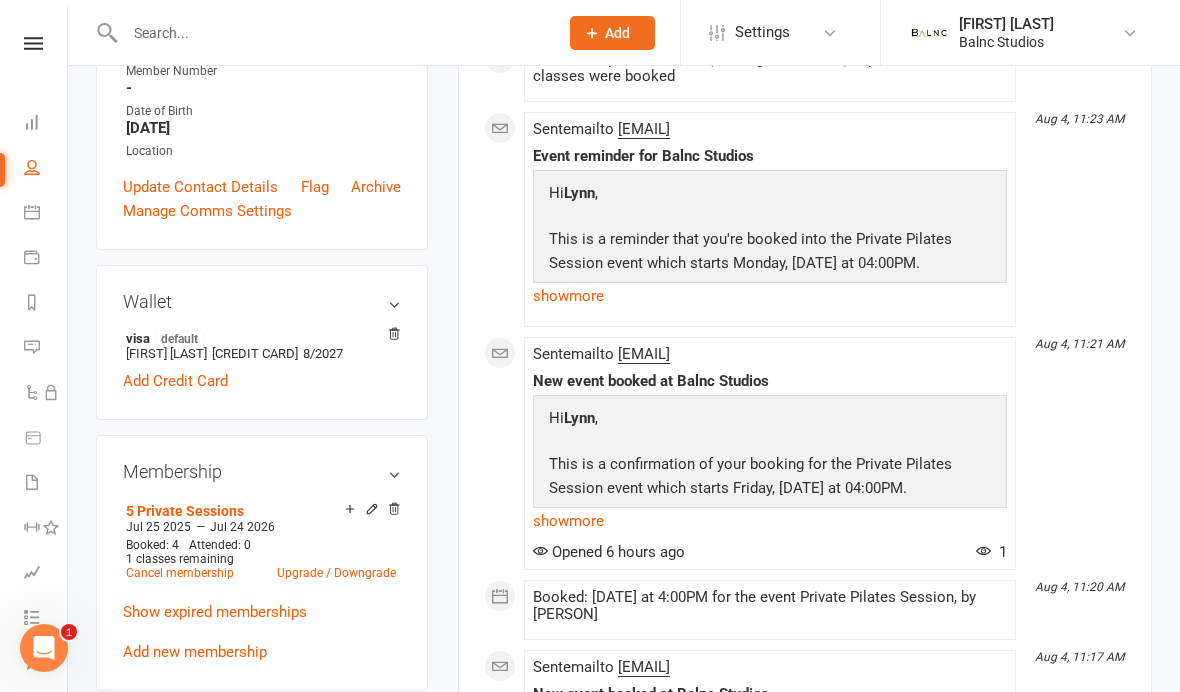 click on "5 Private Sessions" at bounding box center [185, 511] 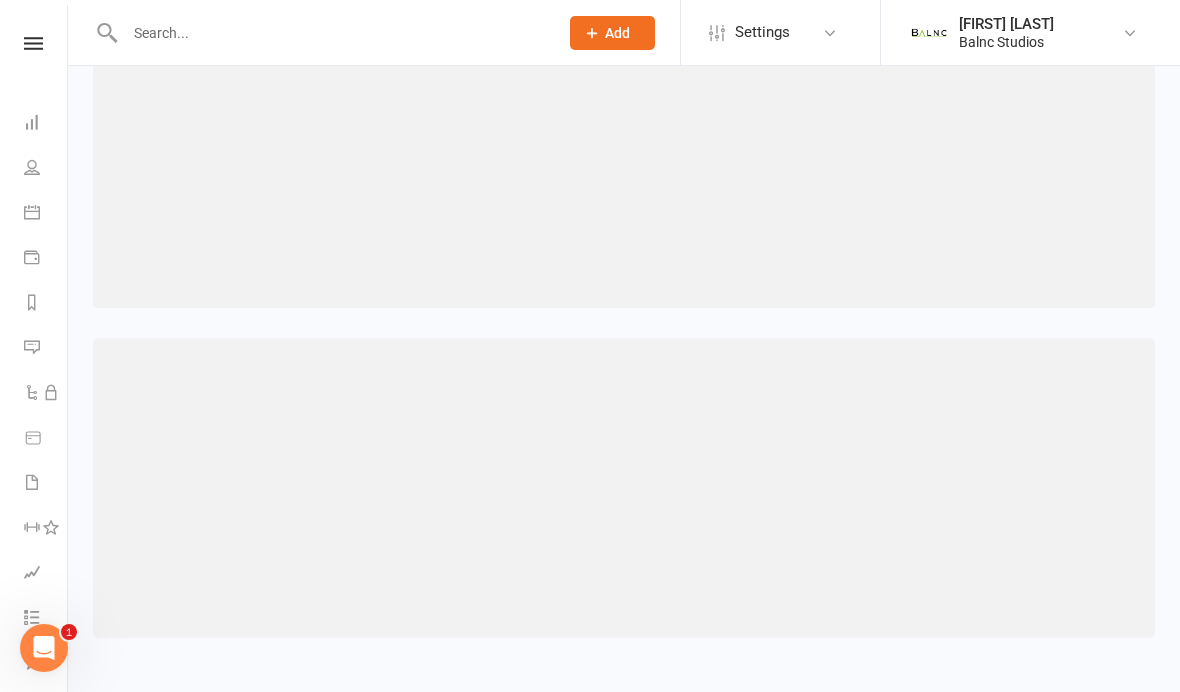 scroll, scrollTop: 100, scrollLeft: 0, axis: vertical 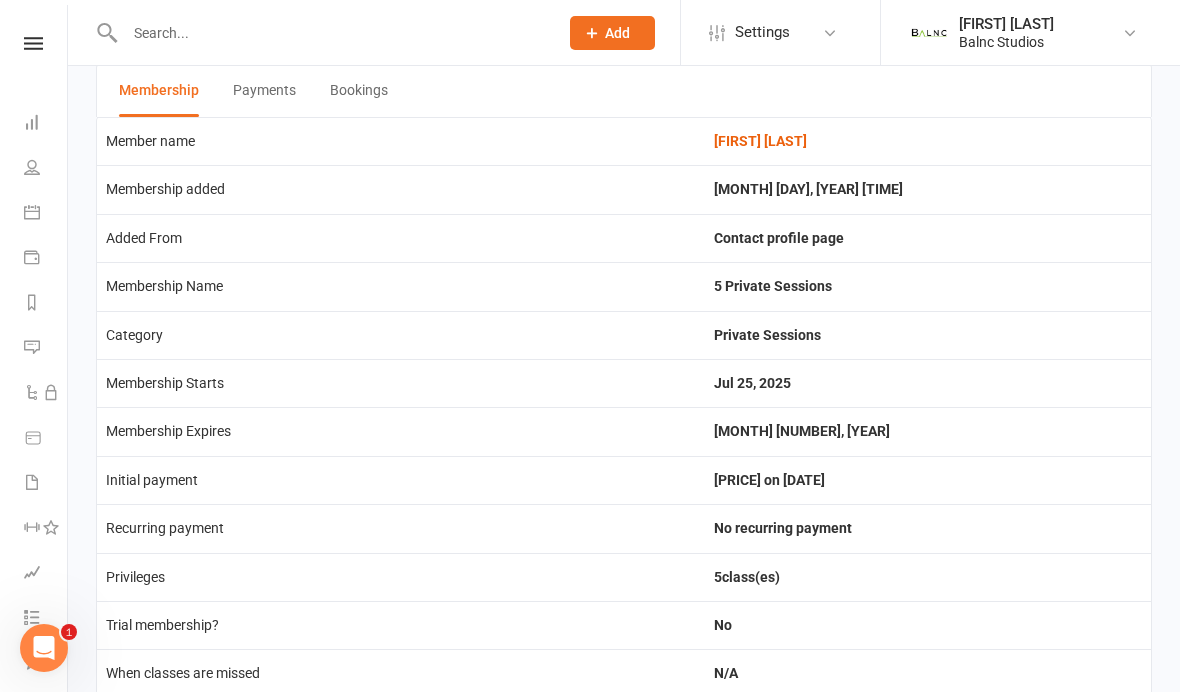 click on "Bookings" at bounding box center (359, 91) 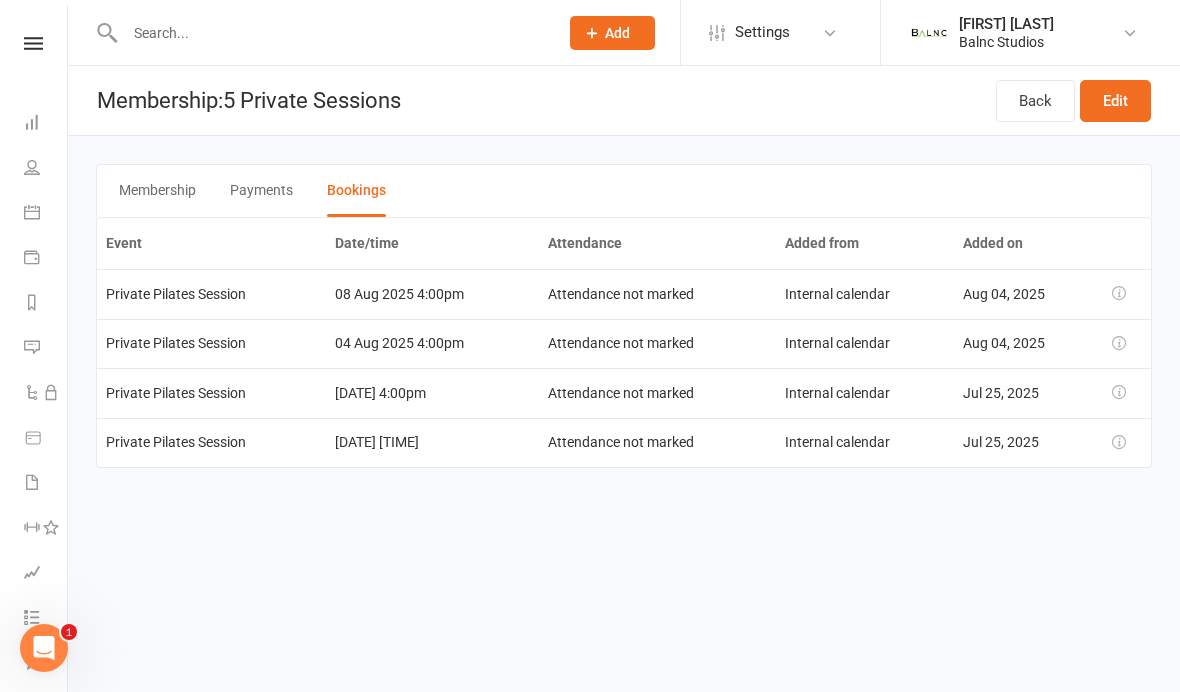 click on "Back" at bounding box center [1035, 101] 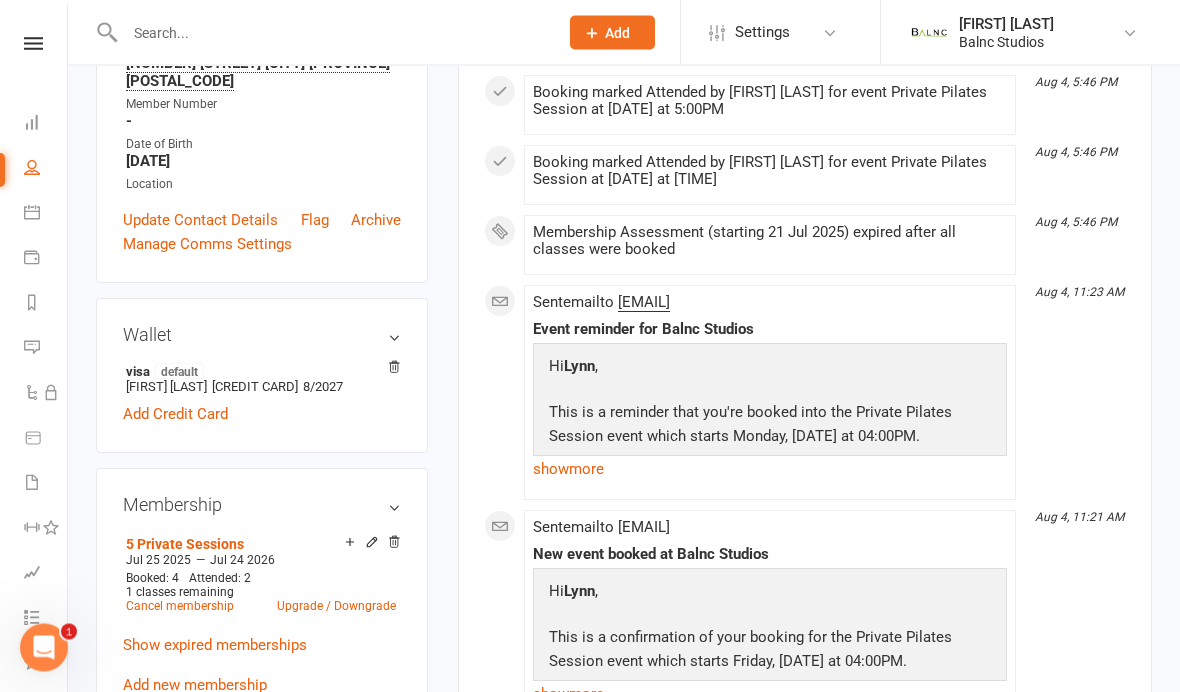 scroll, scrollTop: 427, scrollLeft: 0, axis: vertical 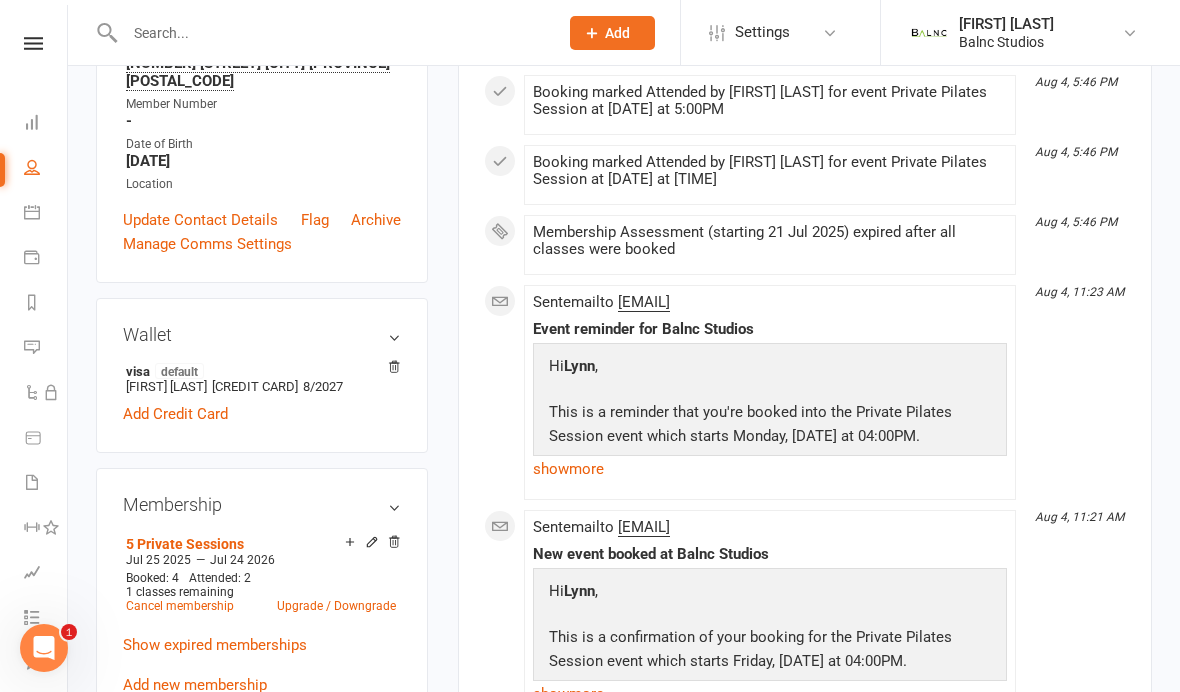 click on "5 Private Sessions" at bounding box center [185, 544] 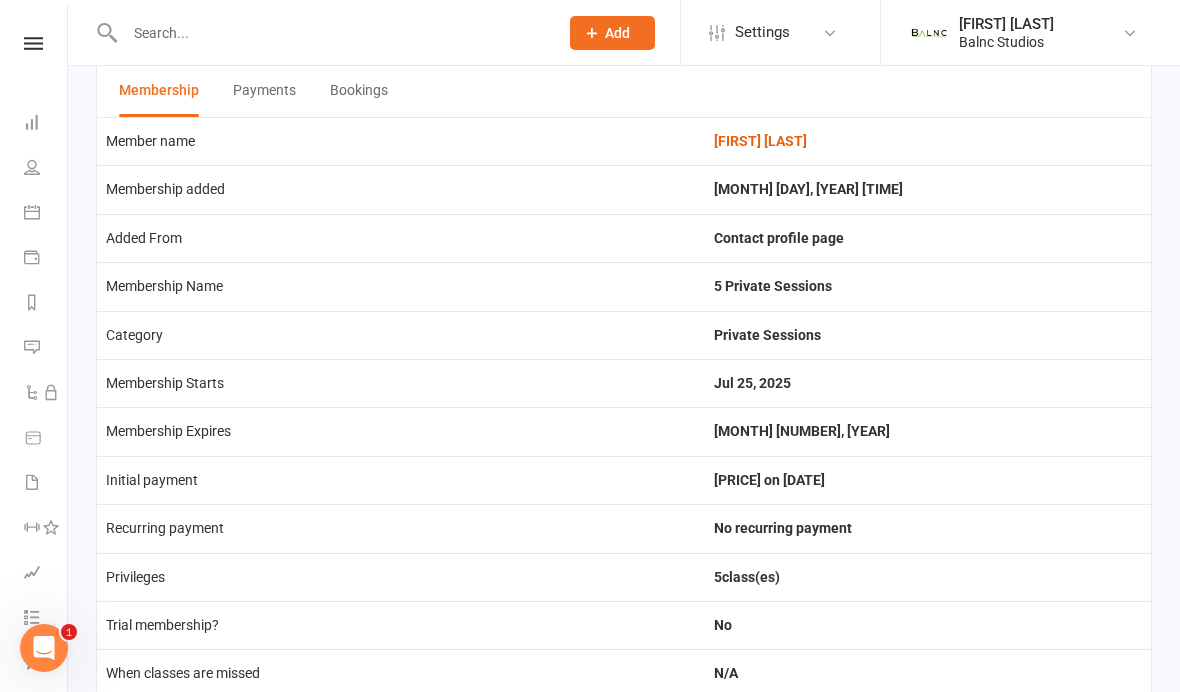 click on "Bookings" at bounding box center (359, 91) 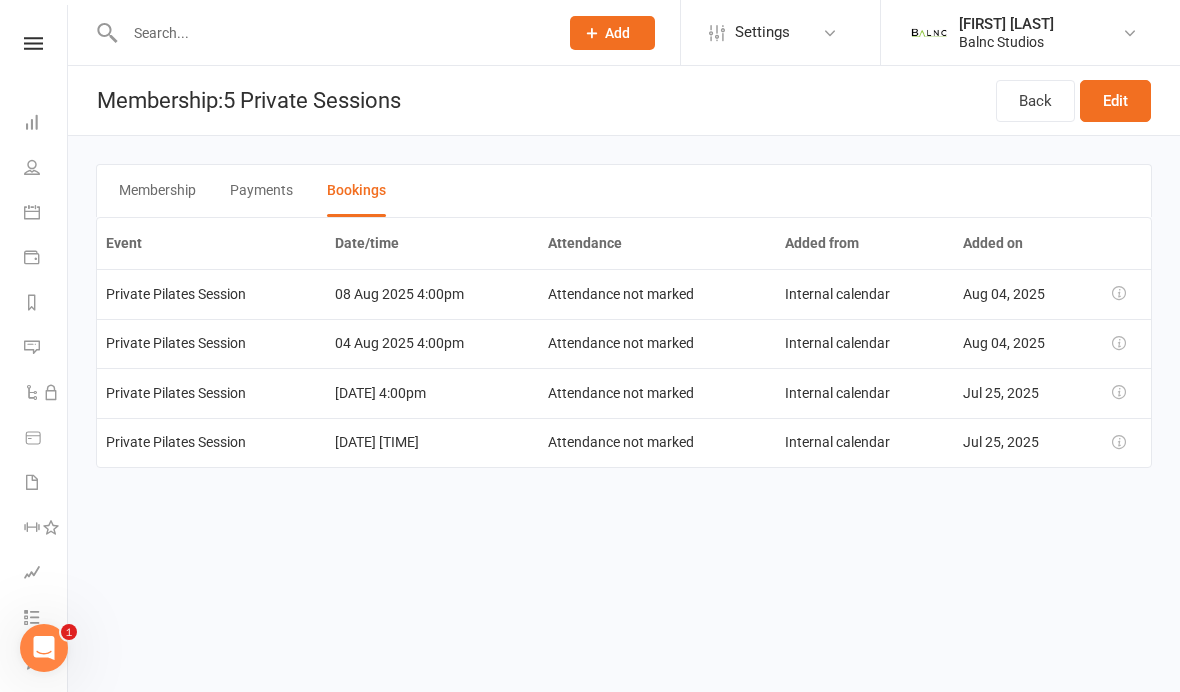 click on "Back" at bounding box center [1035, 101] 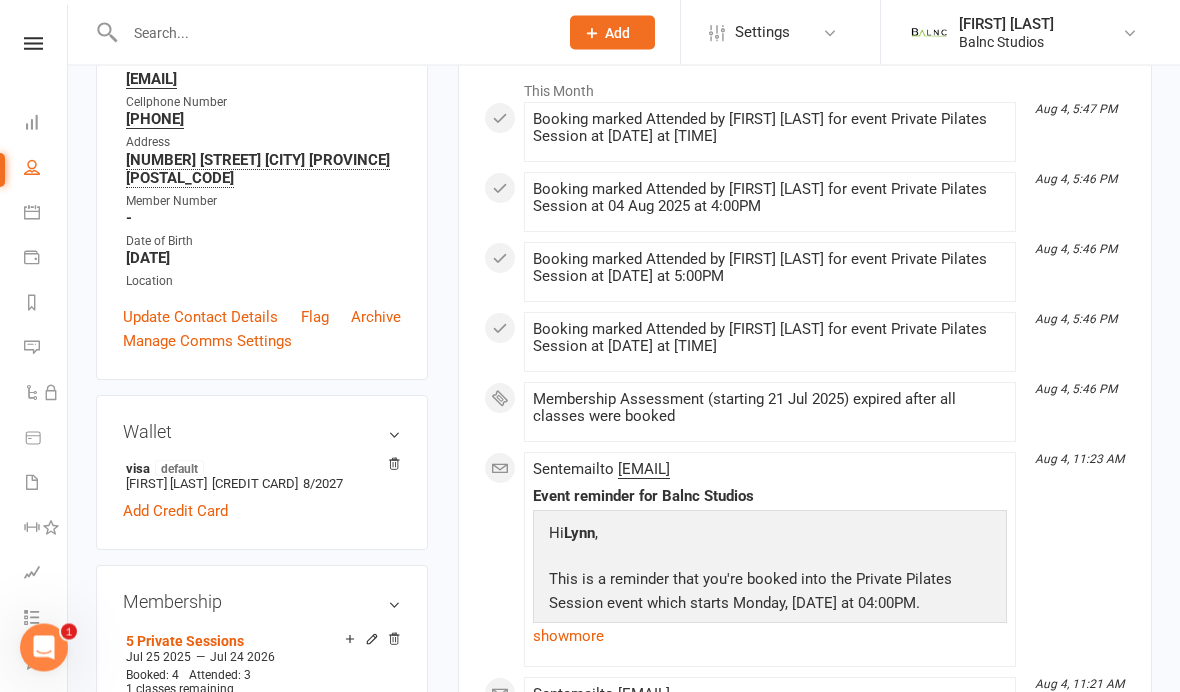 scroll, scrollTop: 329, scrollLeft: 0, axis: vertical 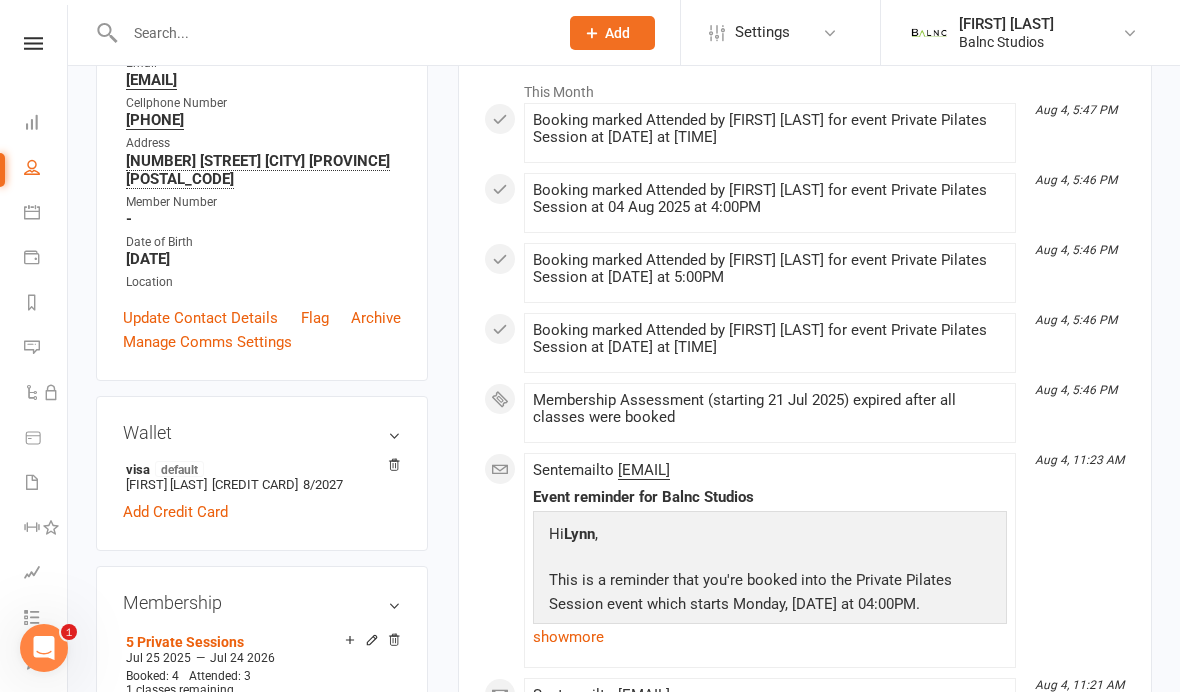 click at bounding box center [32, 167] 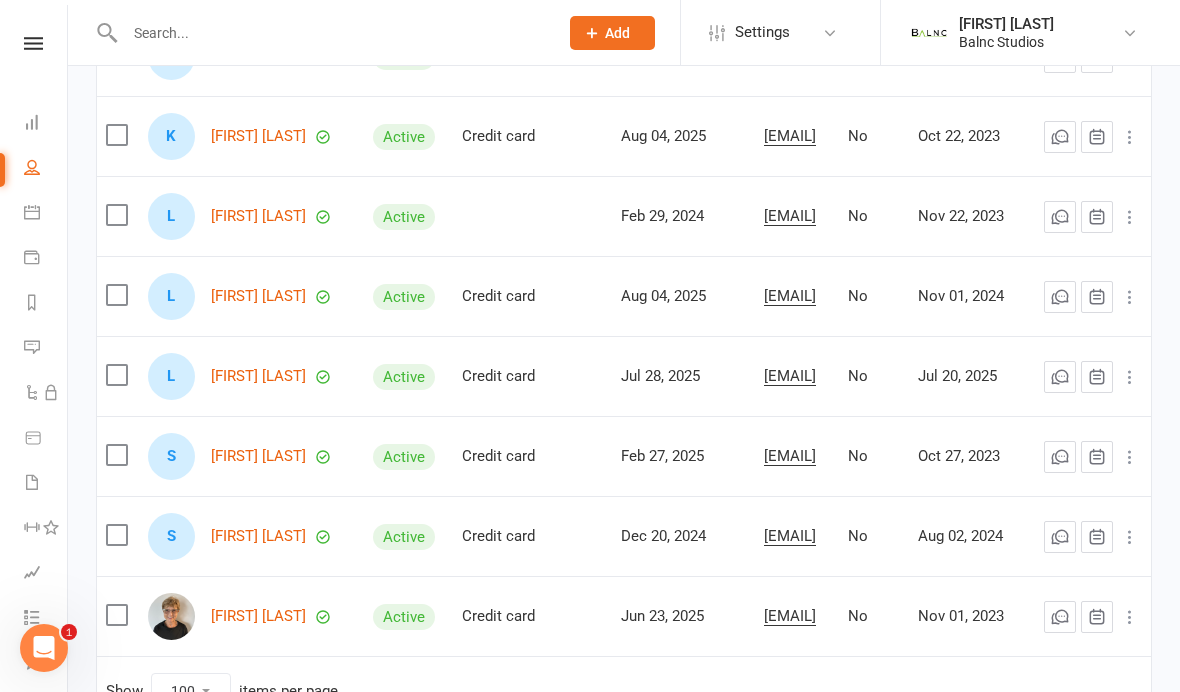 scroll, scrollTop: 894, scrollLeft: 0, axis: vertical 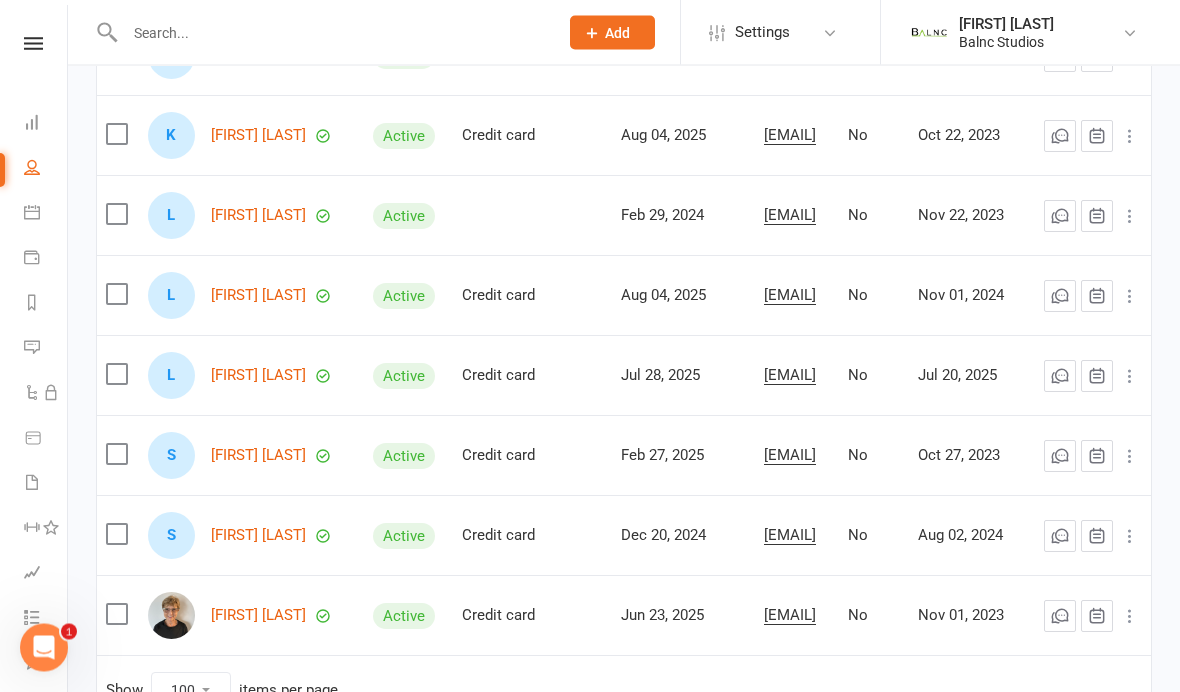 click on "[FIRST] [LAST]" at bounding box center [258, 456] 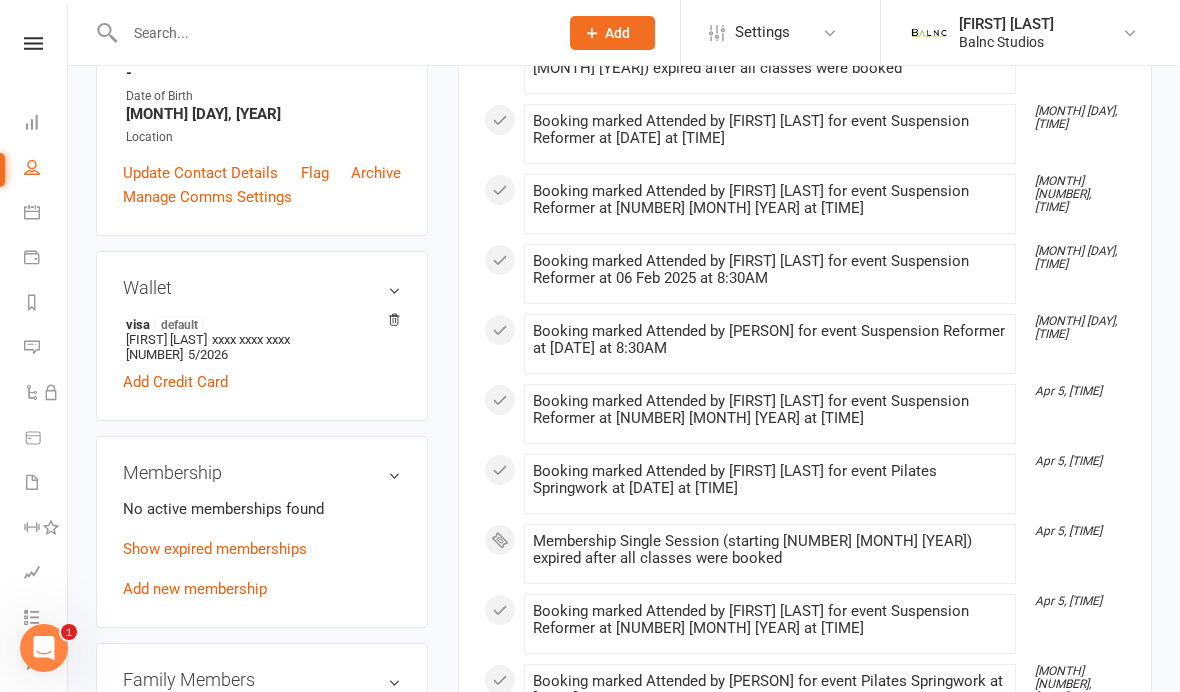 scroll, scrollTop: 465, scrollLeft: 0, axis: vertical 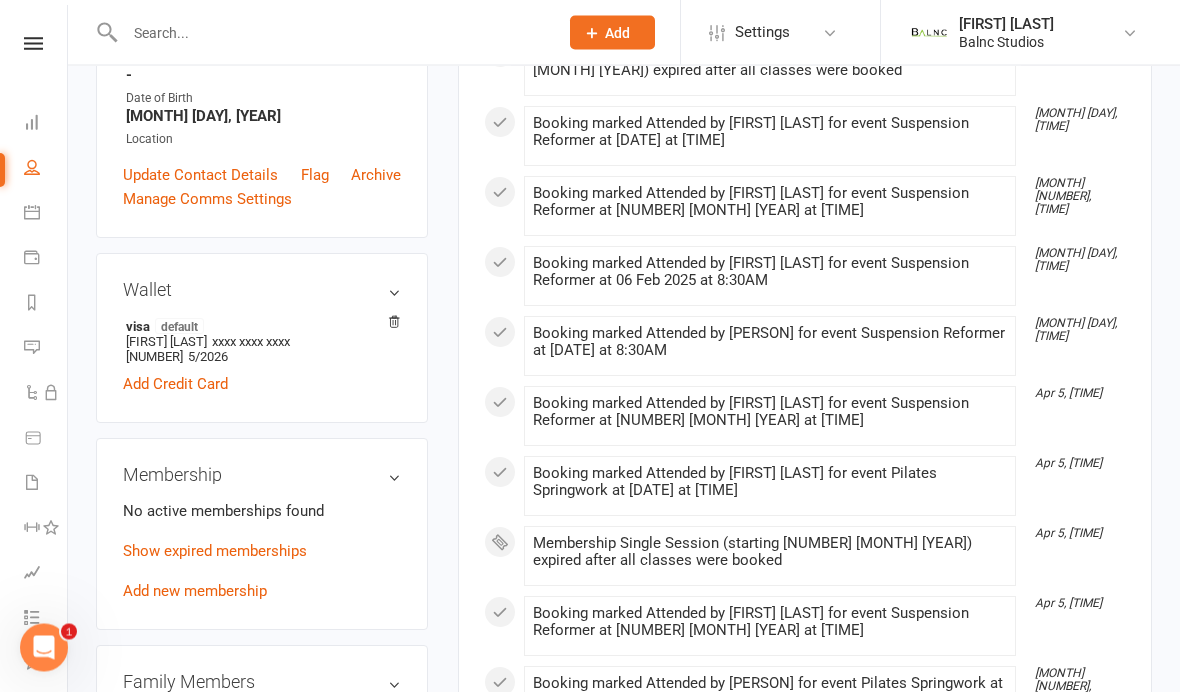click on "People" at bounding box center (46, 169) 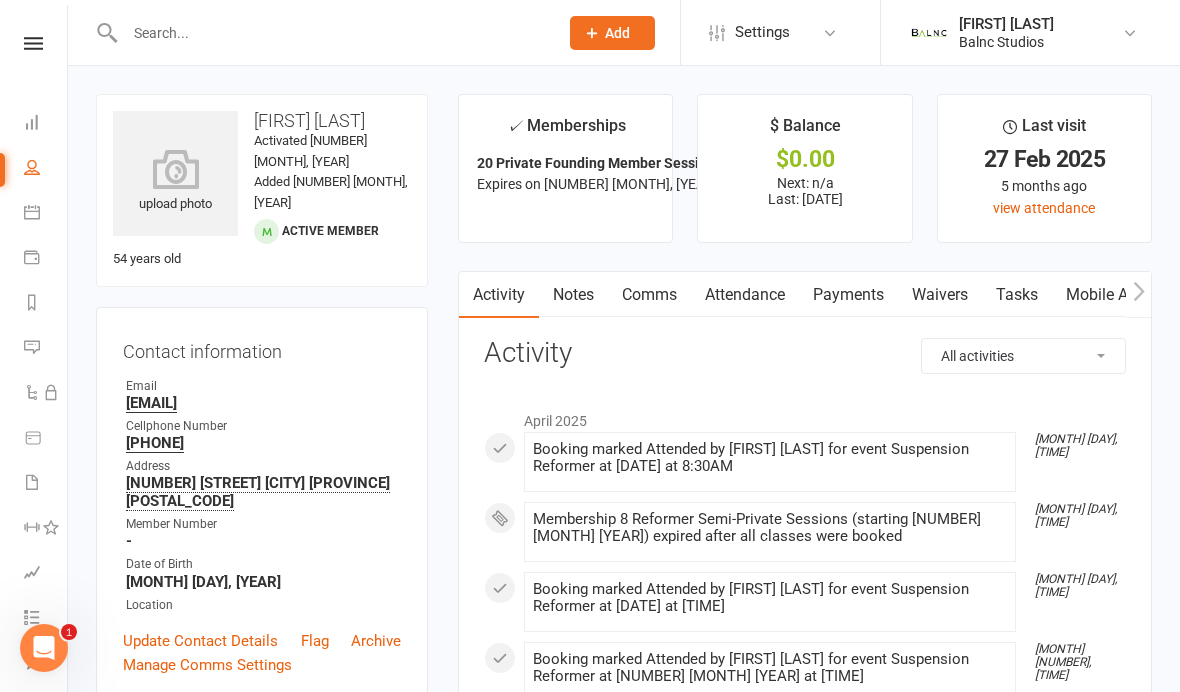 select on "100" 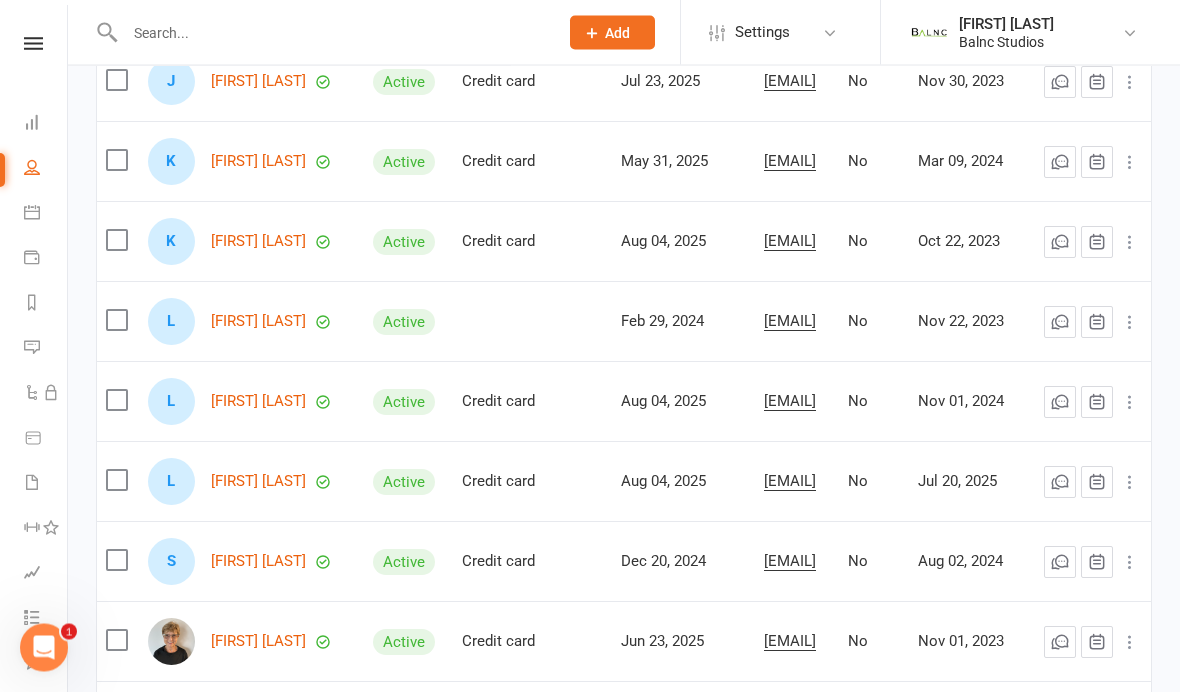 scroll, scrollTop: 786, scrollLeft: 0, axis: vertical 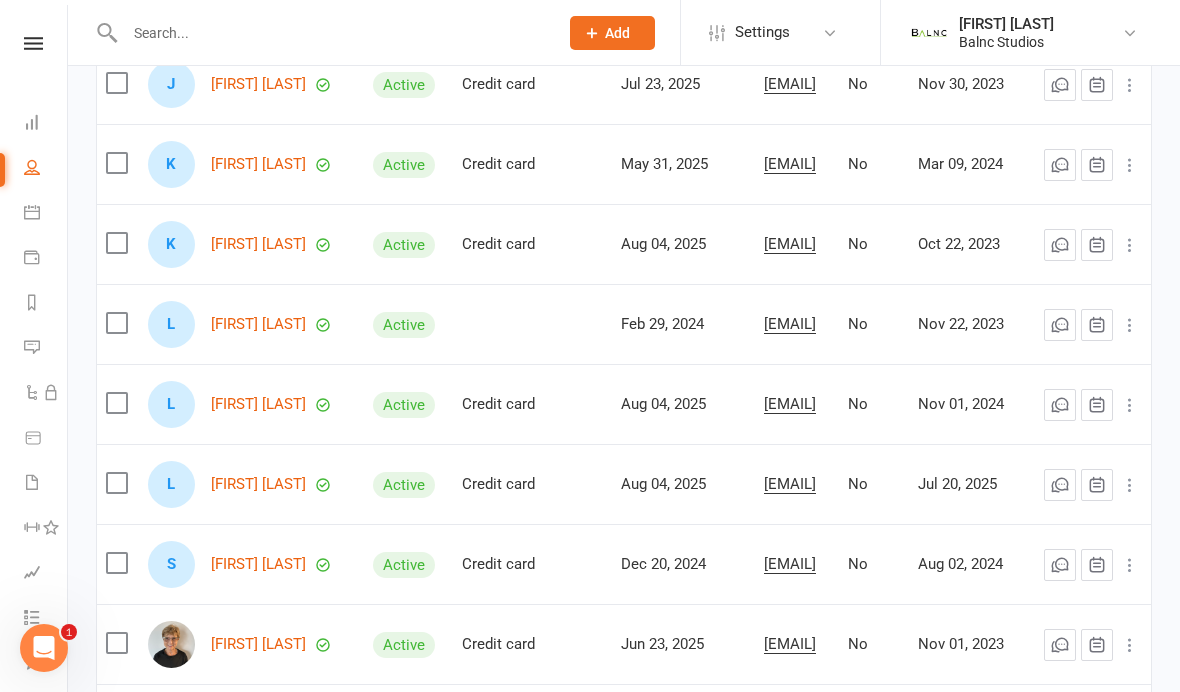 click on "[FIRST] [LAST]" at bounding box center (258, 564) 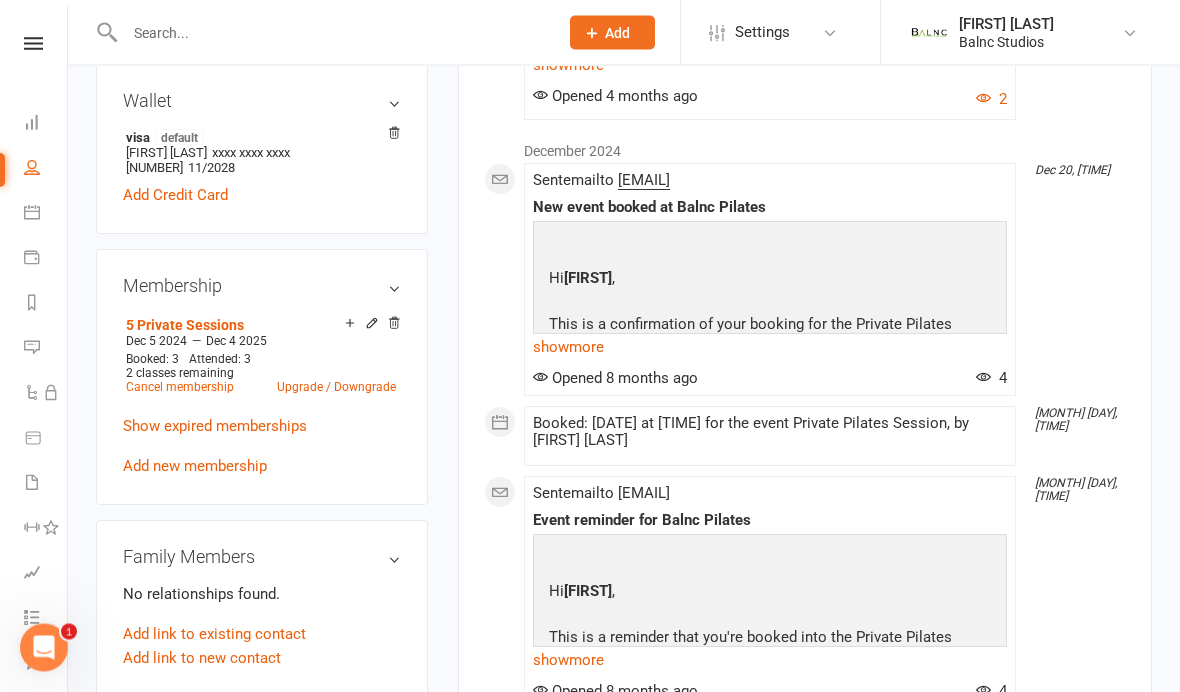 scroll, scrollTop: 623, scrollLeft: 0, axis: vertical 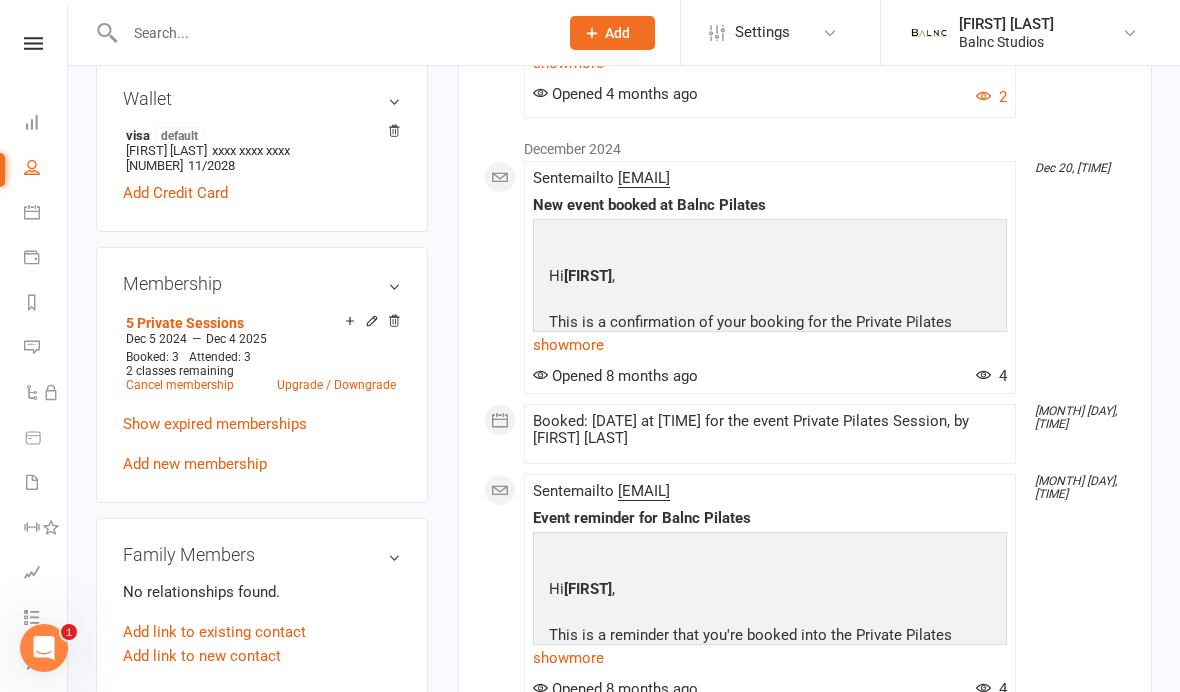 click on "People" at bounding box center (33, 169) 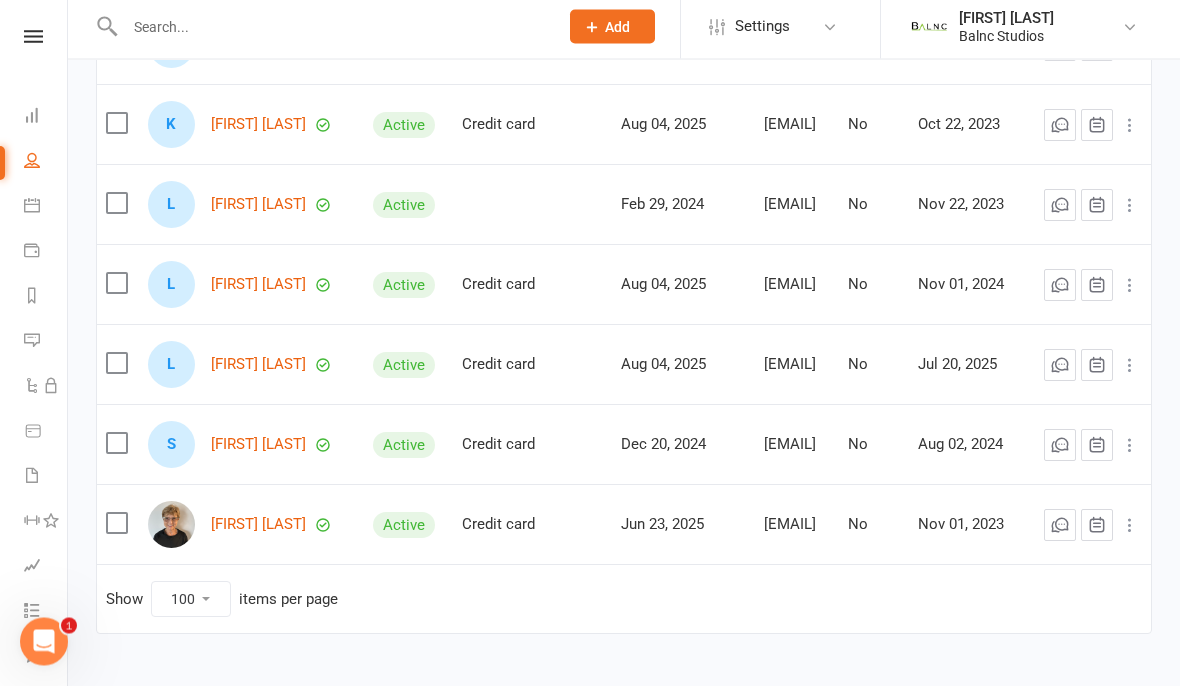 scroll, scrollTop: 896, scrollLeft: 0, axis: vertical 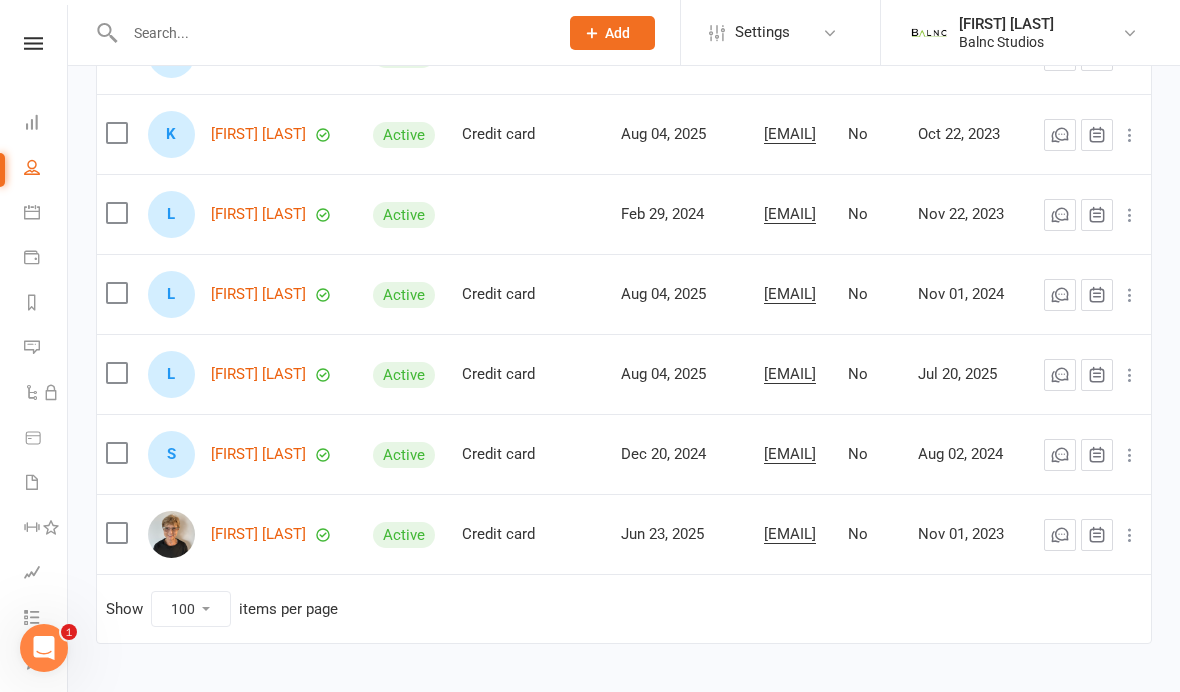 click on "[FIRST] [LAST]" at bounding box center [258, 534] 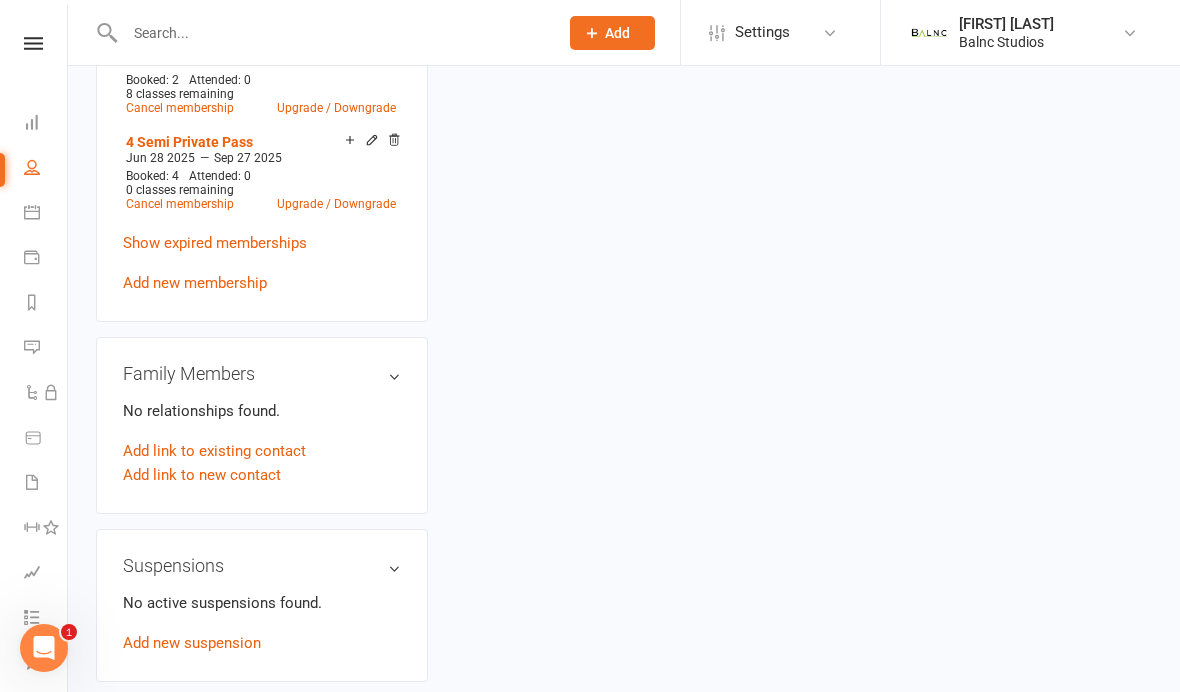 scroll, scrollTop: 0, scrollLeft: 0, axis: both 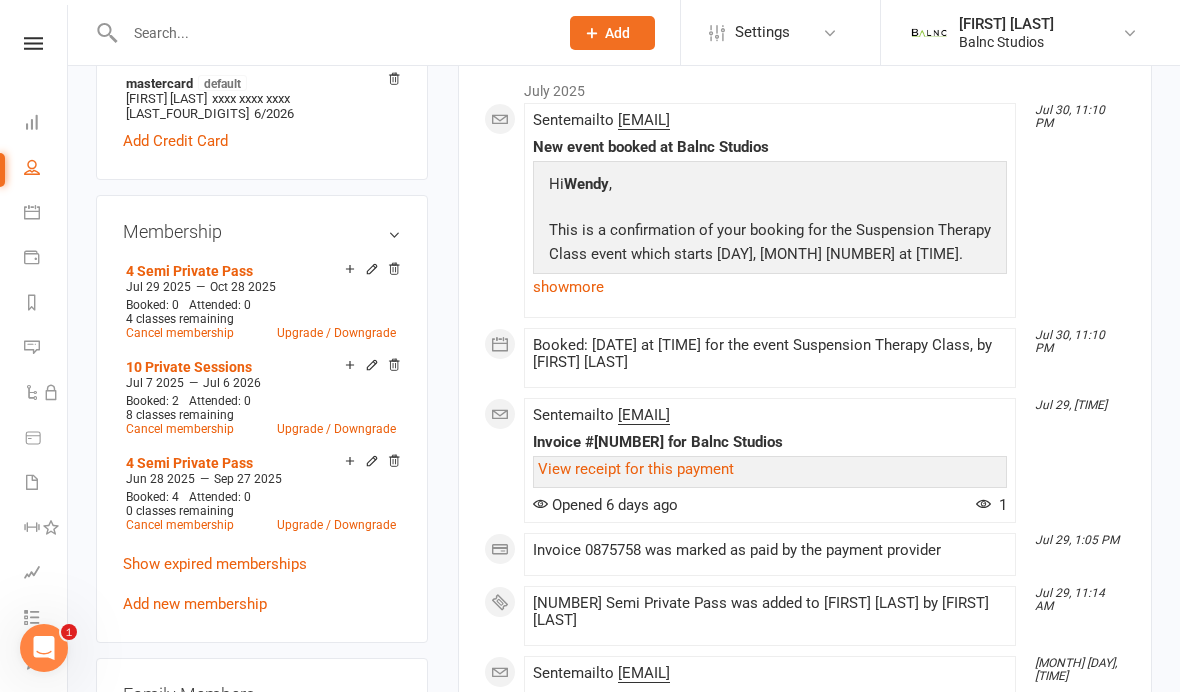click on "4 Semi Private Pass" at bounding box center (189, 463) 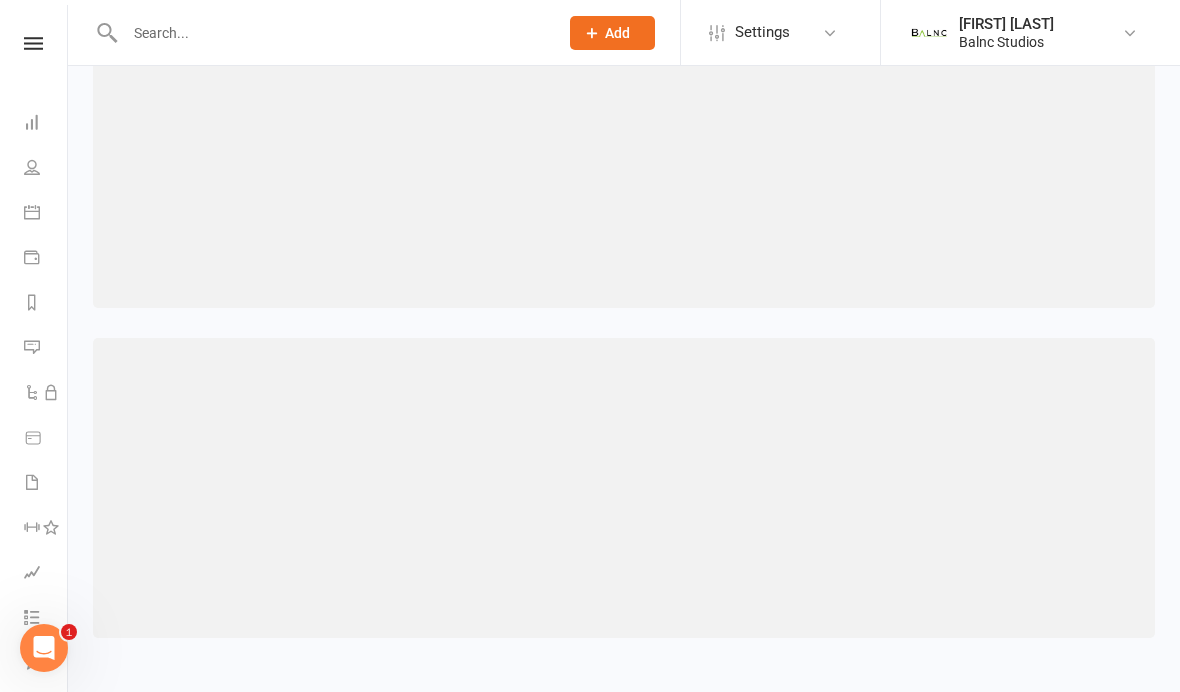 scroll, scrollTop: 100, scrollLeft: 0, axis: vertical 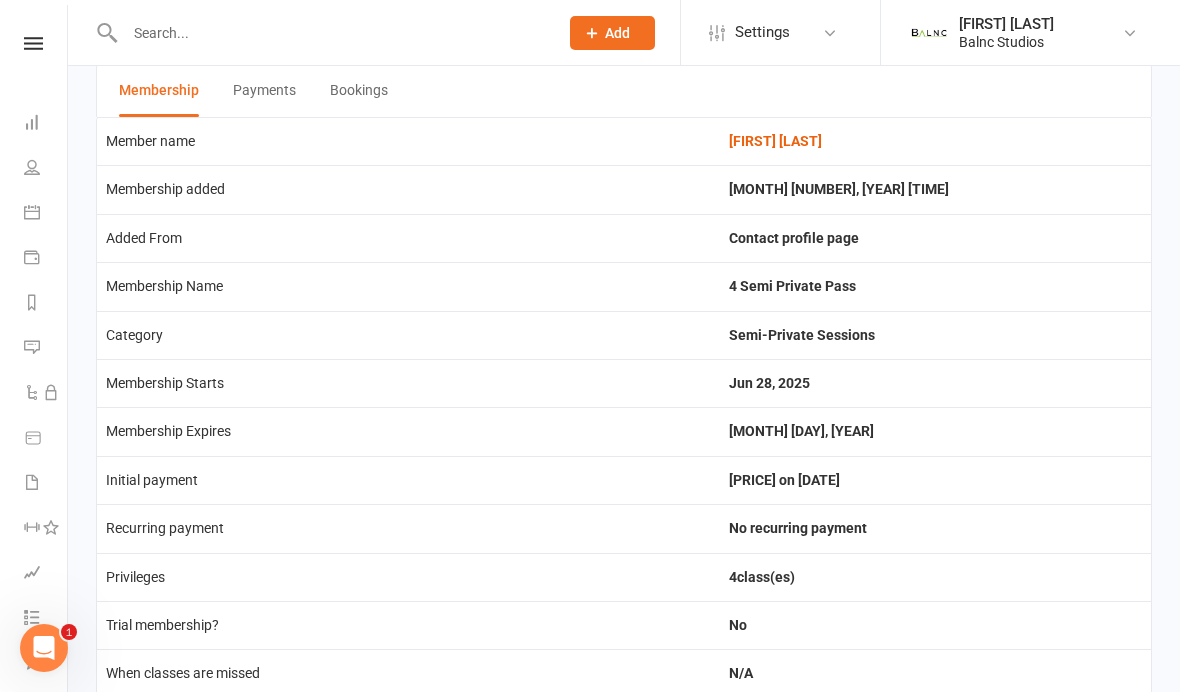click on "Bookings" at bounding box center (359, 91) 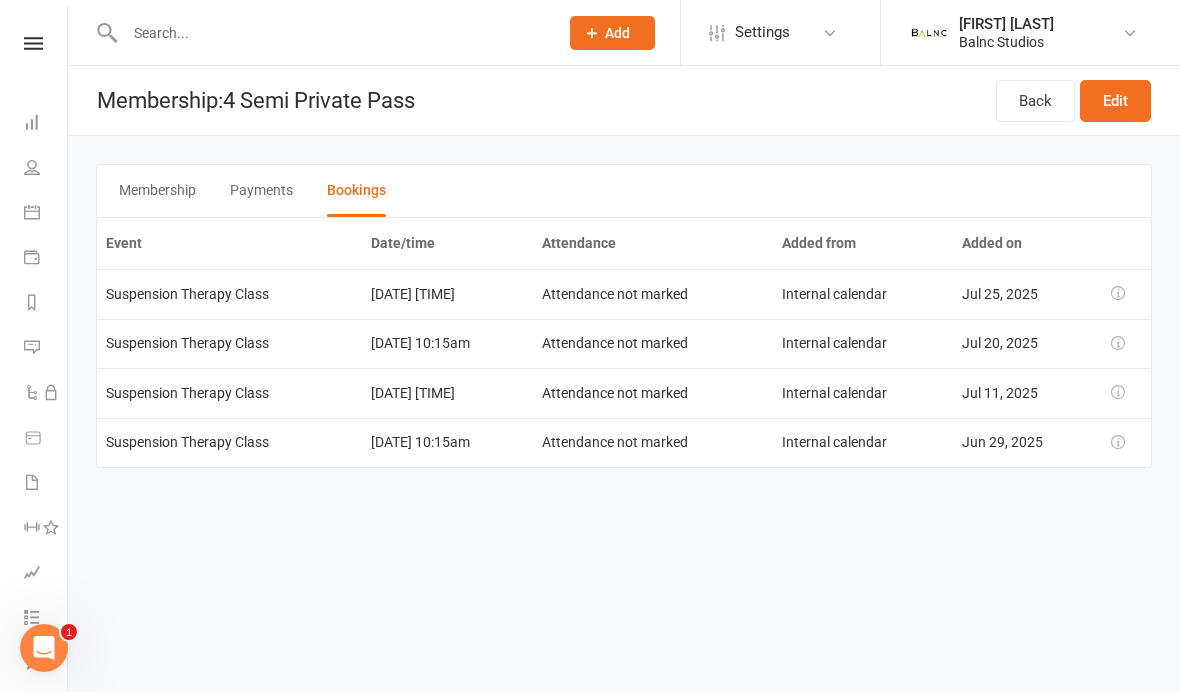click on "Back" at bounding box center [1035, 101] 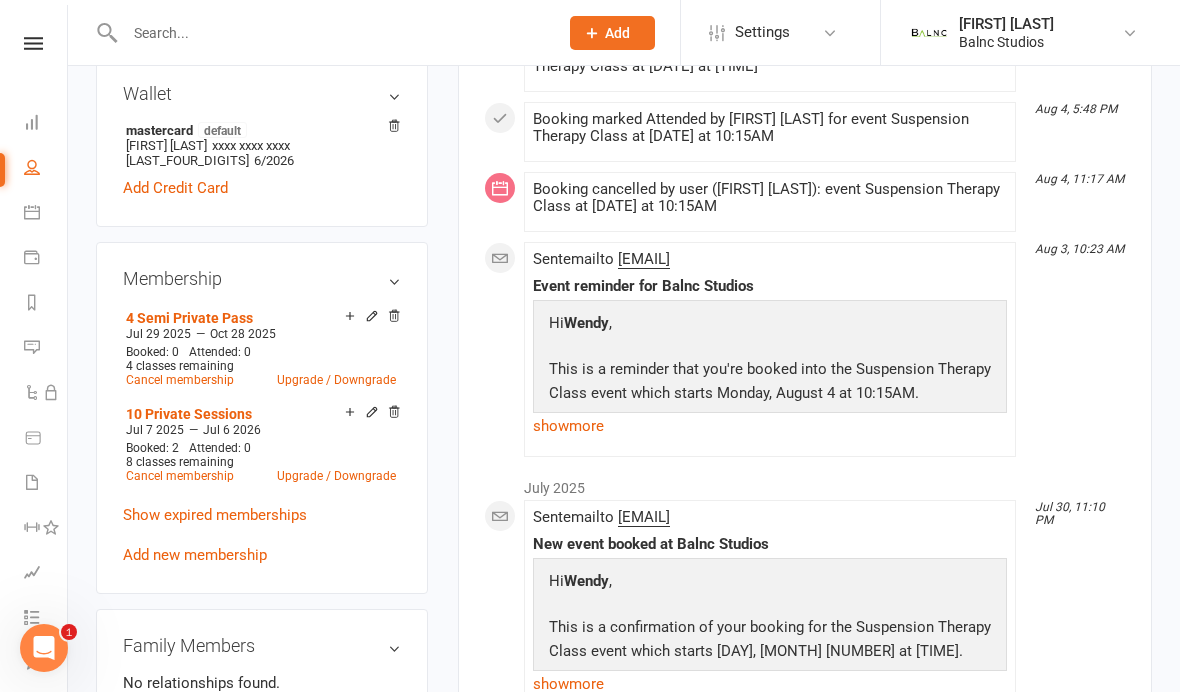 click on "10 Private Sessions" at bounding box center [189, 414] 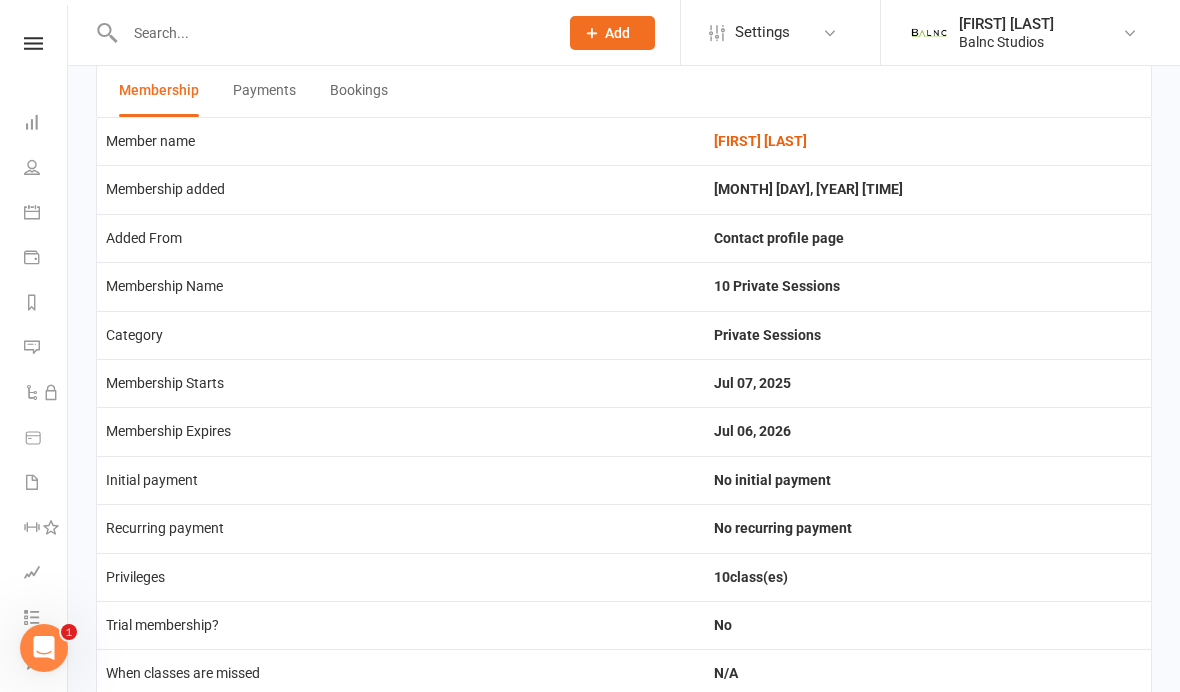 click on "Bookings" at bounding box center (359, 91) 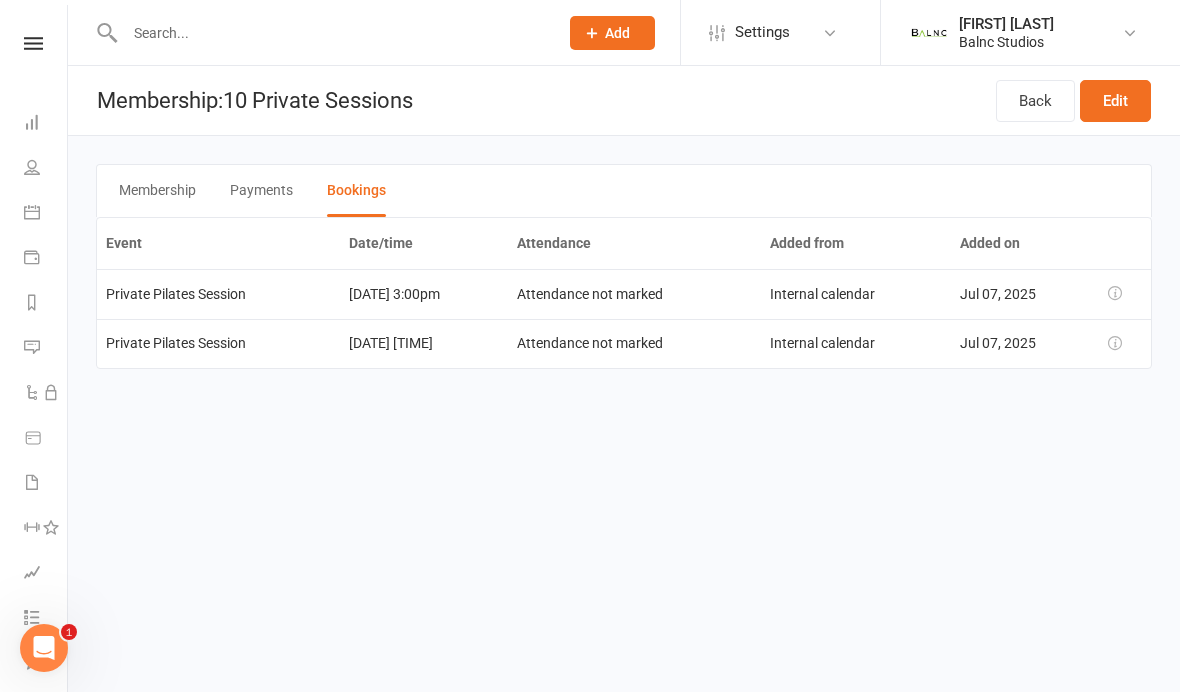 click on "Back" at bounding box center (1035, 101) 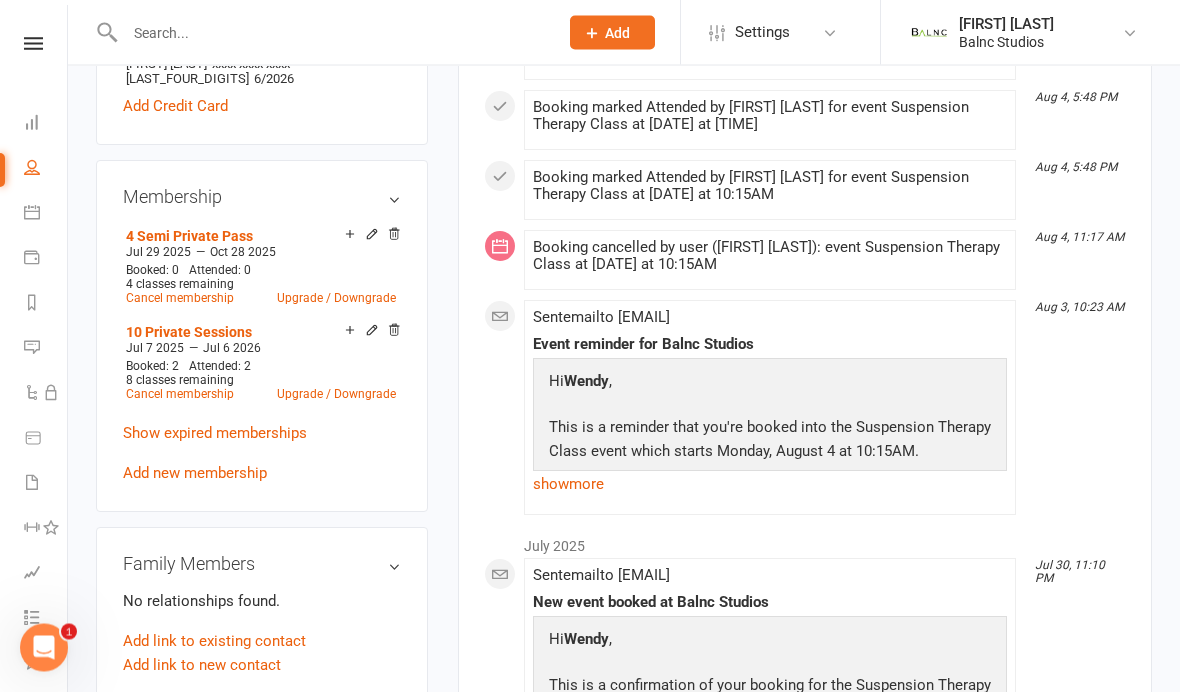 scroll, scrollTop: 692, scrollLeft: 0, axis: vertical 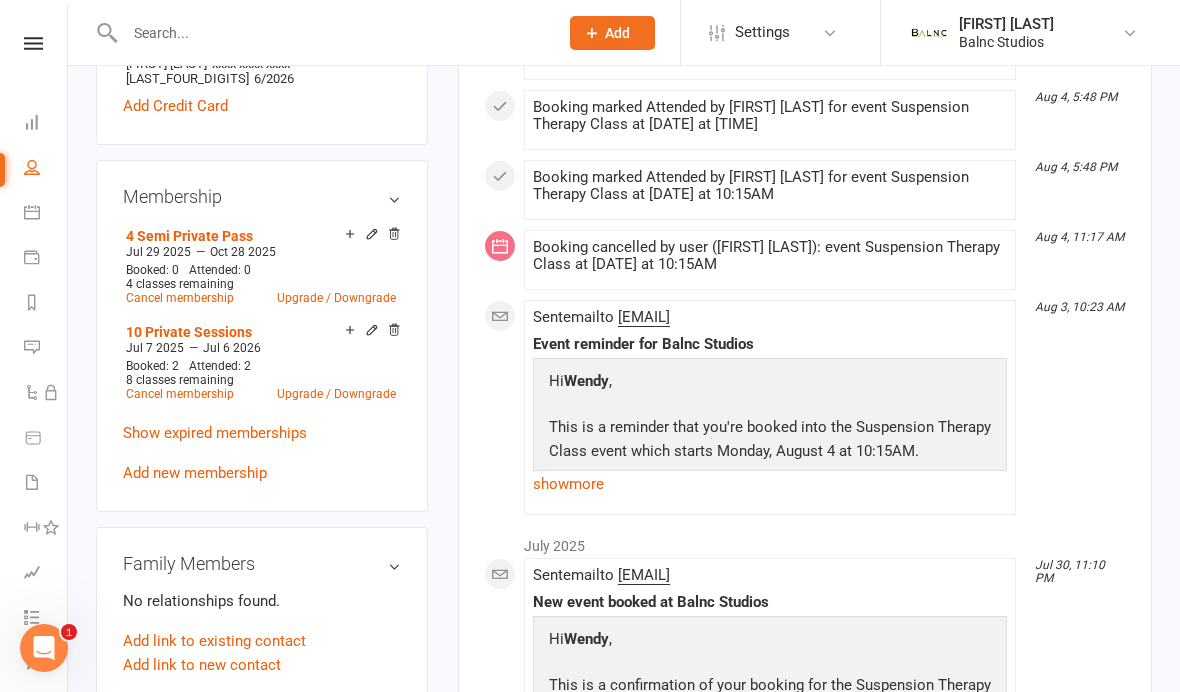 click on "4 Semi Private Pass" at bounding box center [189, 236] 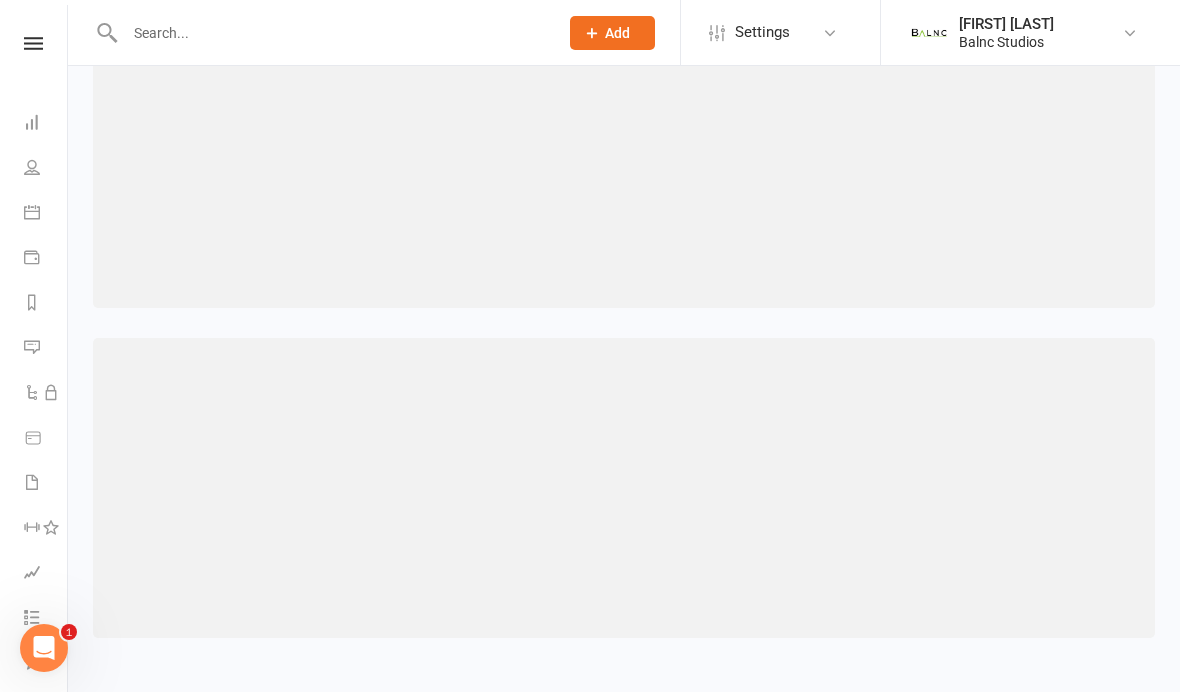 scroll, scrollTop: 100, scrollLeft: 0, axis: vertical 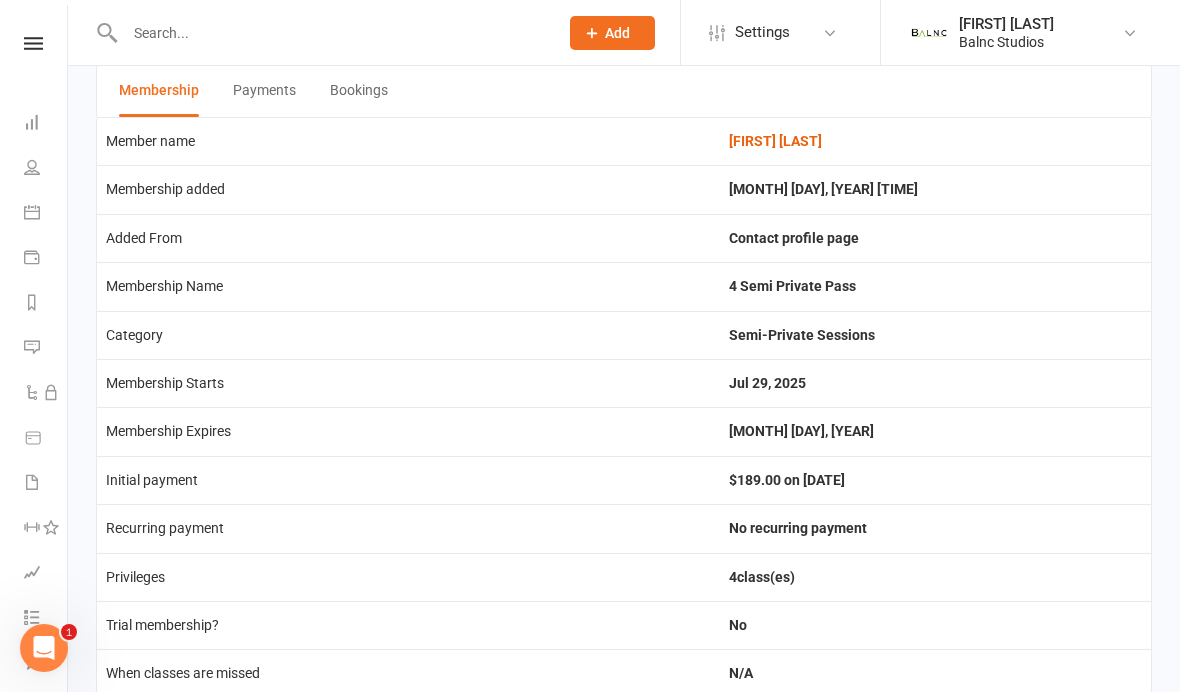 click on "Bookings" at bounding box center [359, 91] 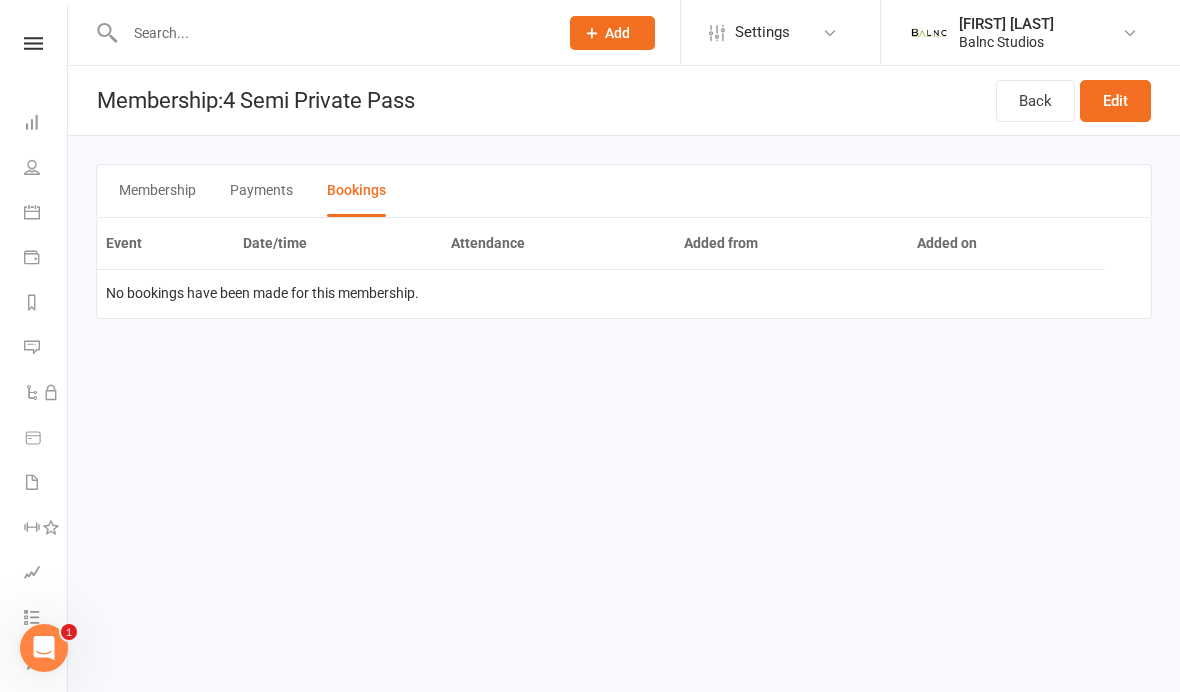 click on "Back" at bounding box center [1035, 101] 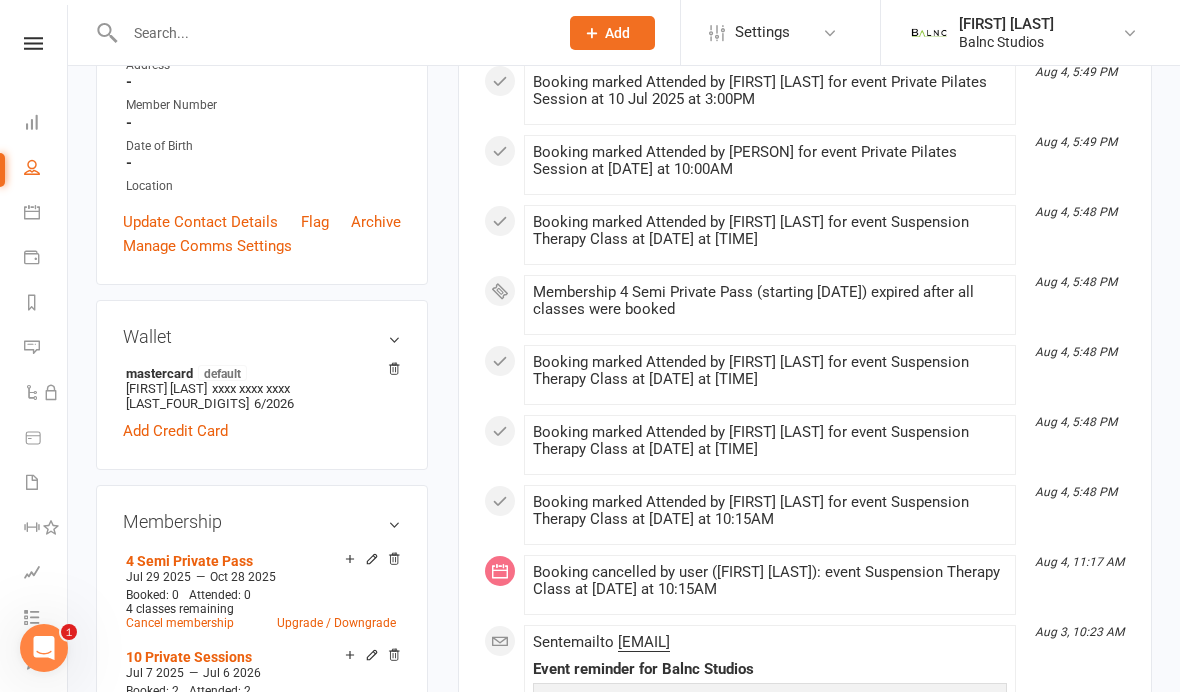 scroll, scrollTop: 364, scrollLeft: 0, axis: vertical 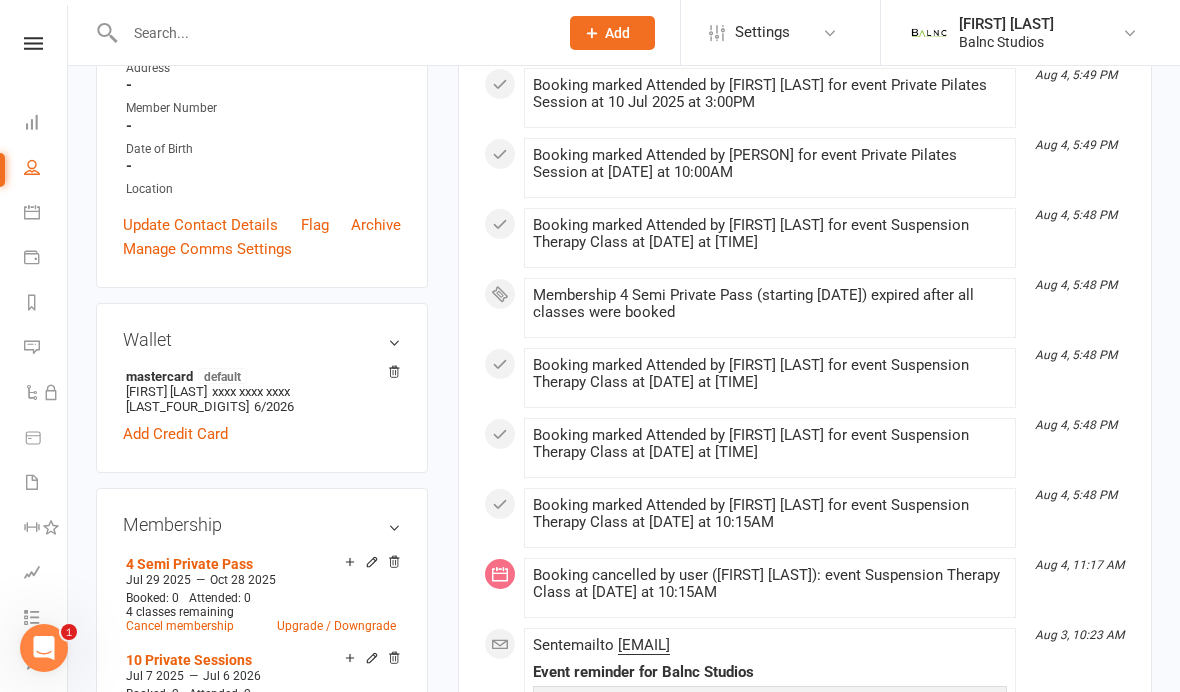click at bounding box center (32, 167) 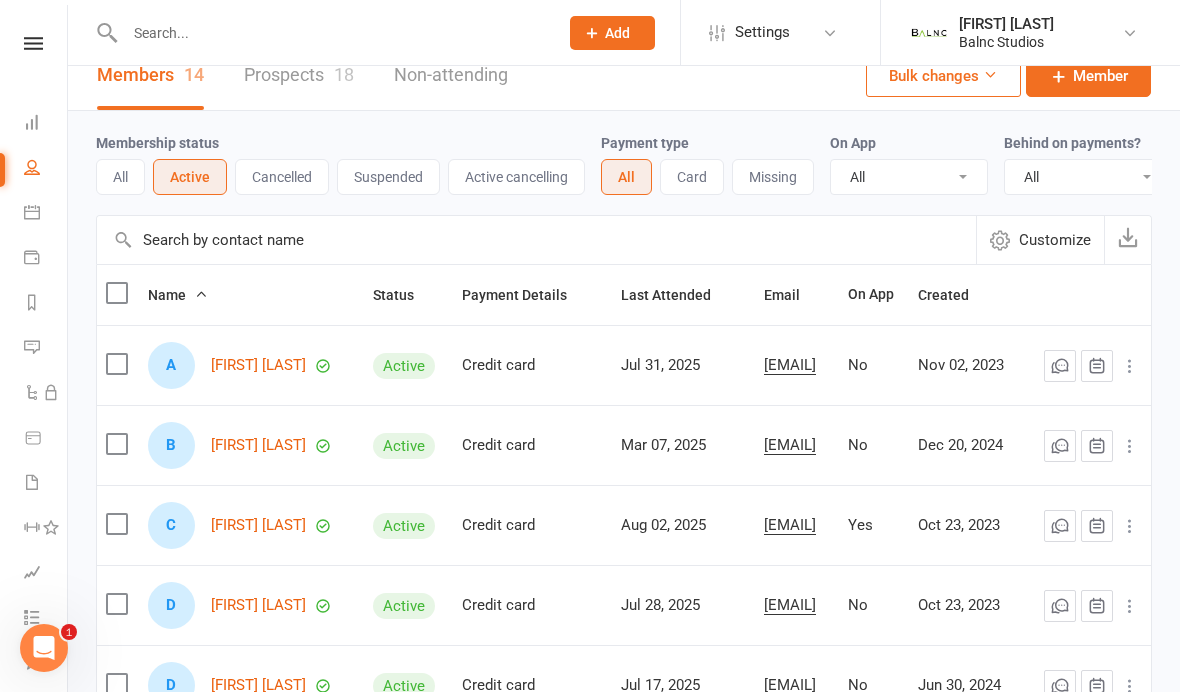 scroll, scrollTop: 0, scrollLeft: 0, axis: both 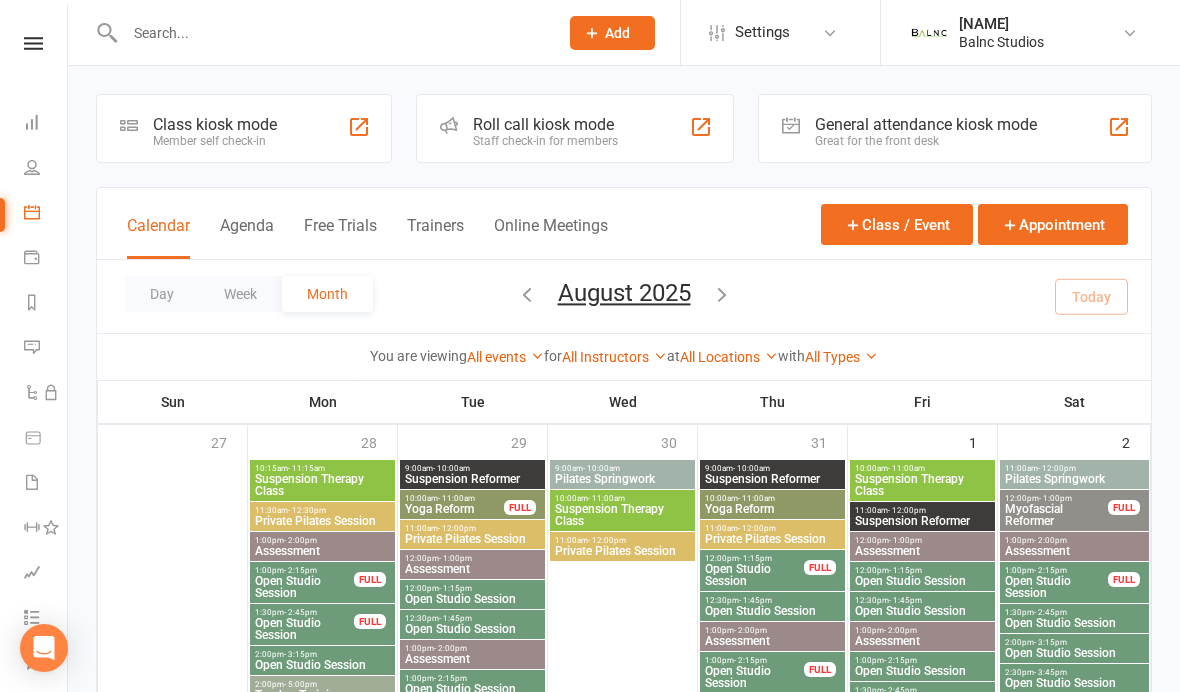 click at bounding box center (32, 167) 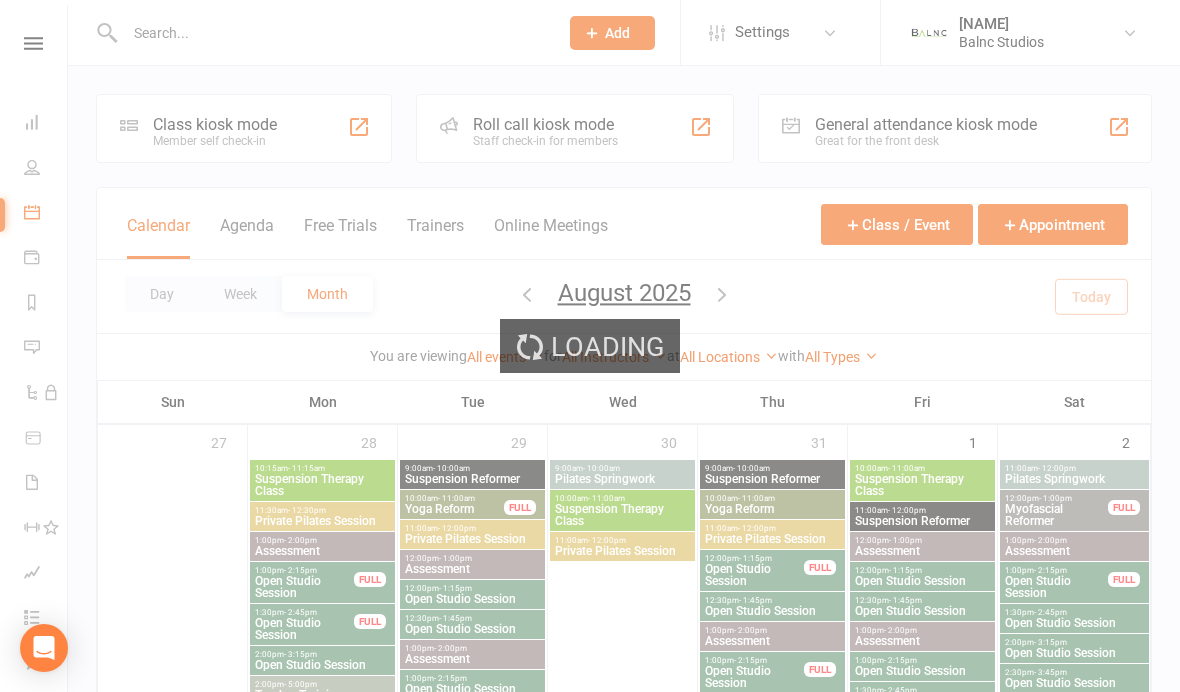select on "100" 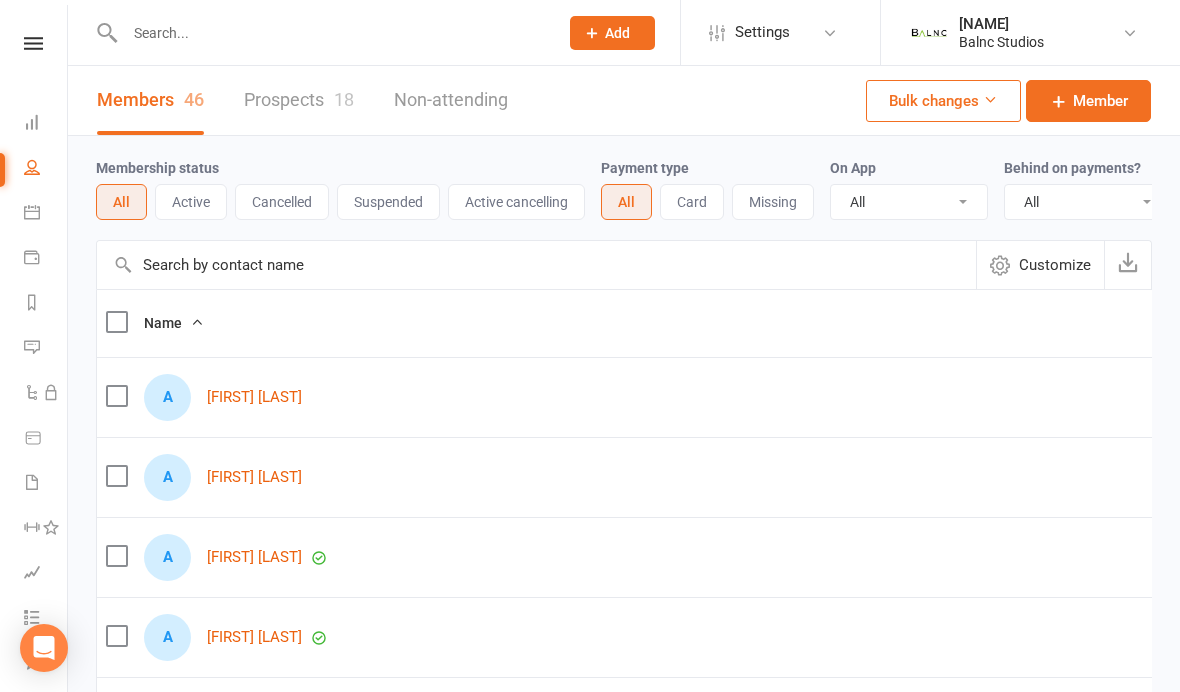click at bounding box center (32, 212) 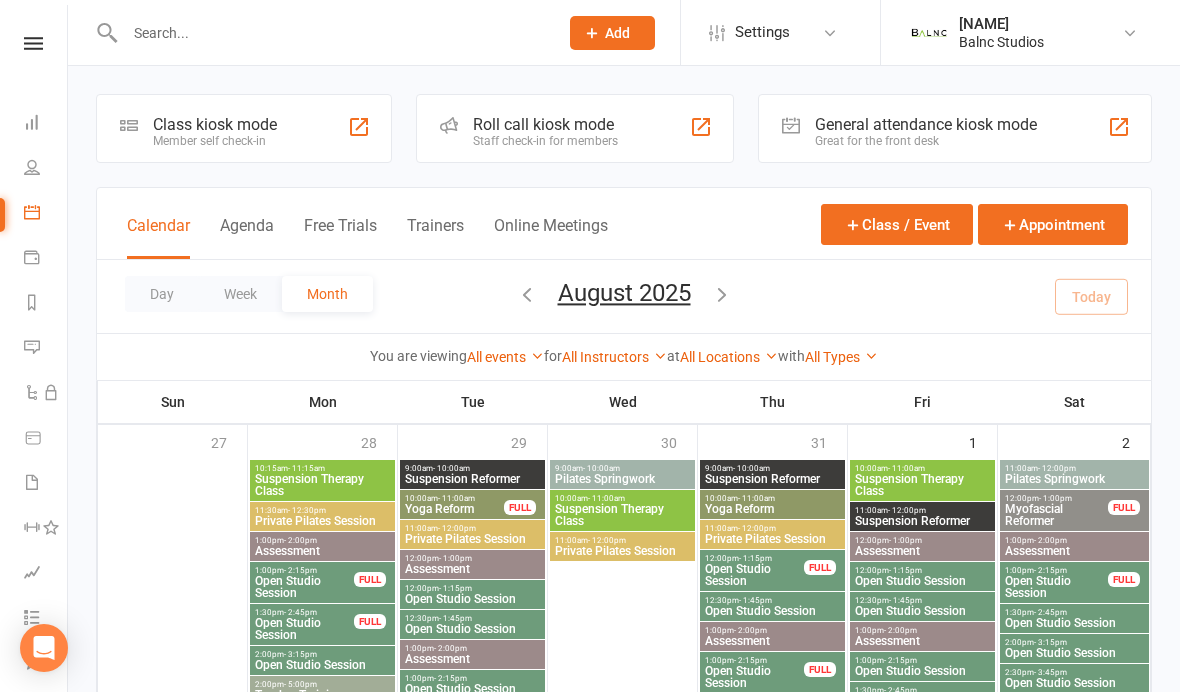 click at bounding box center [527, 294] 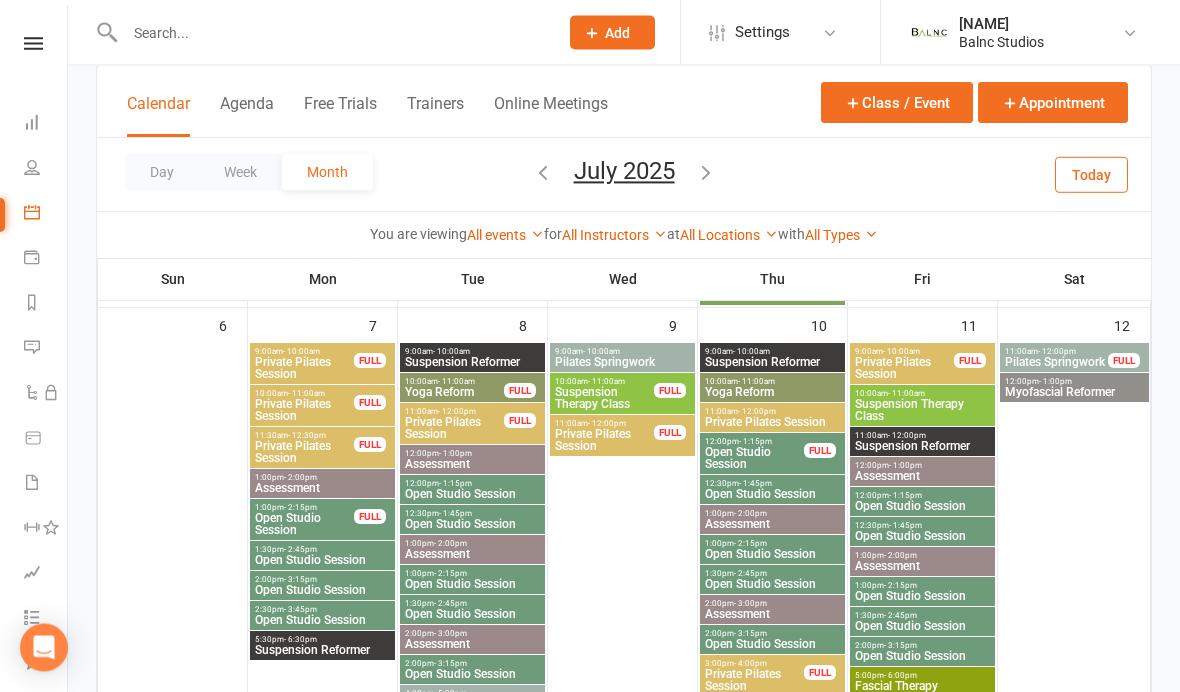 scroll, scrollTop: 580, scrollLeft: 0, axis: vertical 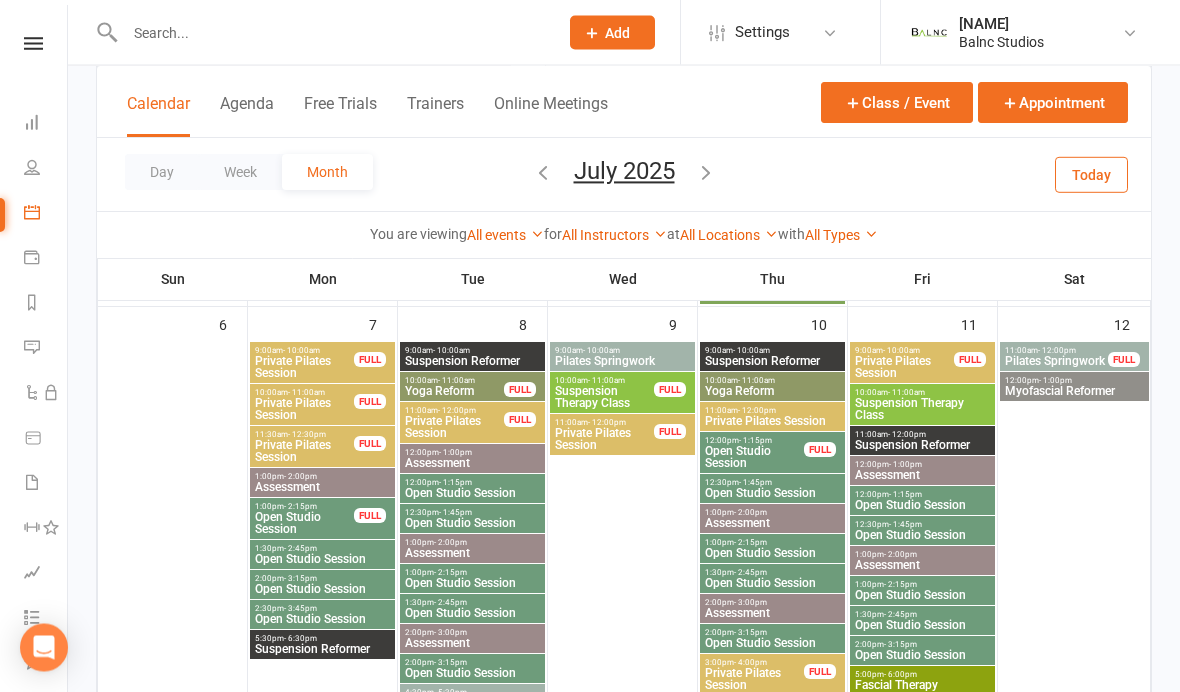 click on "Pilates Springwork" at bounding box center [472, 704] 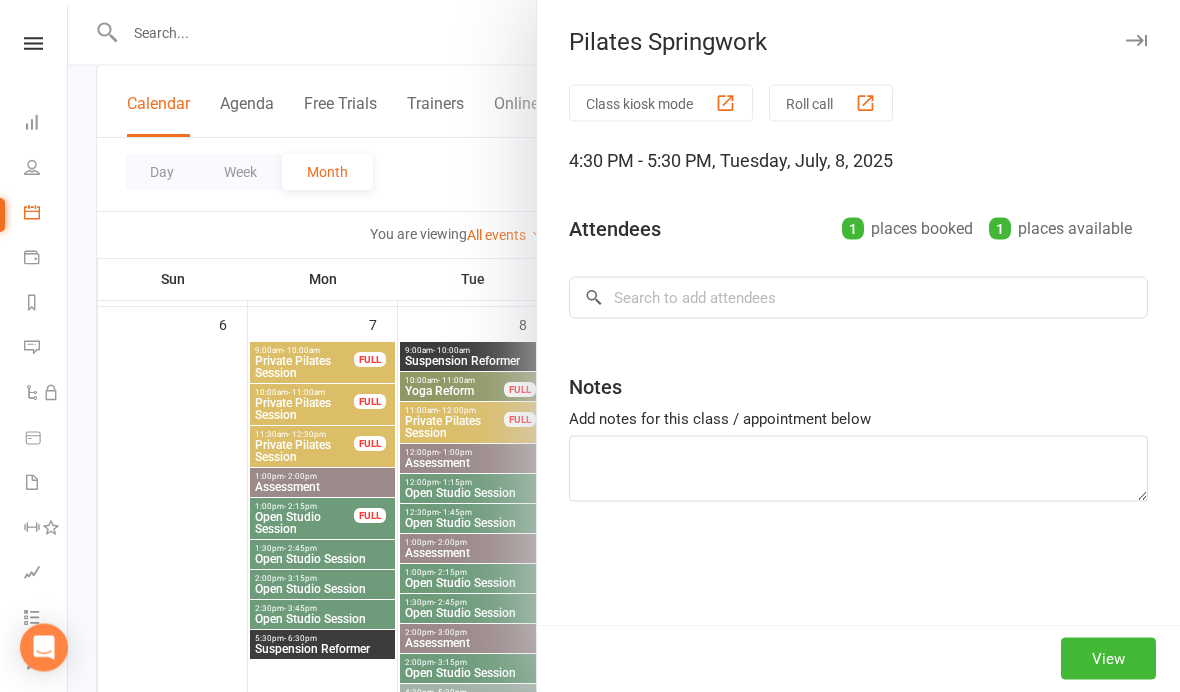 scroll, scrollTop: 581, scrollLeft: 0, axis: vertical 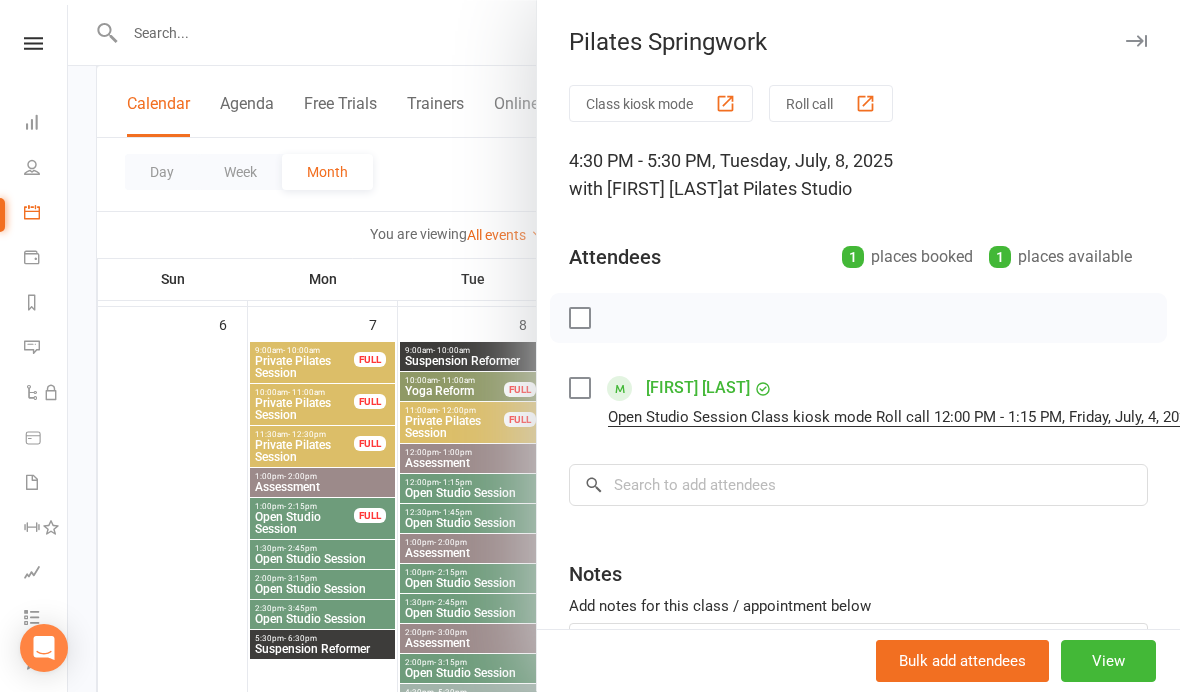 click at bounding box center (4081, 401) 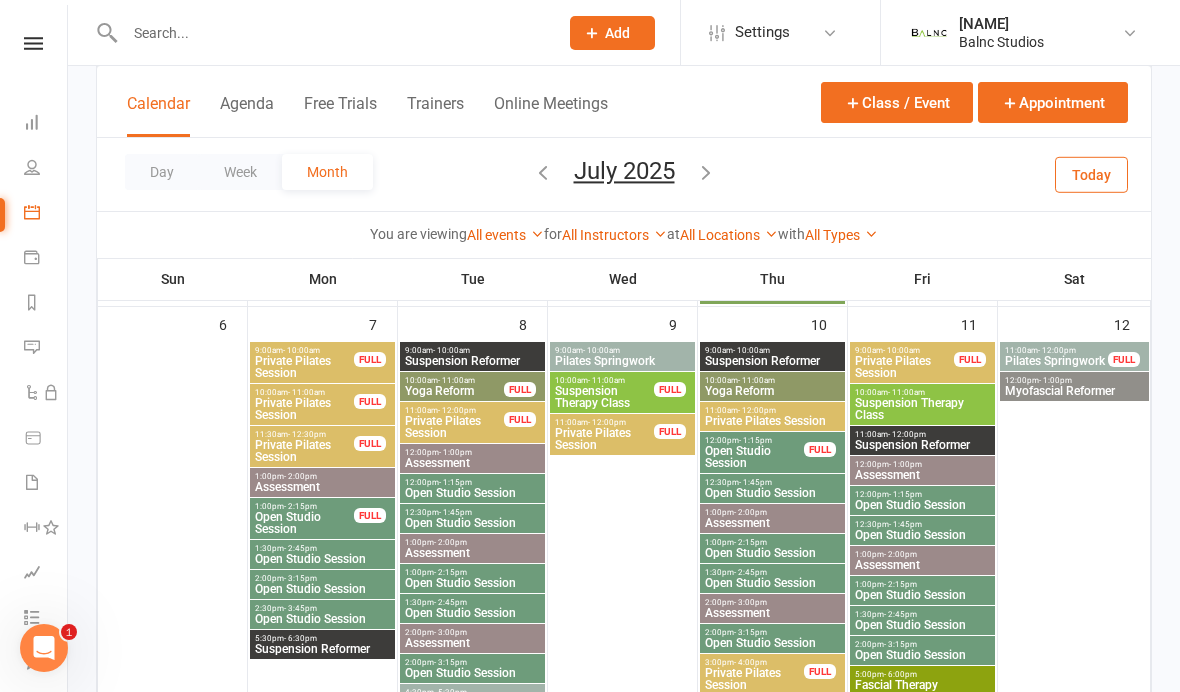 scroll, scrollTop: 0, scrollLeft: 0, axis: both 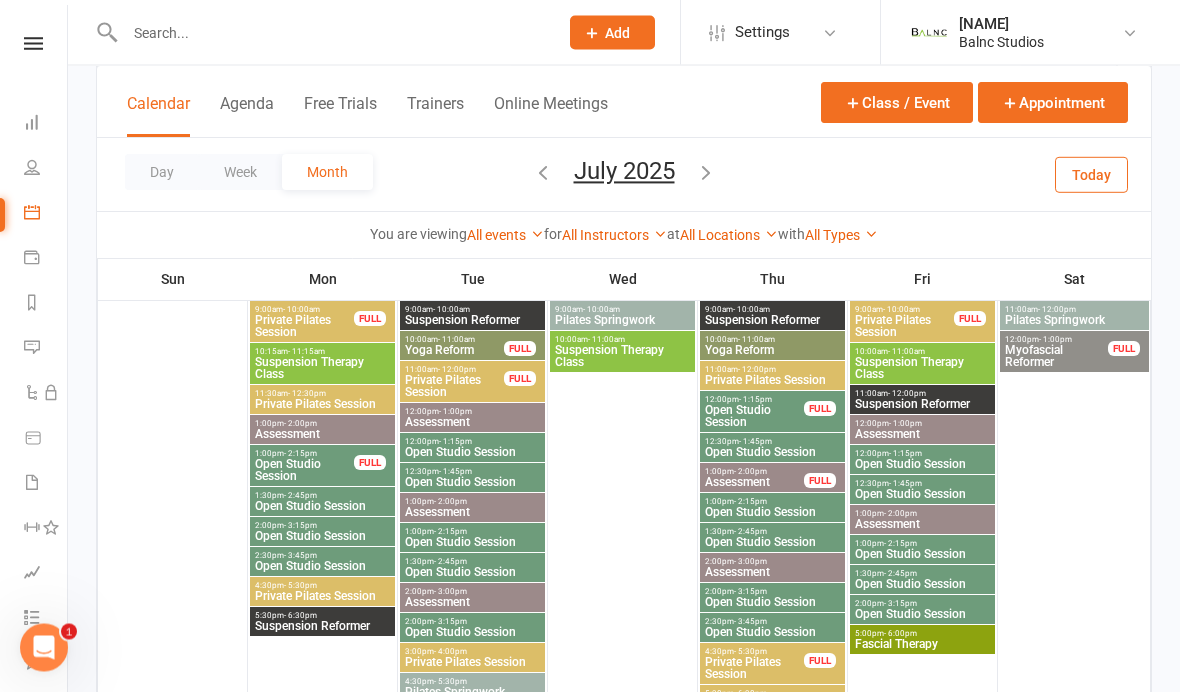 click on "Pilates Springwork" at bounding box center (472, 693) 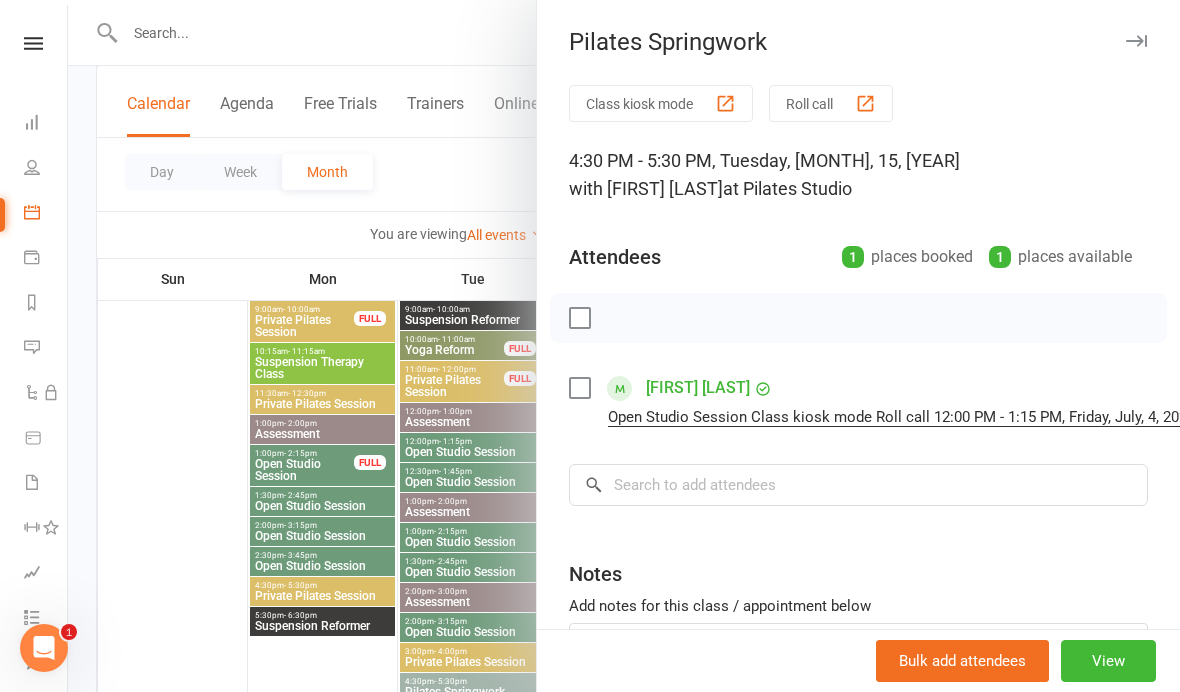click at bounding box center (4081, 401) 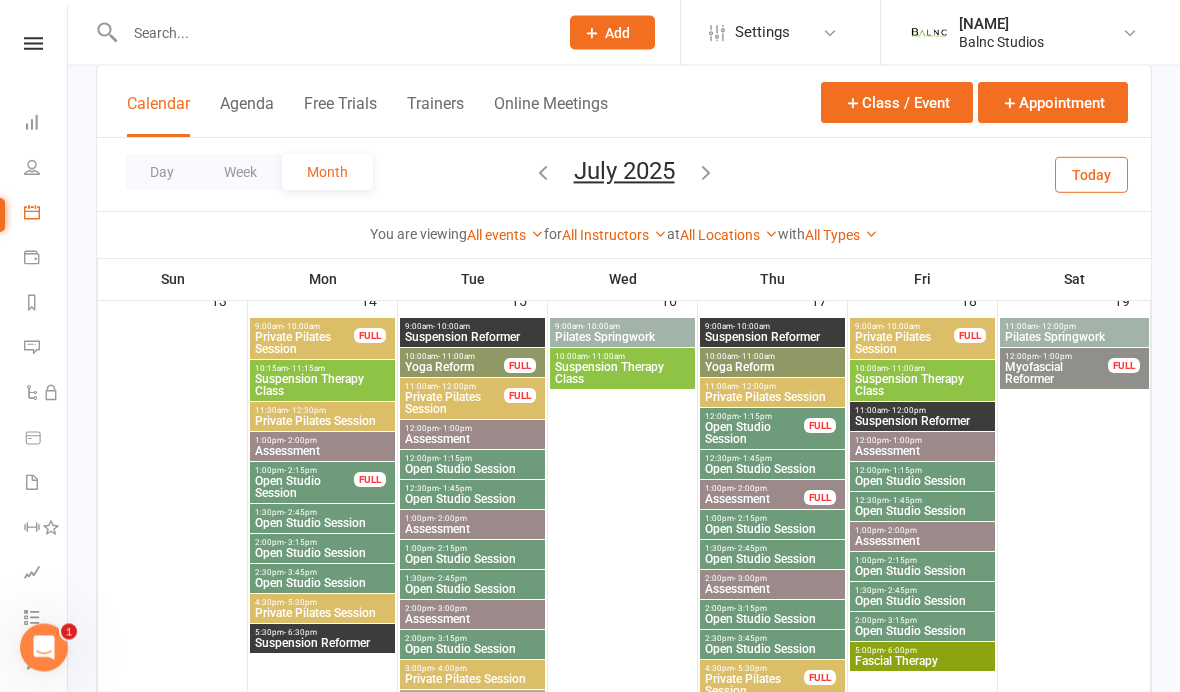 scroll, scrollTop: 1066, scrollLeft: 0, axis: vertical 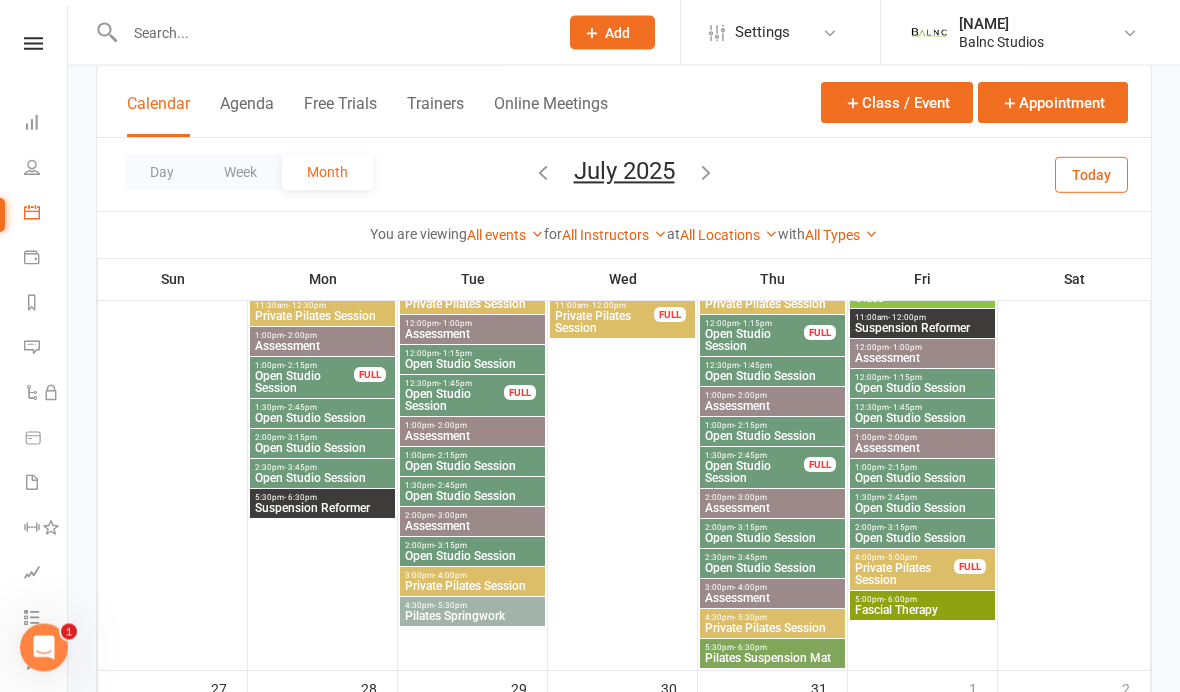 click on "Pilates Springwork" at bounding box center (472, 617) 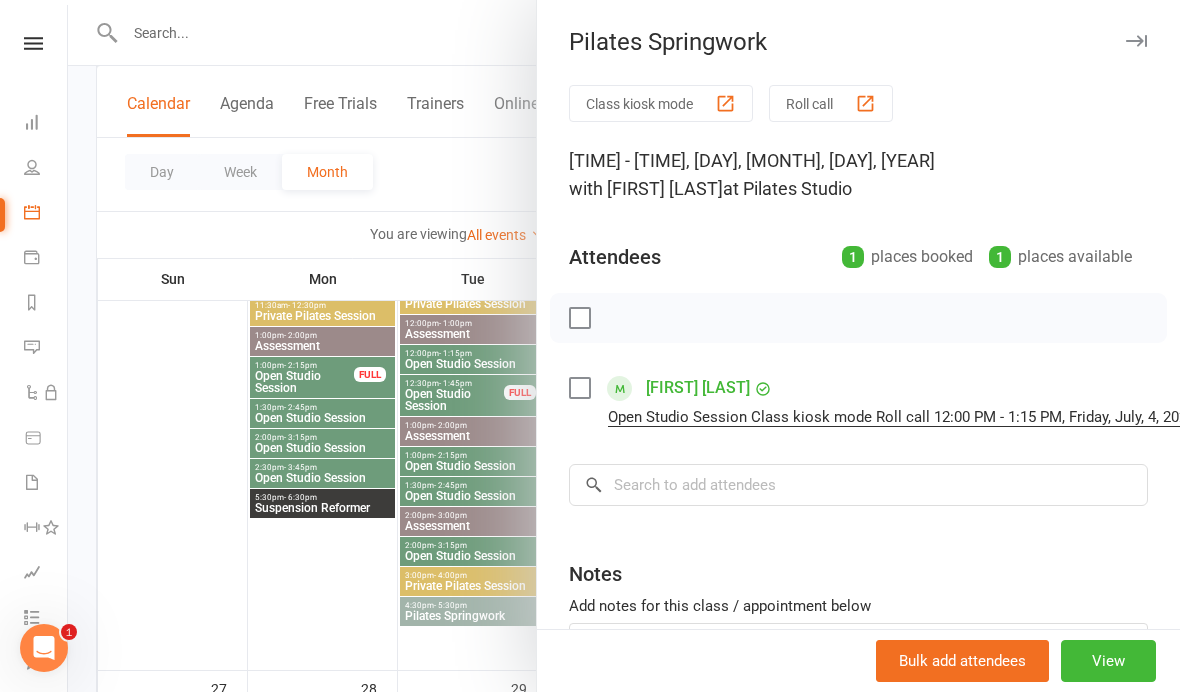 click at bounding box center [4081, 401] 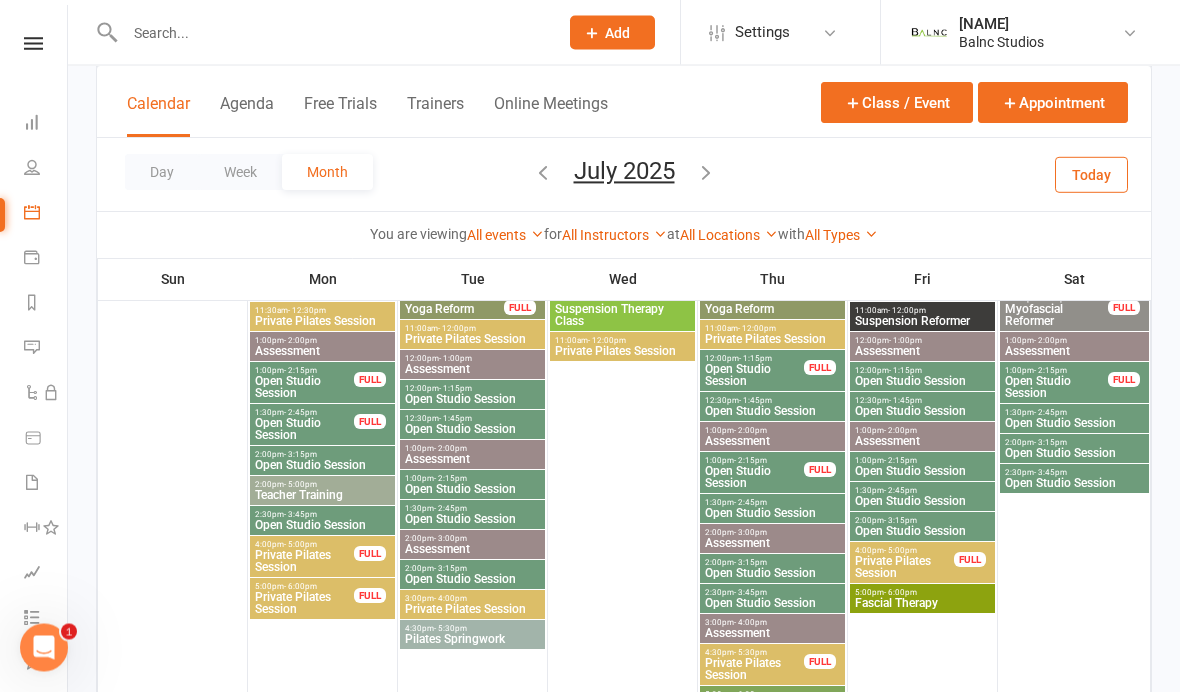 click on "Pilates Springwork" at bounding box center (472, 640) 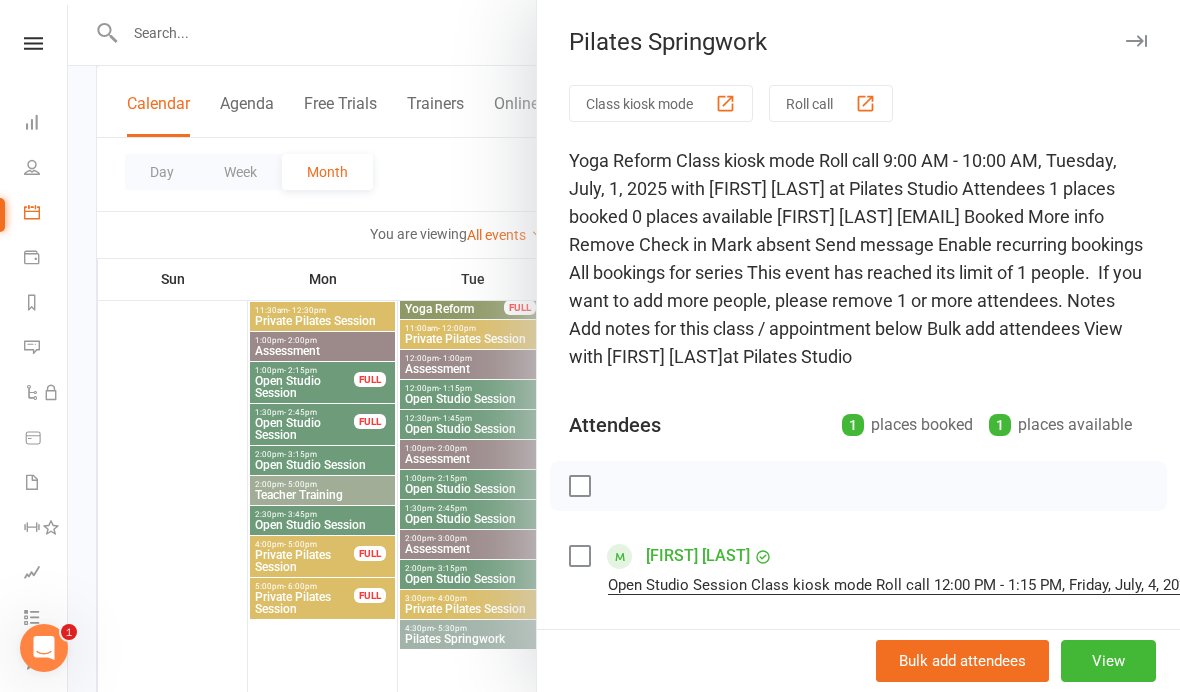 click at bounding box center (4081, 569) 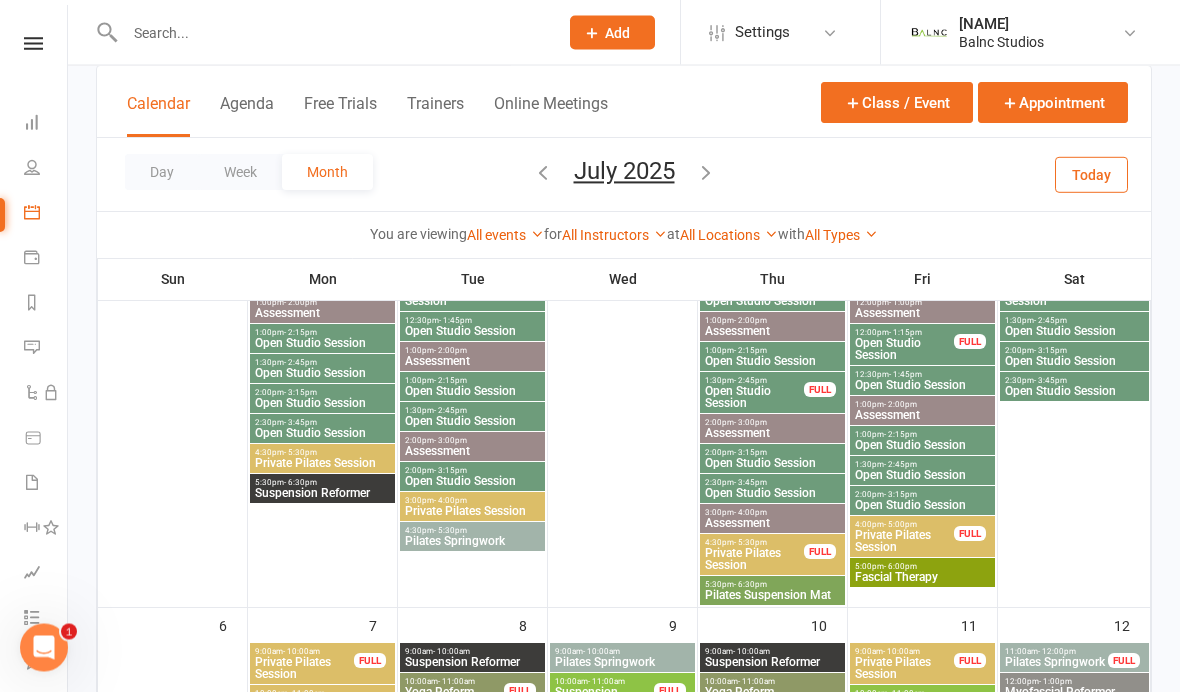 scroll, scrollTop: 321, scrollLeft: 0, axis: vertical 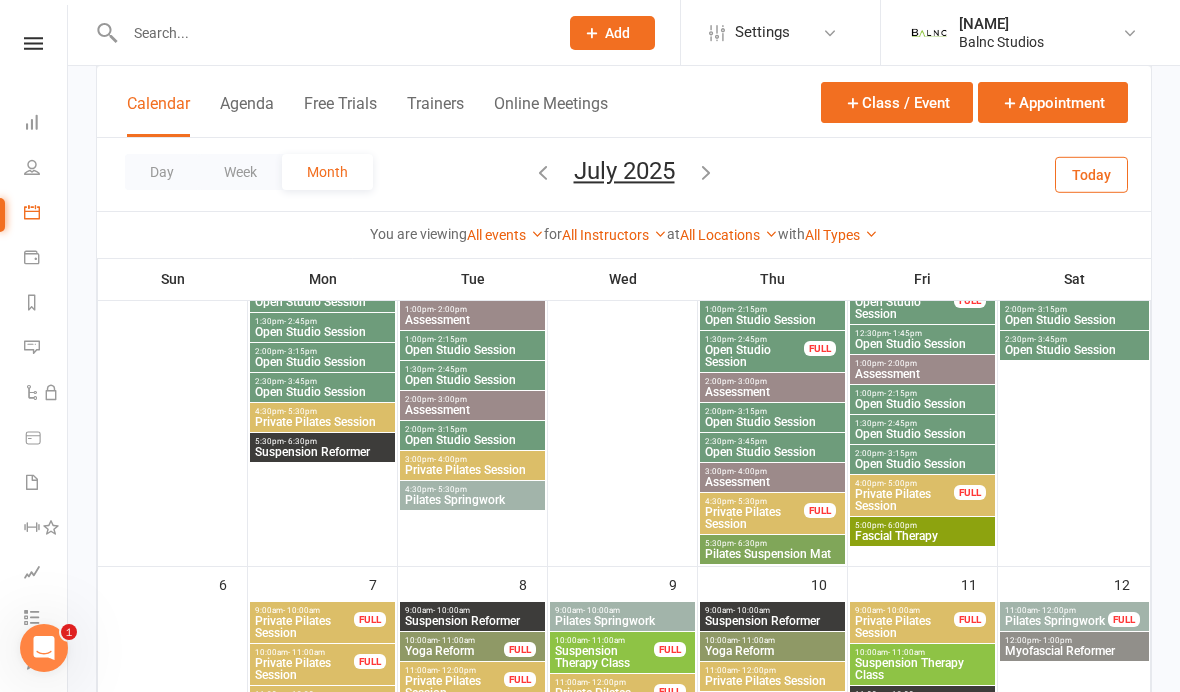 click on "Private Pilates Session" at bounding box center (754, 518) 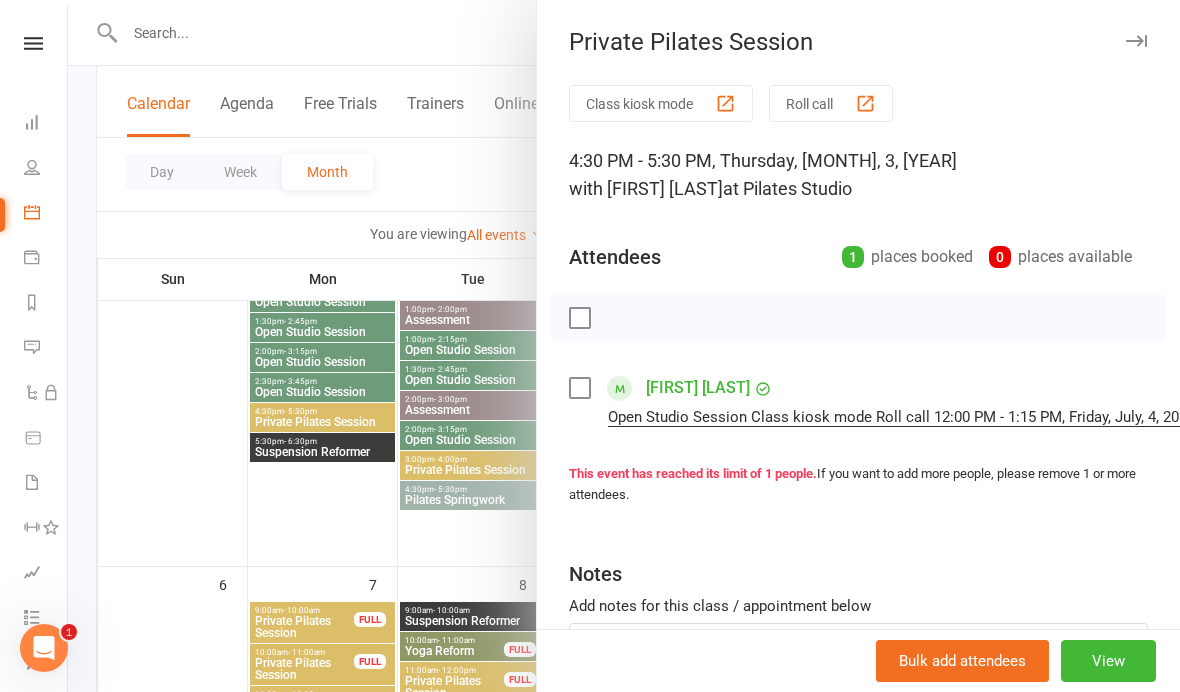 click at bounding box center (4081, 401) 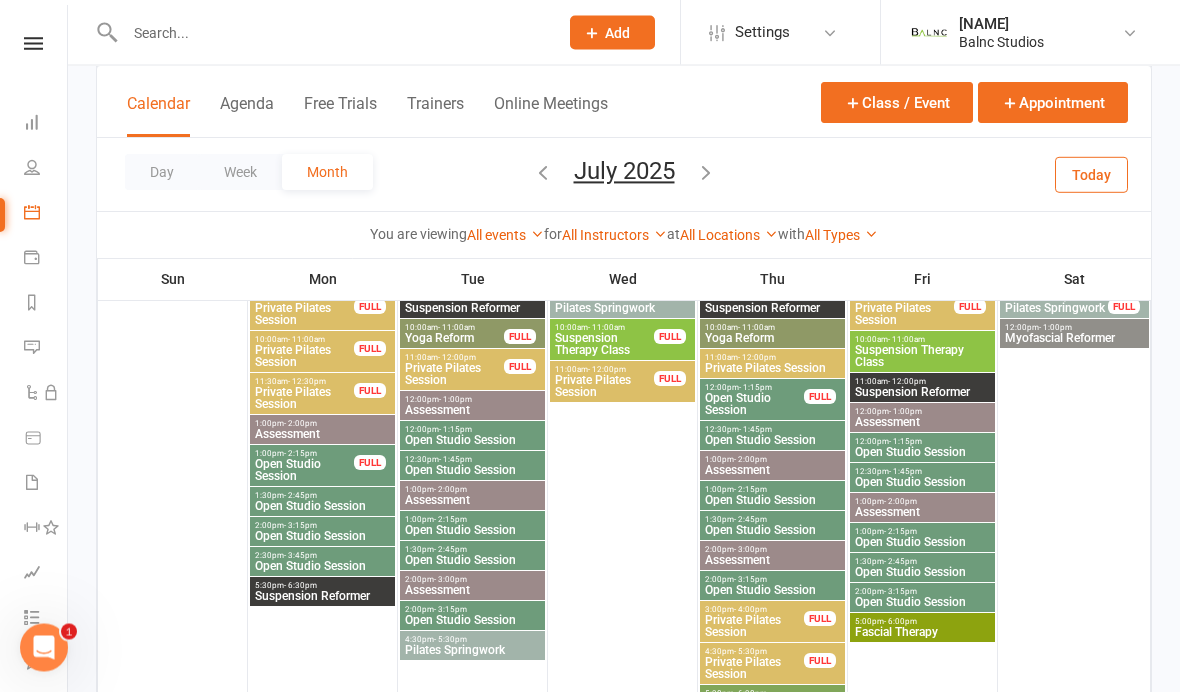 scroll, scrollTop: 668, scrollLeft: 0, axis: vertical 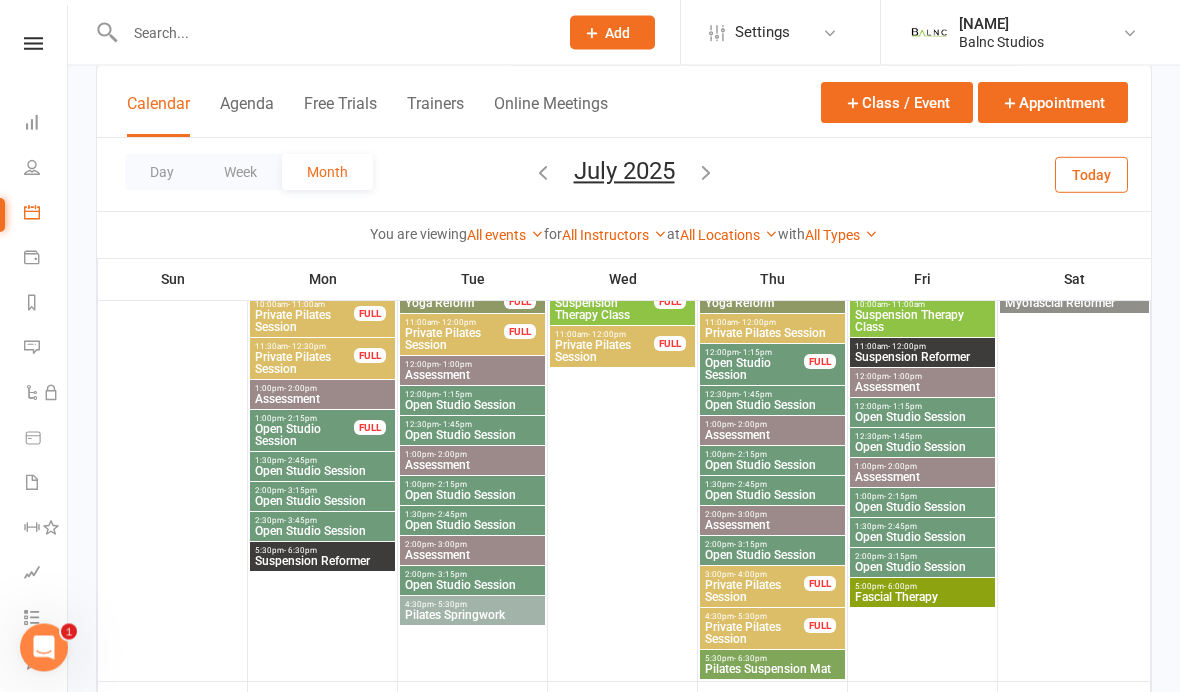 click on "Private Pilates Session" at bounding box center [754, 634] 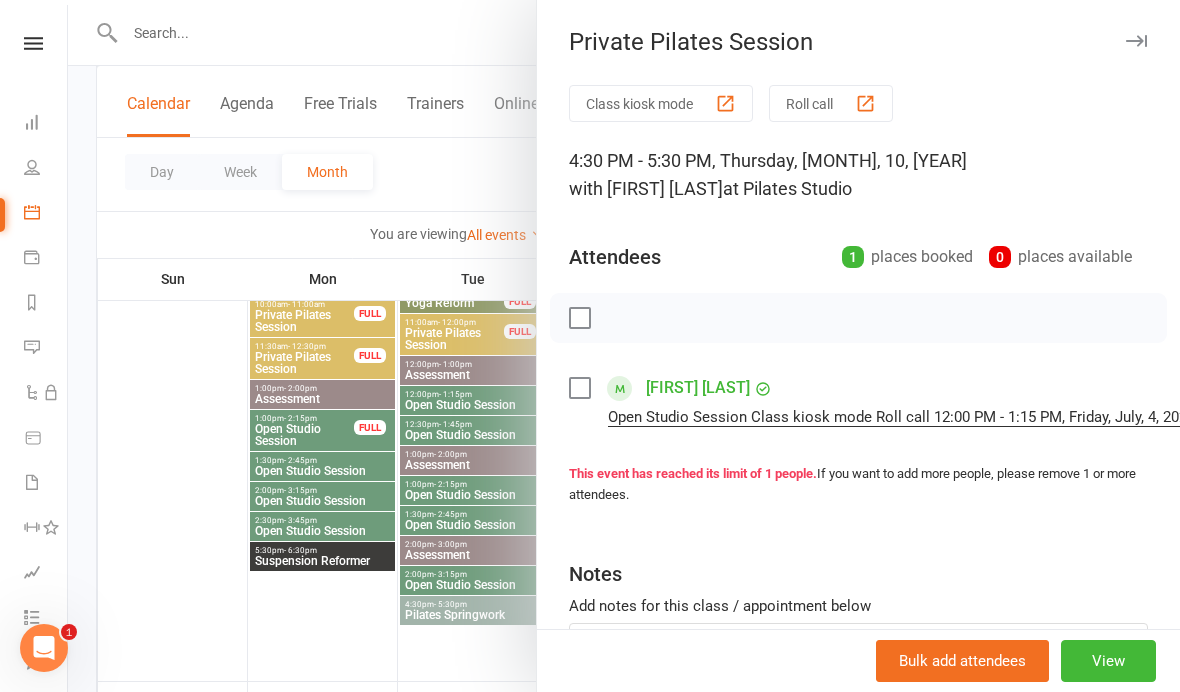 click at bounding box center (4081, 401) 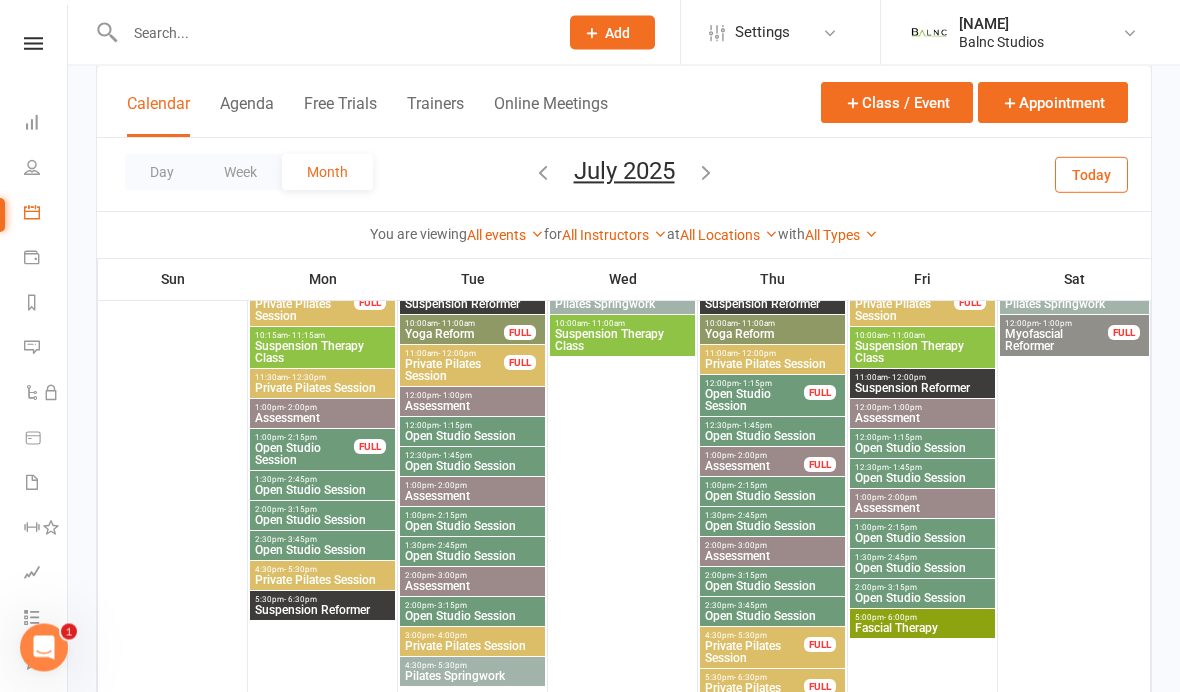 scroll, scrollTop: 1101, scrollLeft: 0, axis: vertical 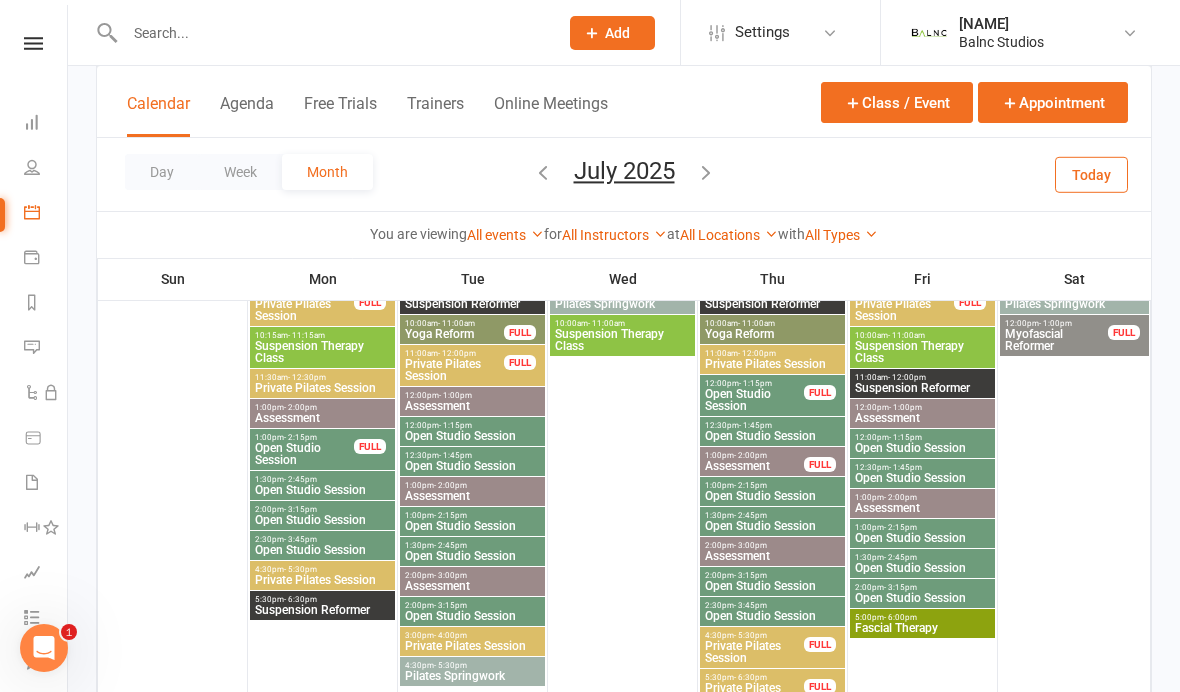click on "Private Pilates Session" at bounding box center (754, 652) 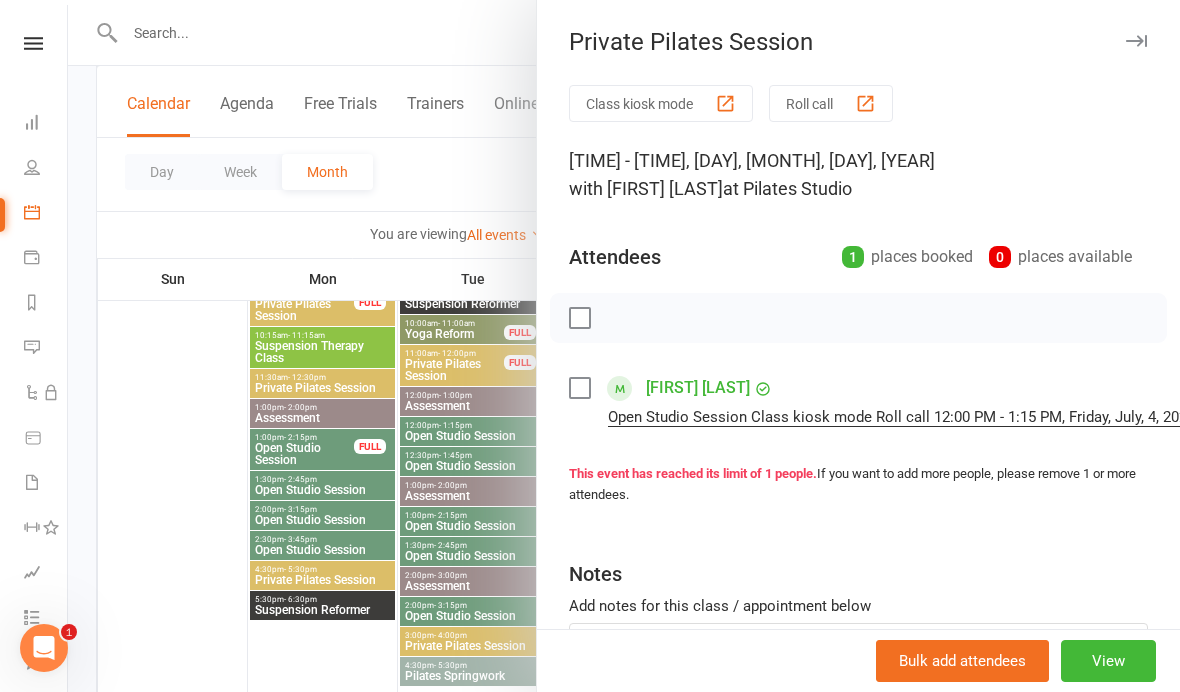 click at bounding box center [4081, 401] 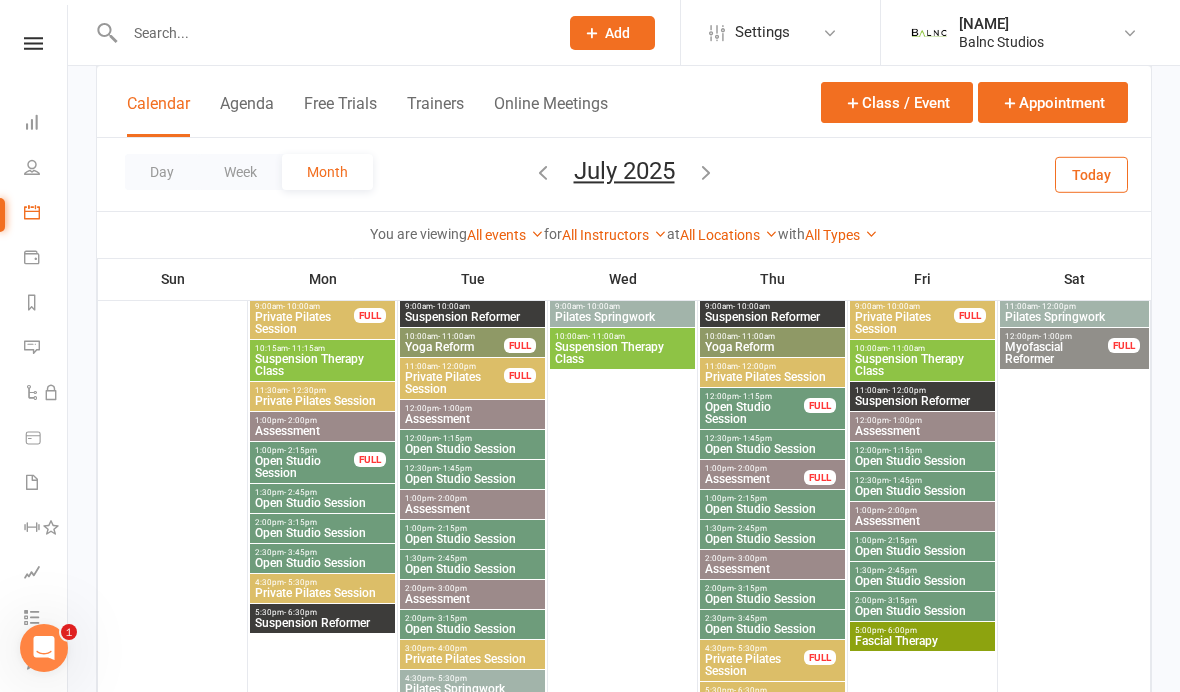 scroll, scrollTop: 1083, scrollLeft: 0, axis: vertical 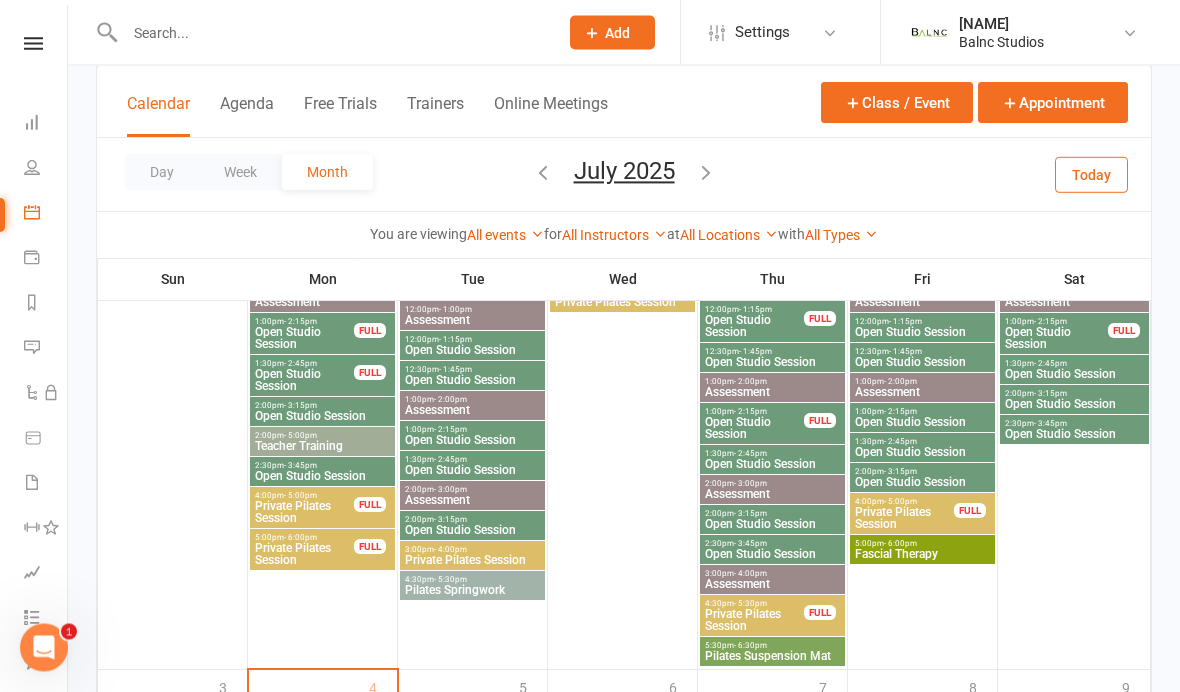 click on "Private Pilates Session" at bounding box center [754, 621] 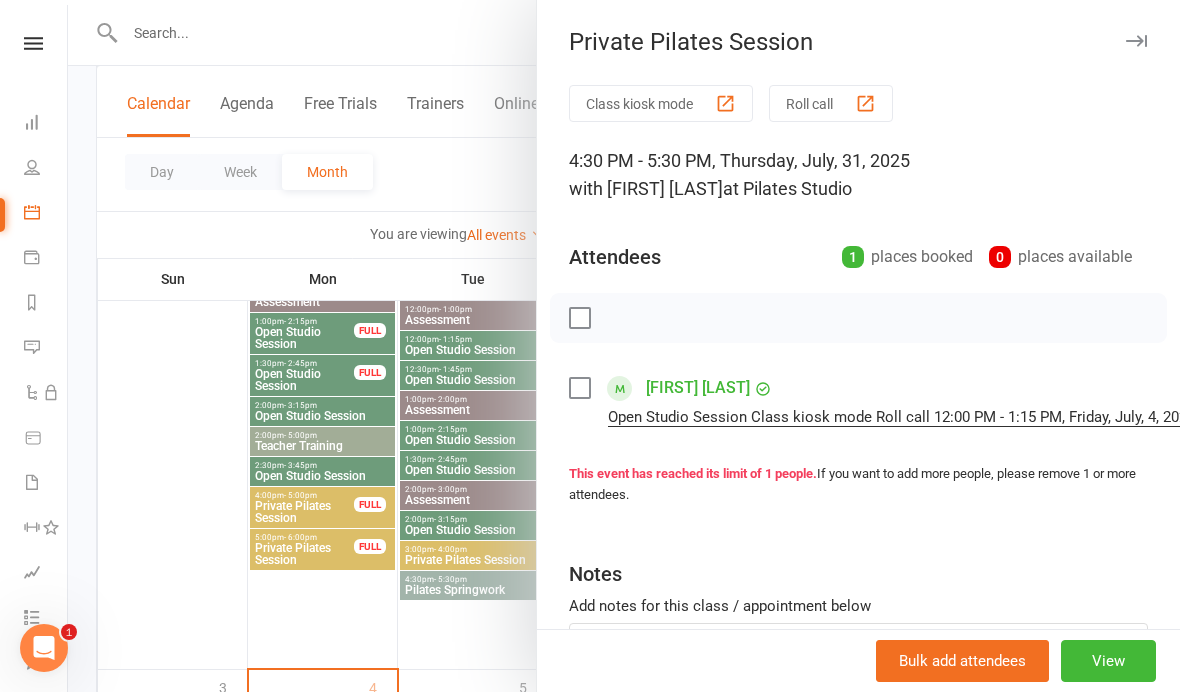 click at bounding box center [4081, 401] 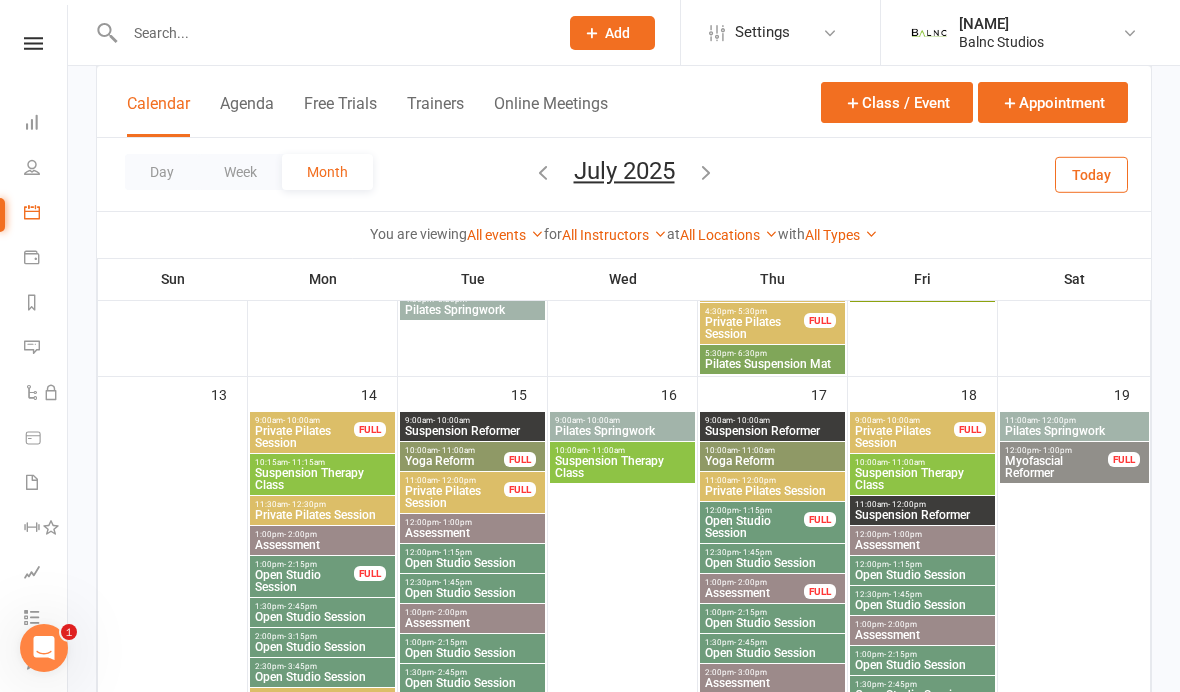 scroll, scrollTop: 965, scrollLeft: 0, axis: vertical 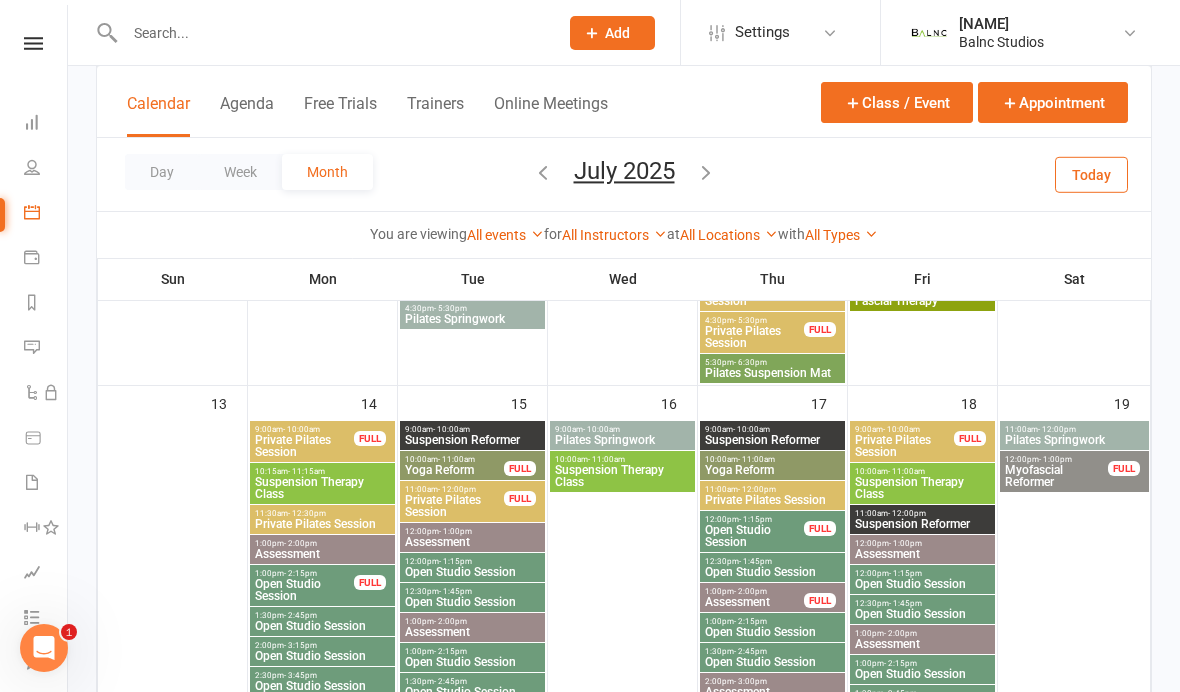 click on "Myofascial Reformer" at bounding box center (1056, 476) 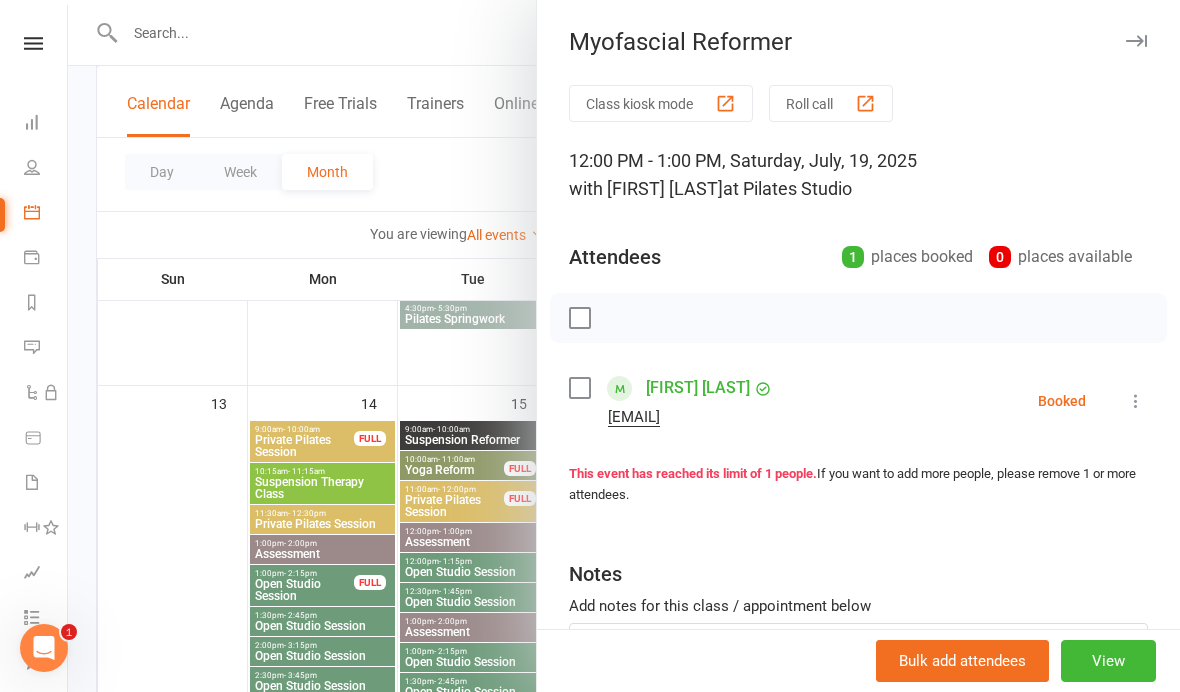 click at bounding box center (1136, 401) 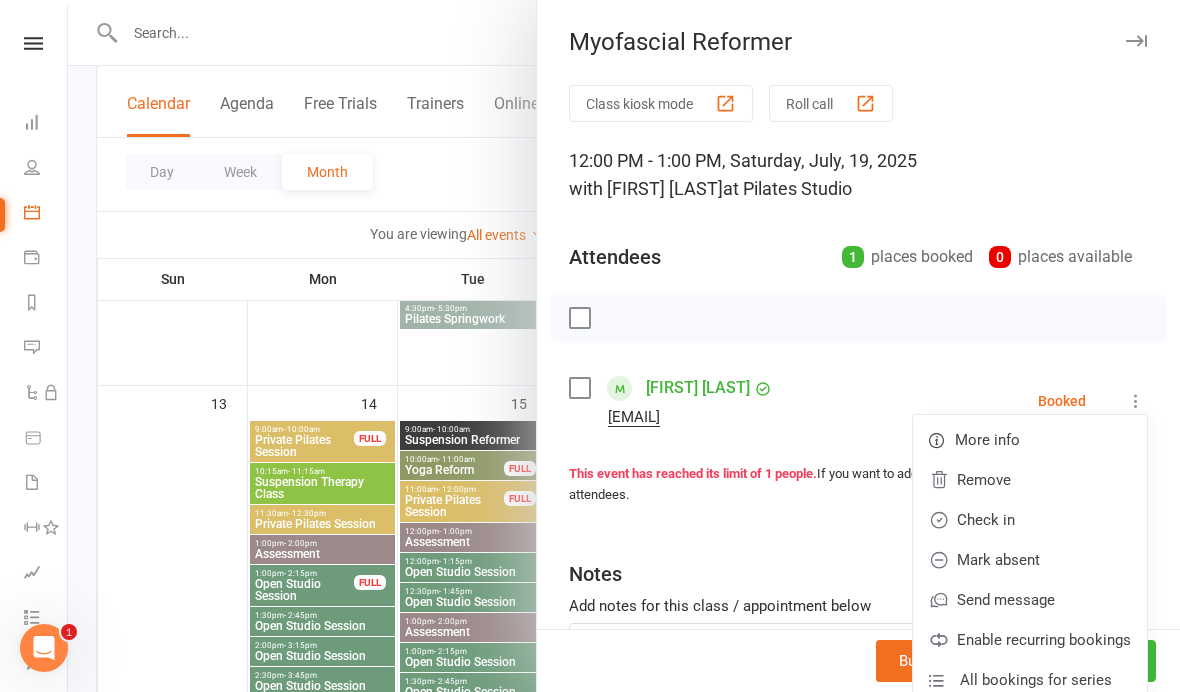 click on "Check in" at bounding box center [1030, 520] 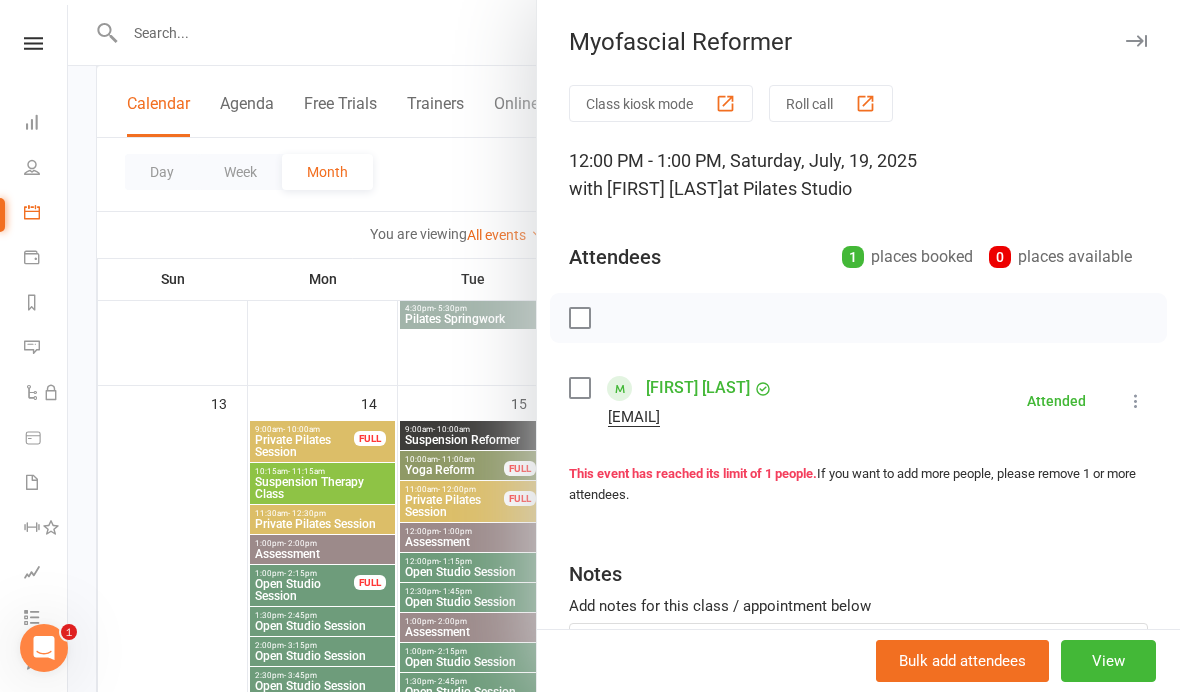 click at bounding box center [624, 346] 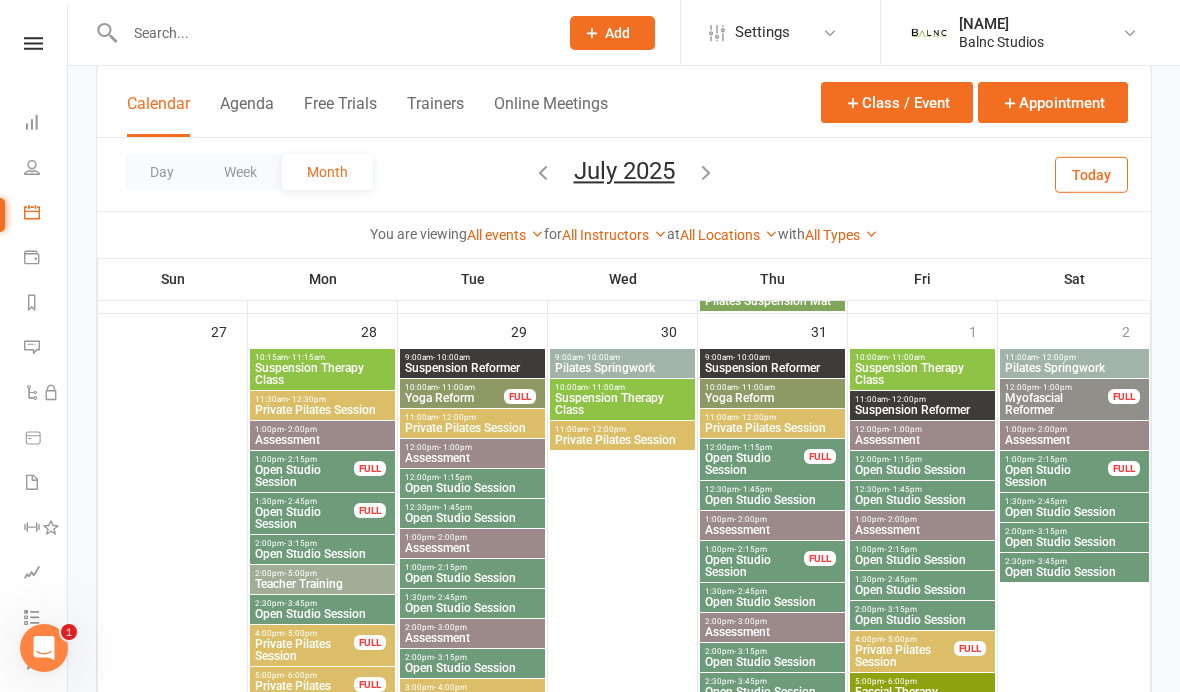 scroll, scrollTop: 1980, scrollLeft: 0, axis: vertical 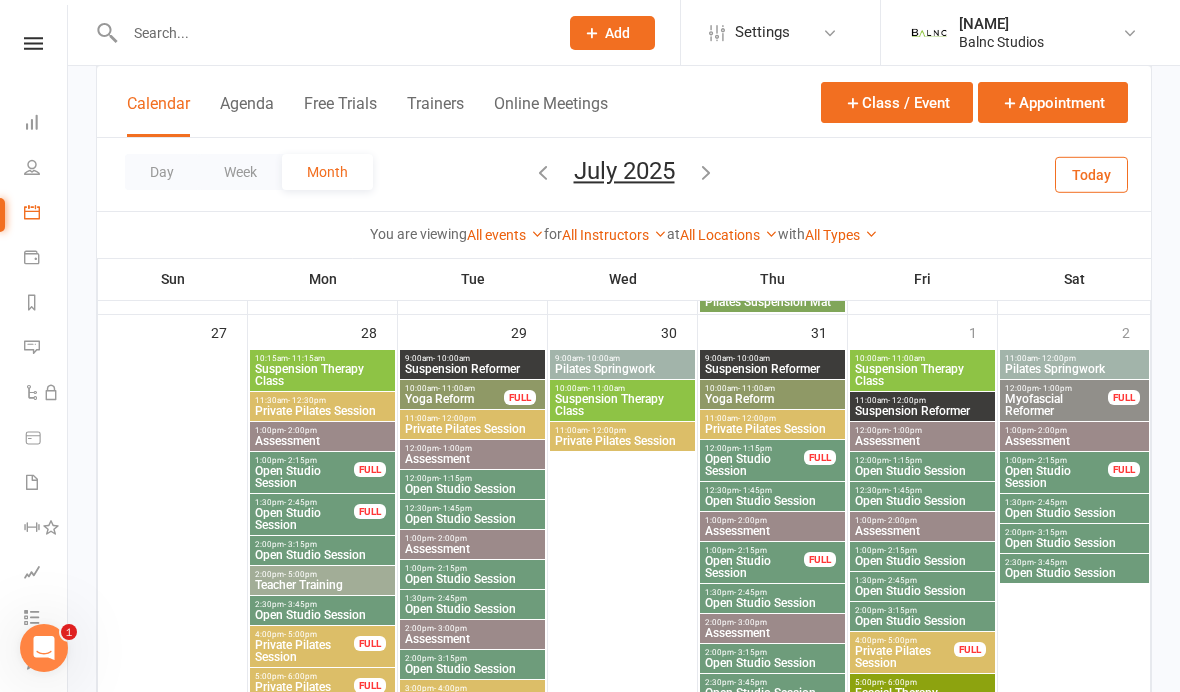 click on "Myofascial Reformer" at bounding box center (1056, 405) 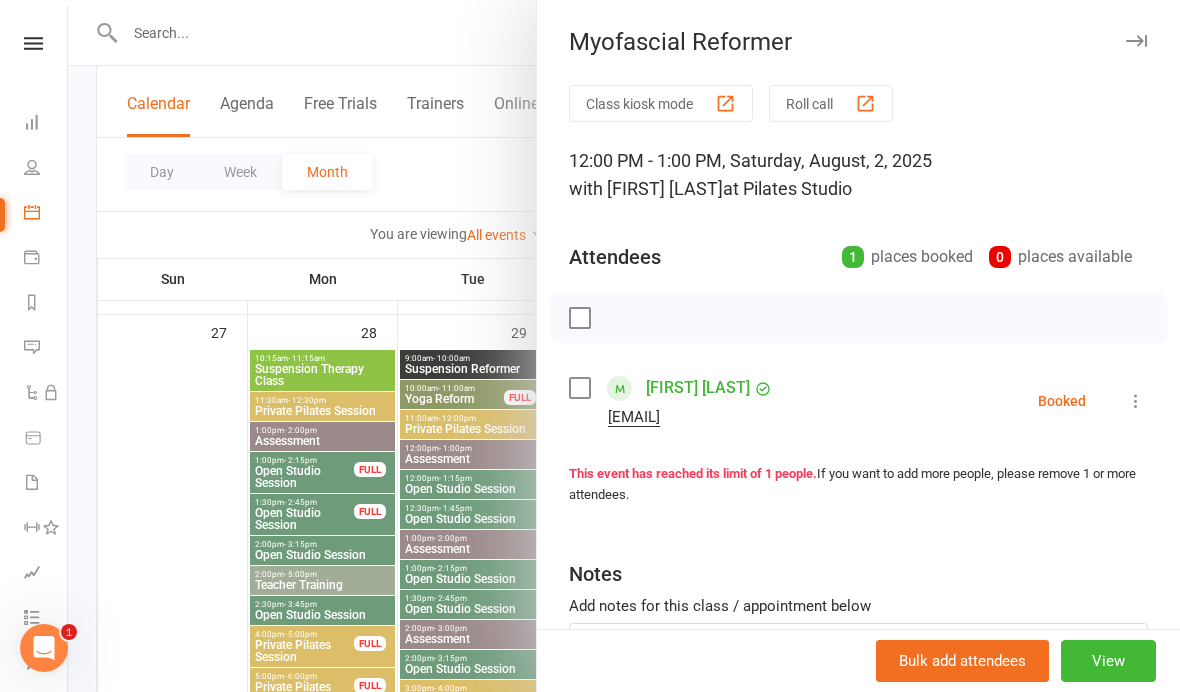 click at bounding box center (1136, 401) 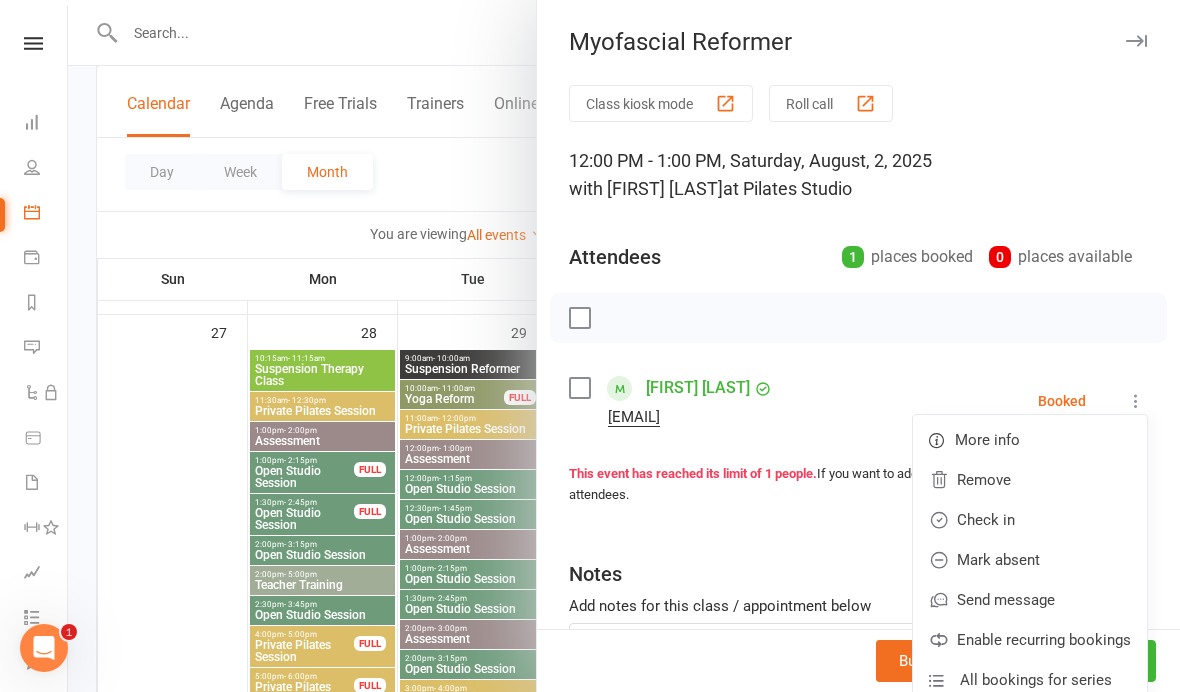 click on "Check in" at bounding box center (1030, 520) 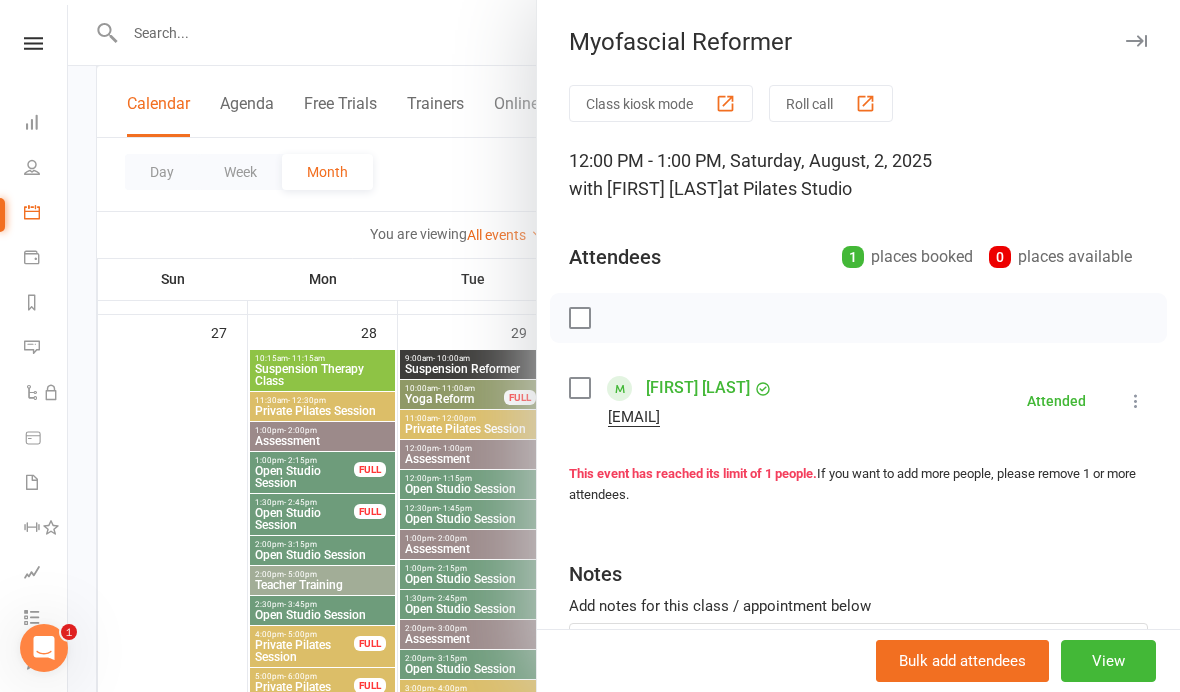 click at bounding box center (624, 346) 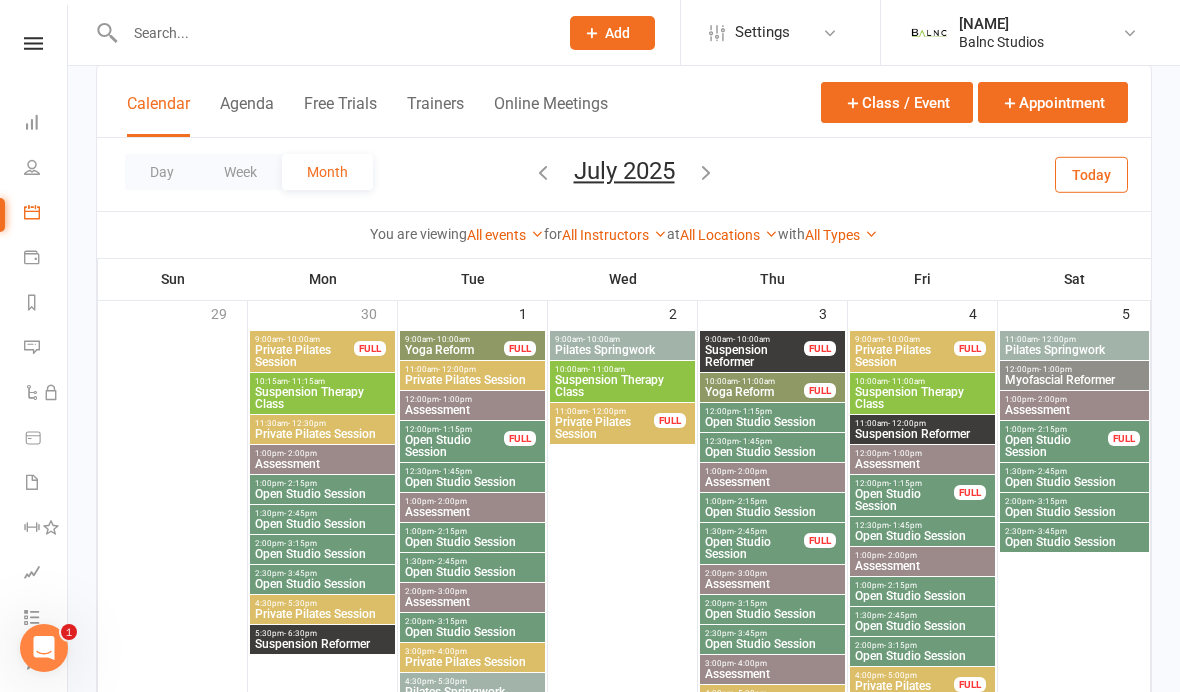 scroll, scrollTop: 123, scrollLeft: 0, axis: vertical 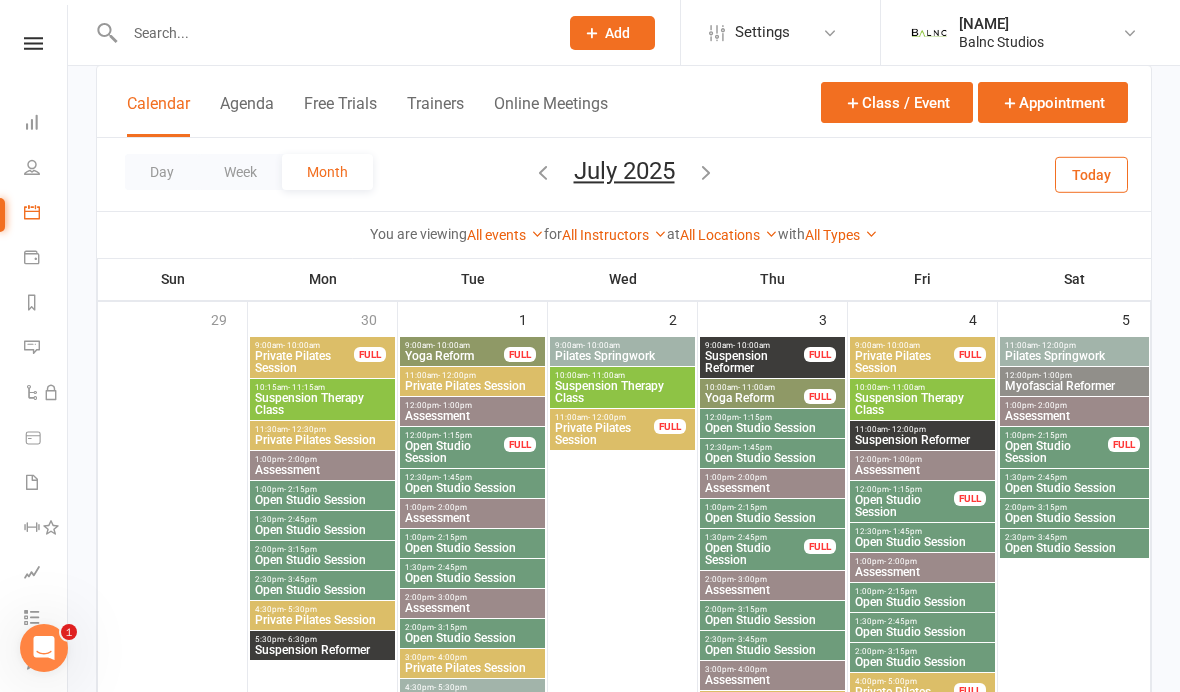 click on "Pilates Springwork" at bounding box center [1074, 356] 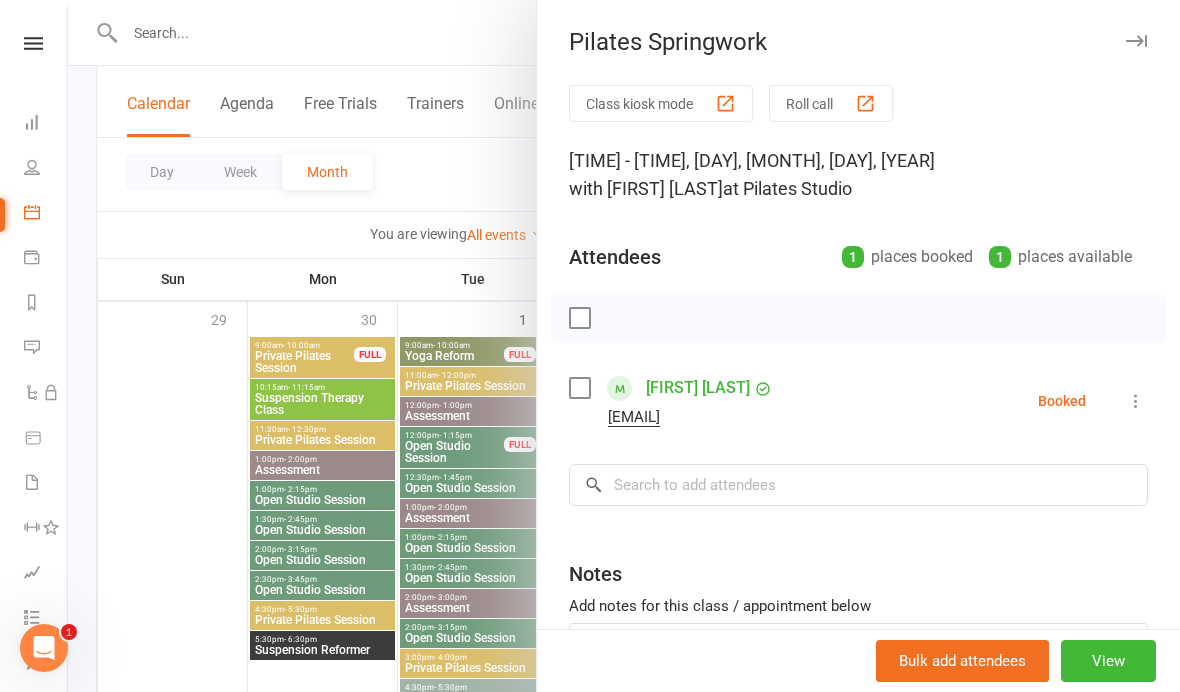 click at bounding box center (1136, 401) 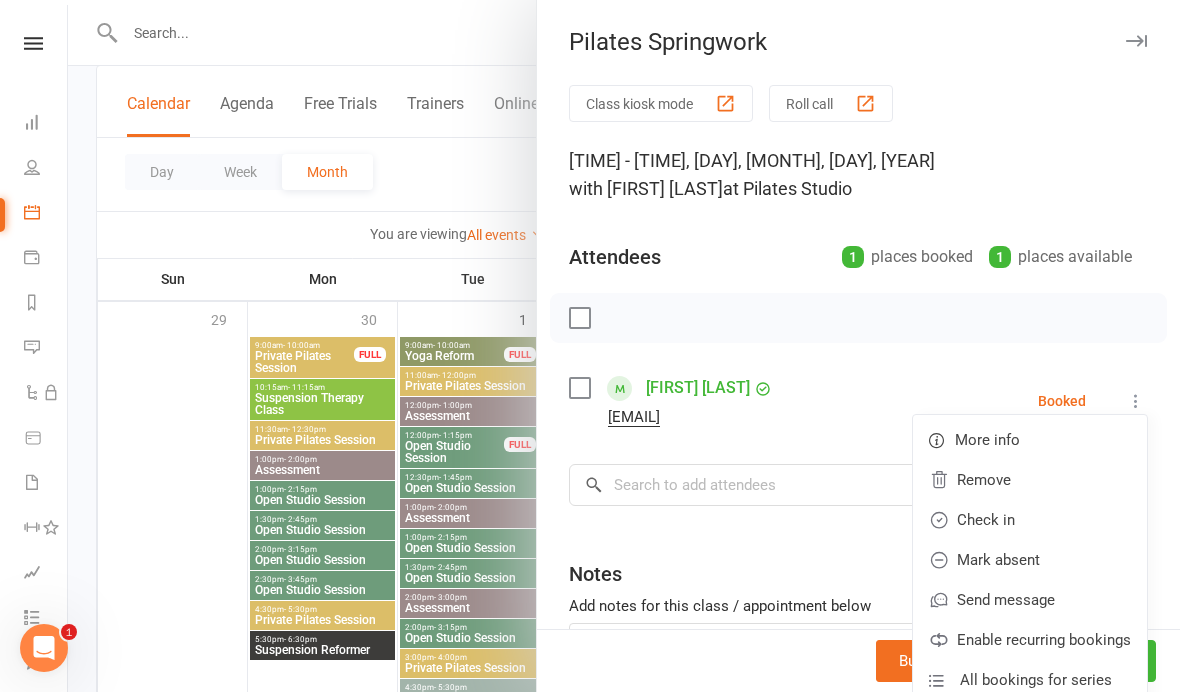 click on "Check in" at bounding box center [1030, 520] 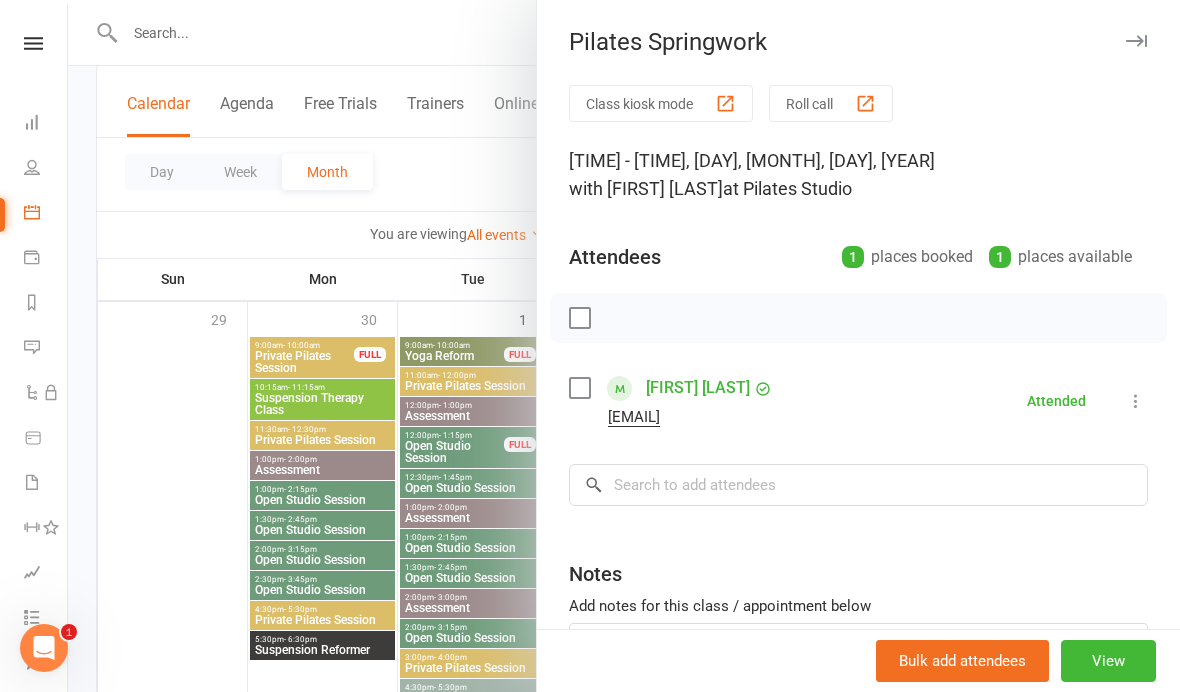 click at bounding box center [624, 346] 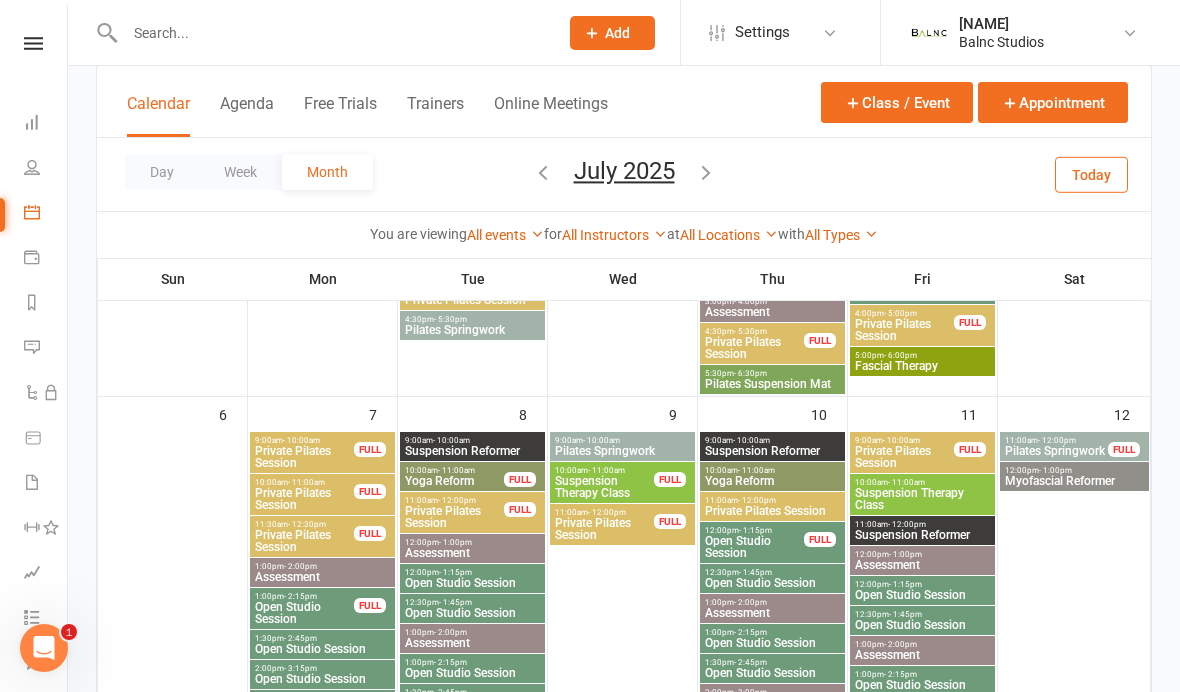 scroll, scrollTop: 492, scrollLeft: 0, axis: vertical 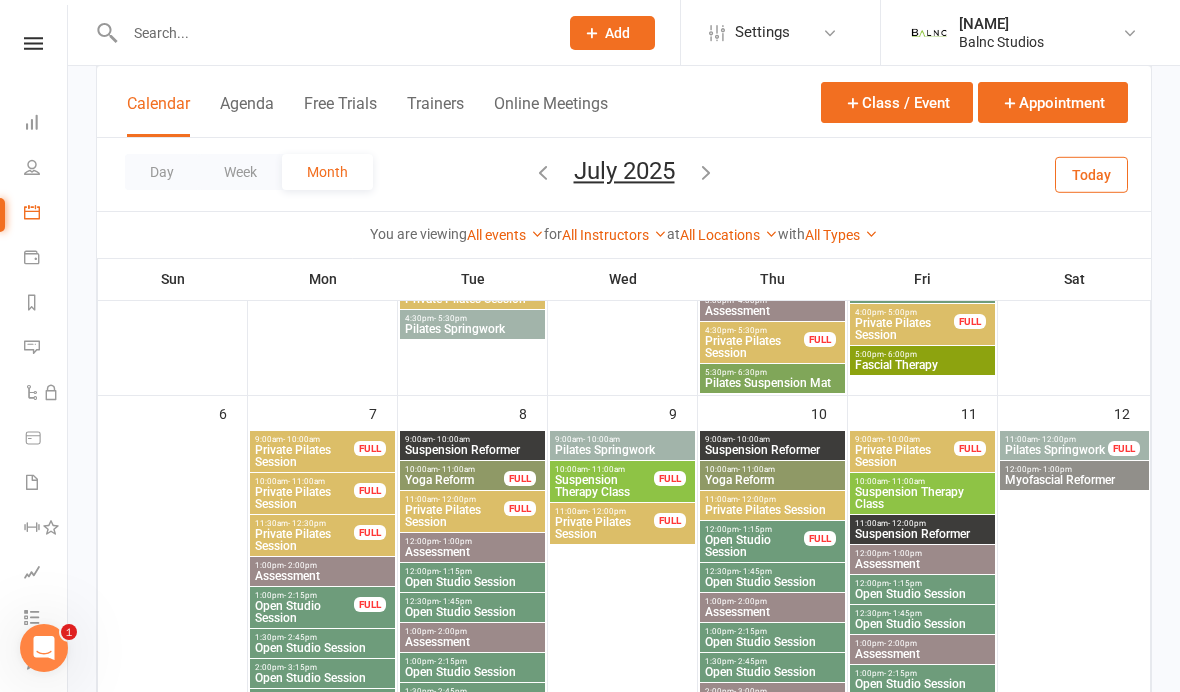 click on "Suspension Therapy Class" at bounding box center [604, 486] 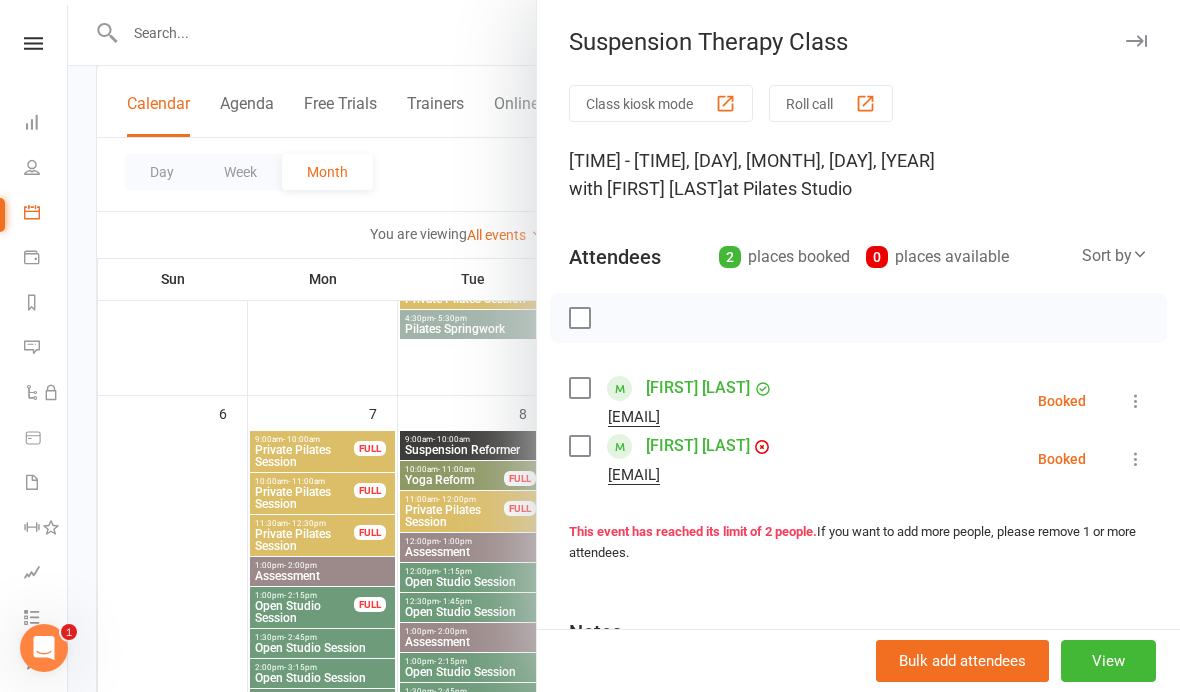 click at bounding box center [1136, 401] 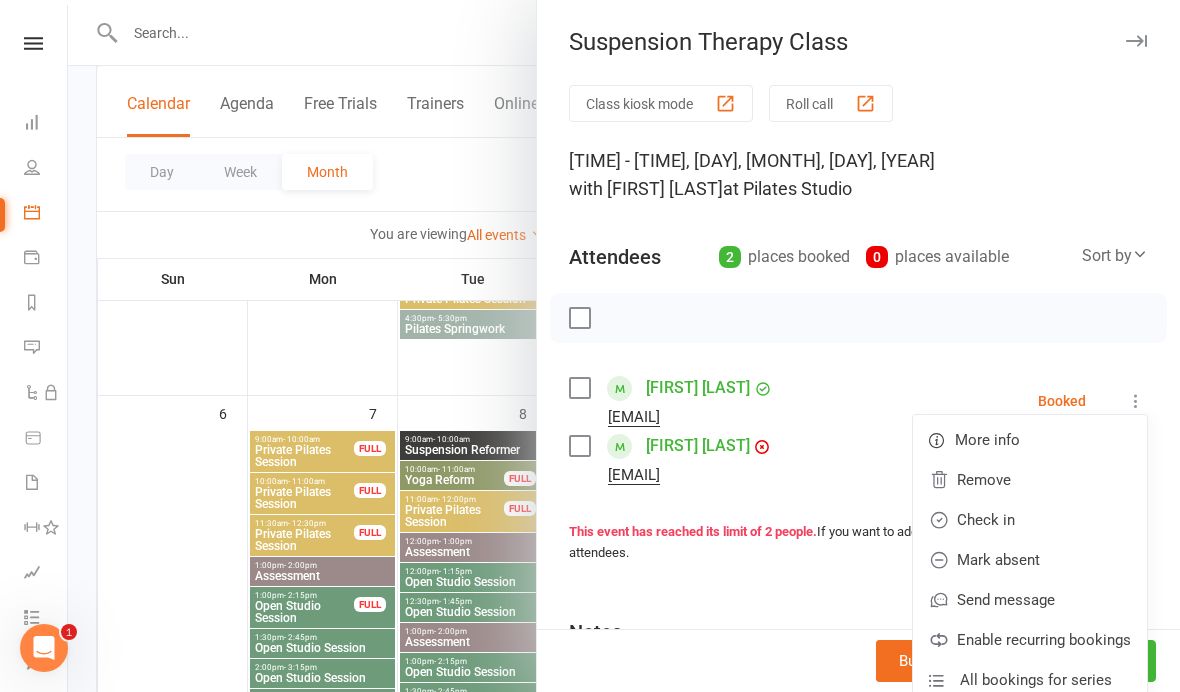 click on "Check in" at bounding box center [1030, 520] 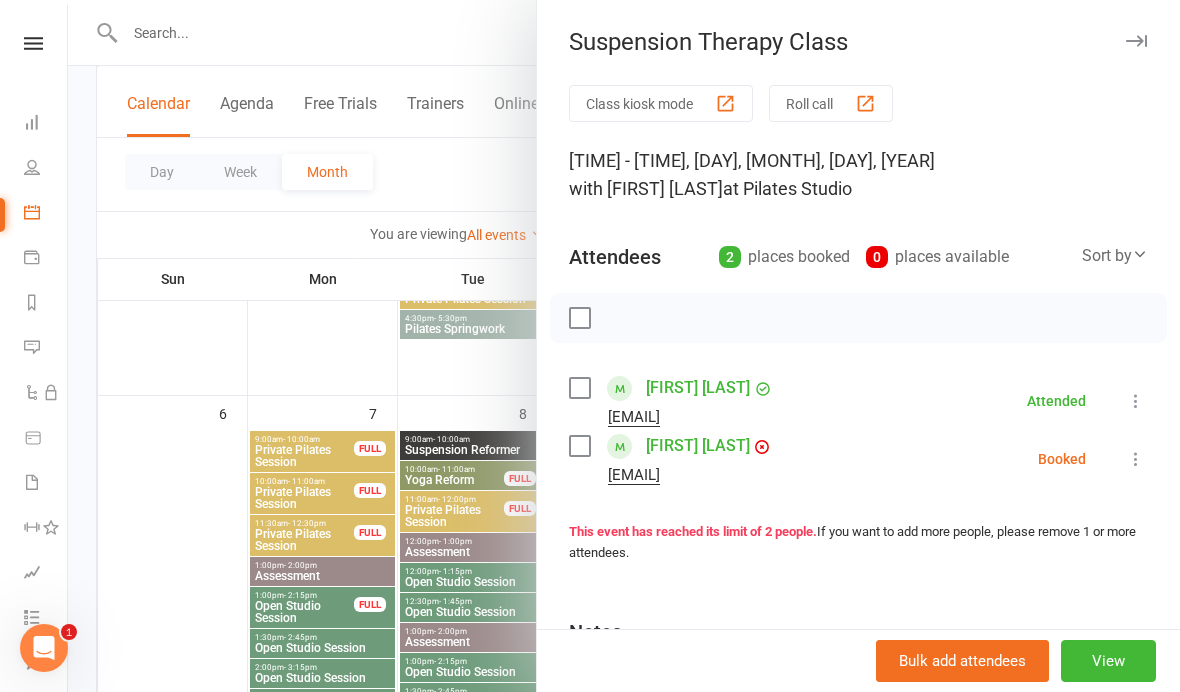 click at bounding box center (624, 346) 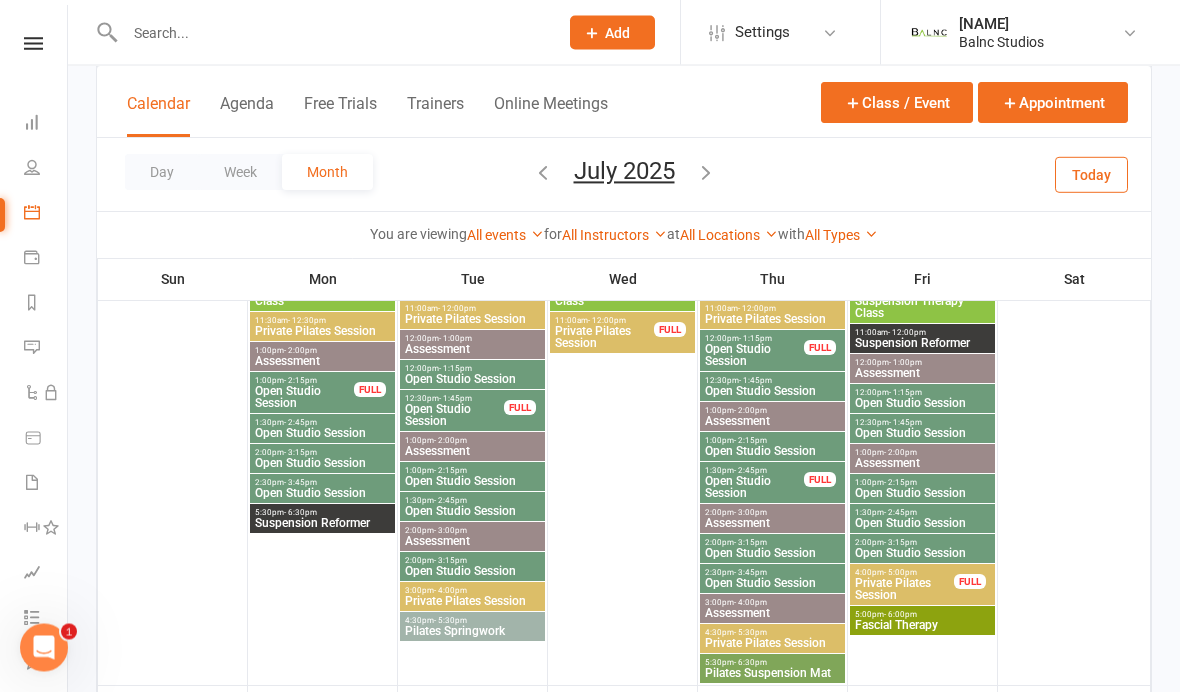 scroll, scrollTop: 1609, scrollLeft: 0, axis: vertical 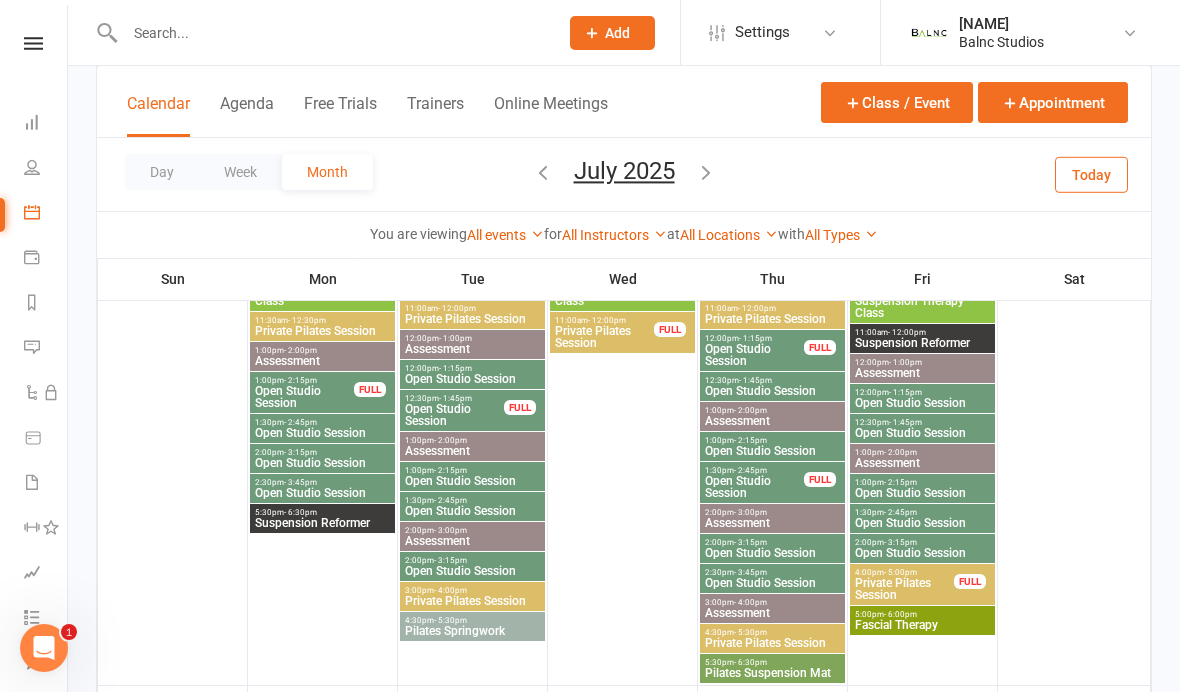 click on "5:00pm  - 6:00pm" at bounding box center [922, 614] 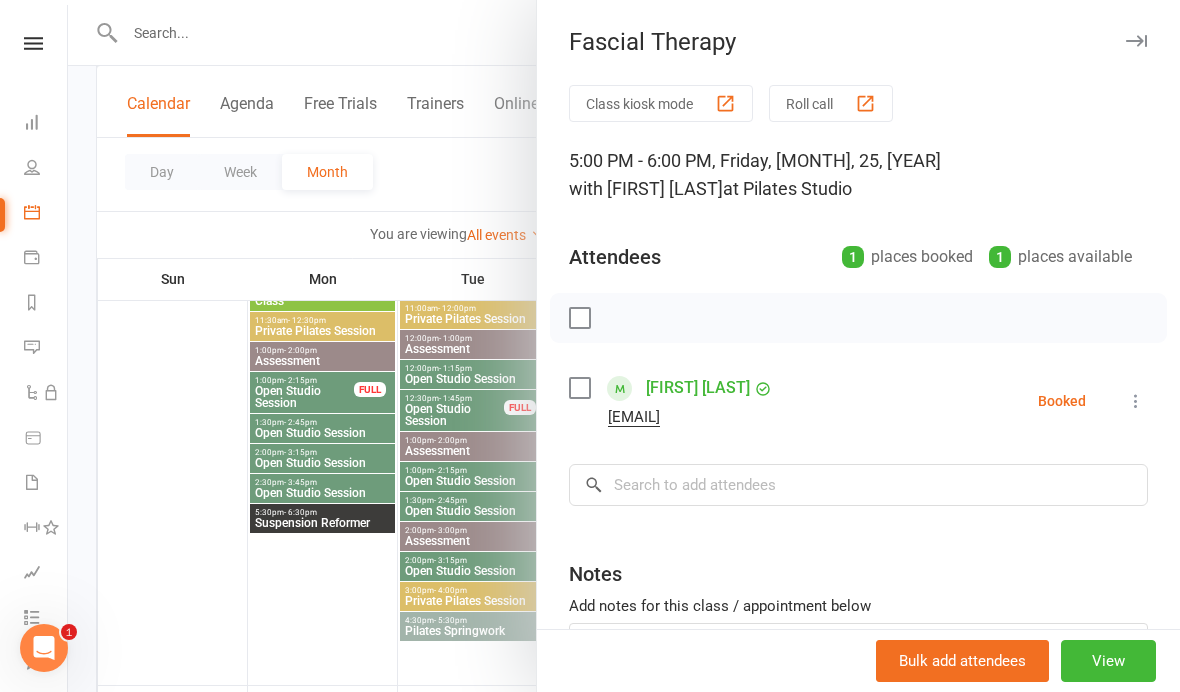 click at bounding box center [1136, 401] 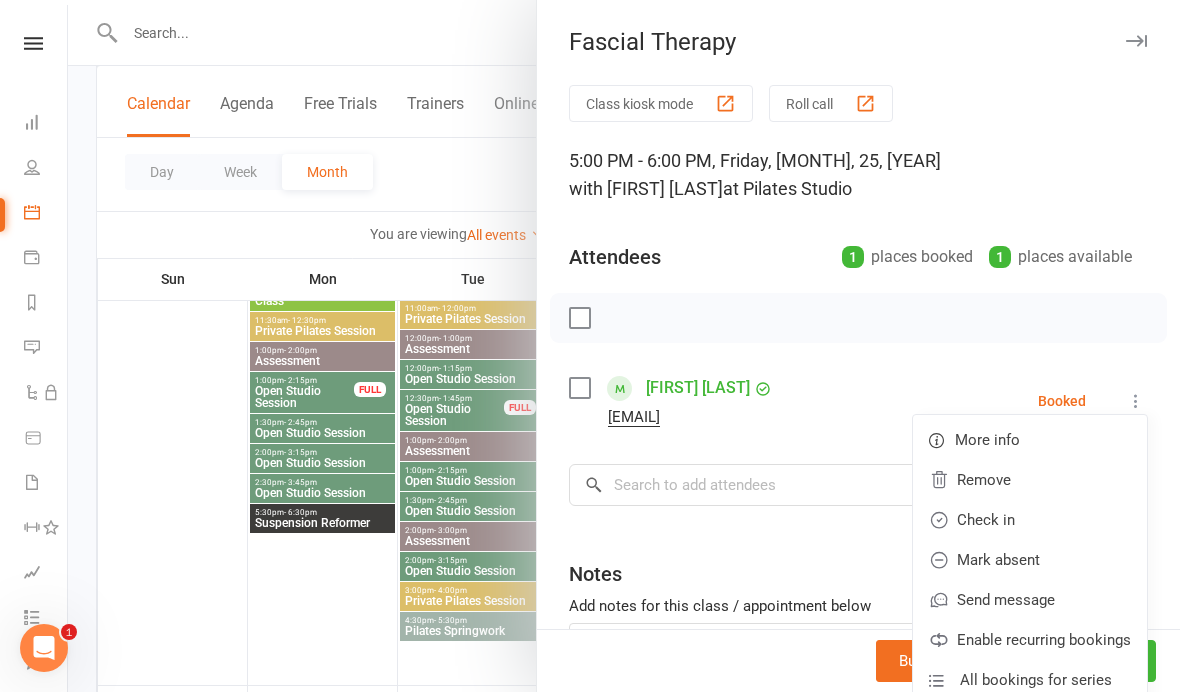 click on "Check in" at bounding box center (1030, 520) 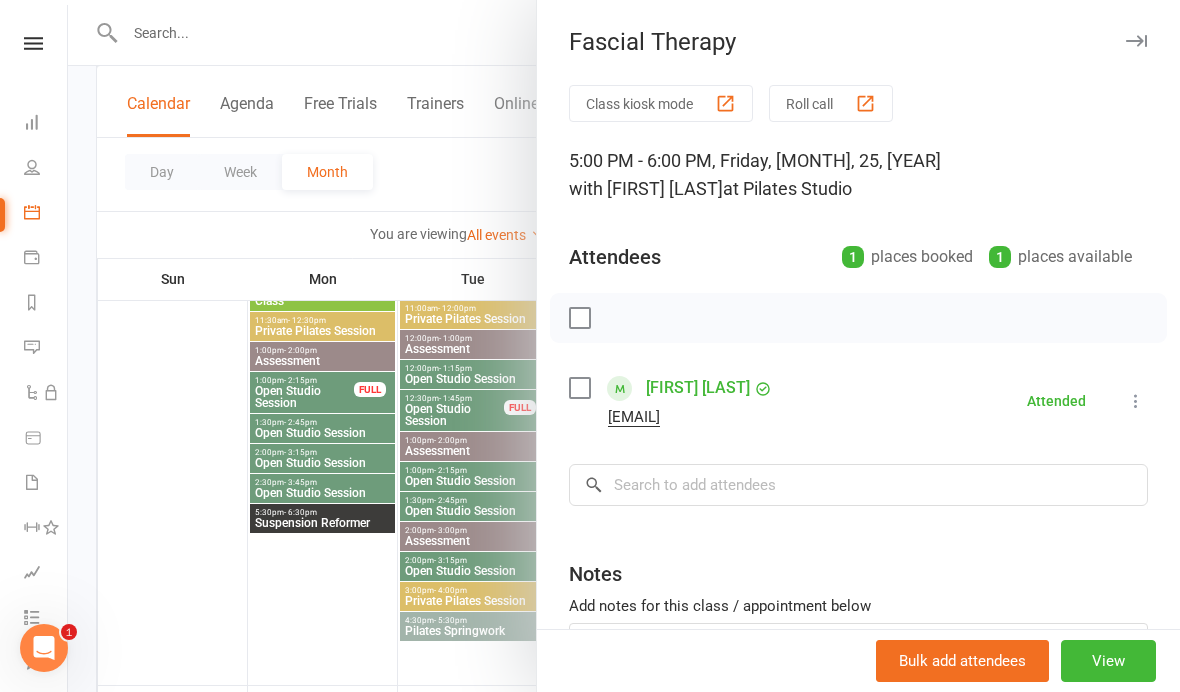 click at bounding box center (624, 346) 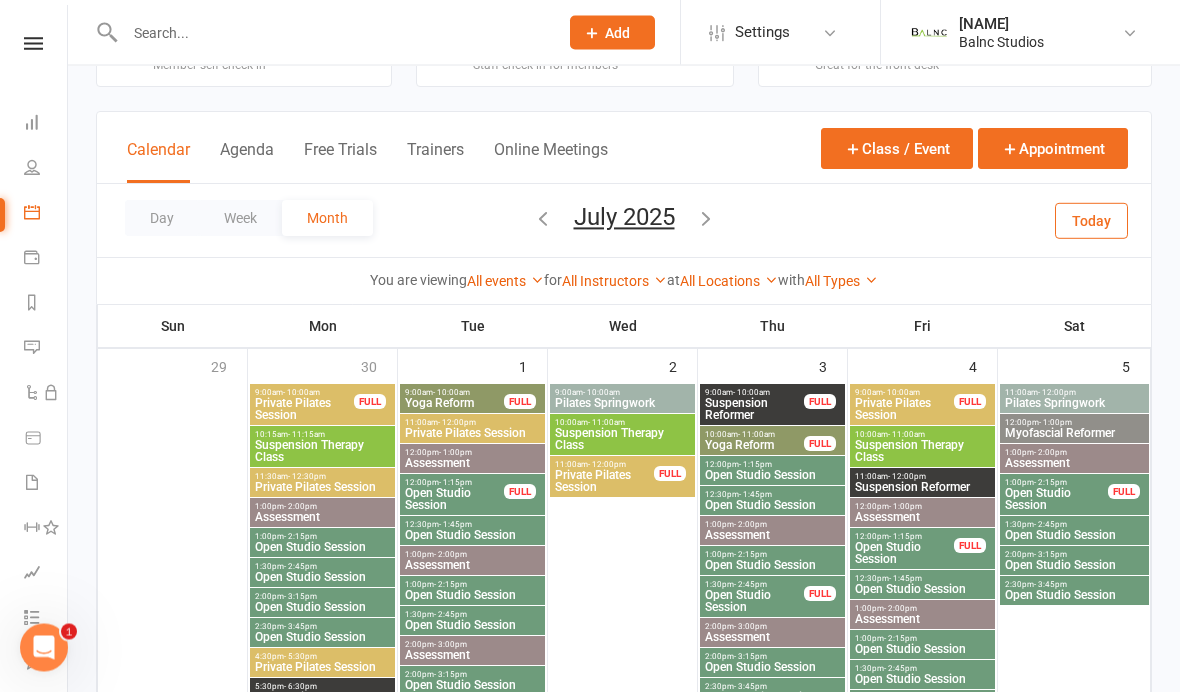 scroll, scrollTop: 76, scrollLeft: 0, axis: vertical 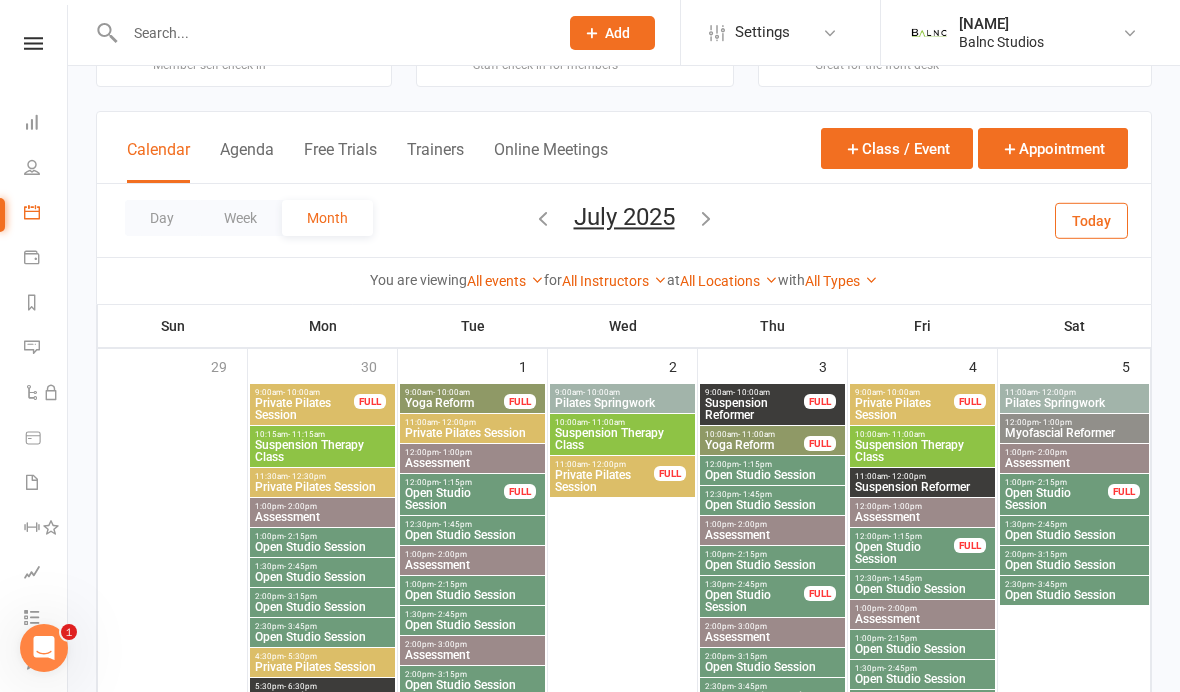 click on "Private Pilates Session" at bounding box center [904, 409] 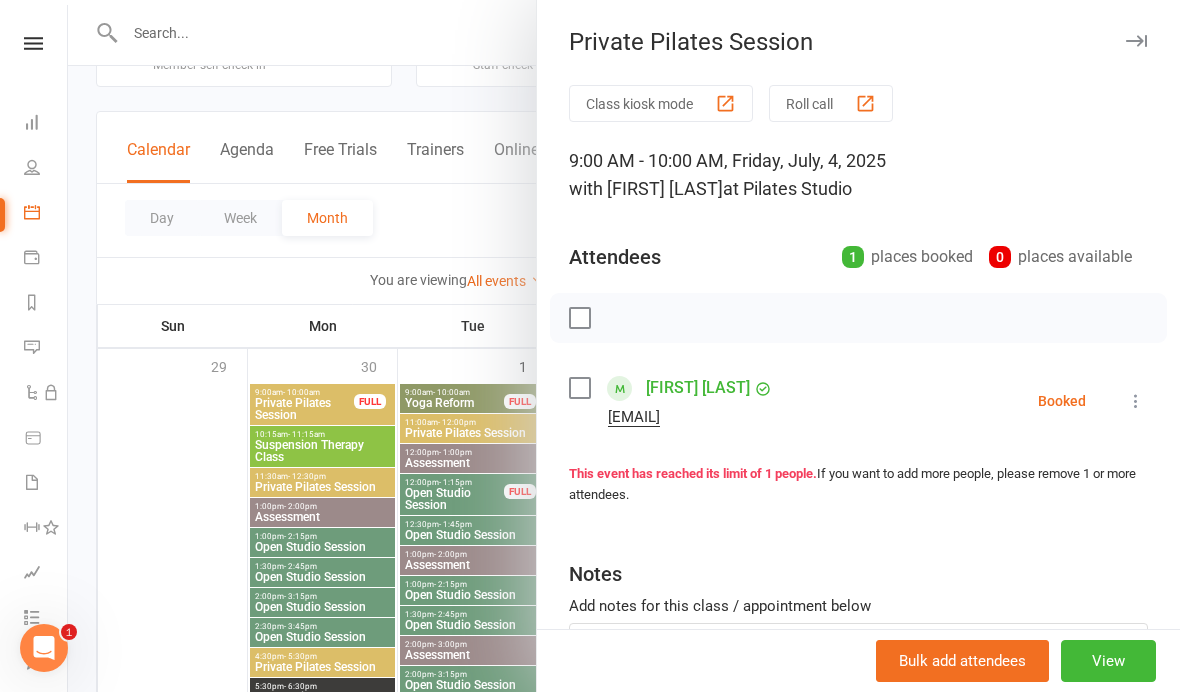 click at bounding box center [1136, 401] 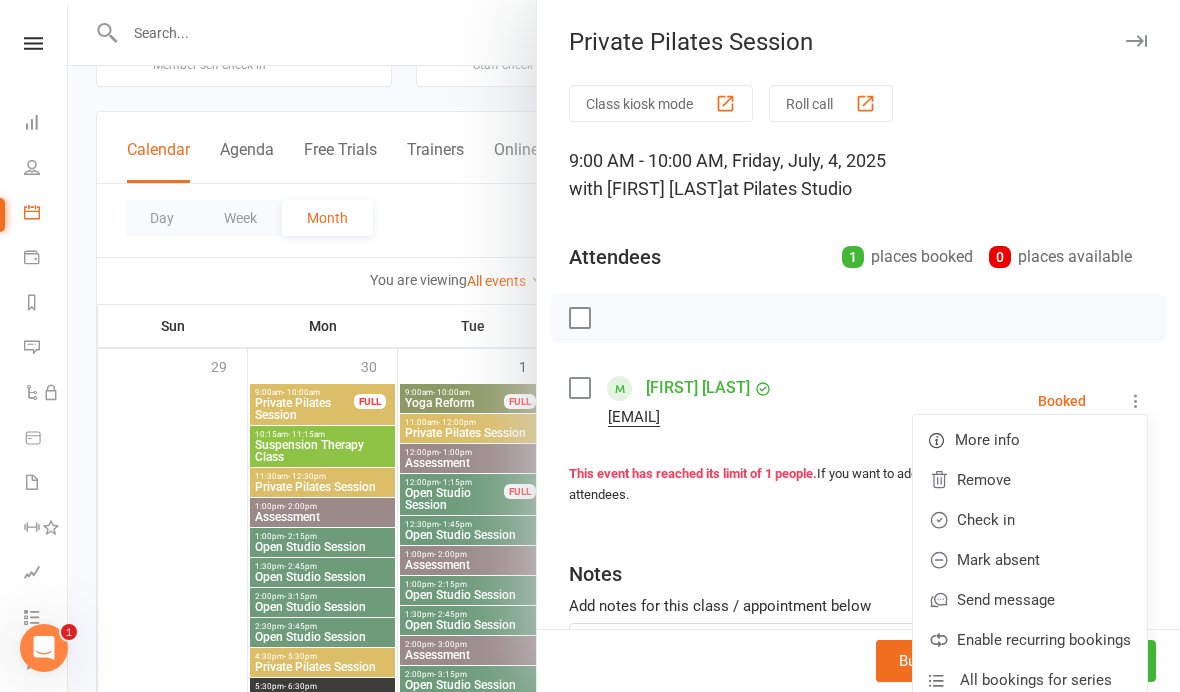 click on "Check in" at bounding box center [1030, 520] 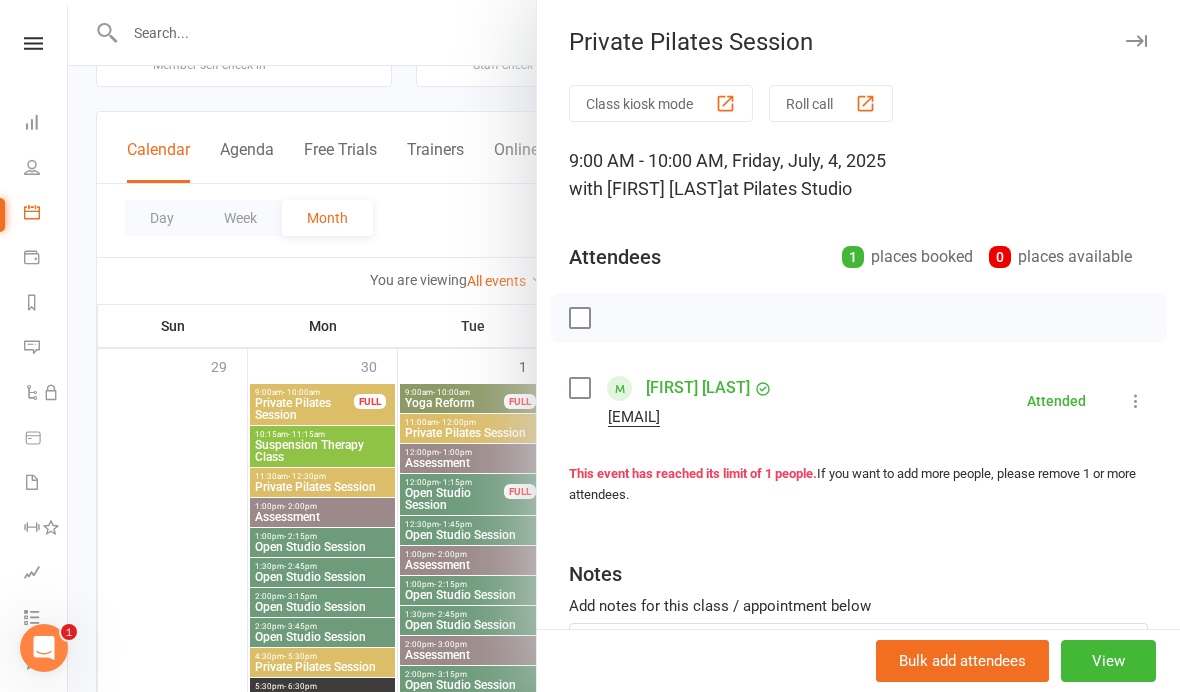 click at bounding box center [624, 346] 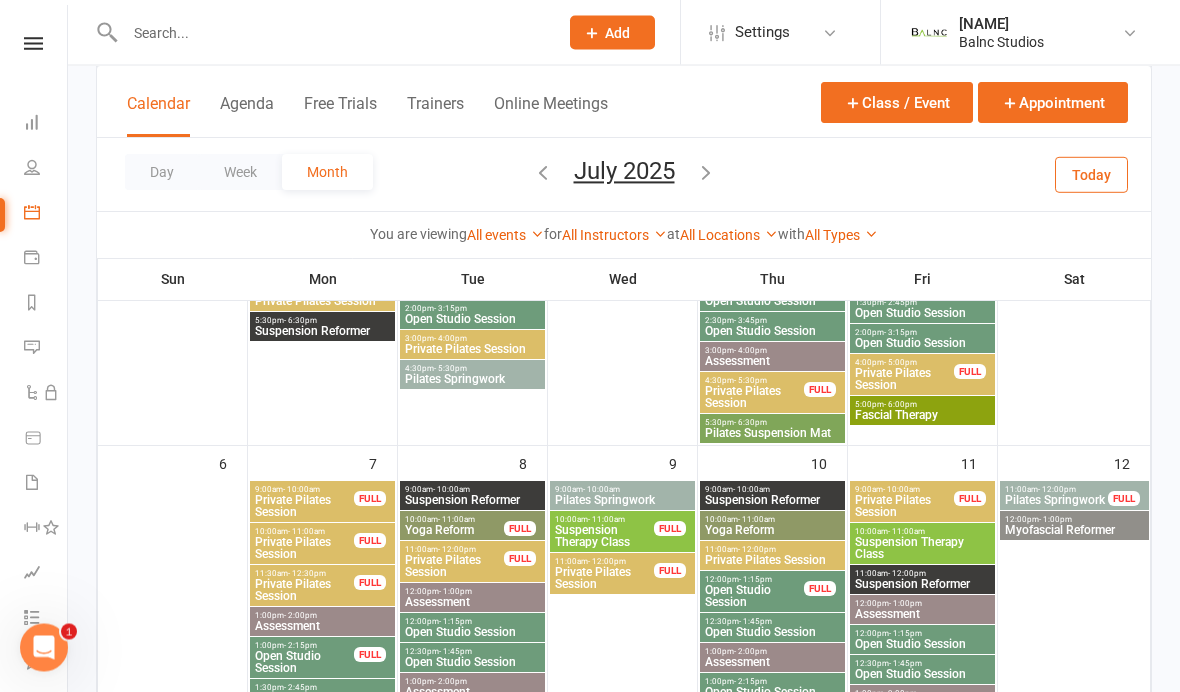 scroll, scrollTop: 442, scrollLeft: 0, axis: vertical 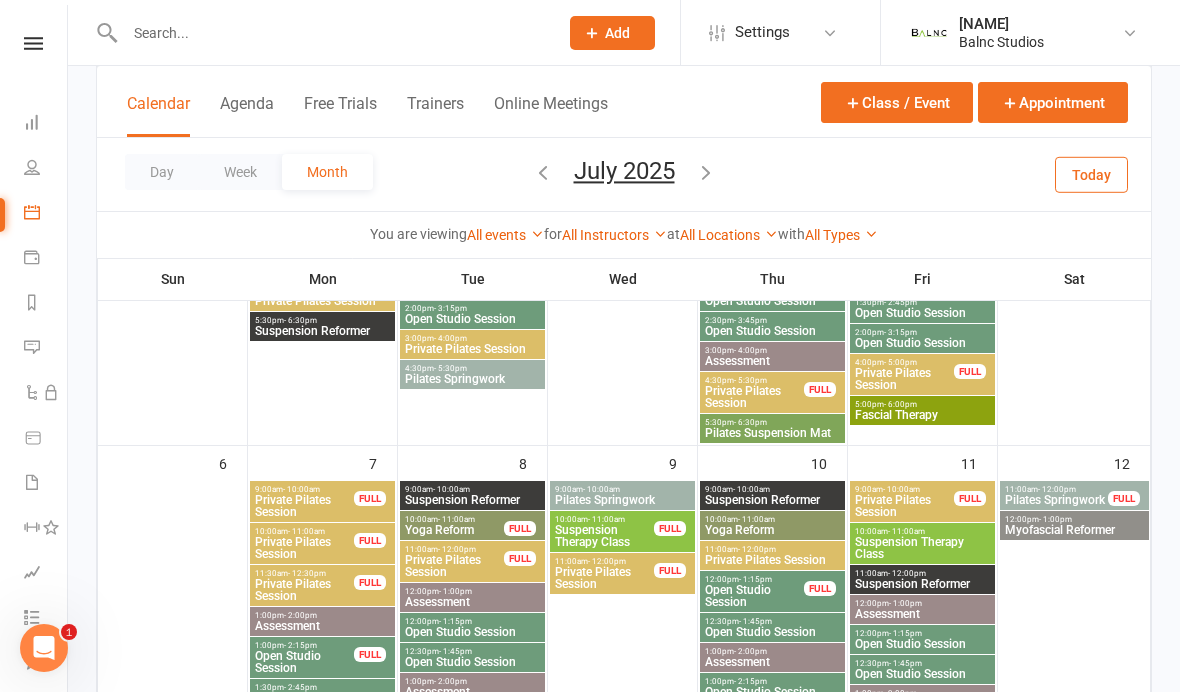 click on "Private Pilates Session" at bounding box center [304, 506] 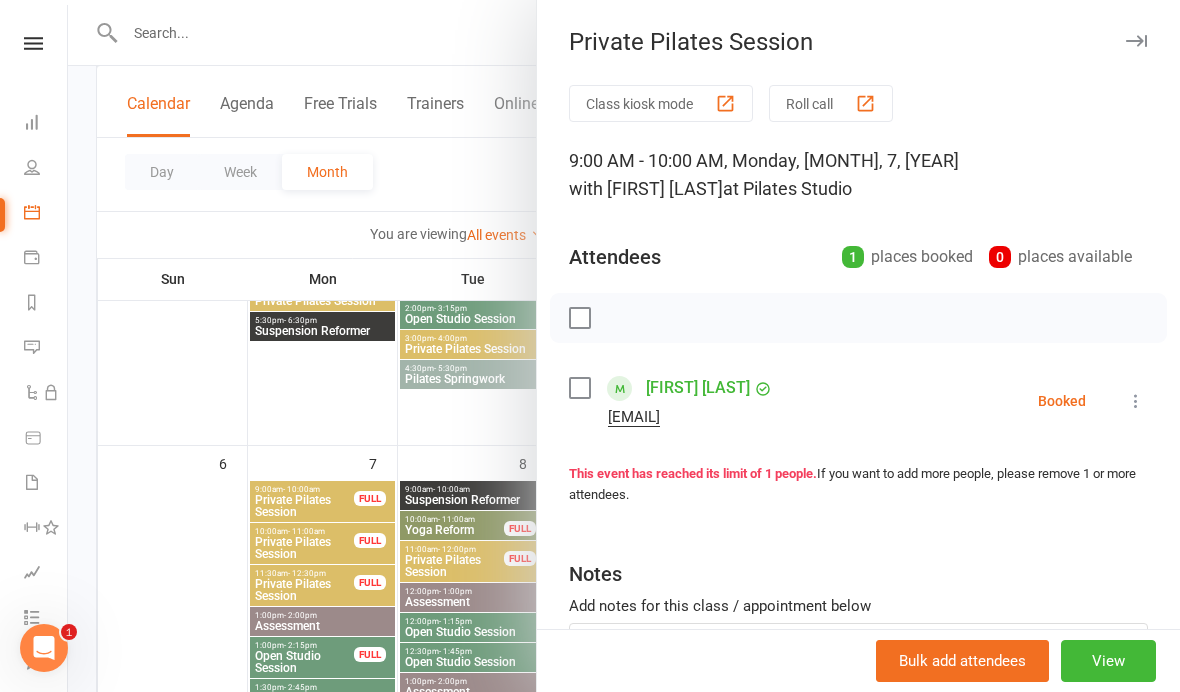 click at bounding box center [1136, 401] 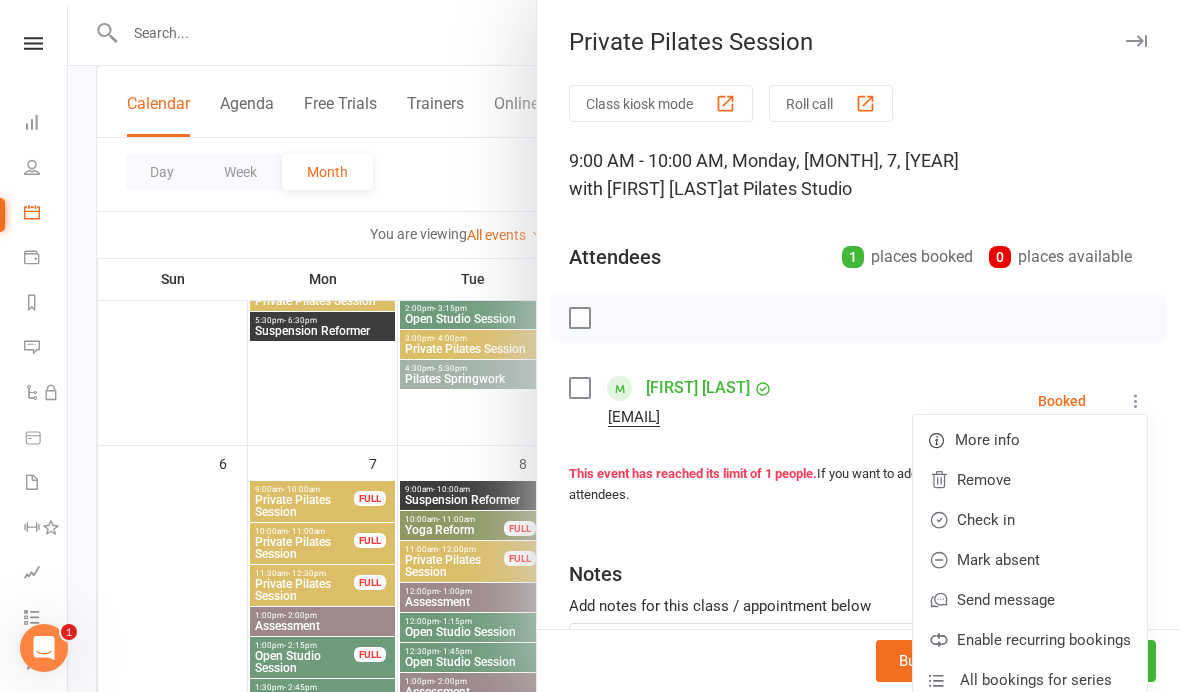 click on "Check in" at bounding box center (1030, 520) 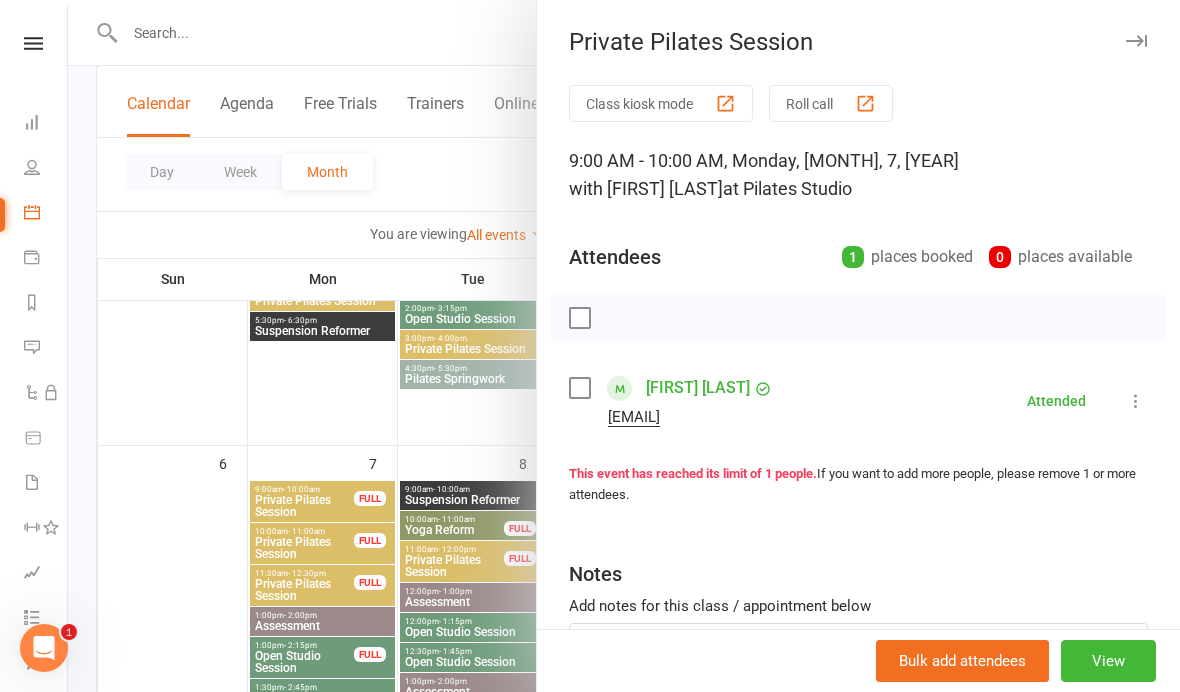 click at bounding box center [624, 346] 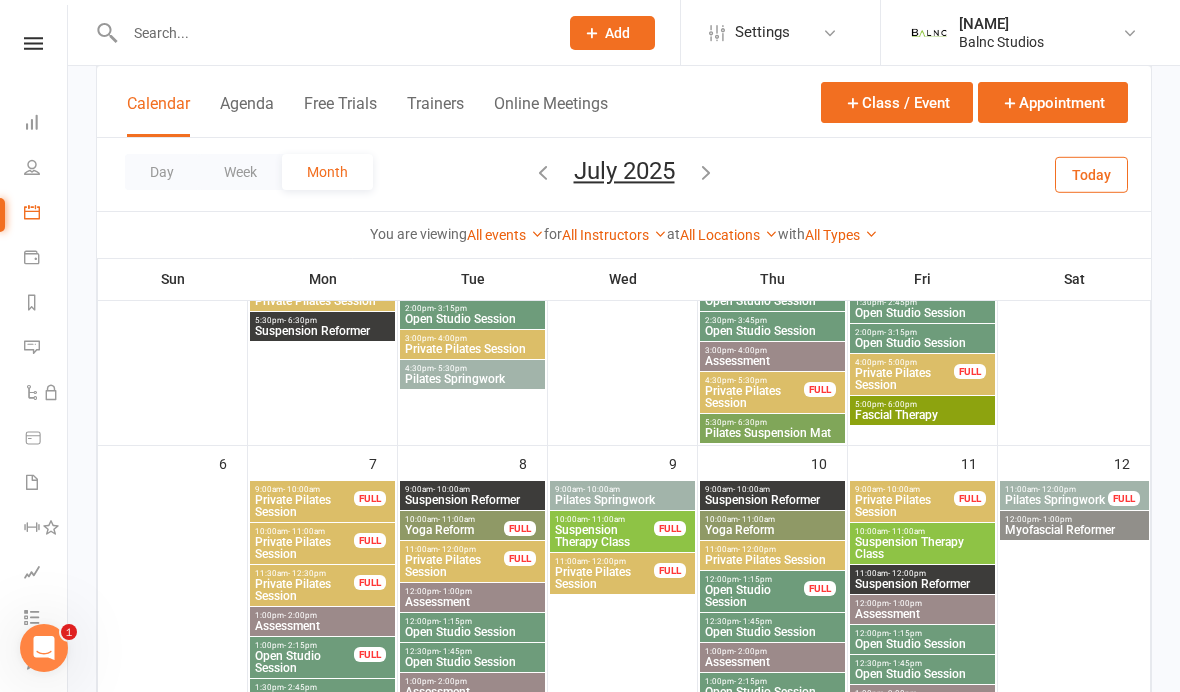 scroll, scrollTop: 434, scrollLeft: 0, axis: vertical 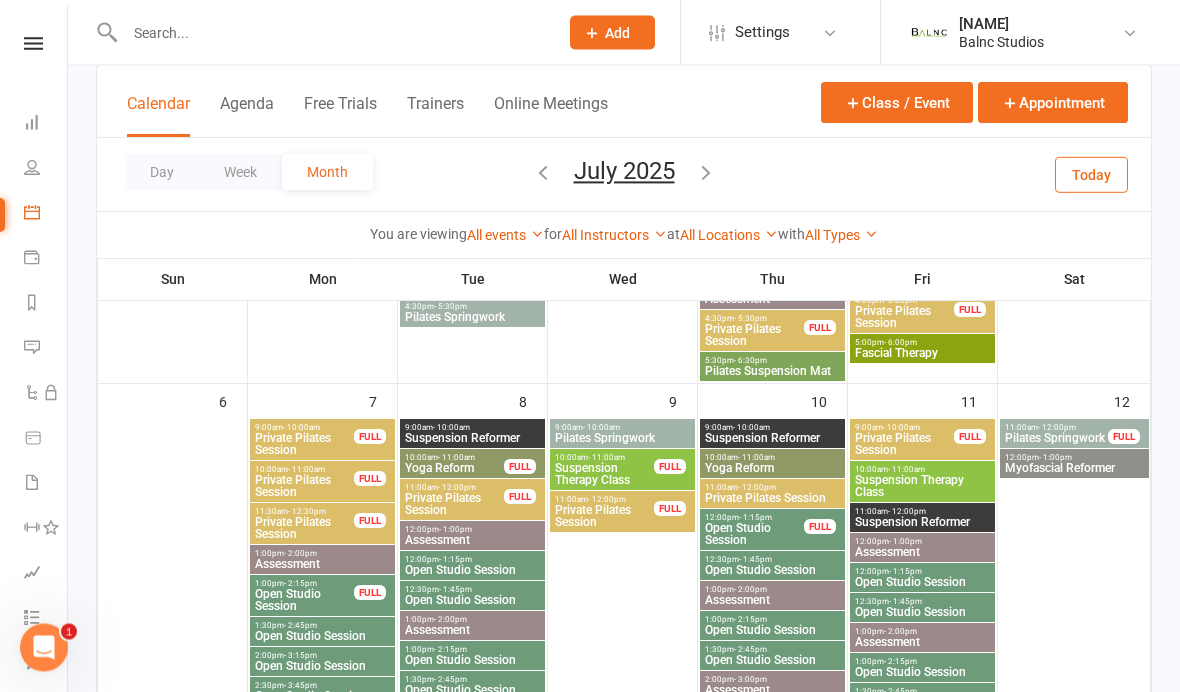 click on "Private Pilates Session" at bounding box center (904, 445) 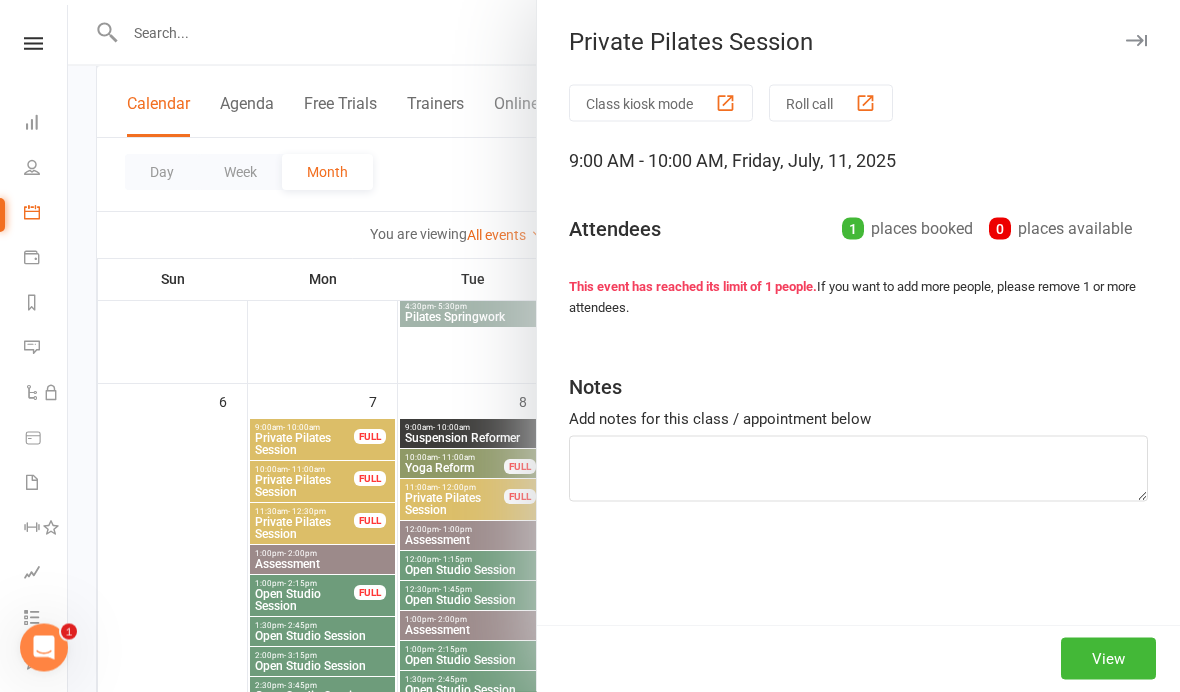 scroll, scrollTop: 504, scrollLeft: 0, axis: vertical 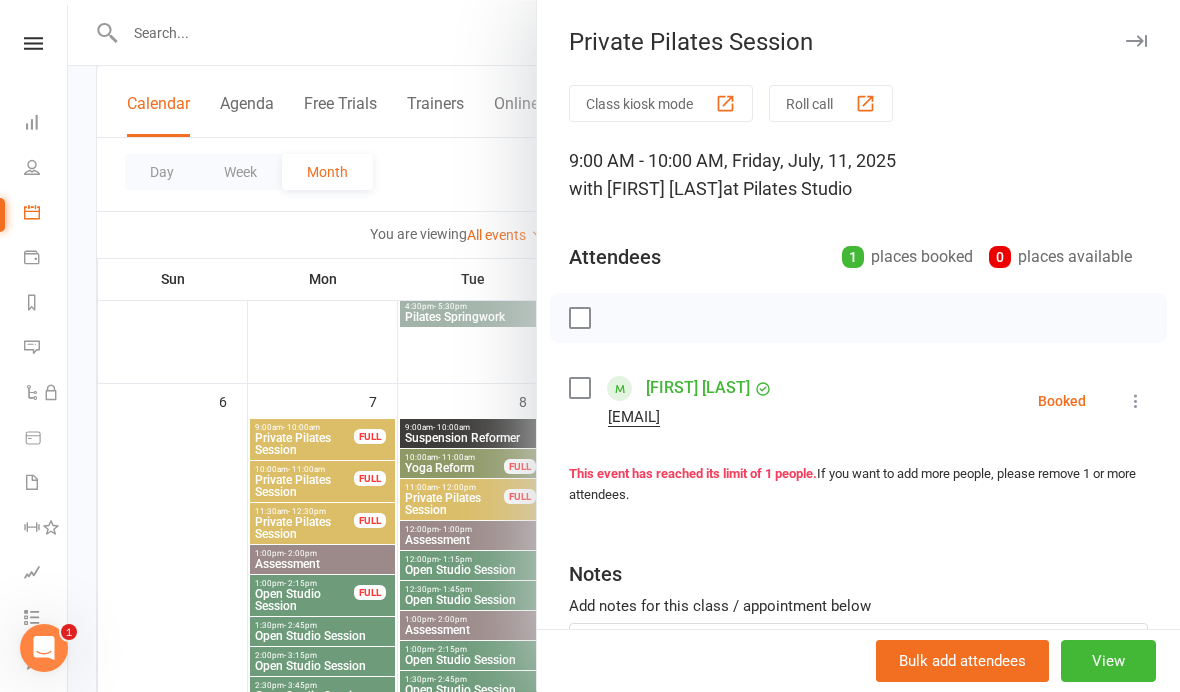 click at bounding box center [1136, 401] 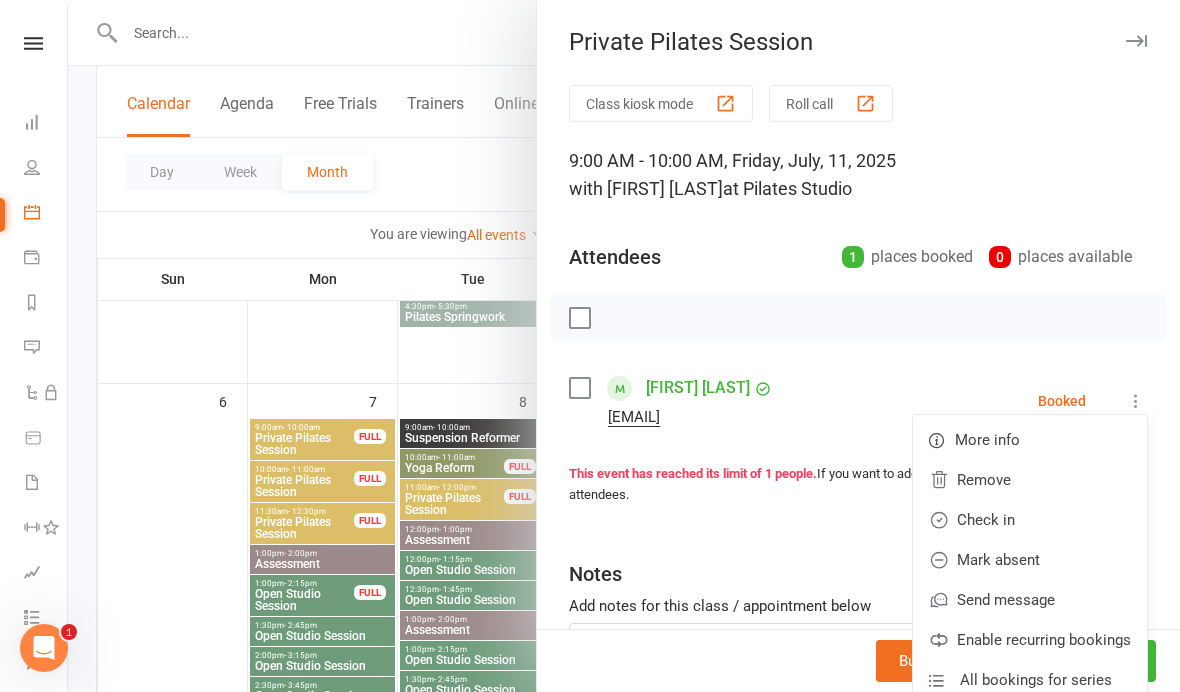 click on "Check in" at bounding box center (1030, 520) 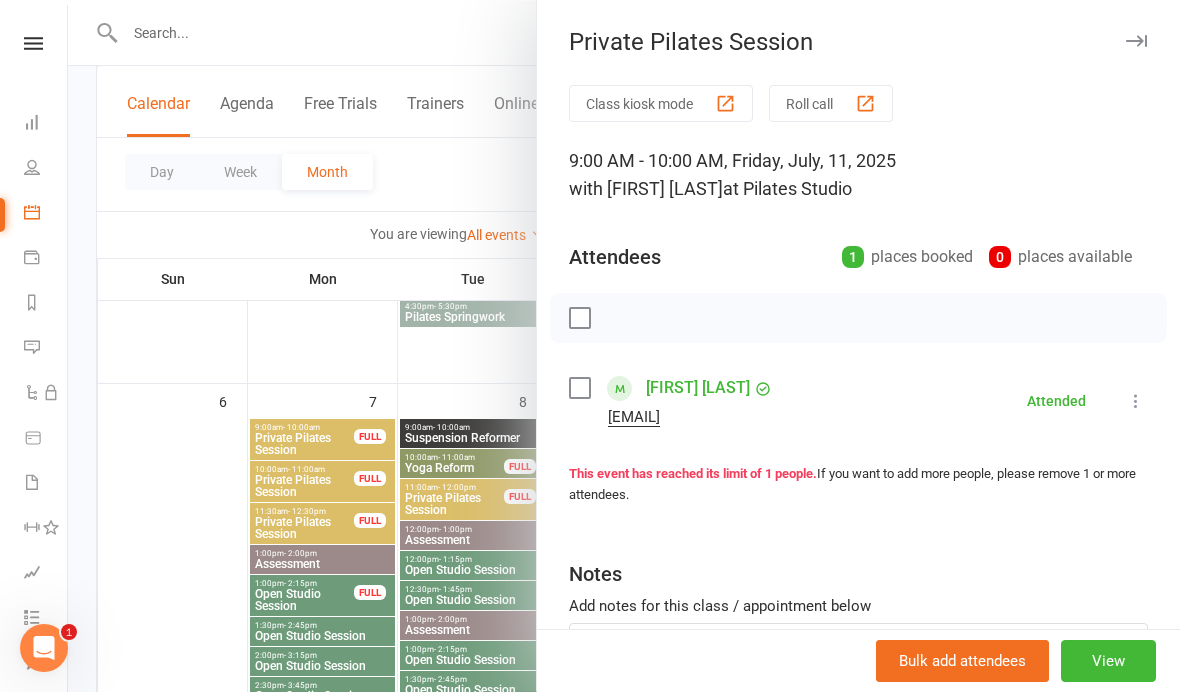 click at bounding box center [624, 346] 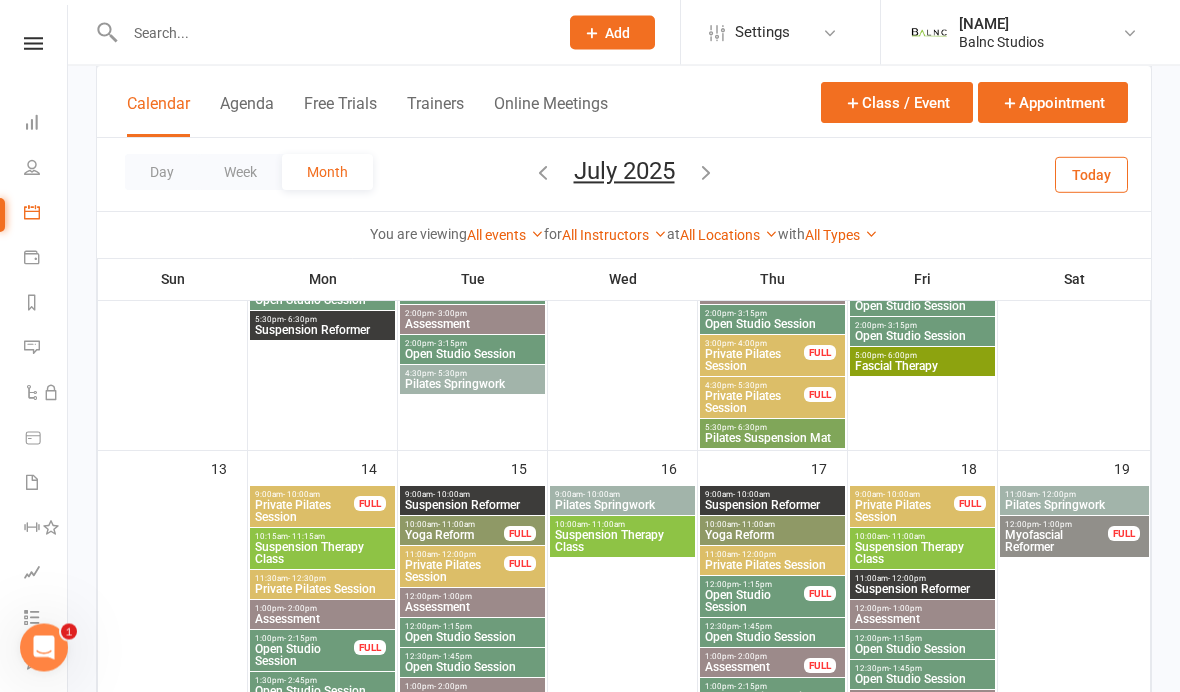 scroll, scrollTop: 900, scrollLeft: 0, axis: vertical 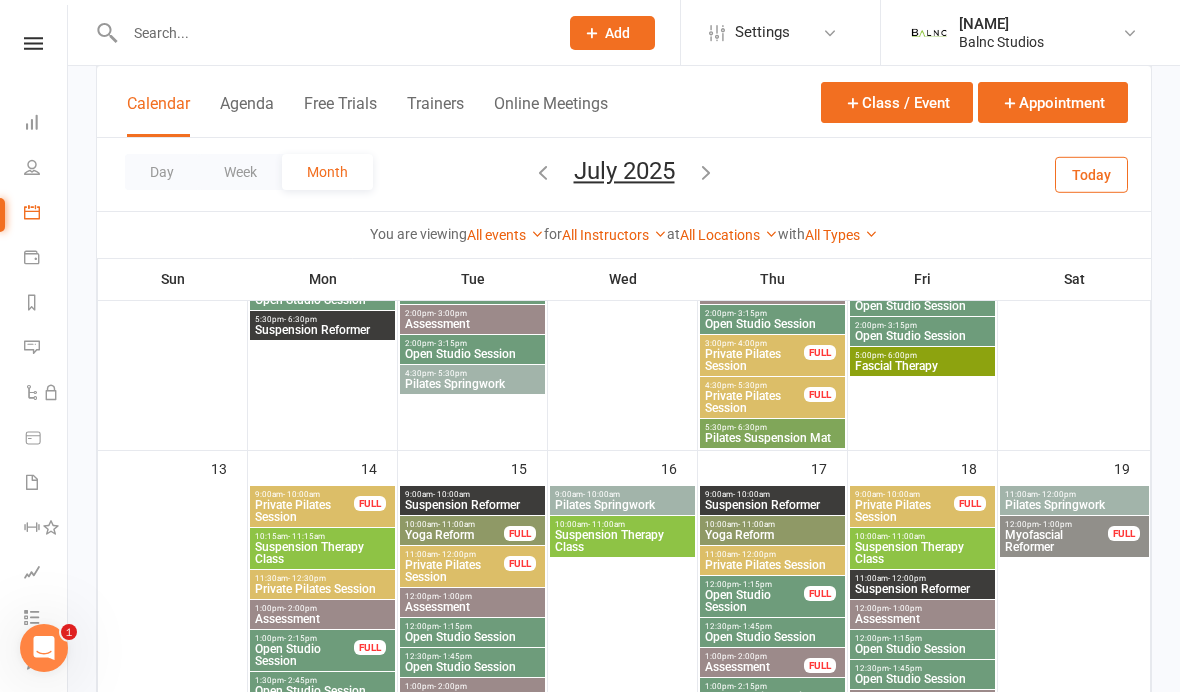 click on "Private Pilates Session" at bounding box center [304, 511] 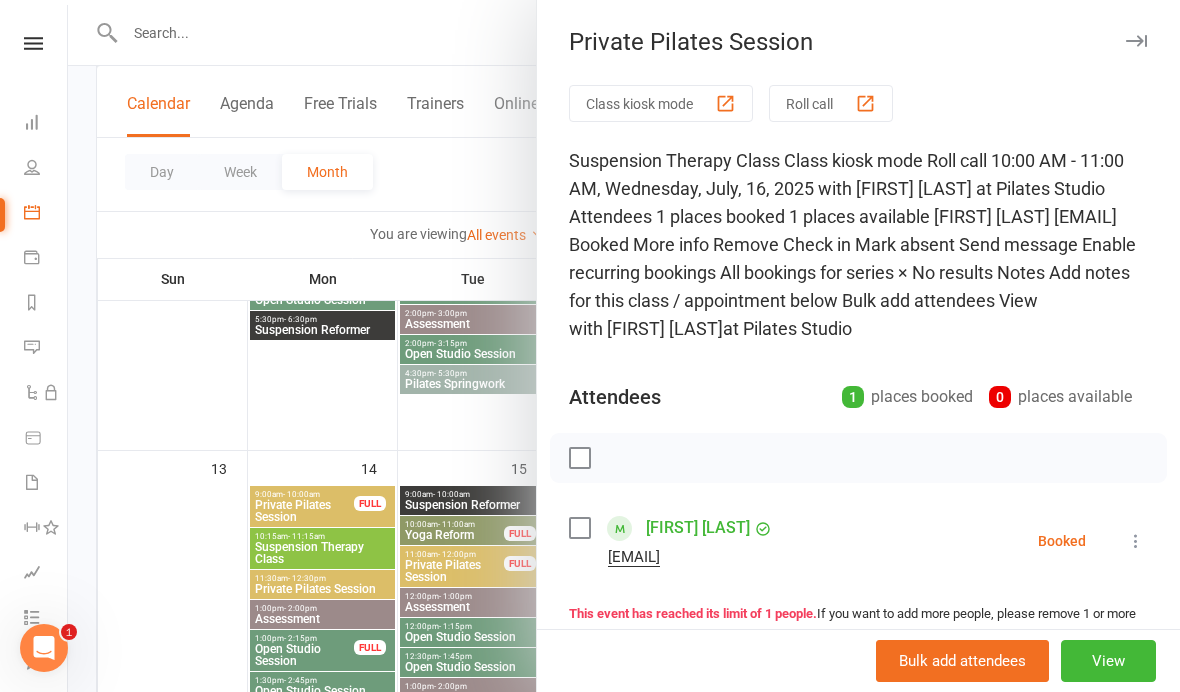 click at bounding box center [1136, 541] 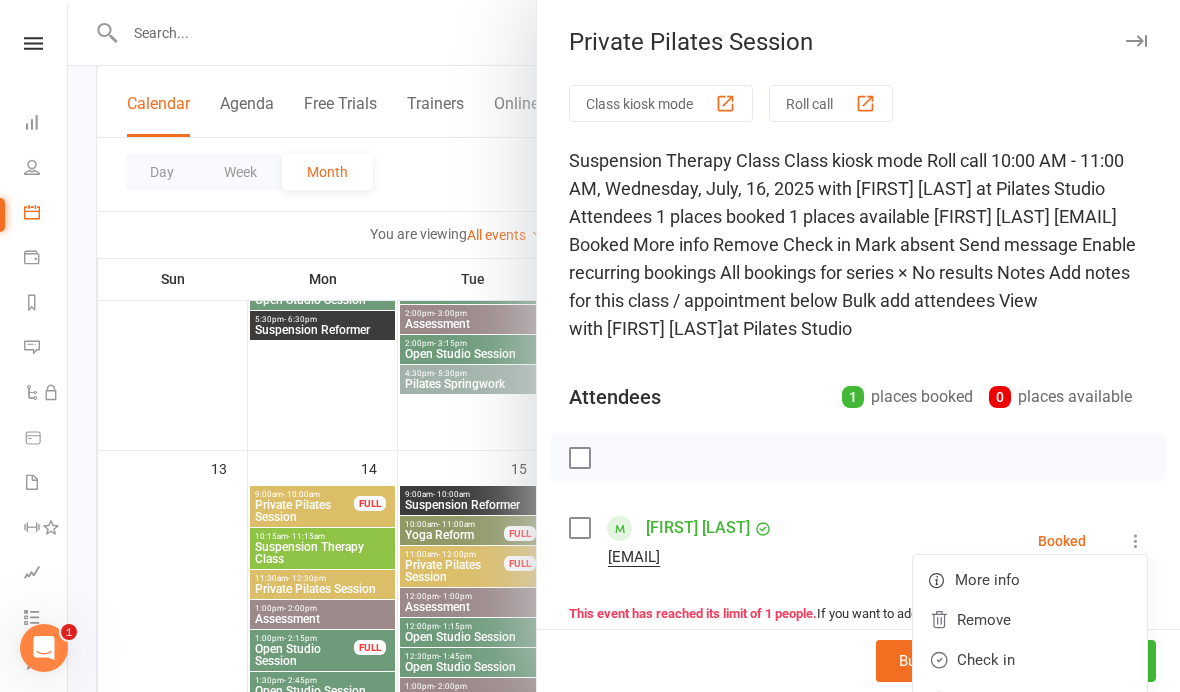 click on "Check in" at bounding box center [1030, 660] 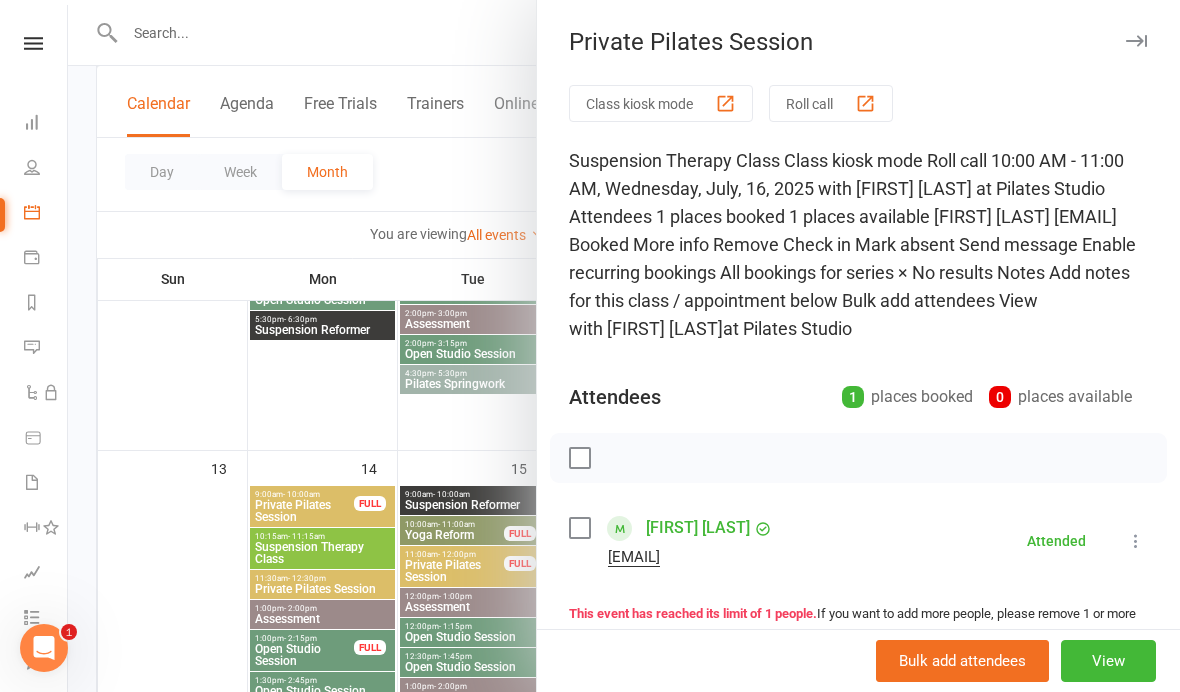 click at bounding box center [624, 346] 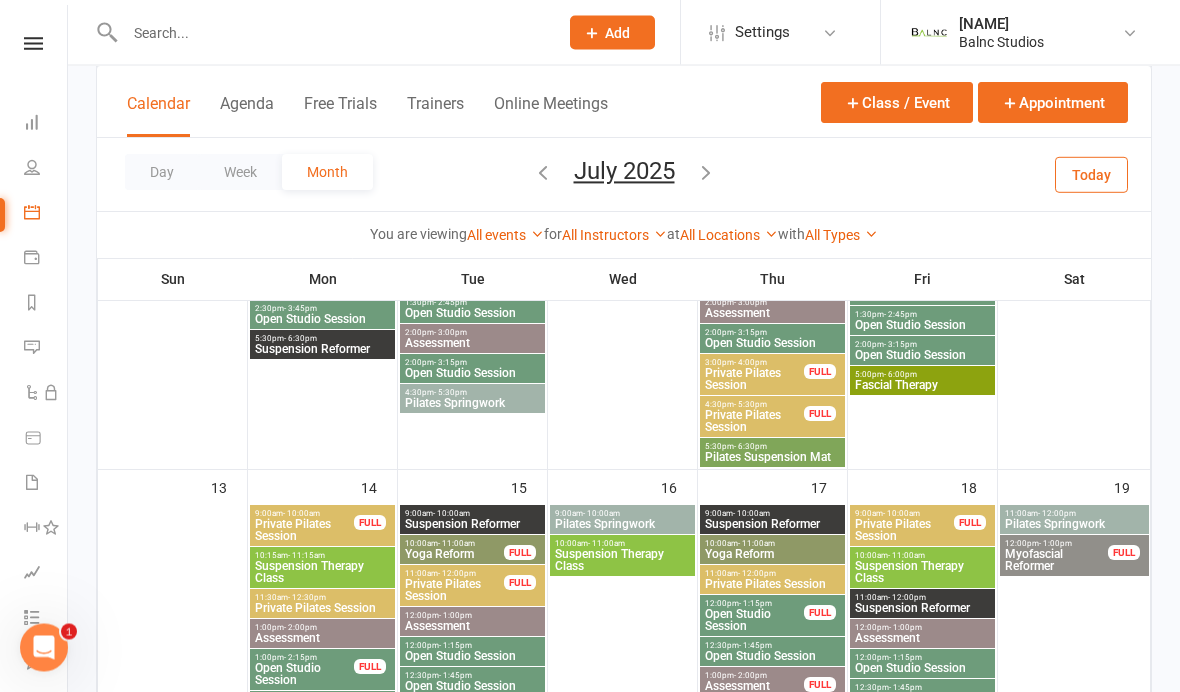 scroll, scrollTop: 876, scrollLeft: 0, axis: vertical 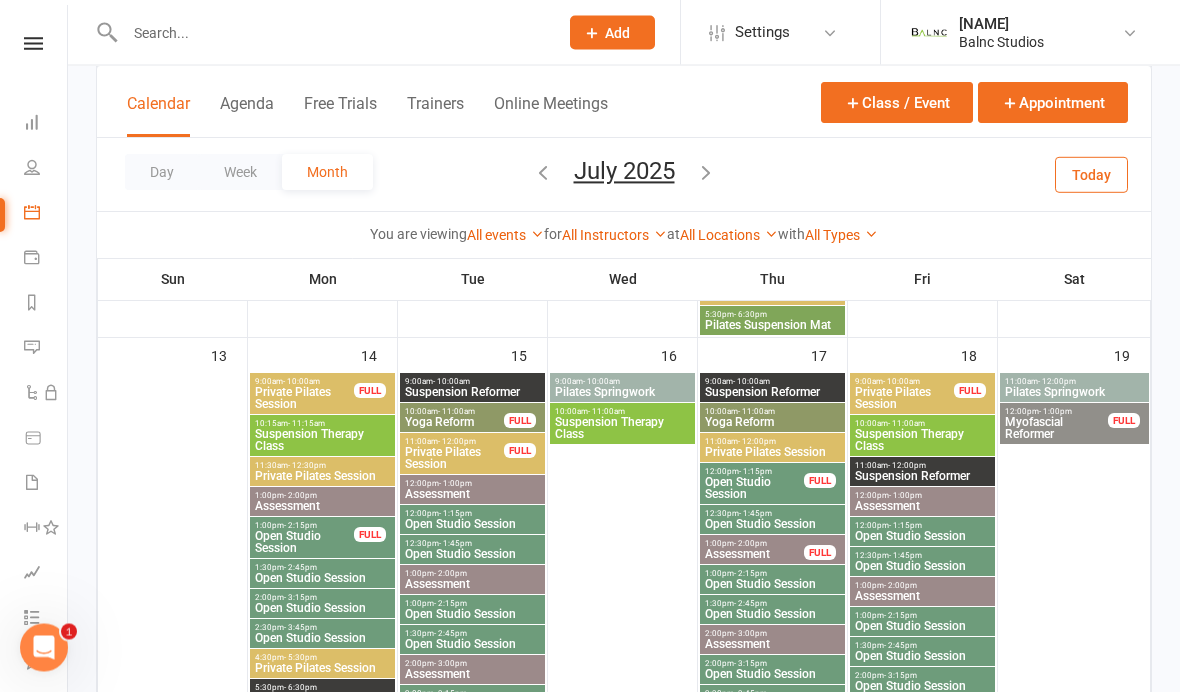 click on "Private Pilates Session" at bounding box center (904, 399) 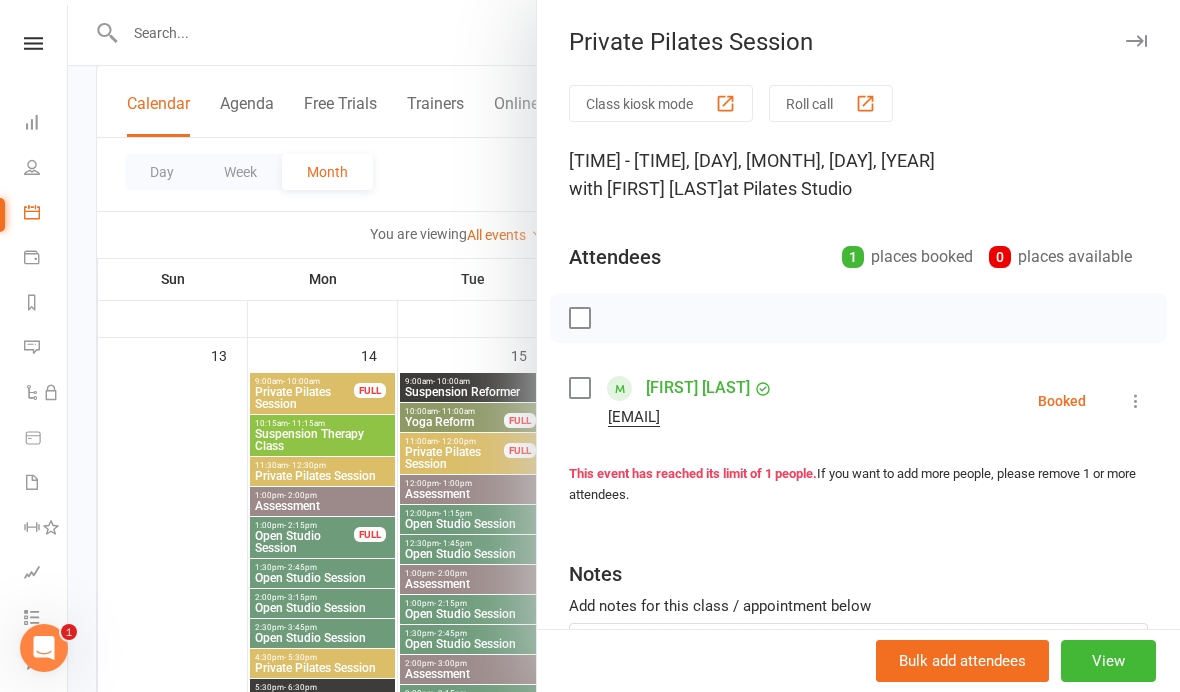 click at bounding box center [1136, 401] 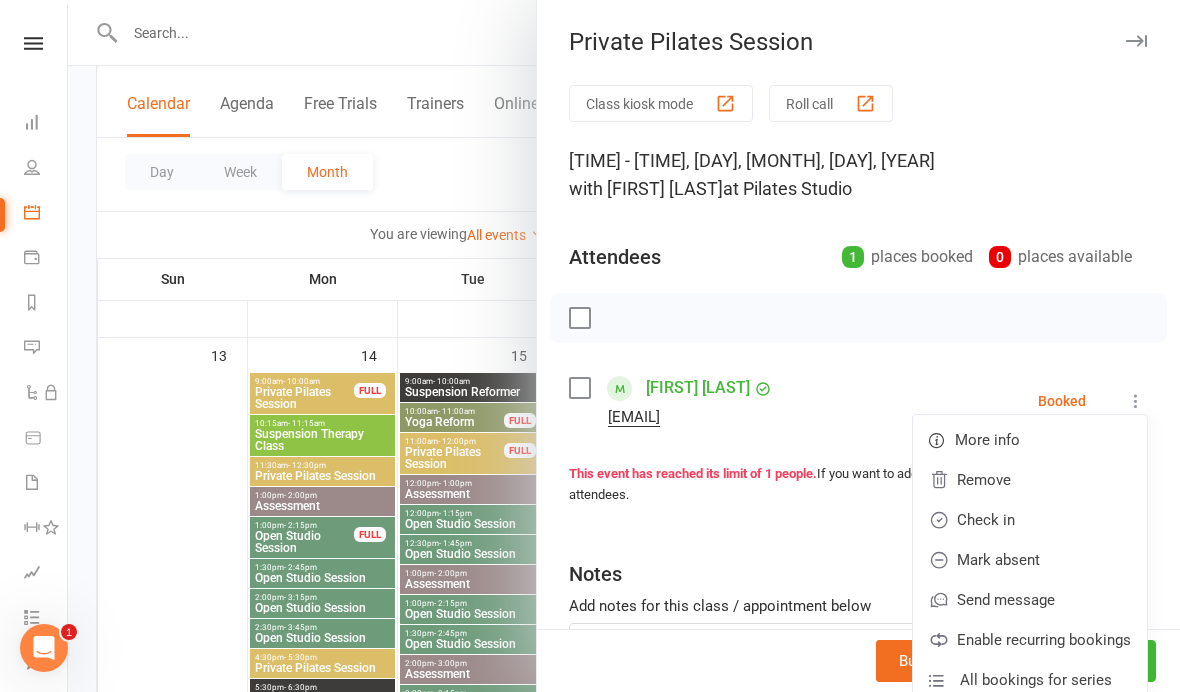 click on "Check in" at bounding box center (1030, 520) 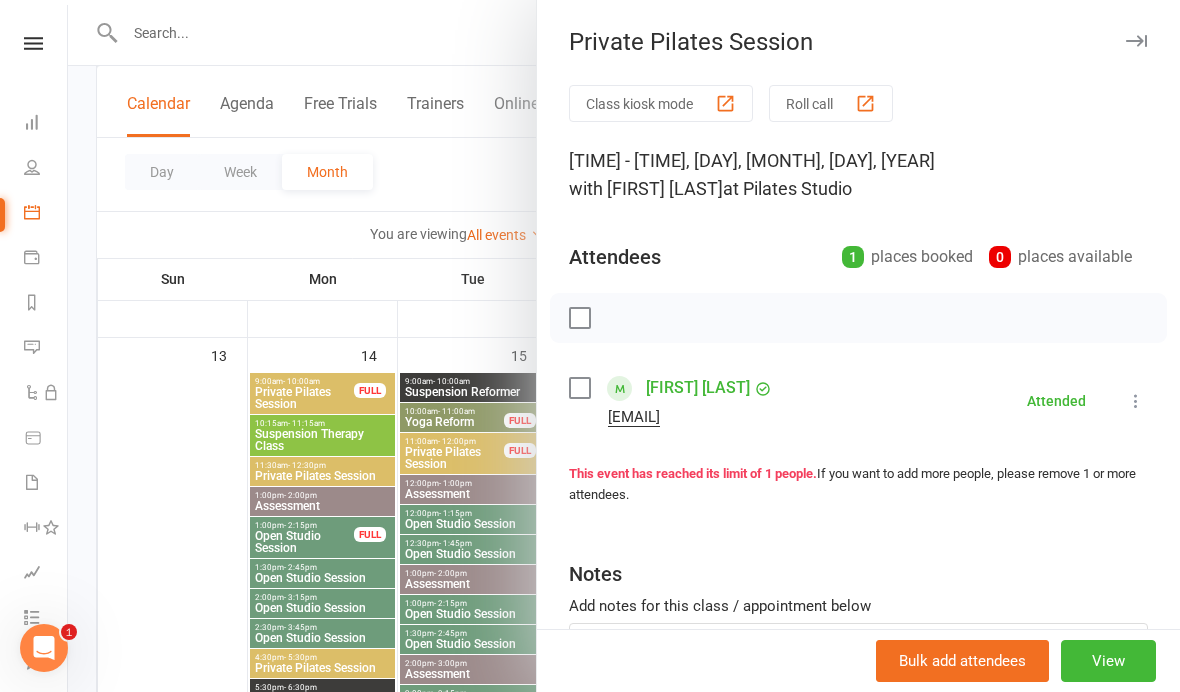 click at bounding box center (624, 346) 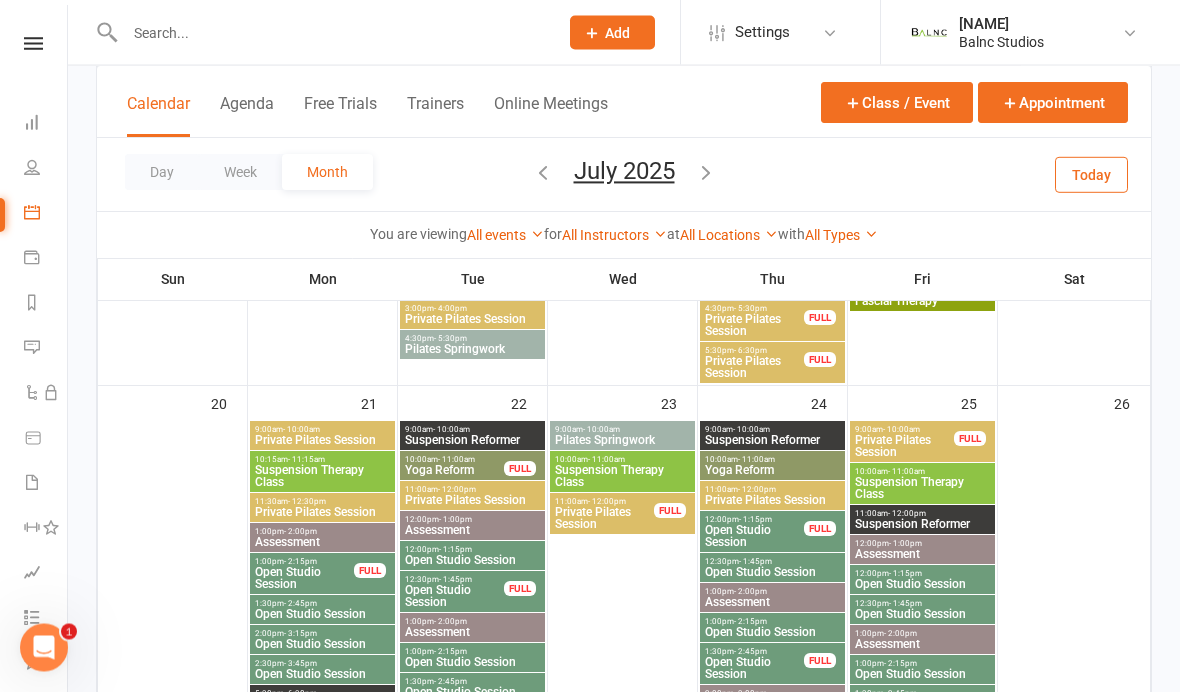 scroll, scrollTop: 1428, scrollLeft: 0, axis: vertical 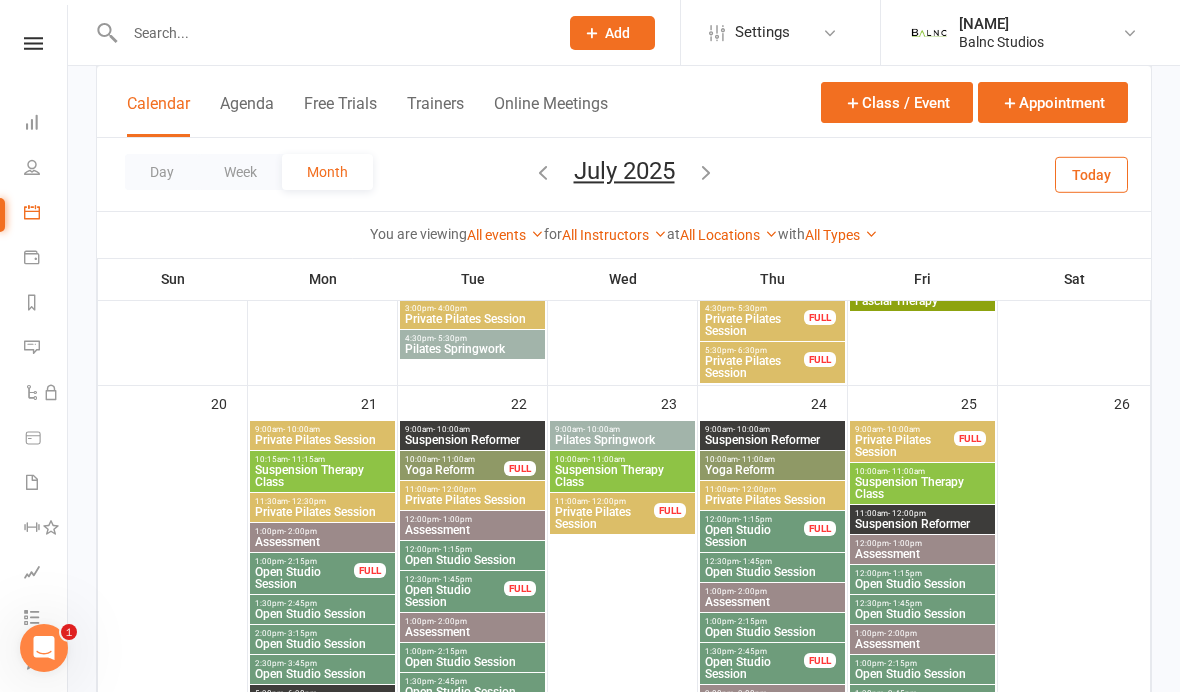 click on "Private Pilates Session" at bounding box center (904, 446) 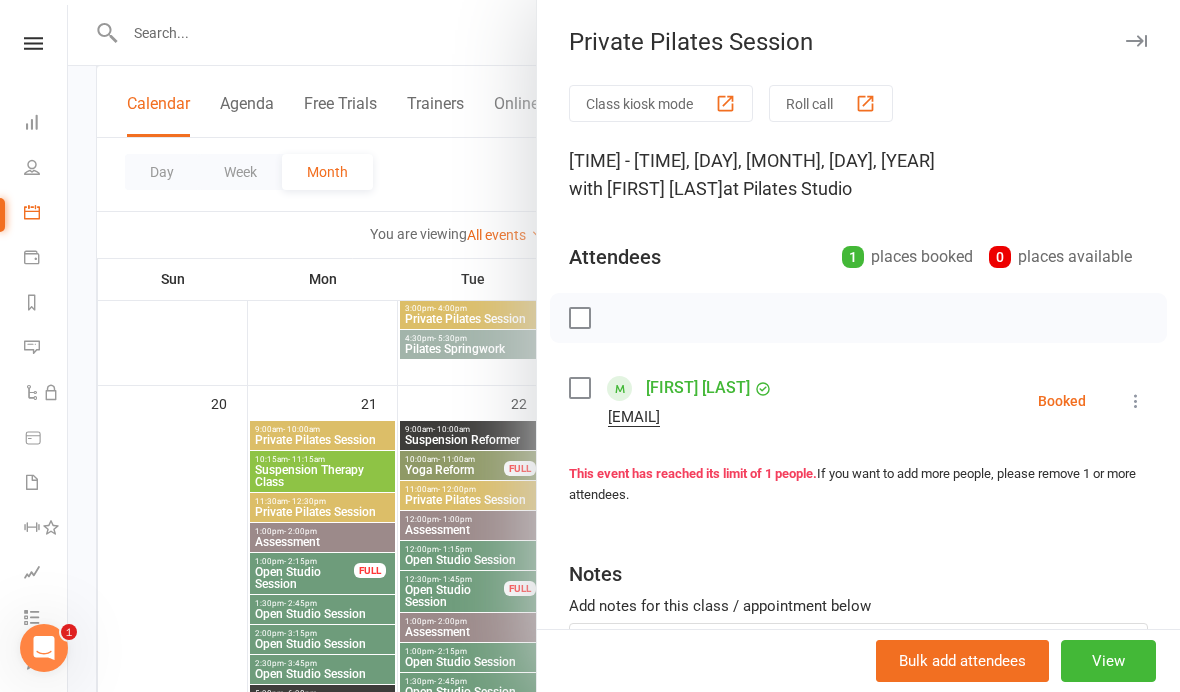 click at bounding box center [1136, 401] 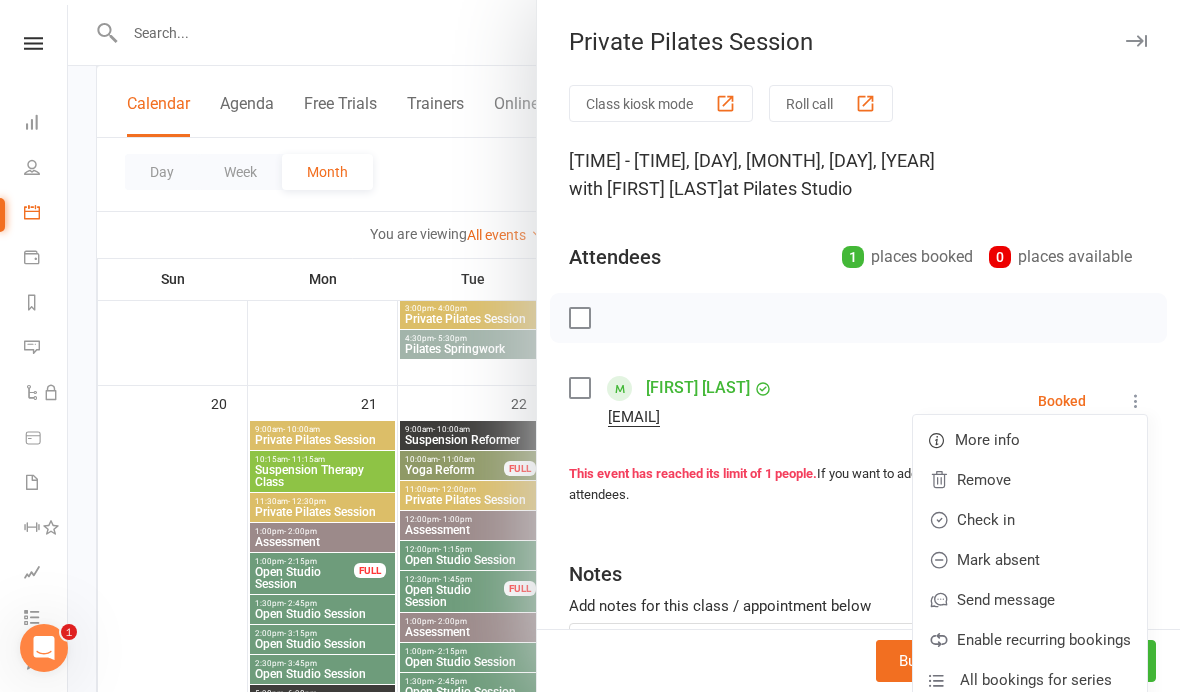 click on "Check in" at bounding box center [1030, 520] 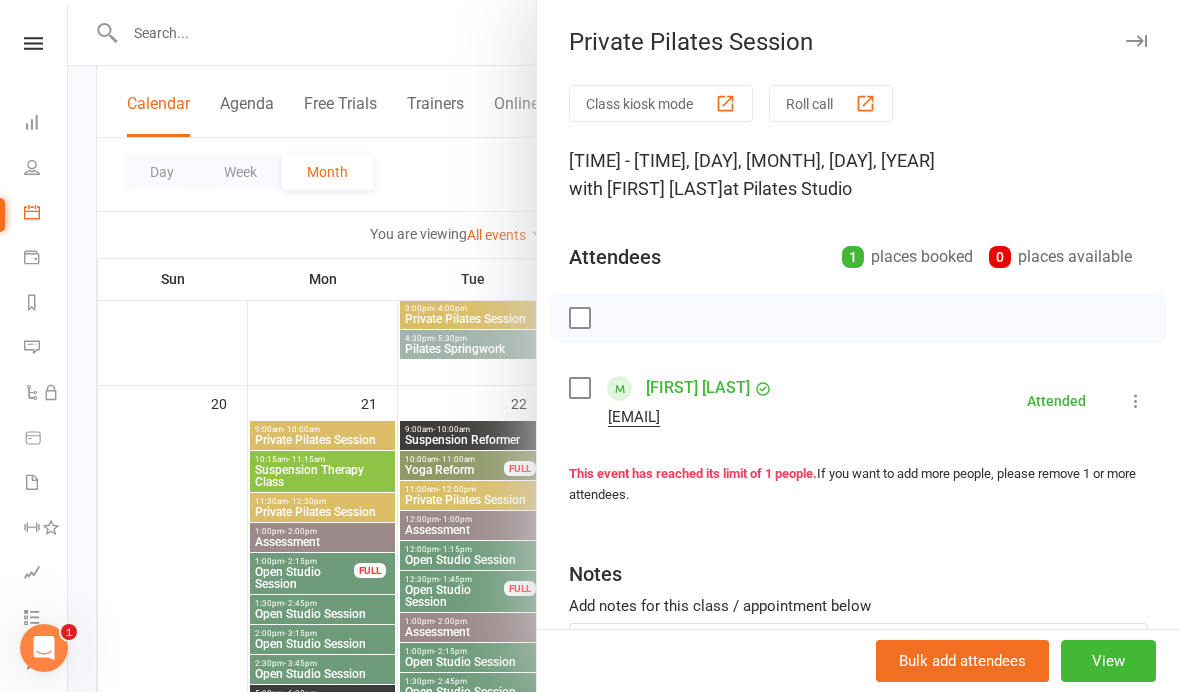 click at bounding box center (624, 346) 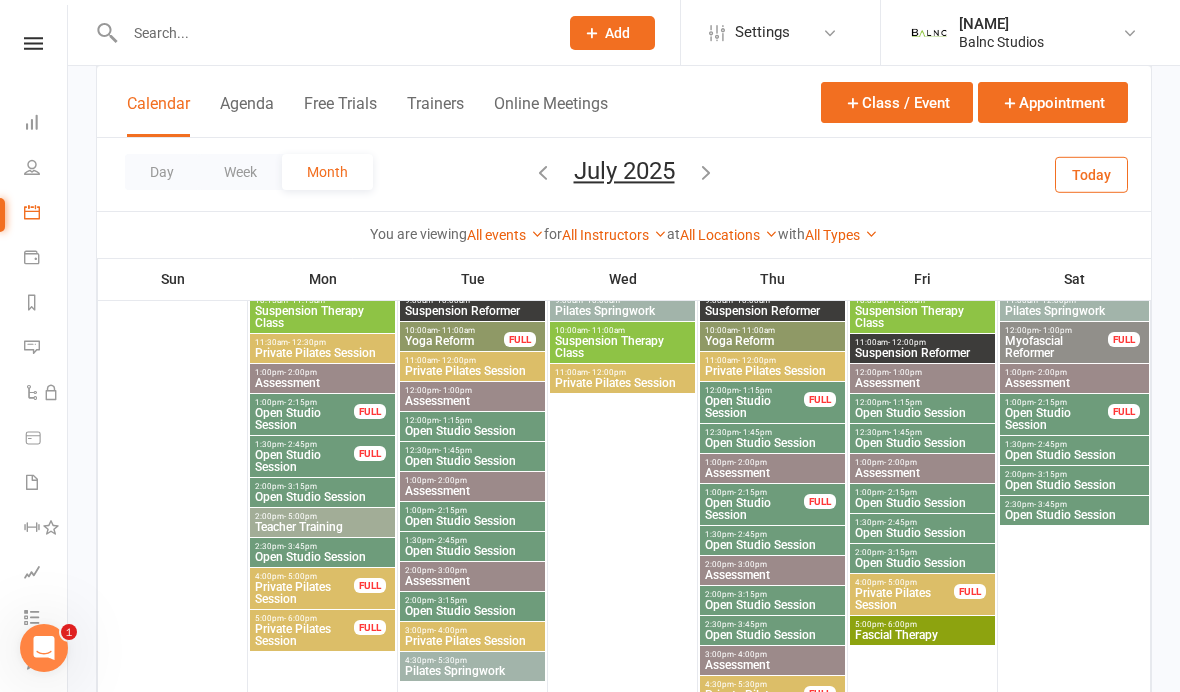 scroll, scrollTop: 2039, scrollLeft: 0, axis: vertical 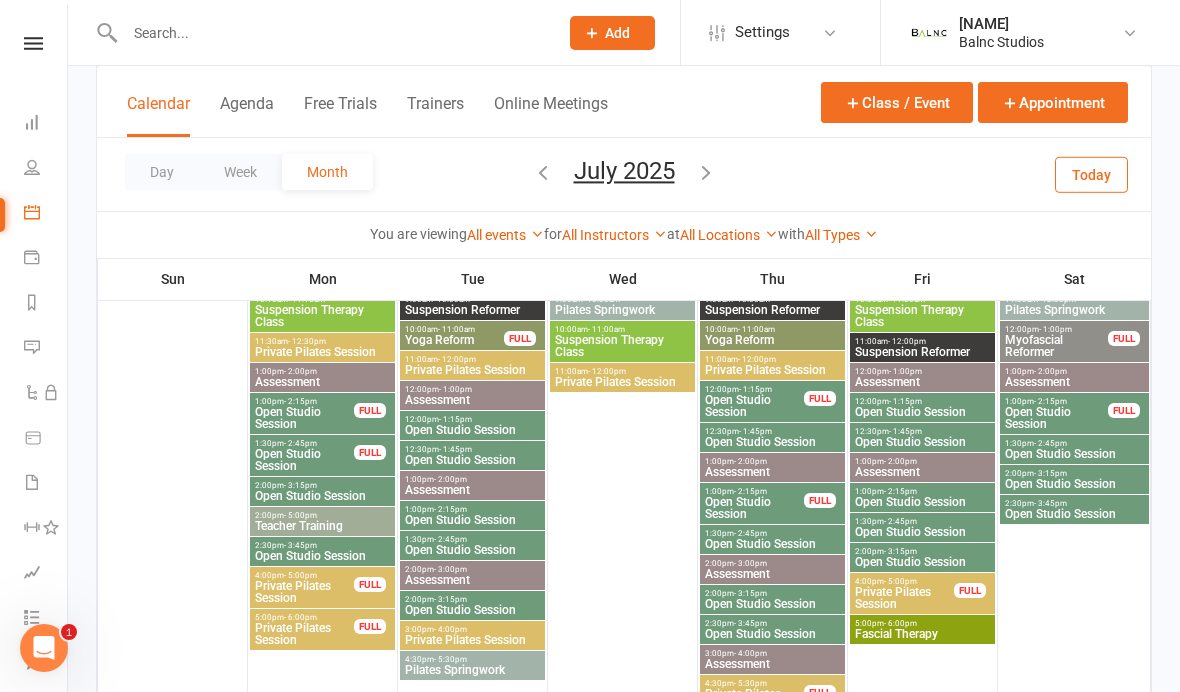 click on "Private Pilates Session" at bounding box center (304, 592) 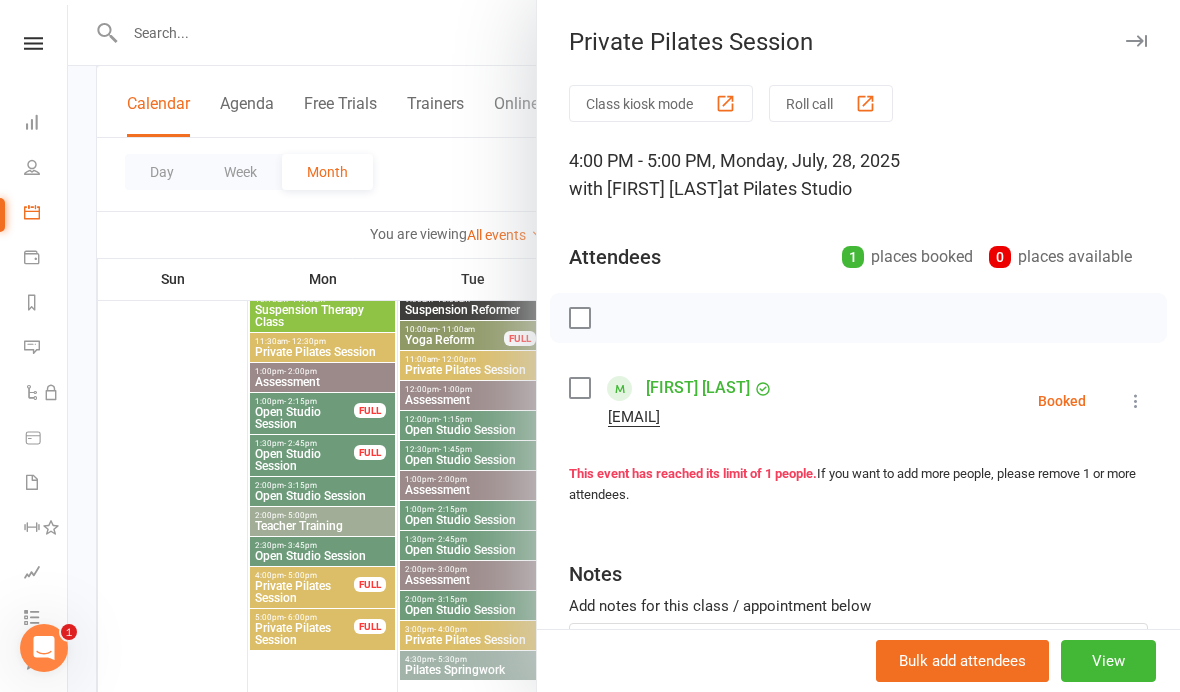click at bounding box center [1136, 401] 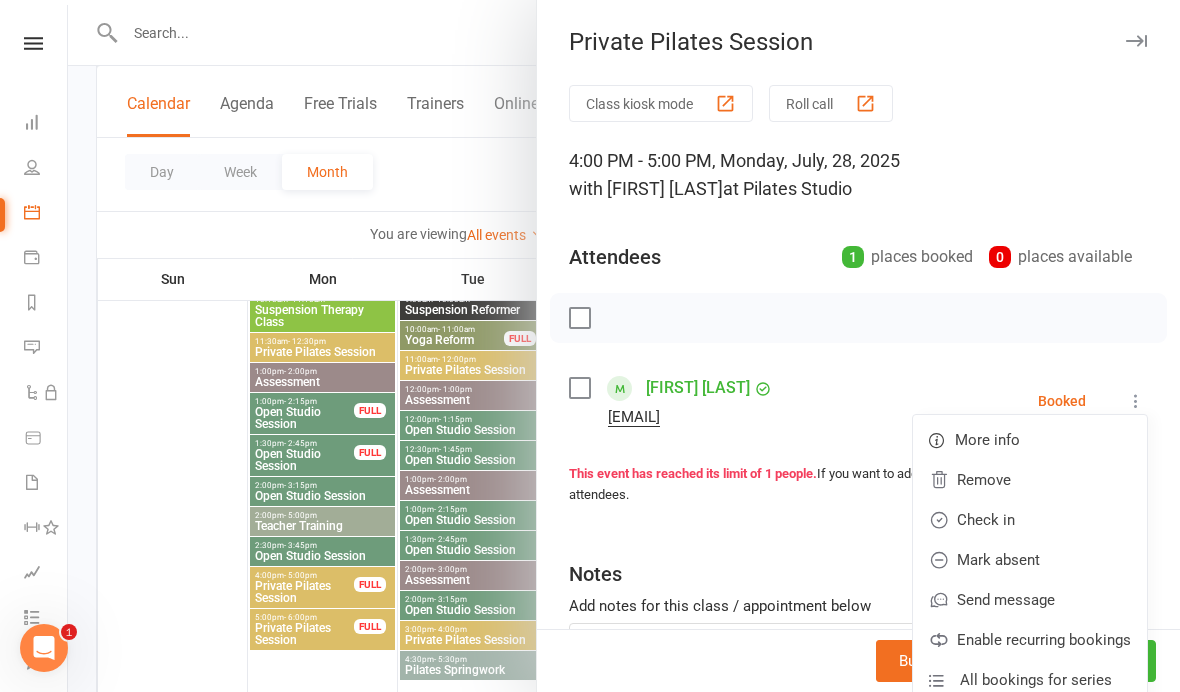 click on "Check in" at bounding box center [1030, 520] 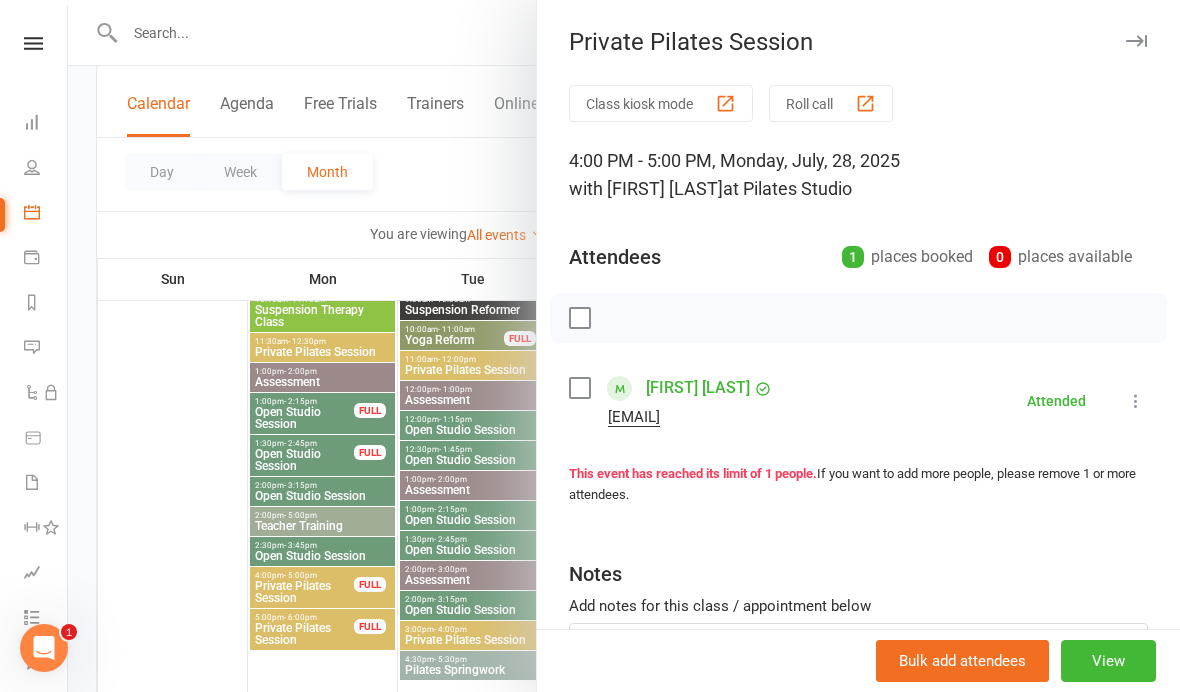 click at bounding box center (624, 346) 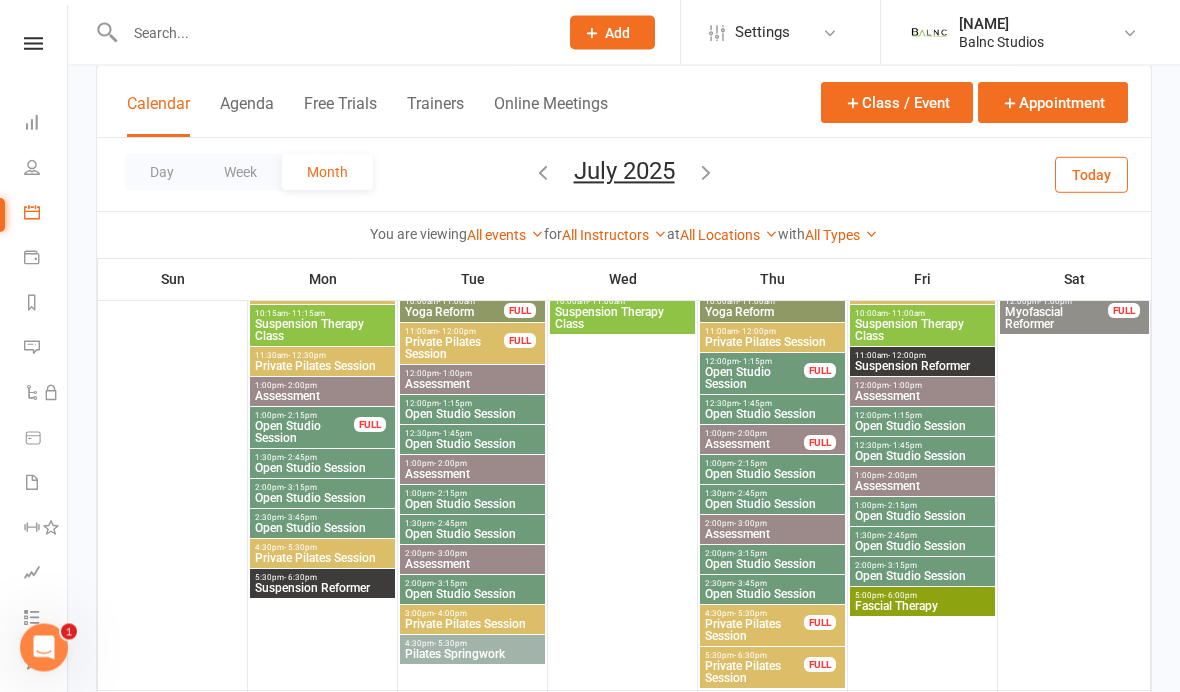 scroll, scrollTop: 1125, scrollLeft: 0, axis: vertical 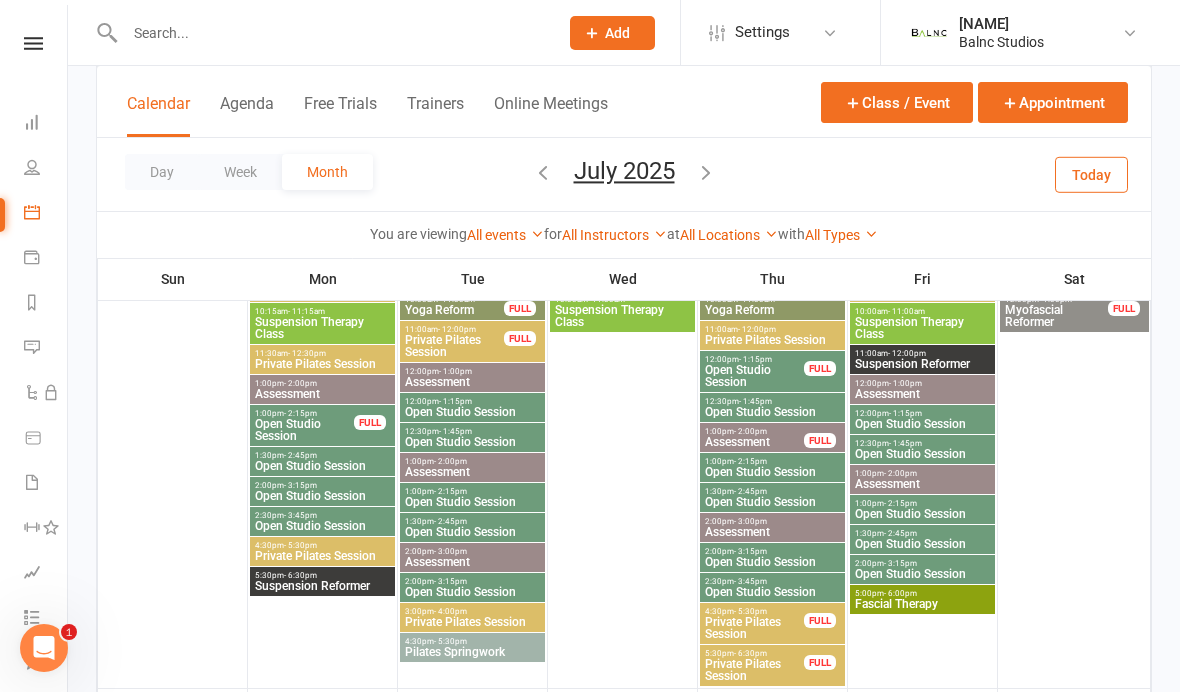 click on "Private Pilates Session" at bounding box center [754, 628] 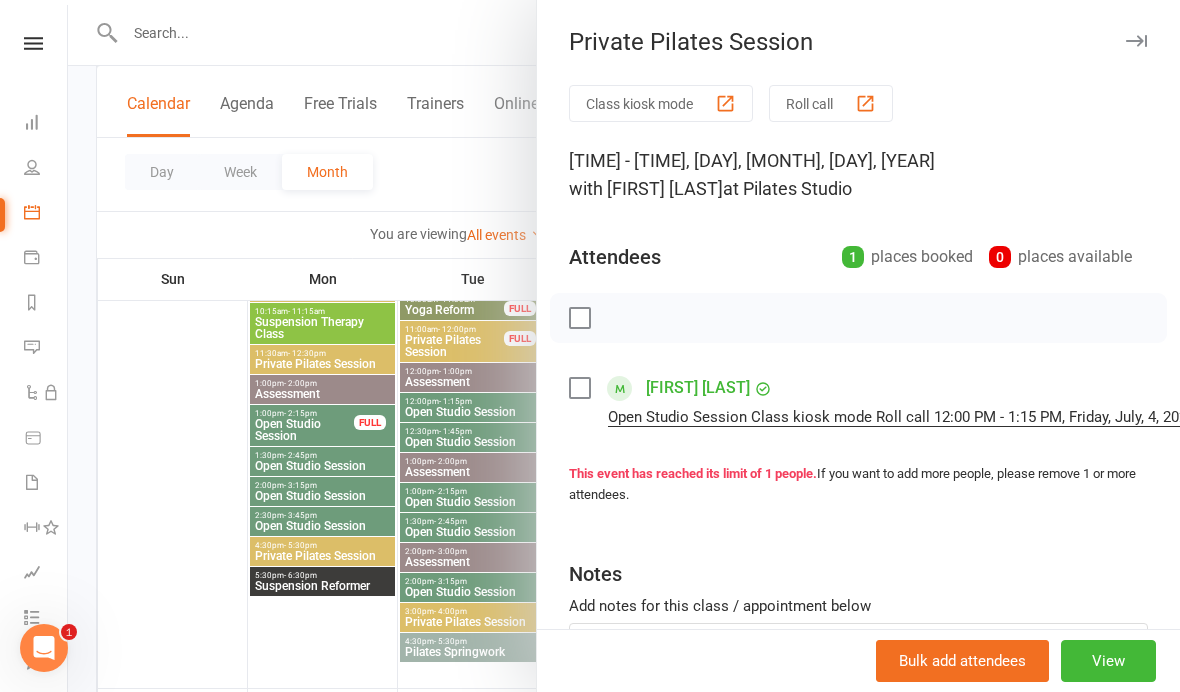click at bounding box center [624, 346] 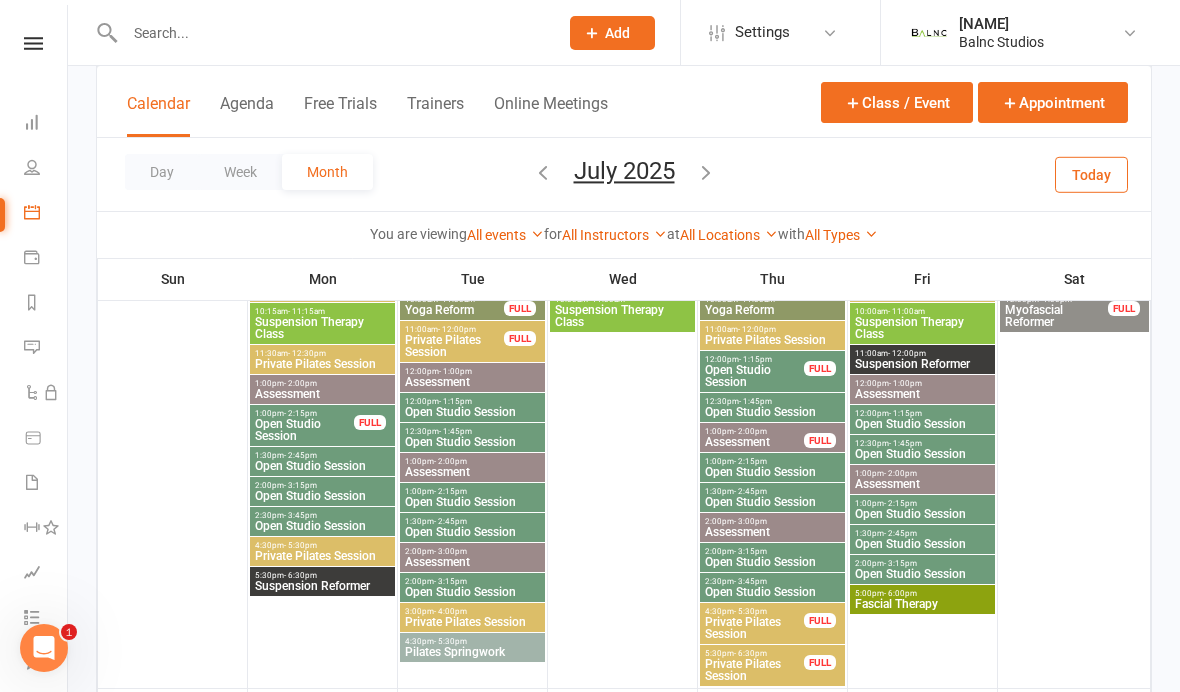 click on "Private Pilates Session" at bounding box center [754, 670] 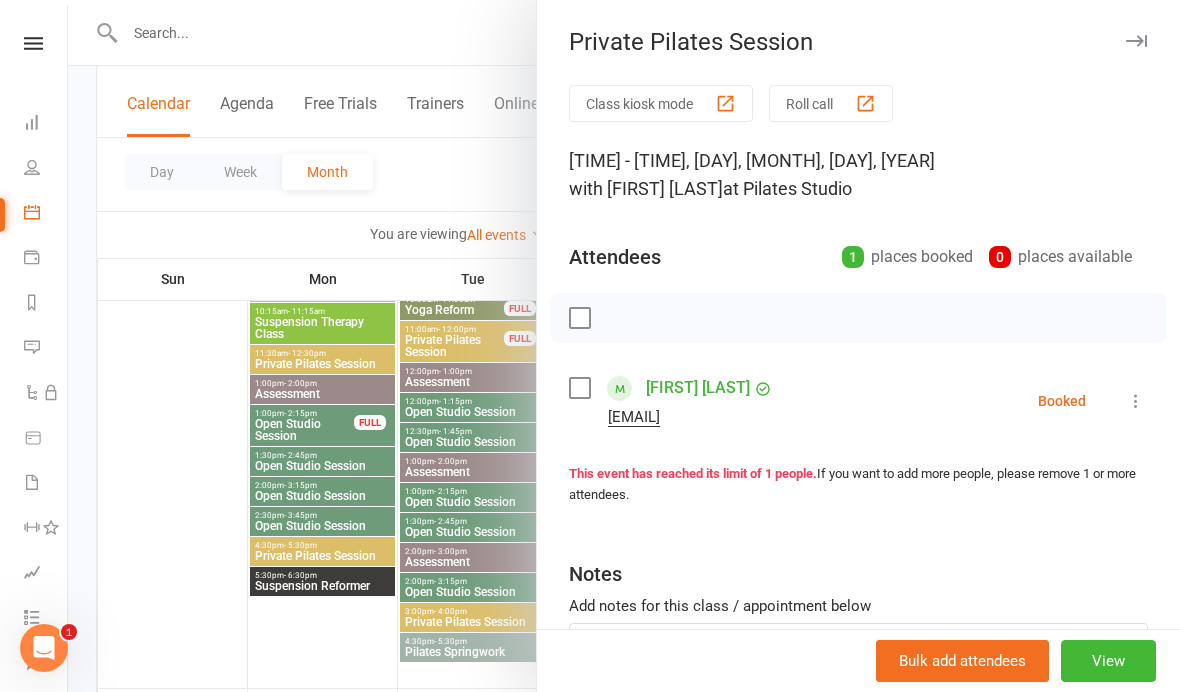 click at bounding box center (1136, 401) 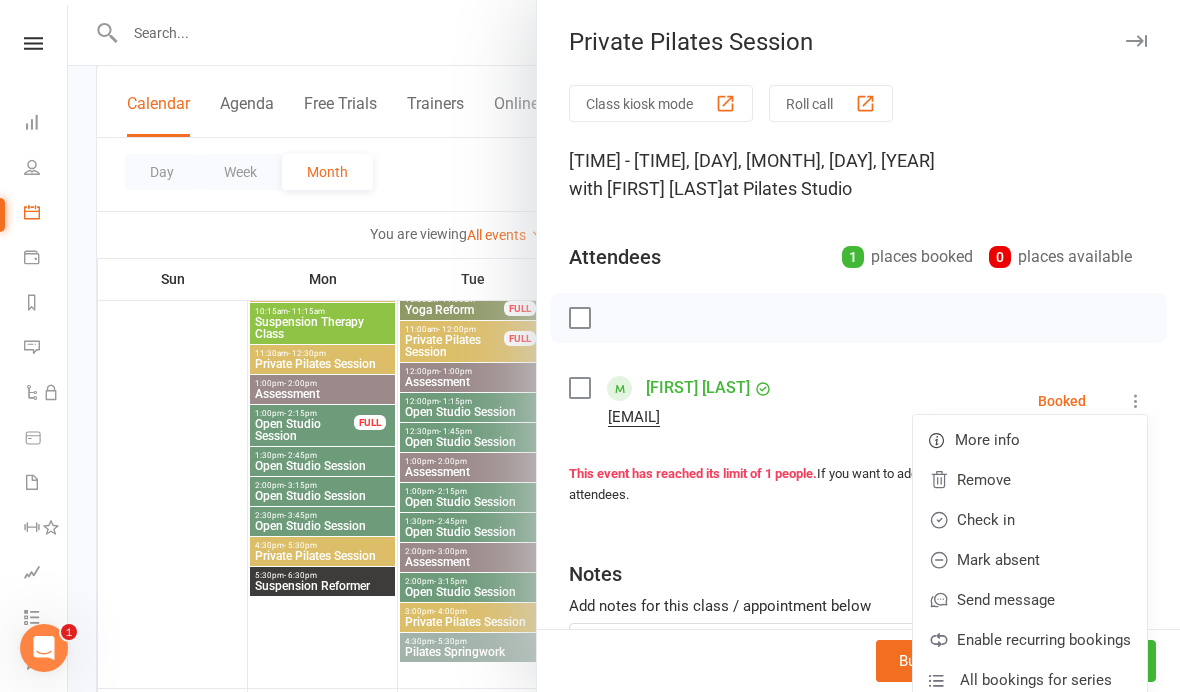 click on "Check in" at bounding box center (1030, 520) 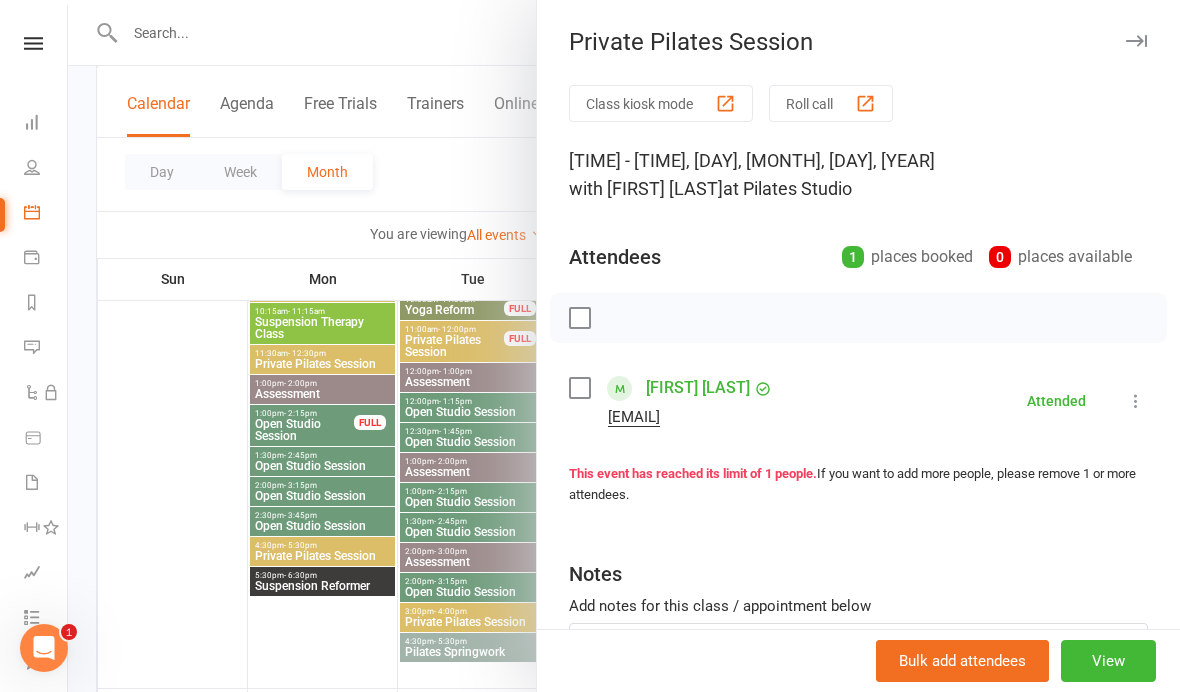 click at bounding box center [624, 346] 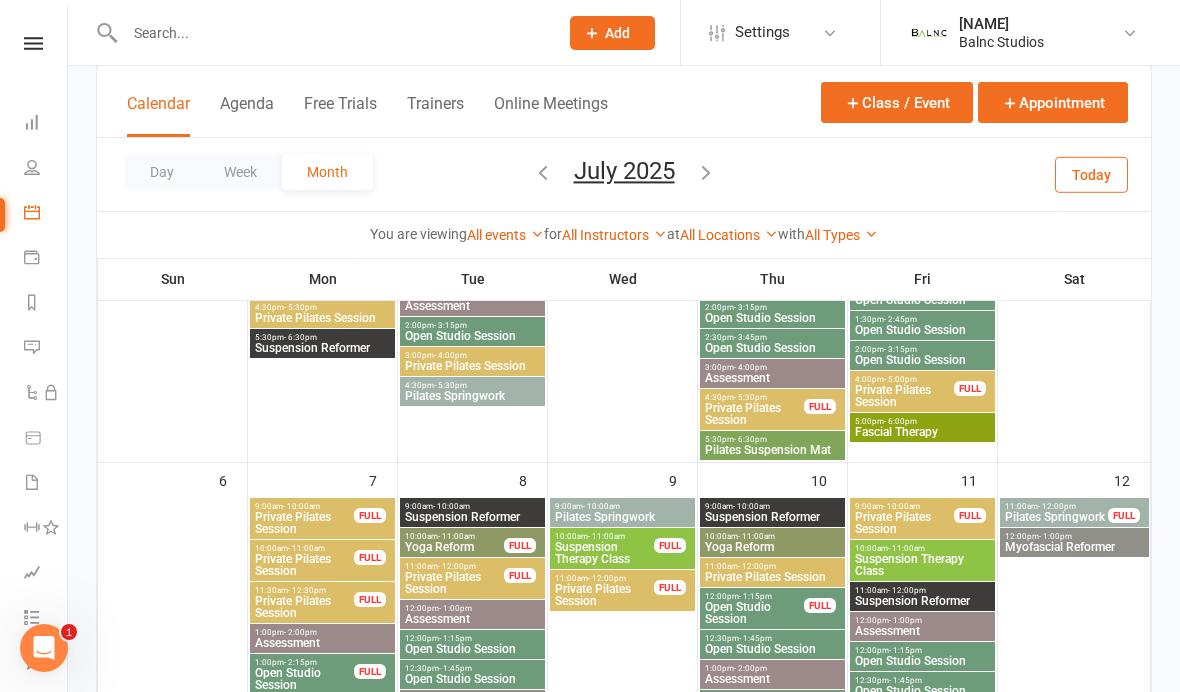 scroll, scrollTop: 423, scrollLeft: 0, axis: vertical 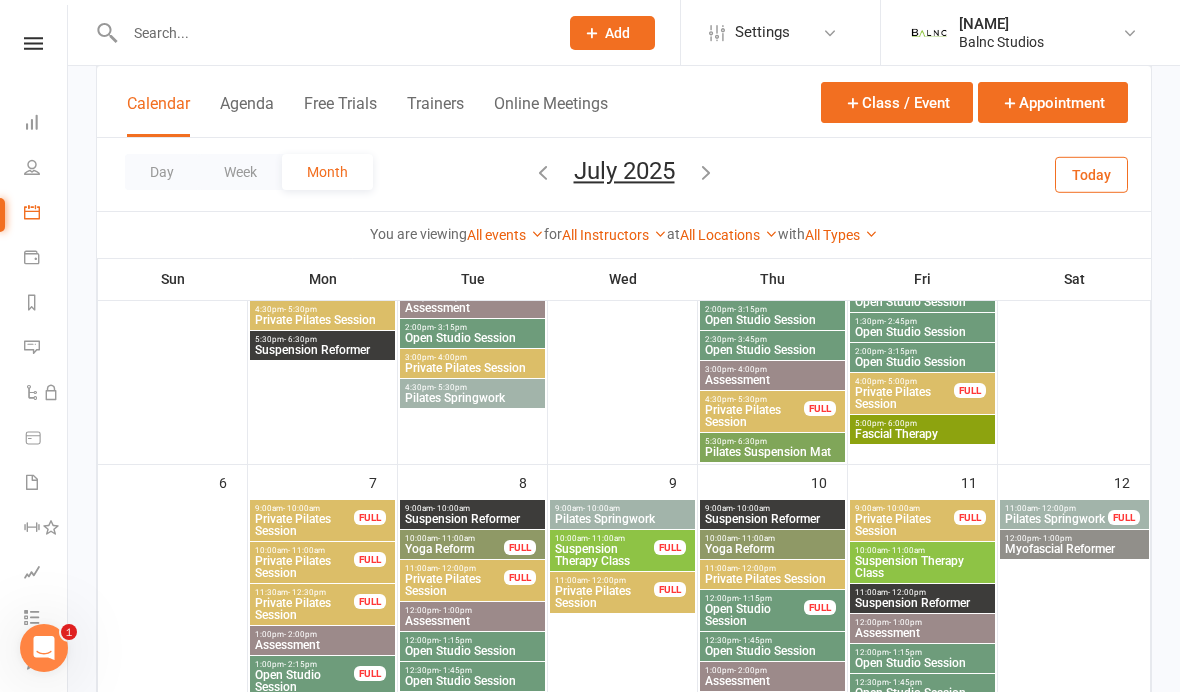 click on "Private Pilates Session" at bounding box center (304, 609) 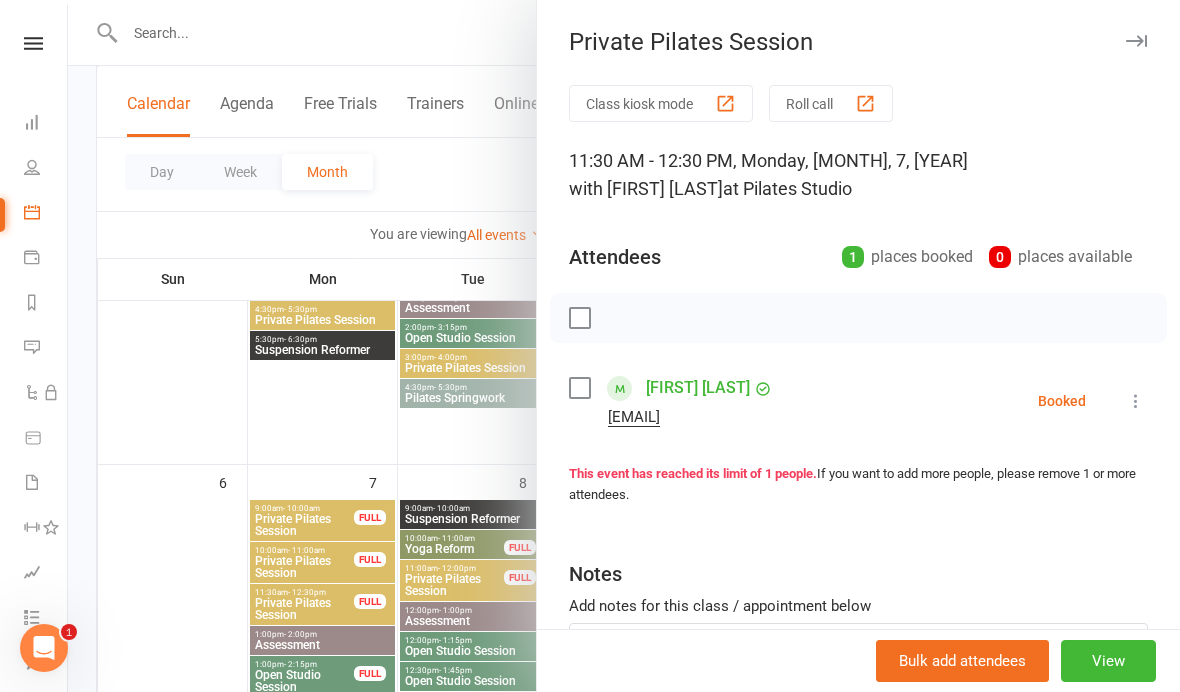 click at bounding box center [1136, 401] 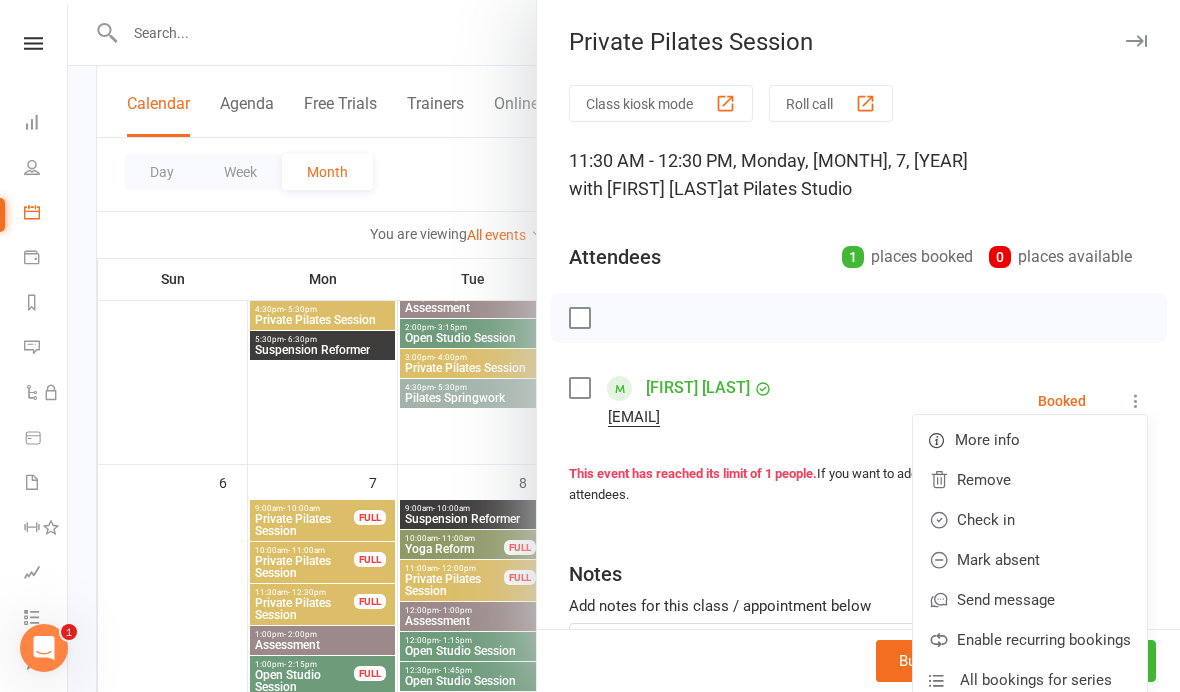 click on "Check in" at bounding box center (1030, 520) 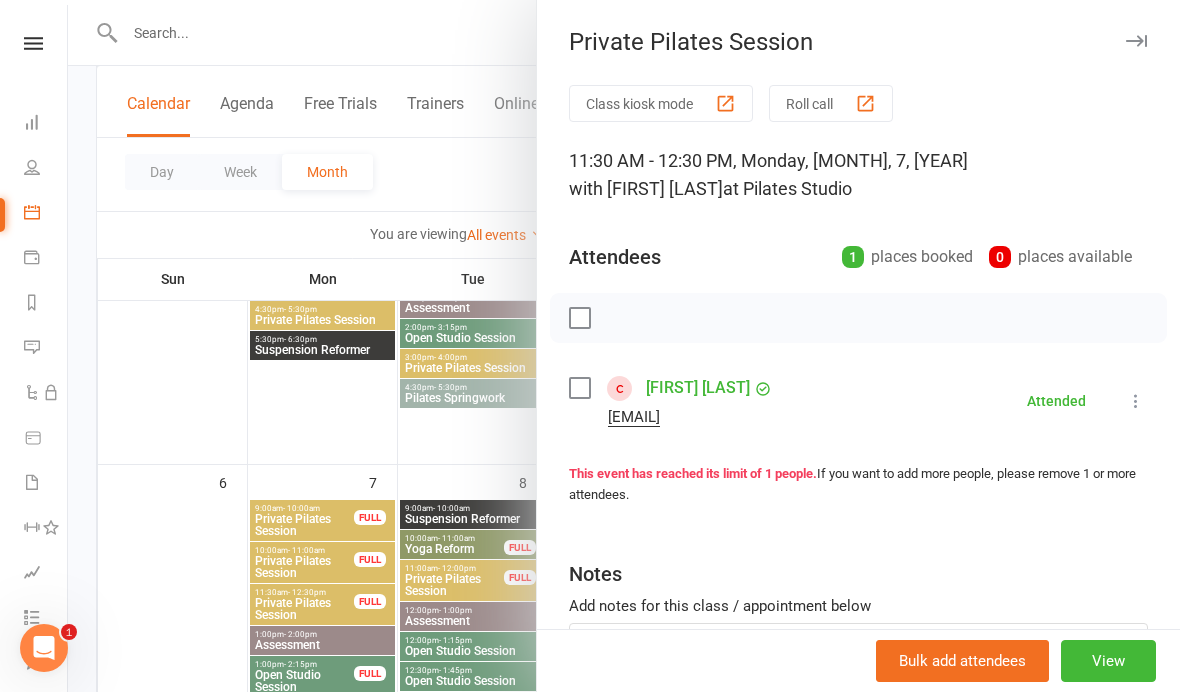 click at bounding box center [624, 346] 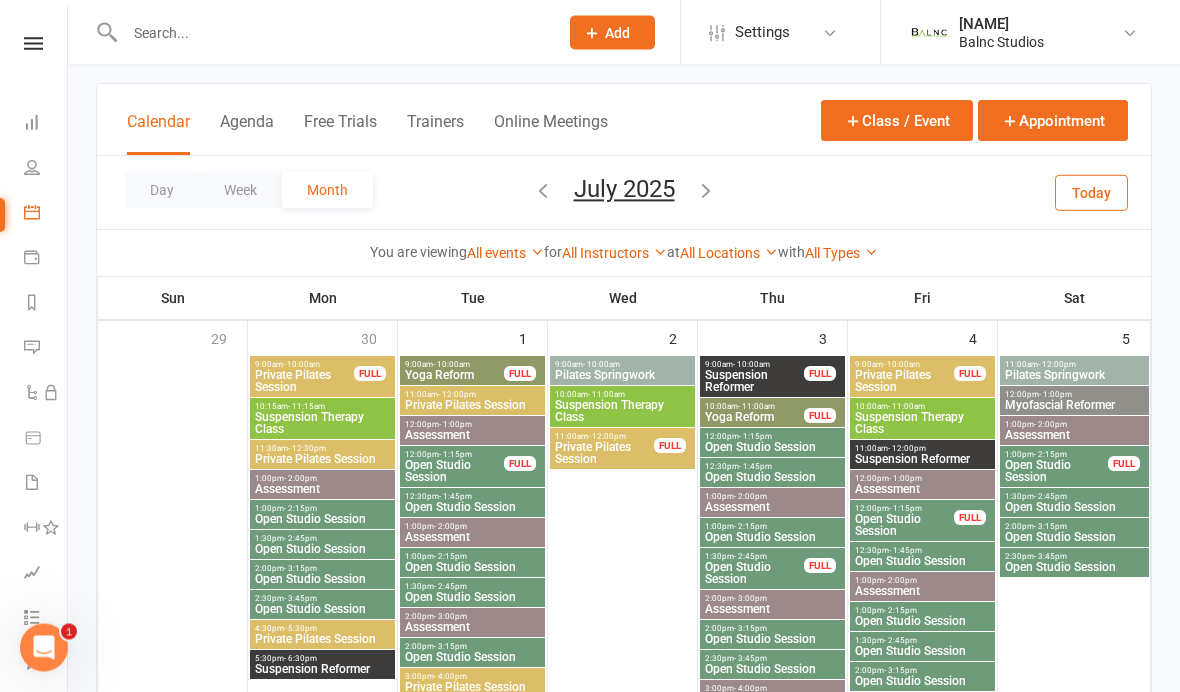 scroll, scrollTop: 106, scrollLeft: 0, axis: vertical 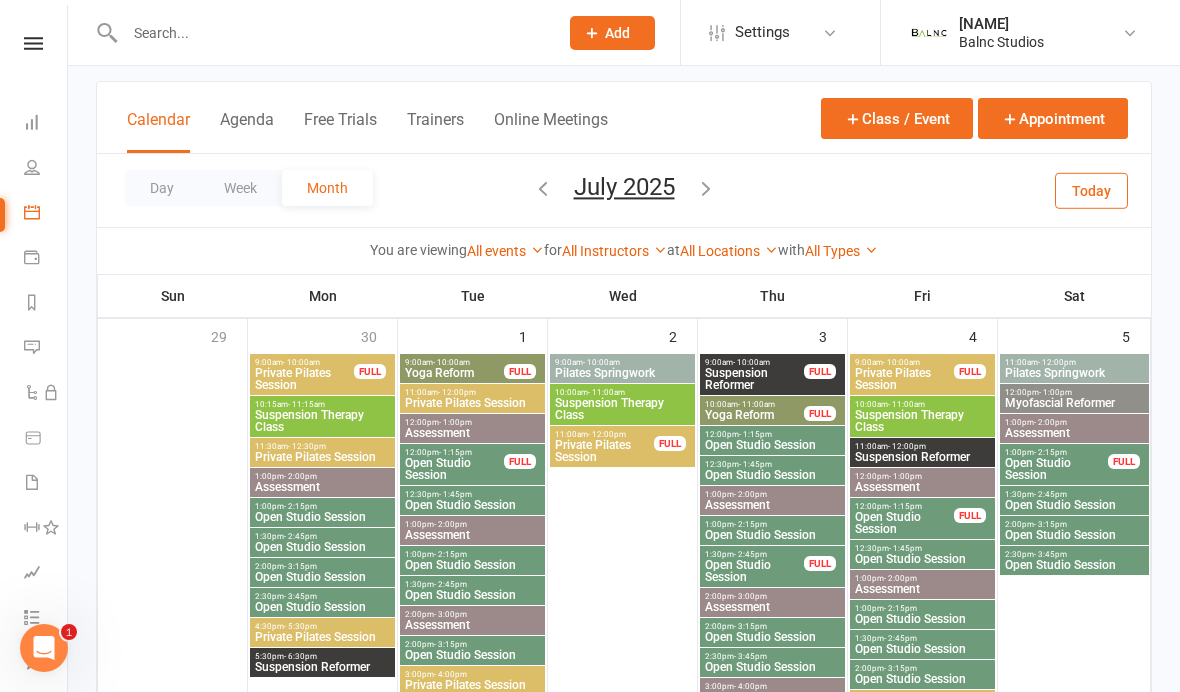 click on "Suspension Therapy Class" at bounding box center [922, 421] 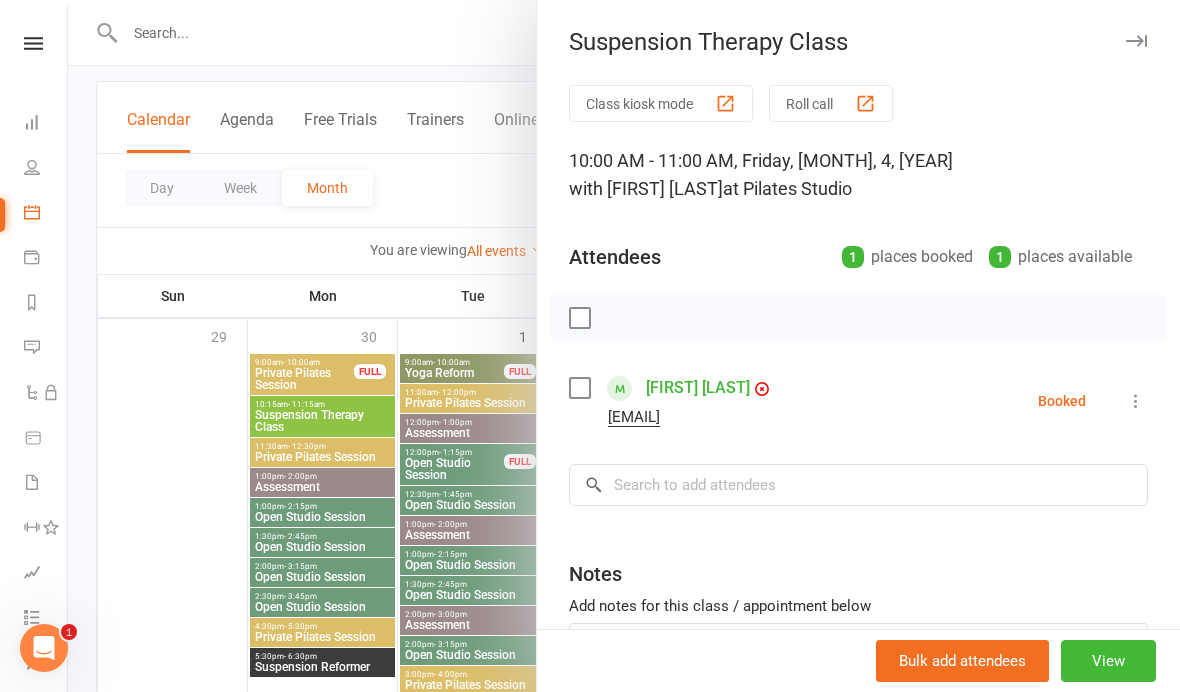 click at bounding box center [1136, 401] 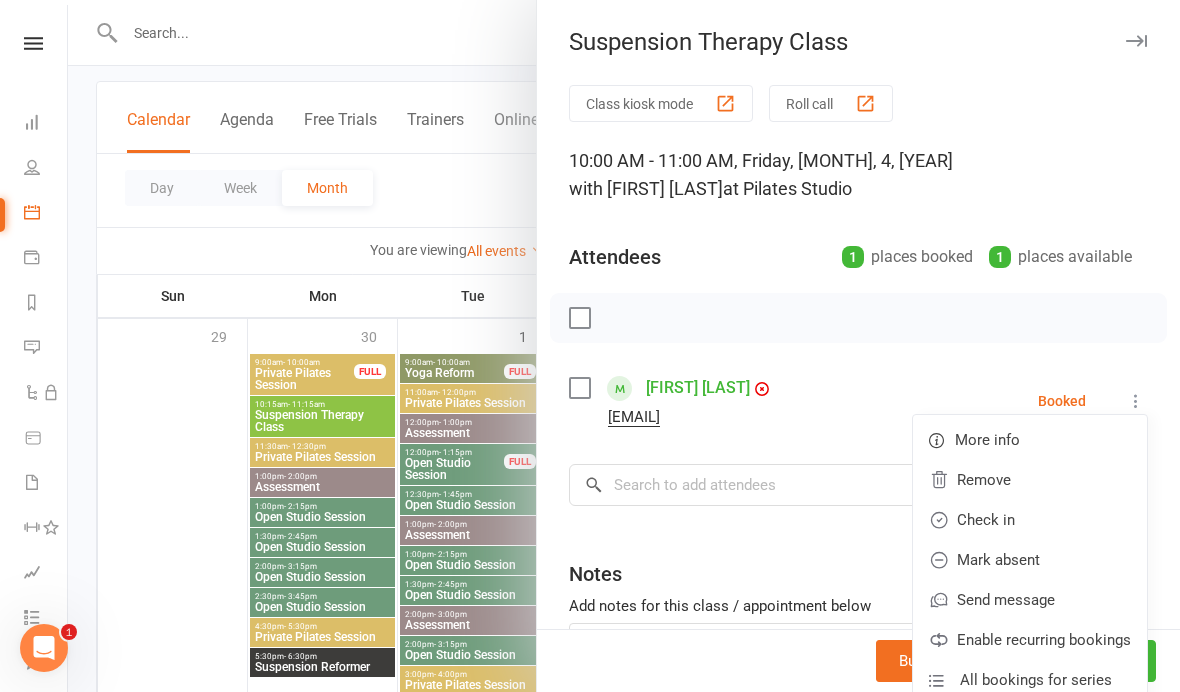 click on "Check in" at bounding box center (1030, 520) 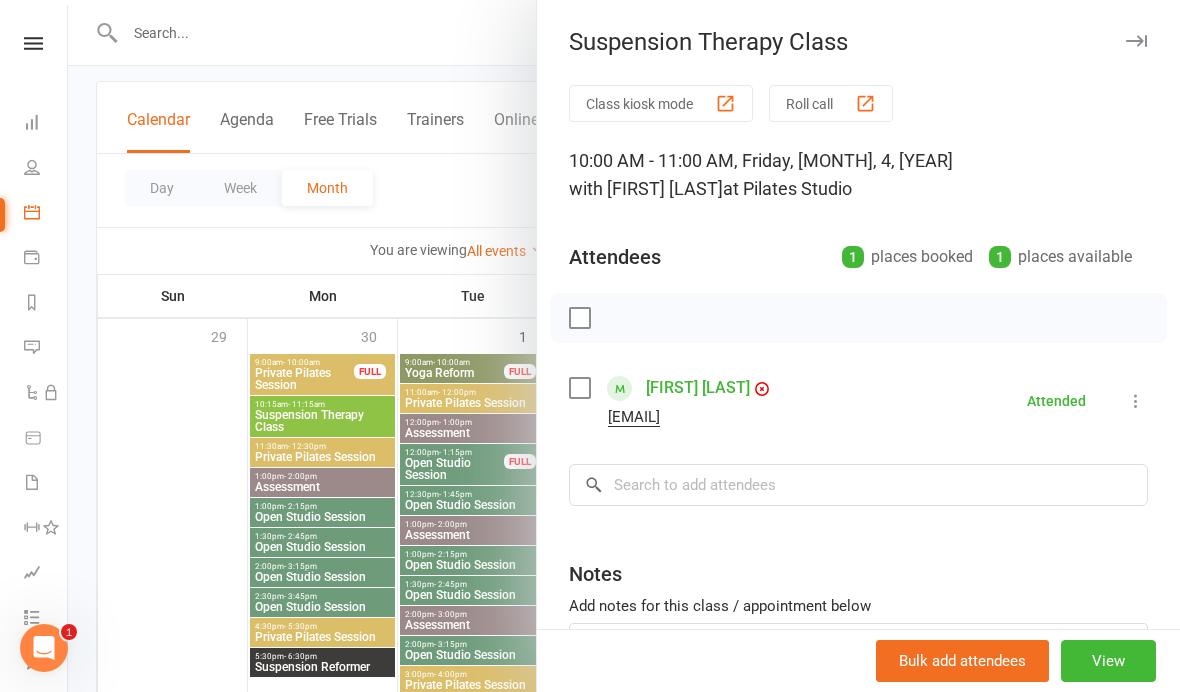 click at bounding box center (624, 346) 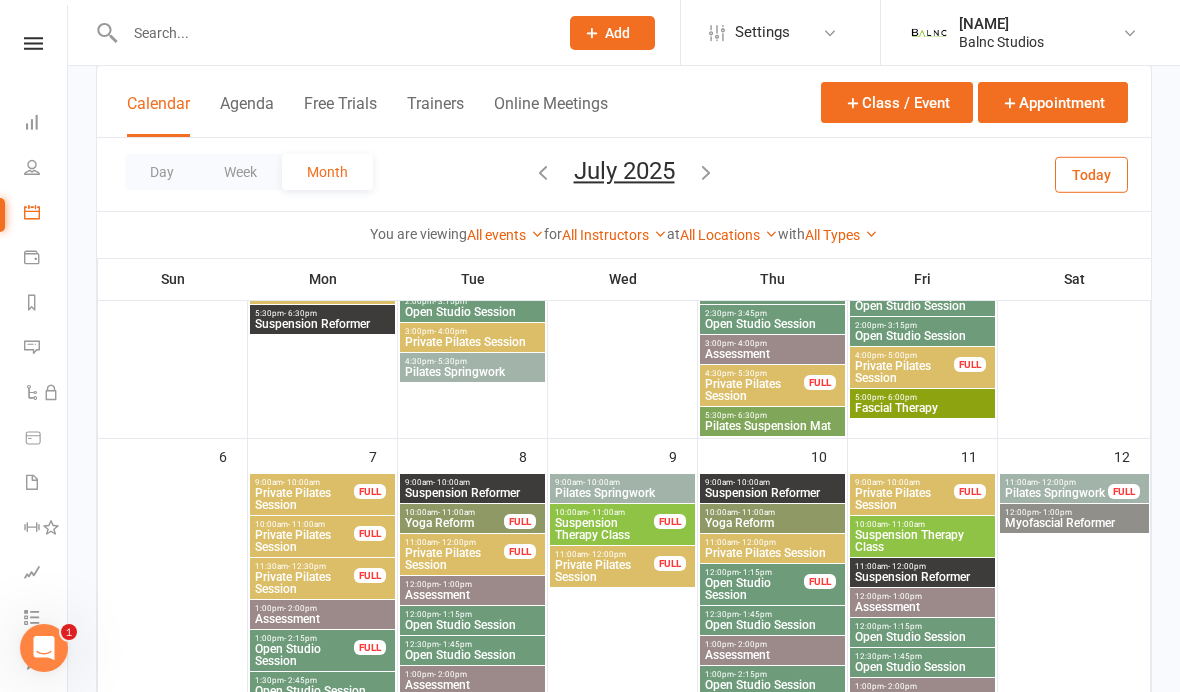 scroll, scrollTop: 454, scrollLeft: 0, axis: vertical 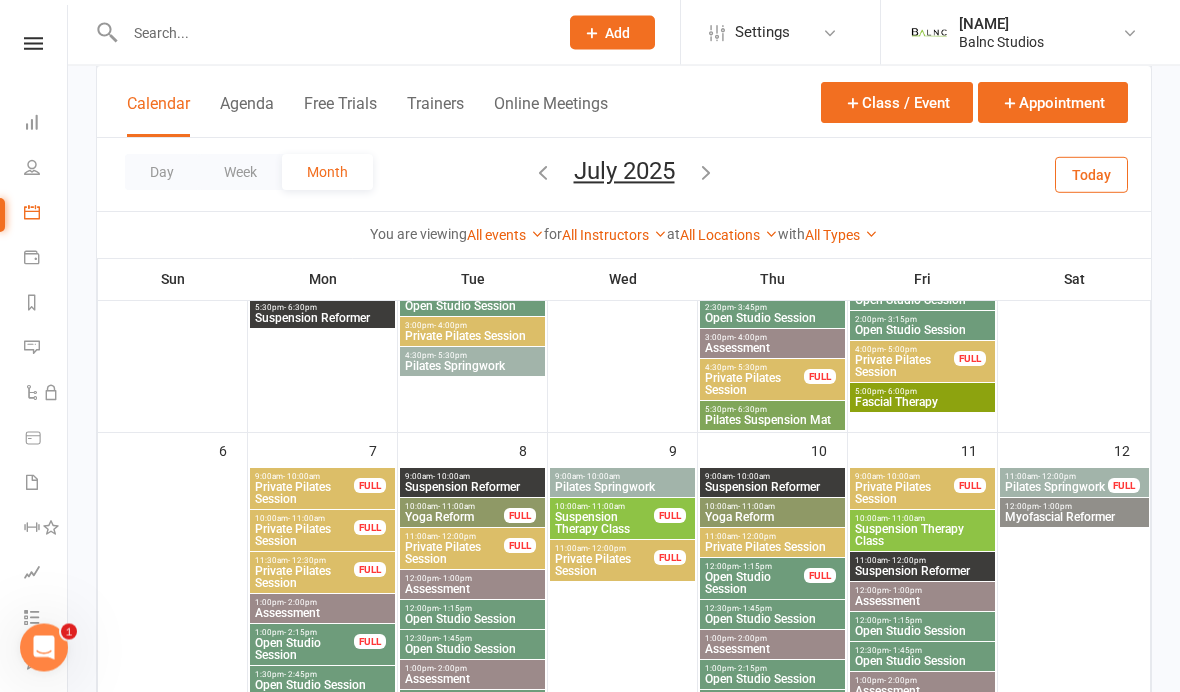 click on "Suspension Therapy Class" at bounding box center (604, 524) 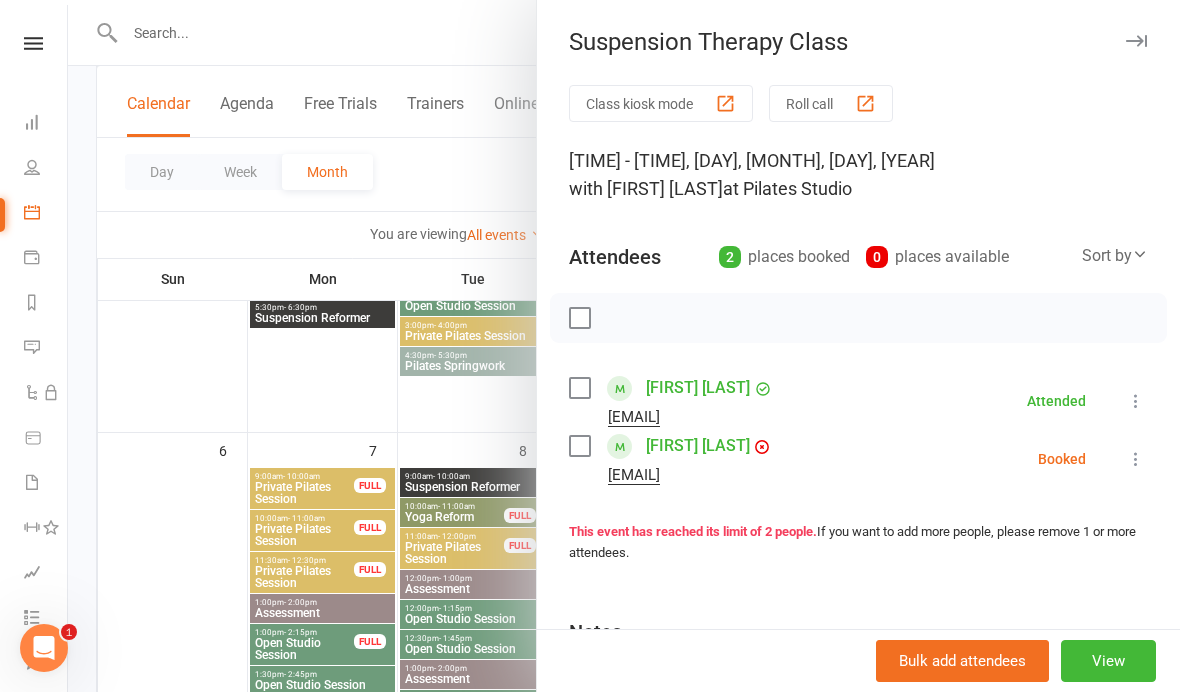 click at bounding box center (1136, 459) 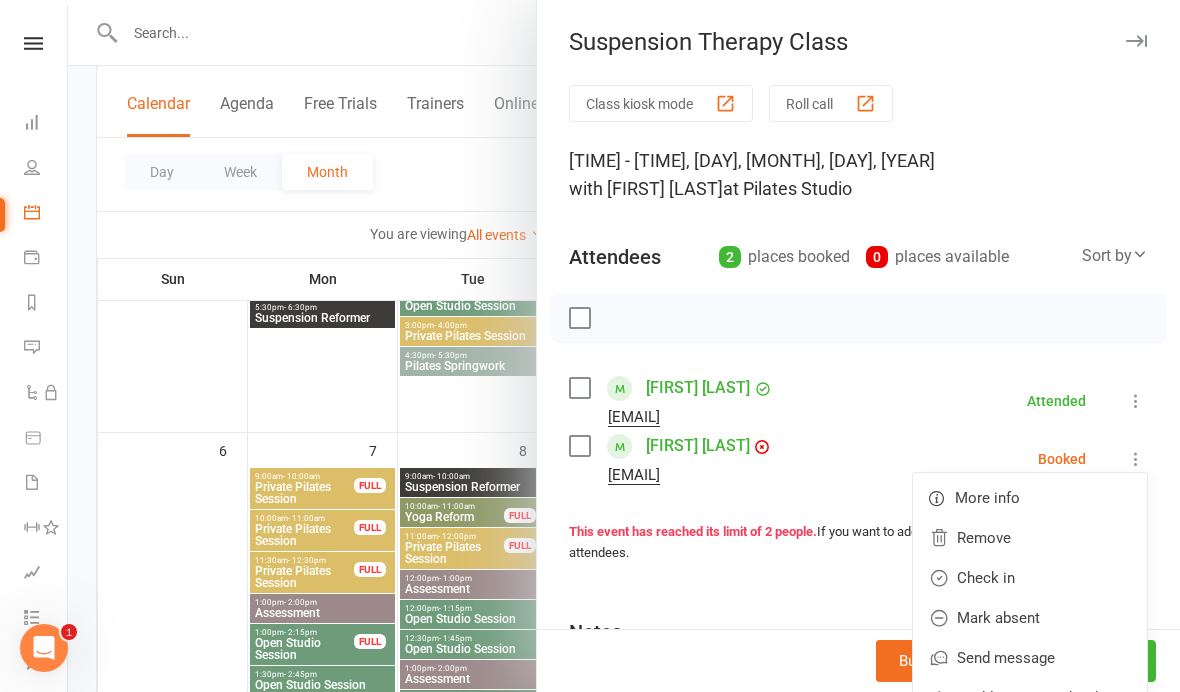 click on "Check in" at bounding box center [1030, 578] 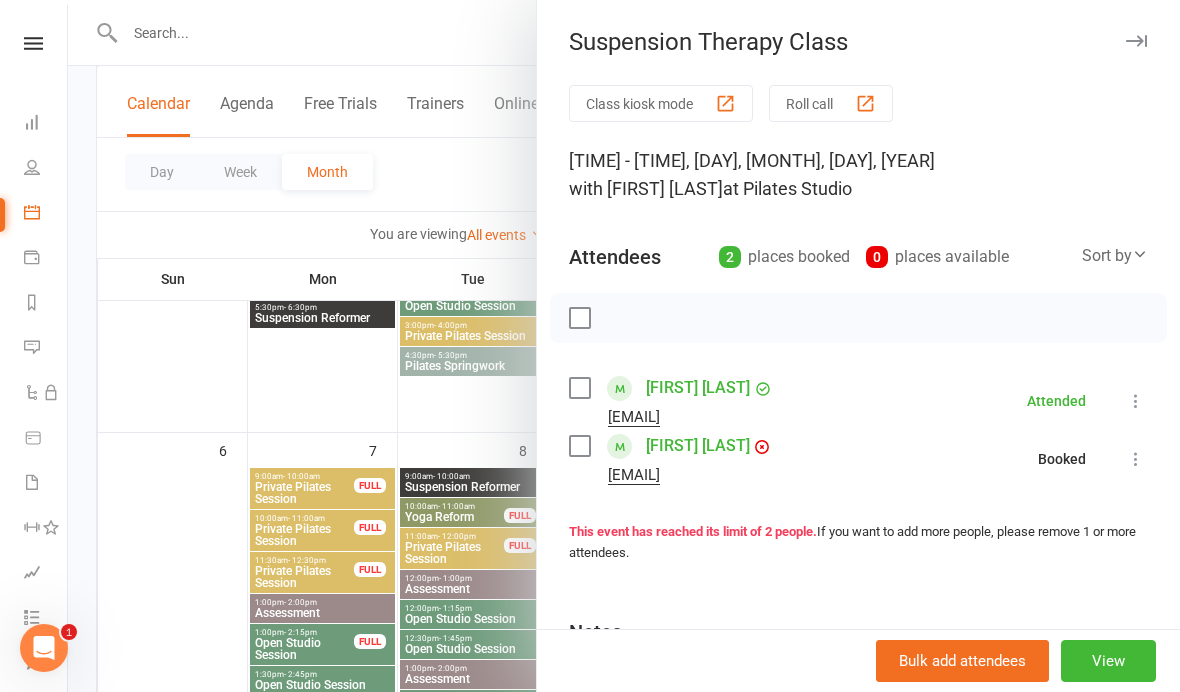 click at bounding box center [624, 346] 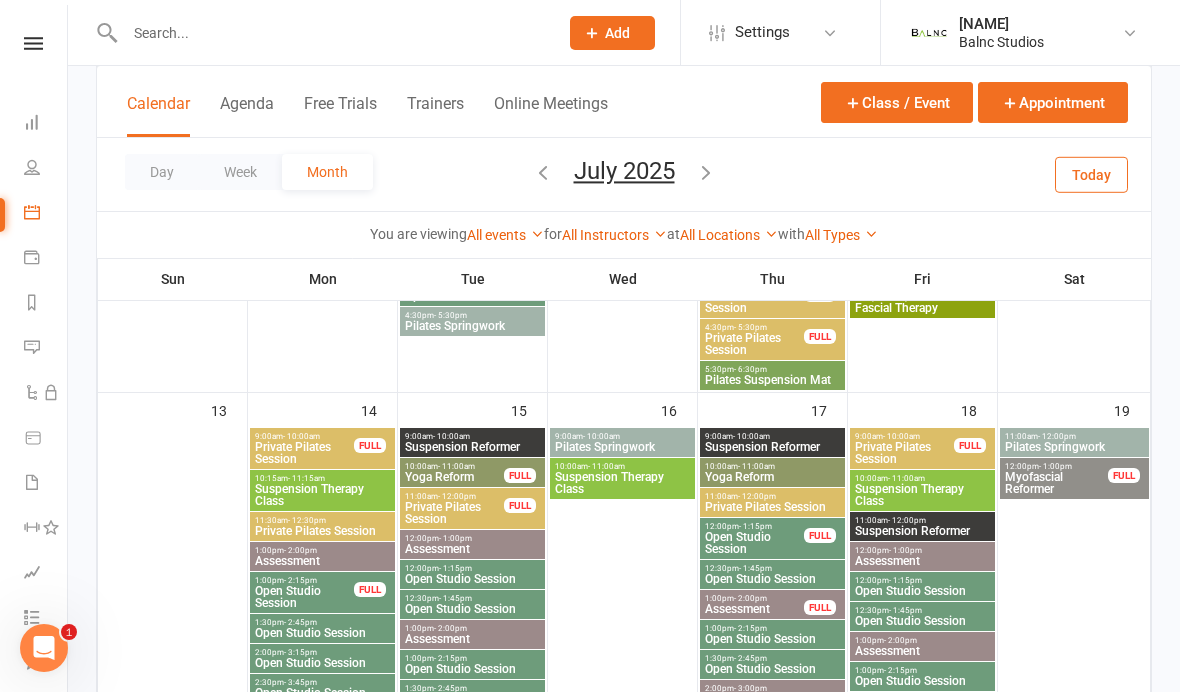 scroll, scrollTop: 966, scrollLeft: 0, axis: vertical 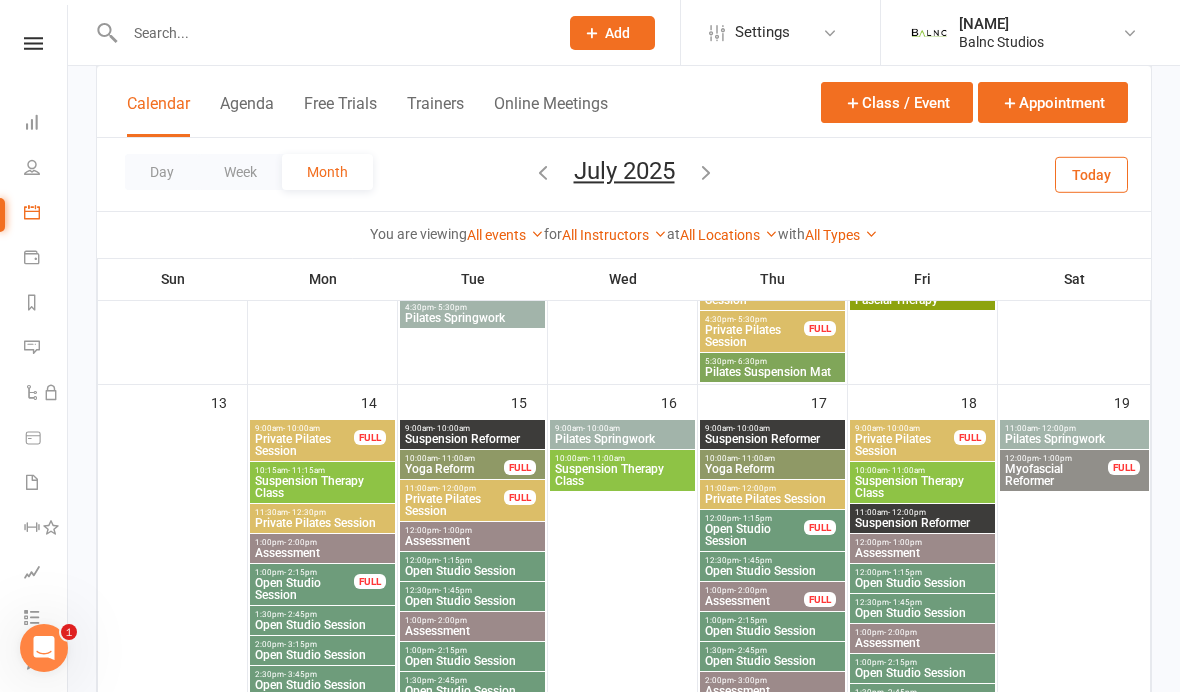 click on "Suspension Therapy Class" at bounding box center (622, 475) 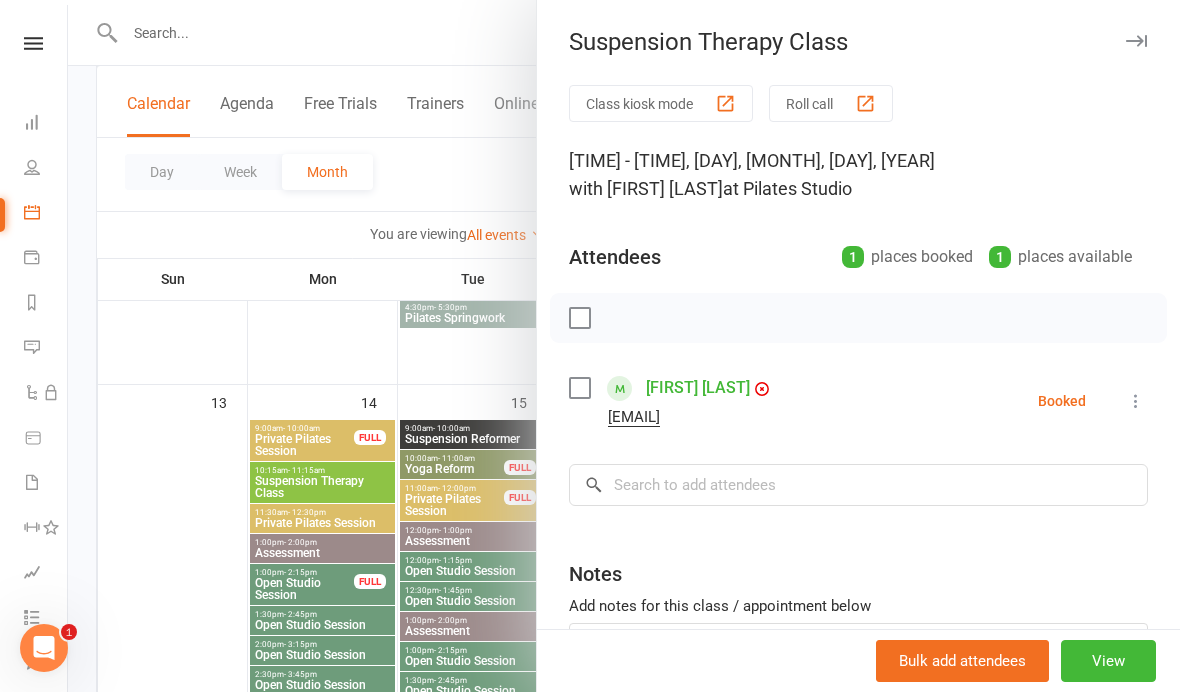 click at bounding box center [1136, 401] 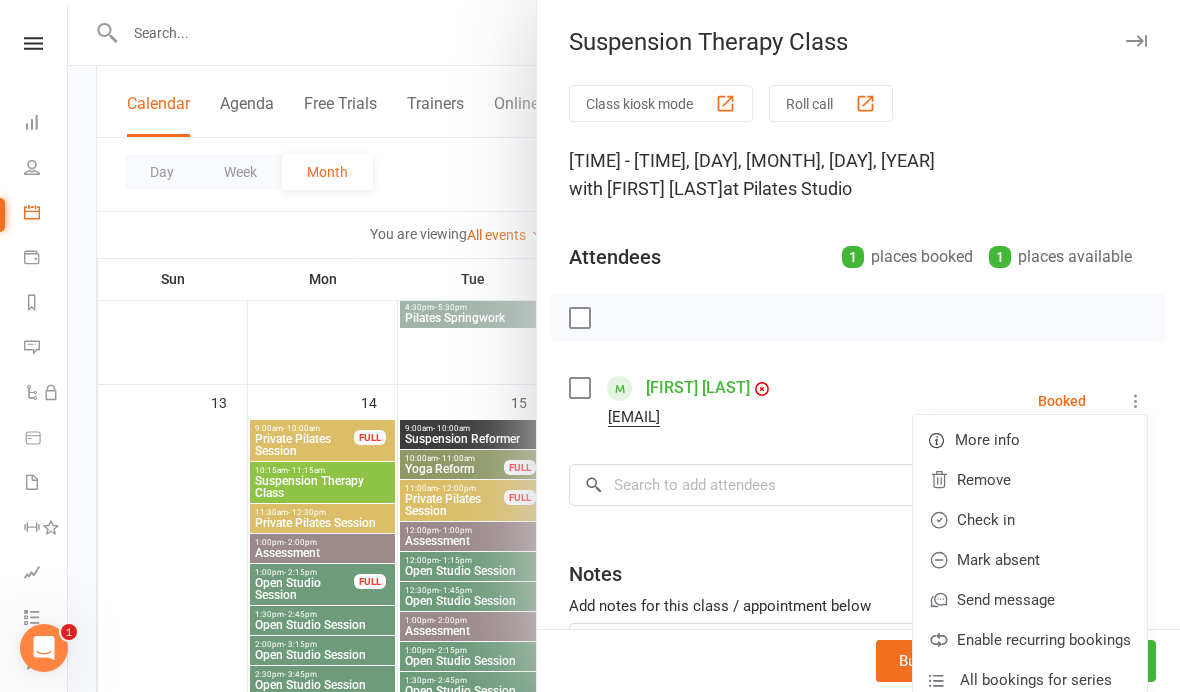 click on "Check in" at bounding box center [1030, 520] 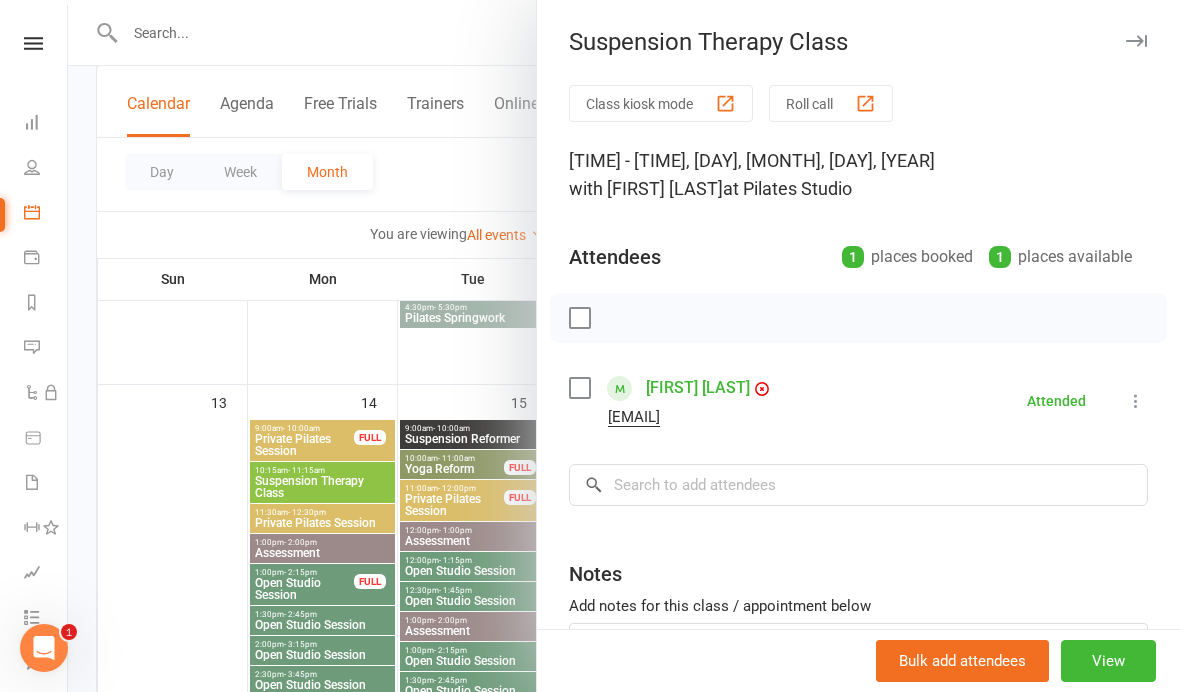 click at bounding box center [624, 346] 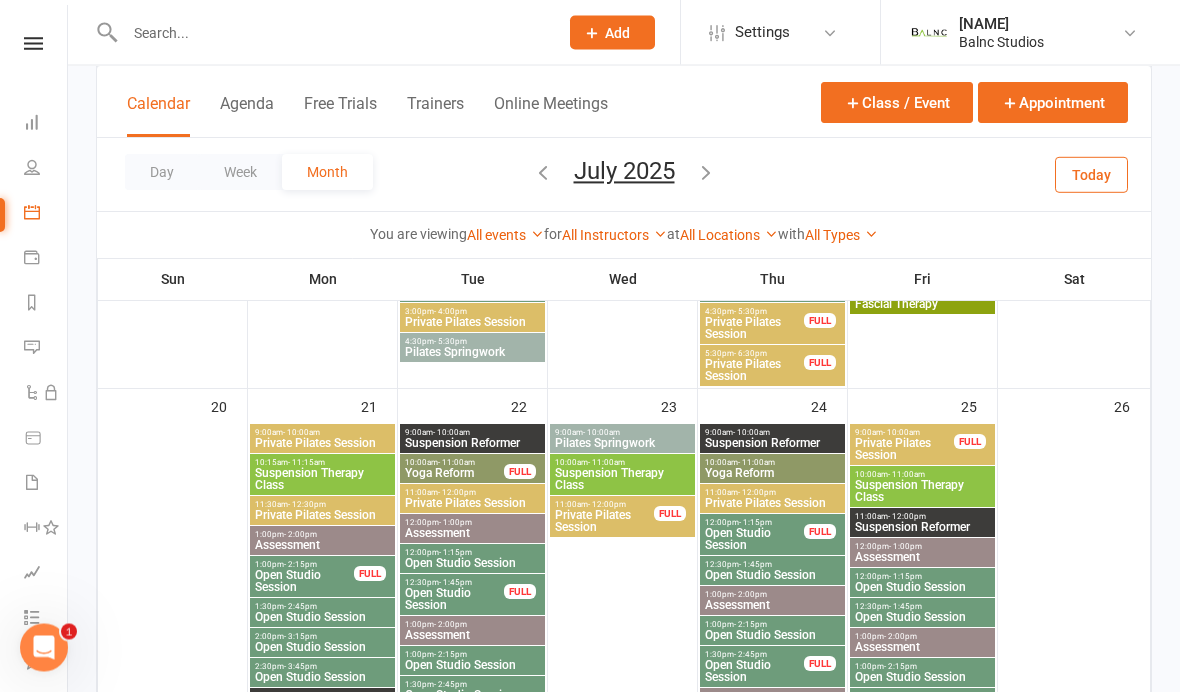 scroll, scrollTop: 1462, scrollLeft: 0, axis: vertical 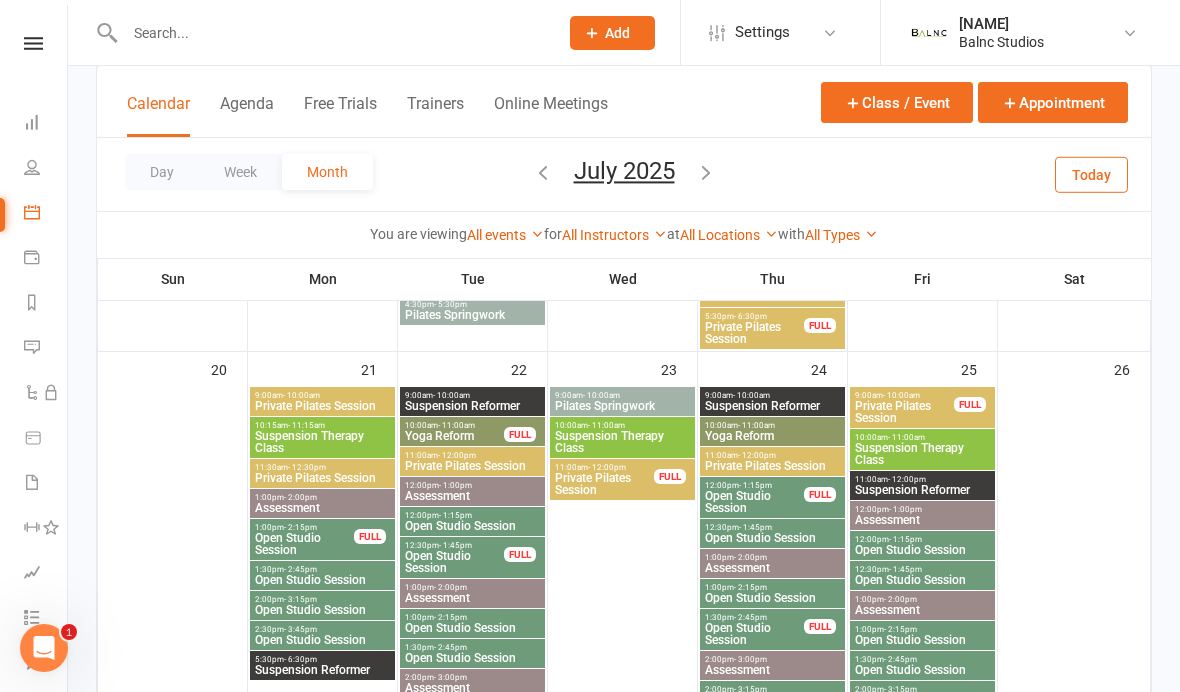 click on "Suspension Therapy Class" at bounding box center [622, 442] 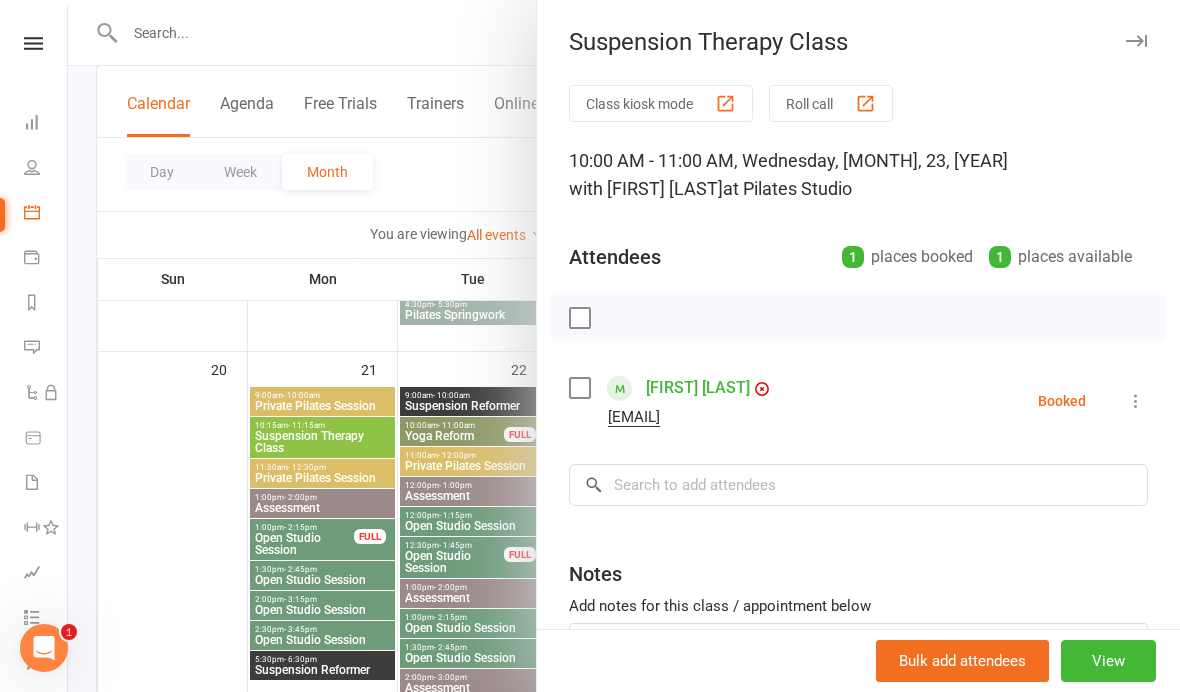 click at bounding box center [1136, 401] 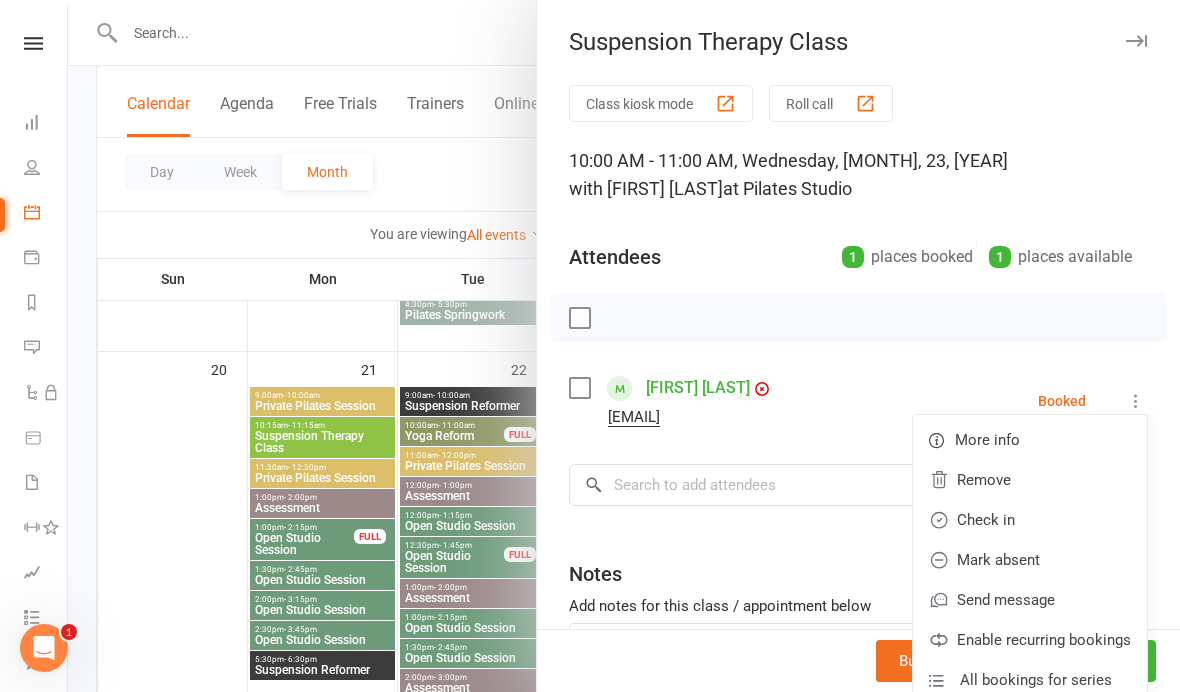 click on "Check in" at bounding box center [1030, 520] 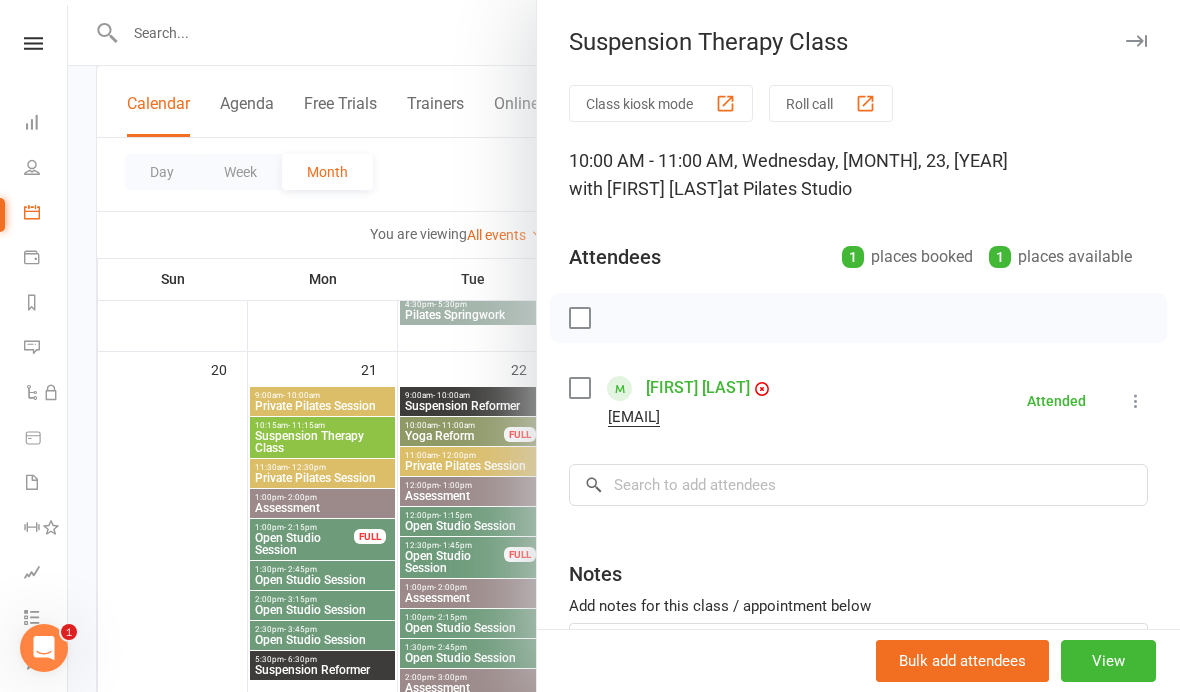 click at bounding box center (624, 346) 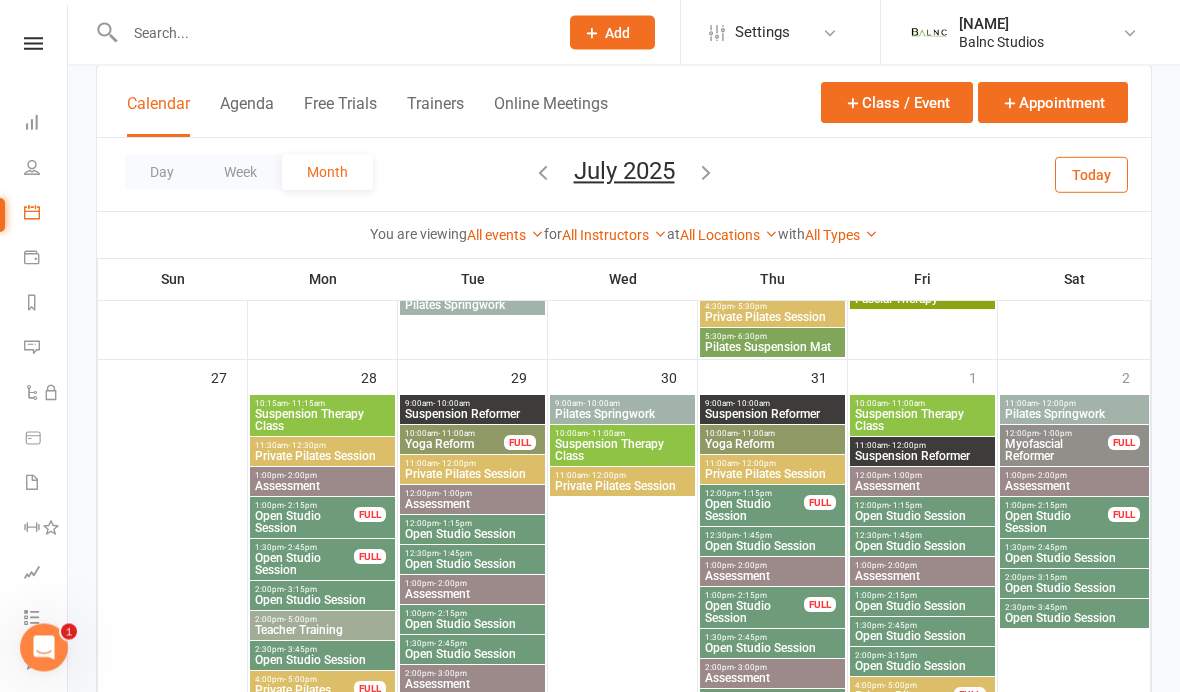 scroll, scrollTop: 1947, scrollLeft: 0, axis: vertical 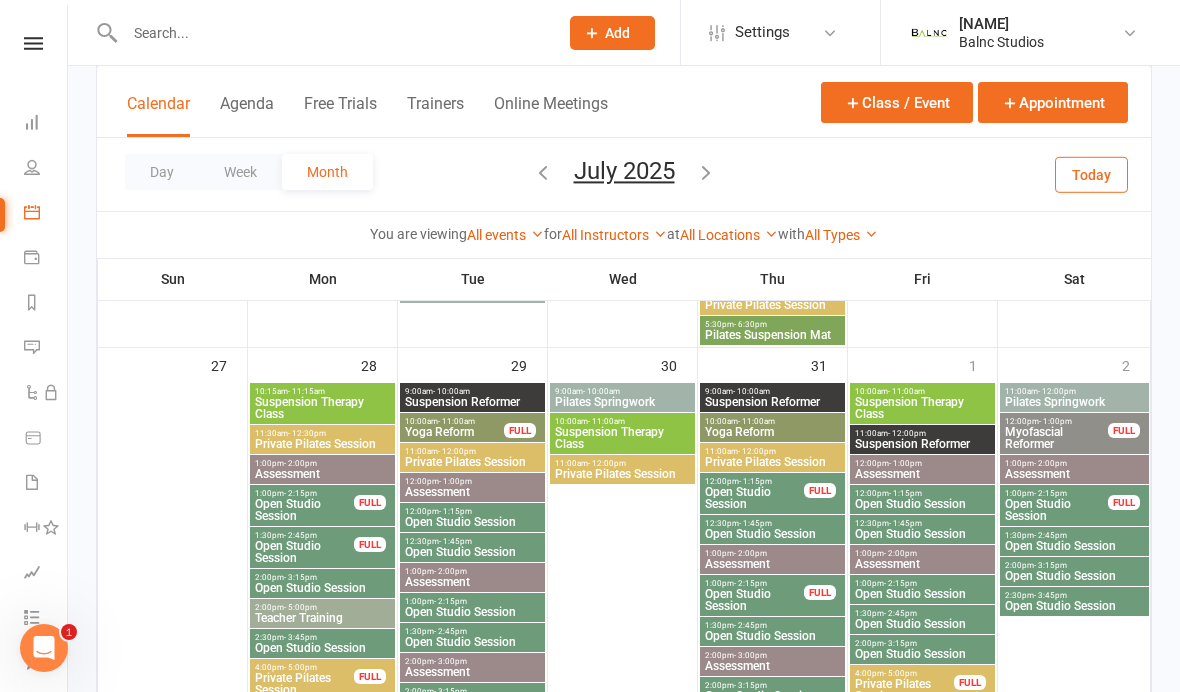 click on "Suspension Therapy Class" at bounding box center [622, 438] 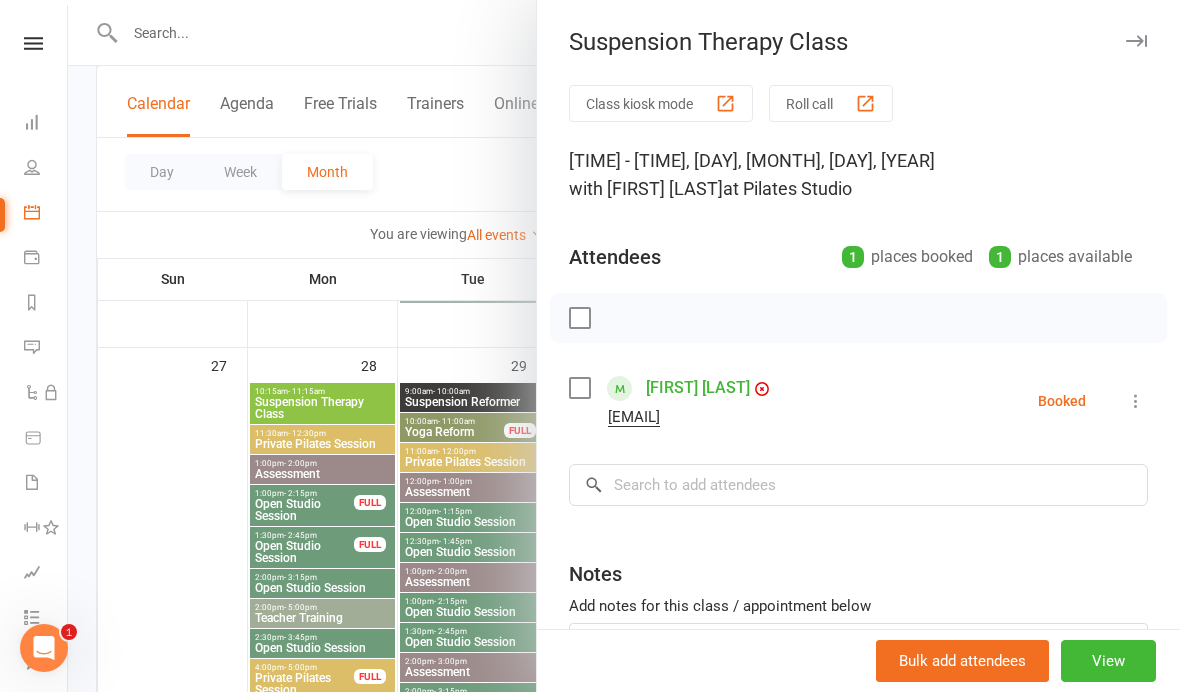 click at bounding box center [1136, 401] 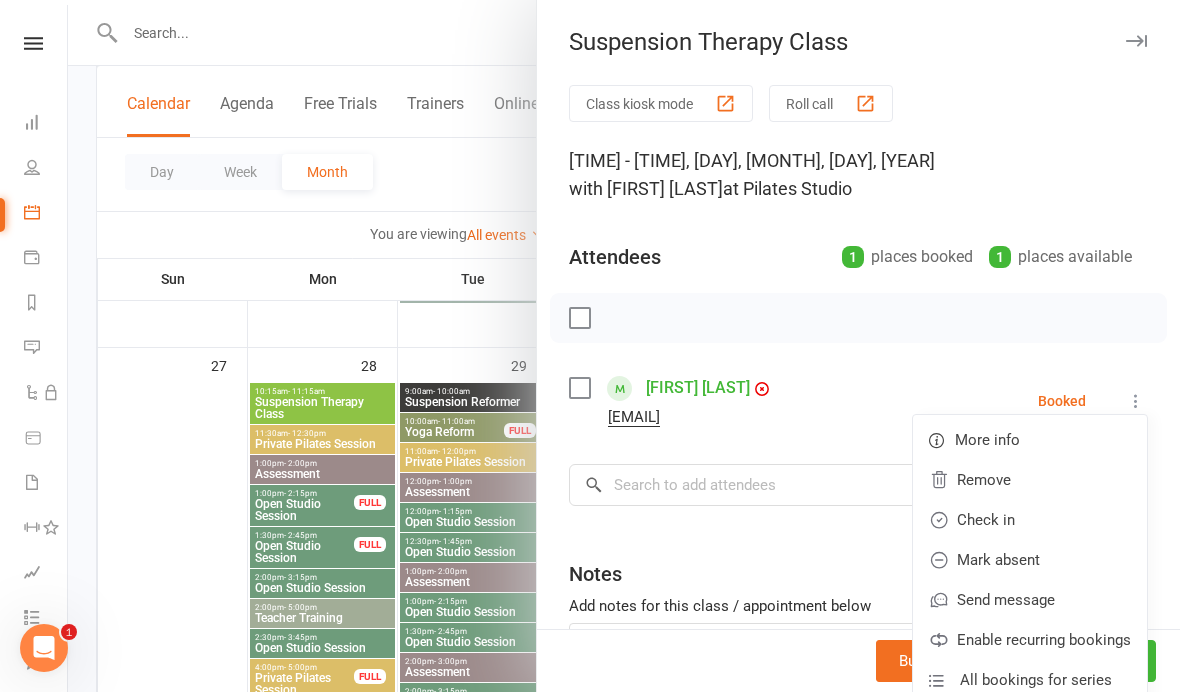 click on "Check in" at bounding box center (1030, 520) 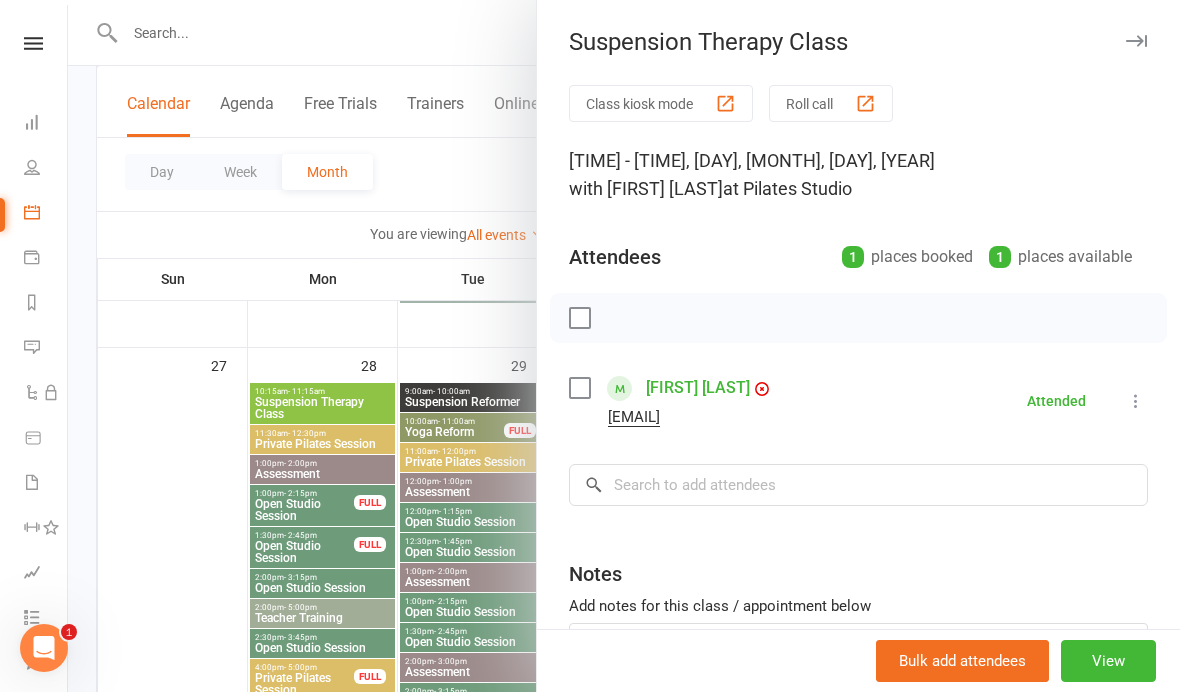 click at bounding box center [624, 346] 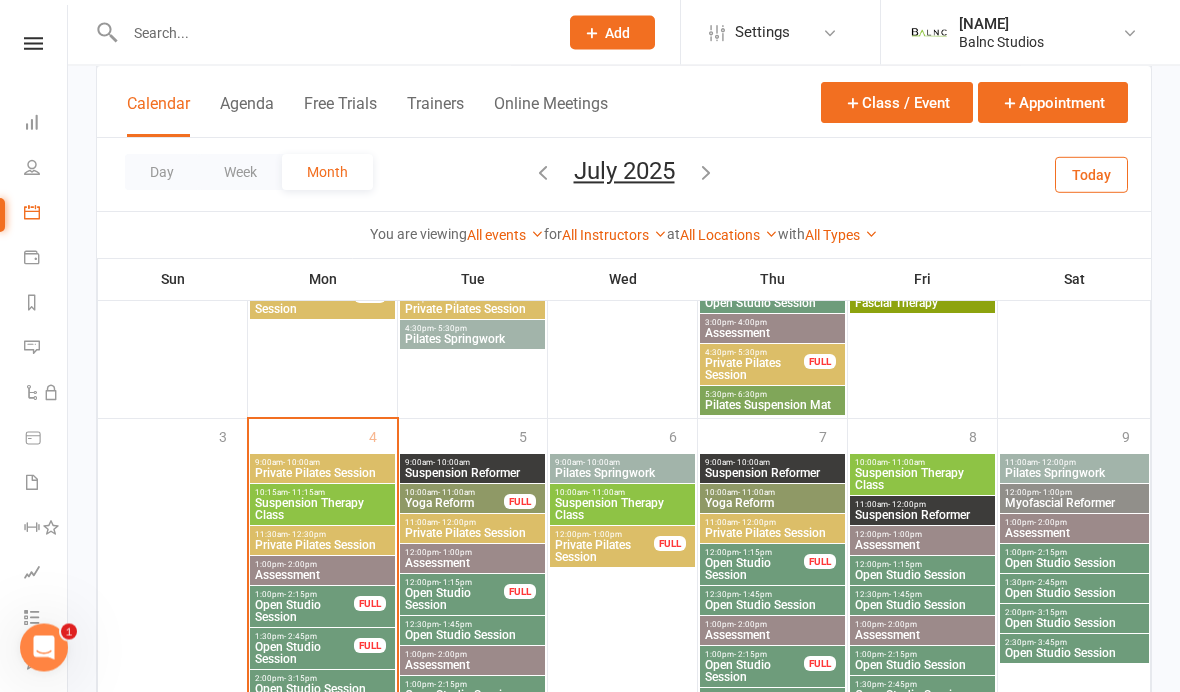 scroll, scrollTop: 2372, scrollLeft: 0, axis: vertical 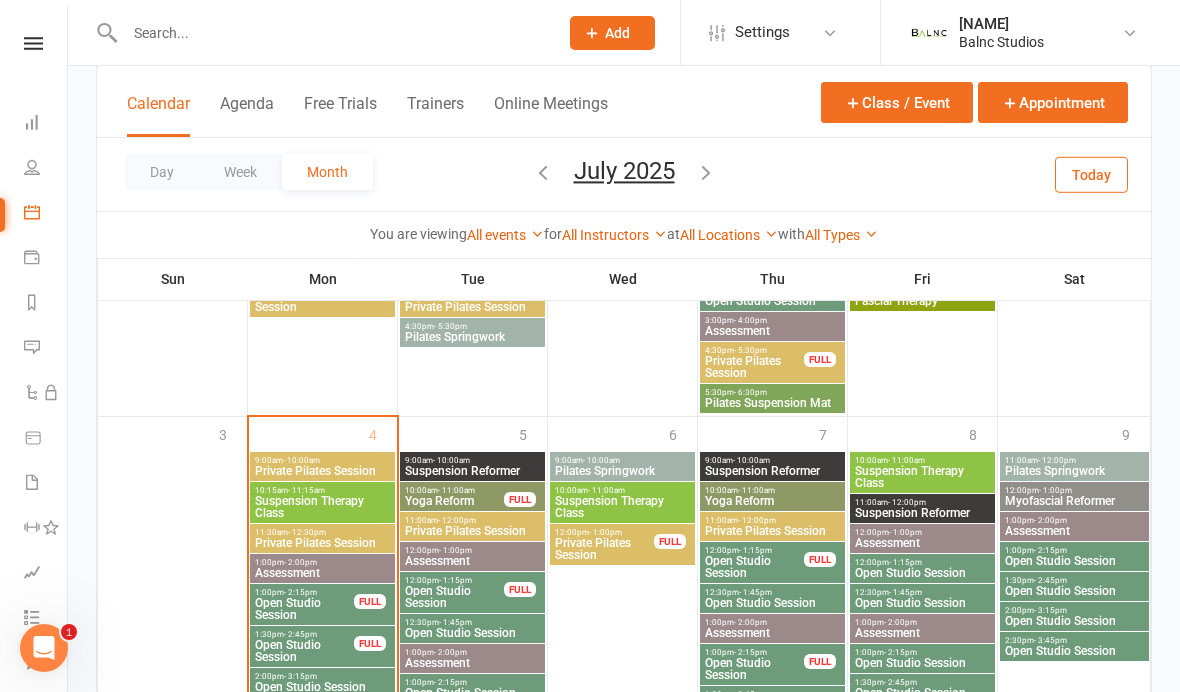 click on "Suspension Therapy Class" at bounding box center (322, 507) 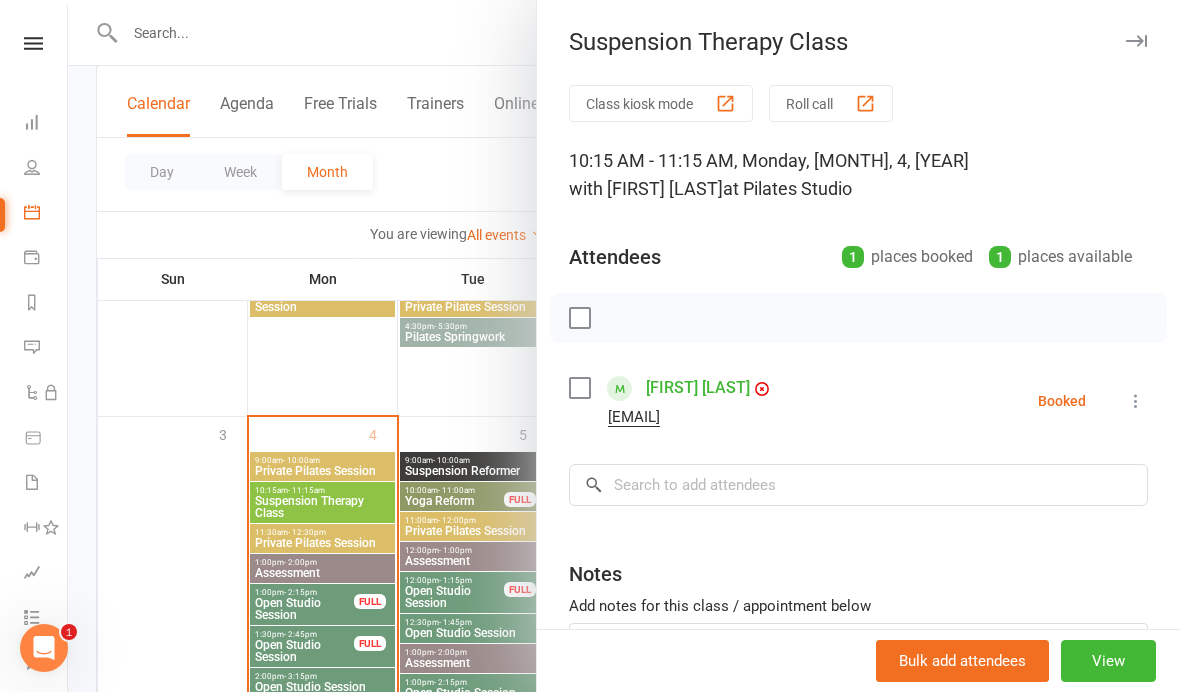 click at bounding box center (1136, 401) 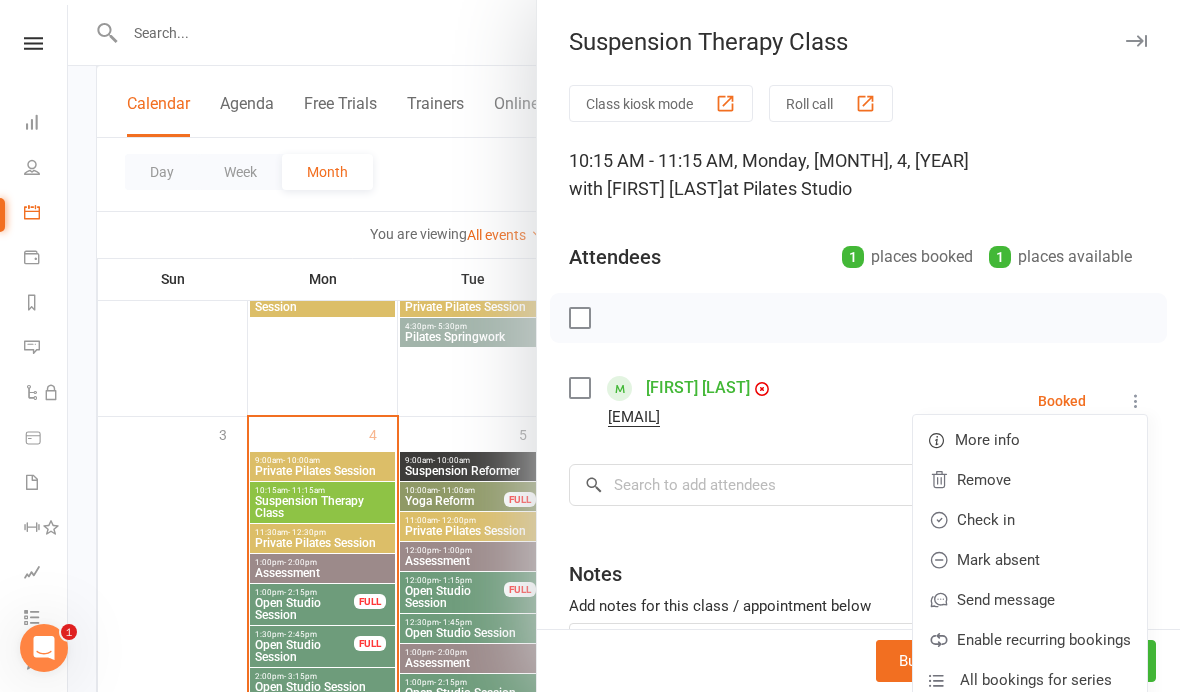 click on "Check in" at bounding box center [1030, 520] 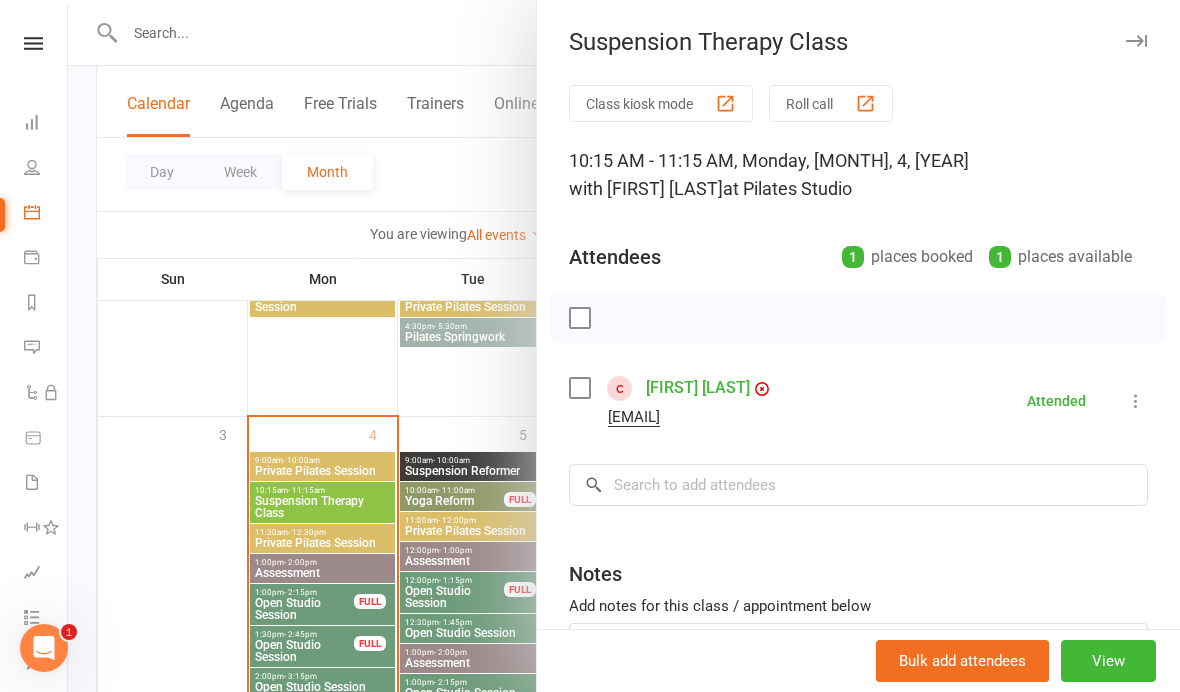click at bounding box center [624, 346] 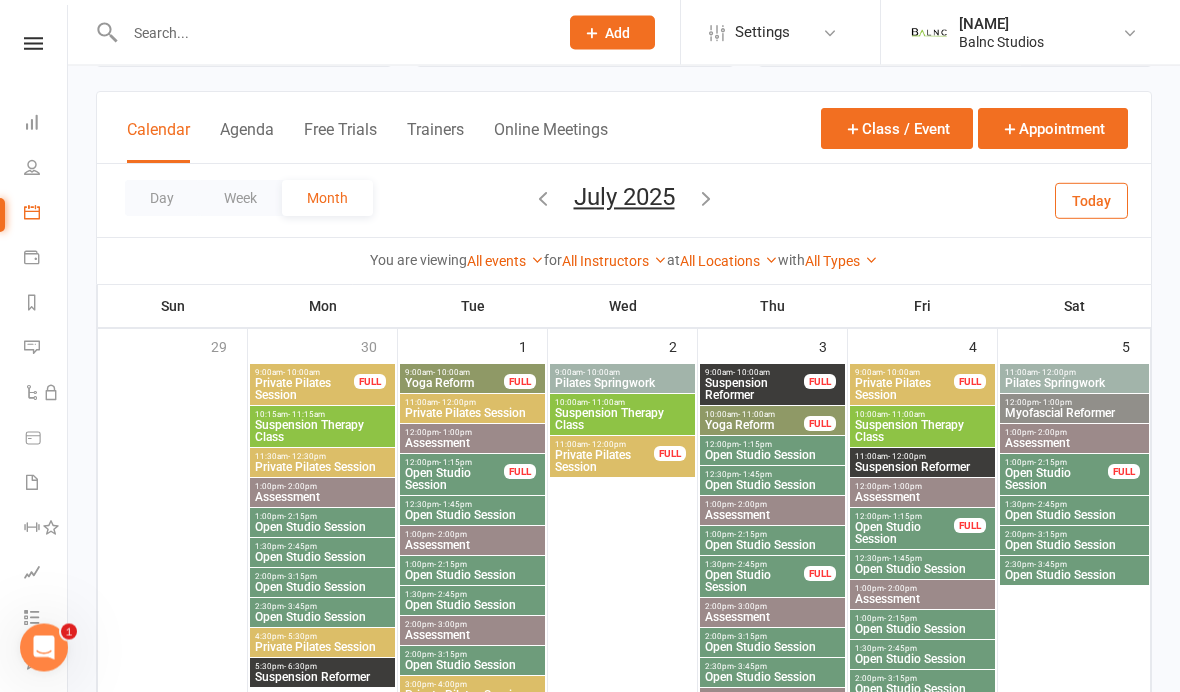 scroll, scrollTop: 96, scrollLeft: 0, axis: vertical 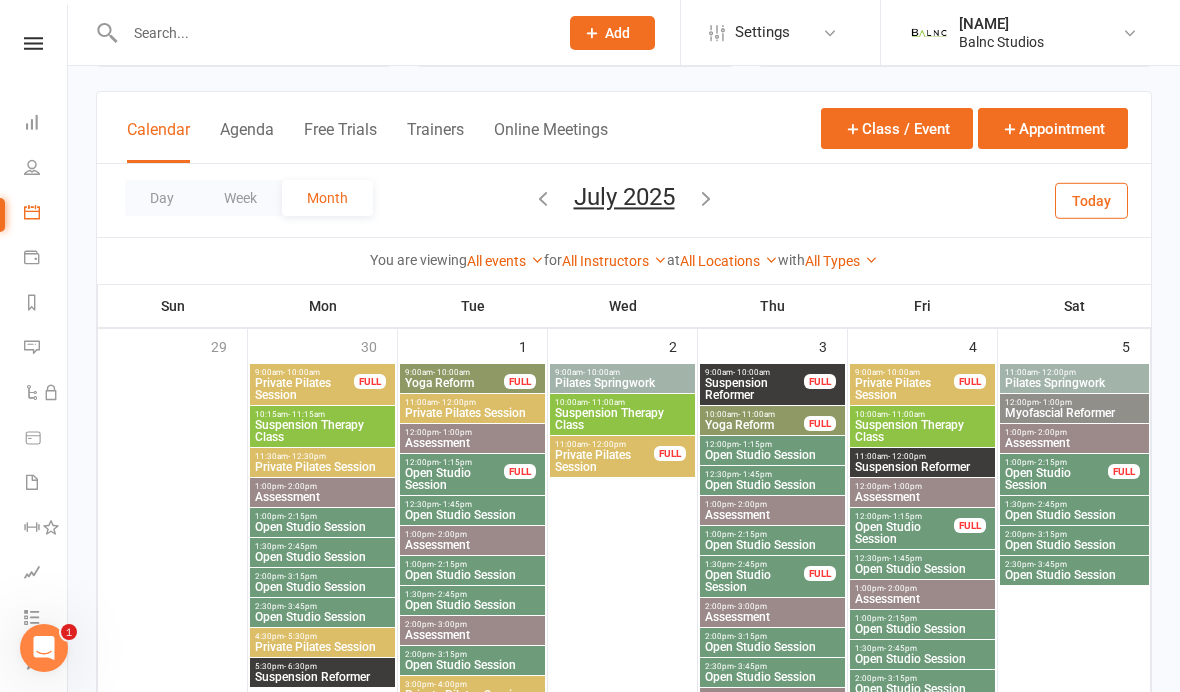 click on "Private Pilates Session" at bounding box center [604, 461] 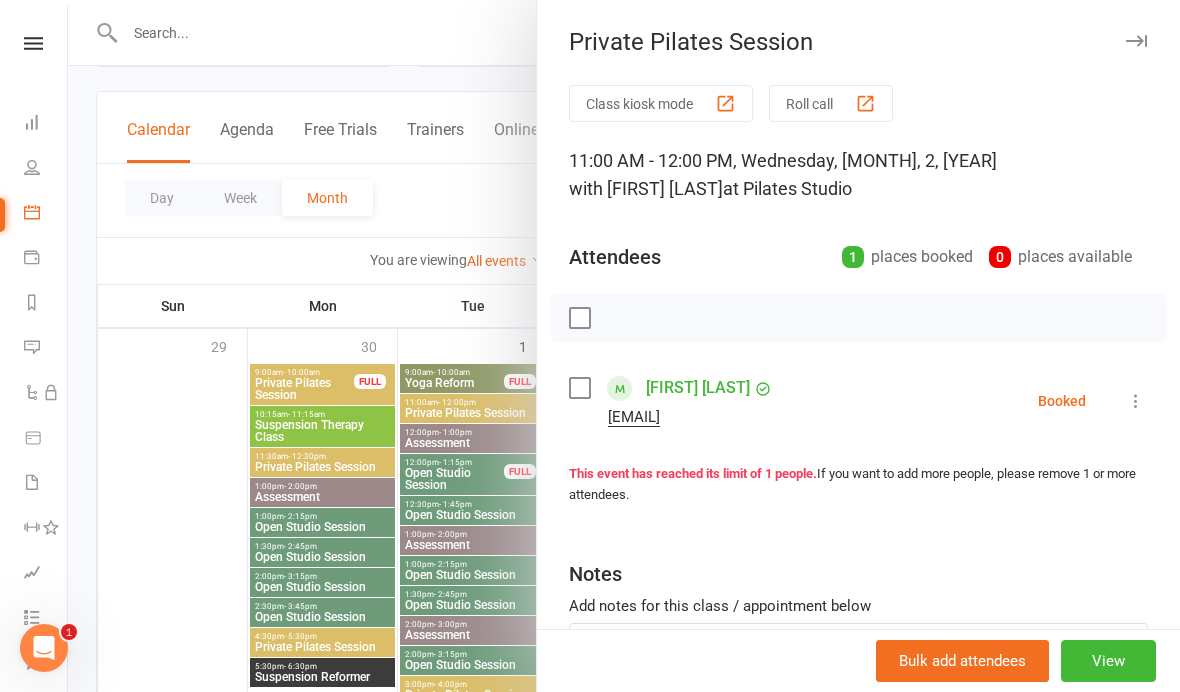 click at bounding box center (1136, 401) 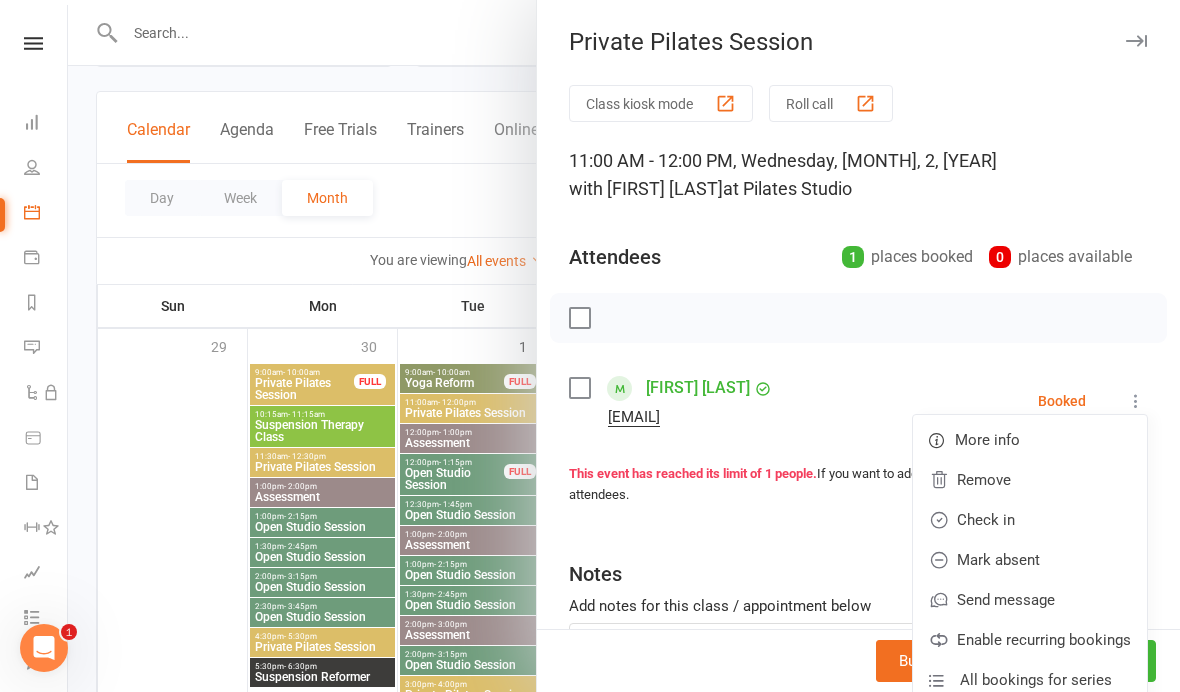 click on "Check in" at bounding box center [1030, 520] 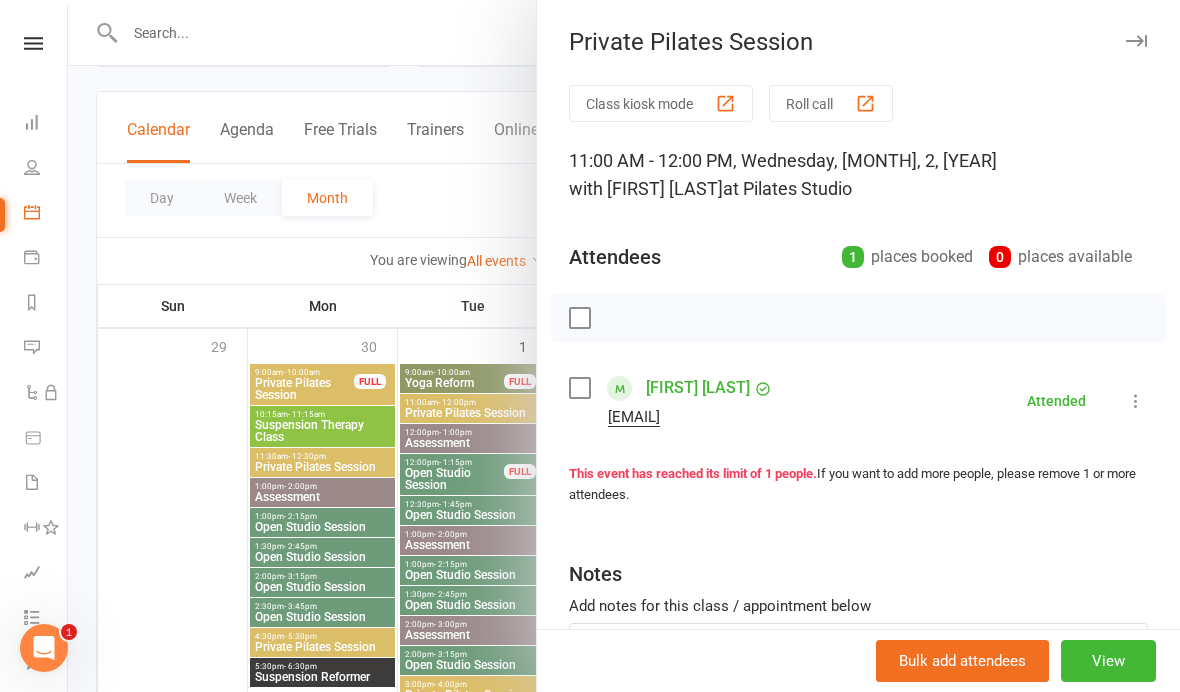 click at bounding box center [624, 346] 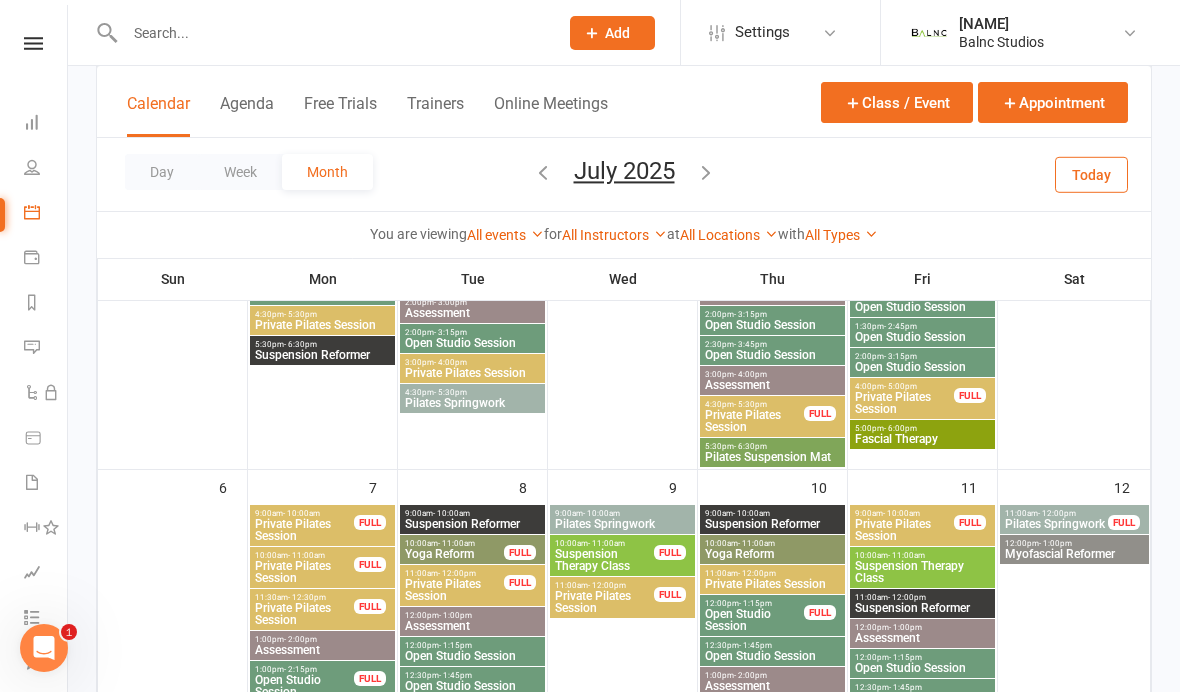 scroll, scrollTop: 421, scrollLeft: 0, axis: vertical 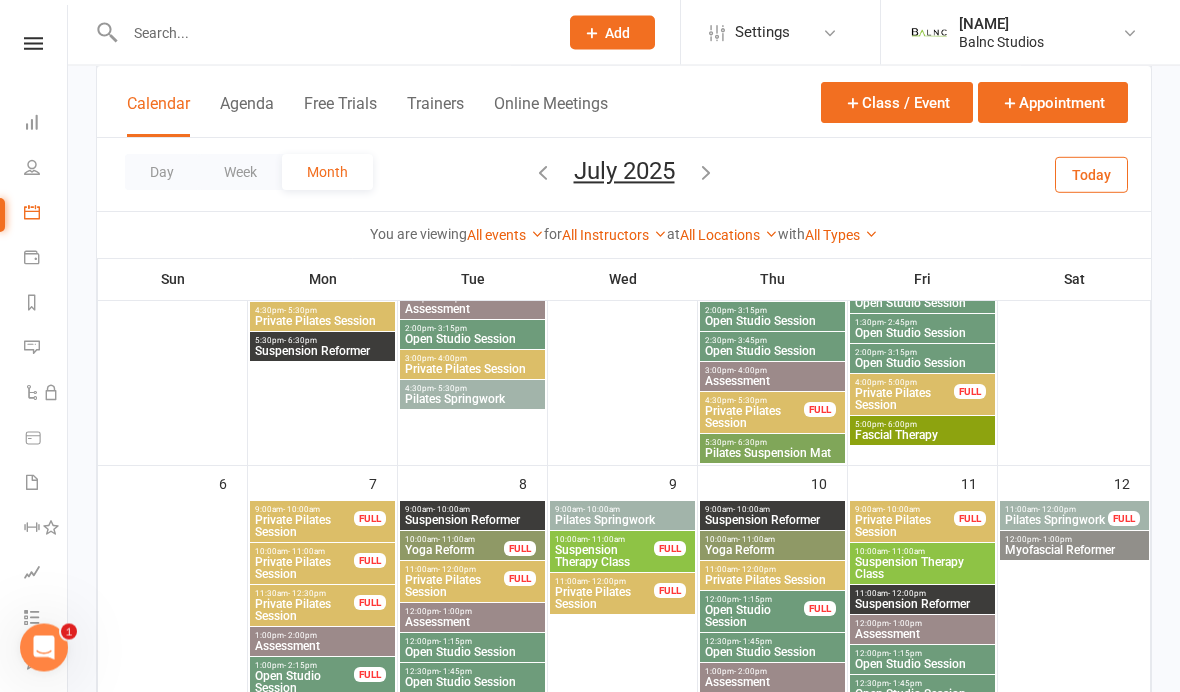 click on "Private Pilates Session" at bounding box center (604, 599) 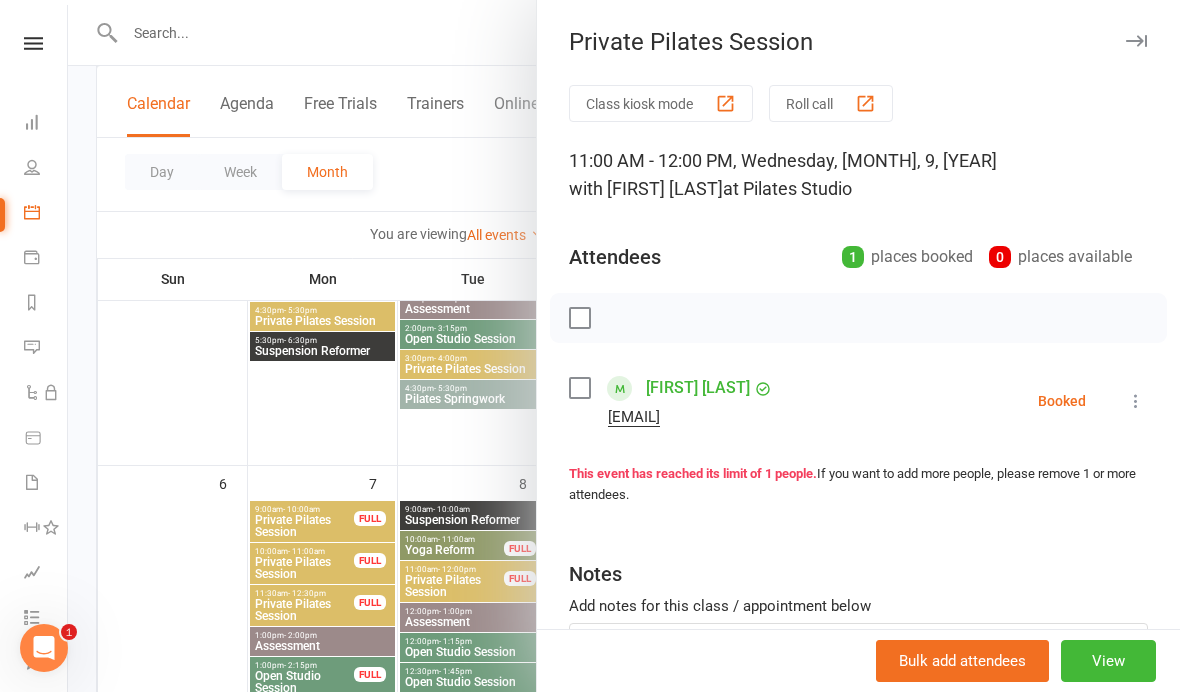 click at bounding box center [1136, 401] 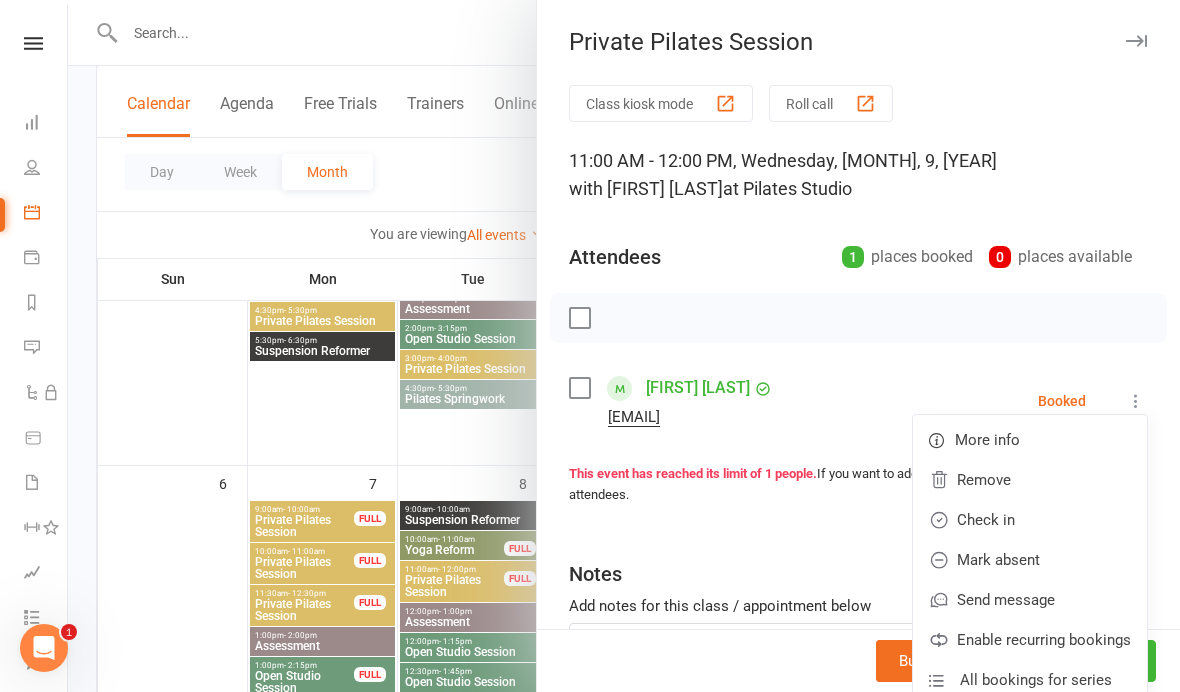 click on "Check in" at bounding box center (1030, 520) 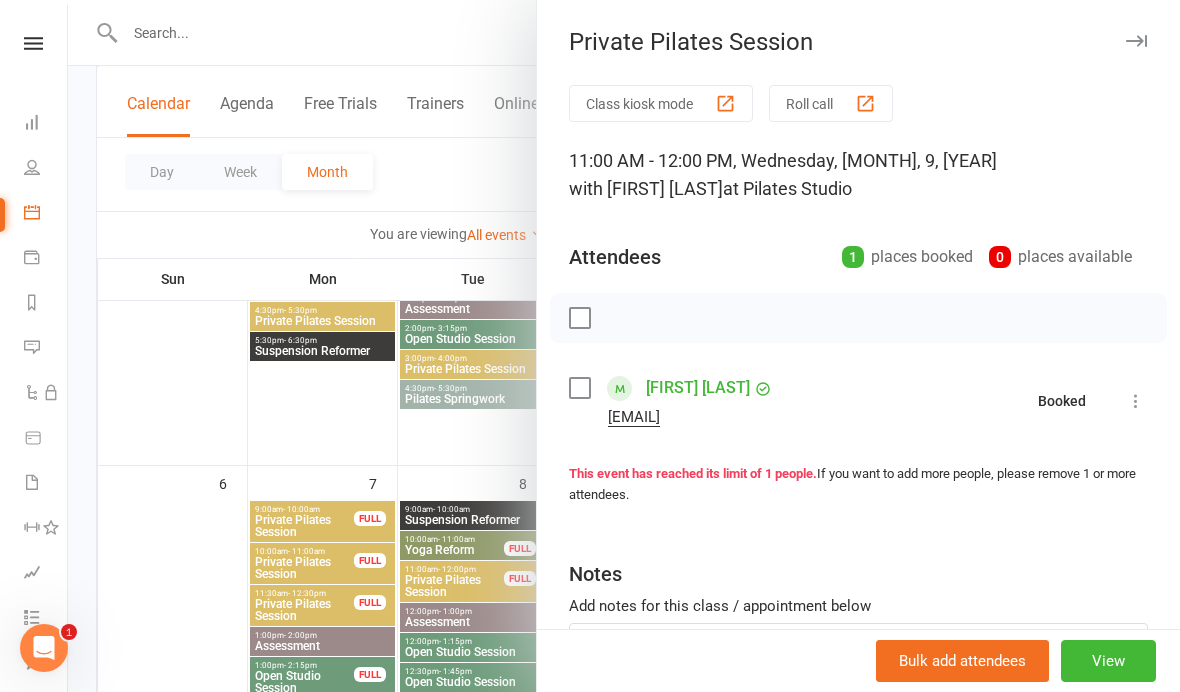 click at bounding box center (624, 346) 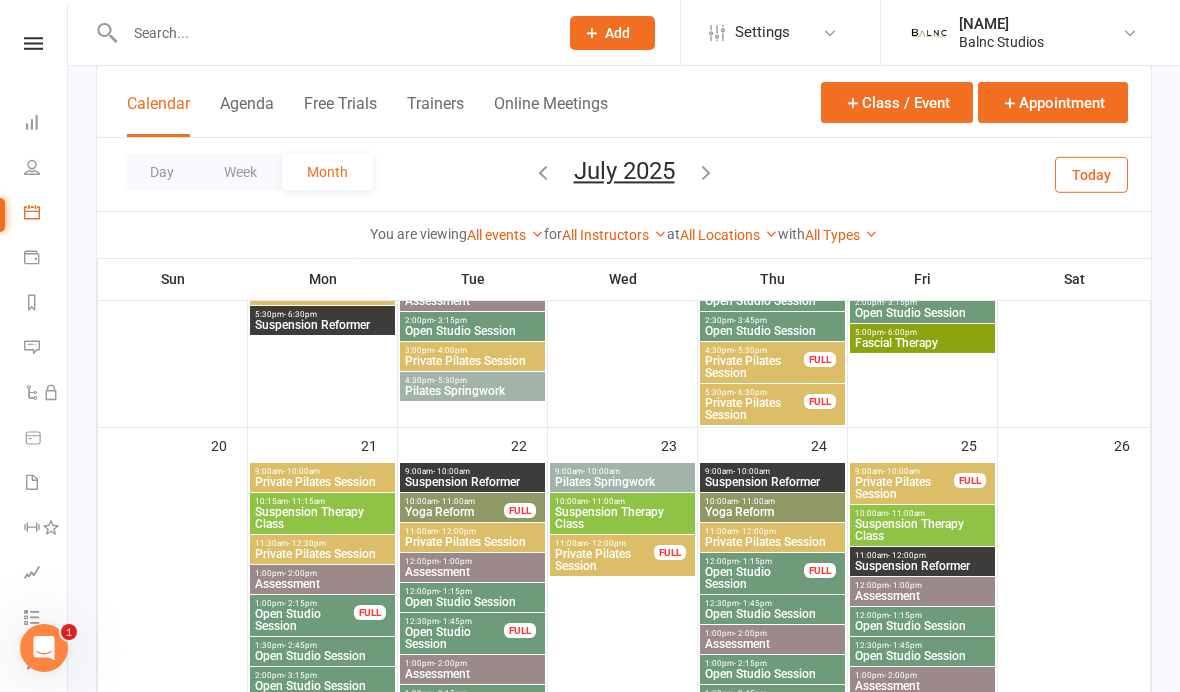 scroll, scrollTop: 1390, scrollLeft: 0, axis: vertical 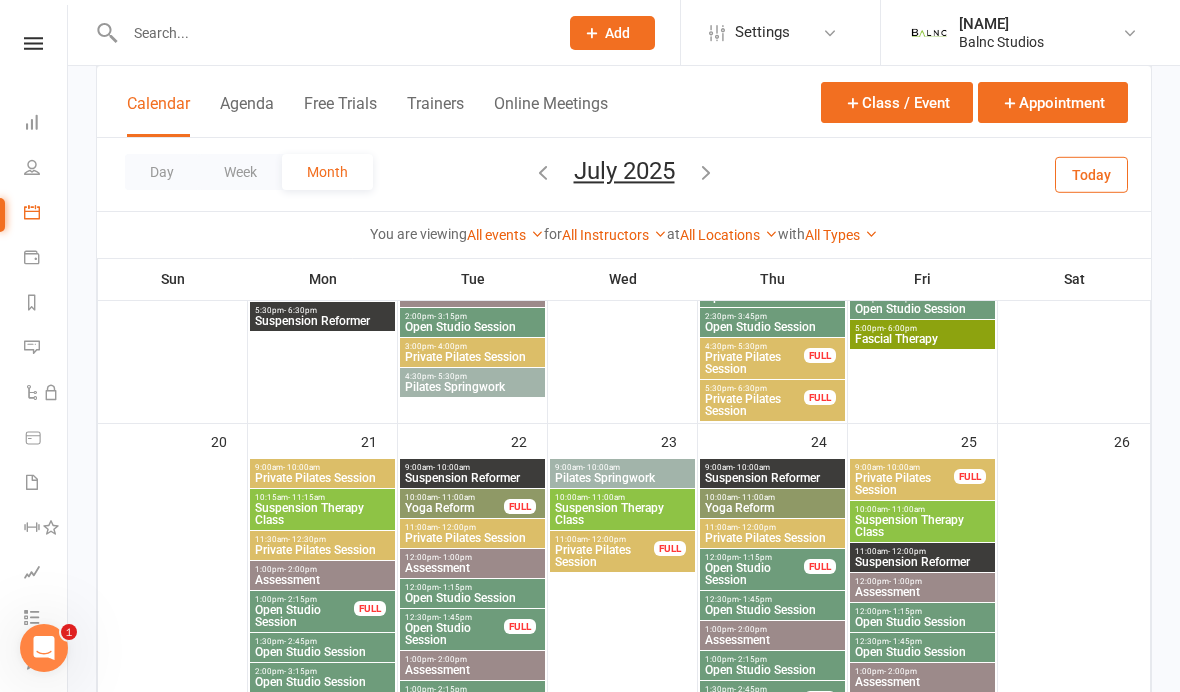 click on "Private Pilates Session" at bounding box center (604, 556) 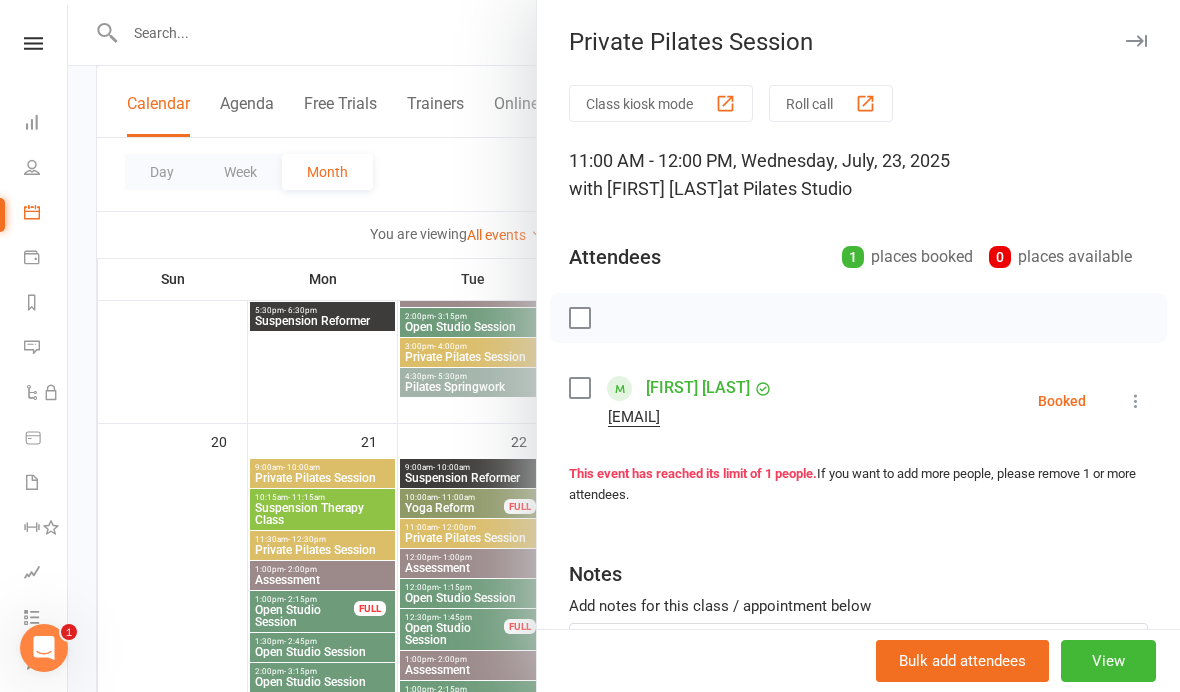 click at bounding box center (1136, 401) 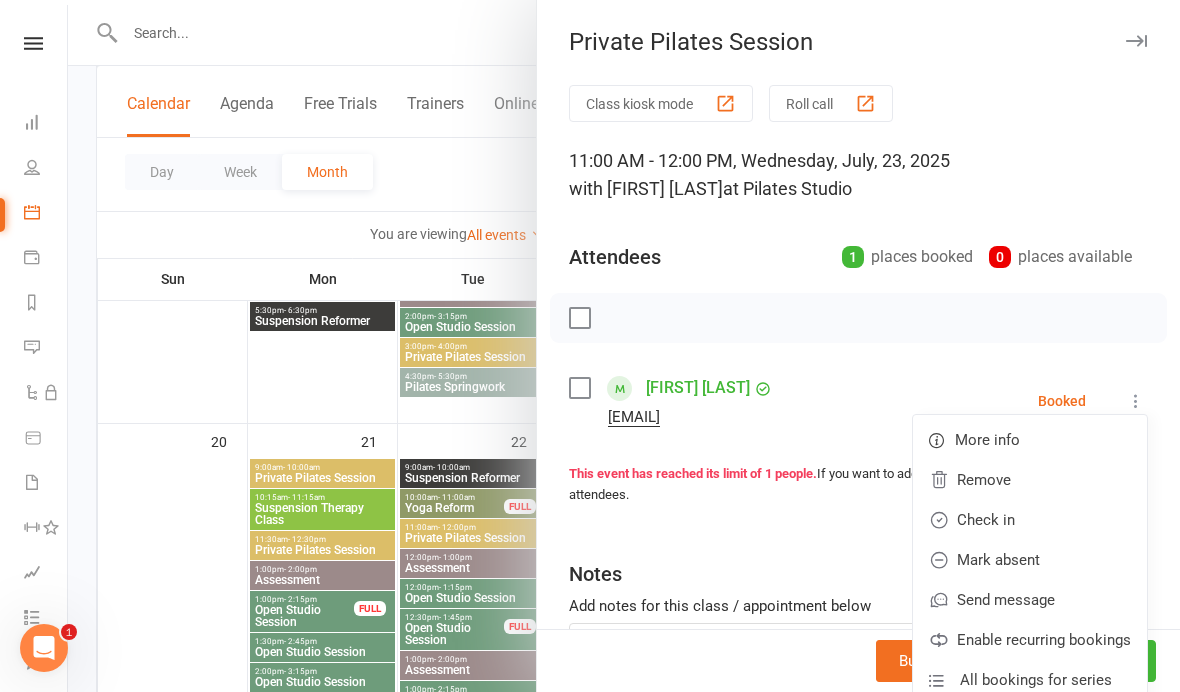 click on "Check in" at bounding box center (1030, 520) 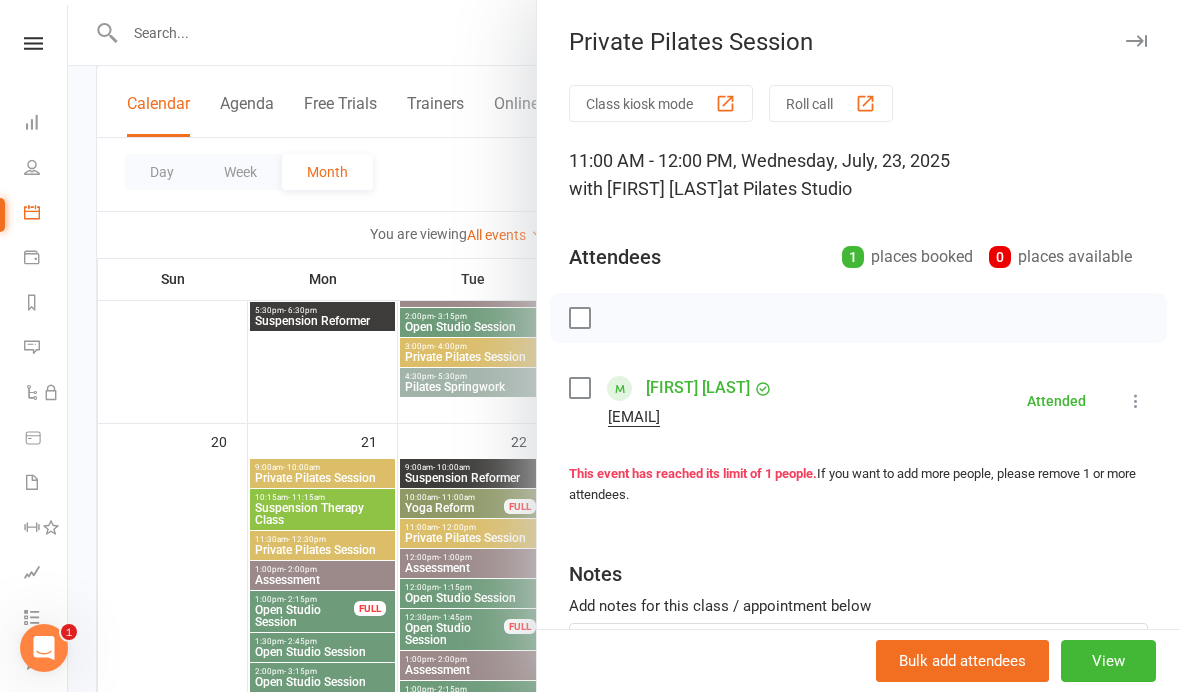 click at bounding box center (624, 346) 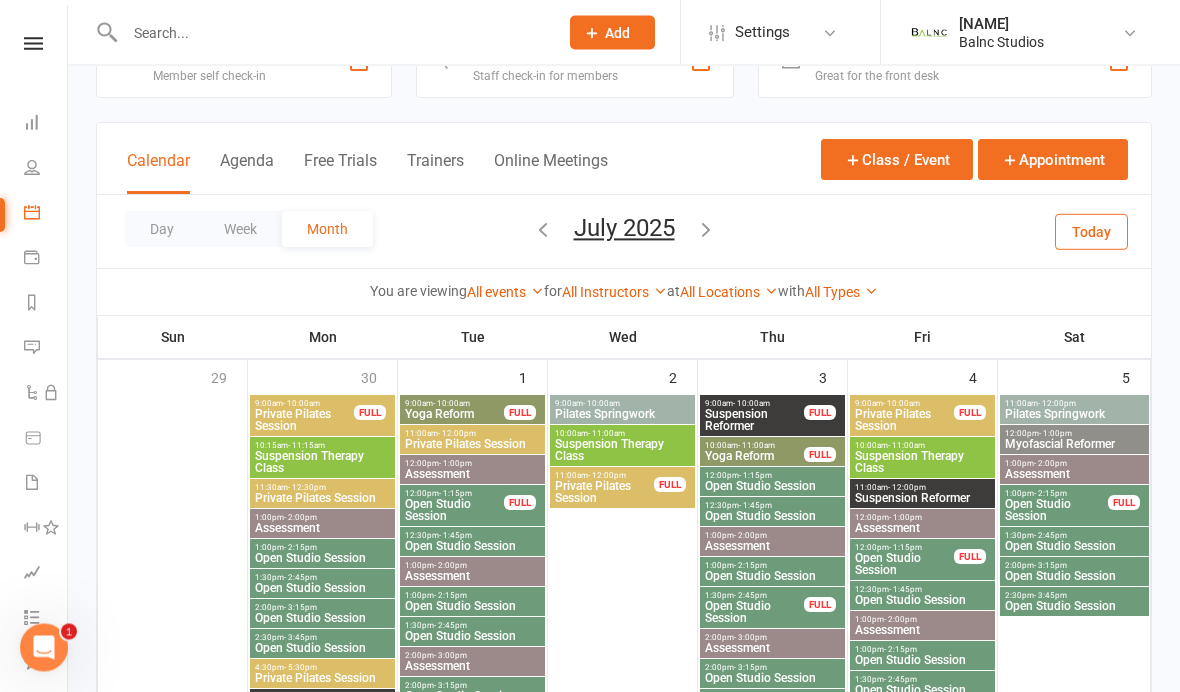 scroll, scrollTop: 65, scrollLeft: 0, axis: vertical 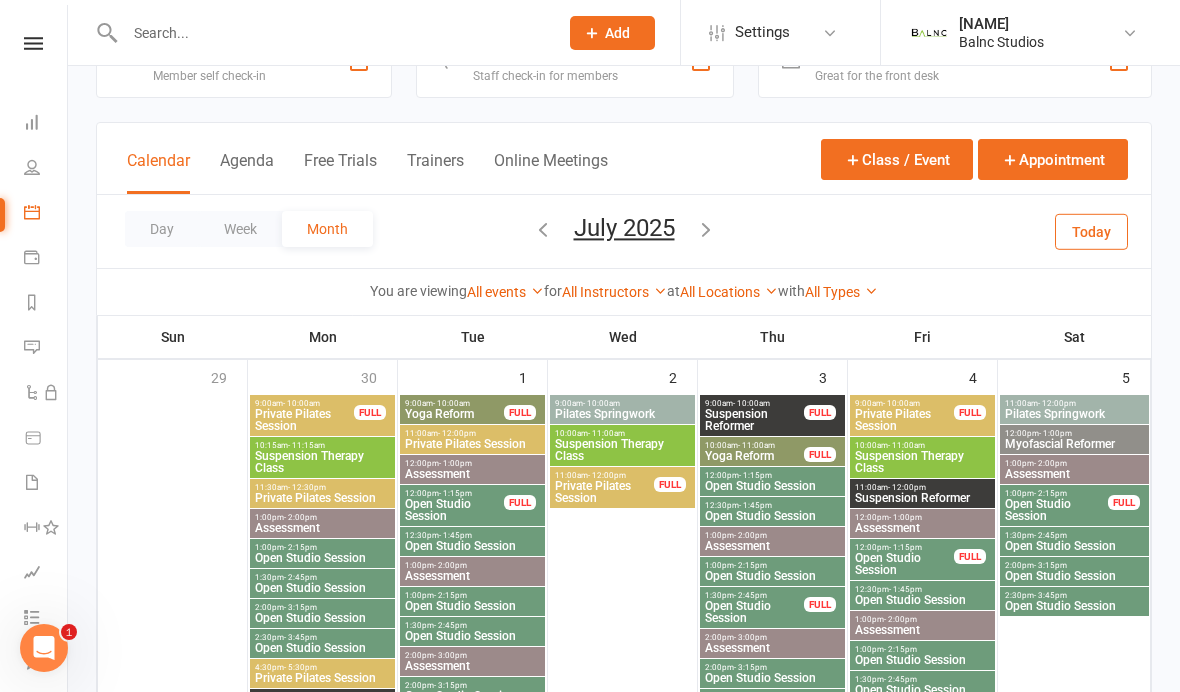click on "Open Studio Session" at bounding box center (454, 510) 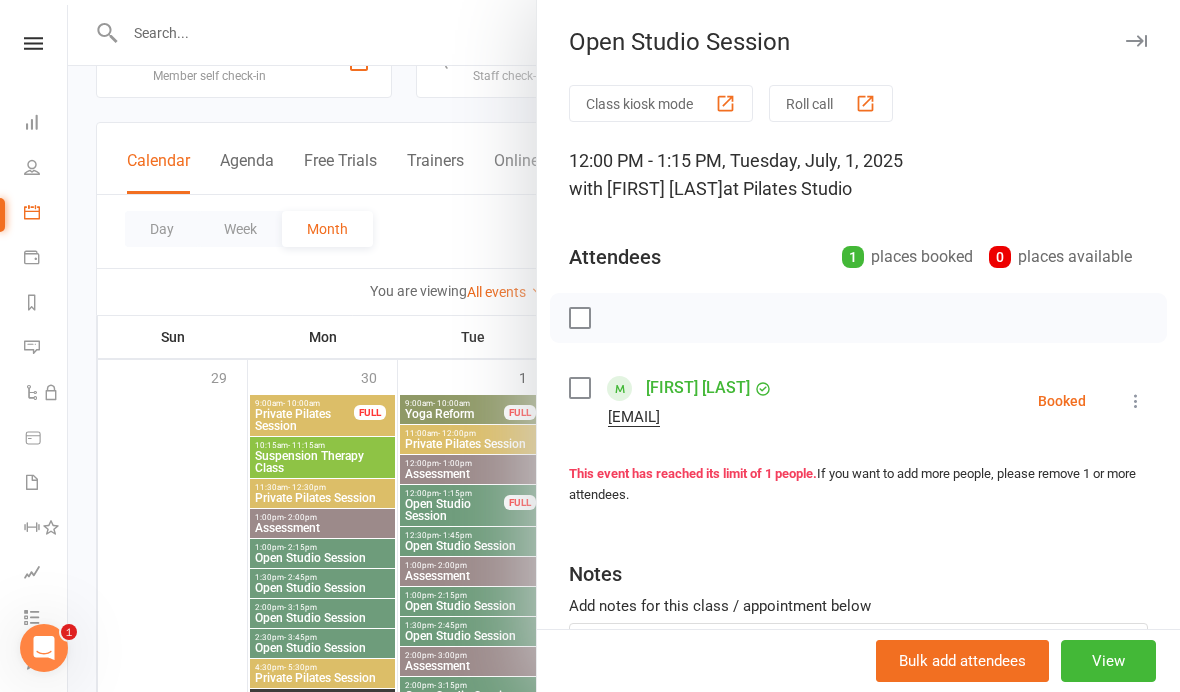click at bounding box center [1136, 401] 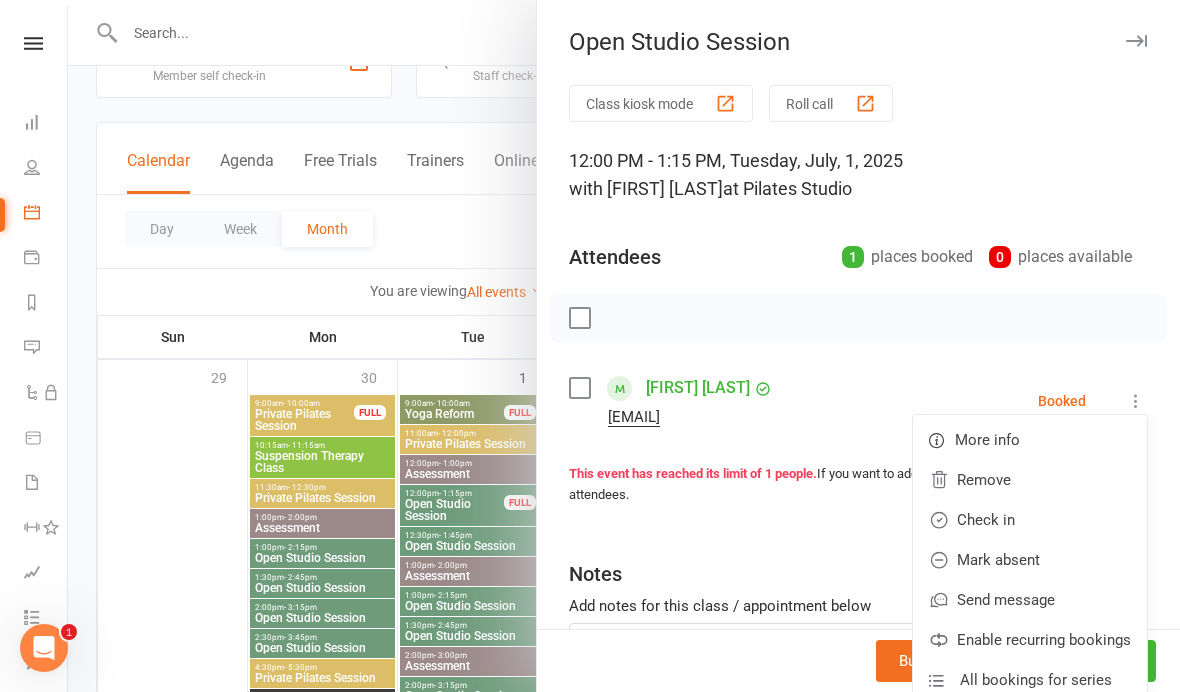 click on "Check in" at bounding box center (1030, 520) 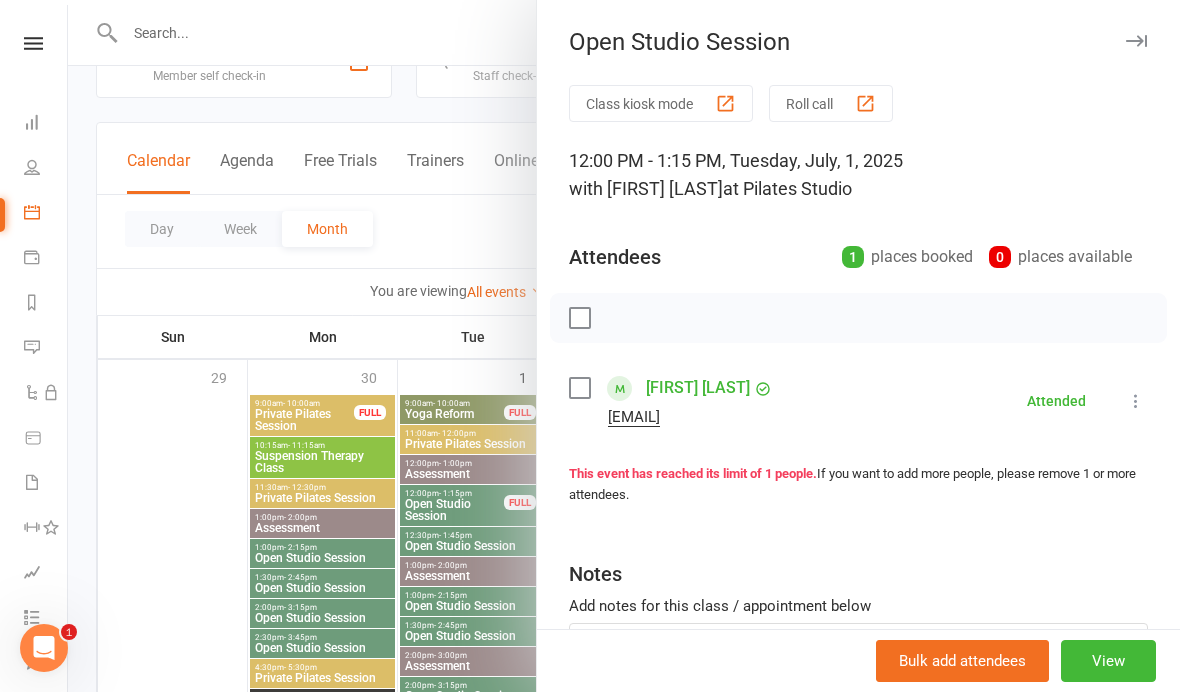 click at bounding box center [624, 346] 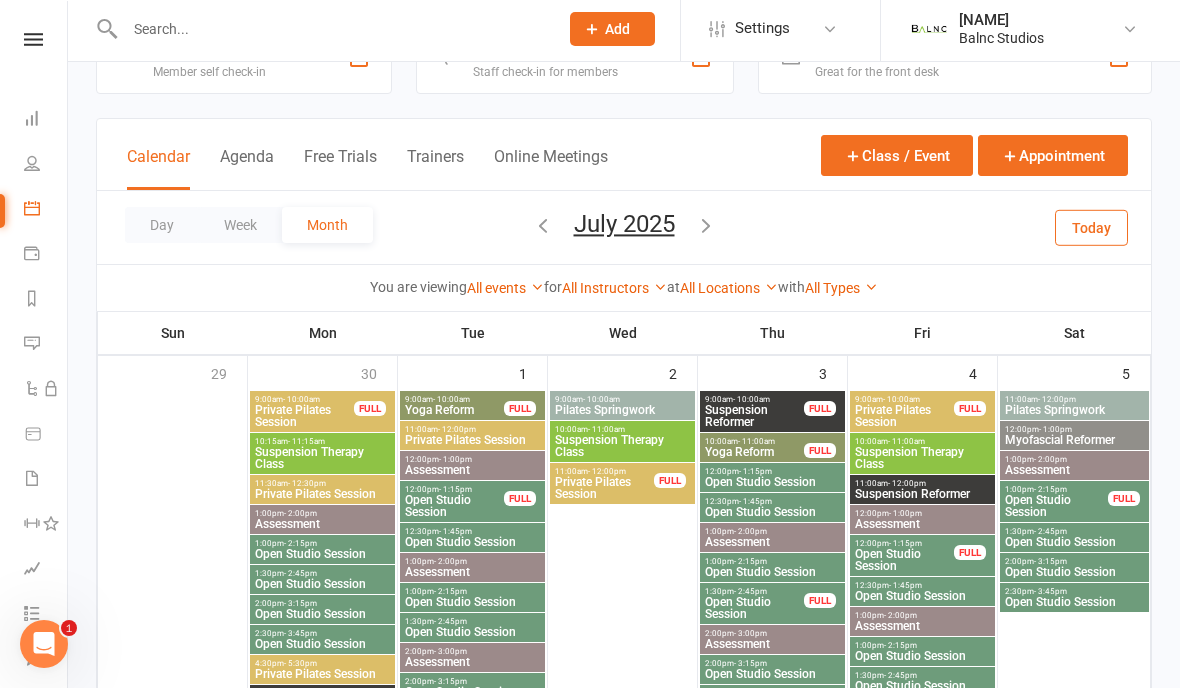 scroll, scrollTop: 69, scrollLeft: 0, axis: vertical 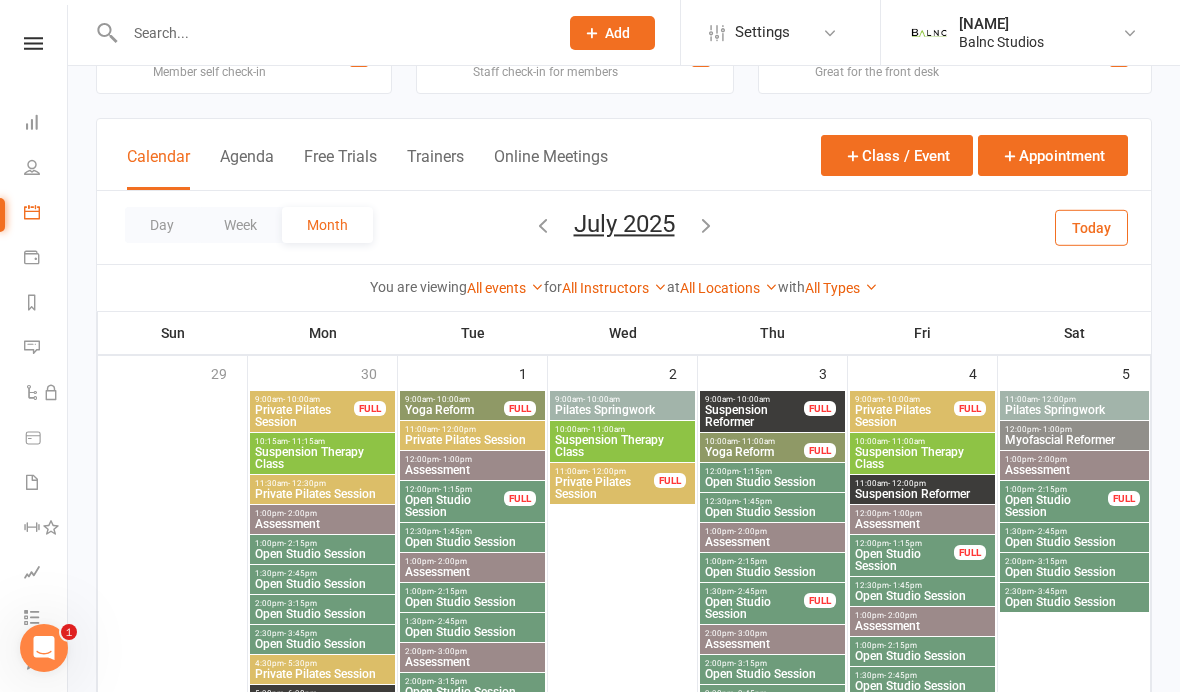 click on "Open Studio Session" at bounding box center [772, 482] 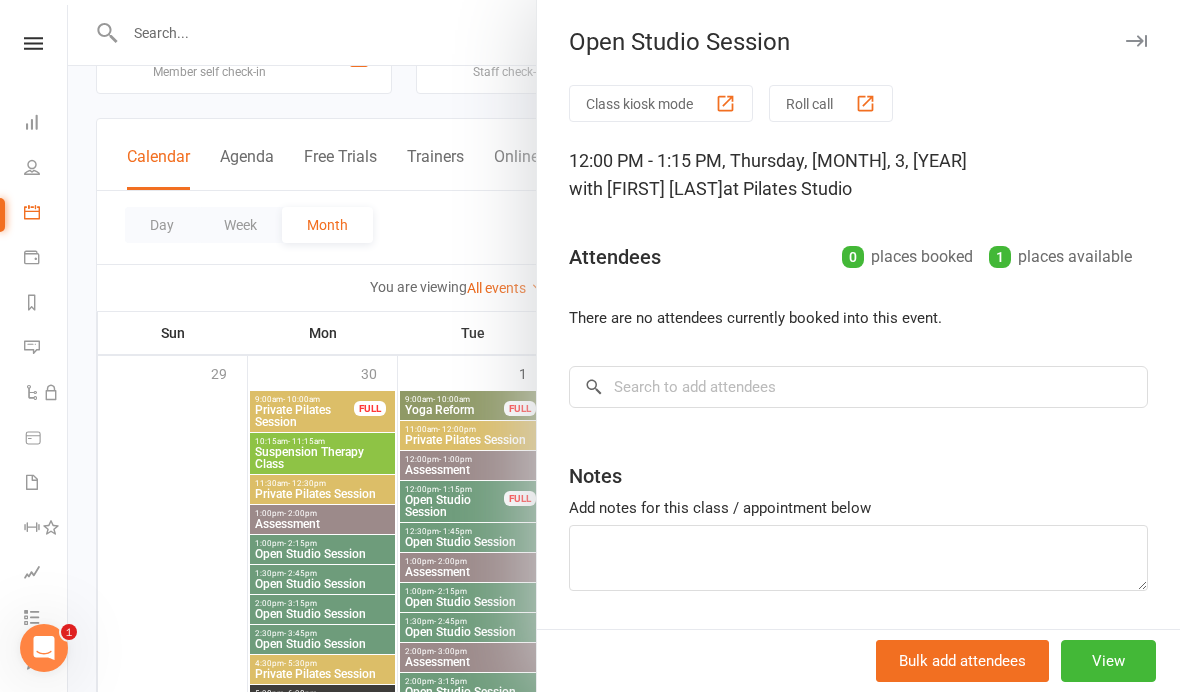click at bounding box center [624, 346] 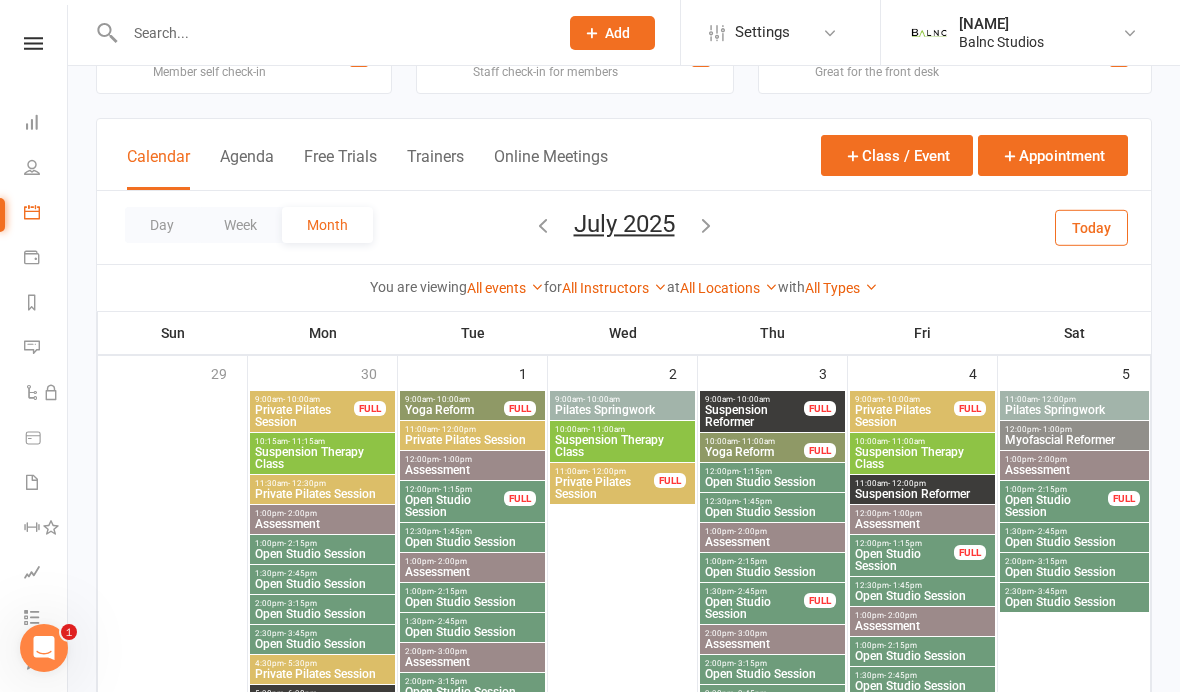 click on "Yoga Reform" at bounding box center [754, 452] 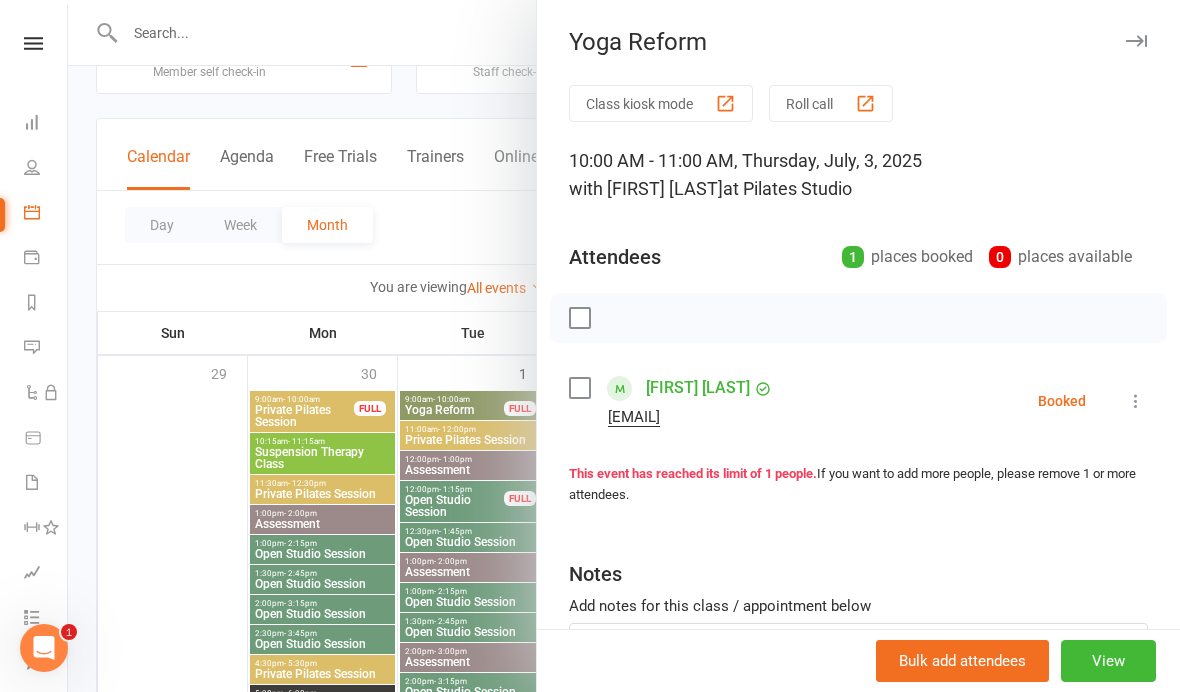 click at bounding box center [624, 346] 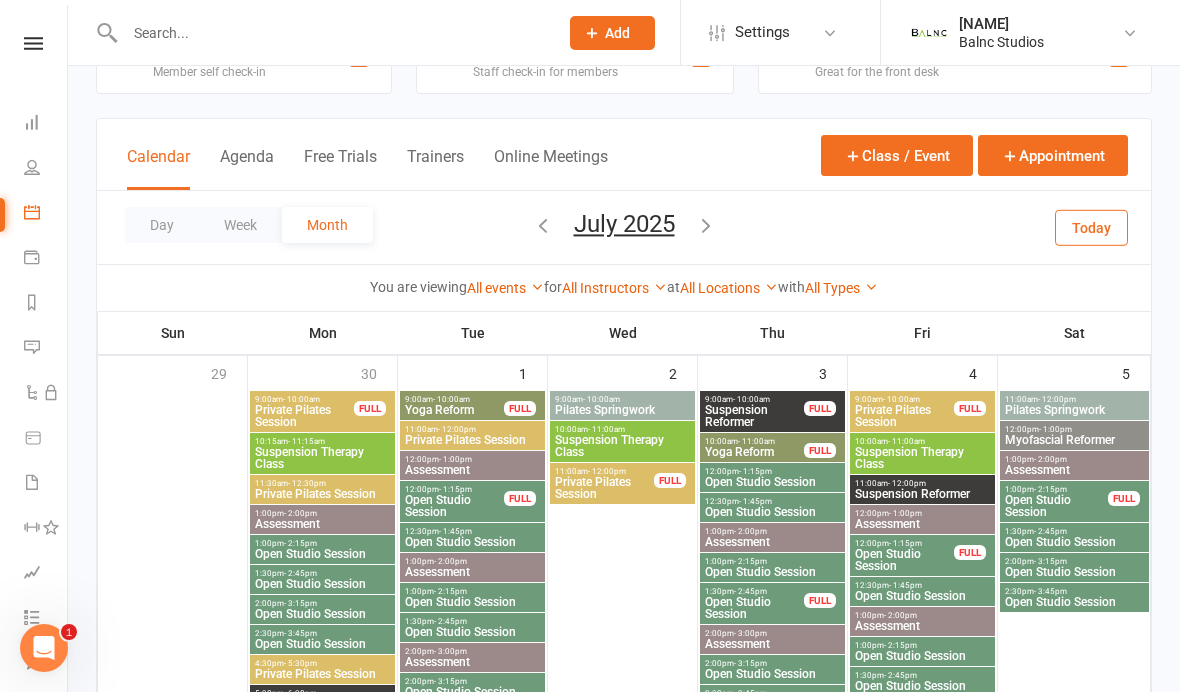 click on "Suspension Reformer" at bounding box center (754, 416) 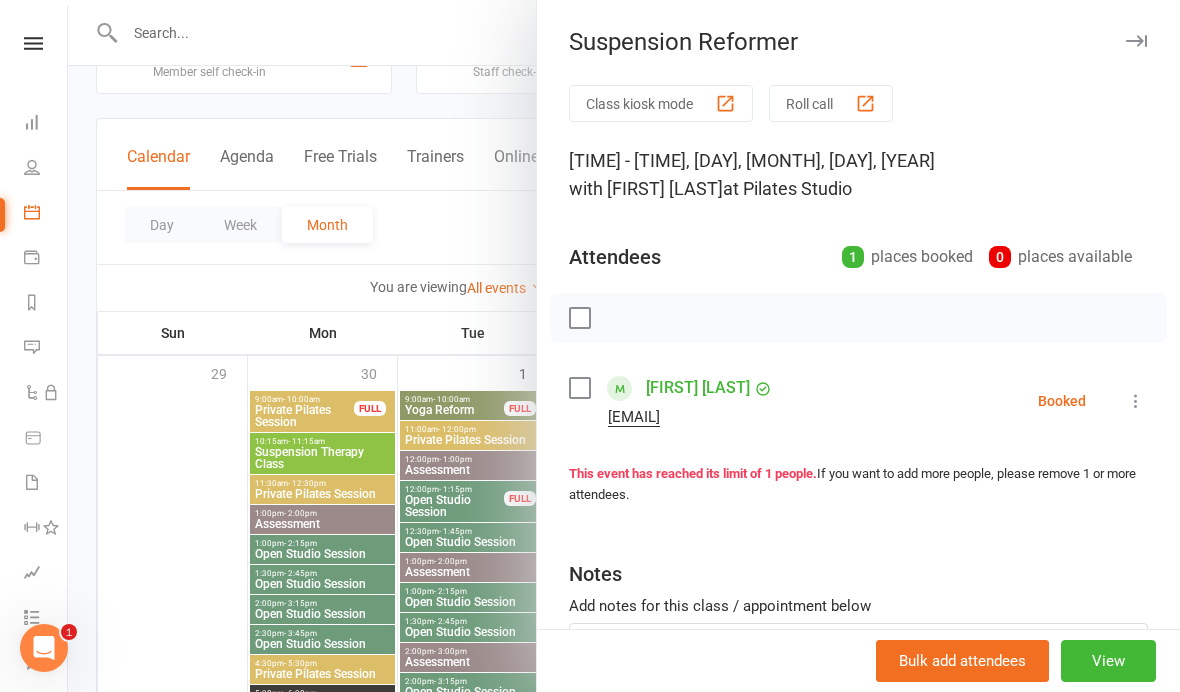 click at bounding box center [624, 346] 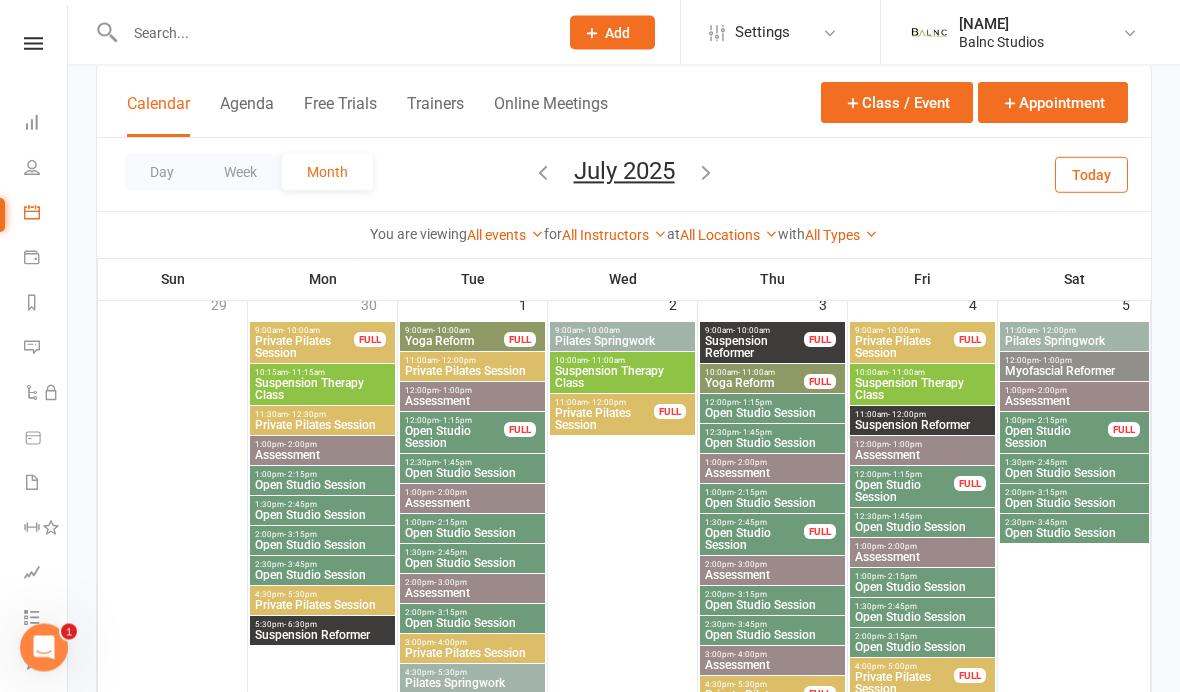 scroll, scrollTop: 139, scrollLeft: 0, axis: vertical 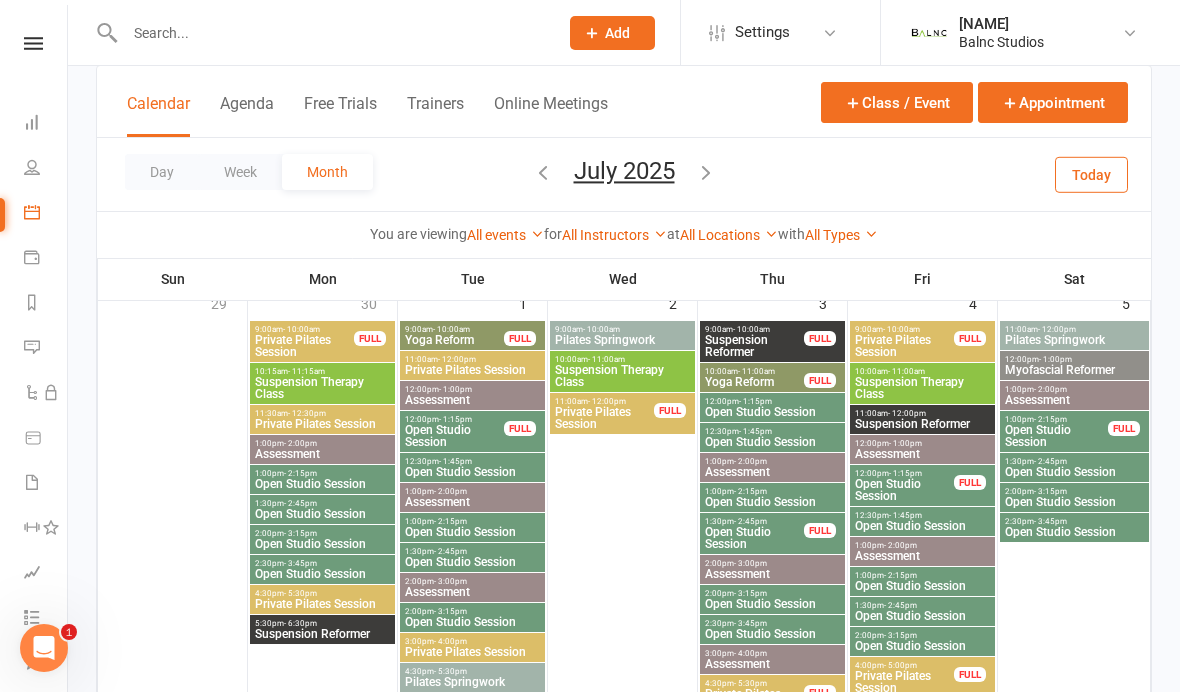 click on "Open Studio Session" at bounding box center [754, 538] 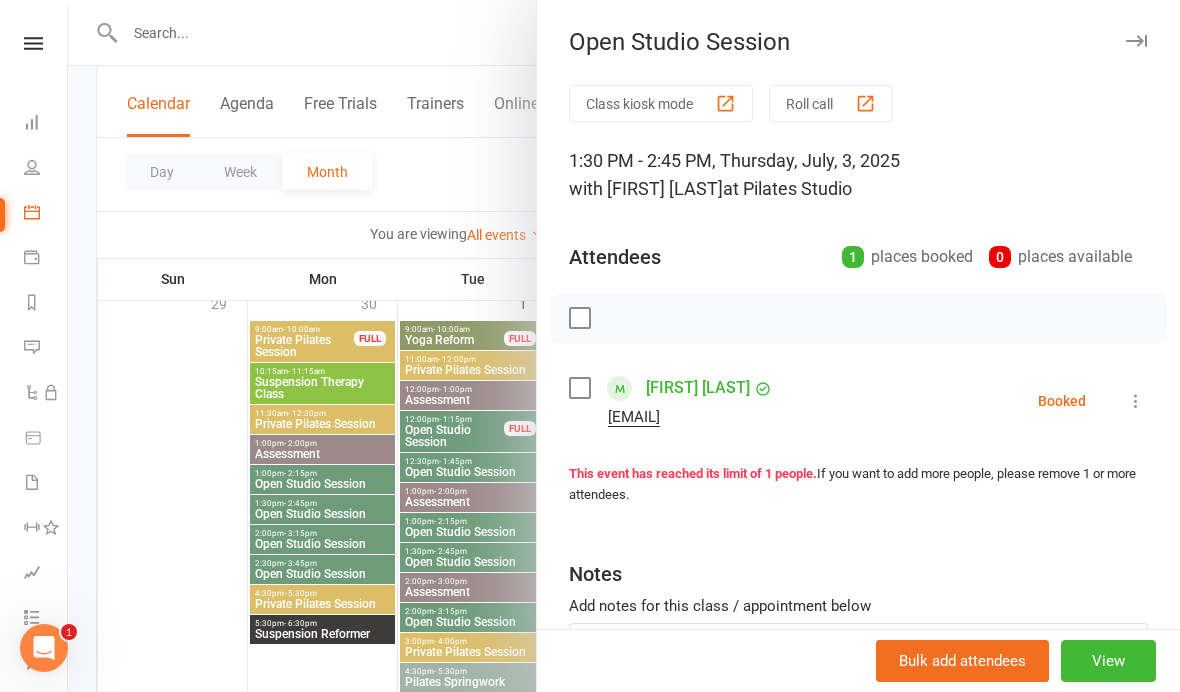 click at bounding box center (1136, 401) 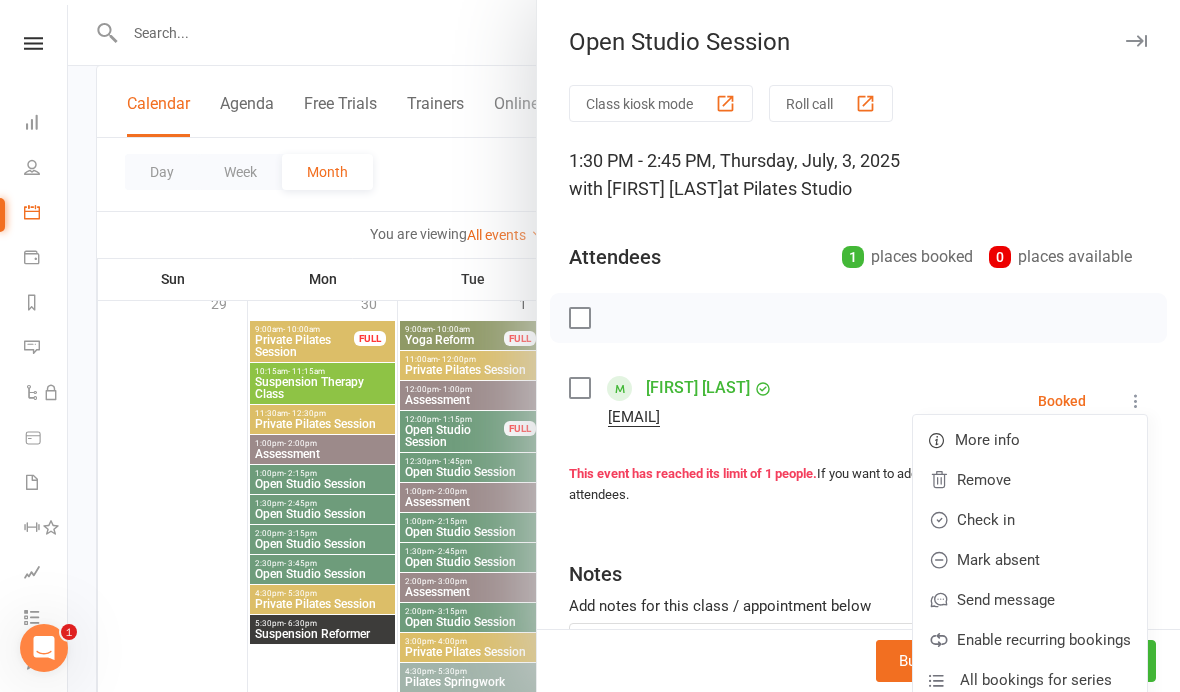 click on "Check in" at bounding box center [1030, 520] 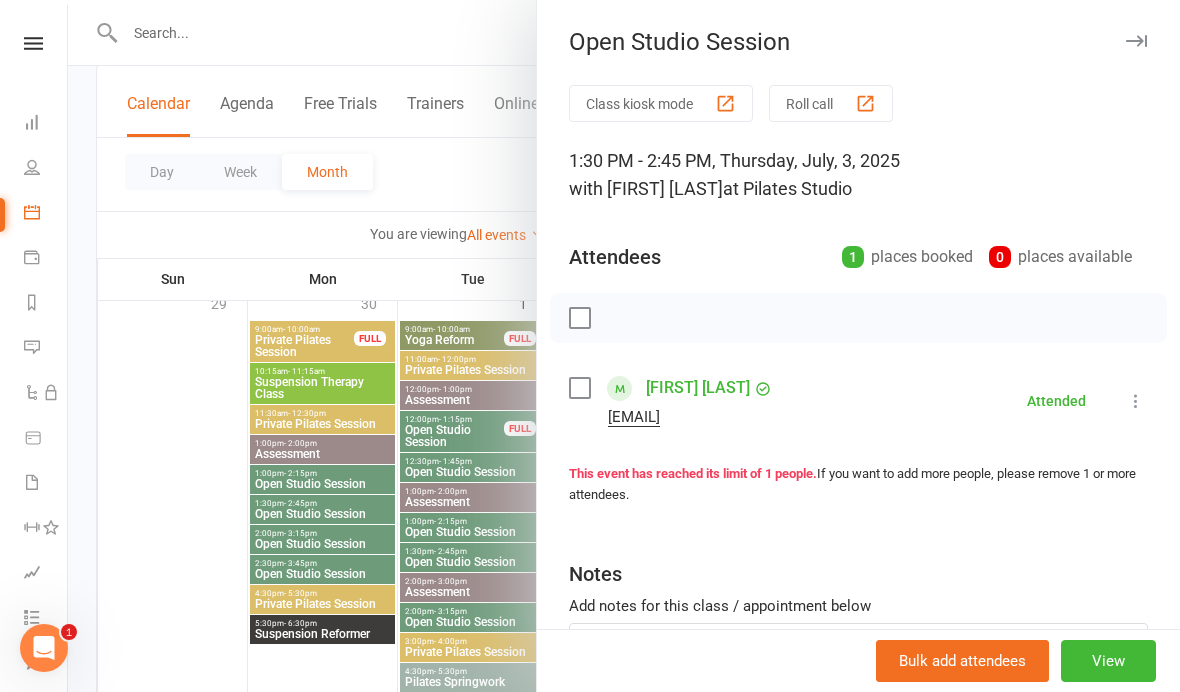 click at bounding box center (624, 346) 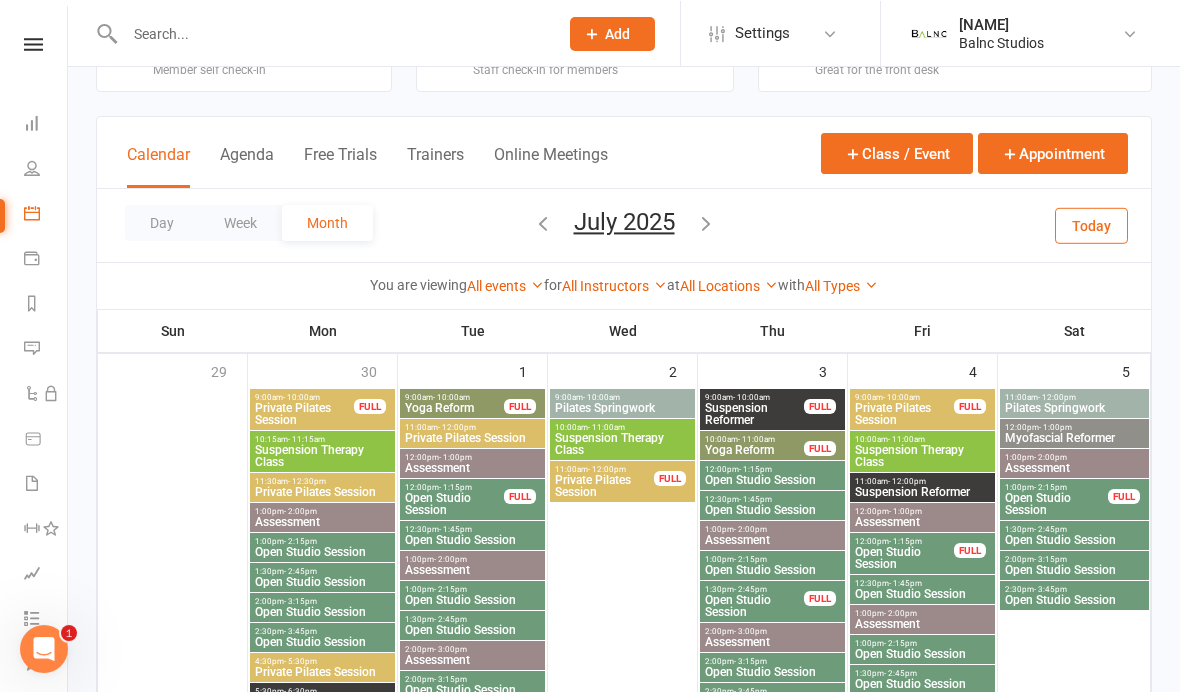 scroll, scrollTop: 50, scrollLeft: 0, axis: vertical 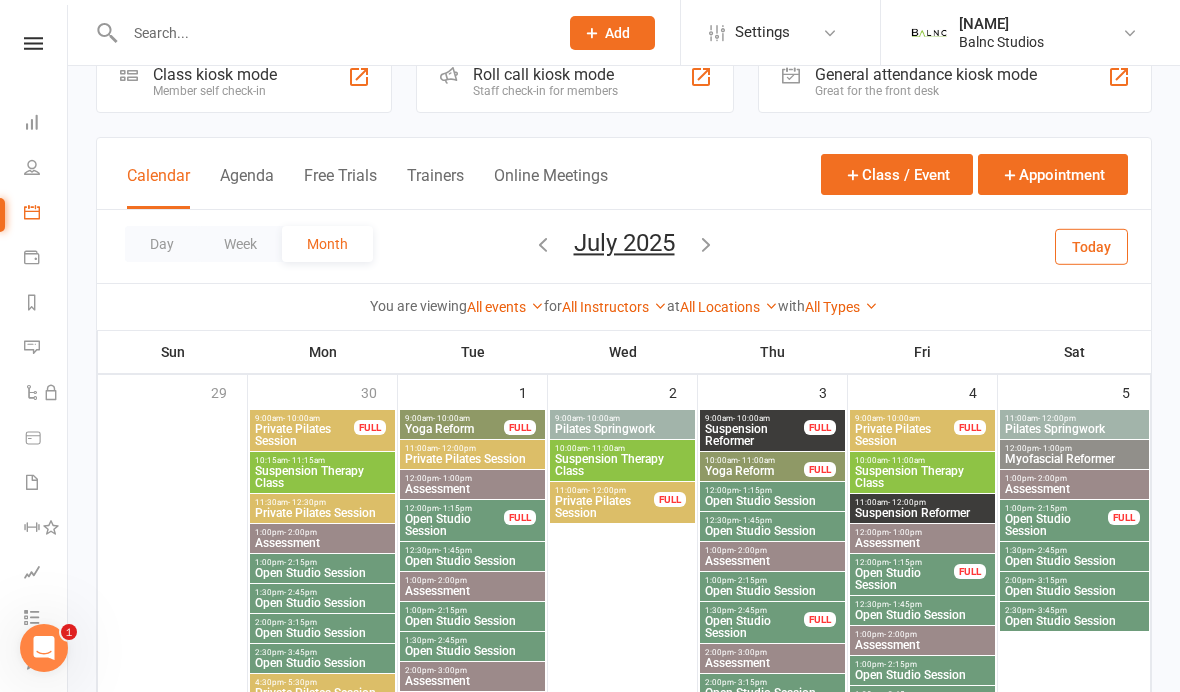 click on "Open Studio Session" at bounding box center [454, 525] 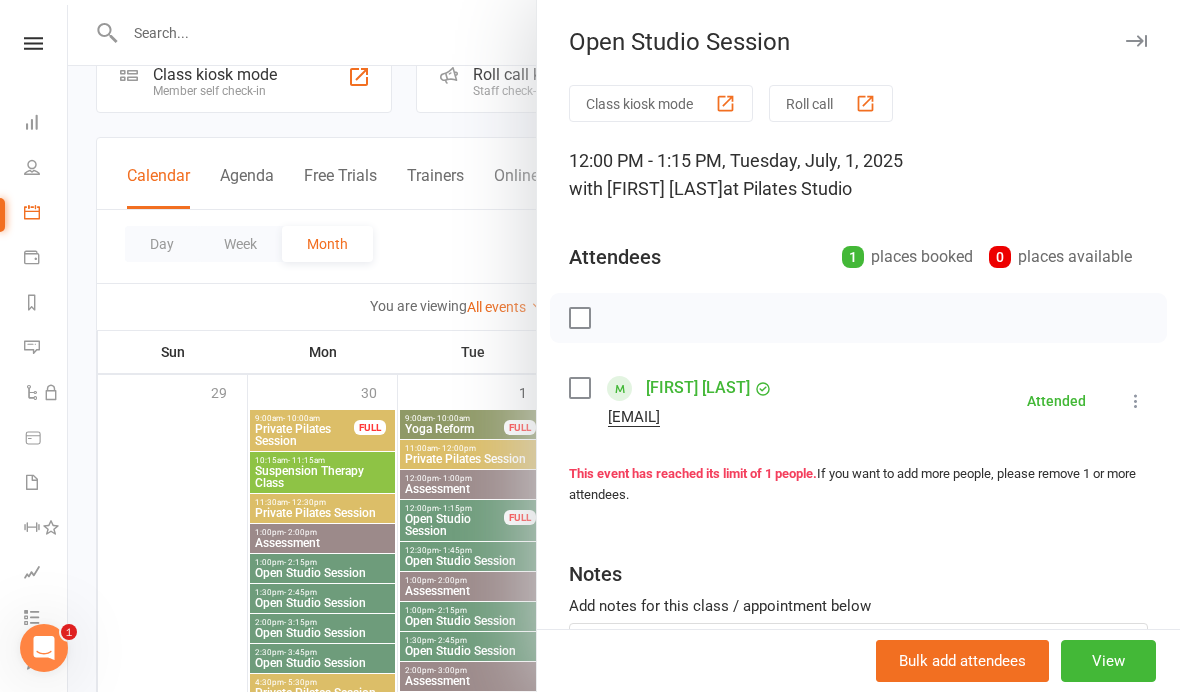 click at bounding box center [624, 346] 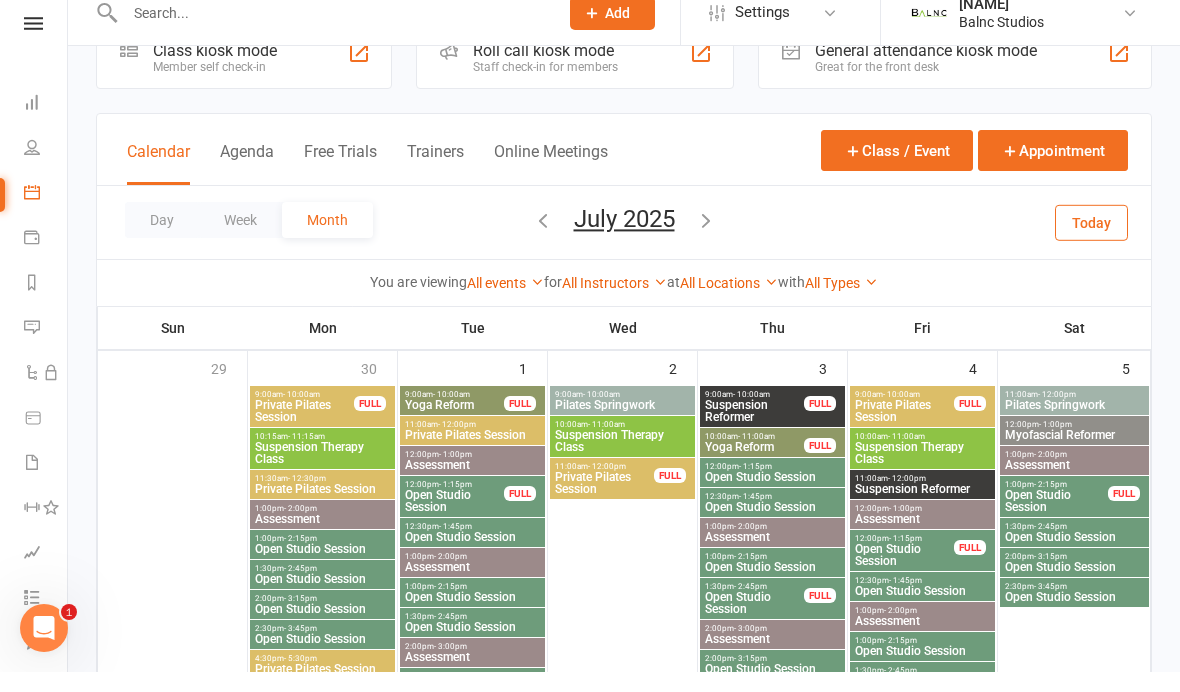 scroll, scrollTop: 74, scrollLeft: 0, axis: vertical 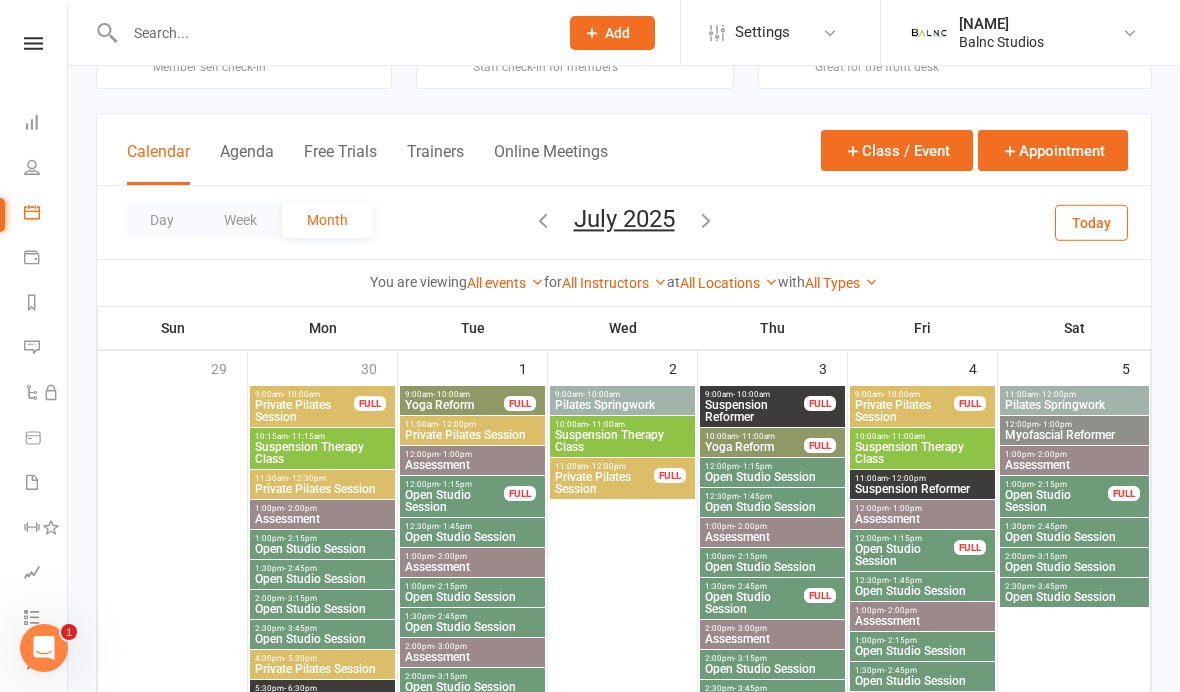 click on "Assessment" at bounding box center (1074, 465) 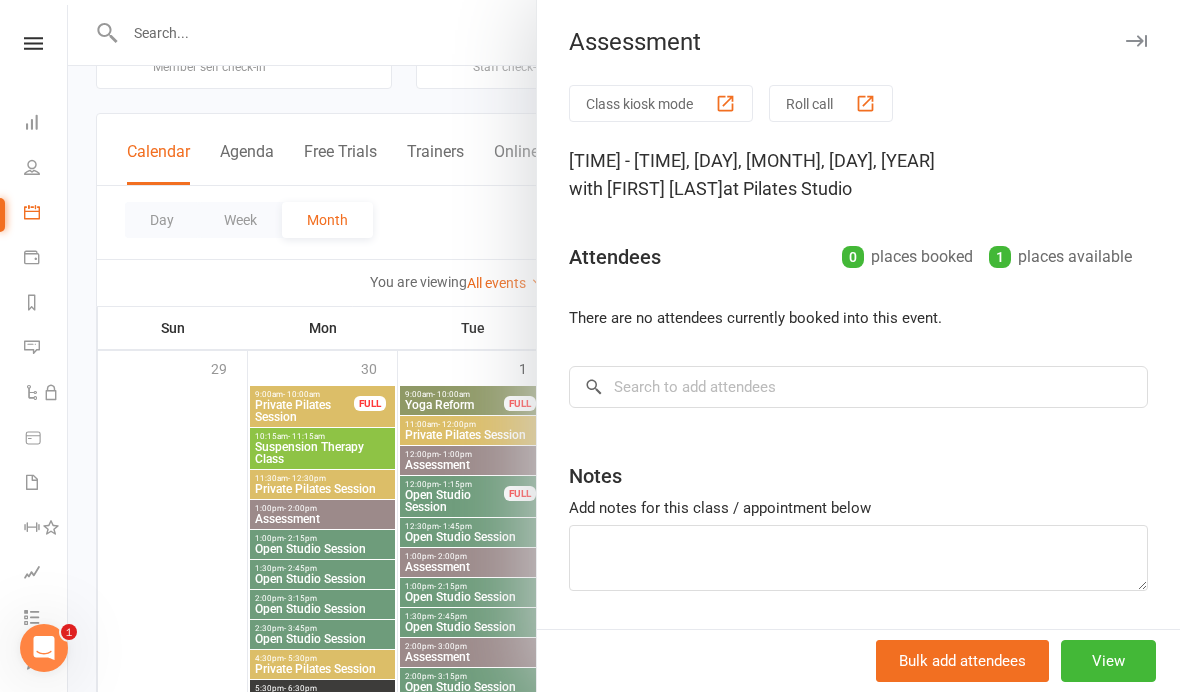 click at bounding box center (624, 346) 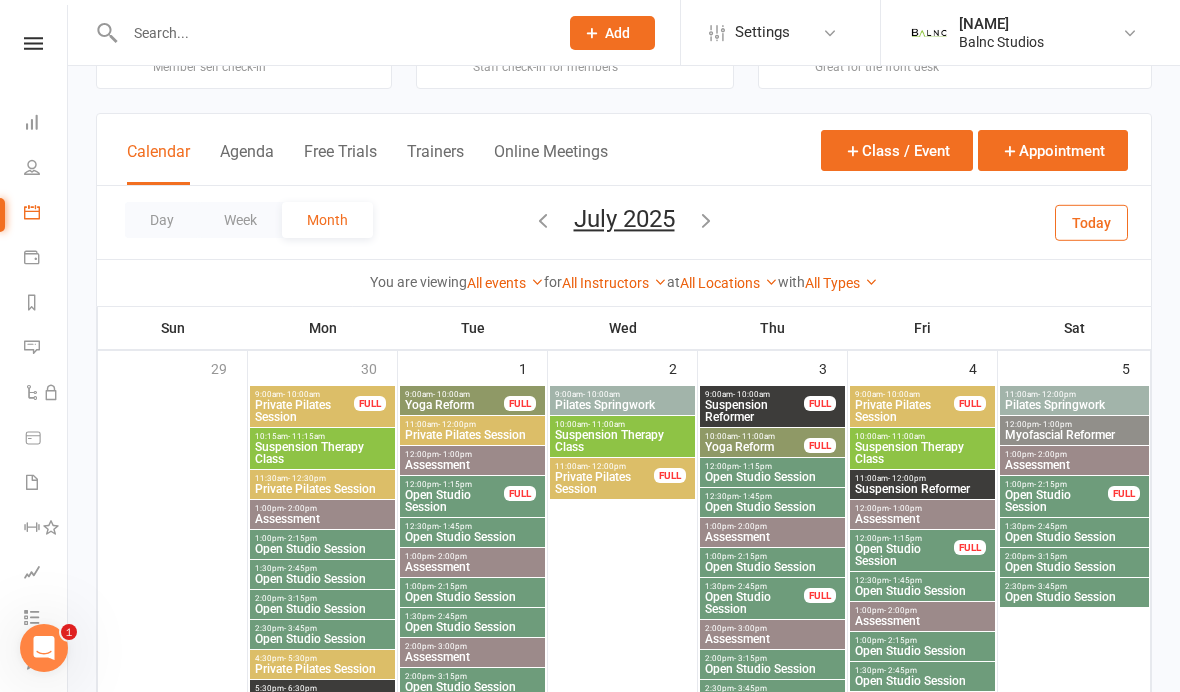 scroll, scrollTop: 33, scrollLeft: 0, axis: vertical 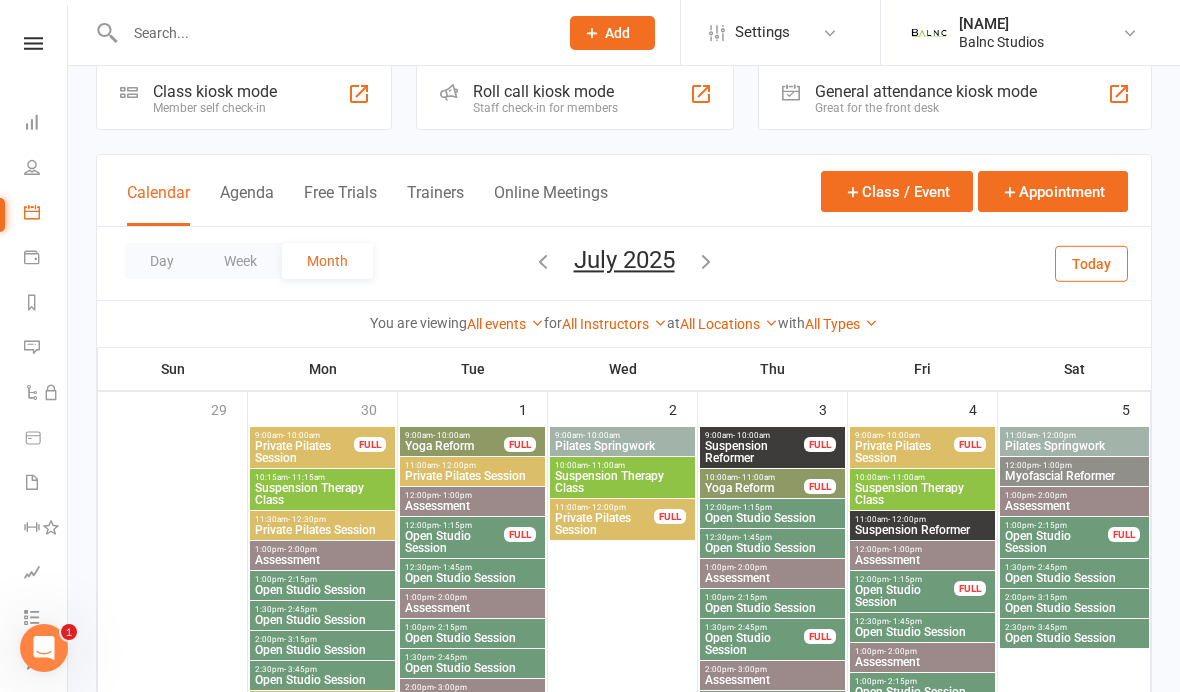 click on "Open Studio Session" at bounding box center [1056, 542] 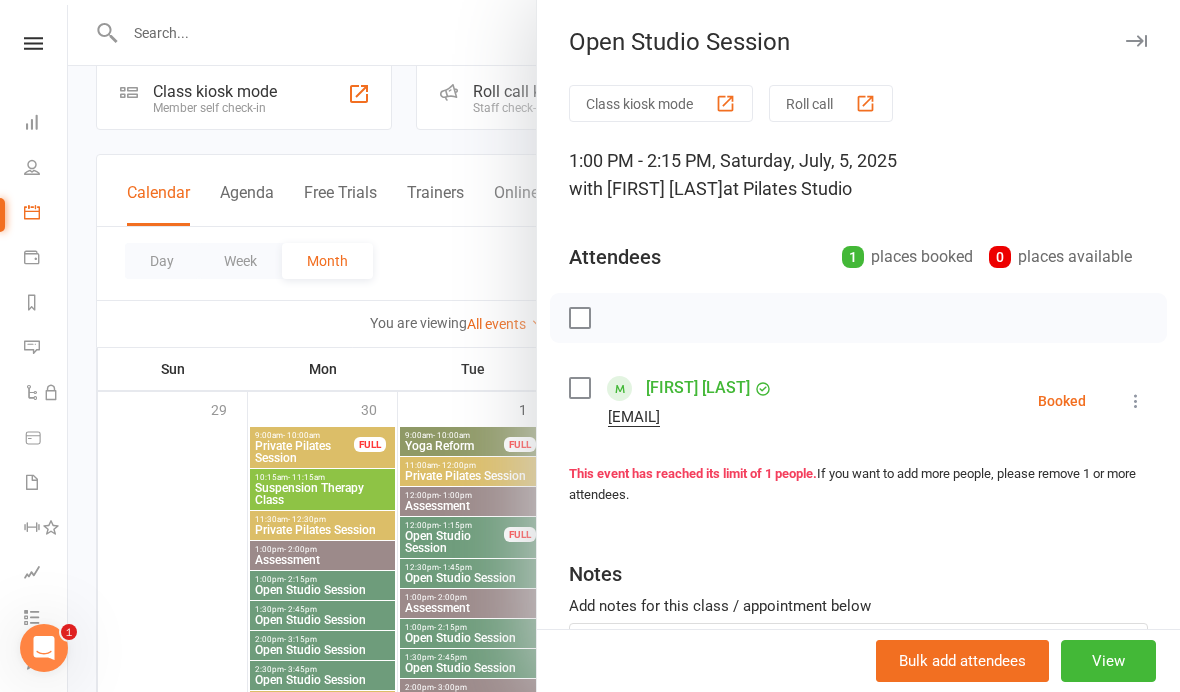 click at bounding box center [1136, 401] 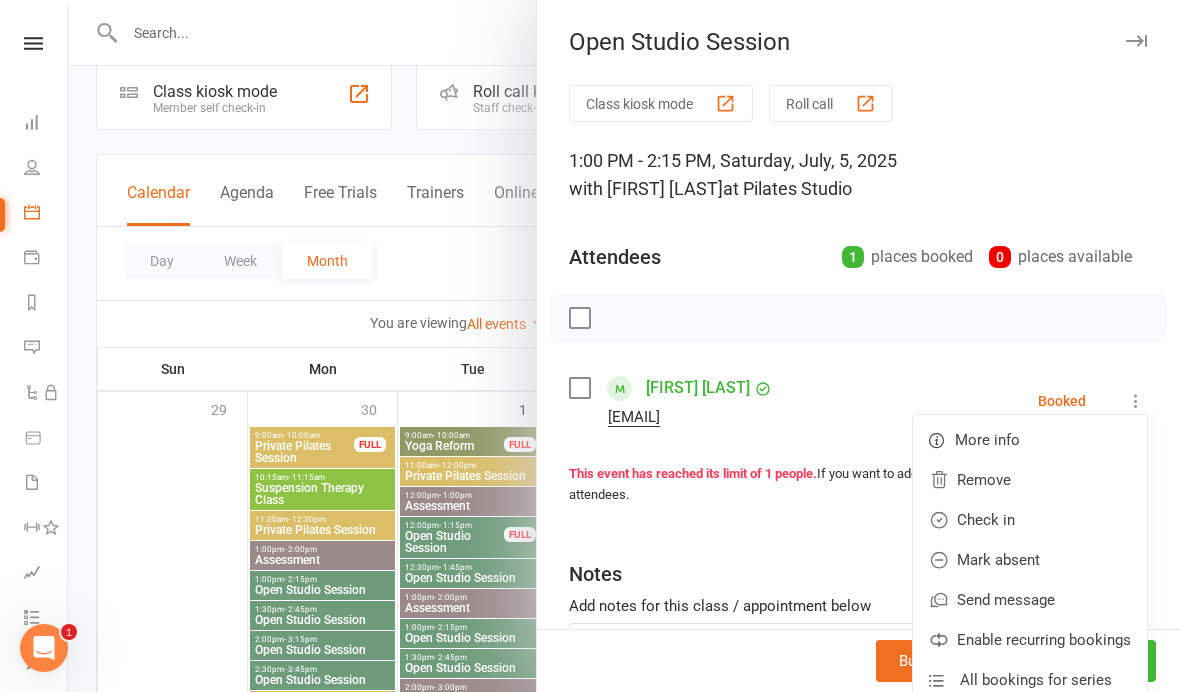click on "Check in" at bounding box center (1030, 520) 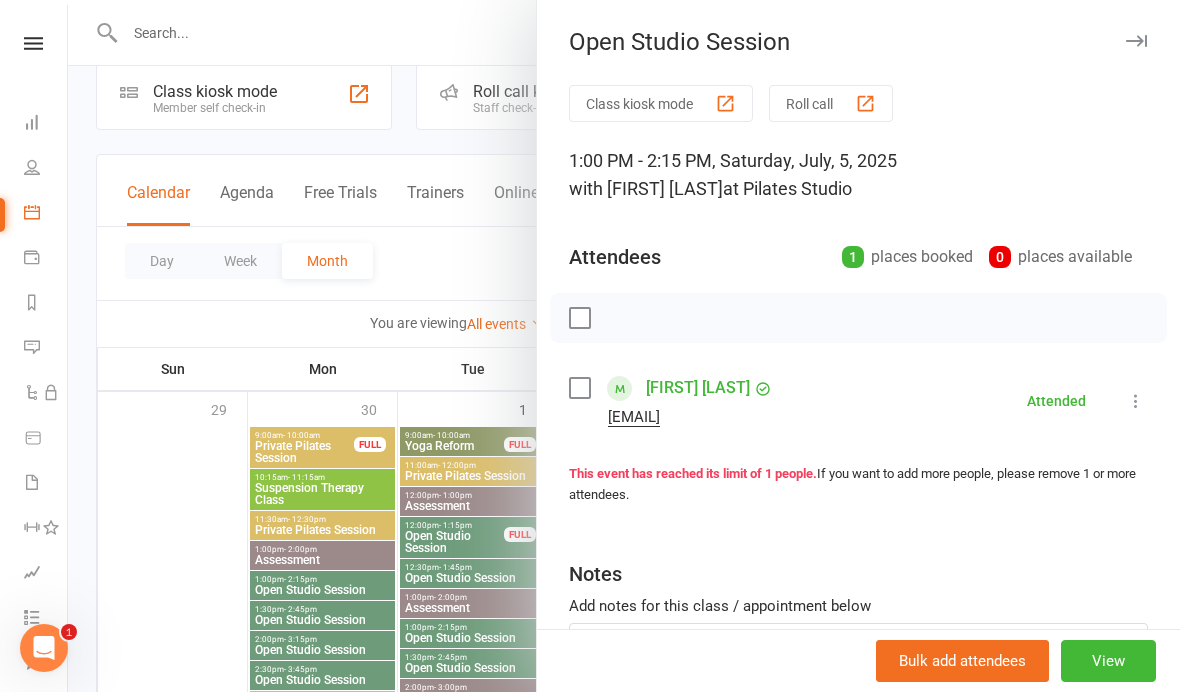 click at bounding box center [624, 346] 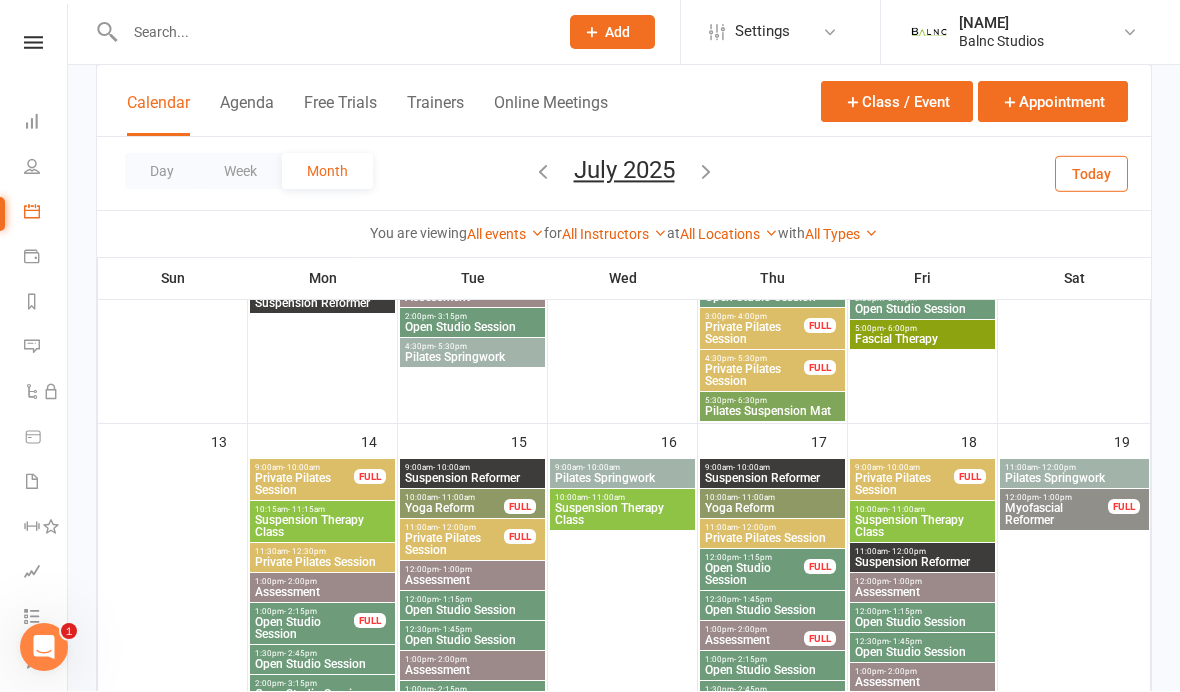 click on "Open Studio Session" at bounding box center (754, 575) 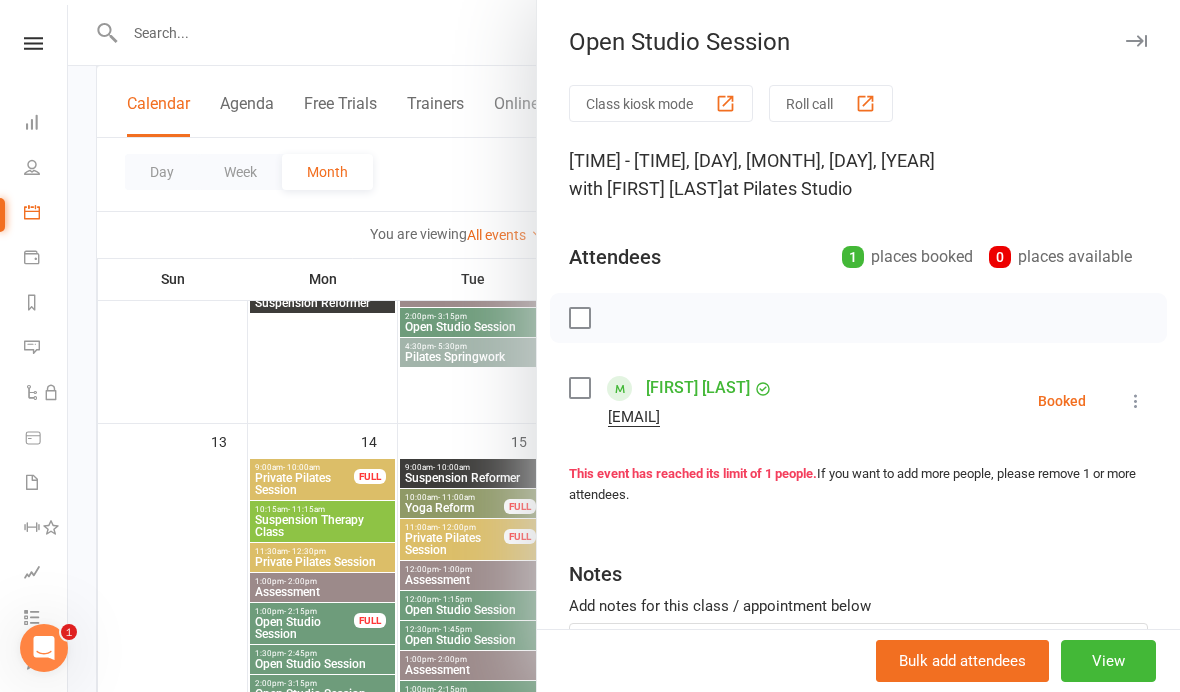 click at bounding box center [1136, 401] 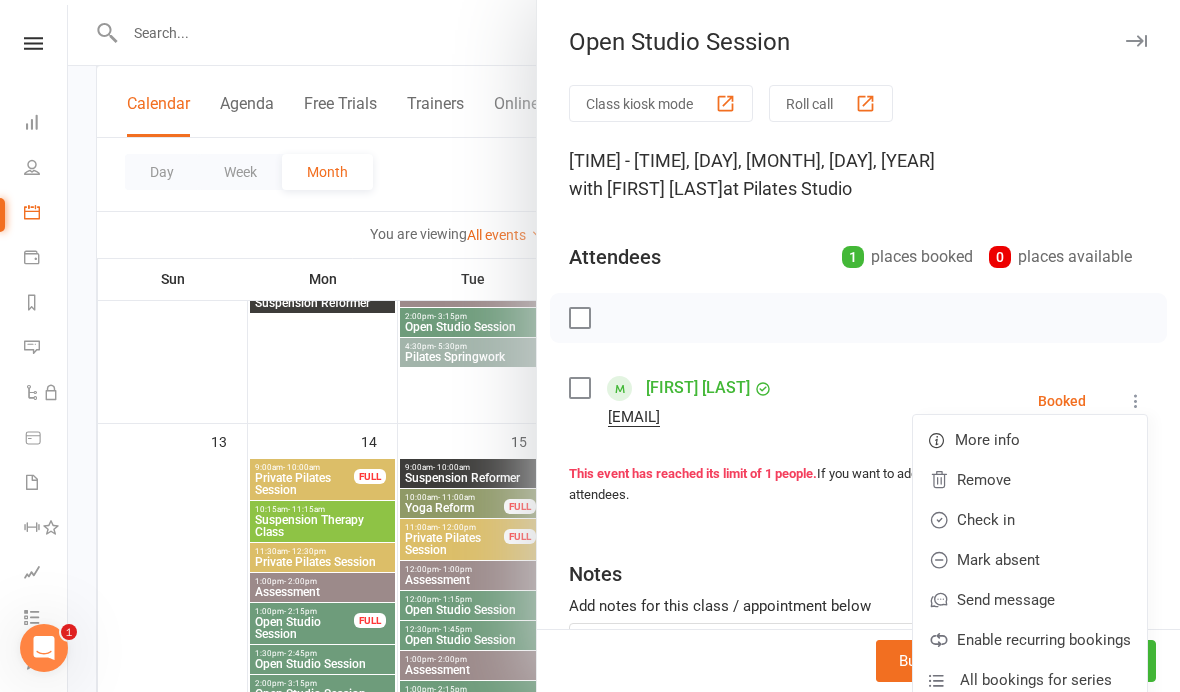 click on "Check in" at bounding box center (1030, 520) 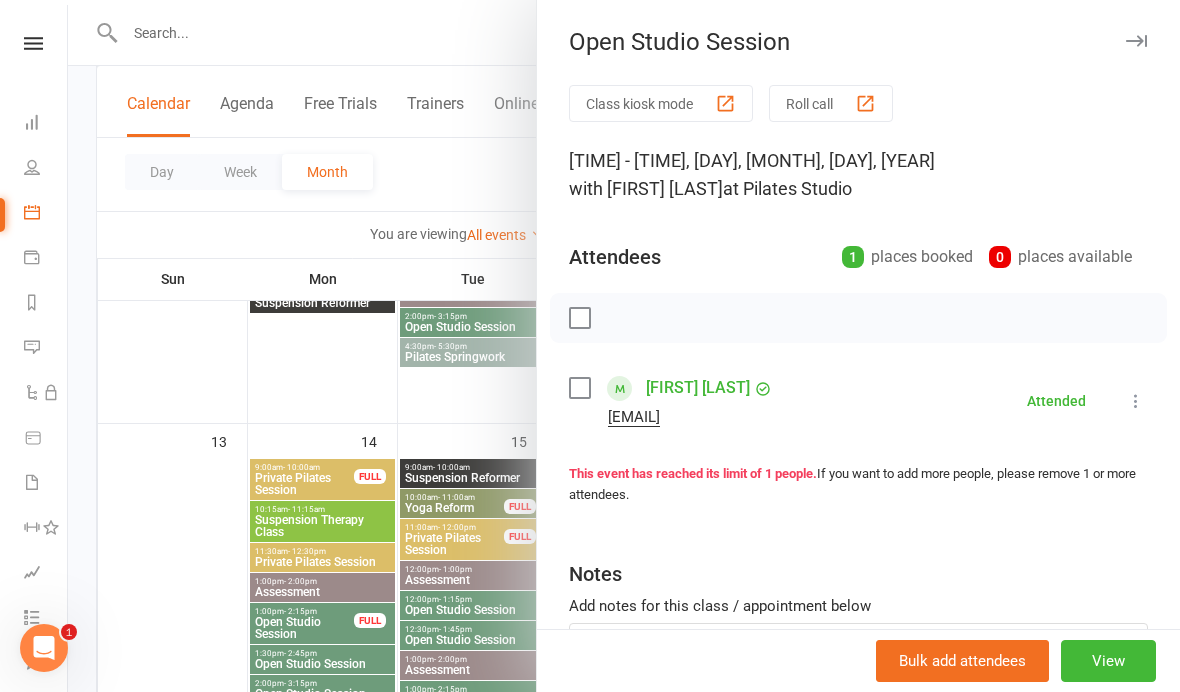 scroll, scrollTop: 923, scrollLeft: 0, axis: vertical 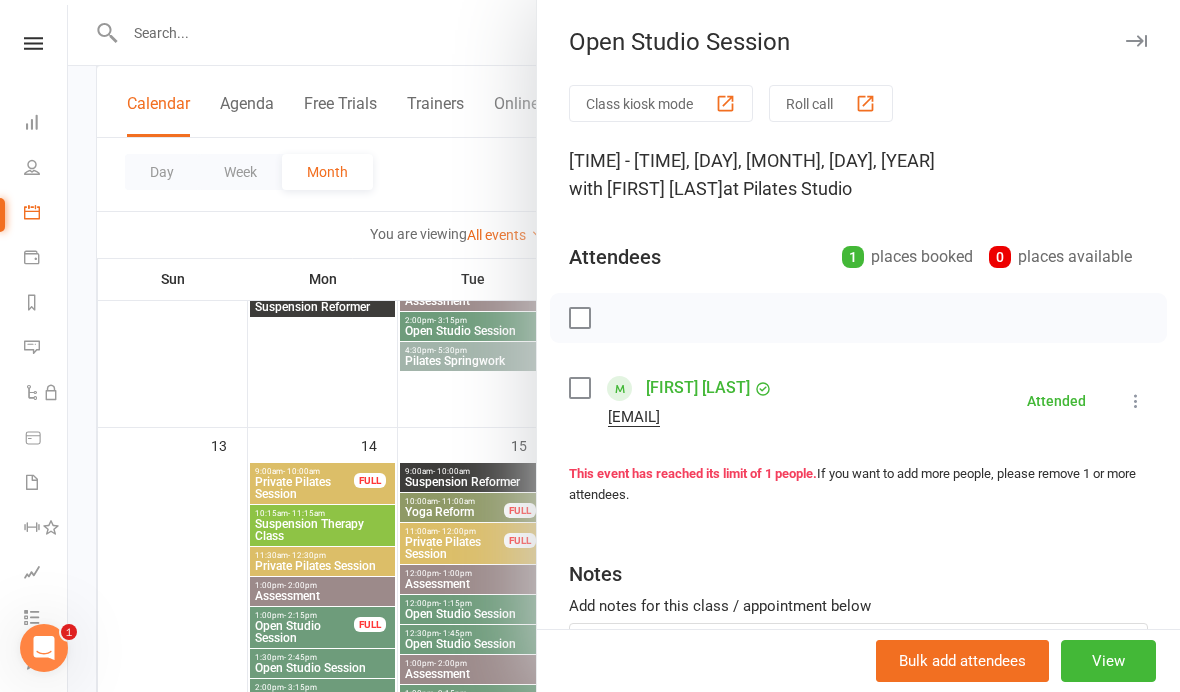 click at bounding box center [624, 346] 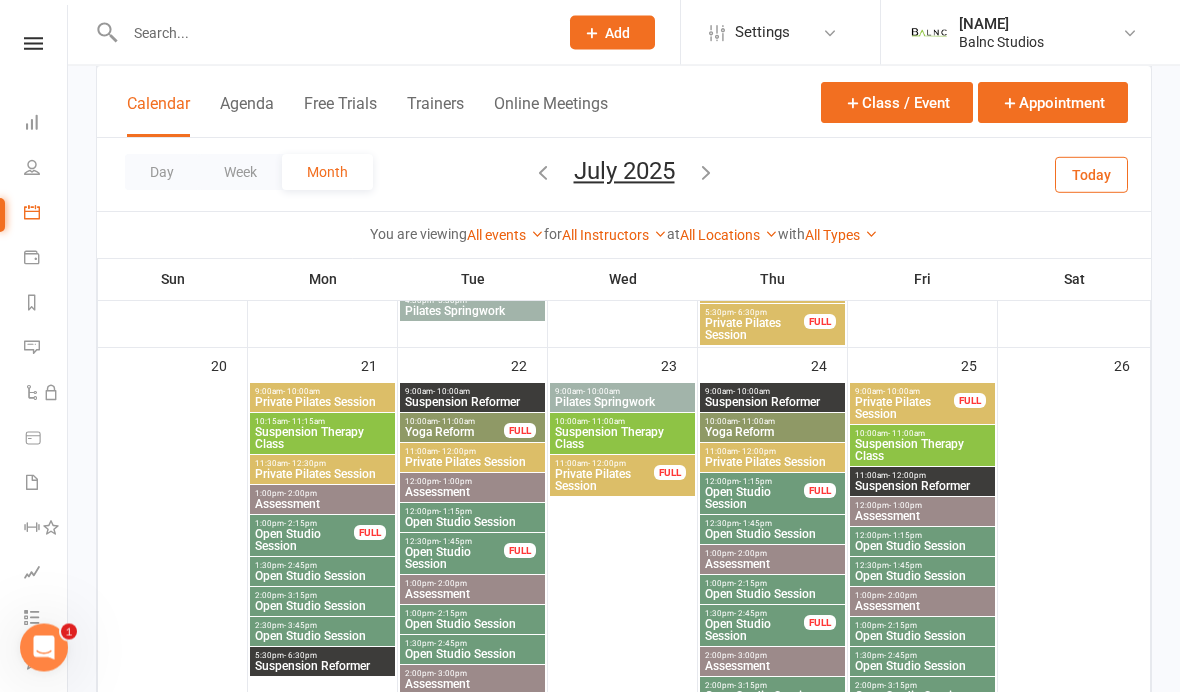 scroll, scrollTop: 1466, scrollLeft: 0, axis: vertical 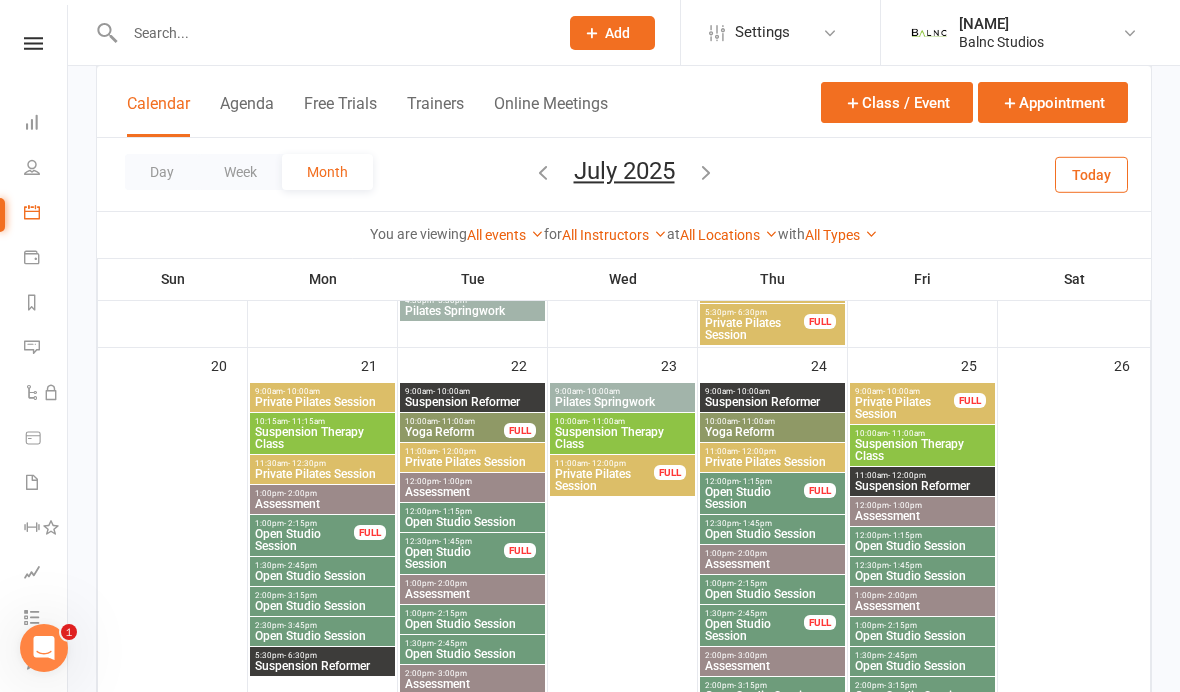 click on "Open Studio Session" at bounding box center (454, 558) 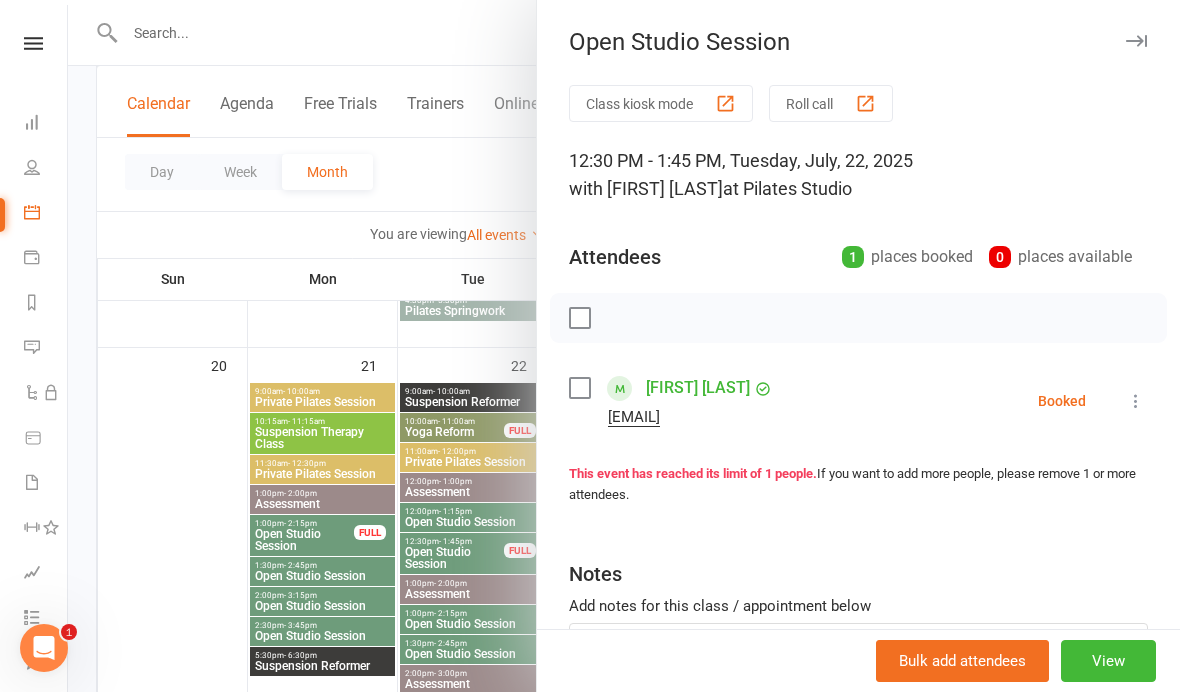 click at bounding box center (1136, 401) 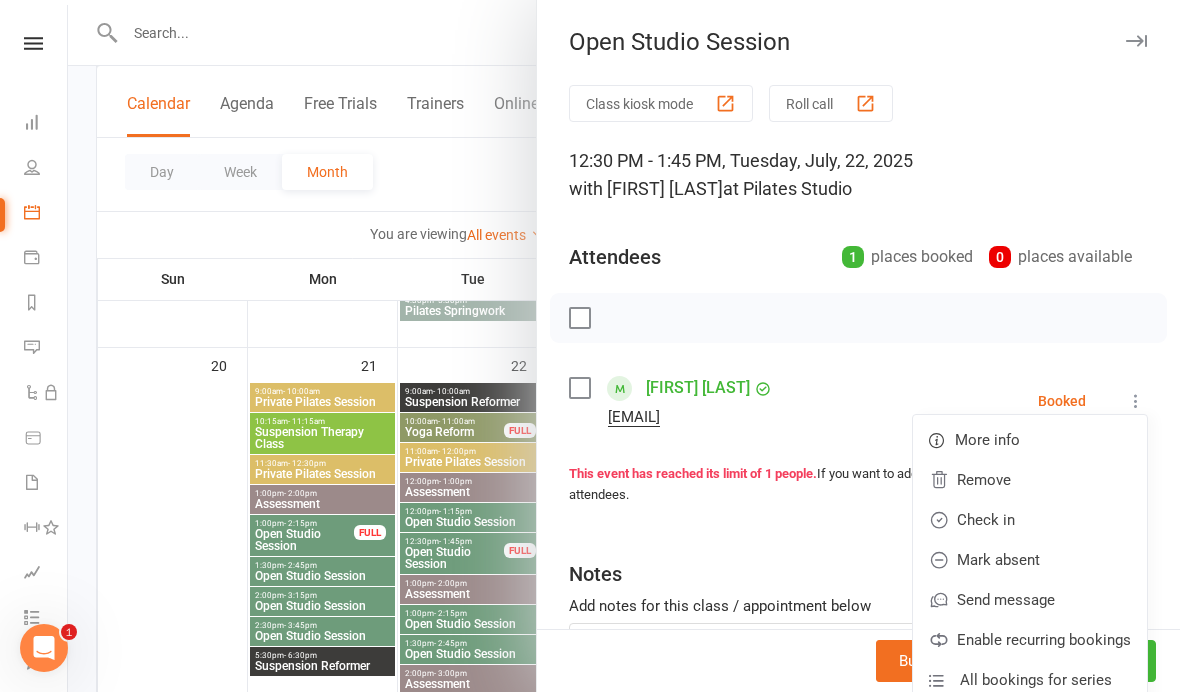 click on "Check in" at bounding box center (1030, 520) 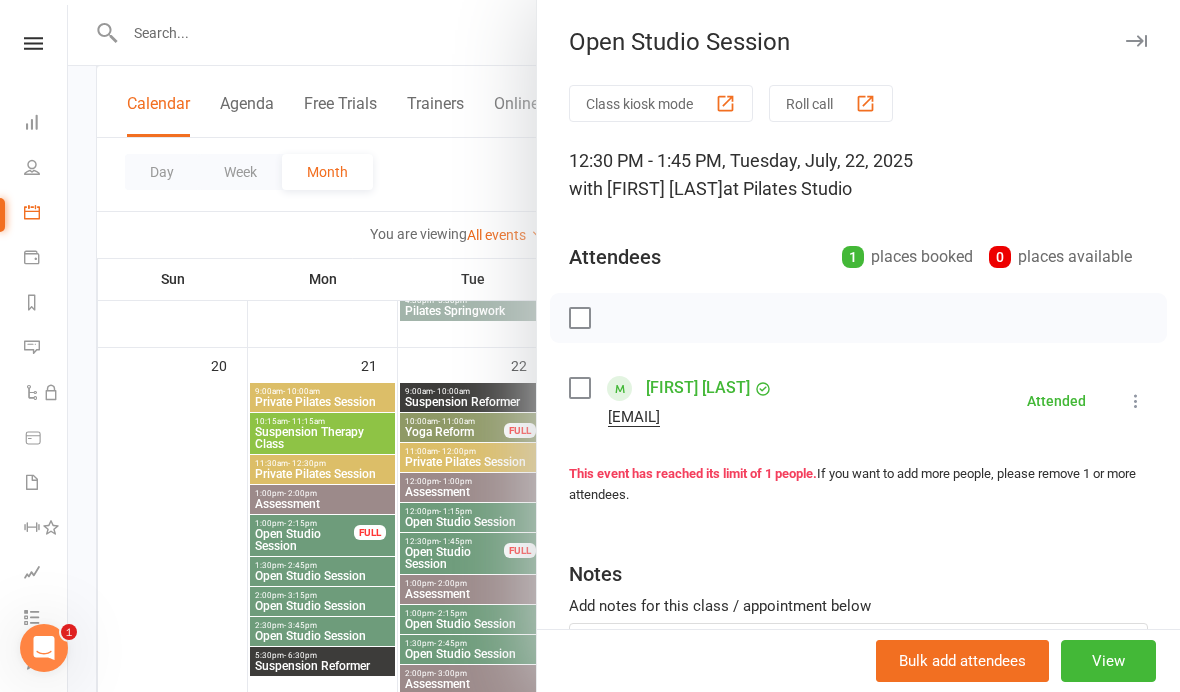 click at bounding box center [624, 346] 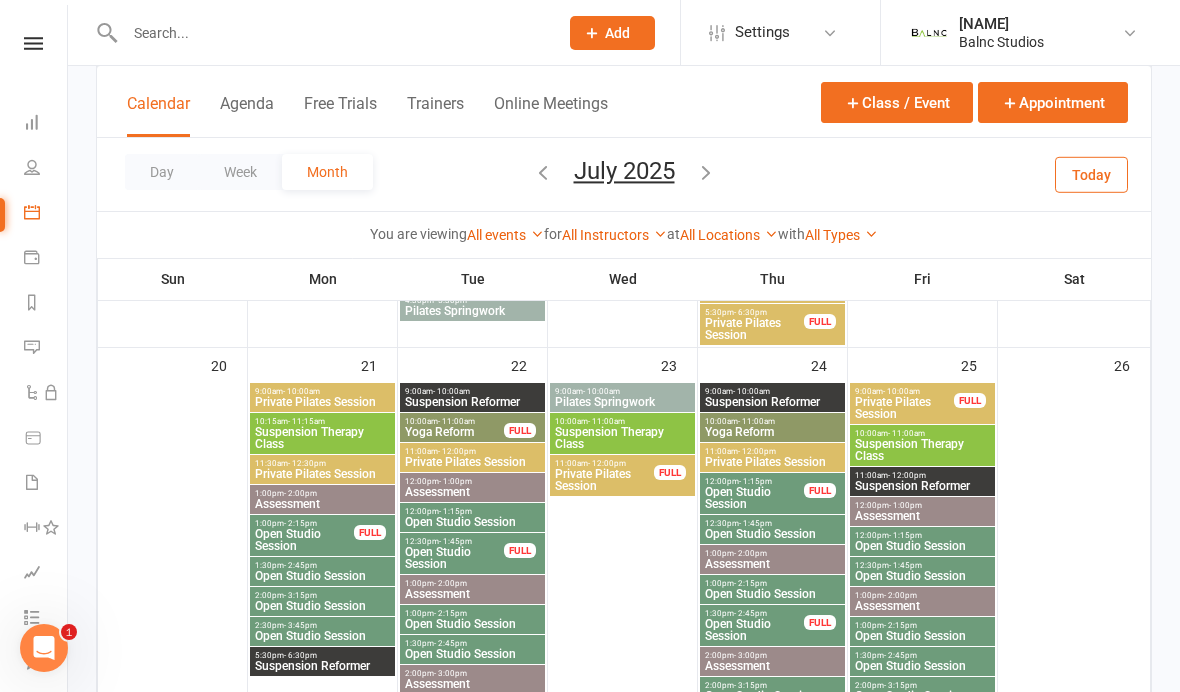 scroll, scrollTop: 1476, scrollLeft: 0, axis: vertical 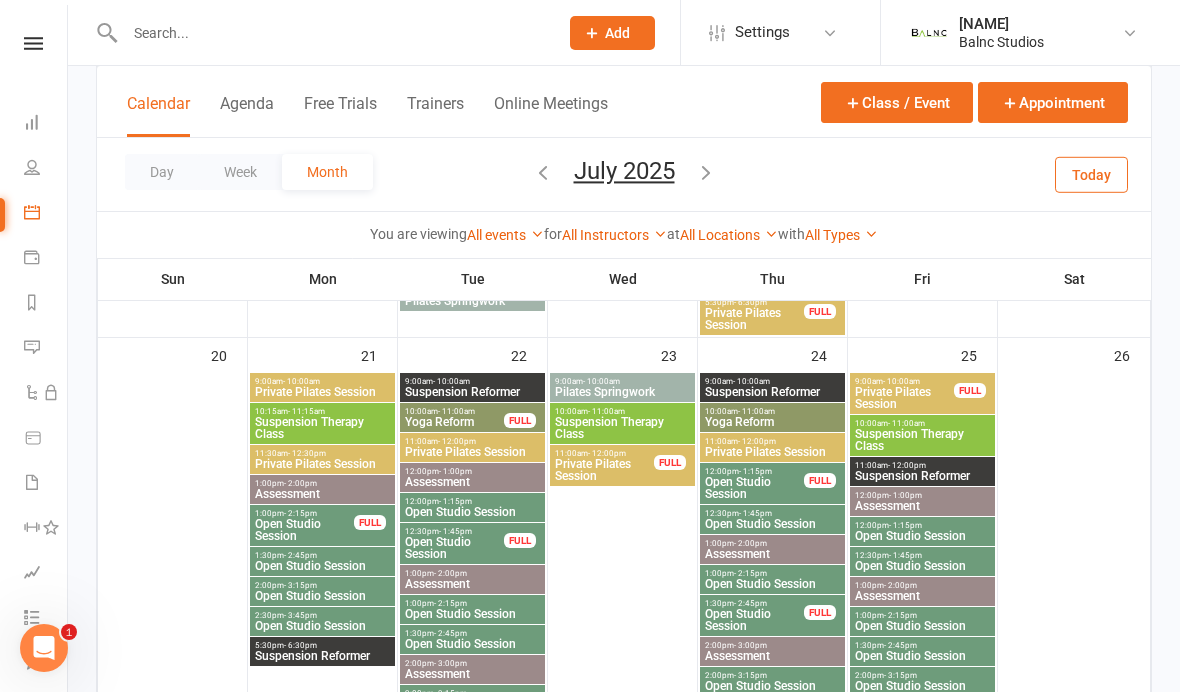 click on "Open Studio Session" at bounding box center [754, 488] 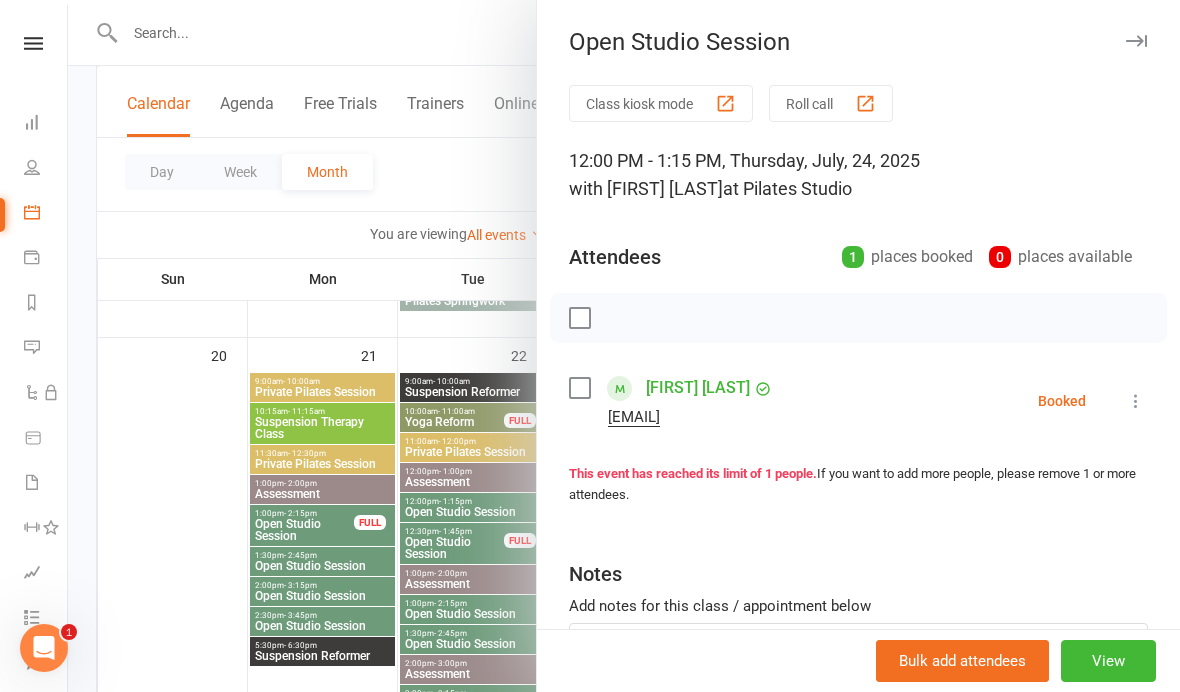 click at bounding box center (1136, 401) 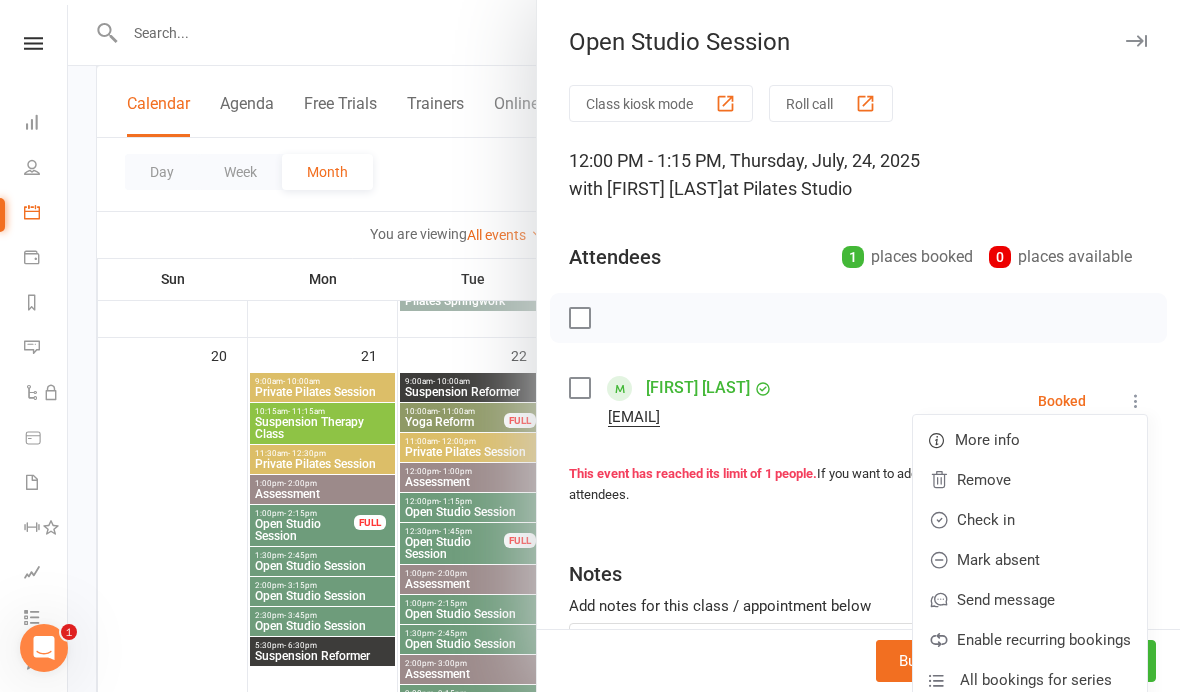 click on "Check in" at bounding box center [1030, 520] 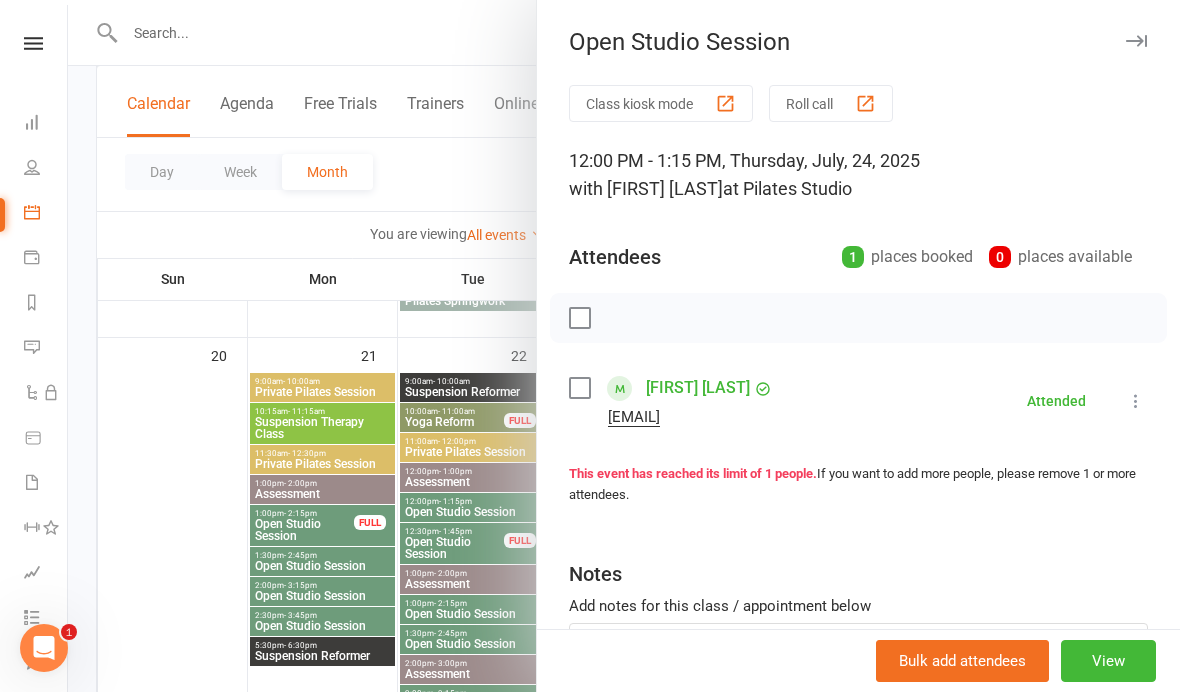 click at bounding box center (624, 346) 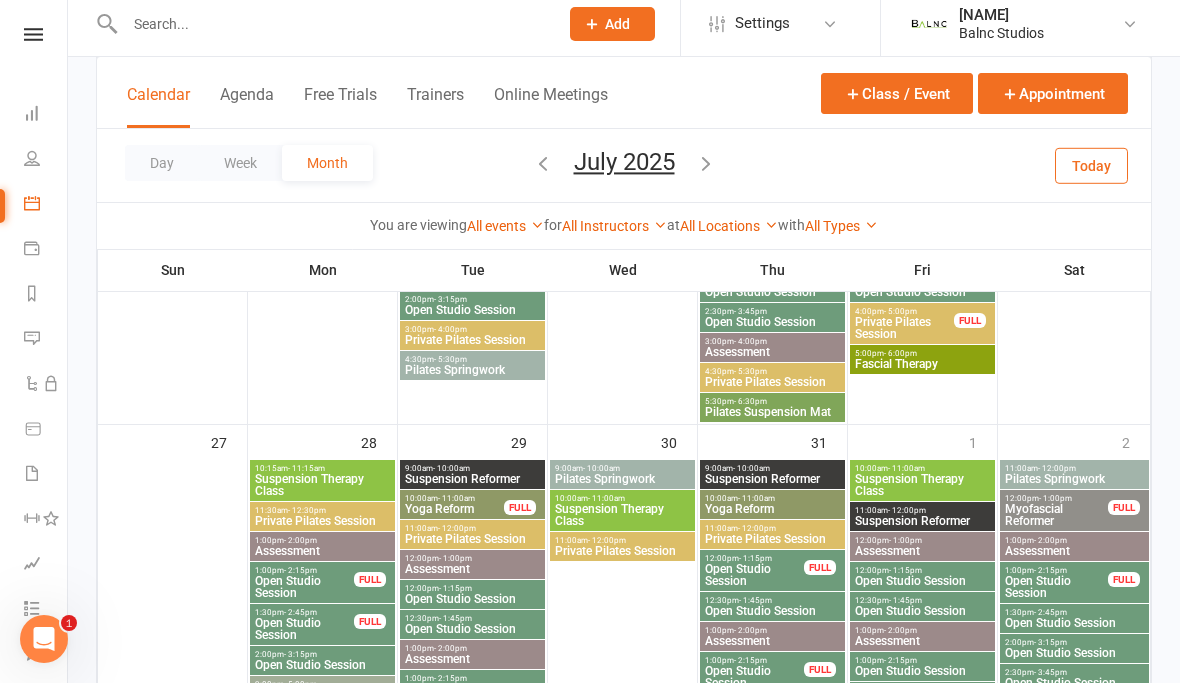 scroll, scrollTop: 1870, scrollLeft: 0, axis: vertical 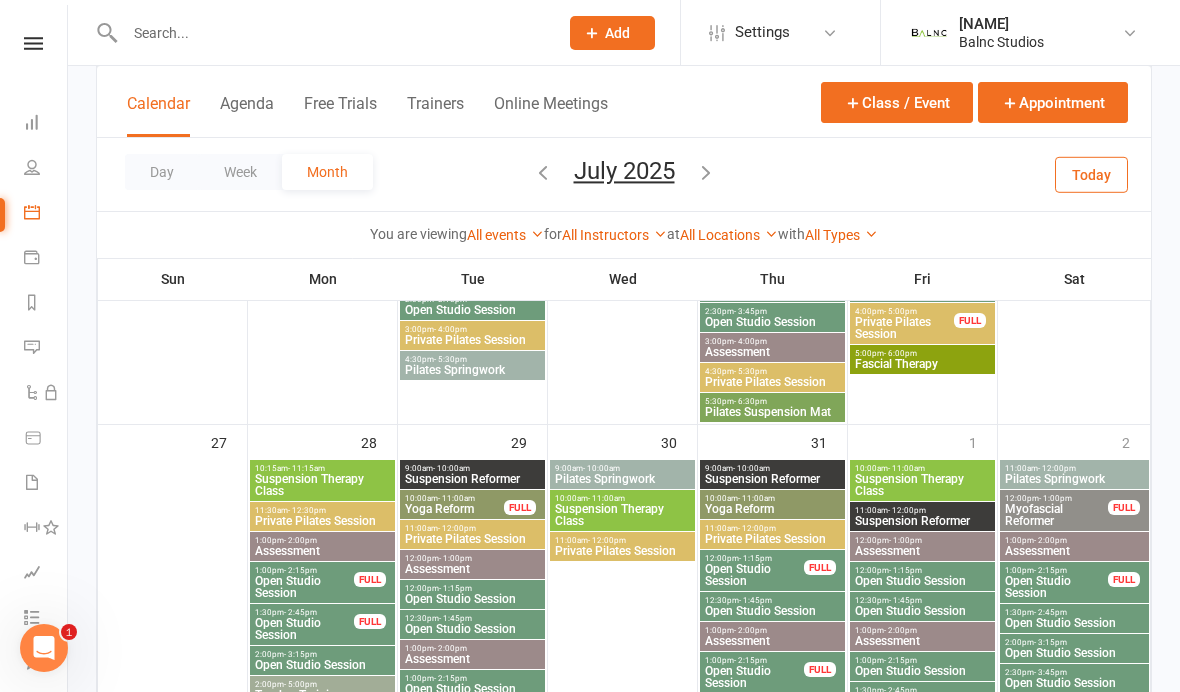 click on "Open Studio Session" at bounding box center (304, 587) 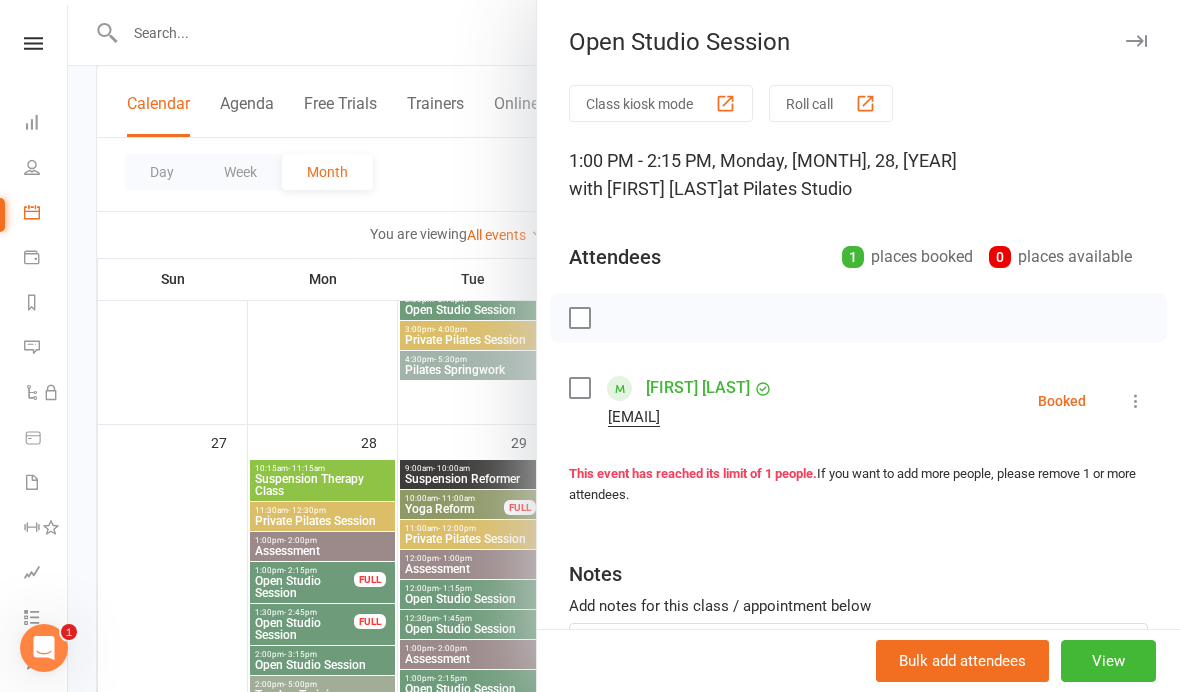 click at bounding box center [1136, 401] 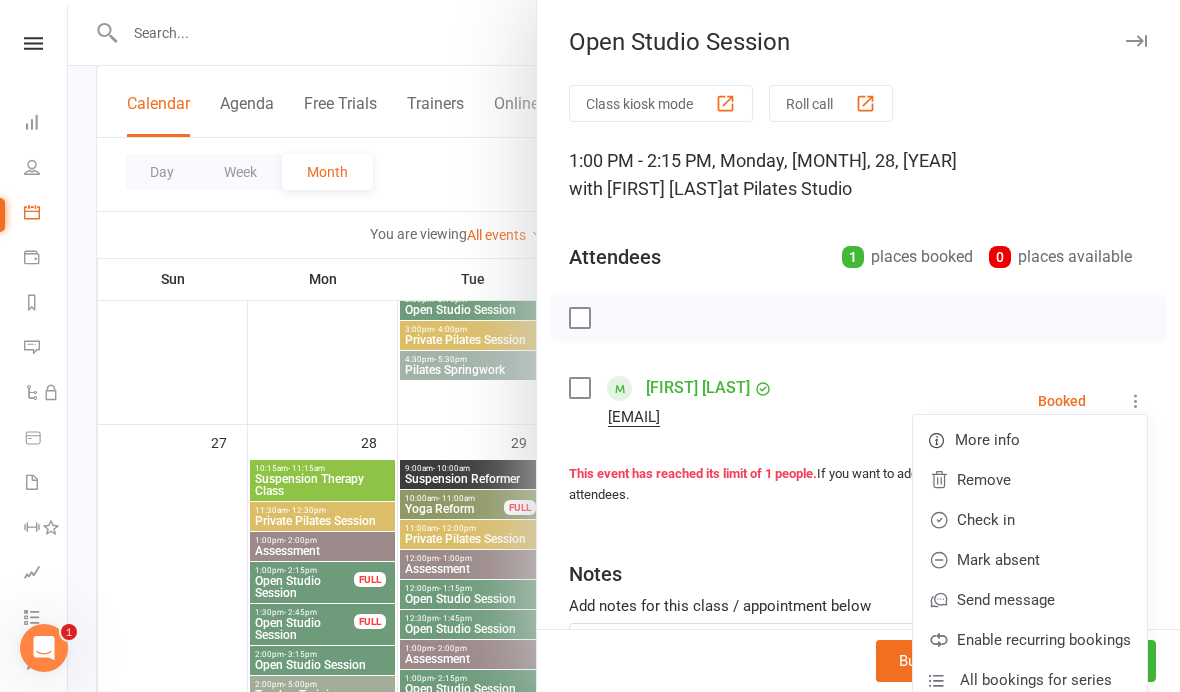 click on "Check in" at bounding box center (1030, 520) 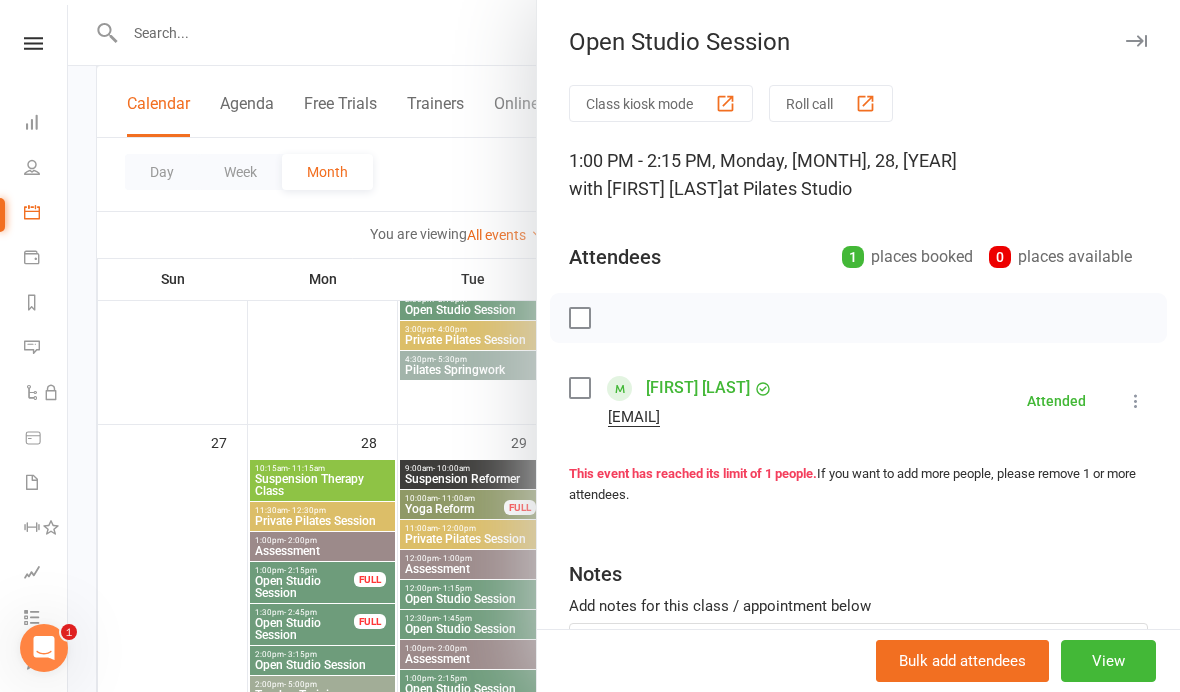 click at bounding box center [624, 346] 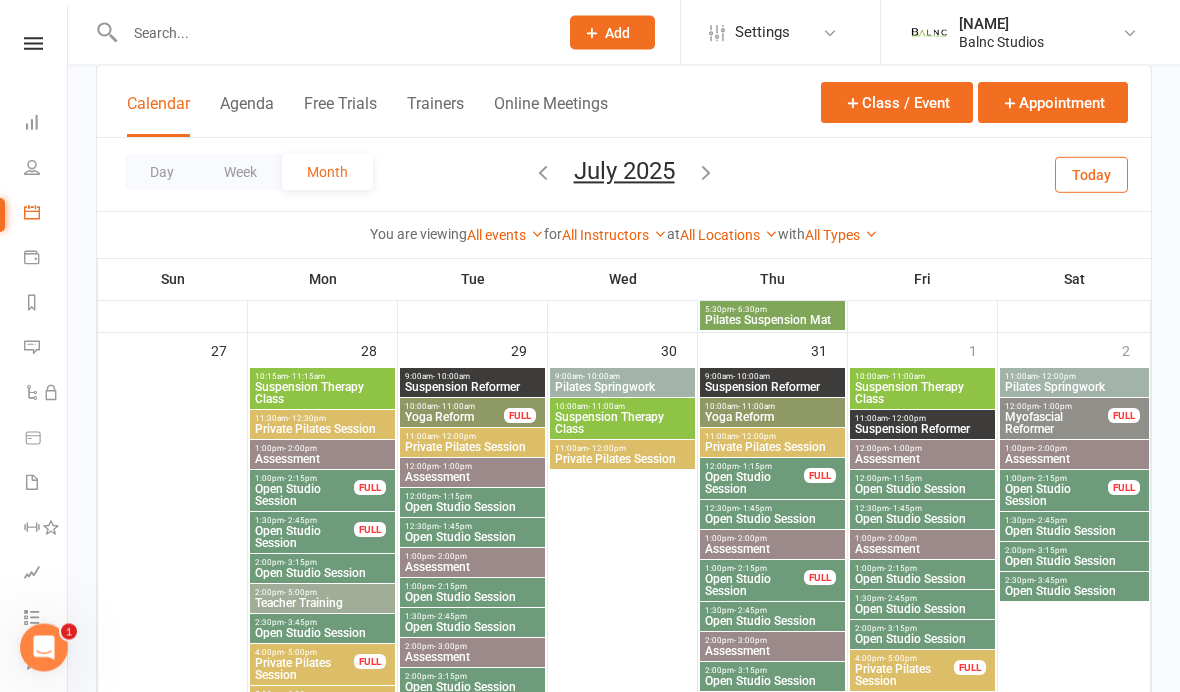 scroll, scrollTop: 1962, scrollLeft: 0, axis: vertical 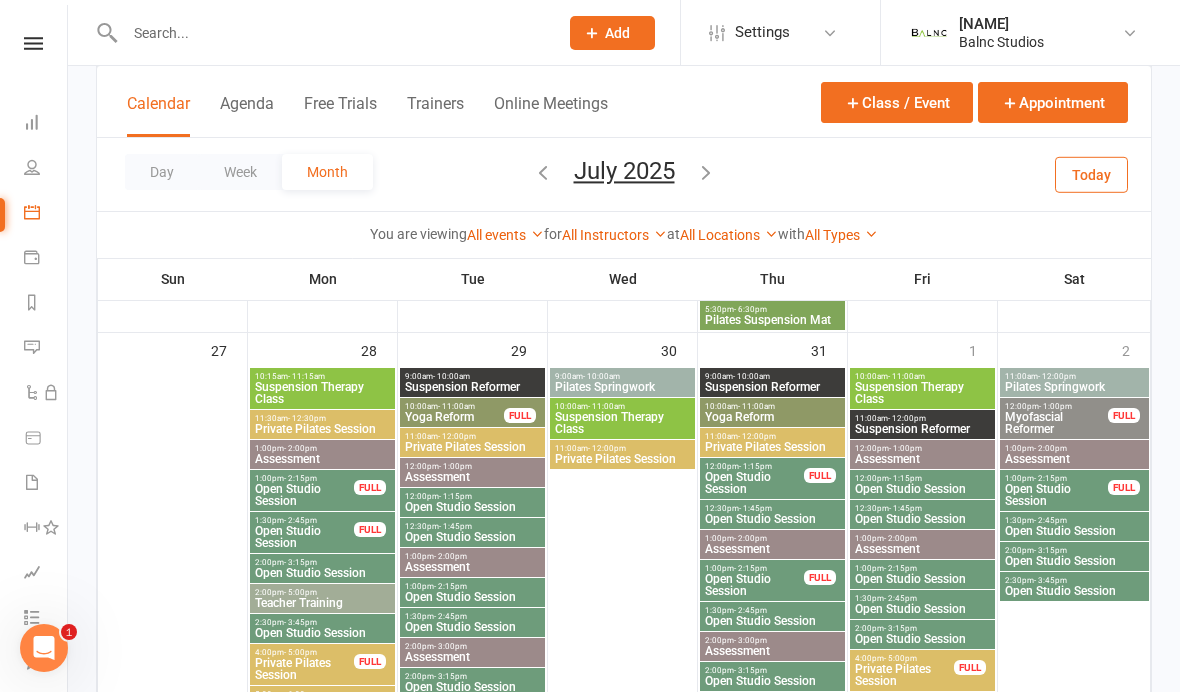 click on "Open Studio Session" at bounding box center (754, 483) 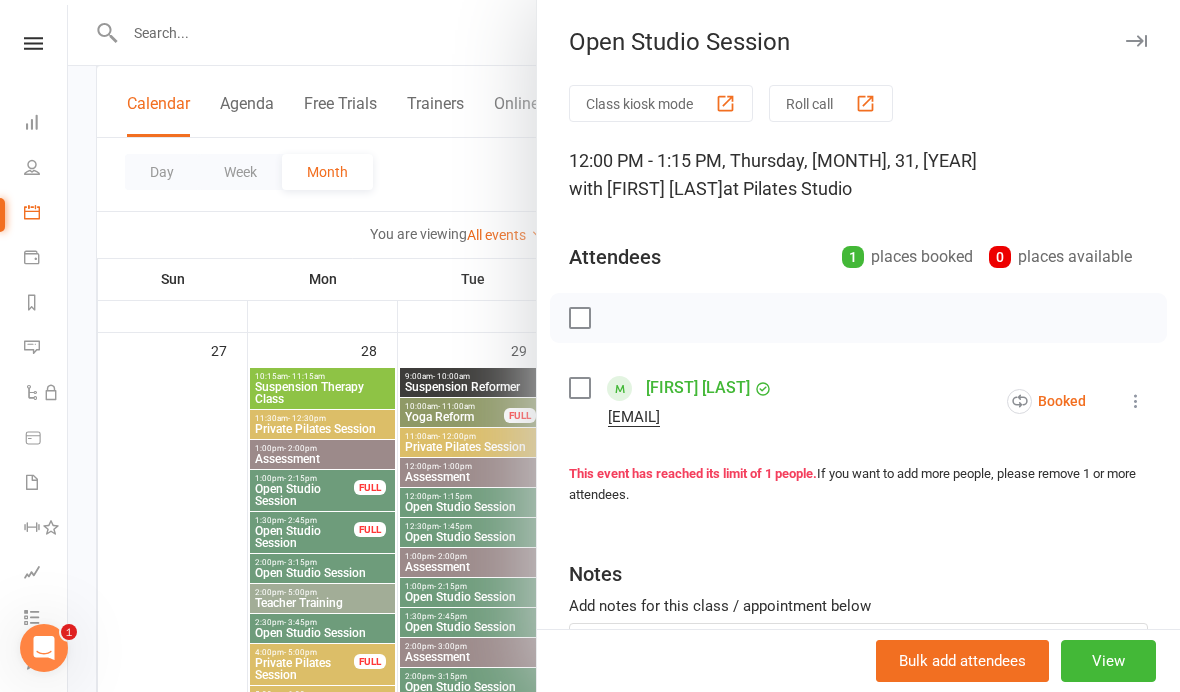 click at bounding box center [624, 346] 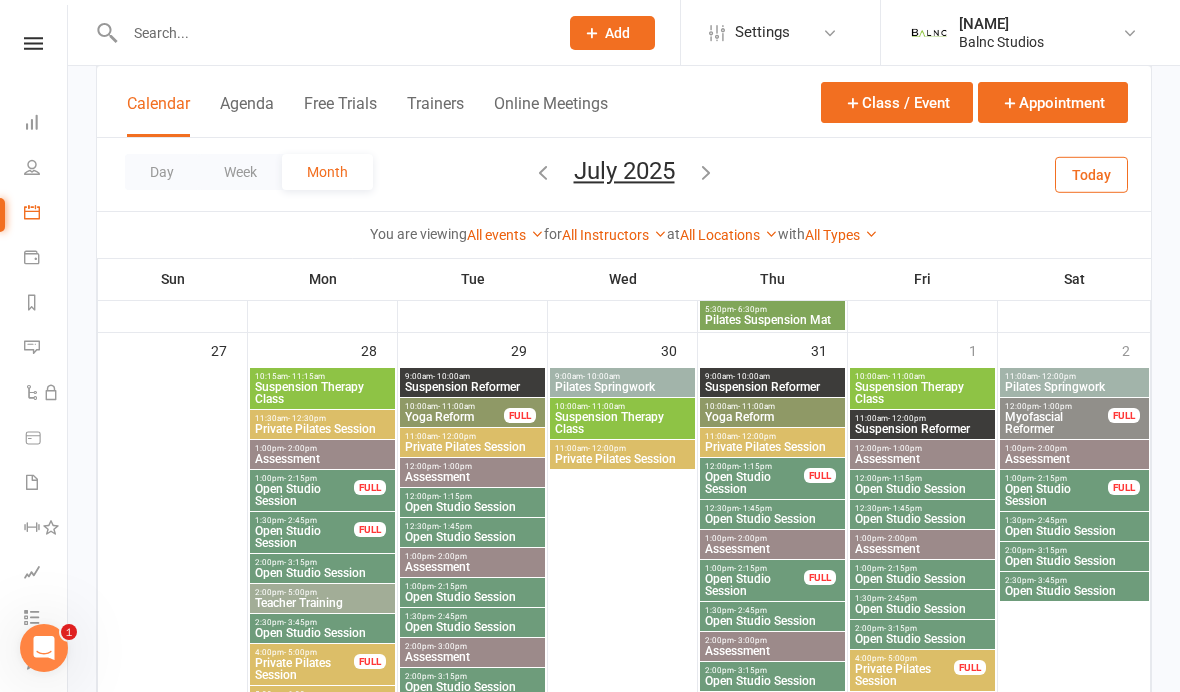 click on "Open Studio Session" at bounding box center (754, 585) 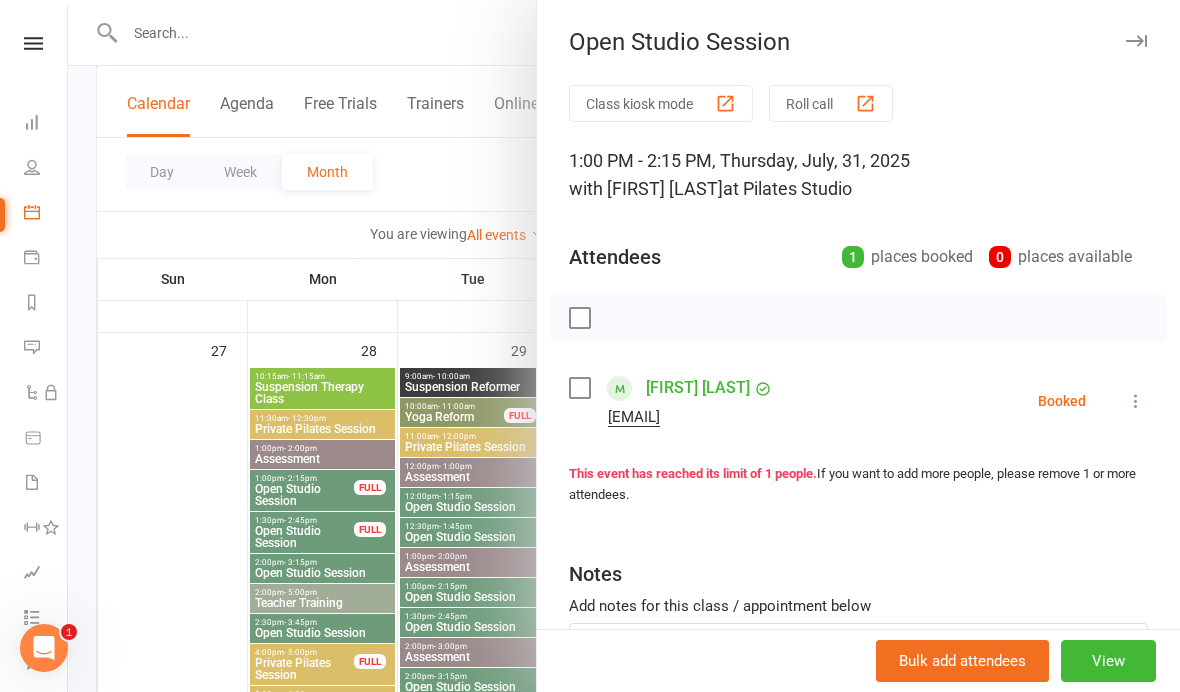 click at bounding box center [1136, 401] 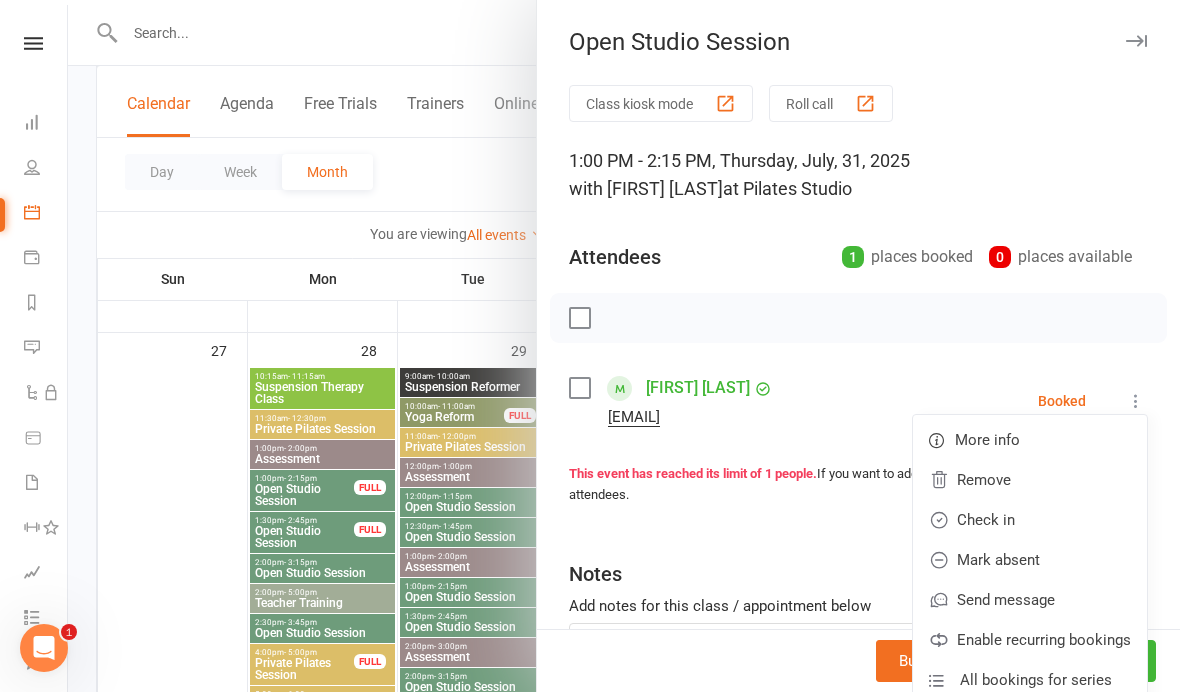 click on "Check in" at bounding box center [1030, 520] 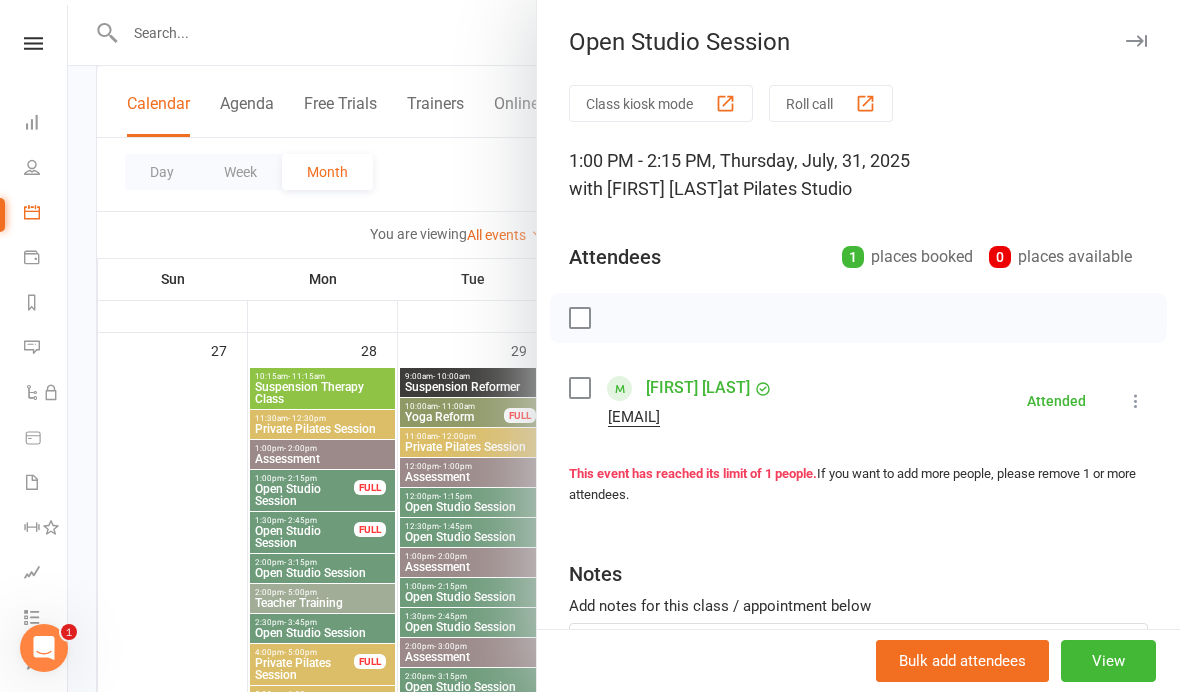 click at bounding box center [624, 346] 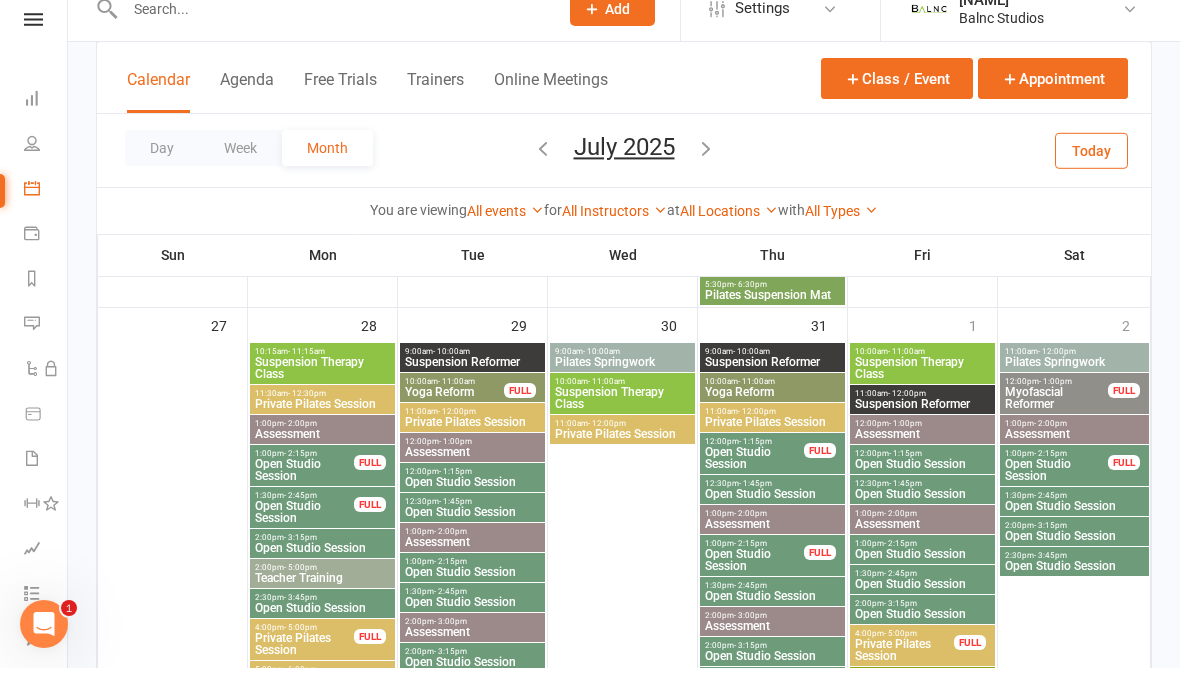 scroll, scrollTop: 1987, scrollLeft: 0, axis: vertical 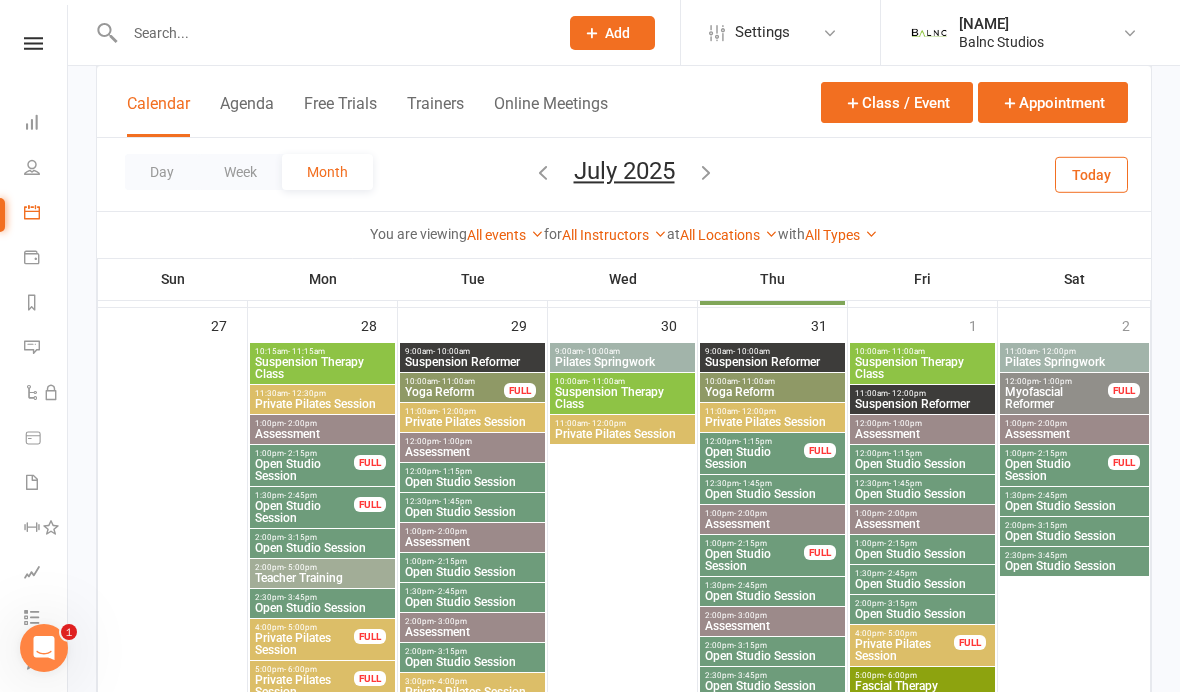 click on "Assessment" at bounding box center [772, 524] 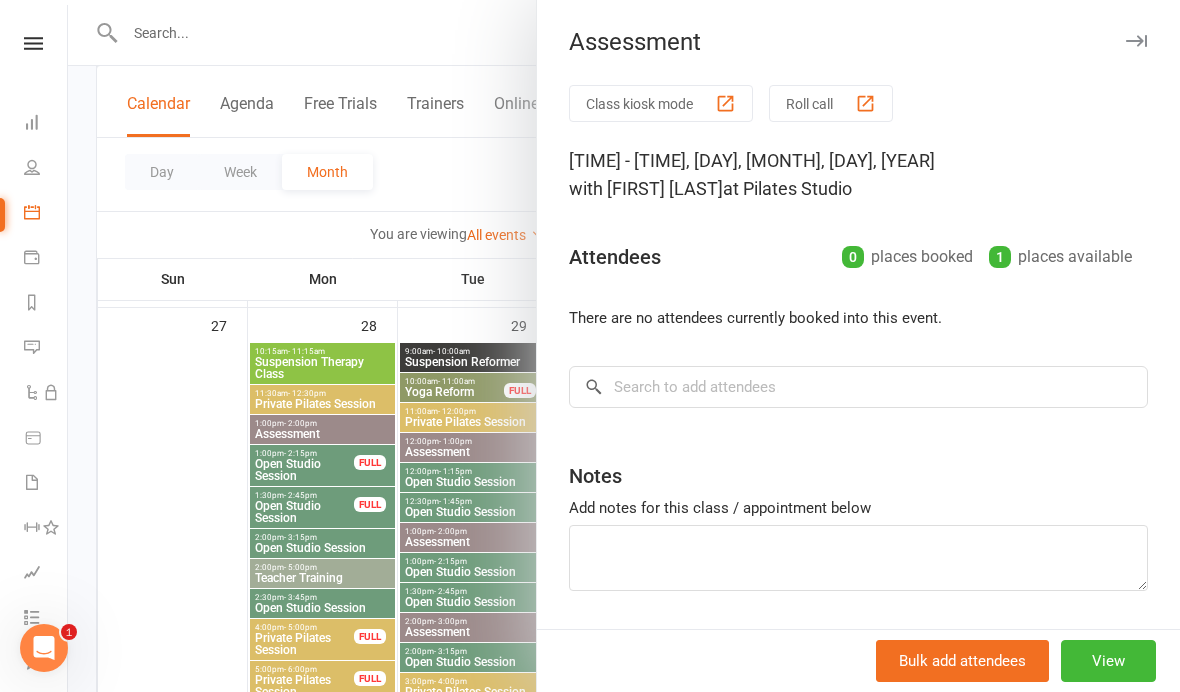 click at bounding box center [624, 346] 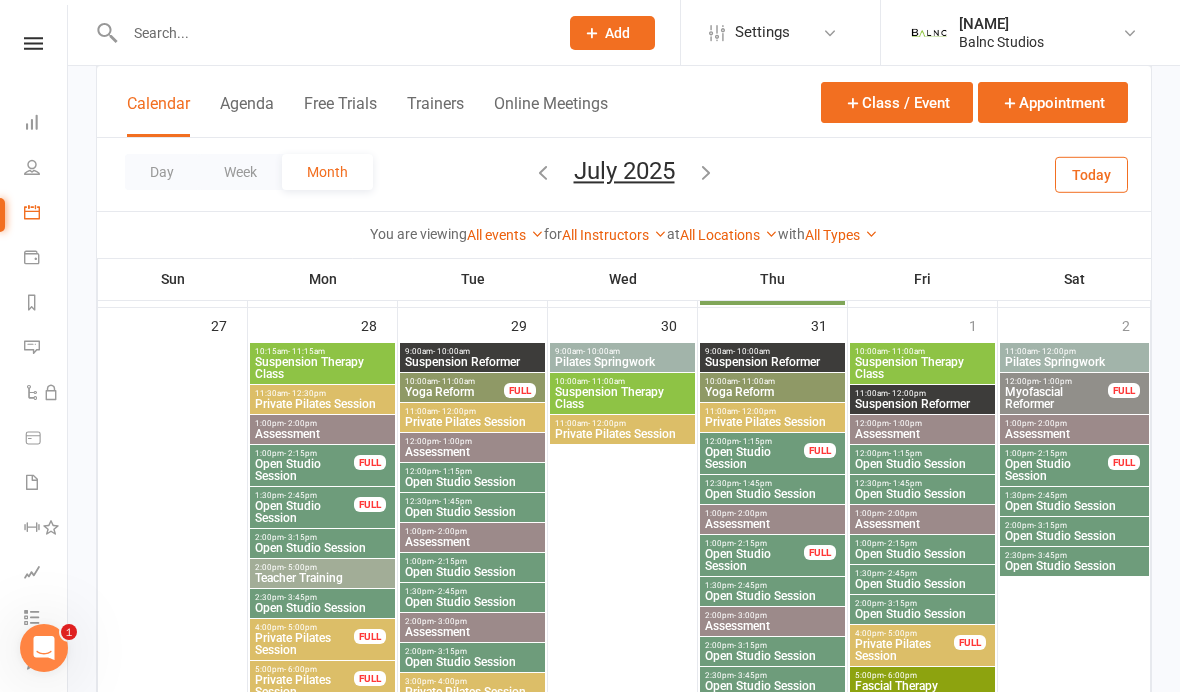 click on "Open Studio Session" at bounding box center [754, 560] 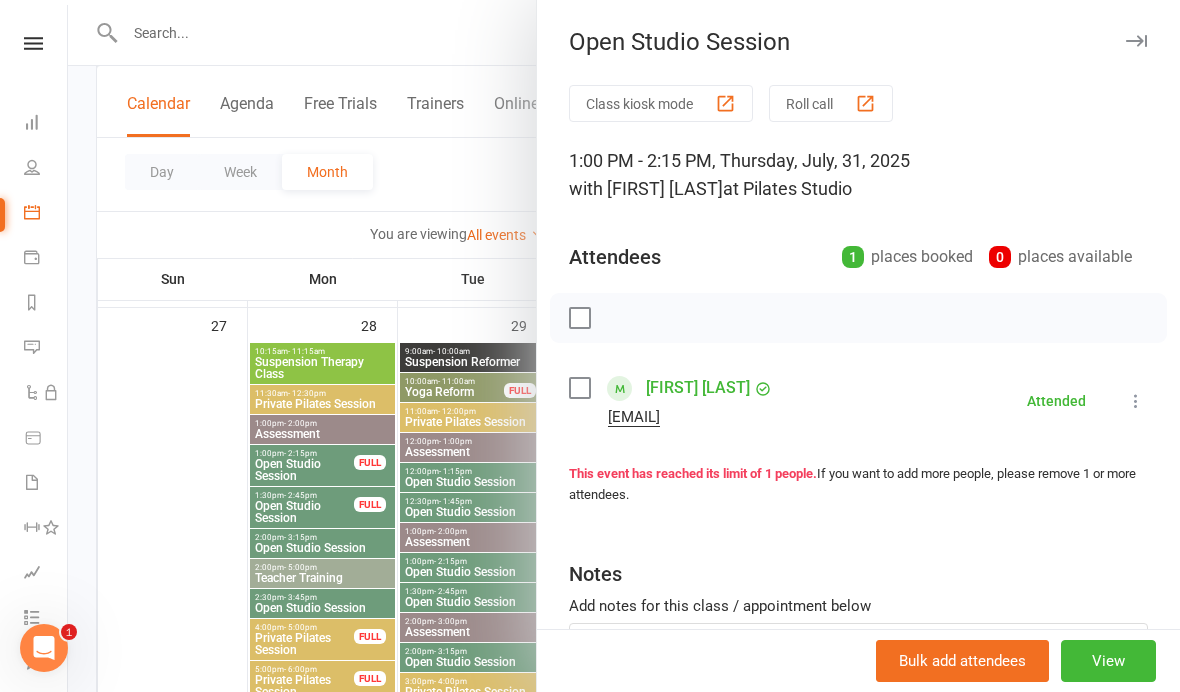click at bounding box center [624, 346] 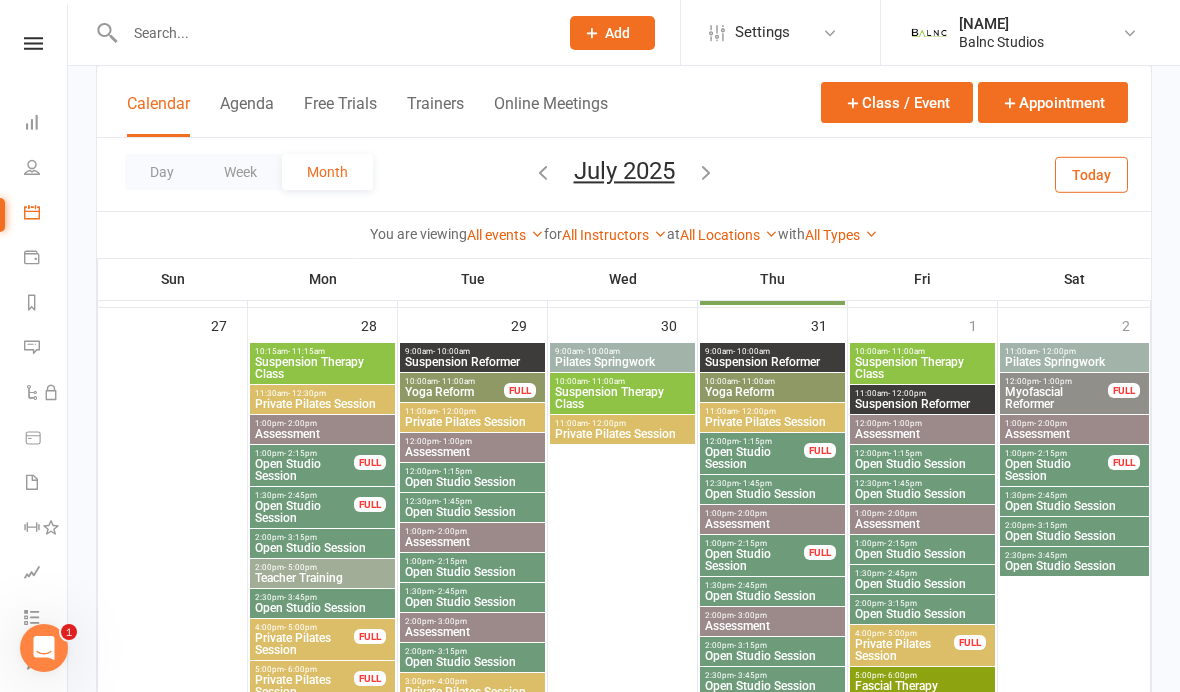 click on "Open Studio Session" at bounding box center (1056, 470) 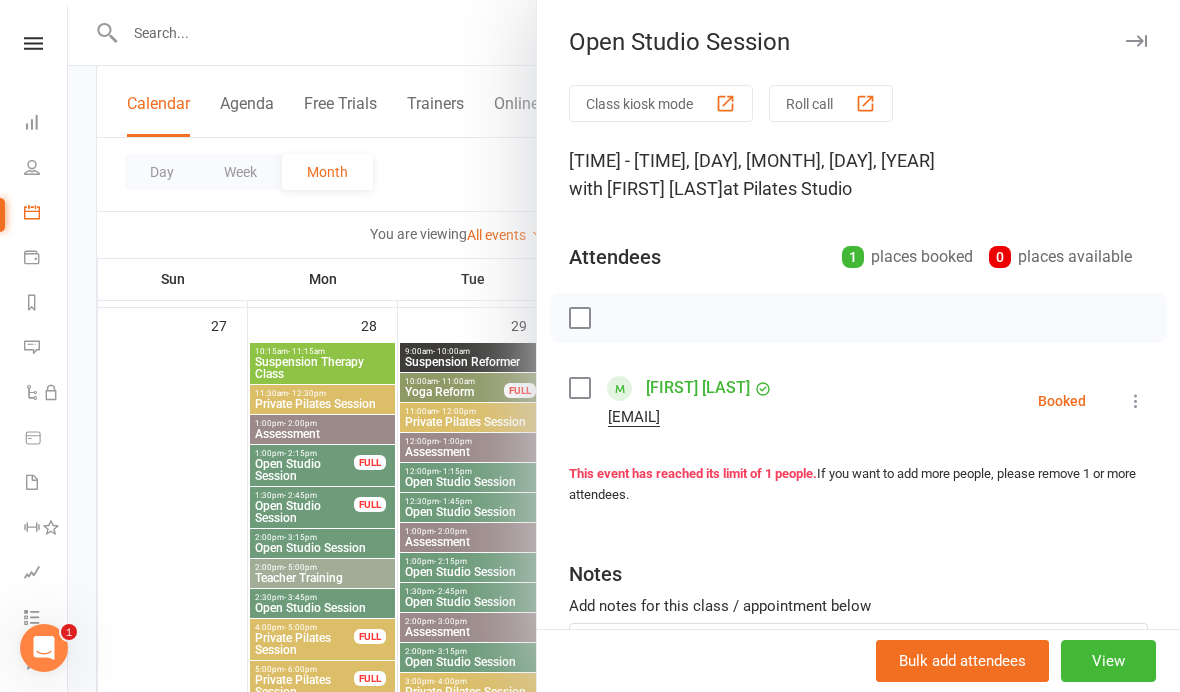 click at bounding box center (1136, 401) 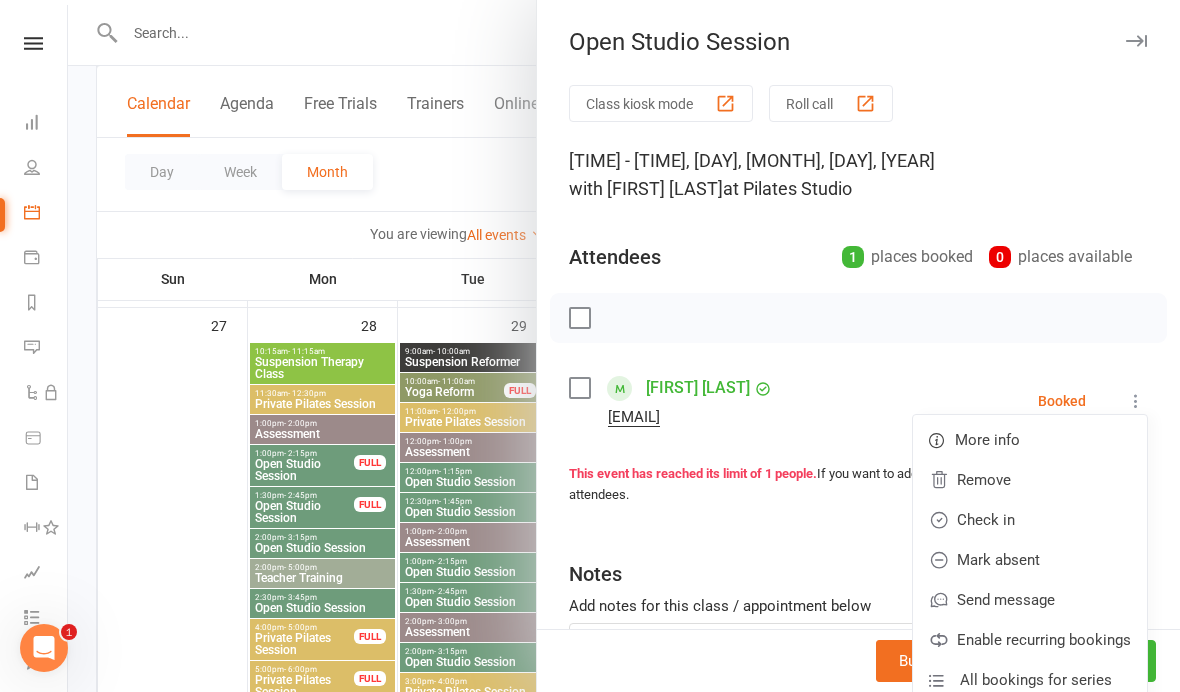 click on "Check in" at bounding box center (1030, 520) 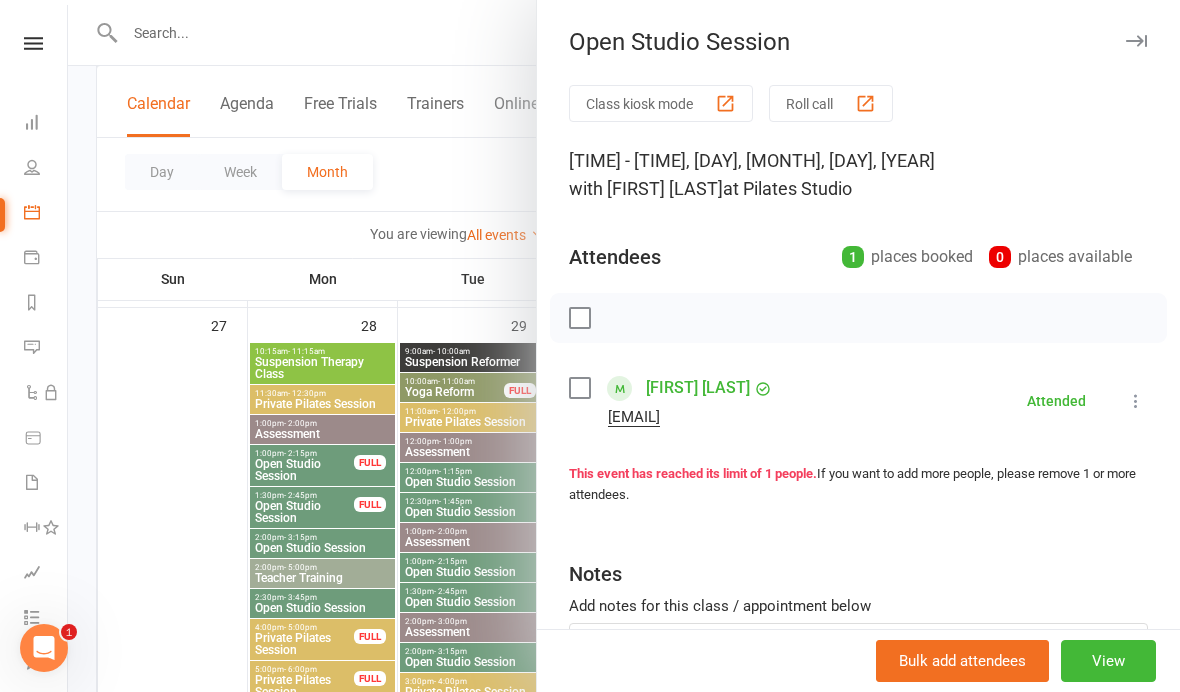 click at bounding box center [624, 346] 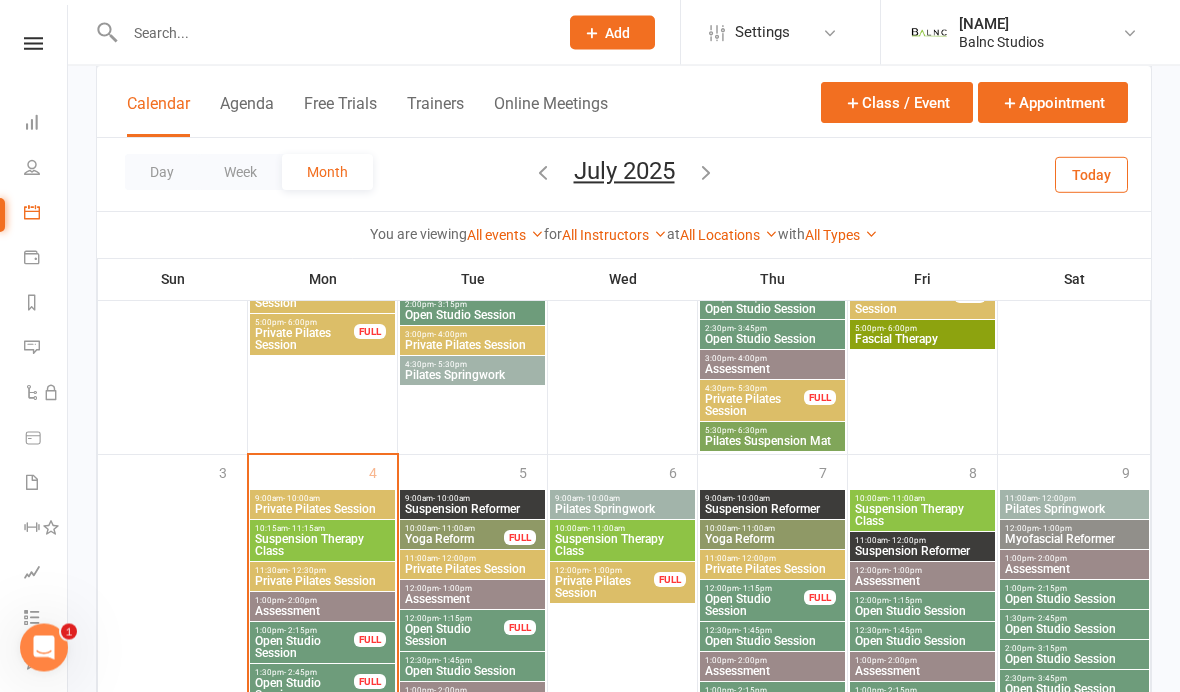scroll, scrollTop: 2334, scrollLeft: 0, axis: vertical 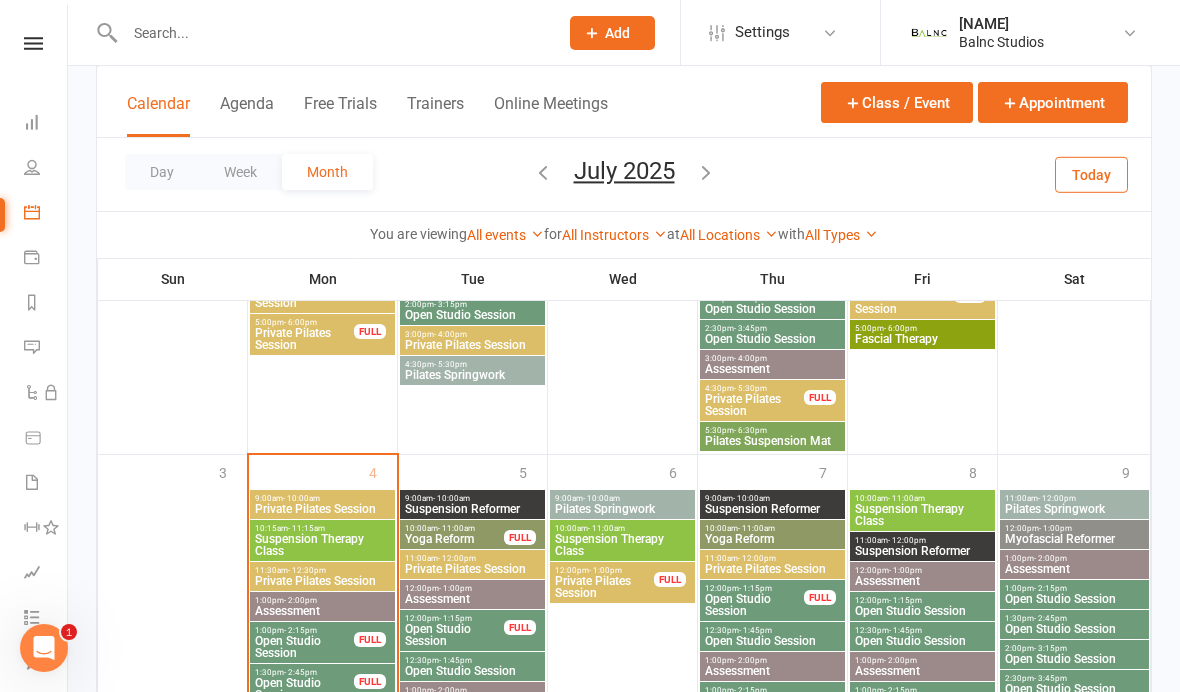click on "Open Studio Session" at bounding box center [304, 647] 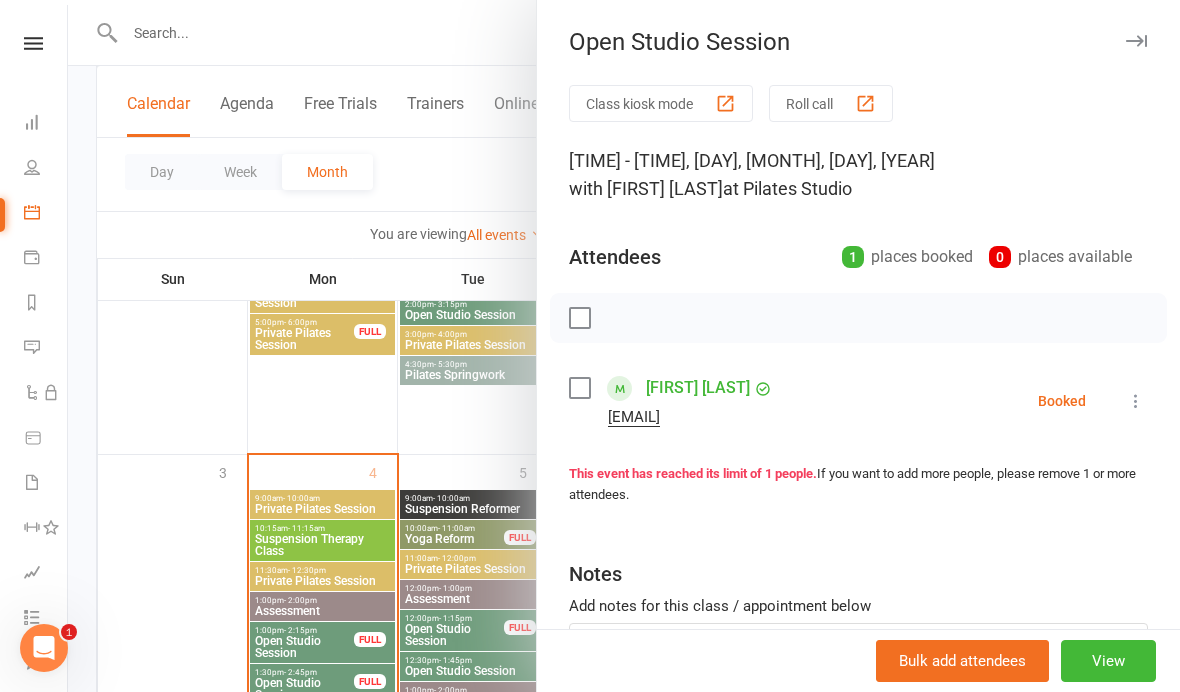 click at bounding box center [1136, 401] 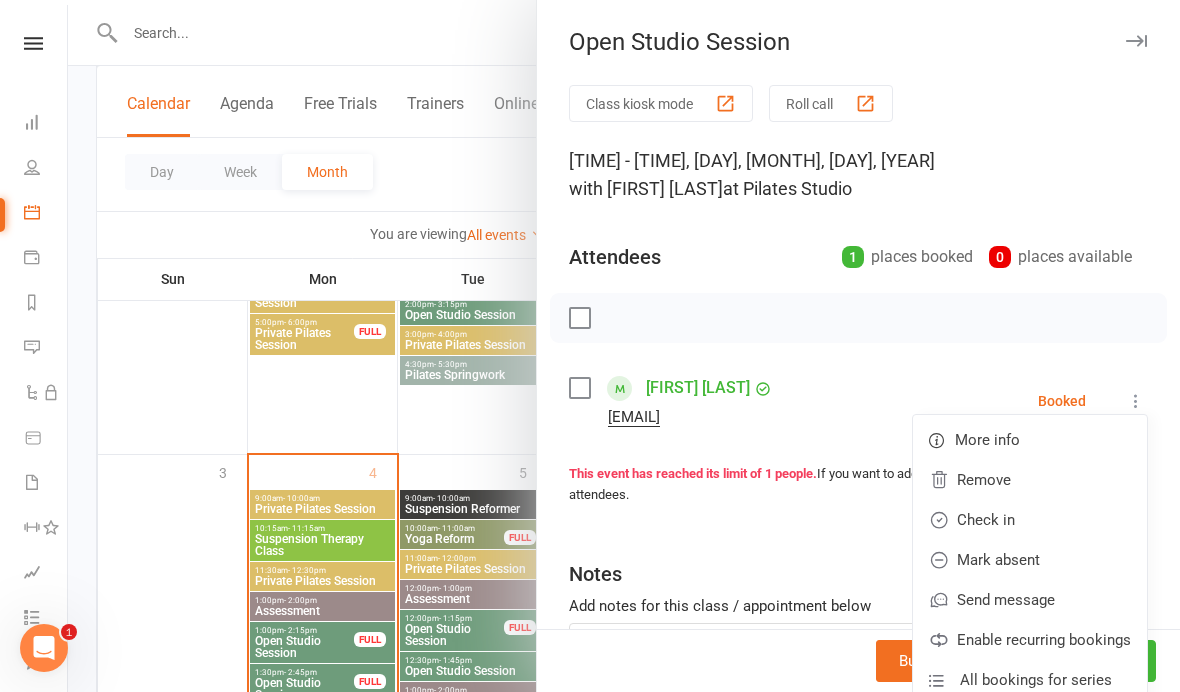 click on "Check in" at bounding box center [1030, 520] 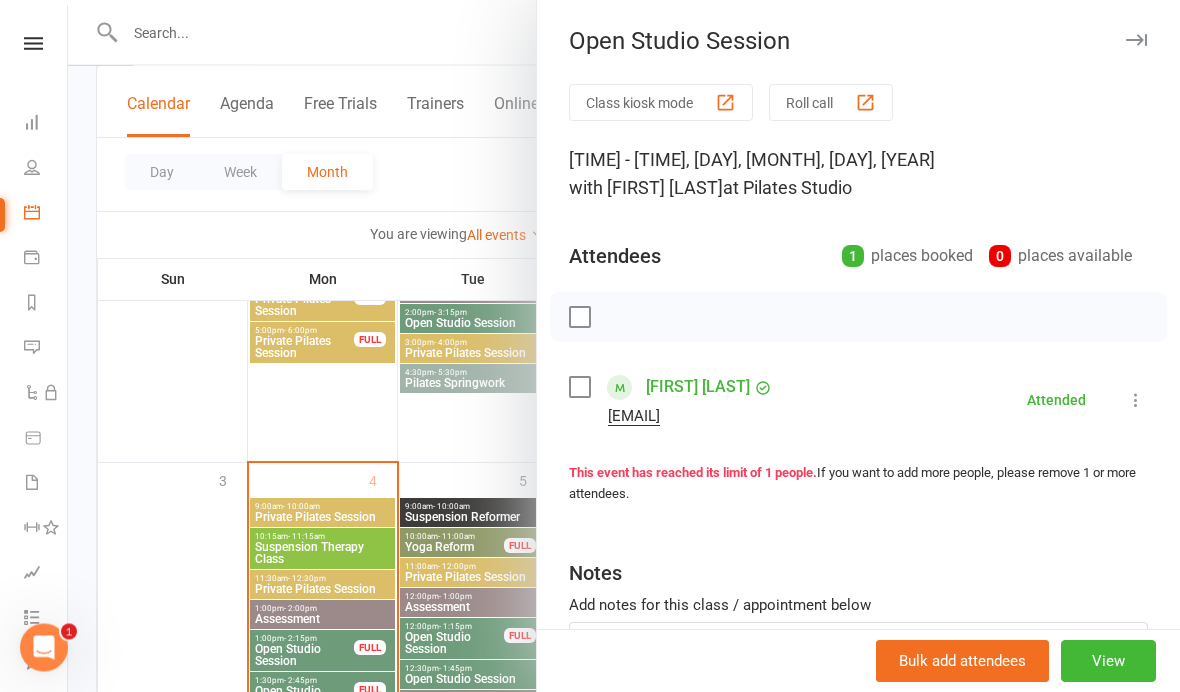 scroll, scrollTop: 2326, scrollLeft: 0, axis: vertical 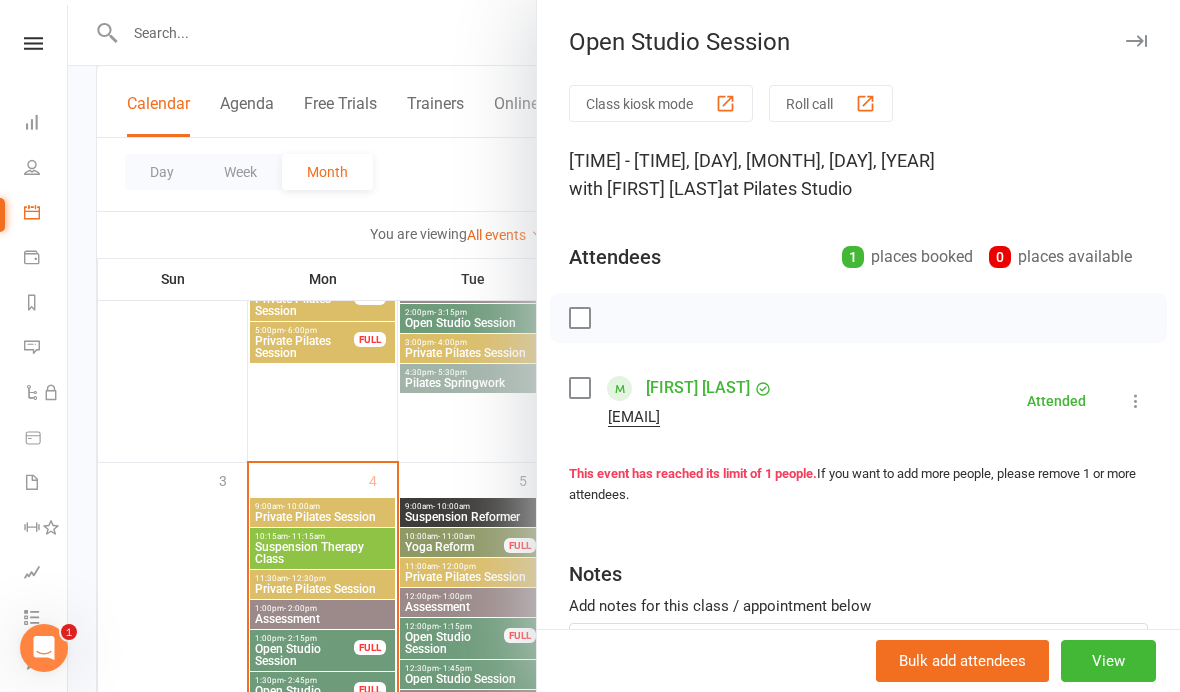 click at bounding box center (624, 346) 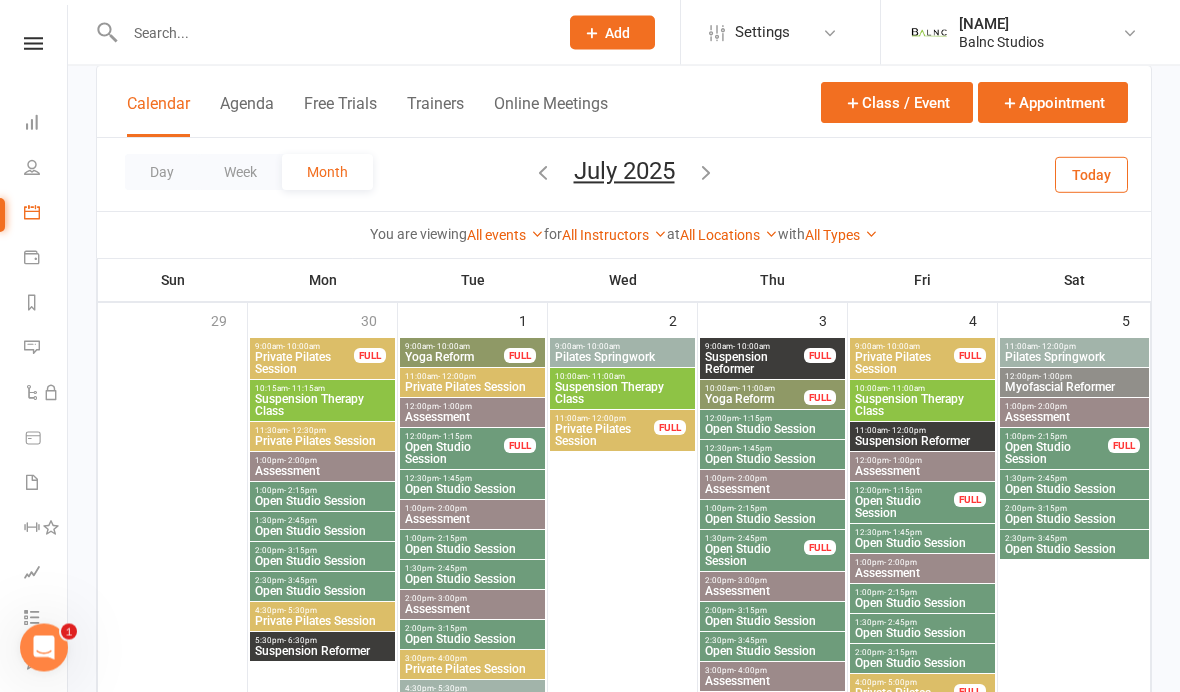 scroll, scrollTop: 122, scrollLeft: 0, axis: vertical 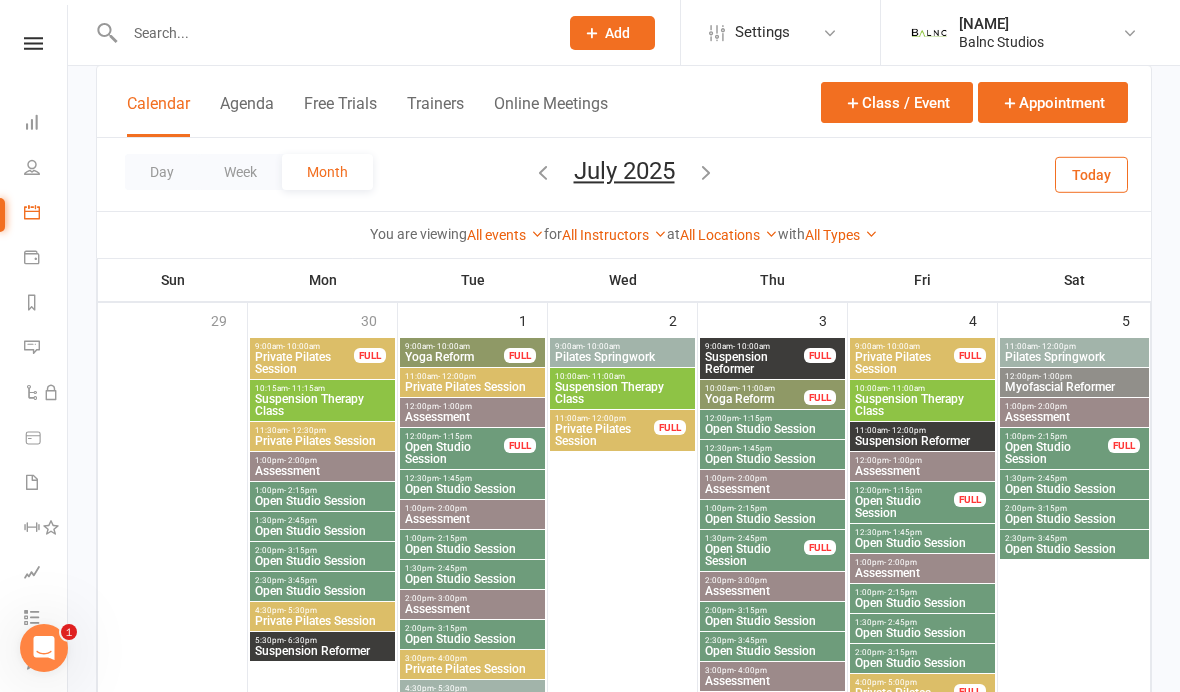 click on "Assessment" at bounding box center (922, 471) 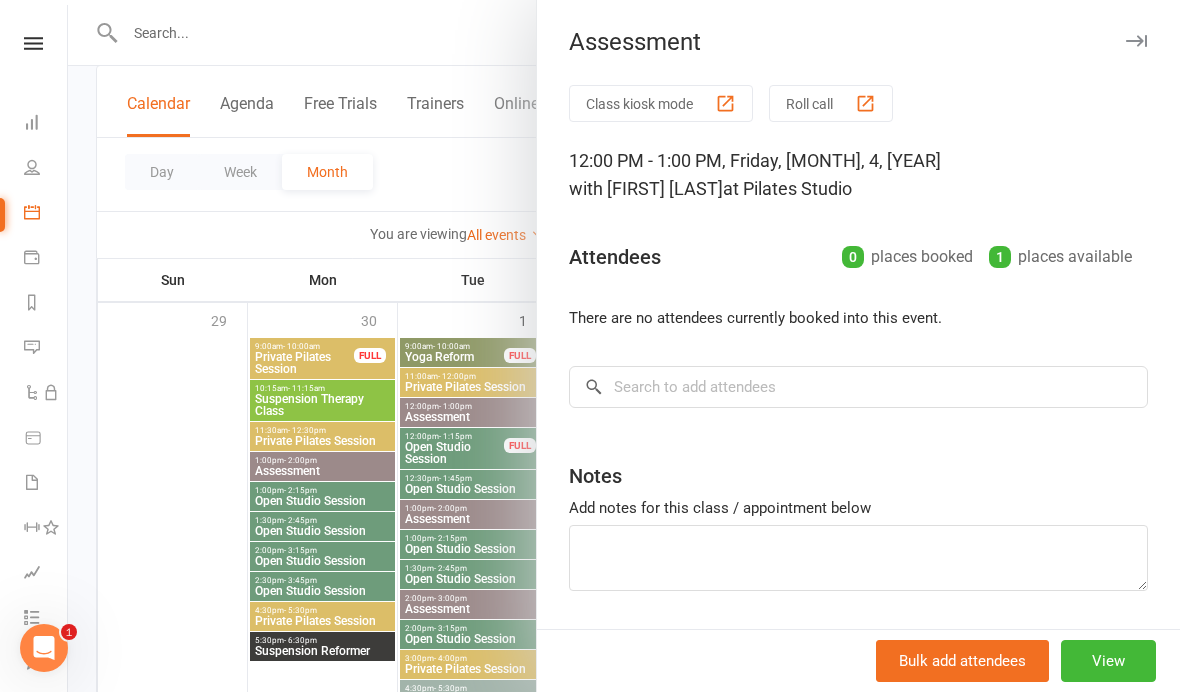 click at bounding box center (624, 346) 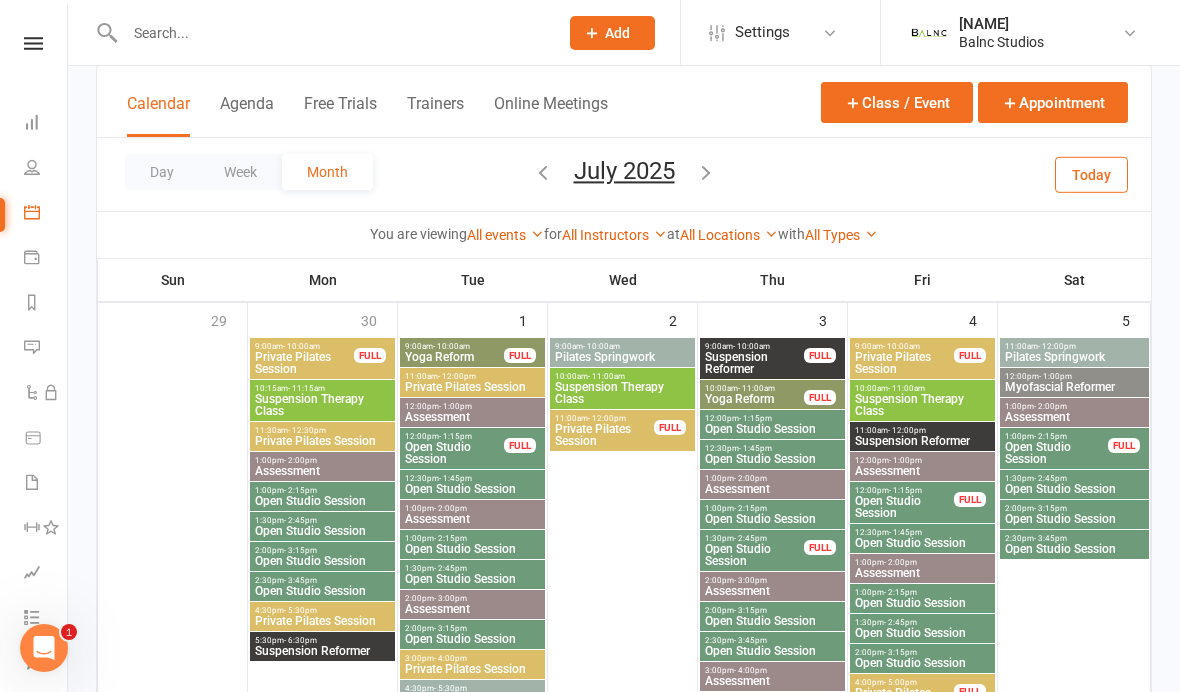 click on "Open Studio Session" at bounding box center [904, 507] 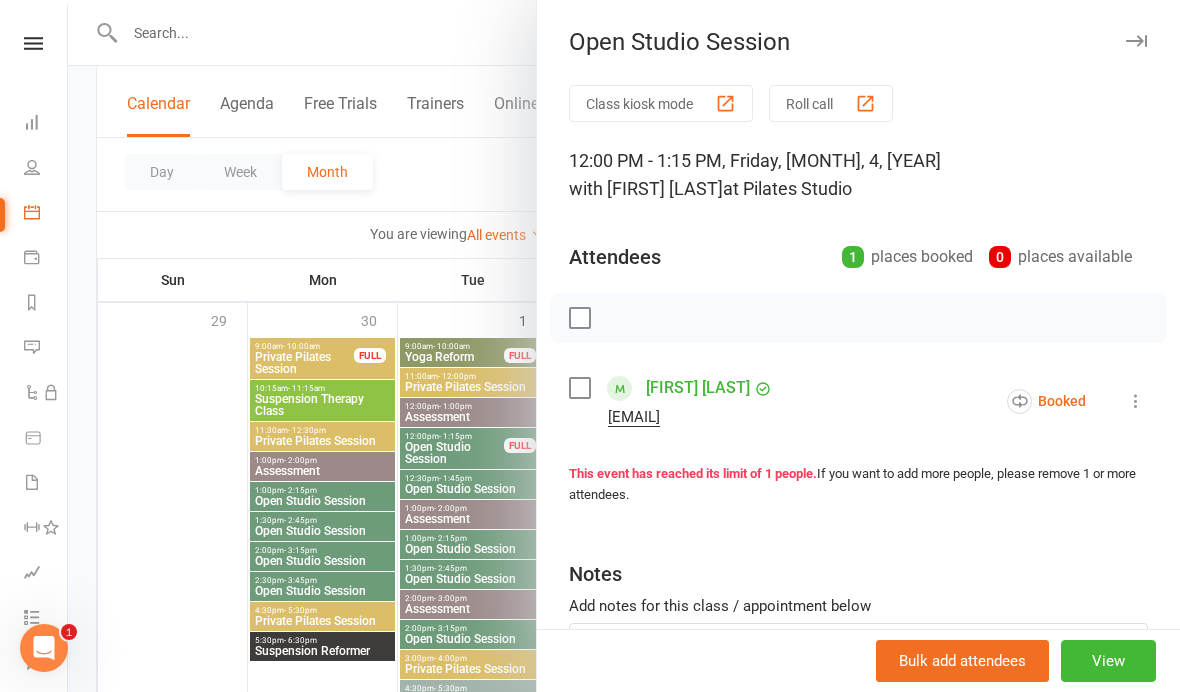 click at bounding box center (1136, 401) 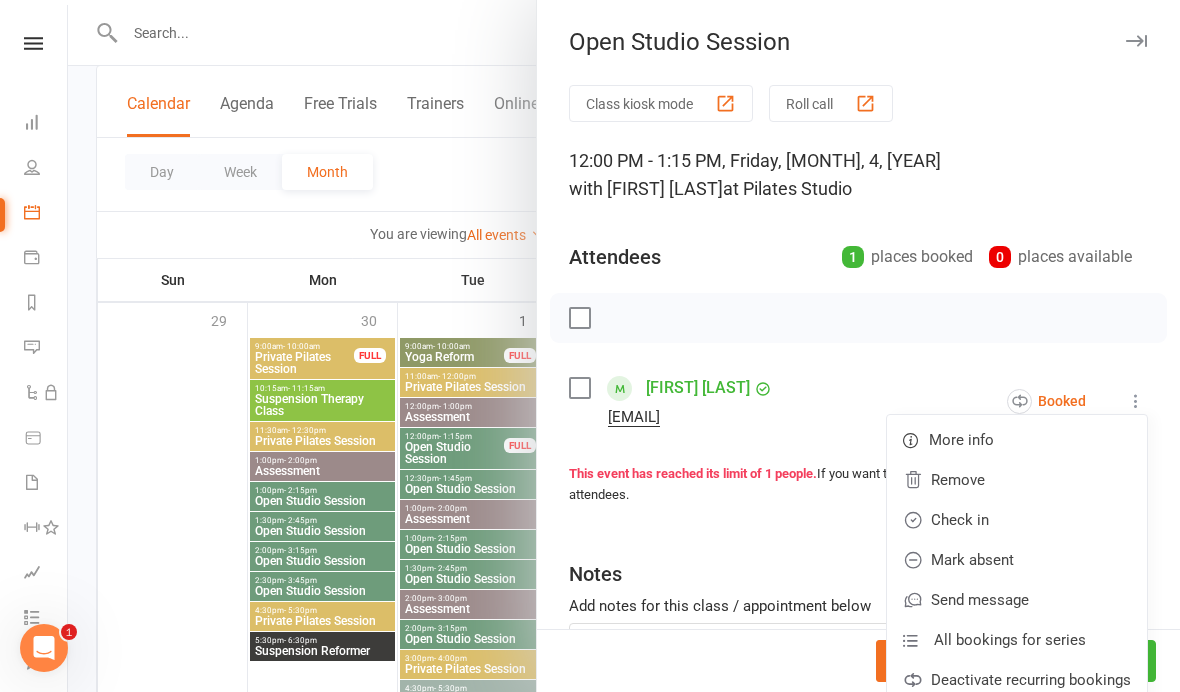 click on "Check in" at bounding box center (1017, 520) 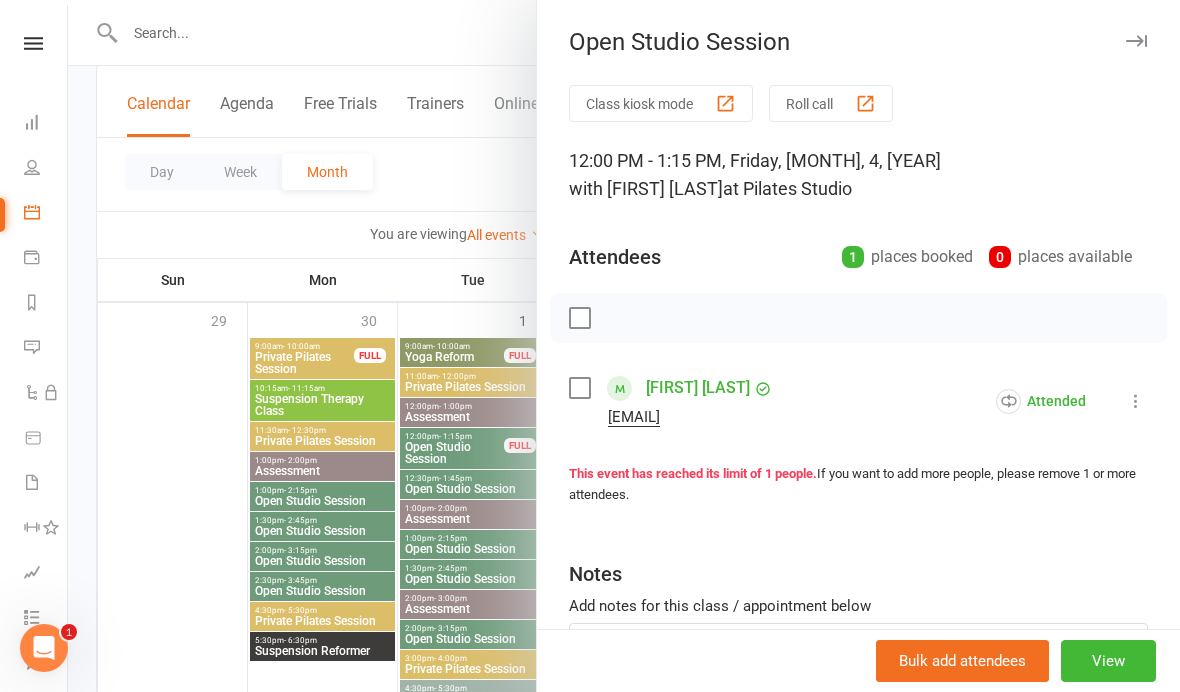 click at bounding box center (624, 346) 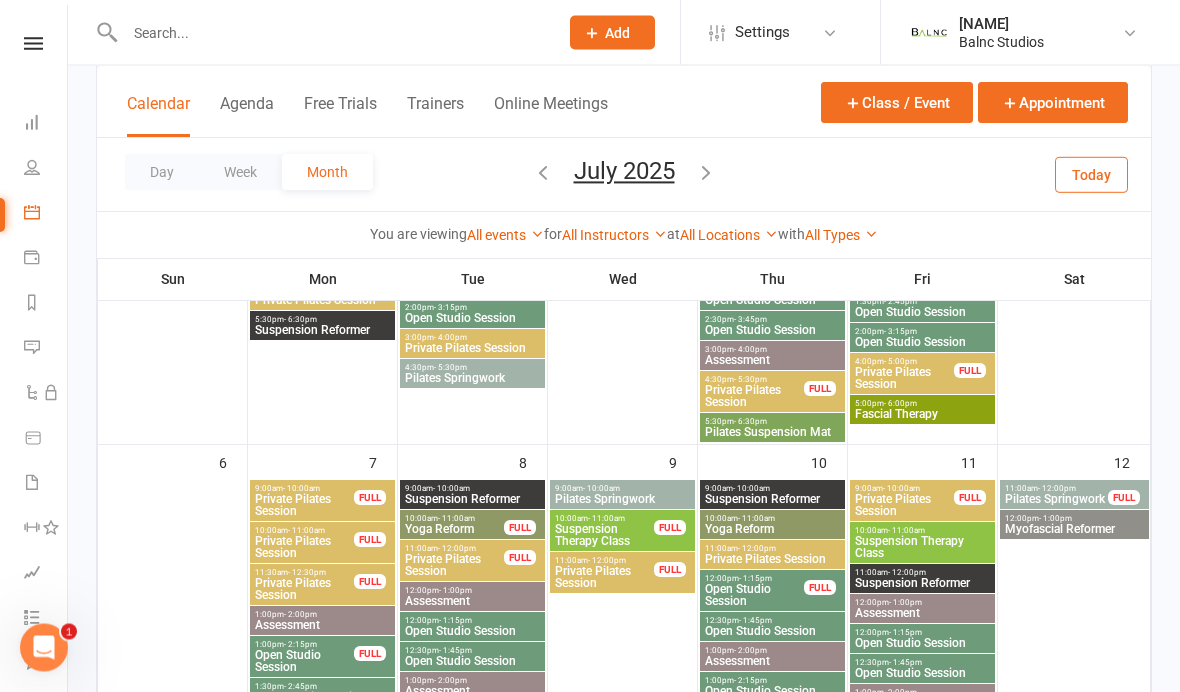 scroll, scrollTop: 445, scrollLeft: 0, axis: vertical 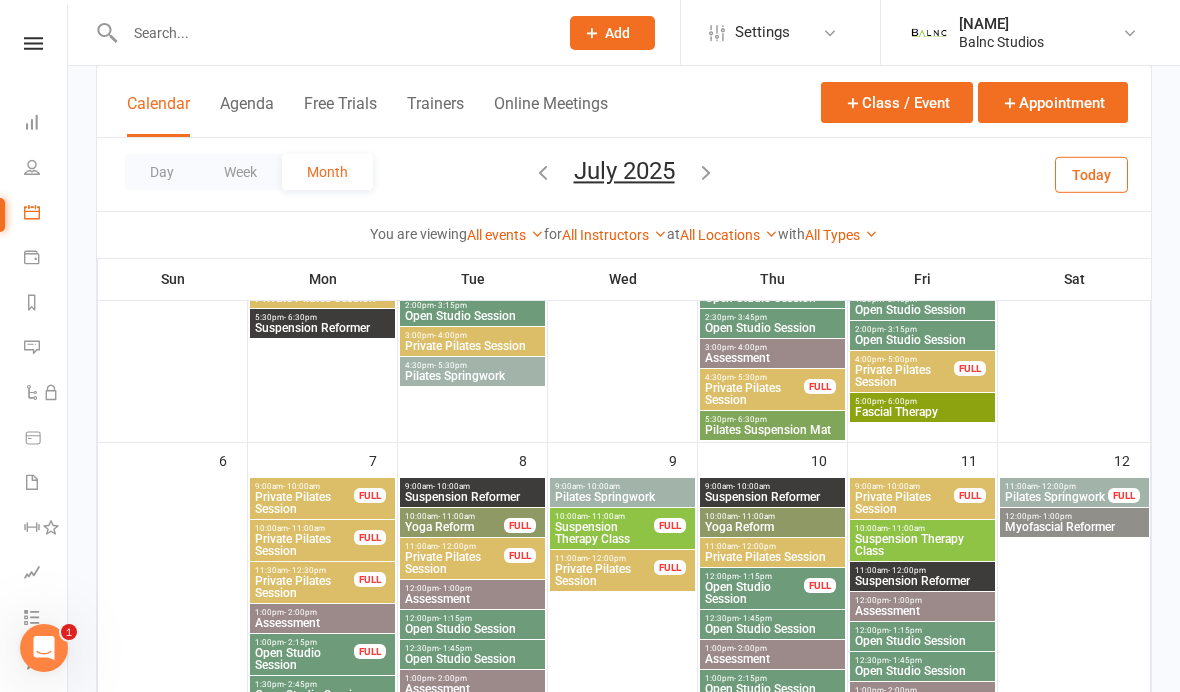 click on "Open Studio Session" at bounding box center (304, 659) 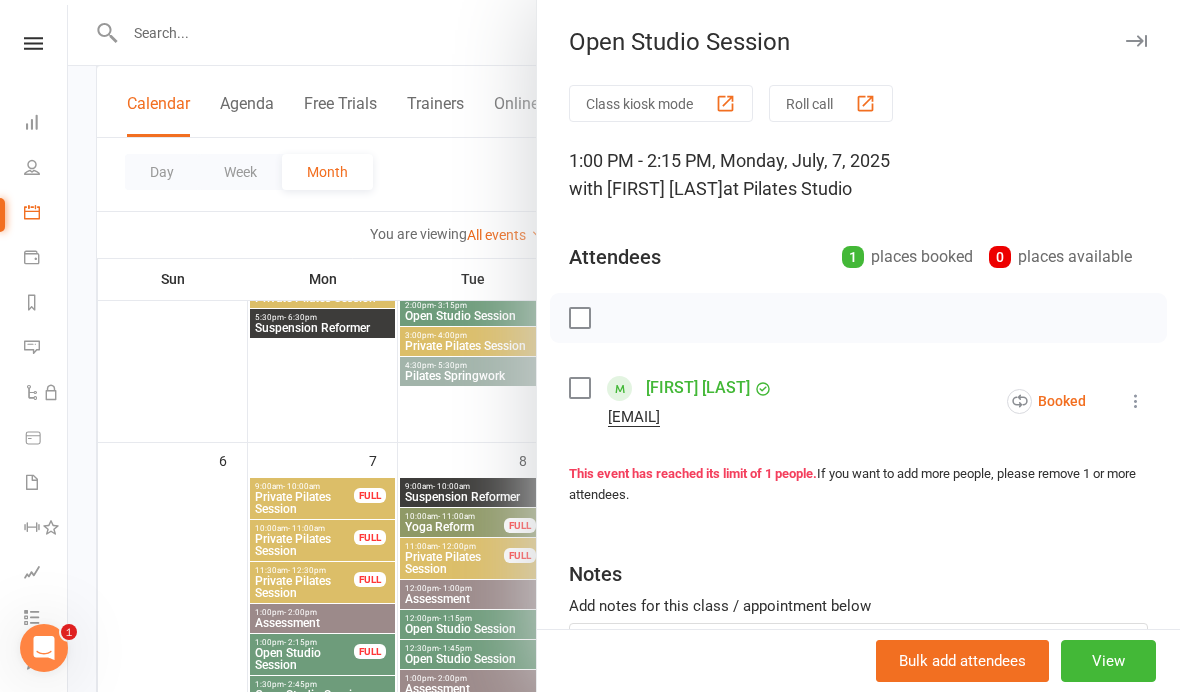 click at bounding box center (1136, 401) 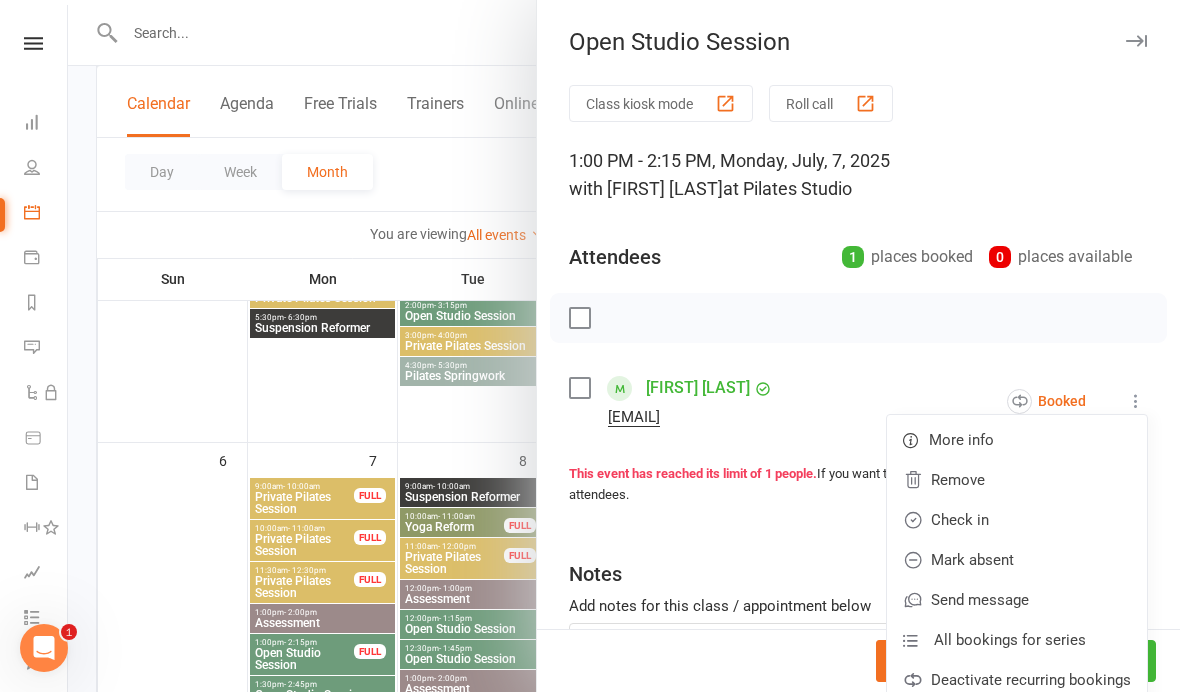 click on "Check in" at bounding box center [1017, 520] 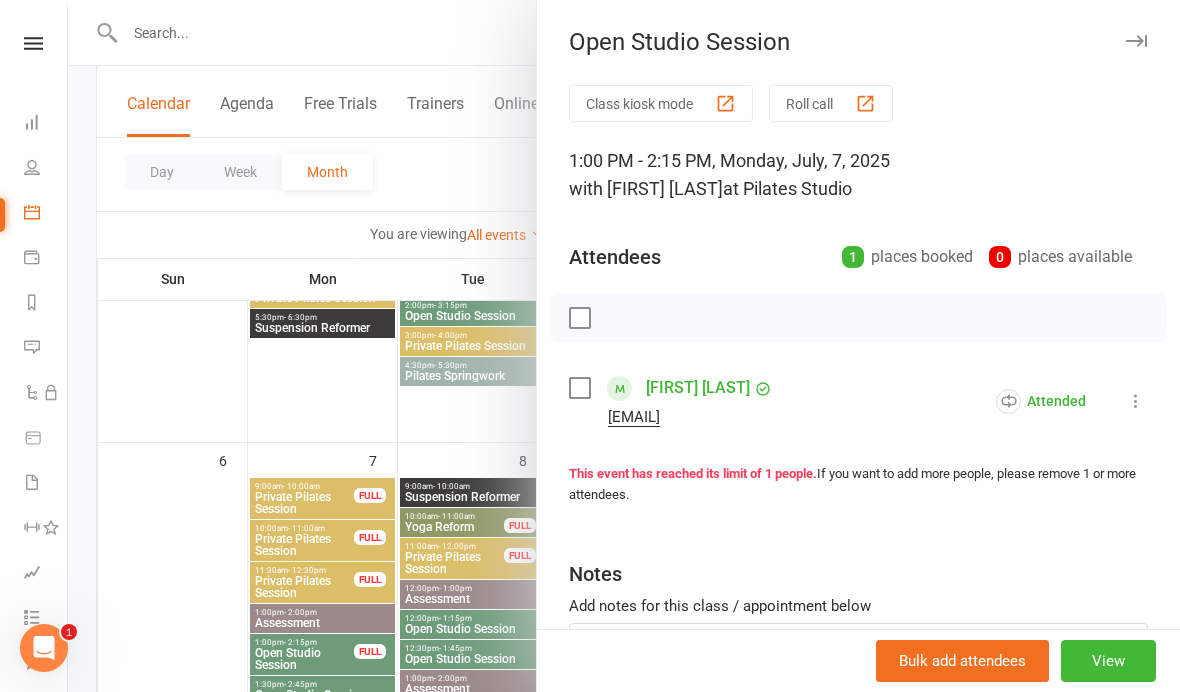 click at bounding box center (624, 346) 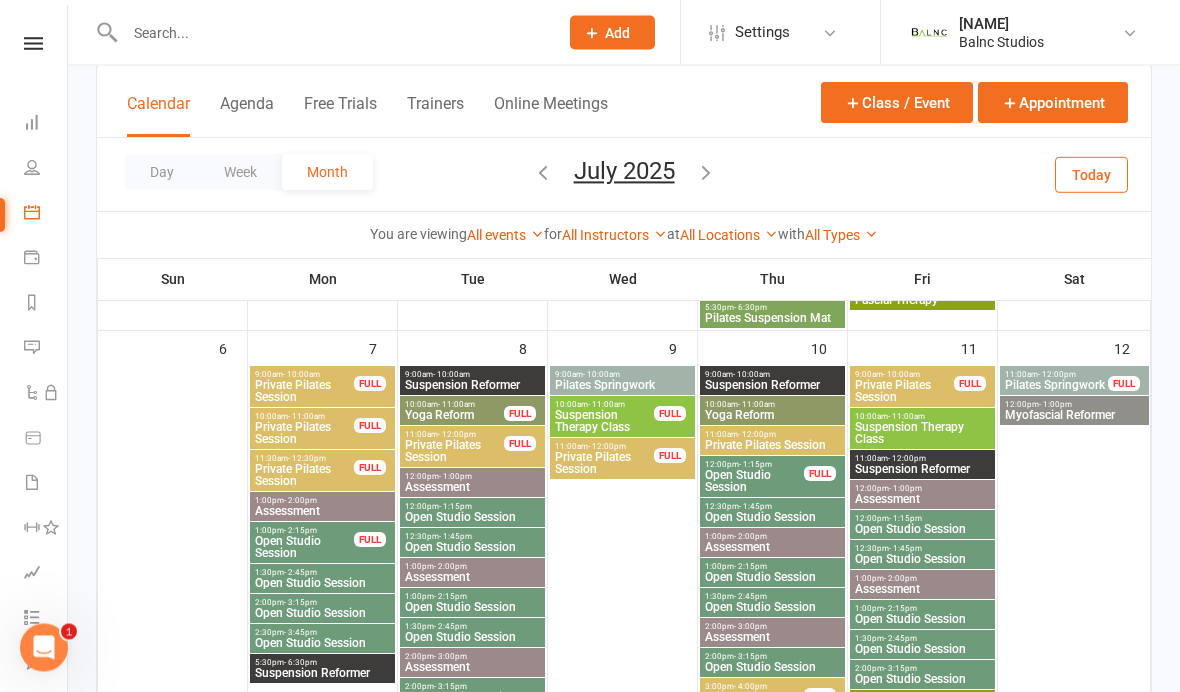 scroll, scrollTop: 557, scrollLeft: 0, axis: vertical 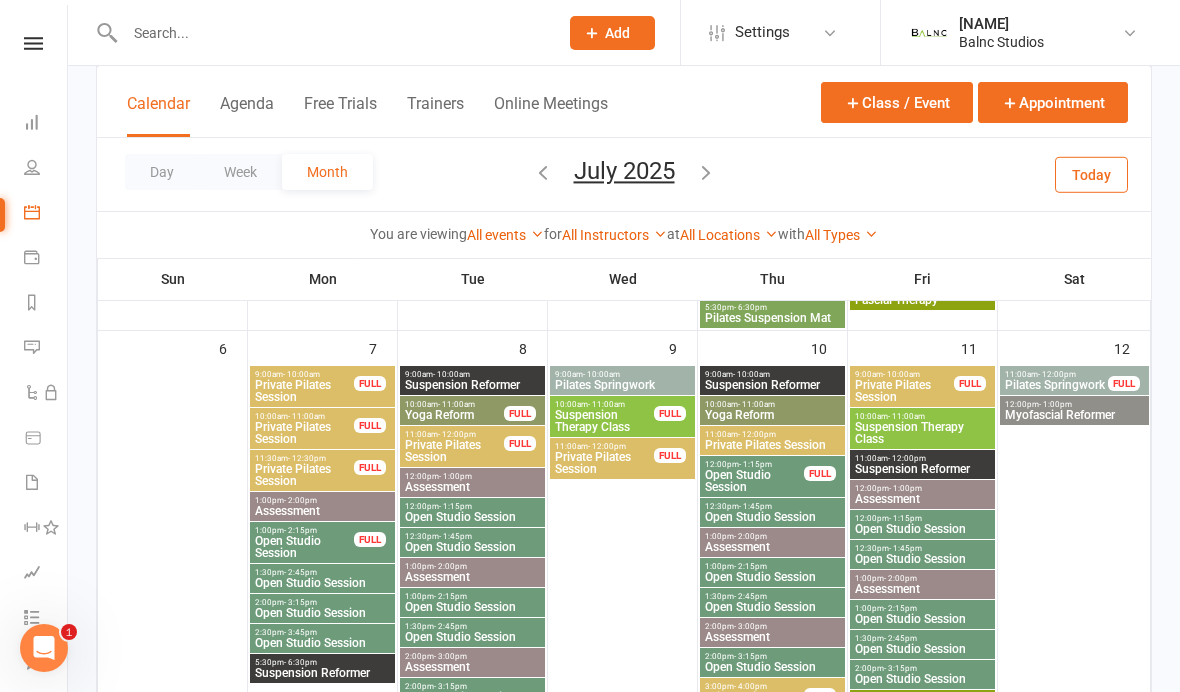 click on "Open Studio Session" at bounding box center (754, 481) 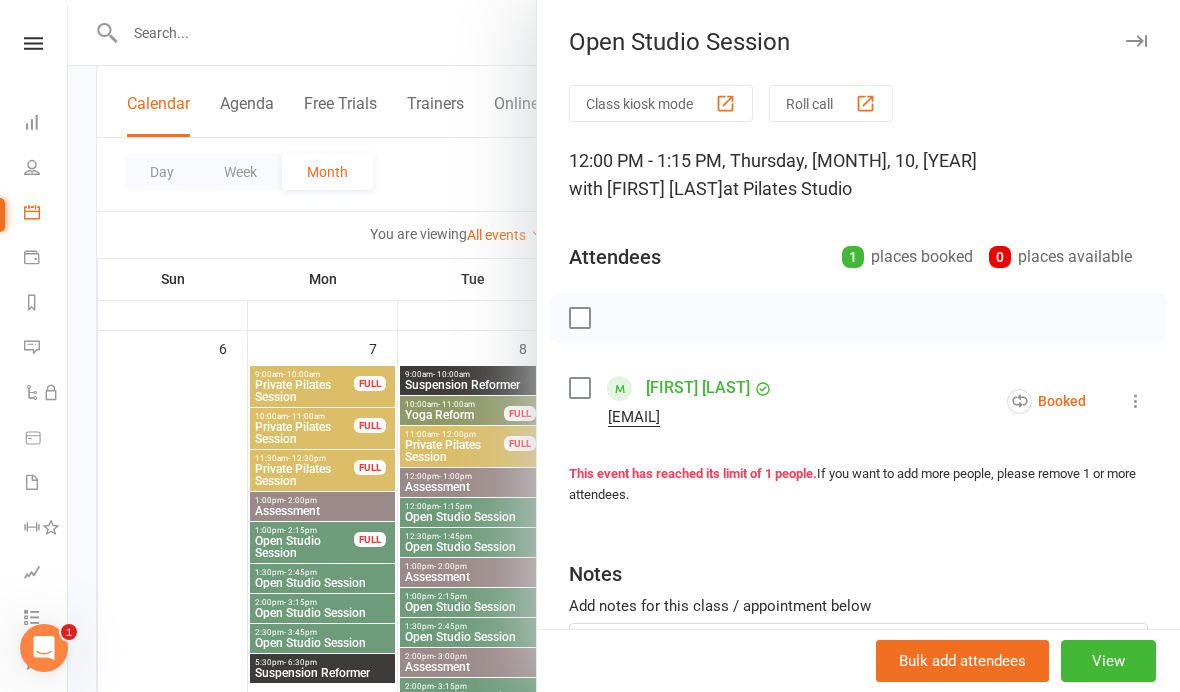 click at bounding box center (1136, 401) 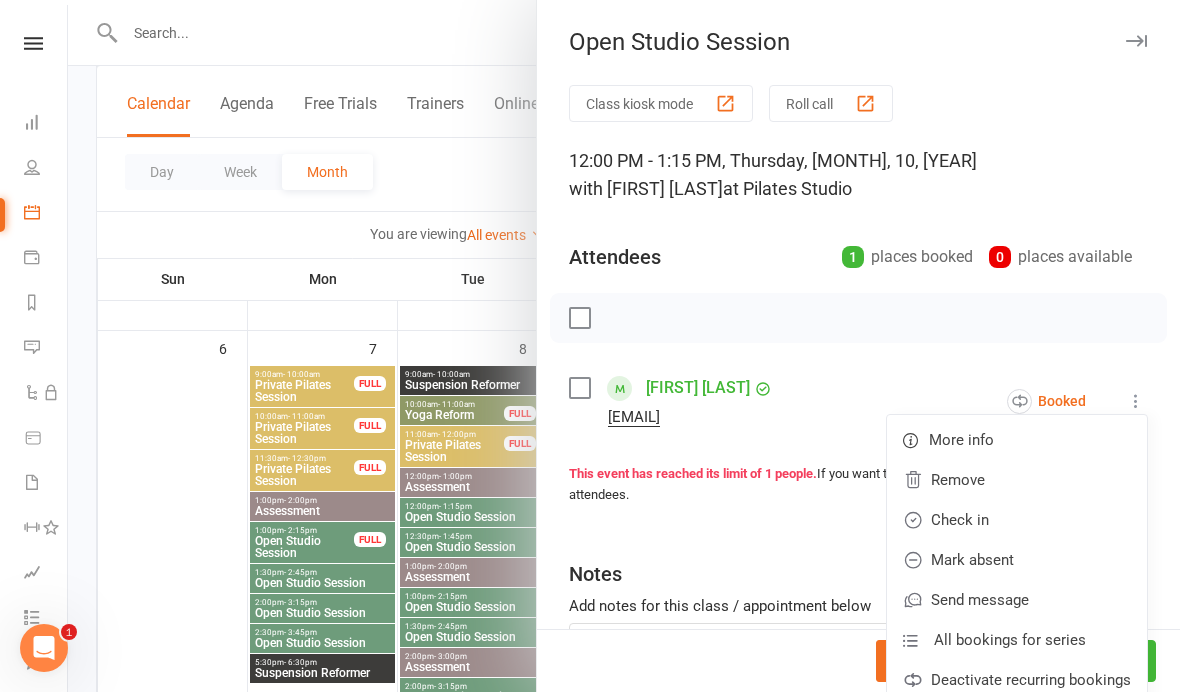 click on "Check in" at bounding box center (1017, 520) 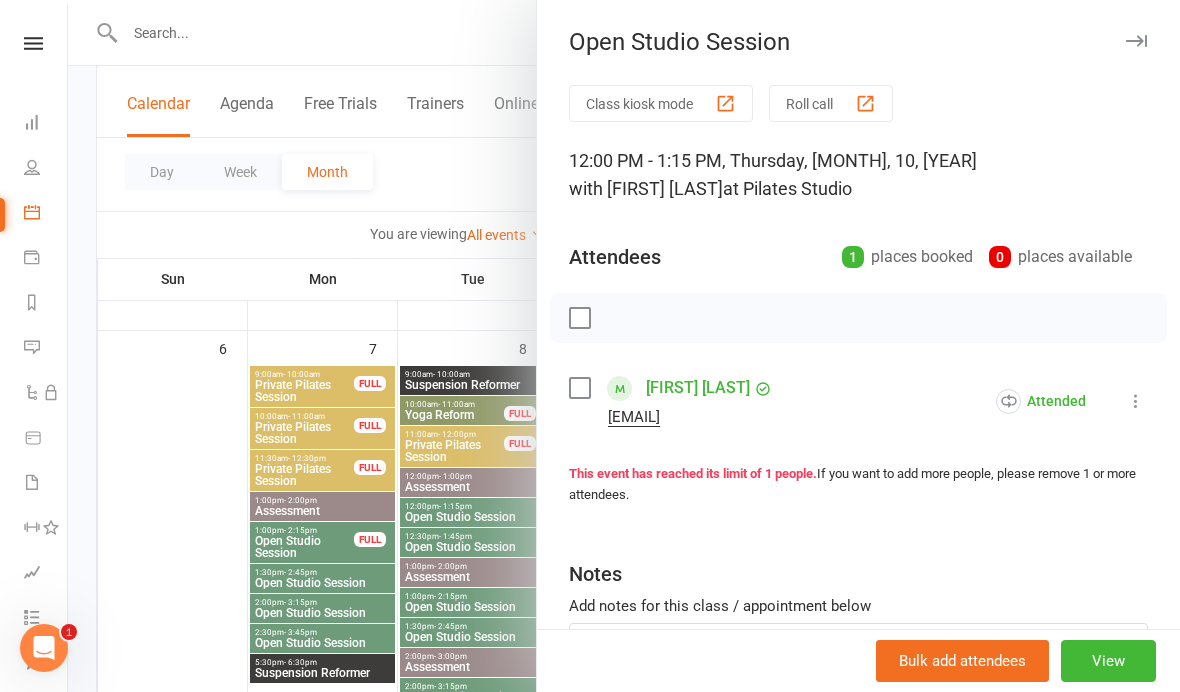 click at bounding box center (624, 346) 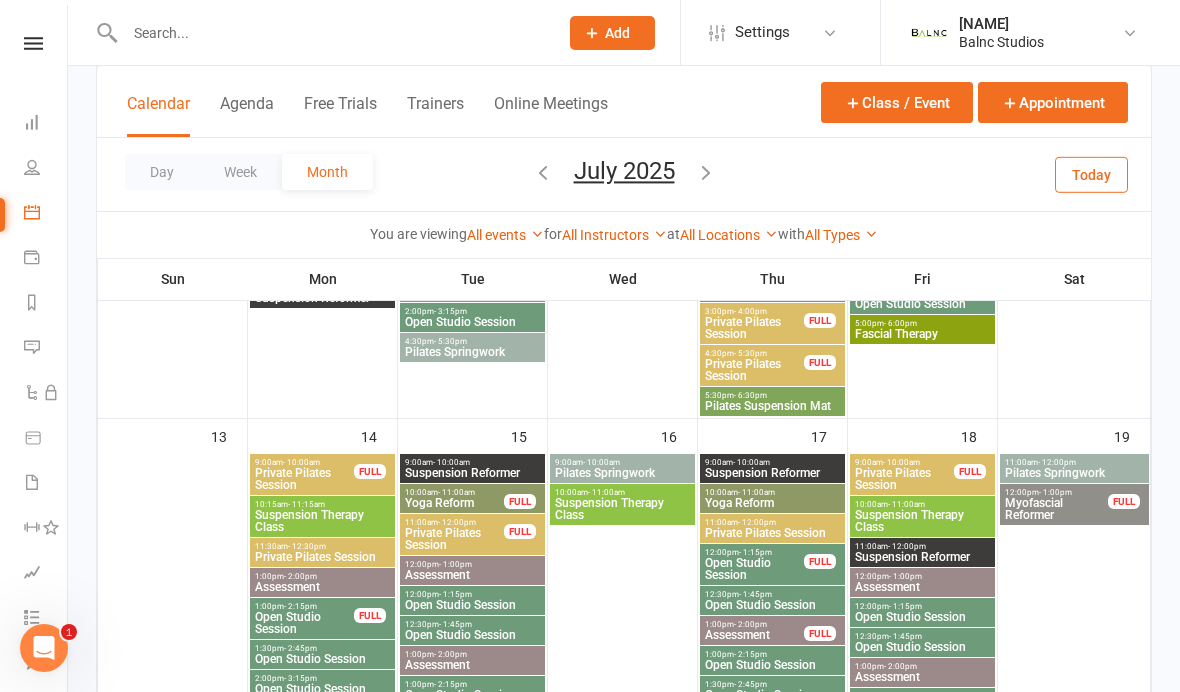 scroll, scrollTop: 942, scrollLeft: 0, axis: vertical 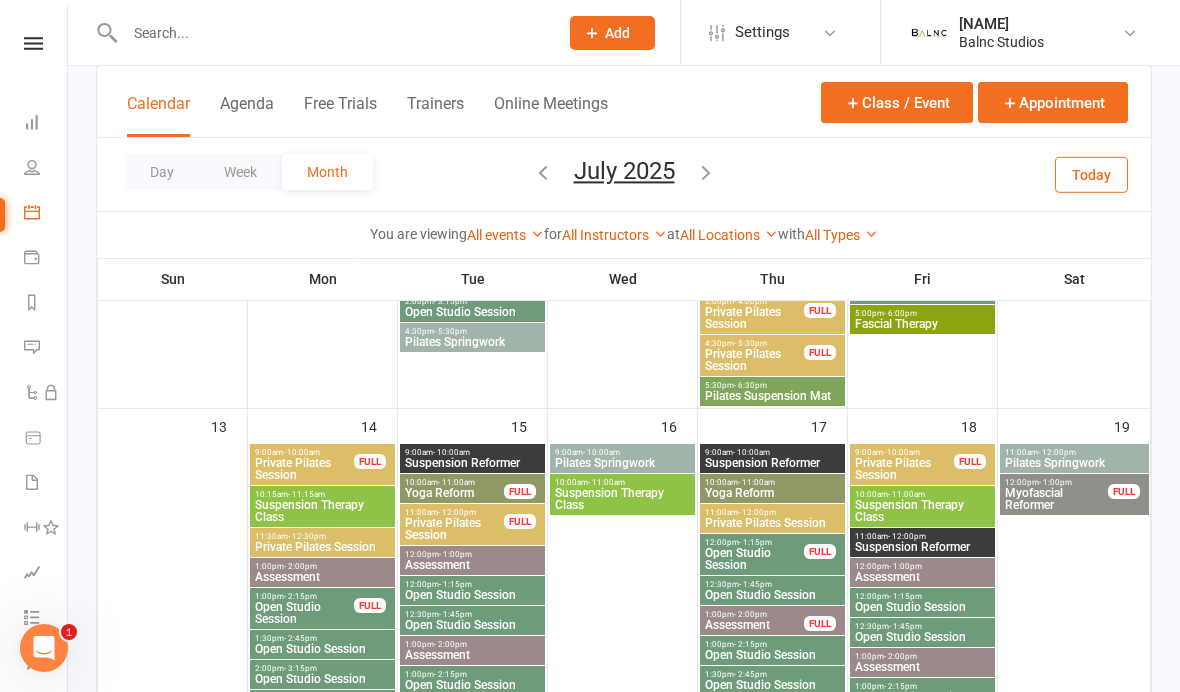 click on "Open Studio Session" at bounding box center (304, 613) 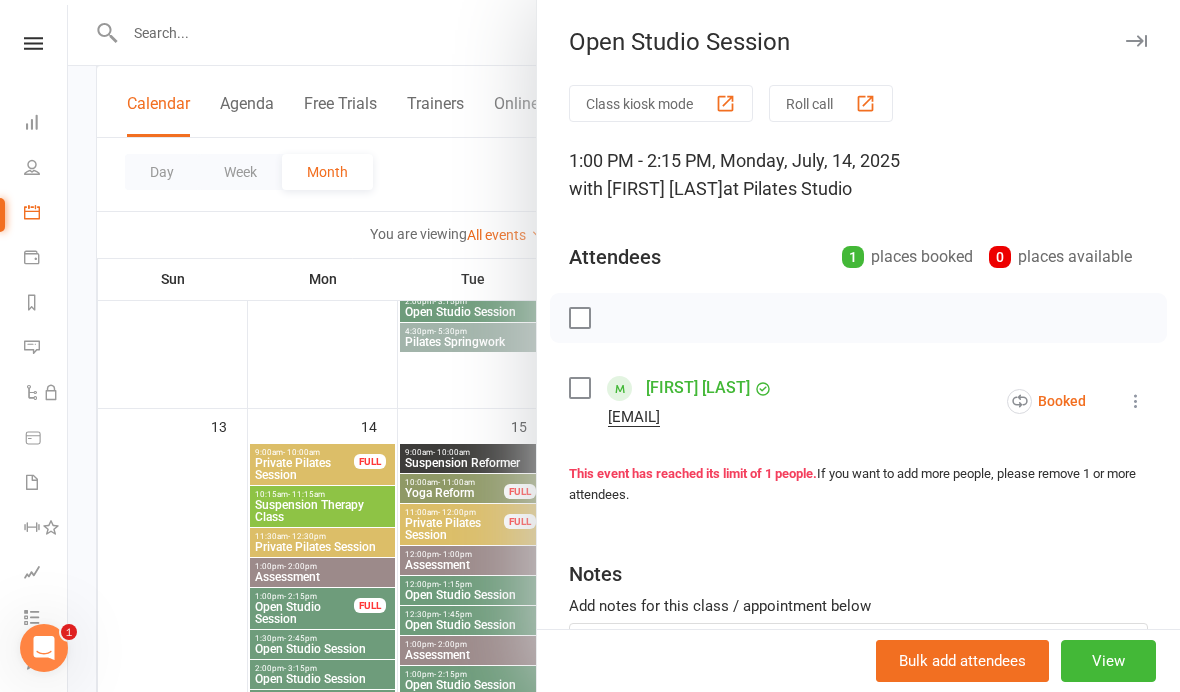 click at bounding box center (1136, 401) 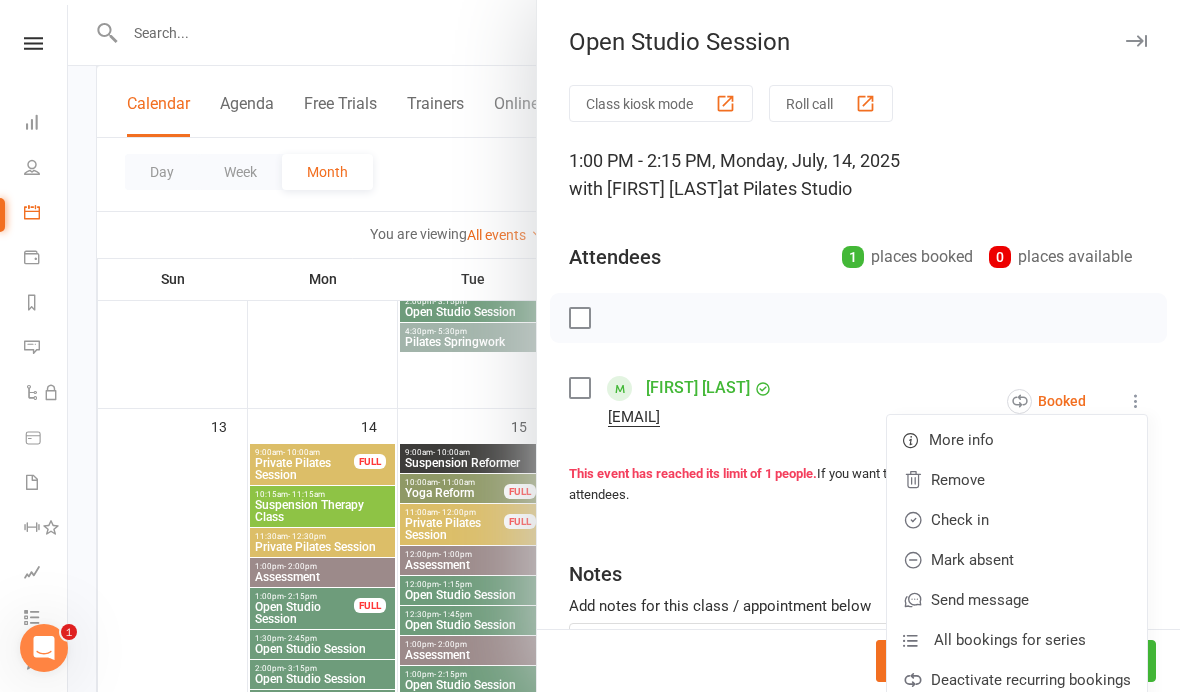 click on "Check in" at bounding box center (1017, 520) 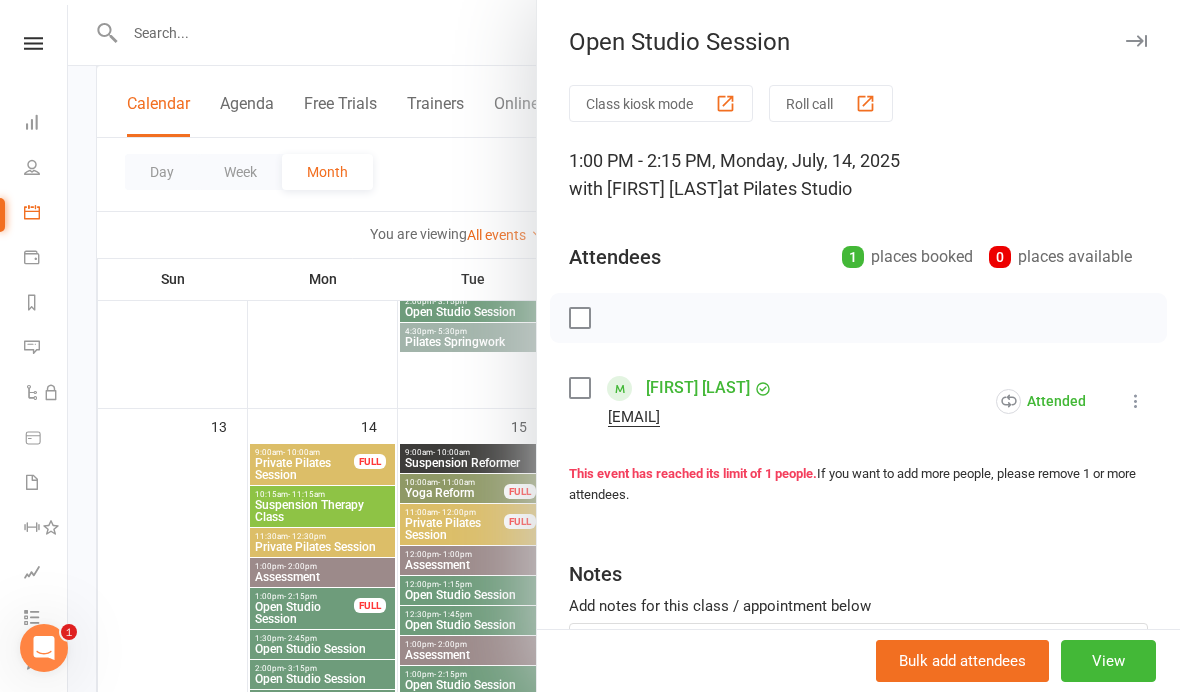 click at bounding box center (624, 346) 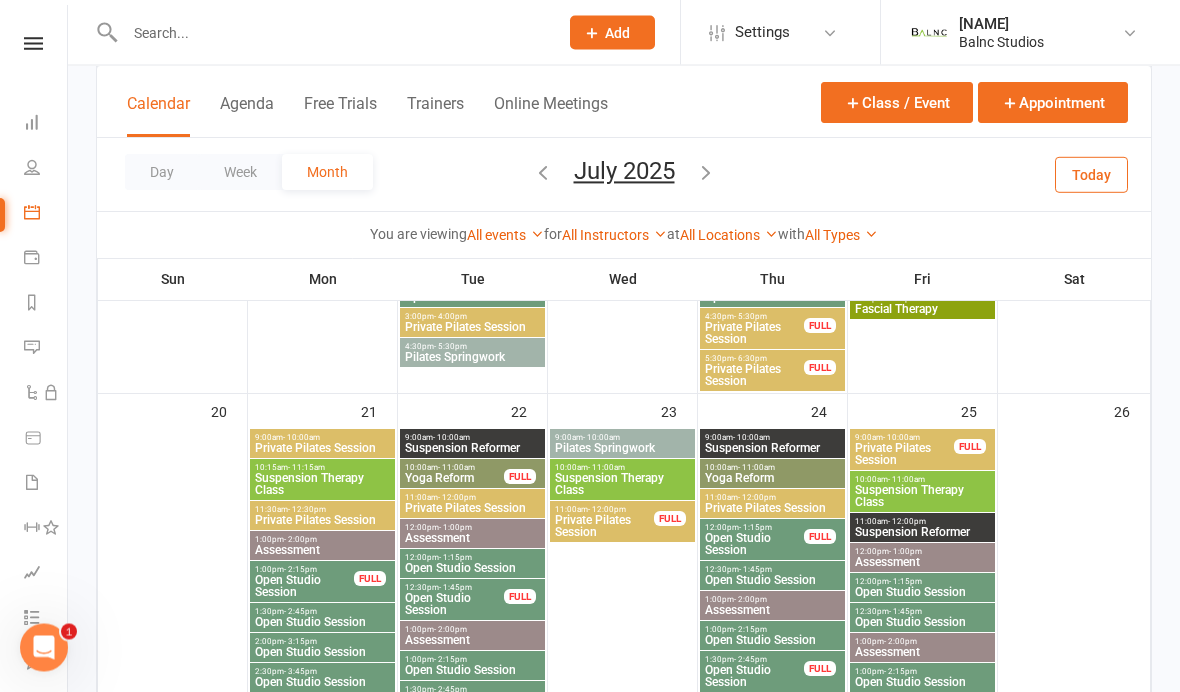 scroll, scrollTop: 1421, scrollLeft: 0, axis: vertical 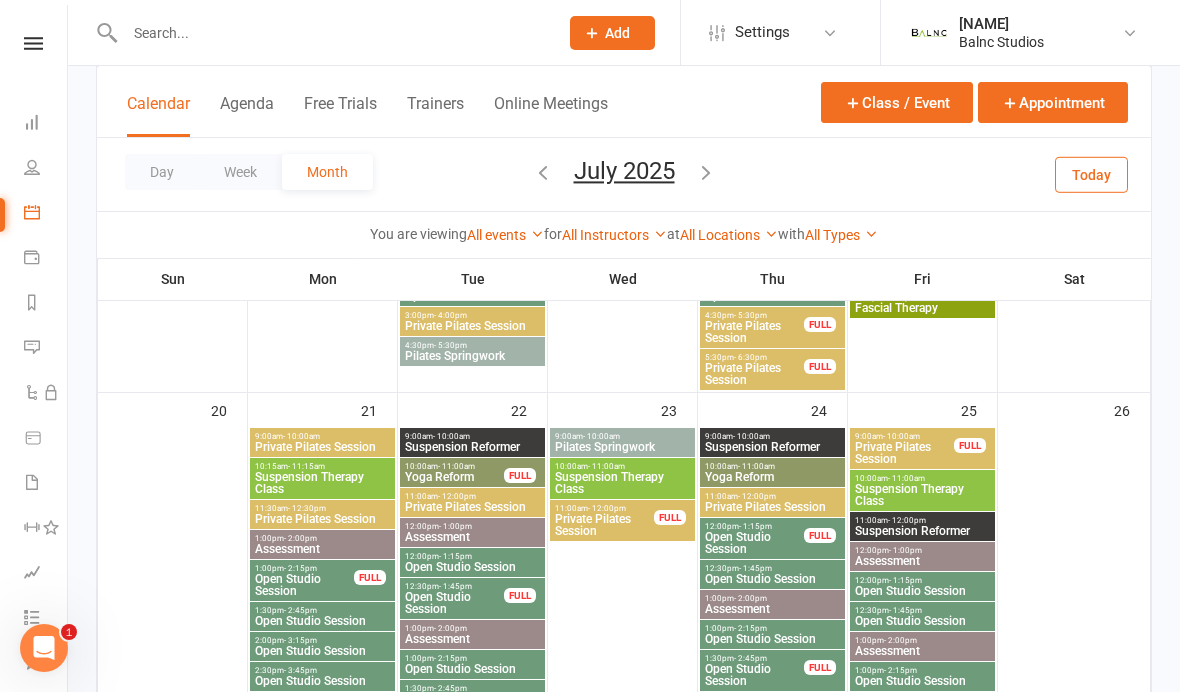 click on "Open Studio Session" at bounding box center [304, 585] 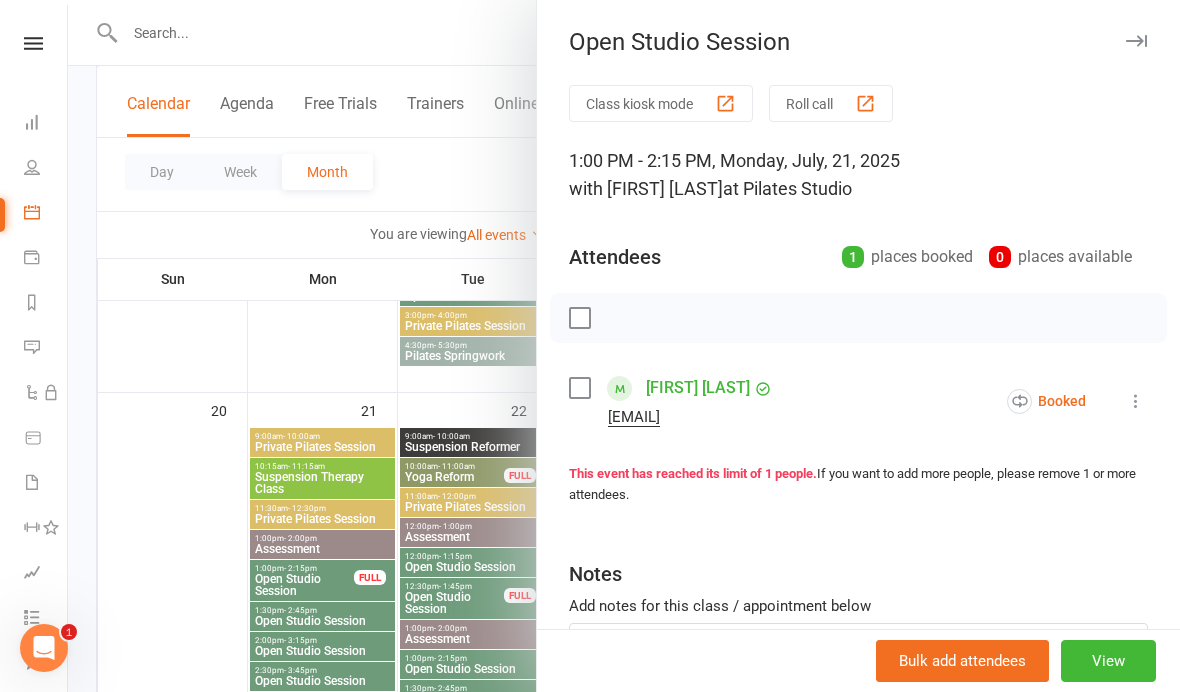 click at bounding box center [1136, 401] 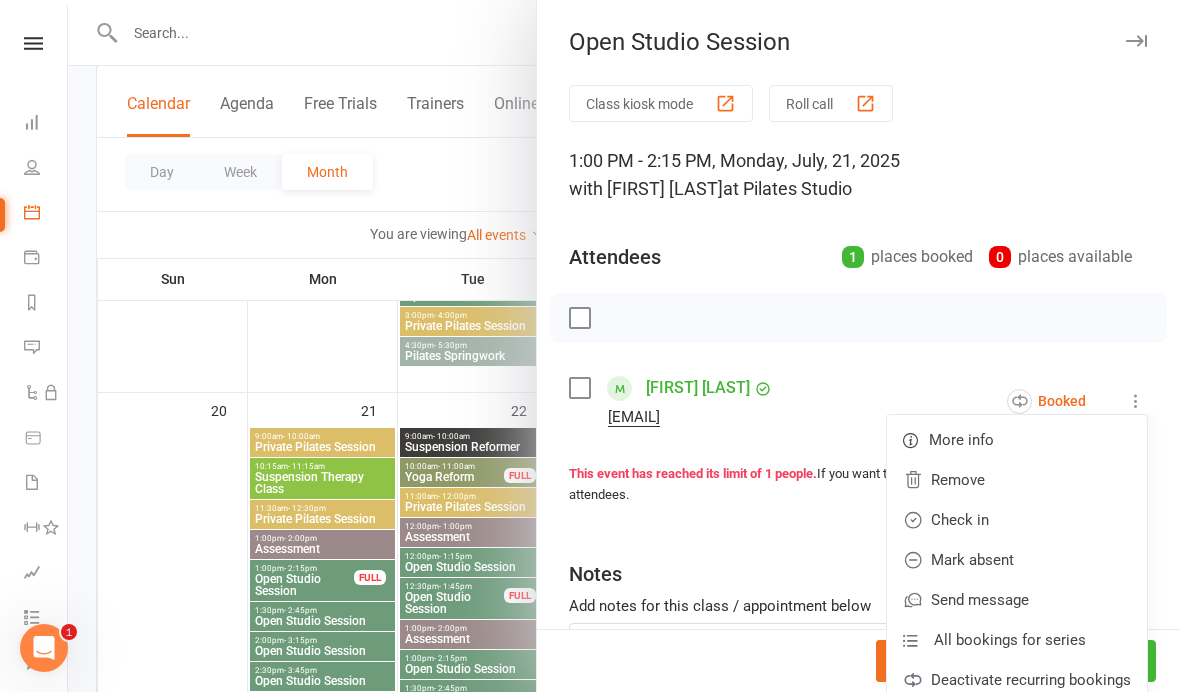 click on "Check in" at bounding box center (1017, 520) 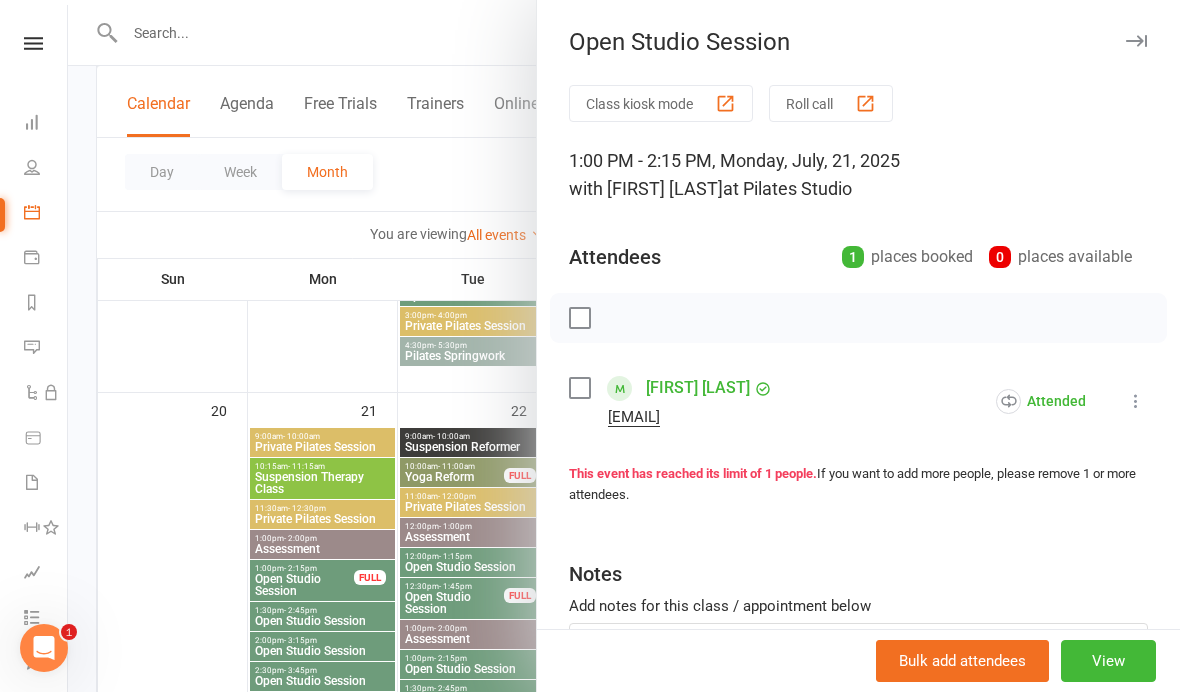 click at bounding box center [624, 346] 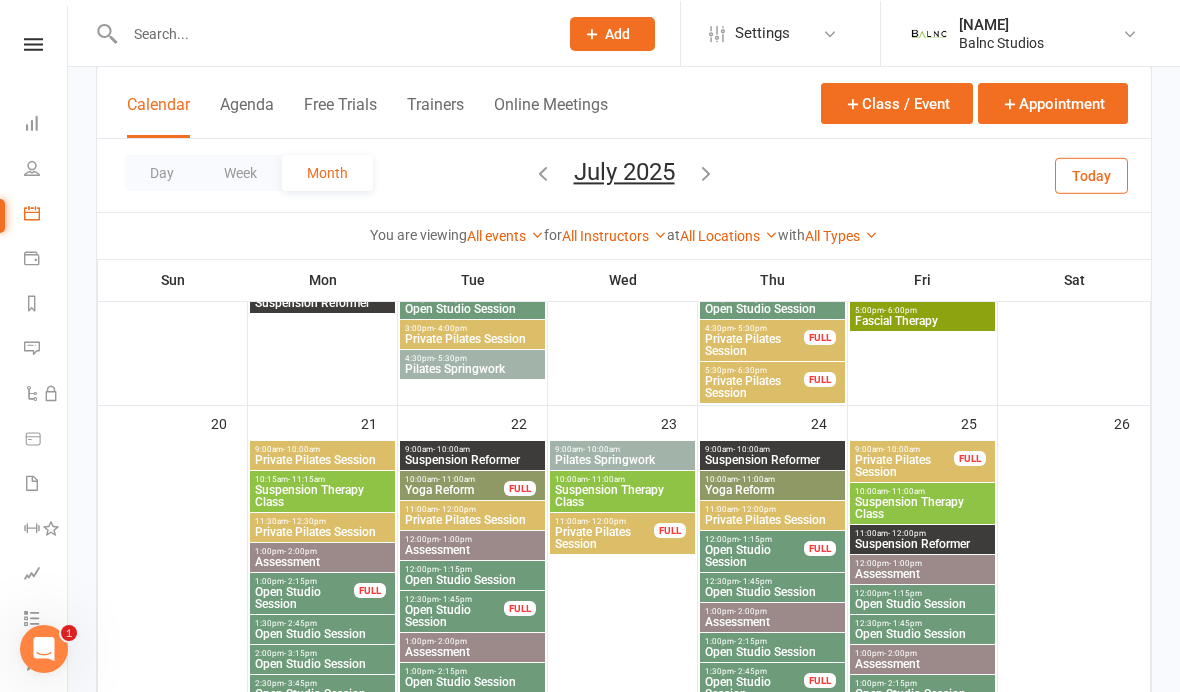 scroll, scrollTop: 1408, scrollLeft: 0, axis: vertical 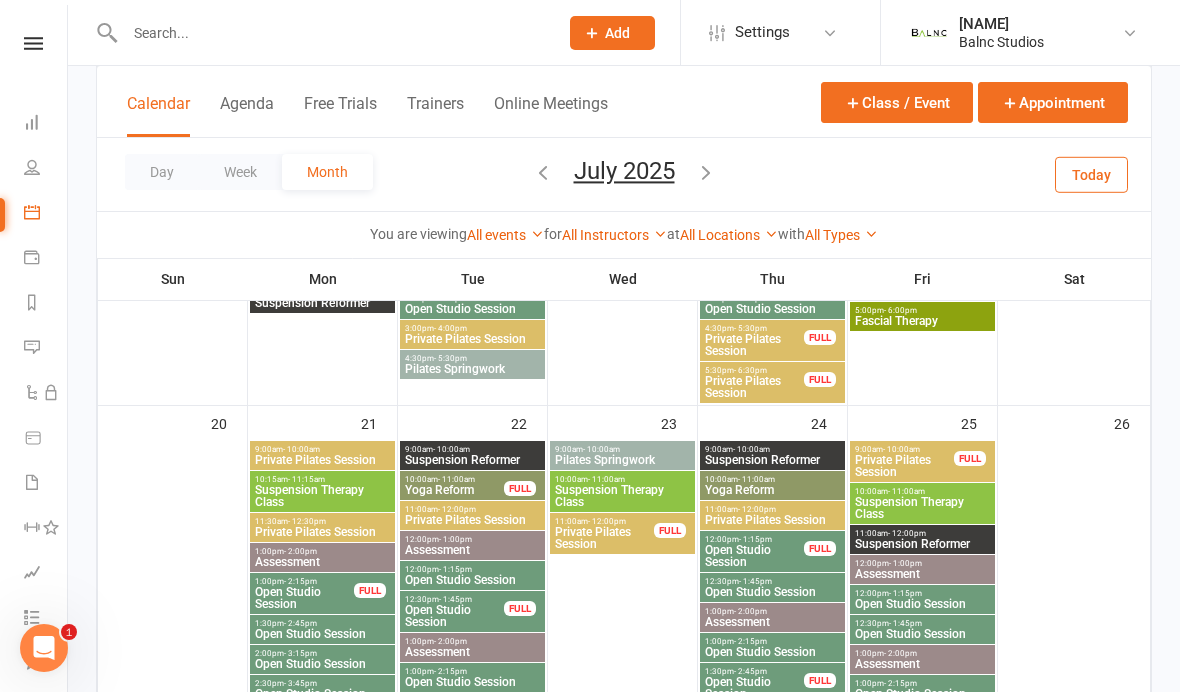 click on "Open Studio Session" at bounding box center (304, 598) 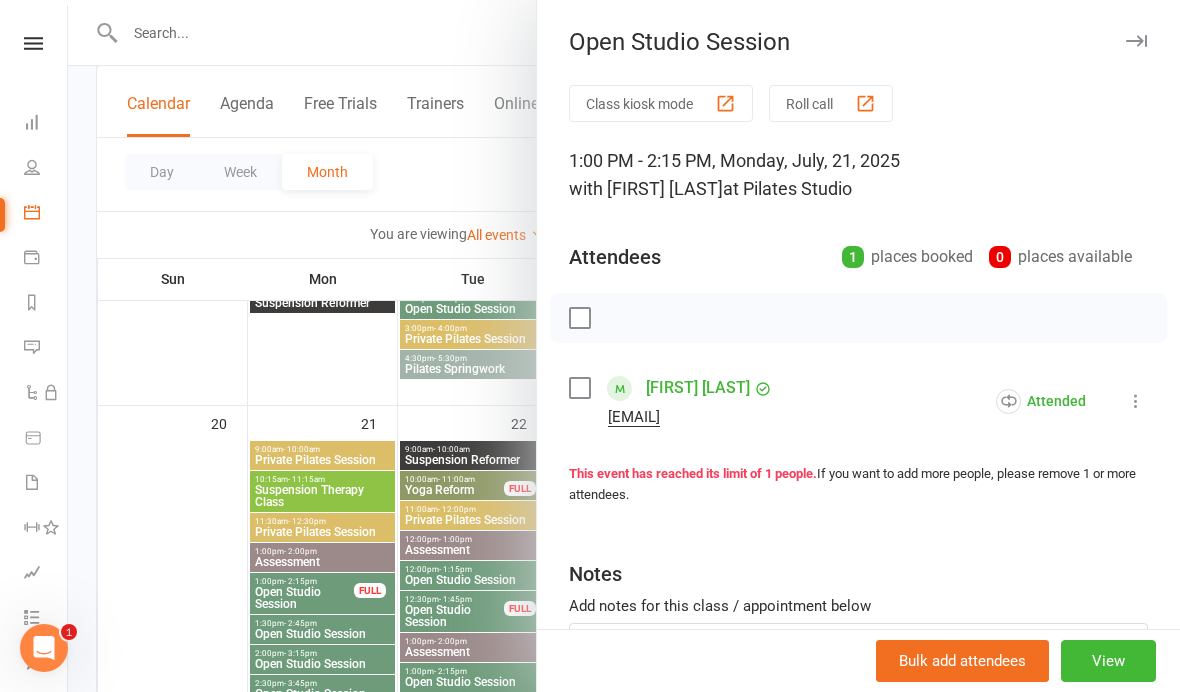 click at bounding box center (624, 346) 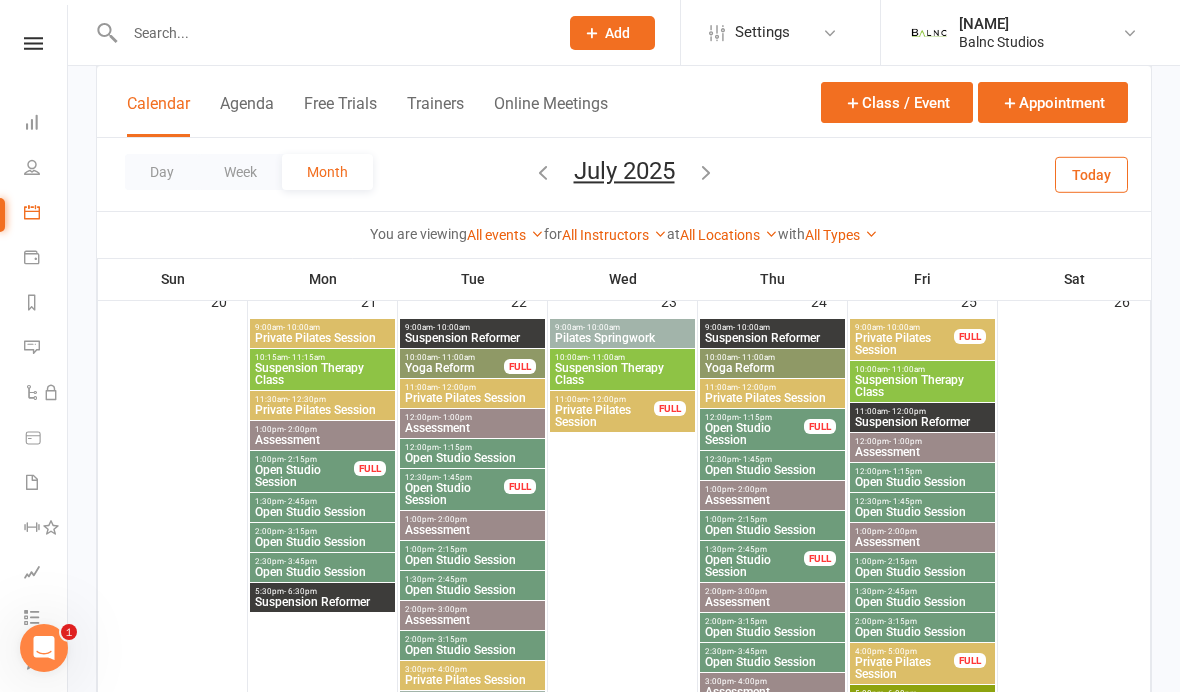 scroll, scrollTop: 1532, scrollLeft: 0, axis: vertical 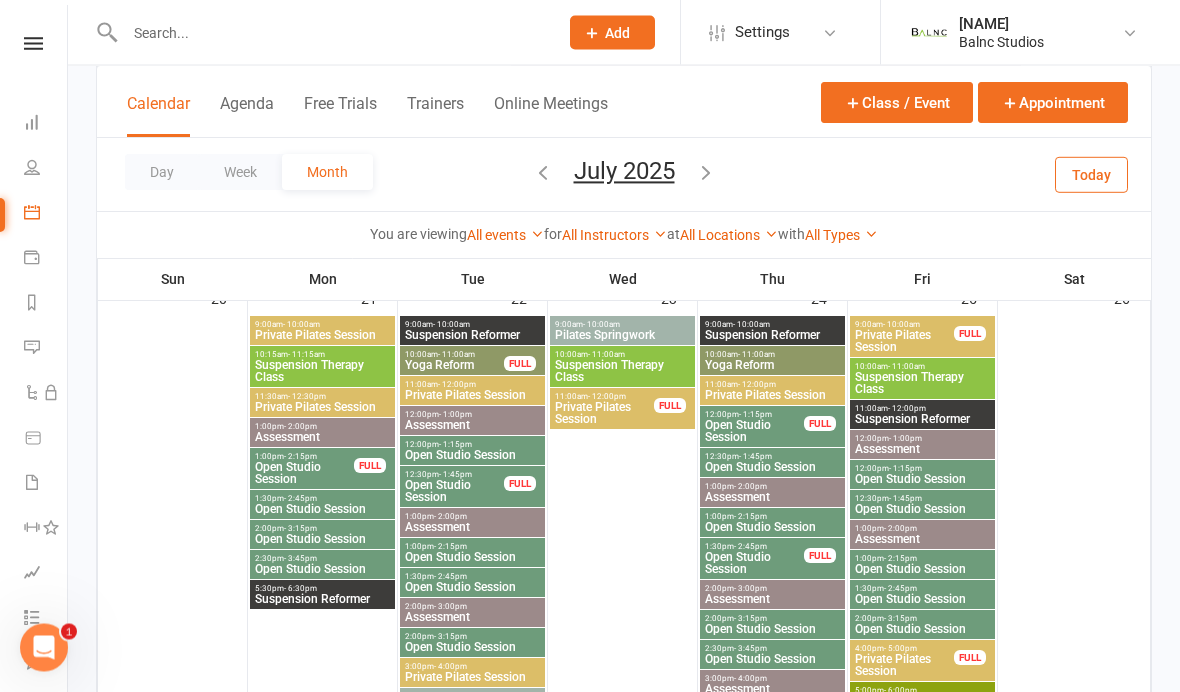 click on "Open Studio Session" at bounding box center (754, 432) 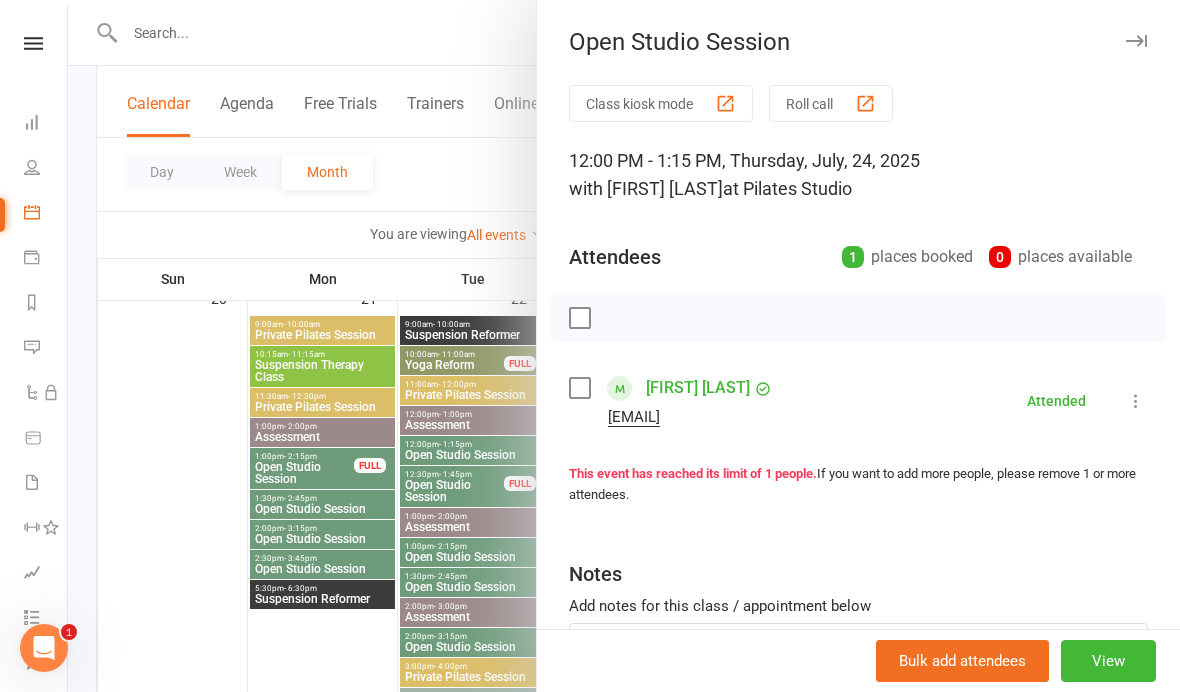 click at bounding box center [624, 346] 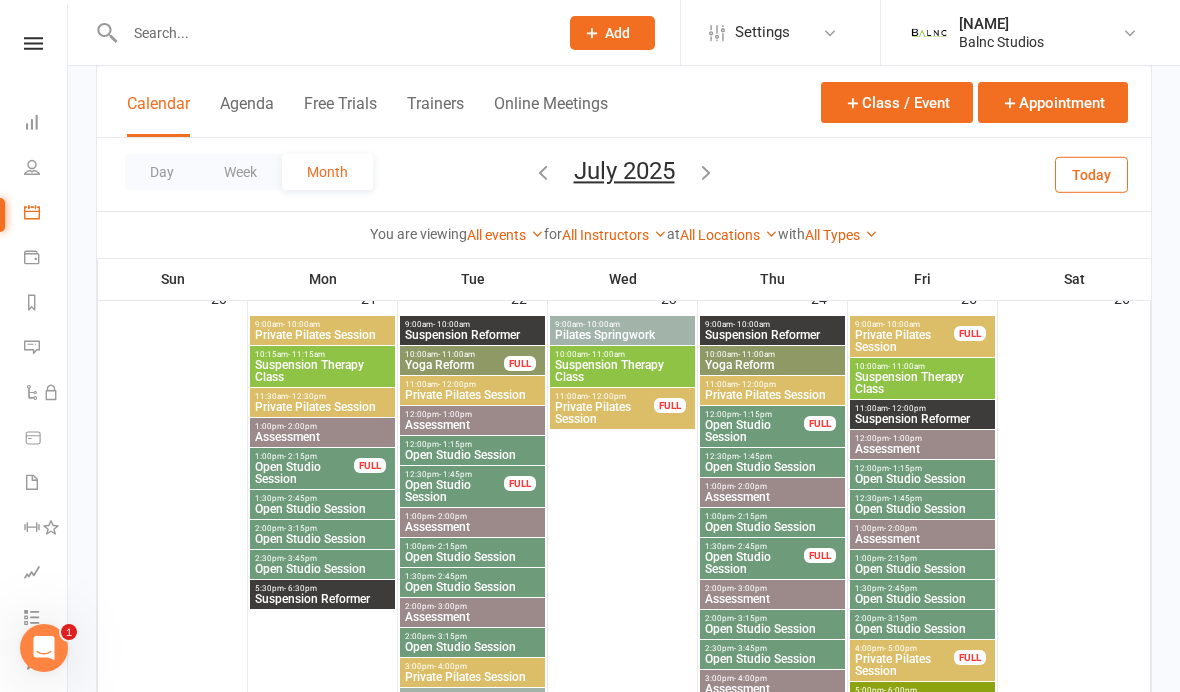 click on "Open Studio Session" at bounding box center [754, 563] 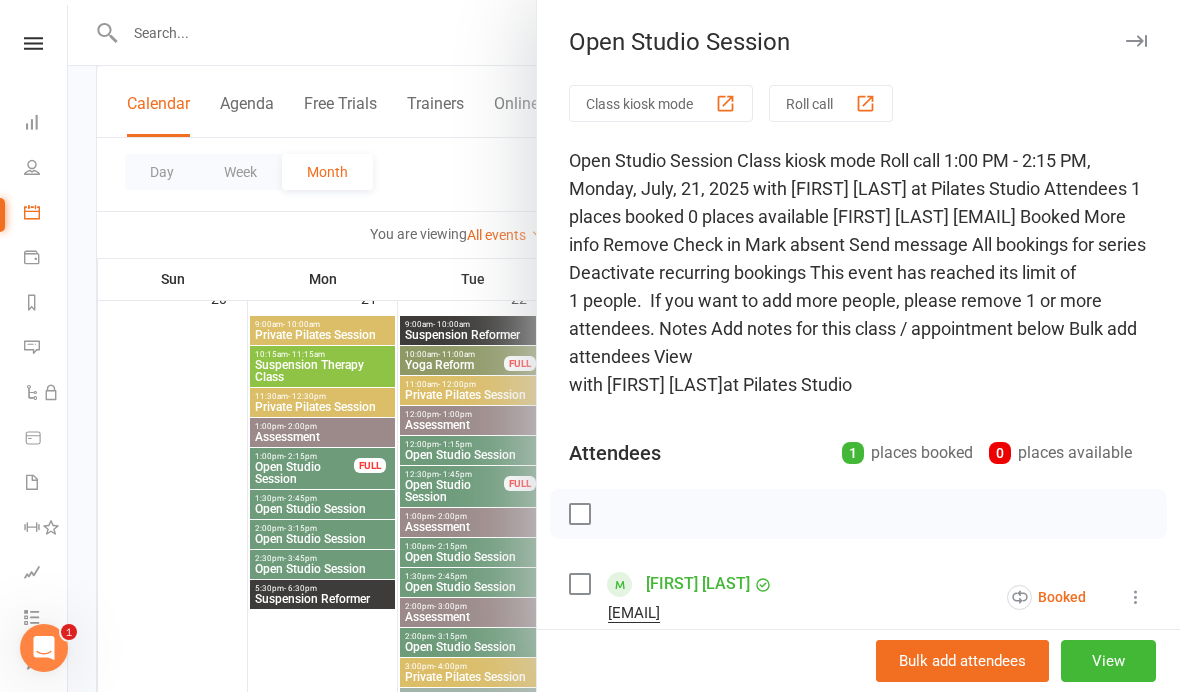 click at bounding box center (1136, 597) 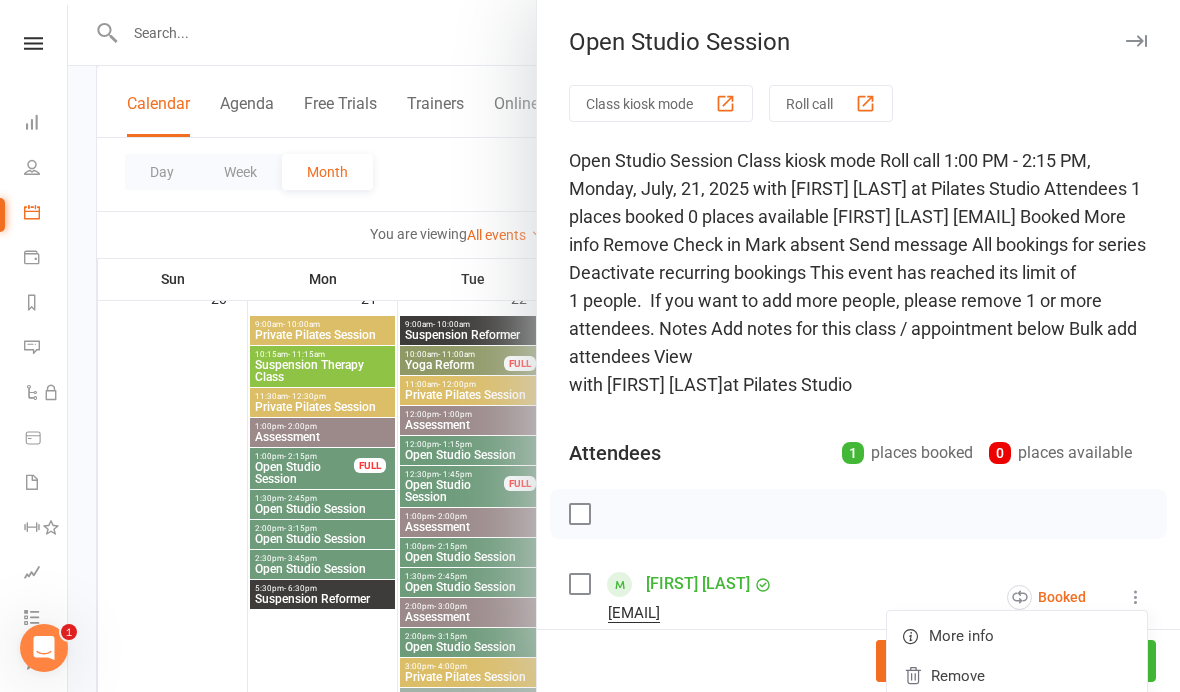 click on "Check in" at bounding box center (1017, 716) 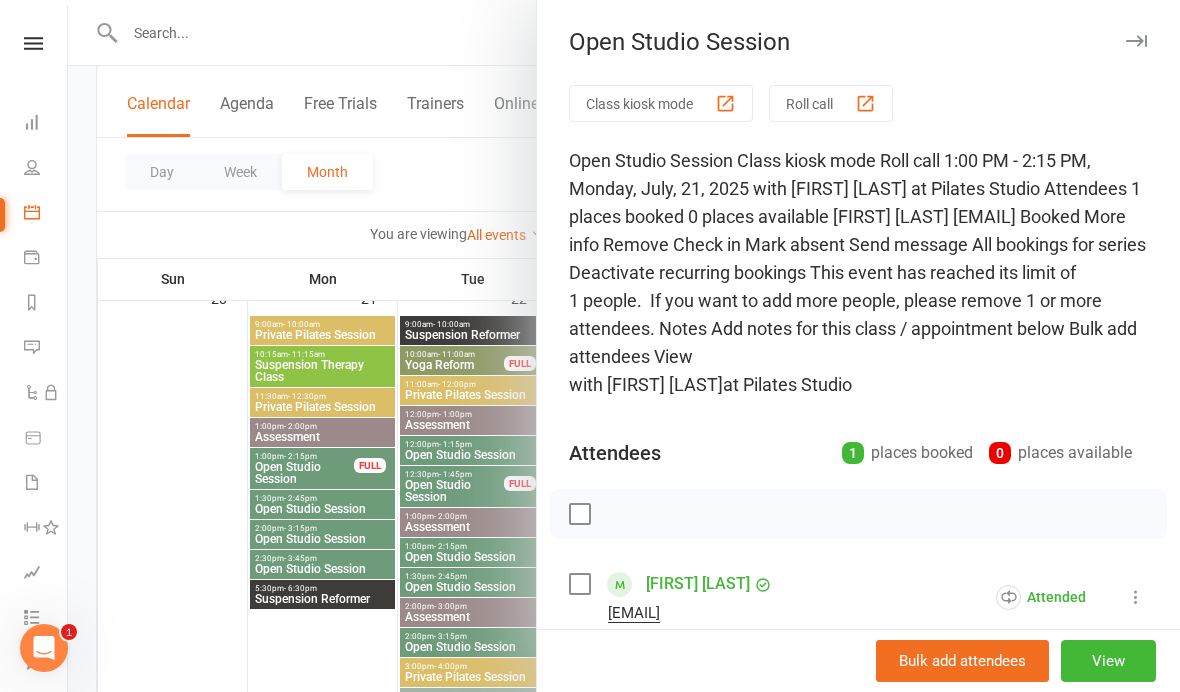 click at bounding box center [624, 346] 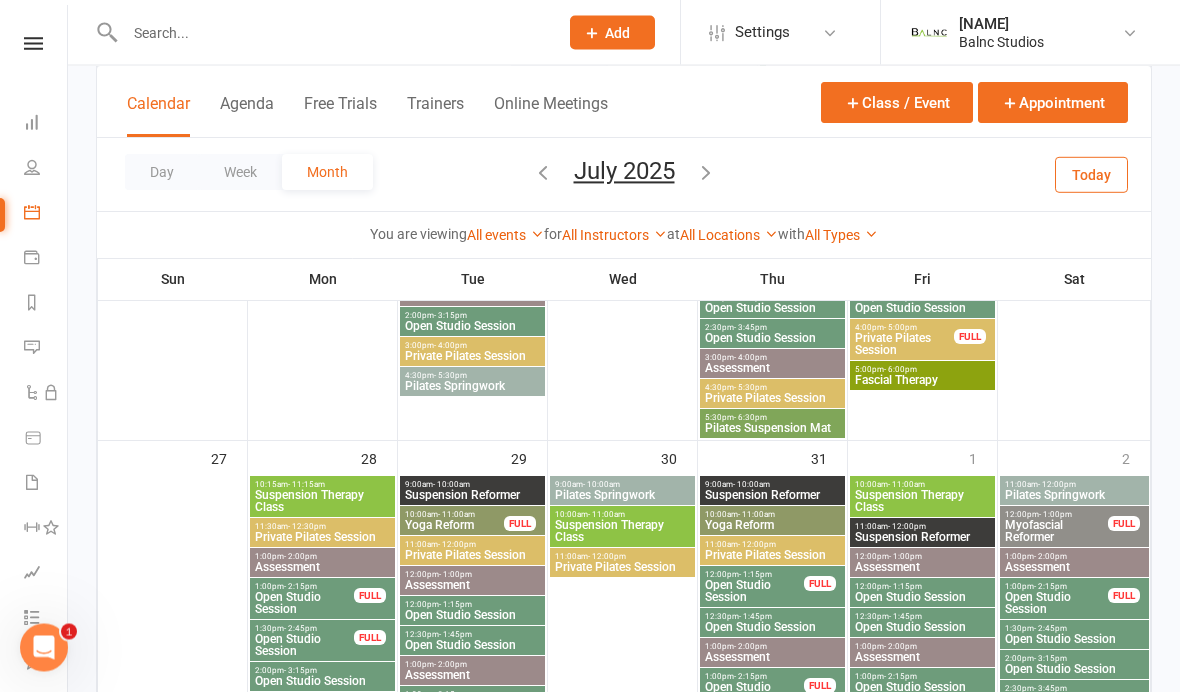 scroll, scrollTop: 1892, scrollLeft: 0, axis: vertical 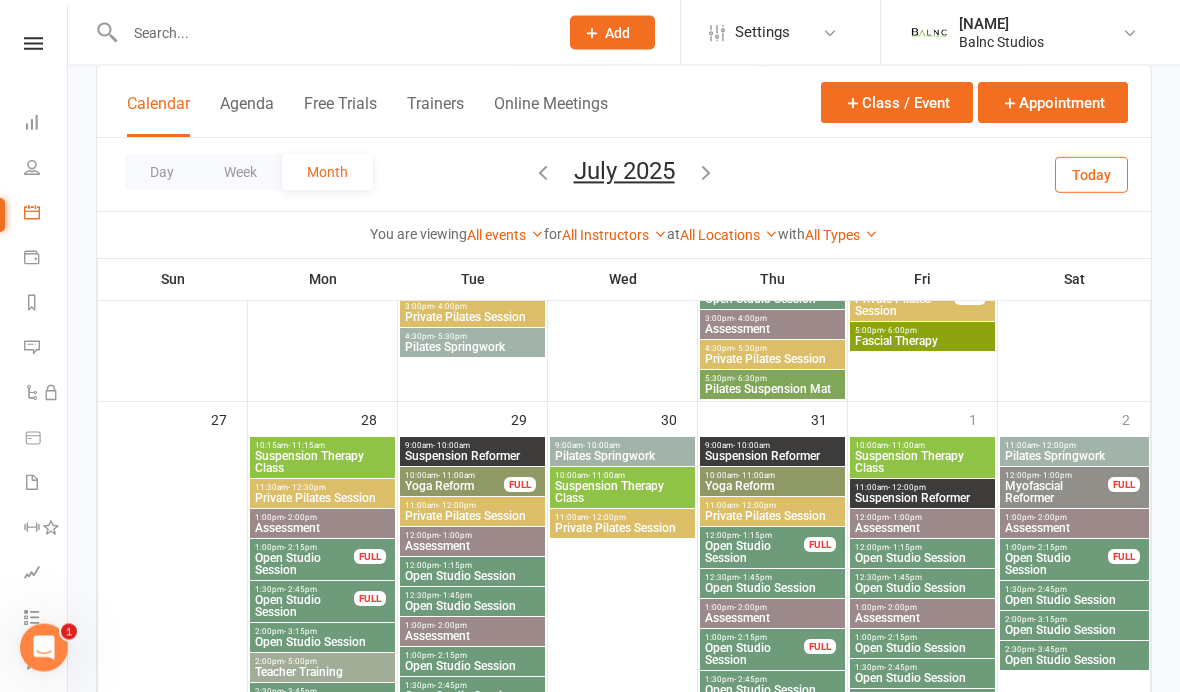 click on "Open Studio Session" at bounding box center (304, 565) 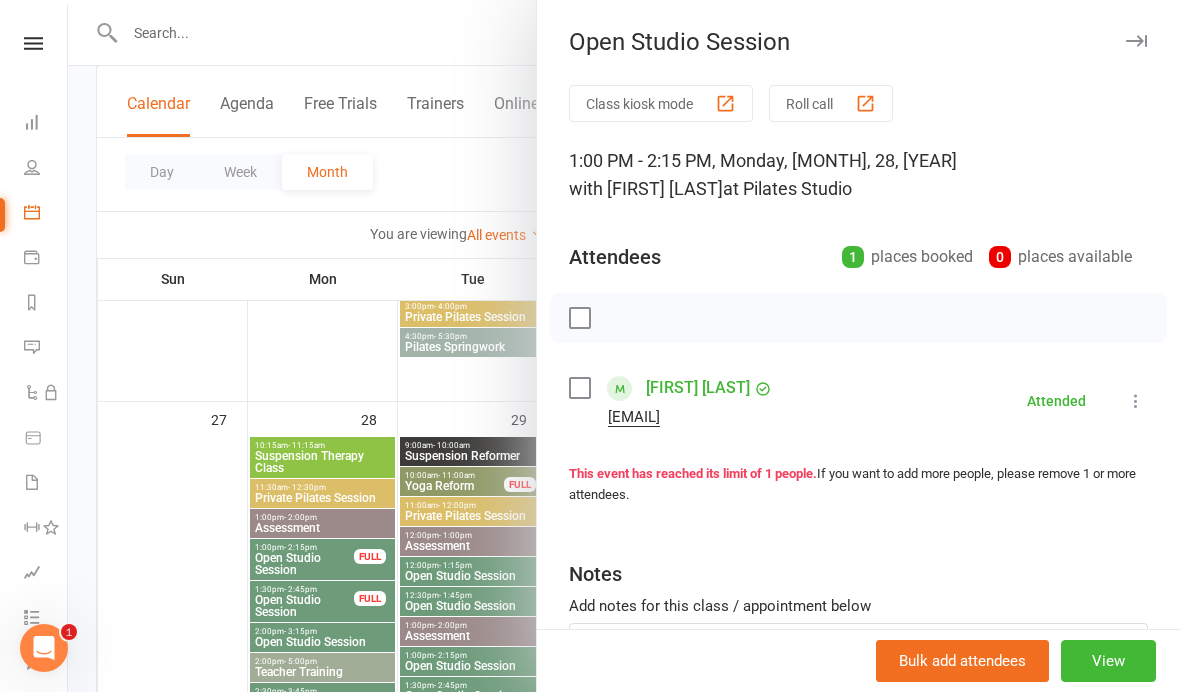 click at bounding box center (624, 346) 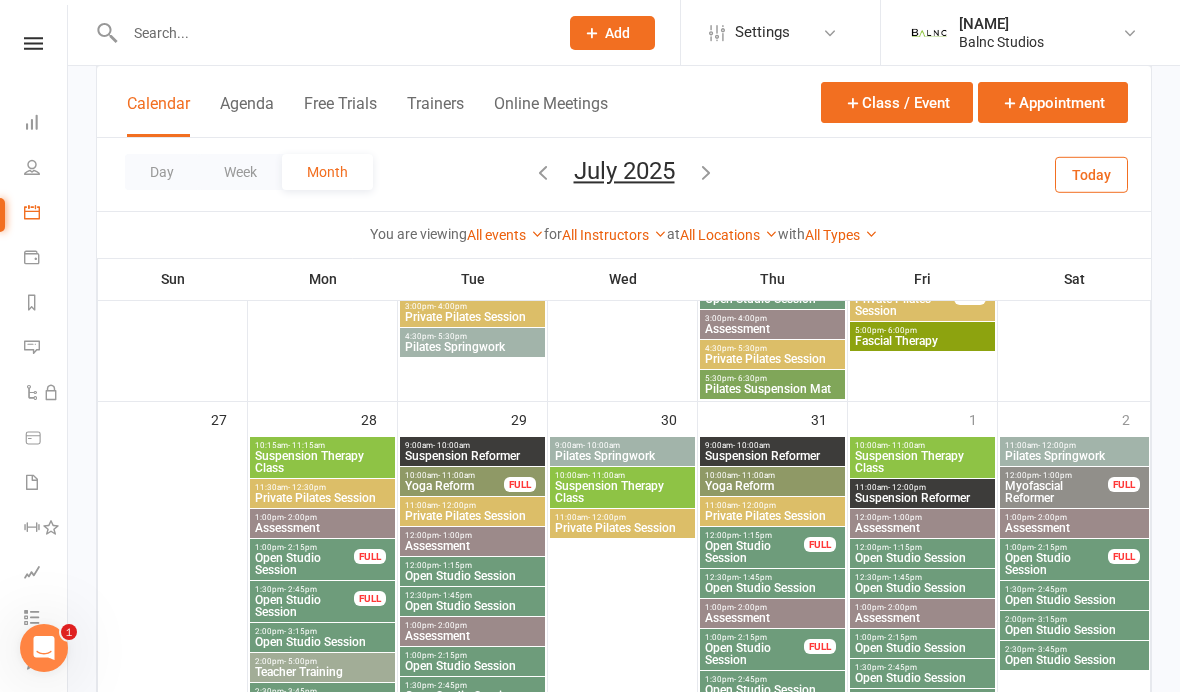 click on "Open Studio Session" at bounding box center [304, 606] 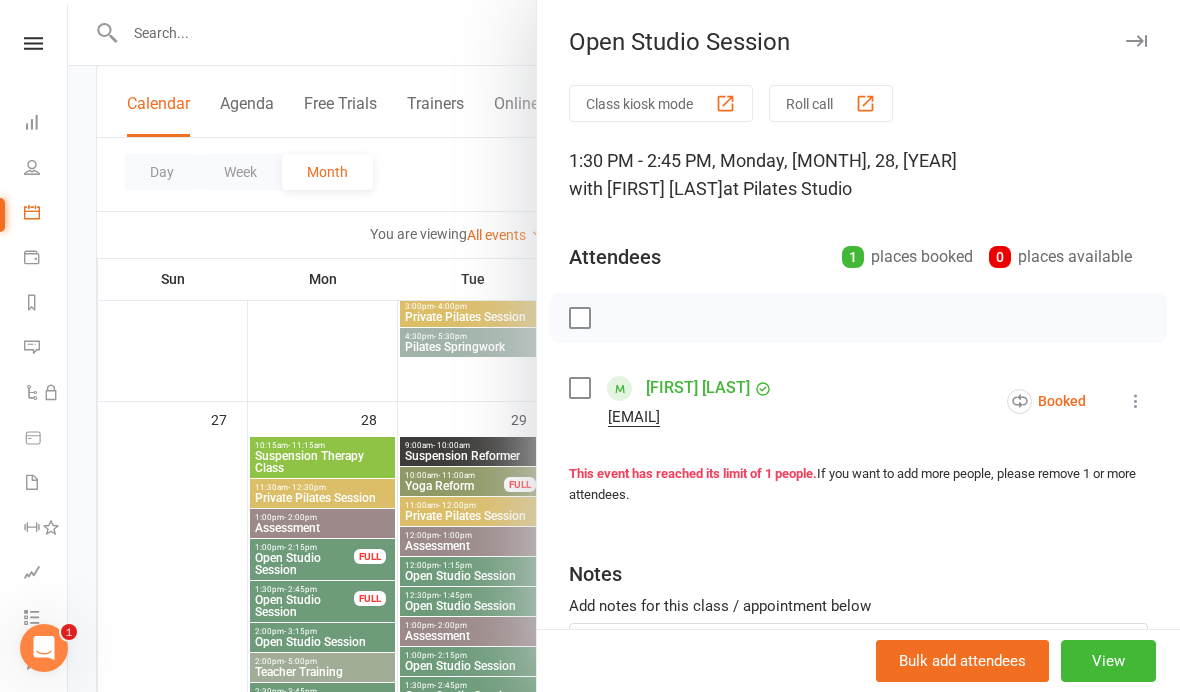 click at bounding box center [1136, 401] 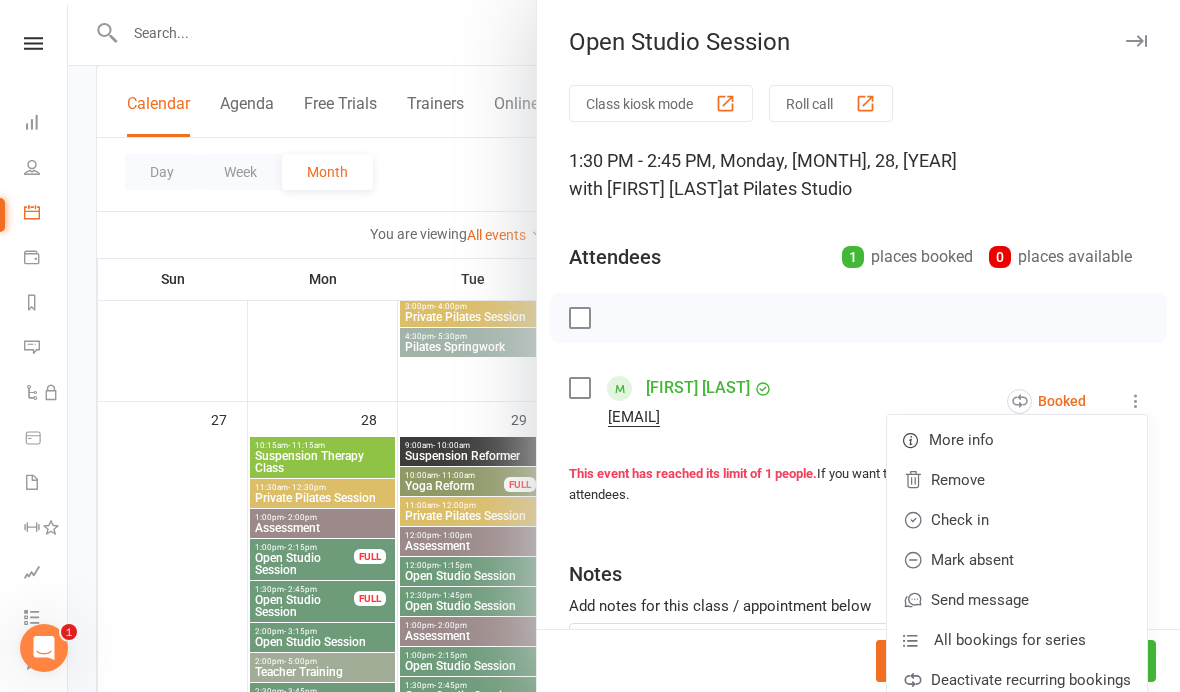 click on "Check in" at bounding box center (1017, 520) 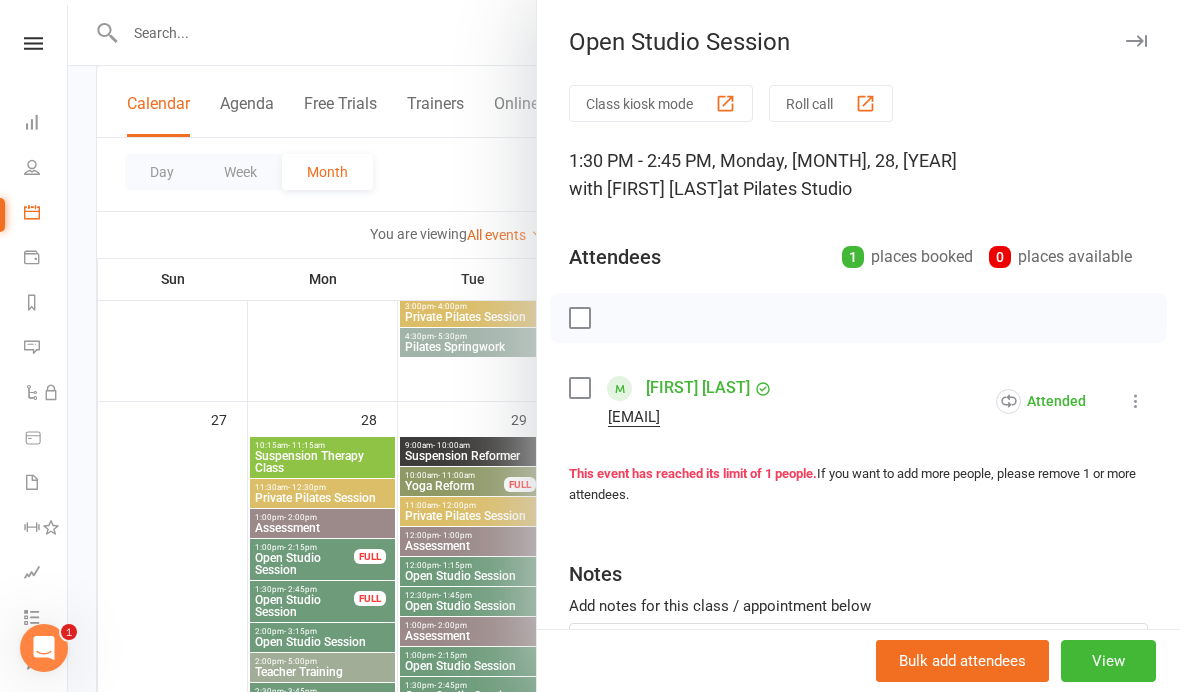 click at bounding box center (624, 346) 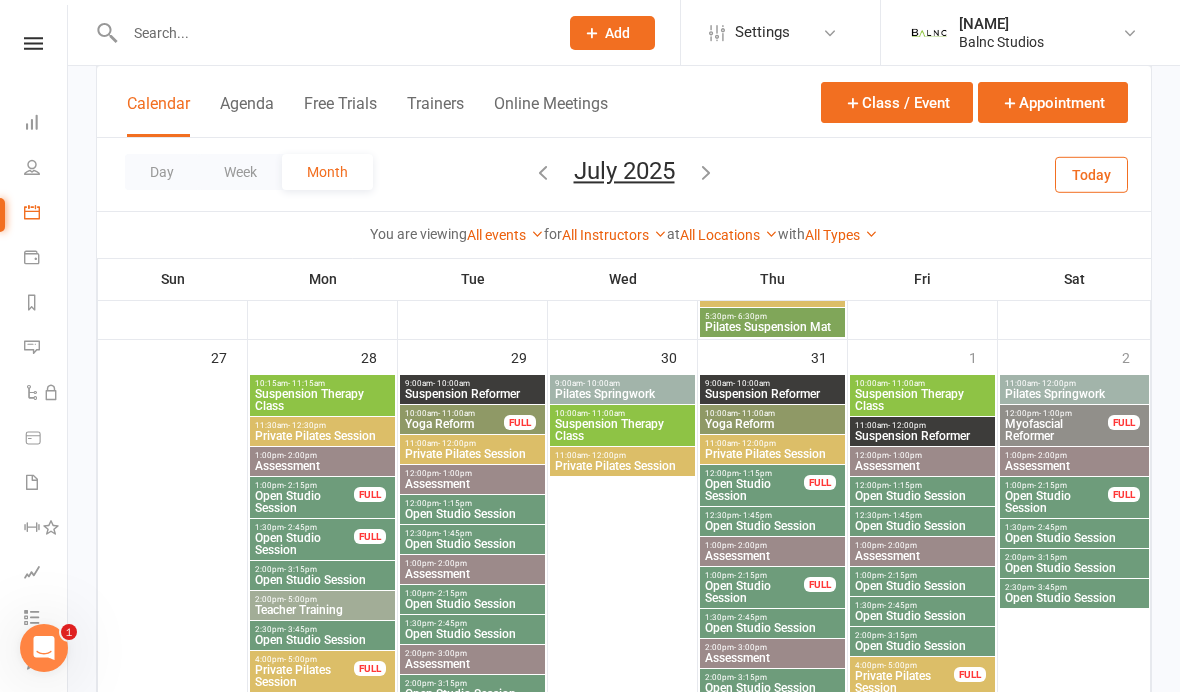 scroll, scrollTop: 1965, scrollLeft: 0, axis: vertical 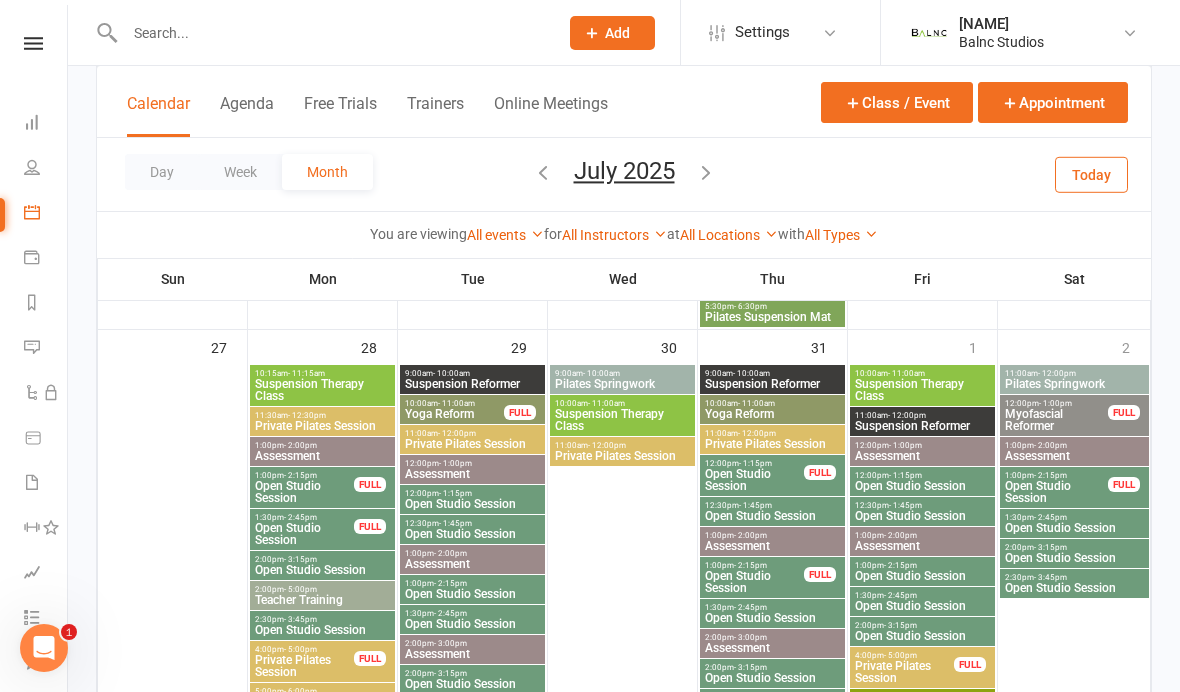 click on "Open Studio Session" at bounding box center [754, 582] 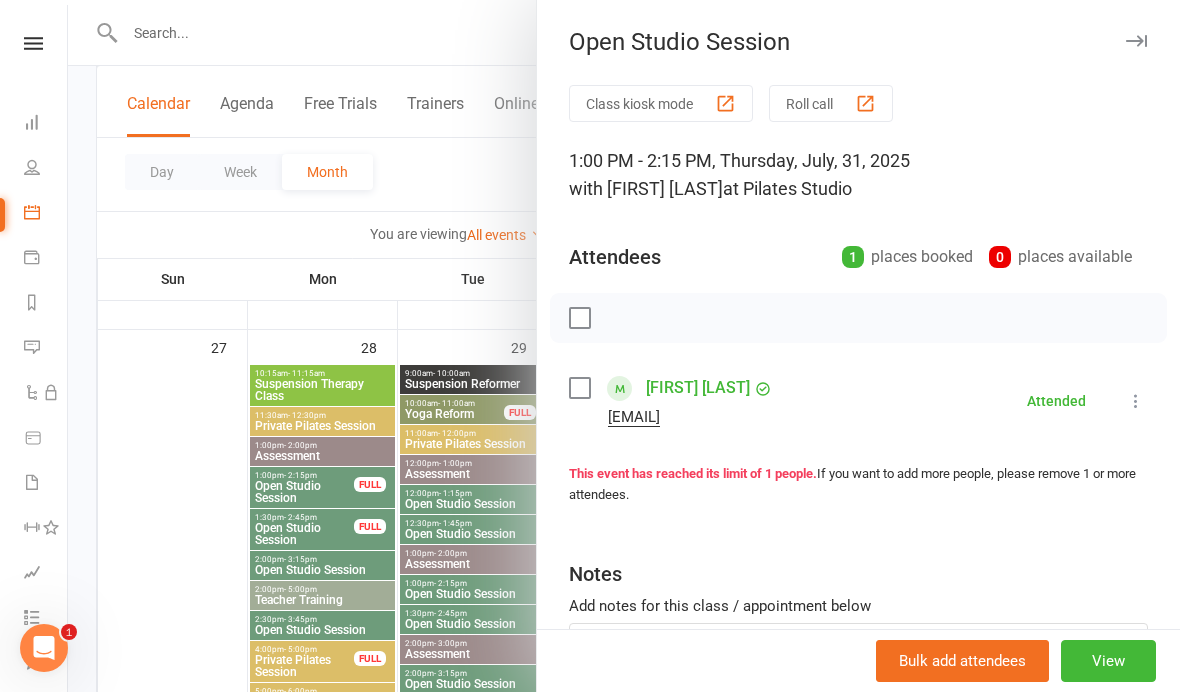 click at bounding box center [624, 346] 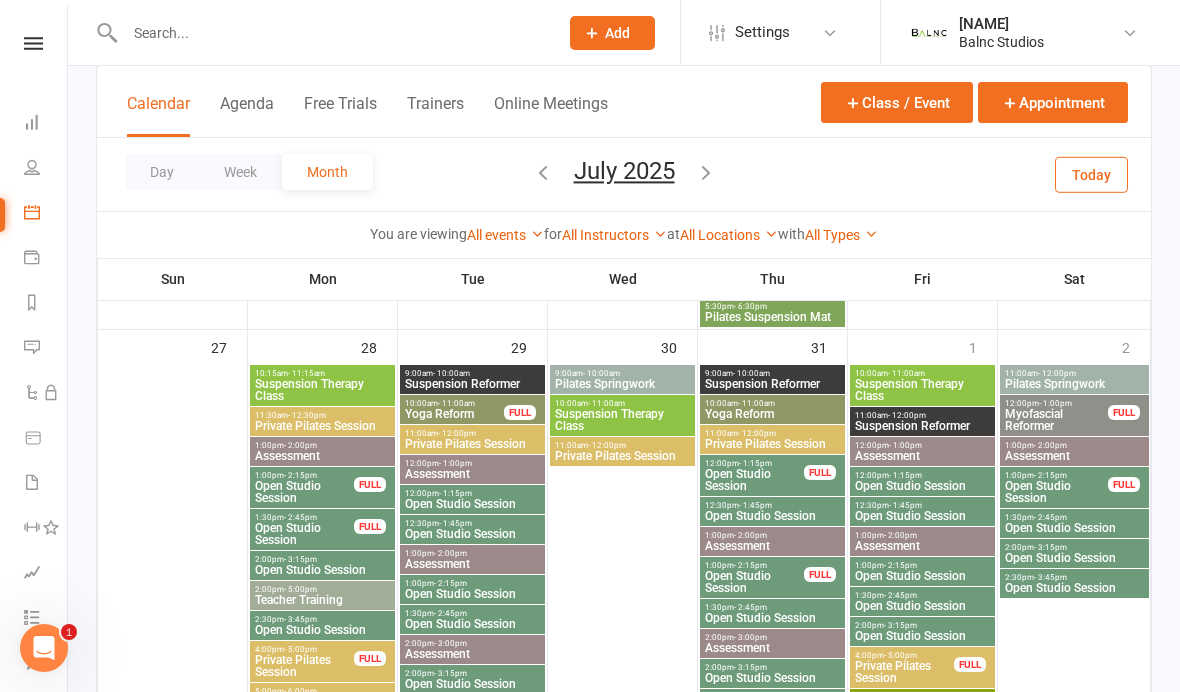 click on "Open Studio Session" at bounding box center (754, 480) 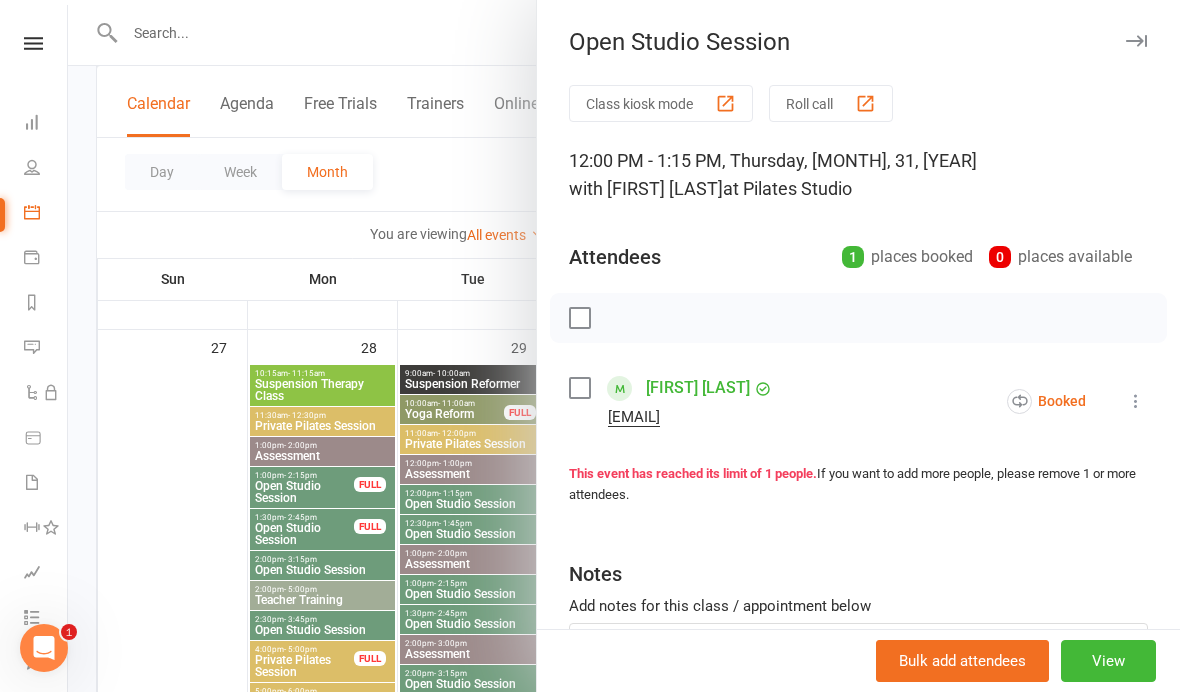 click at bounding box center [1136, 401] 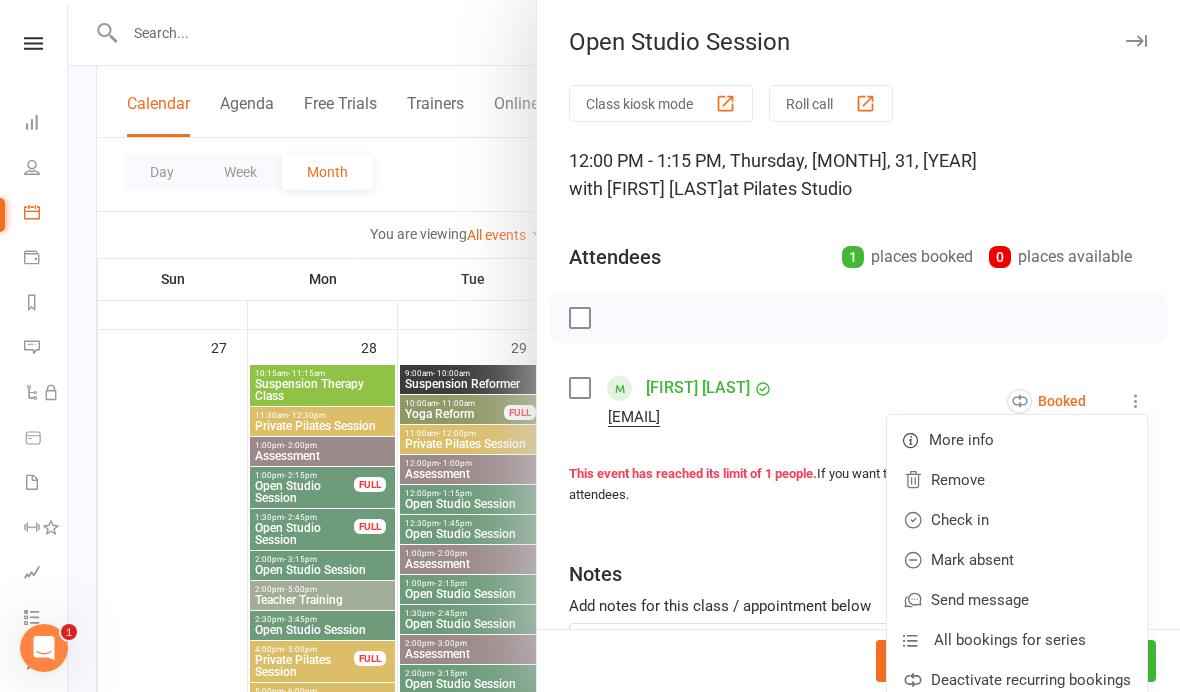 click on "Check in" at bounding box center (1017, 520) 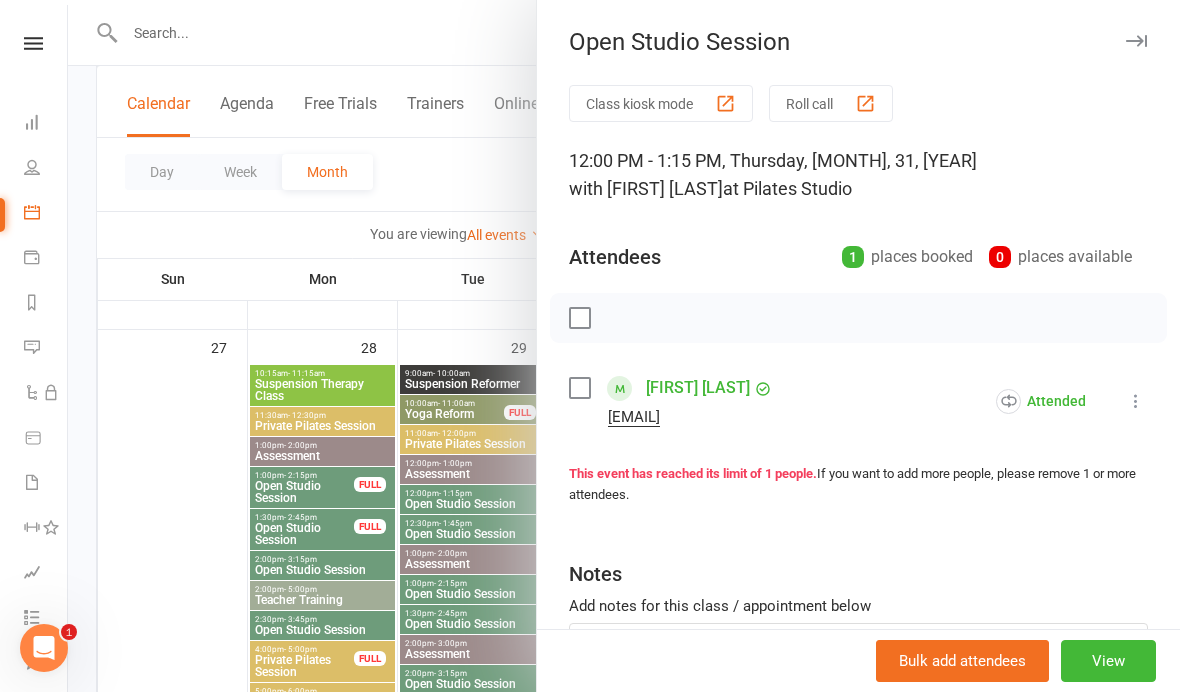 click at bounding box center (624, 346) 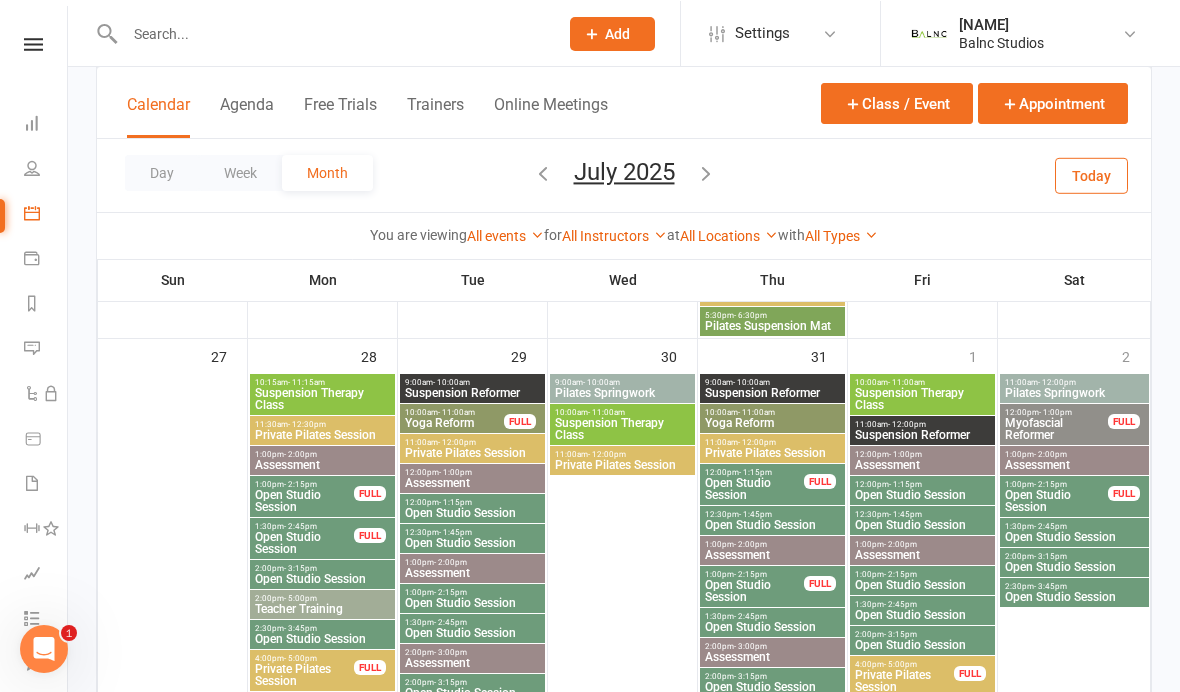 scroll, scrollTop: 1956, scrollLeft: 0, axis: vertical 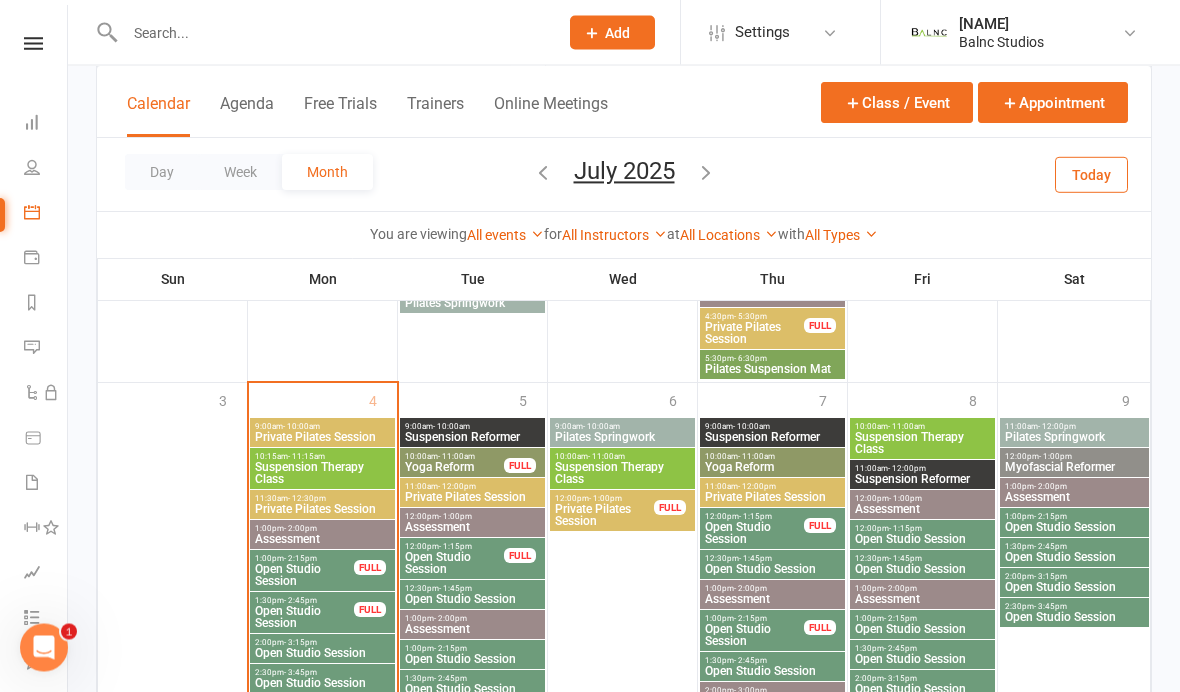 click on "Open Studio Session" at bounding box center [304, 618] 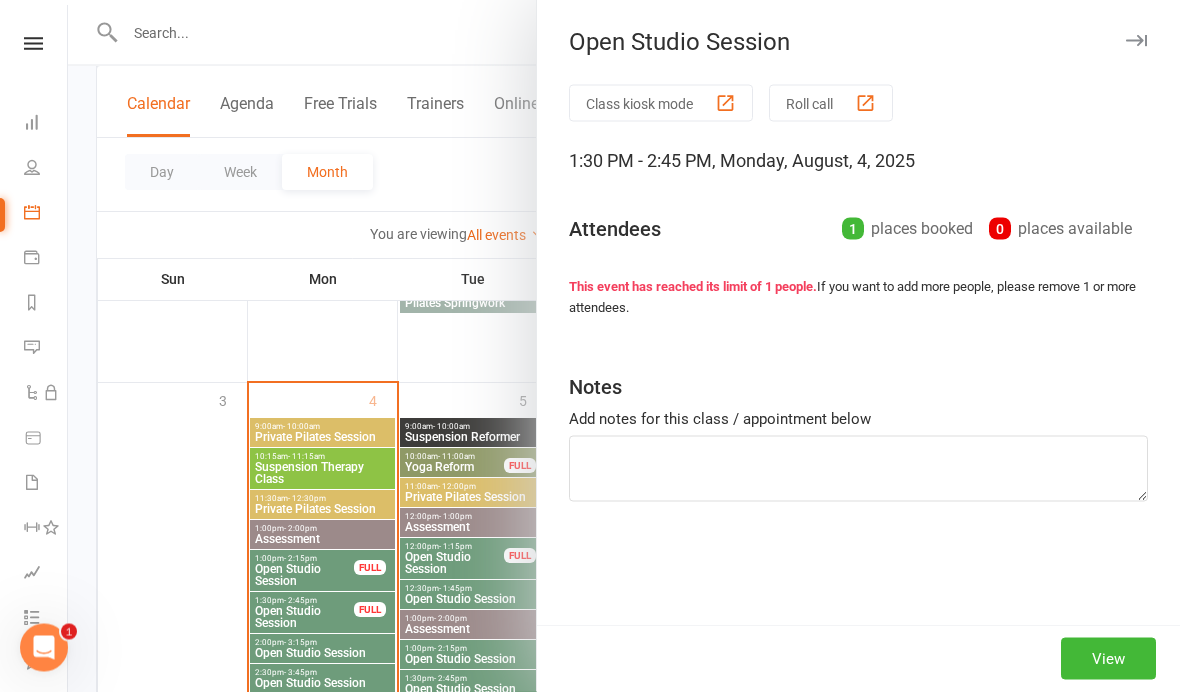 scroll, scrollTop: 2406, scrollLeft: 0, axis: vertical 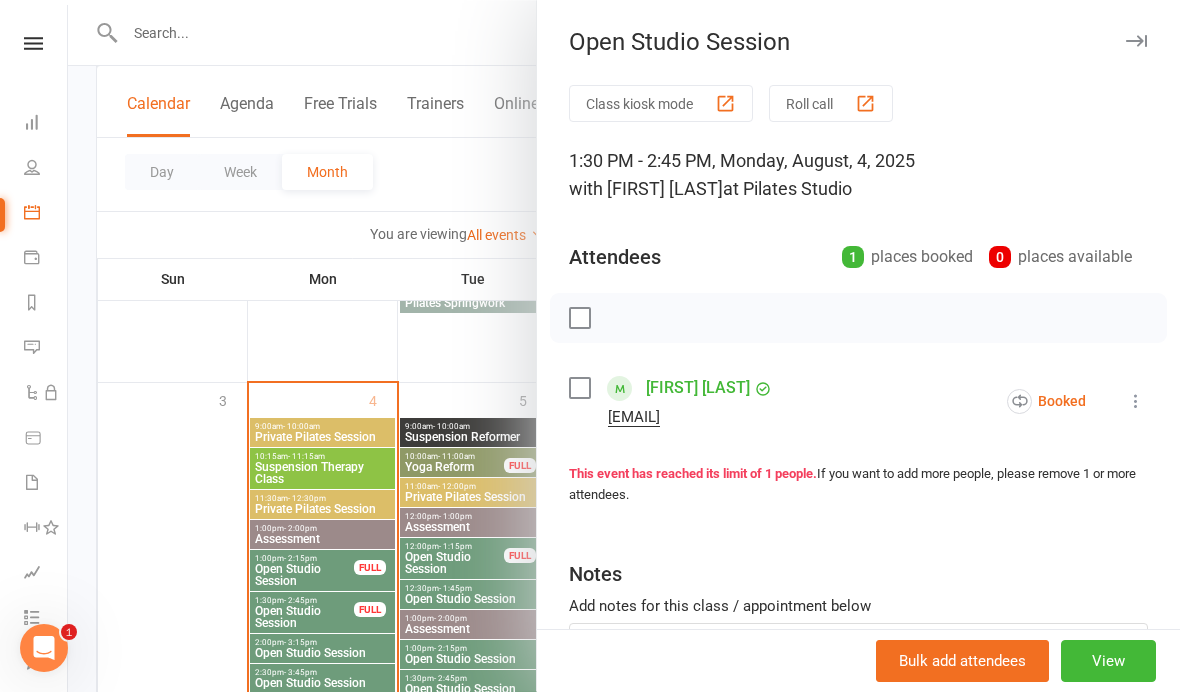 click at bounding box center [1136, 401] 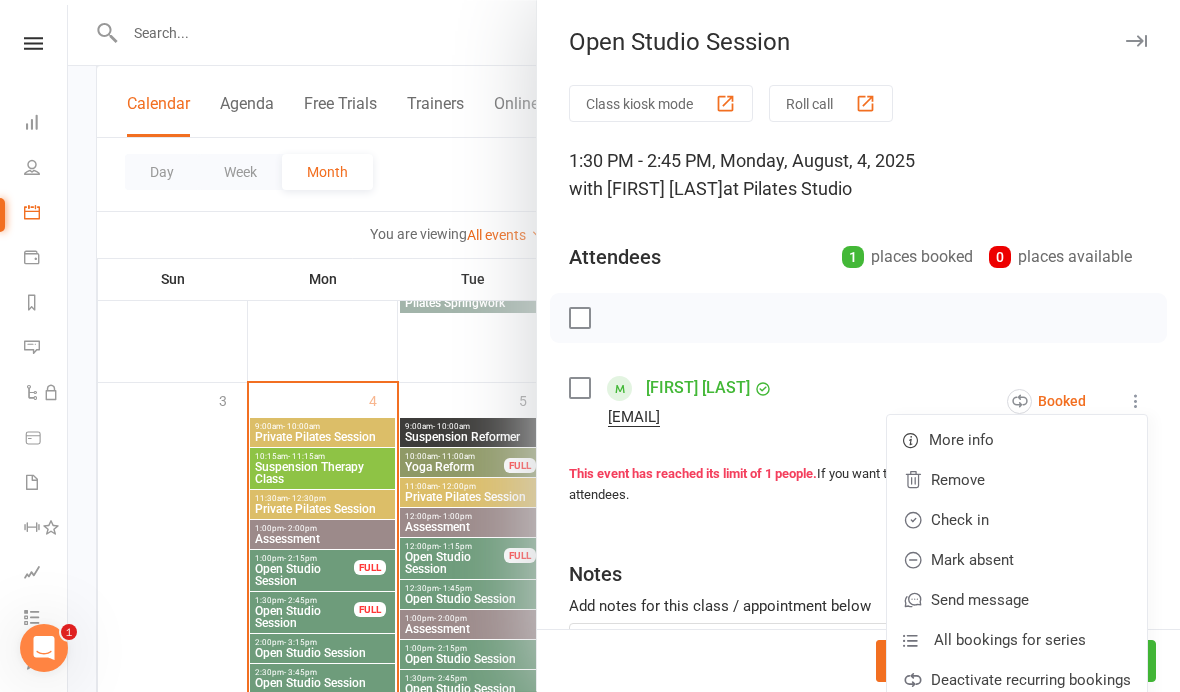 click on "Check in" at bounding box center (1017, 520) 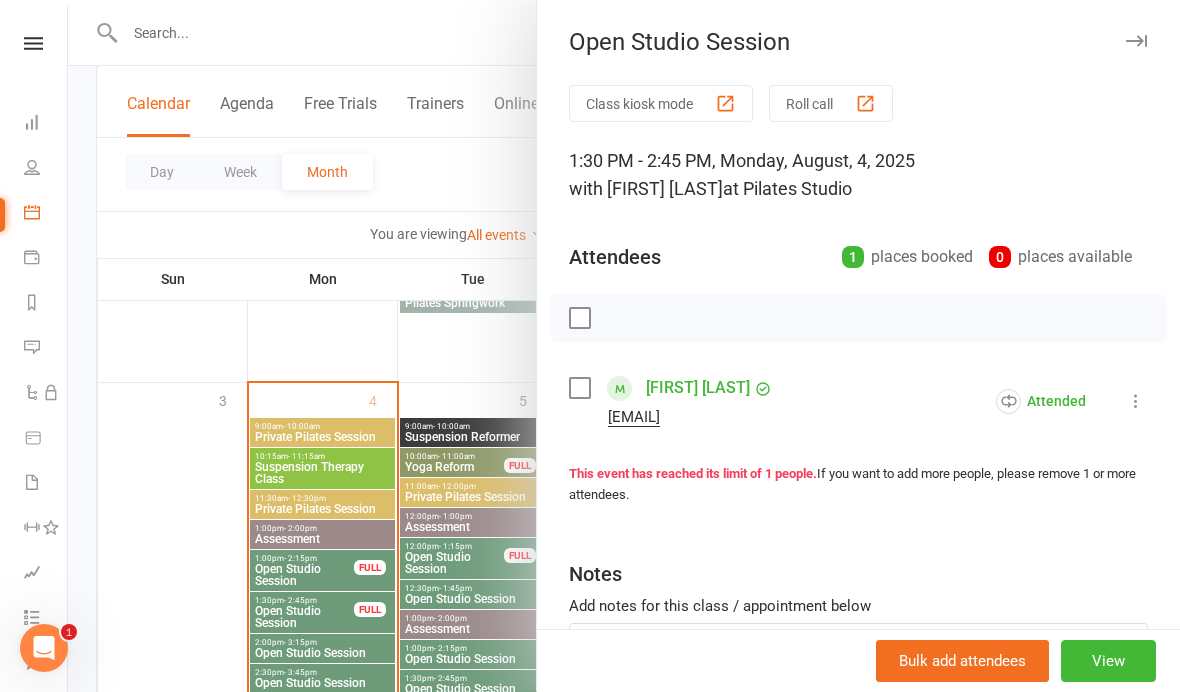 click at bounding box center (624, 346) 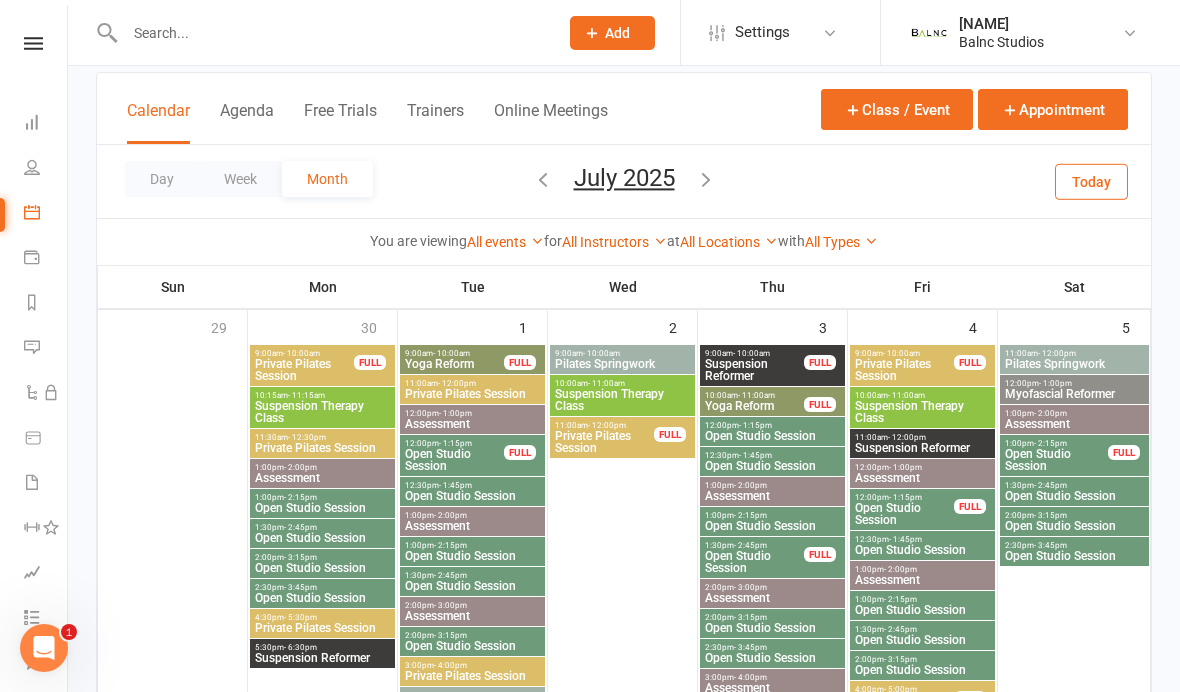scroll, scrollTop: 174, scrollLeft: 0, axis: vertical 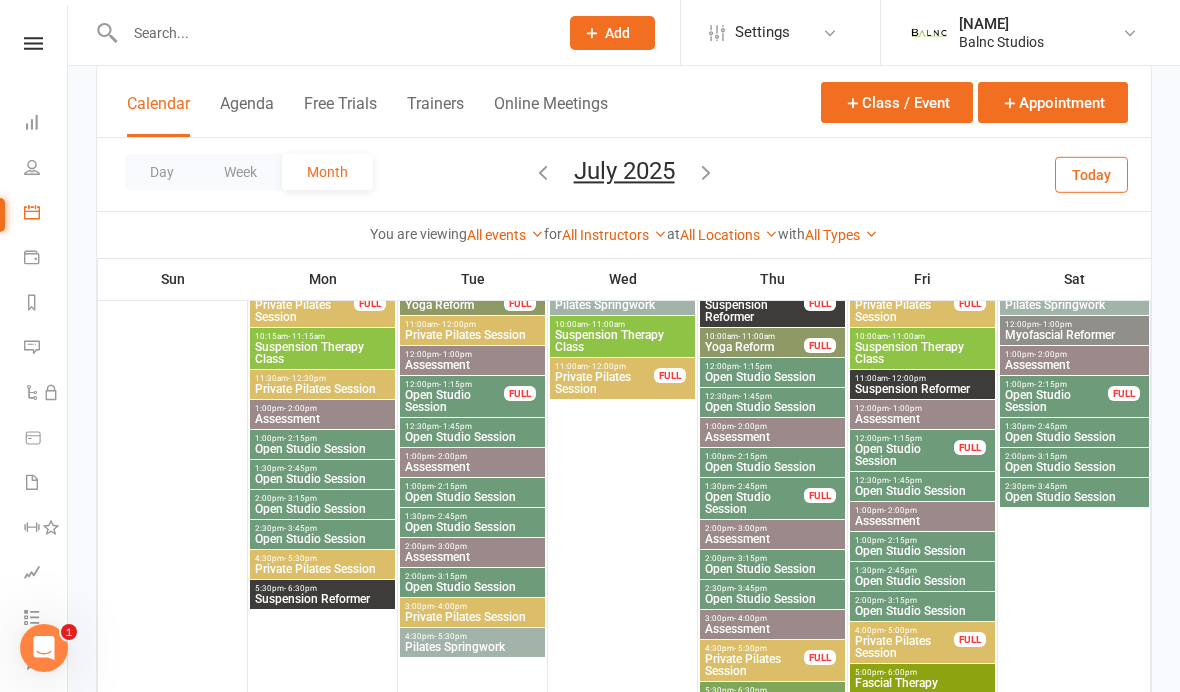 click on "Assessment" at bounding box center [472, 467] 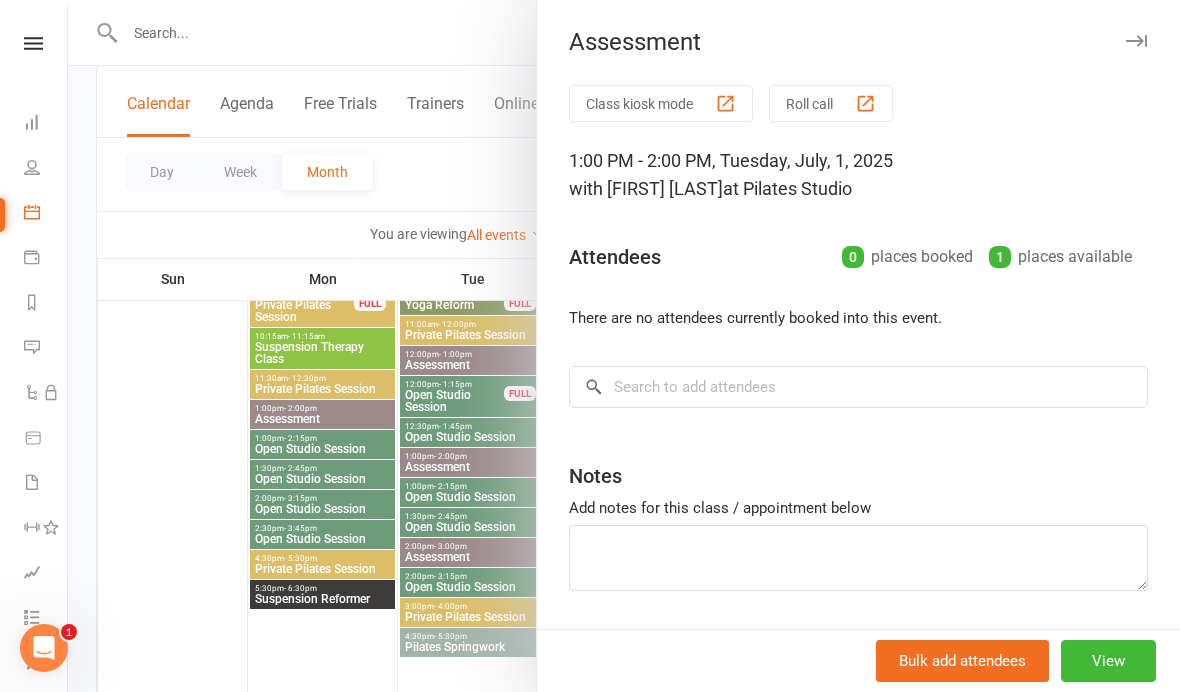 click at bounding box center (624, 346) 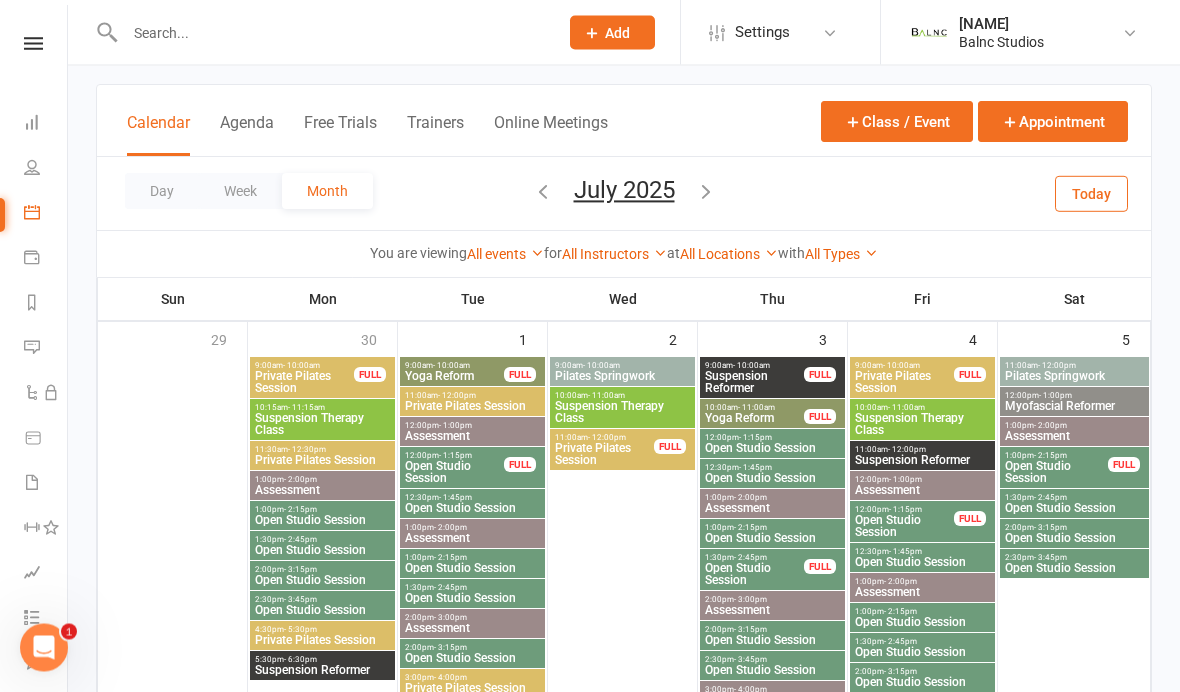 scroll, scrollTop: 103, scrollLeft: 0, axis: vertical 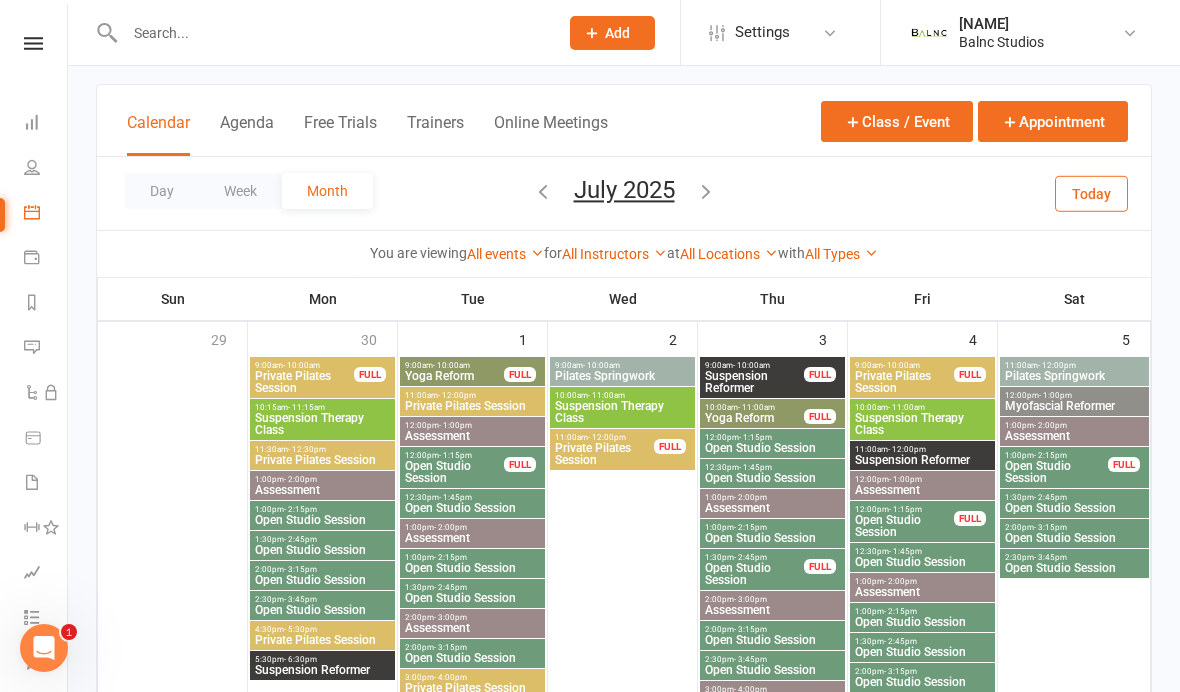 click on "Yoga Reform" at bounding box center [454, 376] 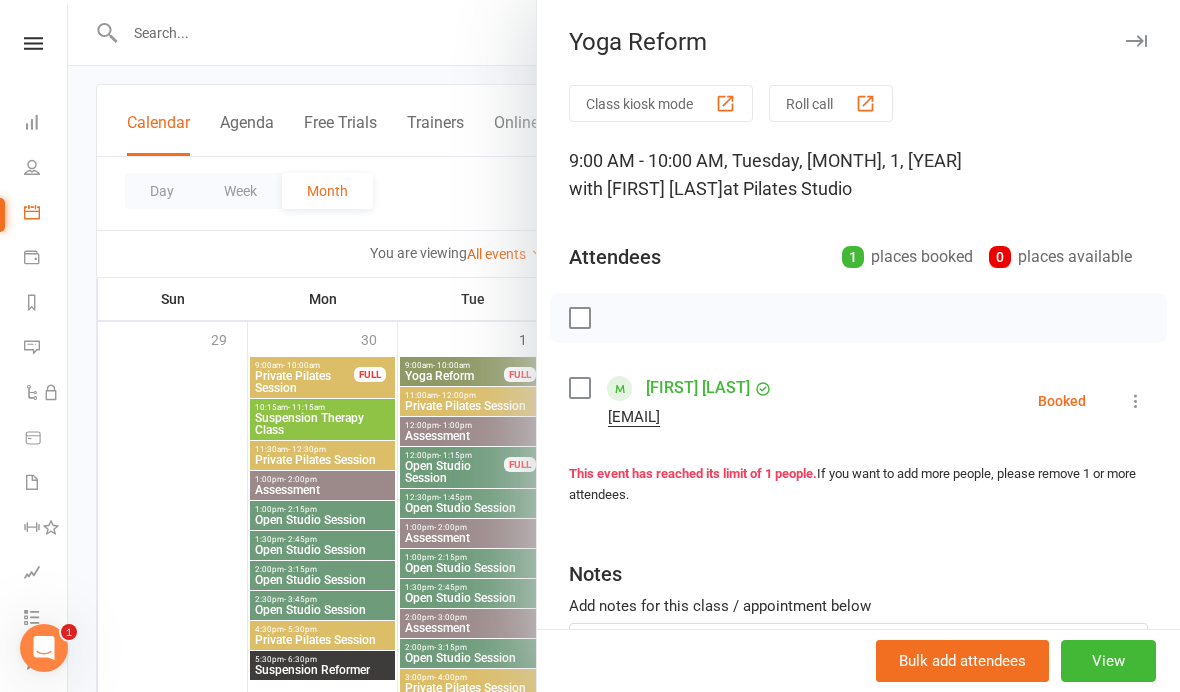 click at bounding box center [1136, 401] 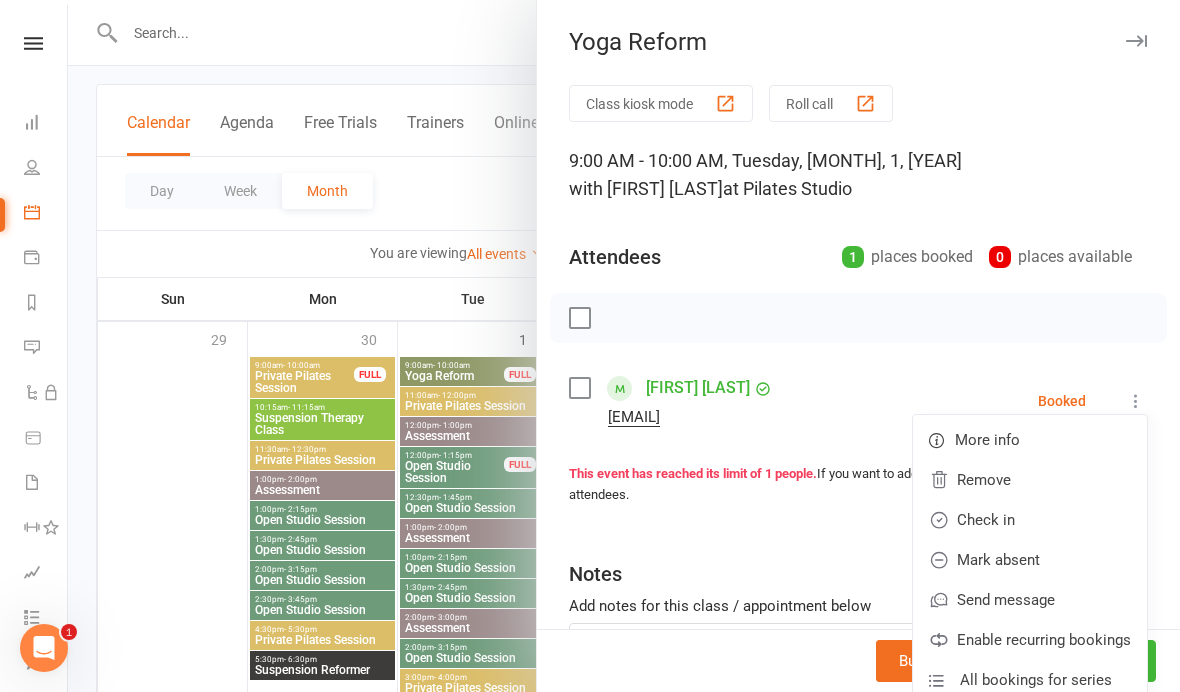 click on "Check in" at bounding box center (1030, 520) 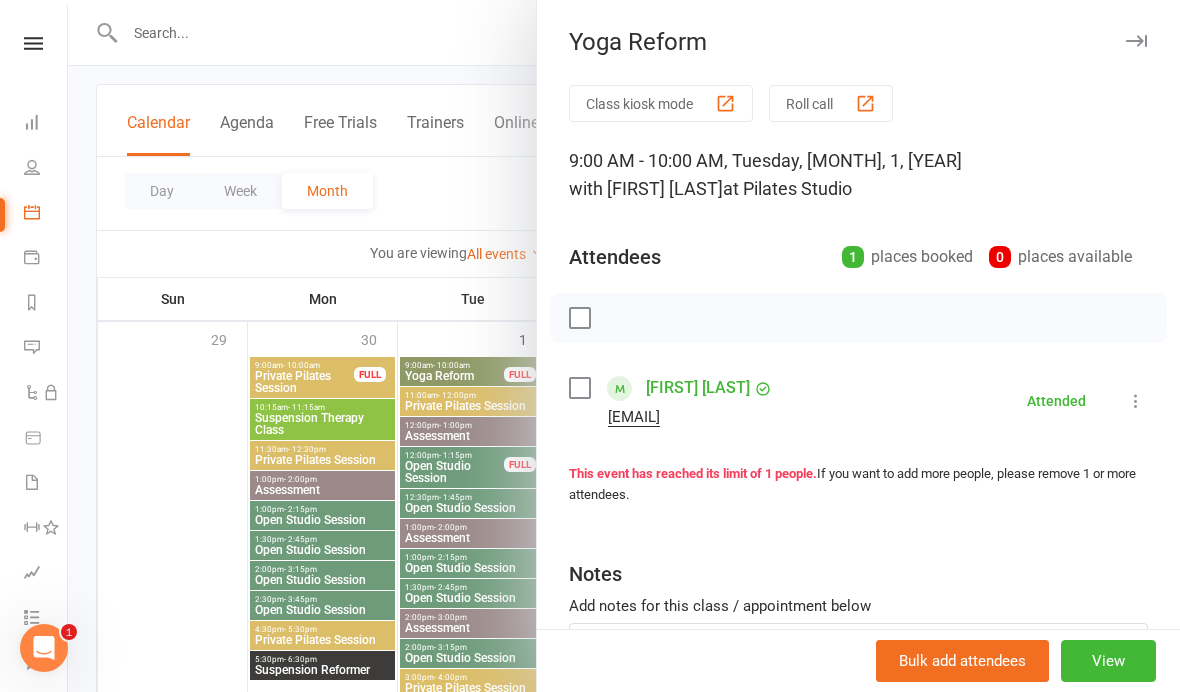 click at bounding box center (624, 346) 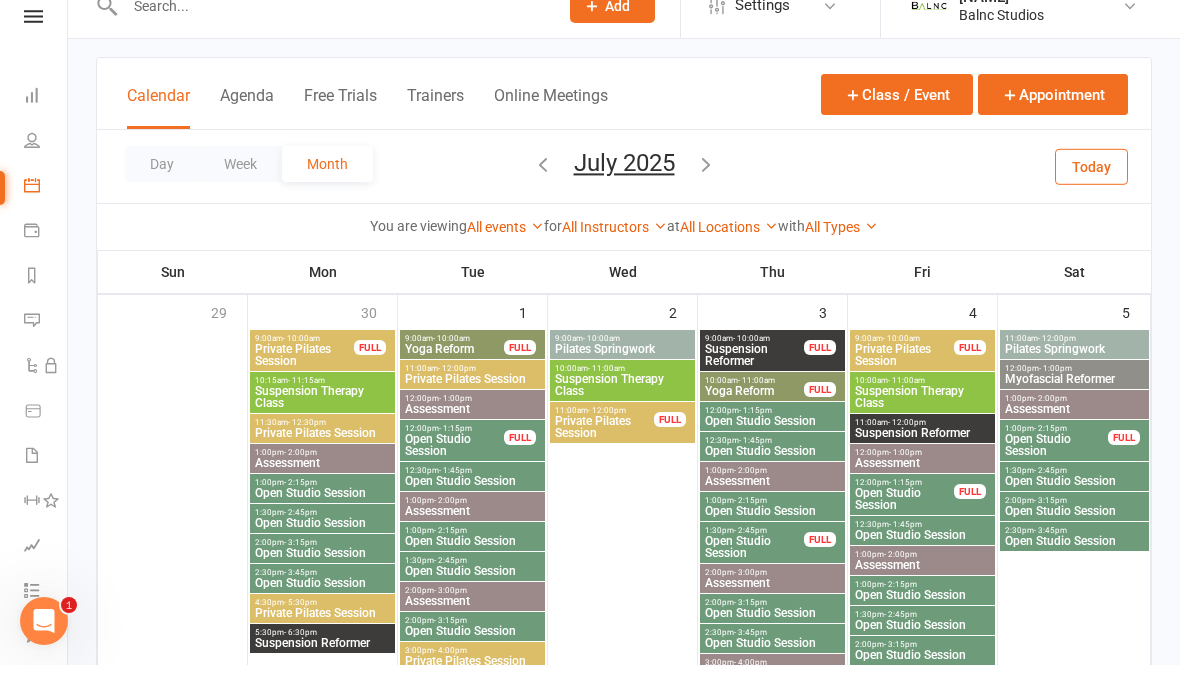 click on "Yoga Reform" at bounding box center (754, 418) 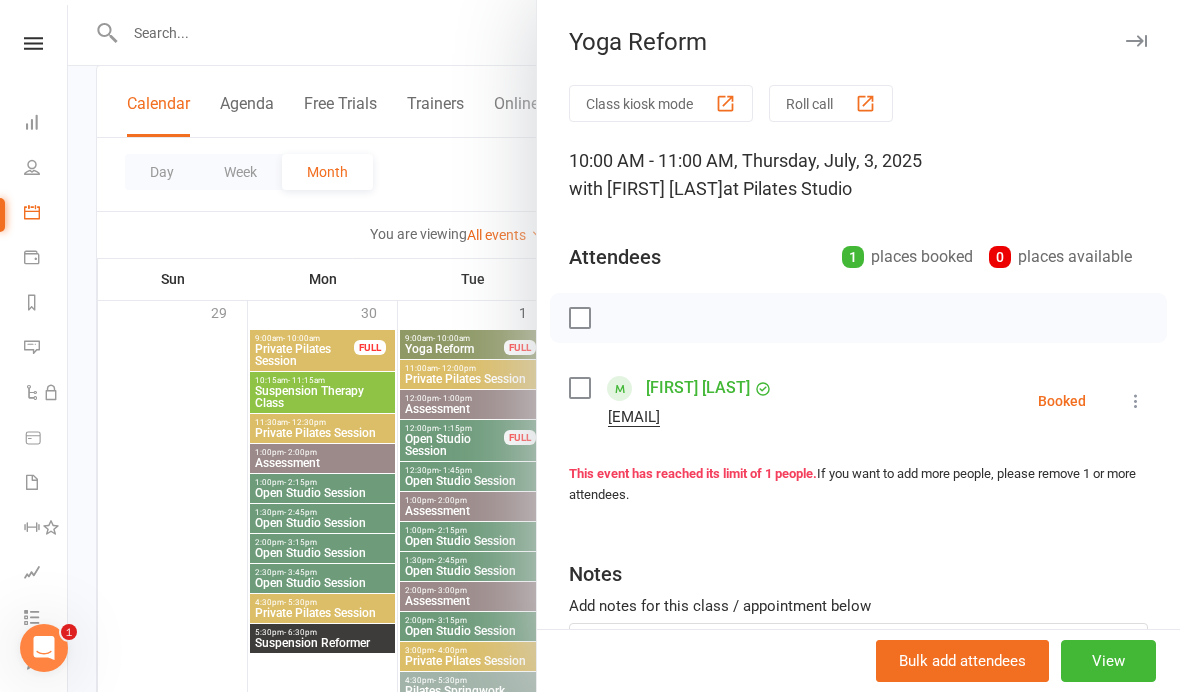 click at bounding box center [1136, 401] 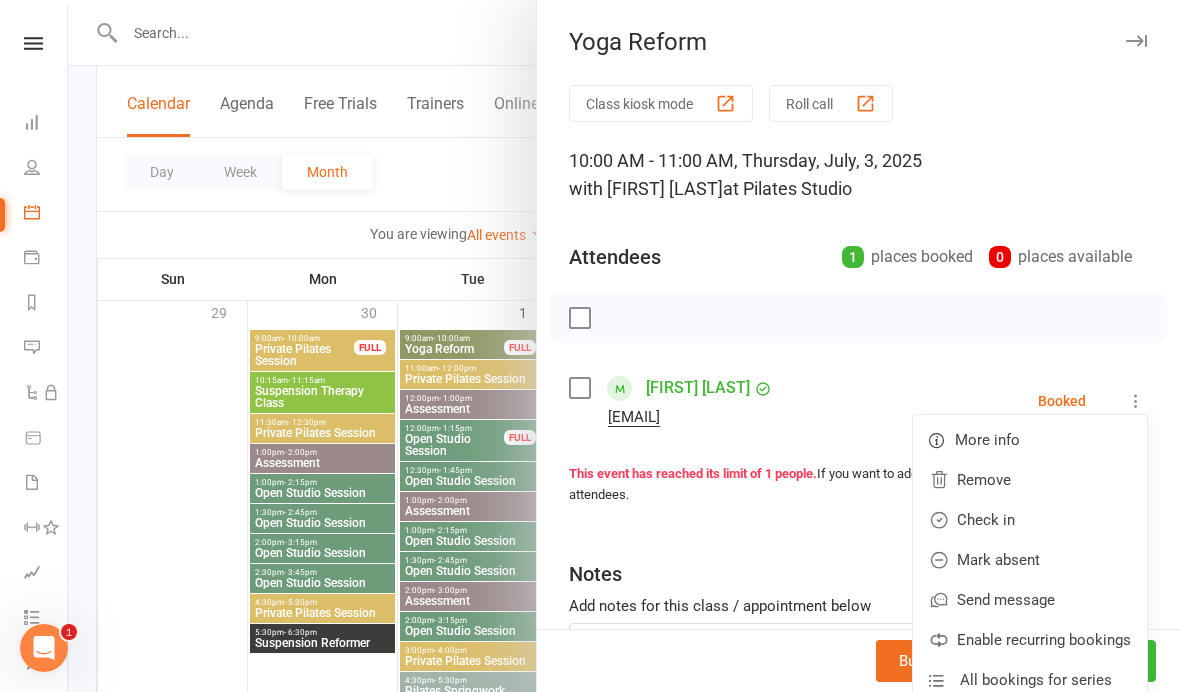 click on "Check in" at bounding box center [1030, 520] 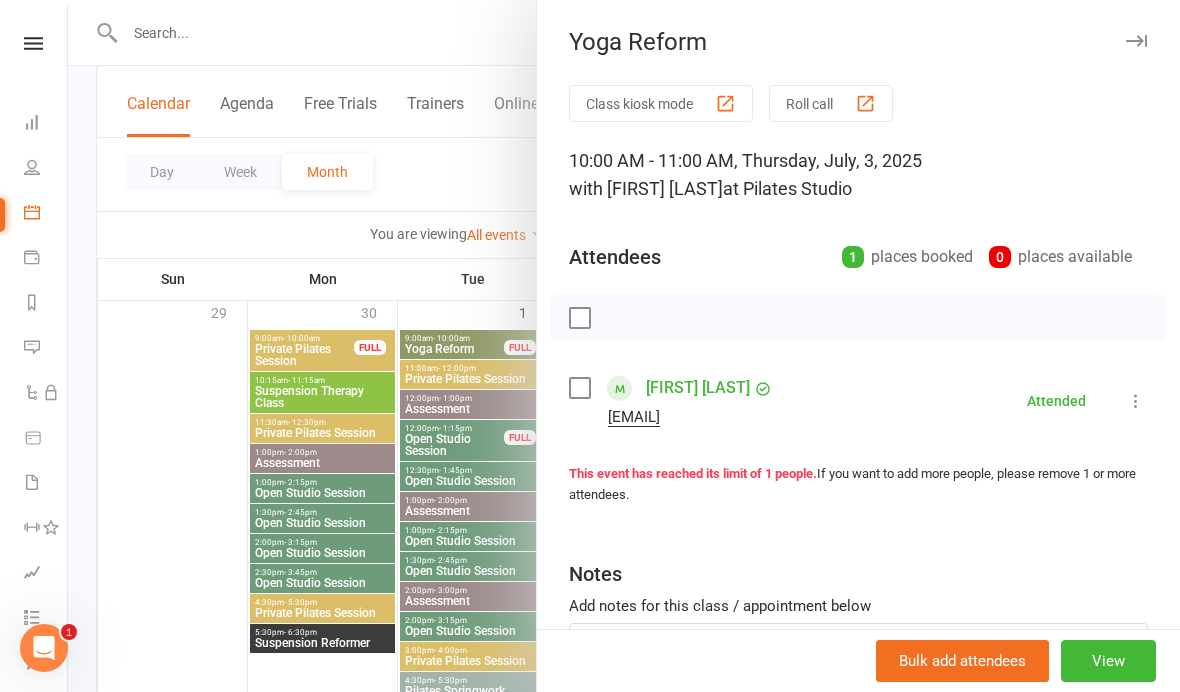 click at bounding box center [624, 346] 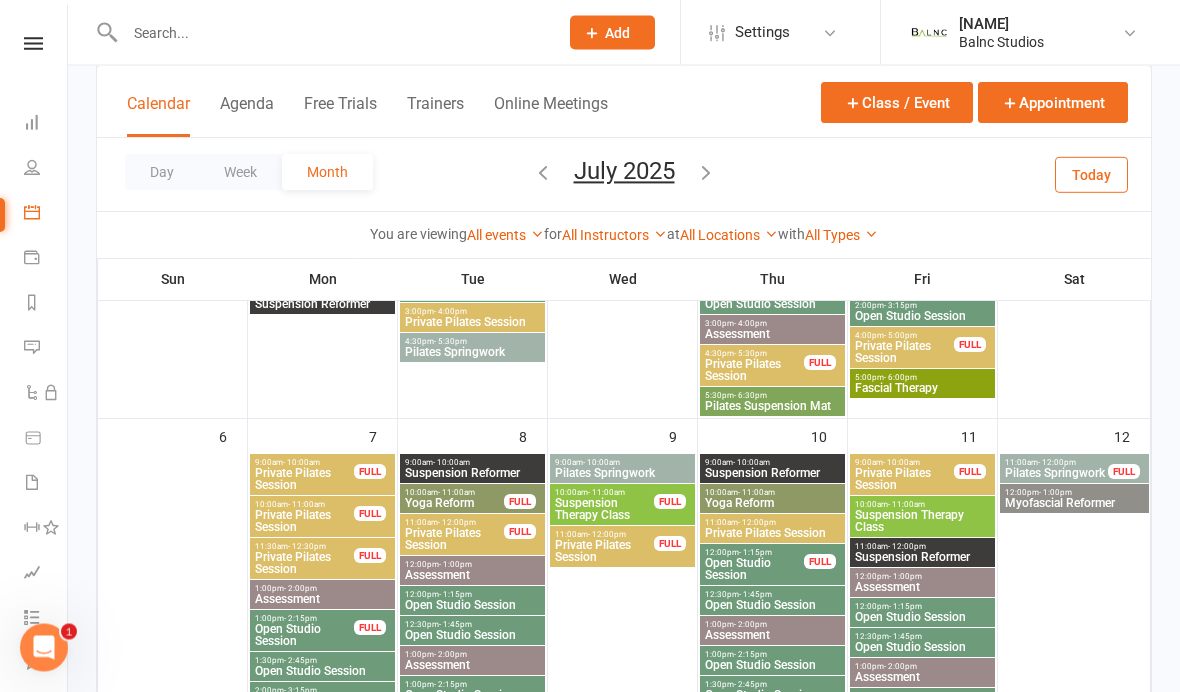 click on "Private Pilates Session" at bounding box center [454, 540] 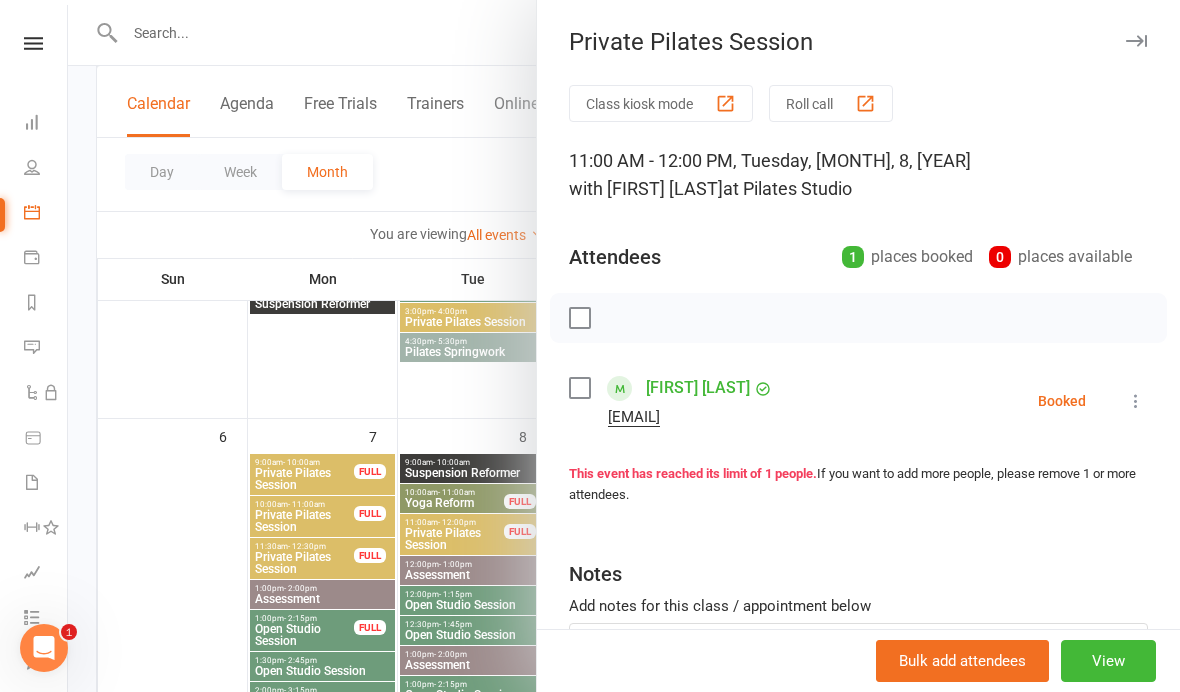 click at bounding box center [624, 346] 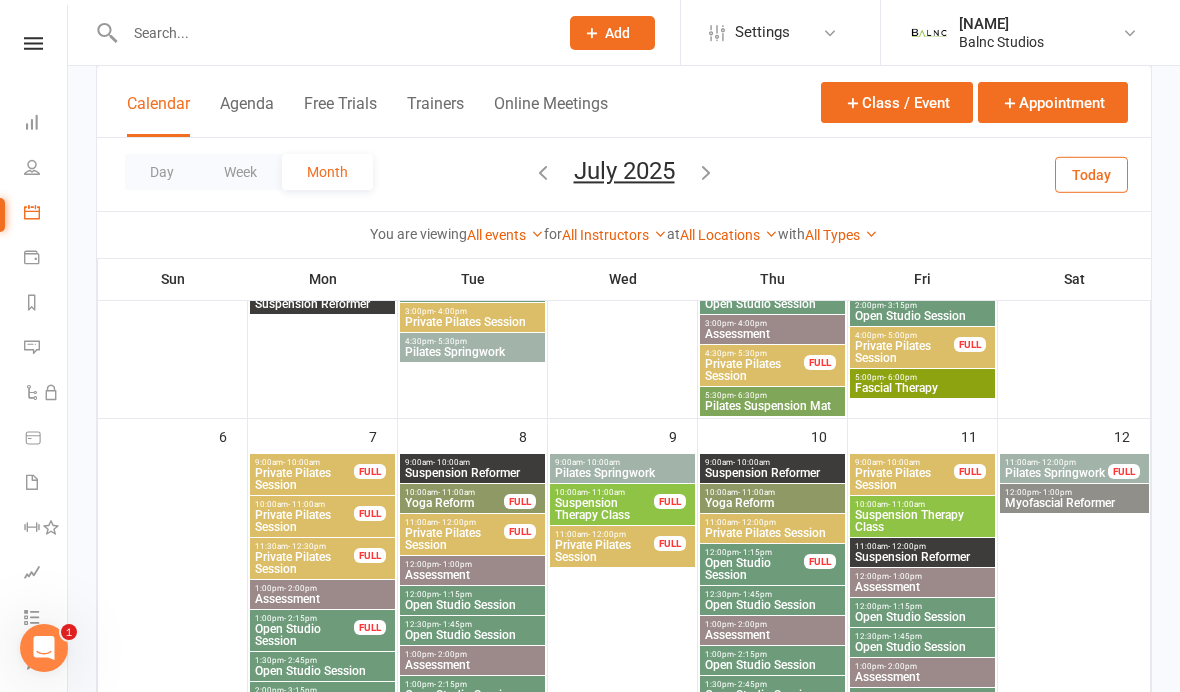 click on "Yoga Reform" at bounding box center (454, 503) 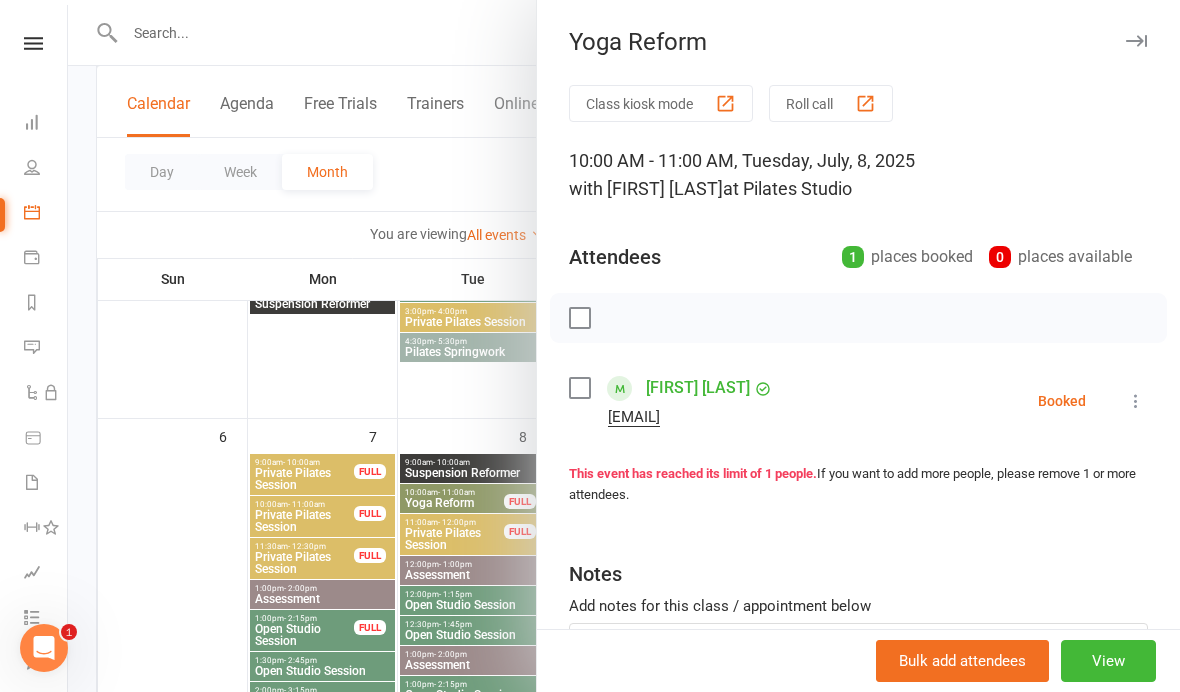 click at bounding box center [1136, 401] 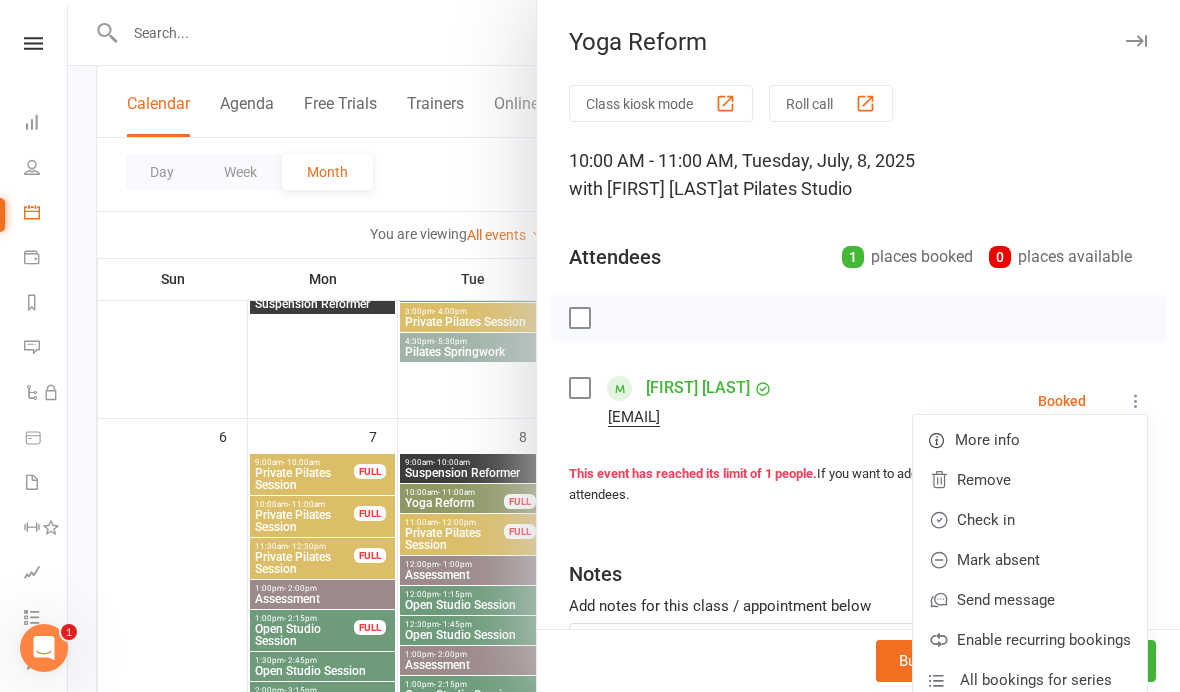 click on "Check in" at bounding box center [1030, 520] 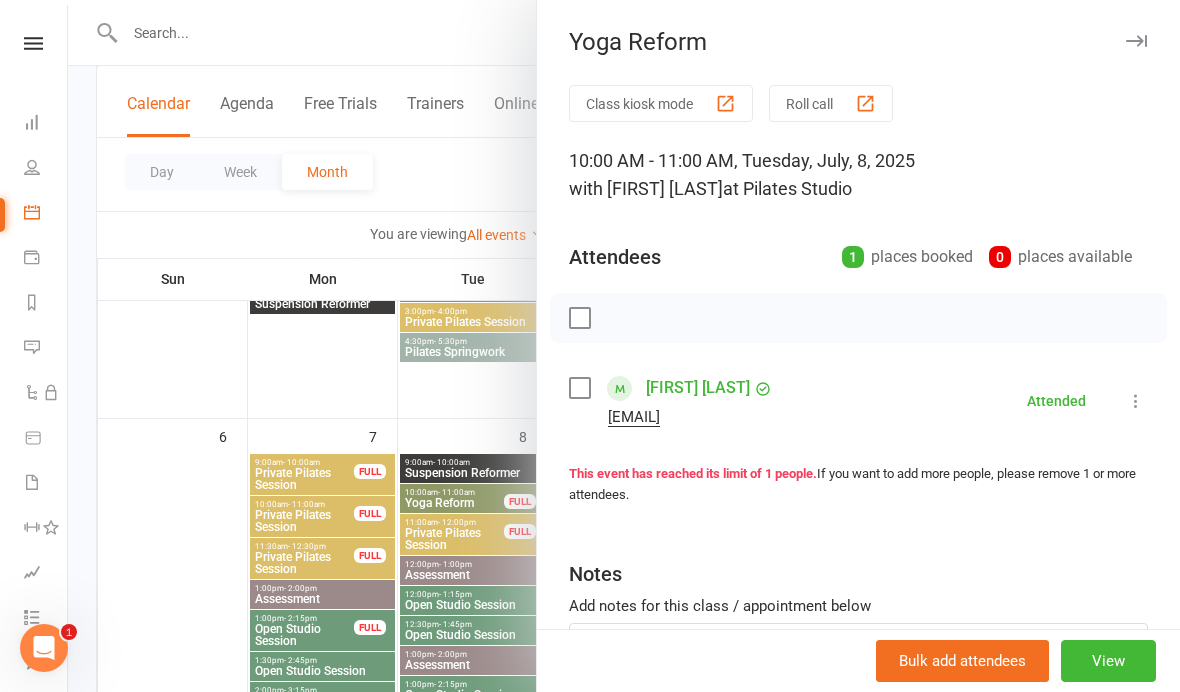 click at bounding box center (624, 346) 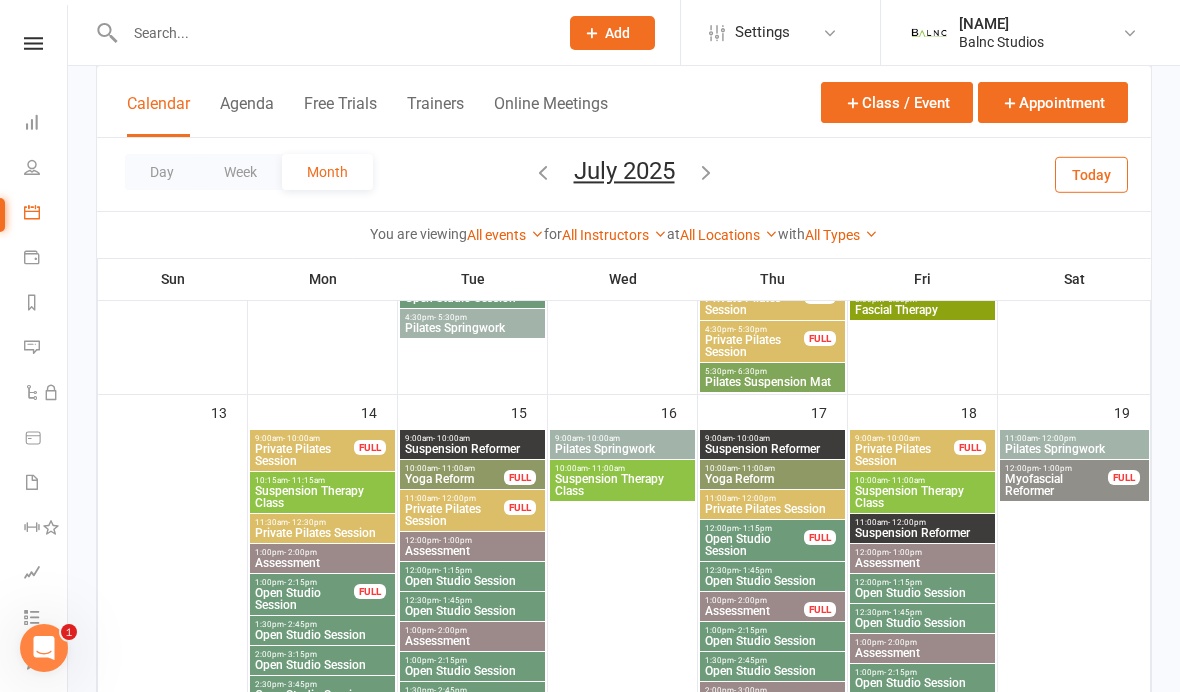scroll, scrollTop: 969, scrollLeft: 0, axis: vertical 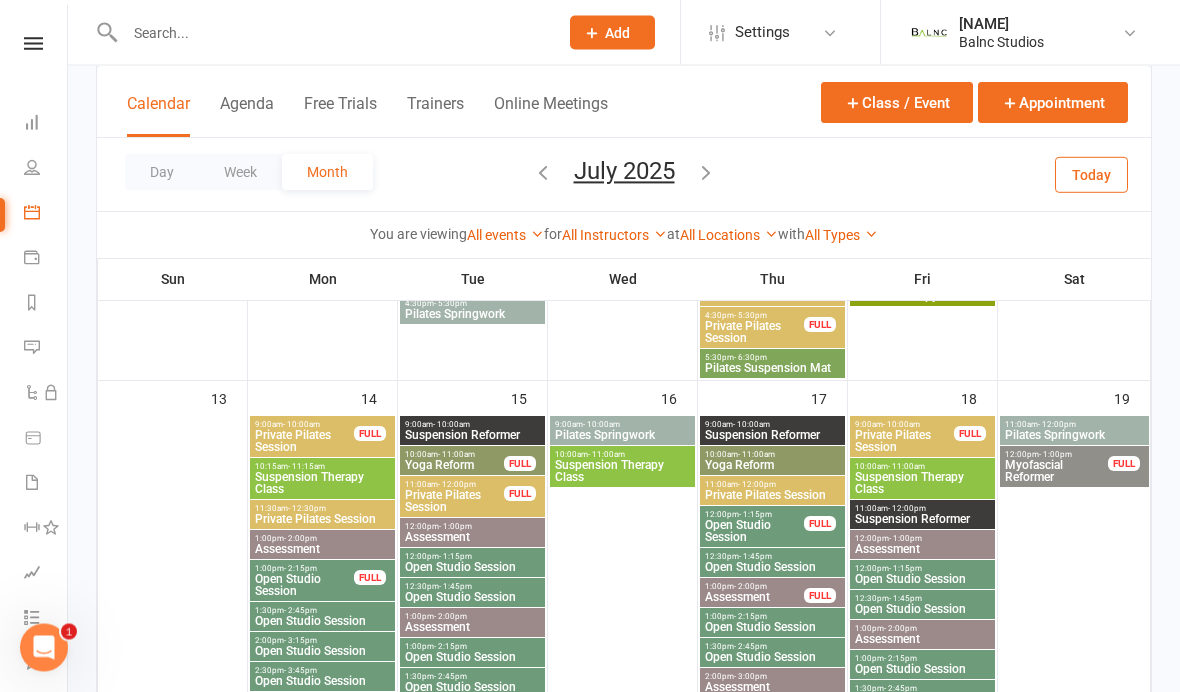 click on "Yoga Reform" at bounding box center (454, 466) 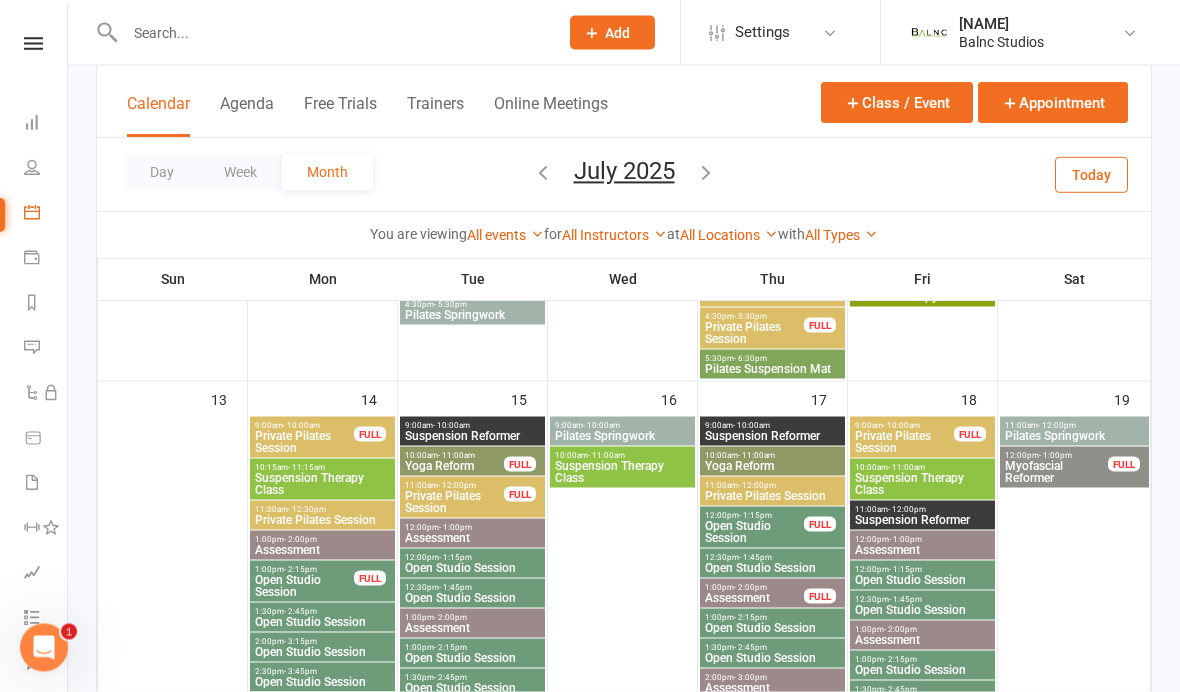 scroll, scrollTop: 970, scrollLeft: 0, axis: vertical 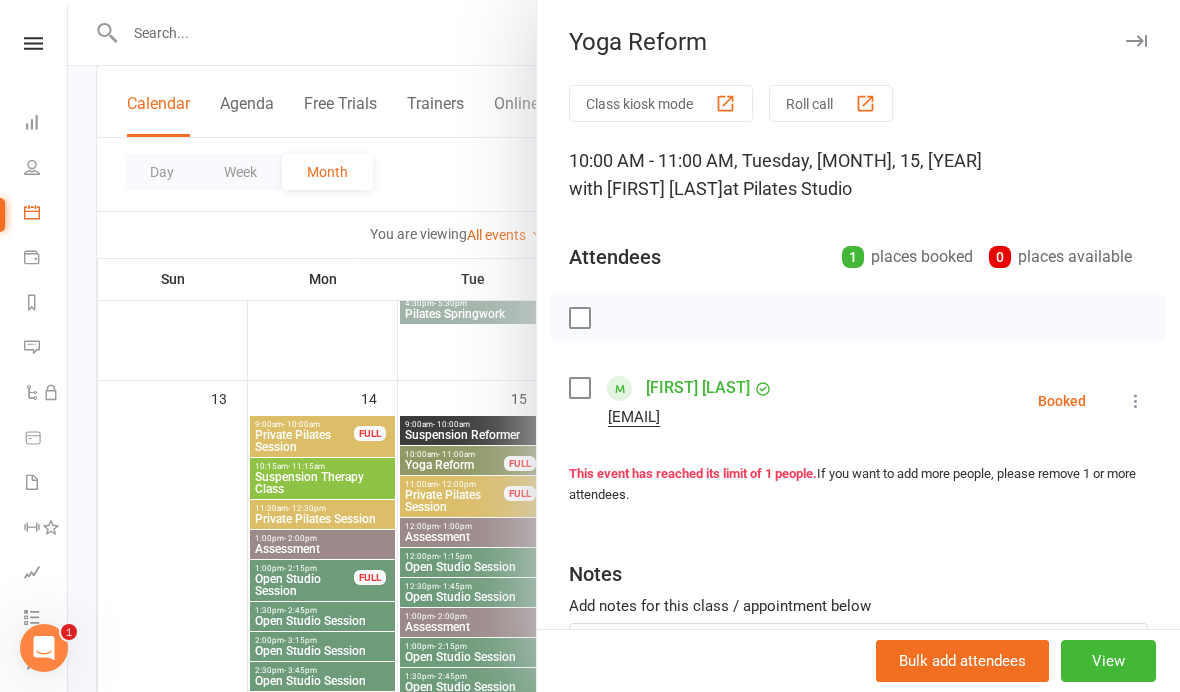 click at bounding box center (1136, 401) 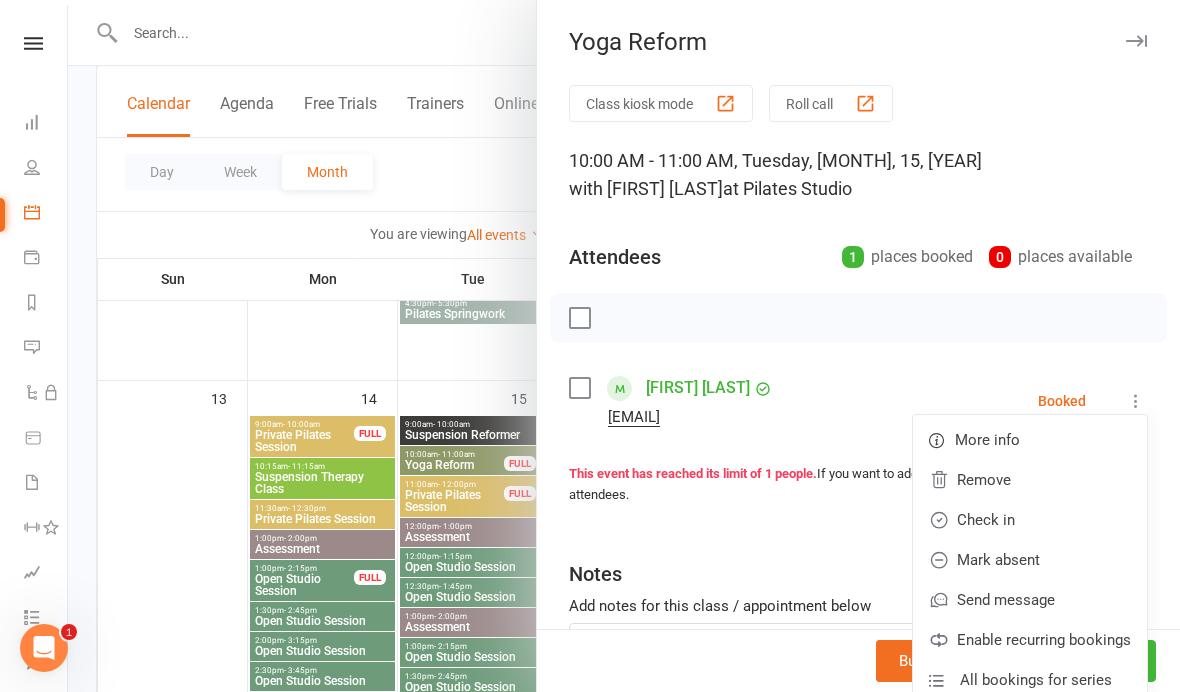 click on "Check in" at bounding box center (1030, 520) 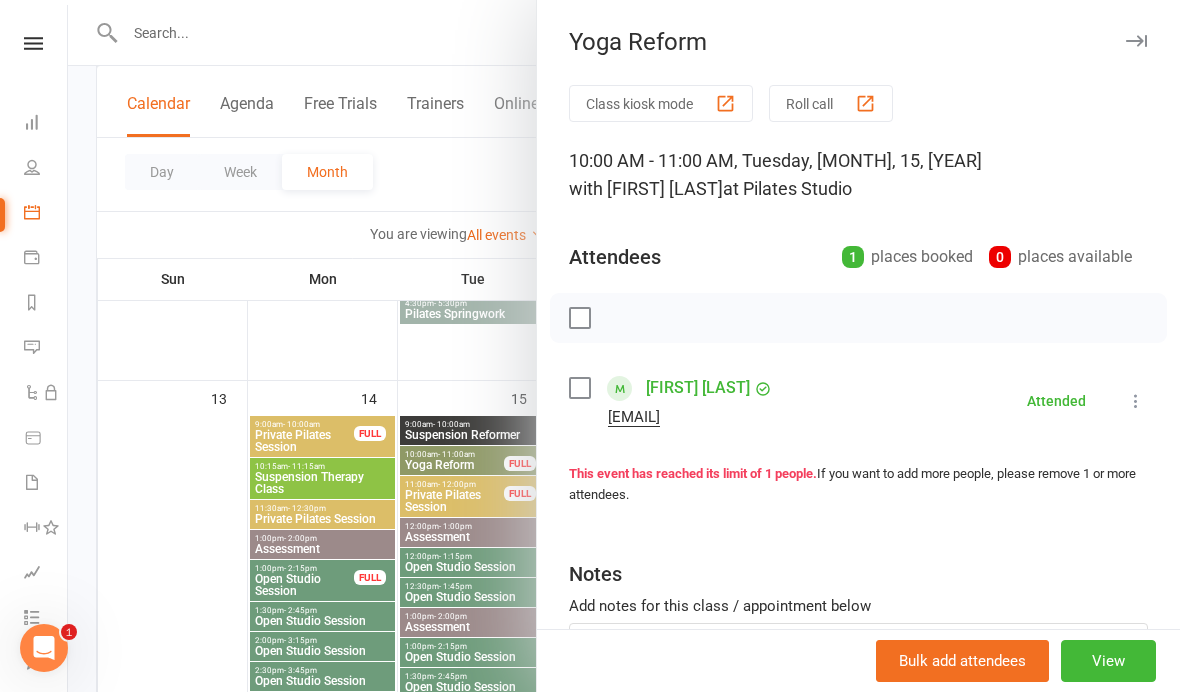 click at bounding box center (624, 346) 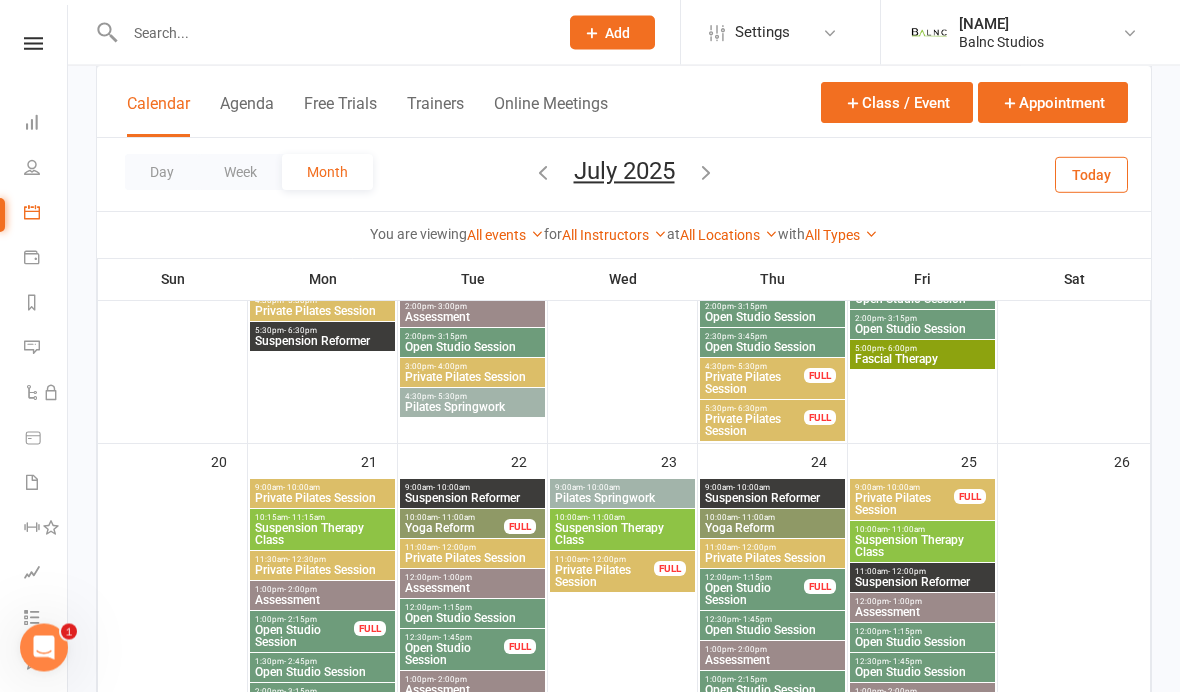 scroll, scrollTop: 1370, scrollLeft: 0, axis: vertical 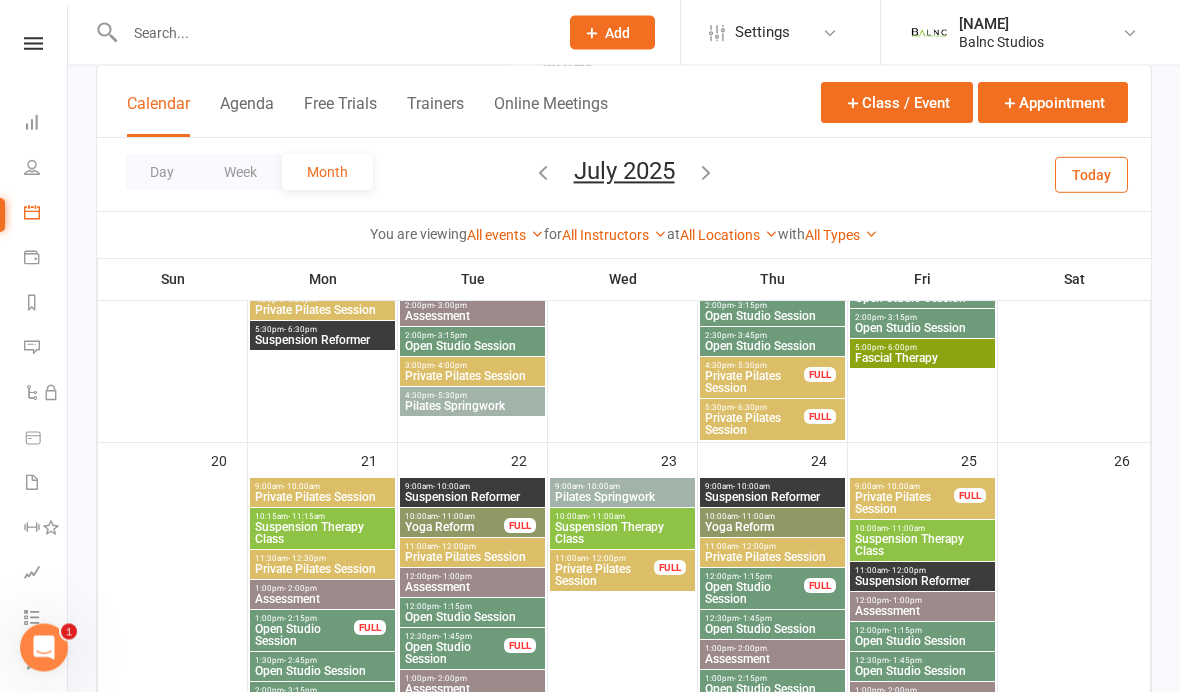 click on "Open Studio Session" at bounding box center (454, 654) 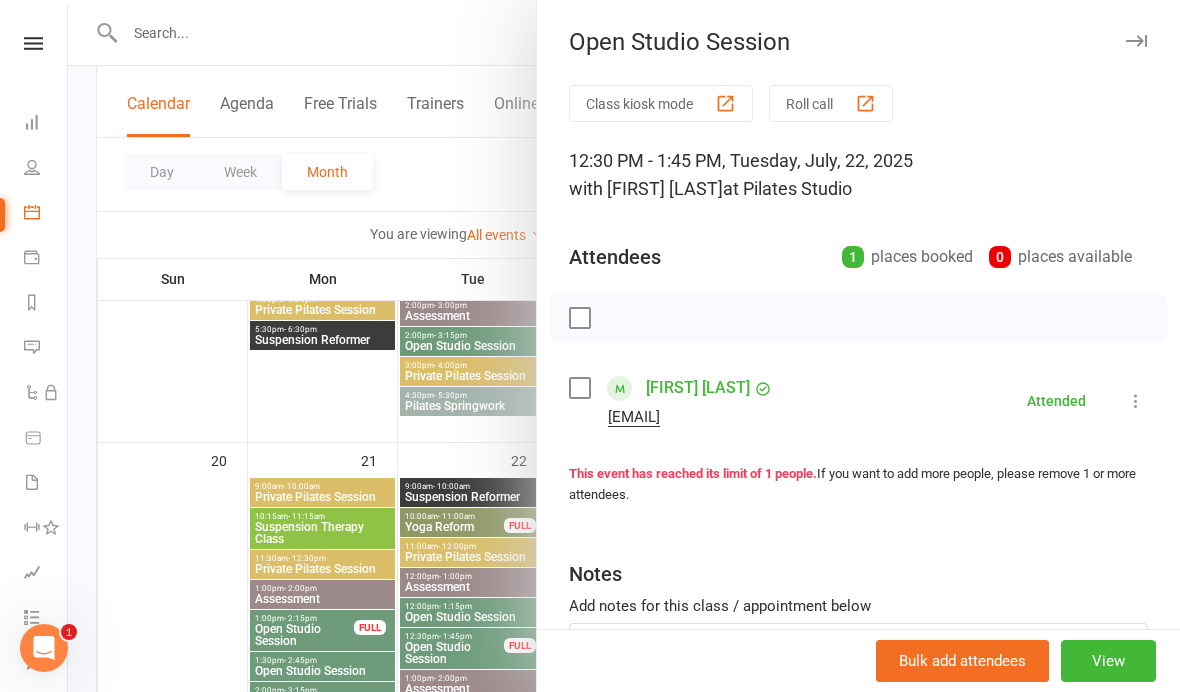 click at bounding box center (624, 346) 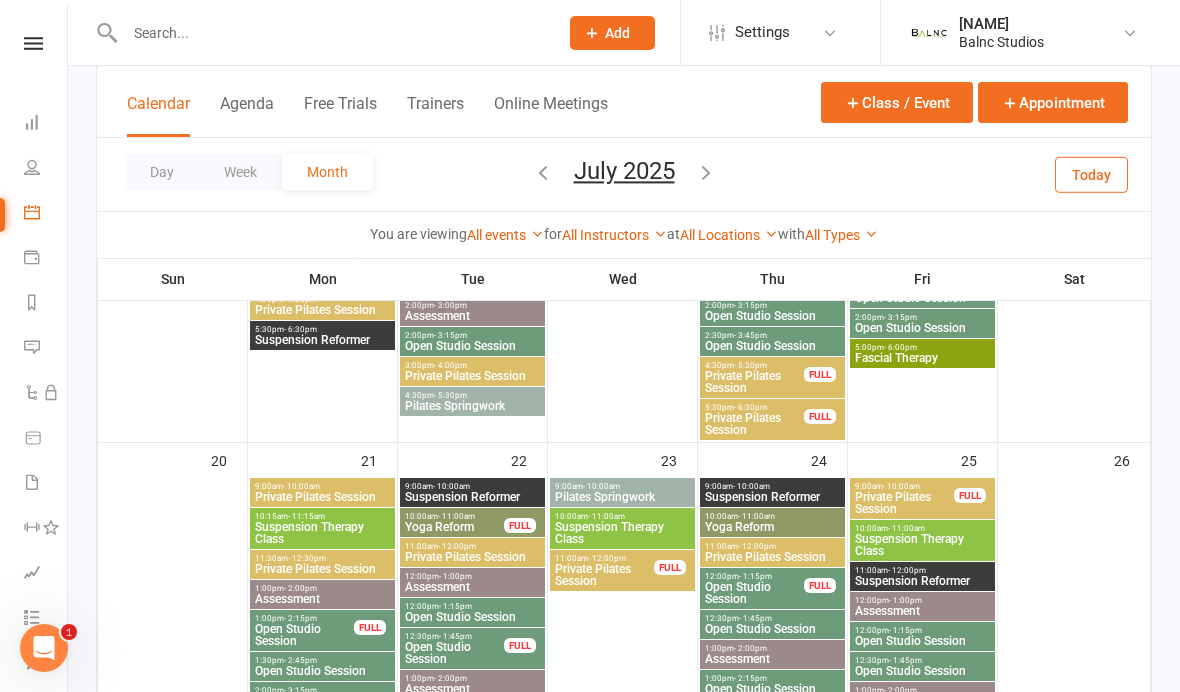 click on "Yoga Reform" at bounding box center (454, 527) 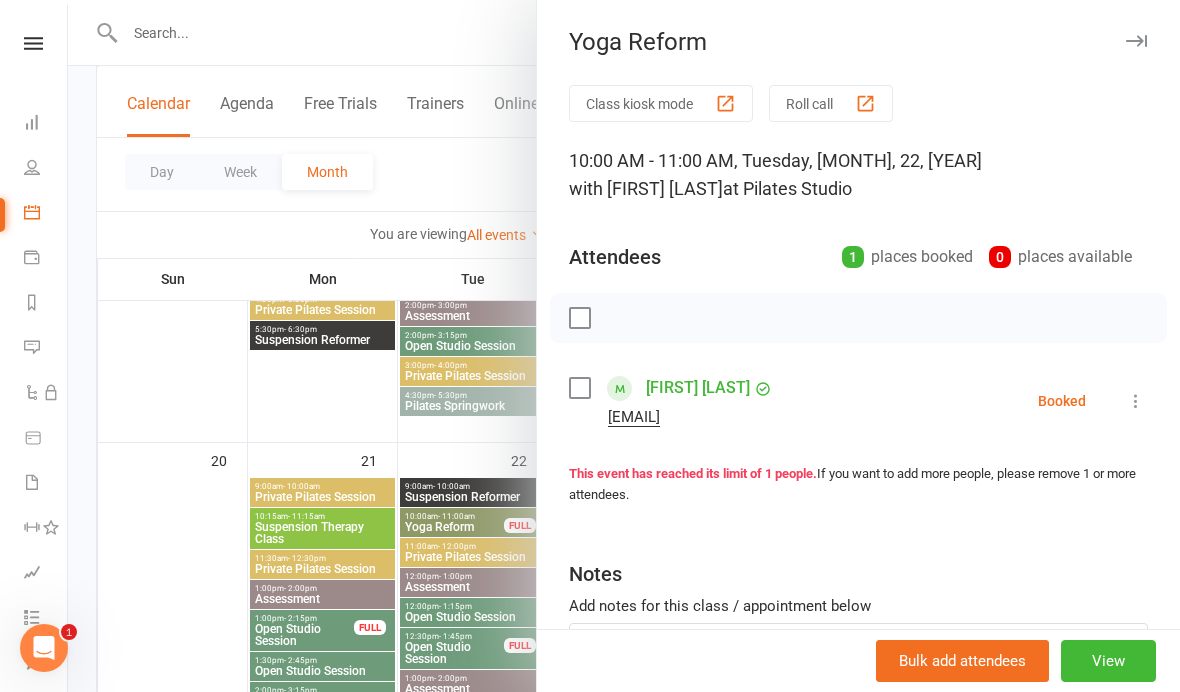 click at bounding box center (1136, 401) 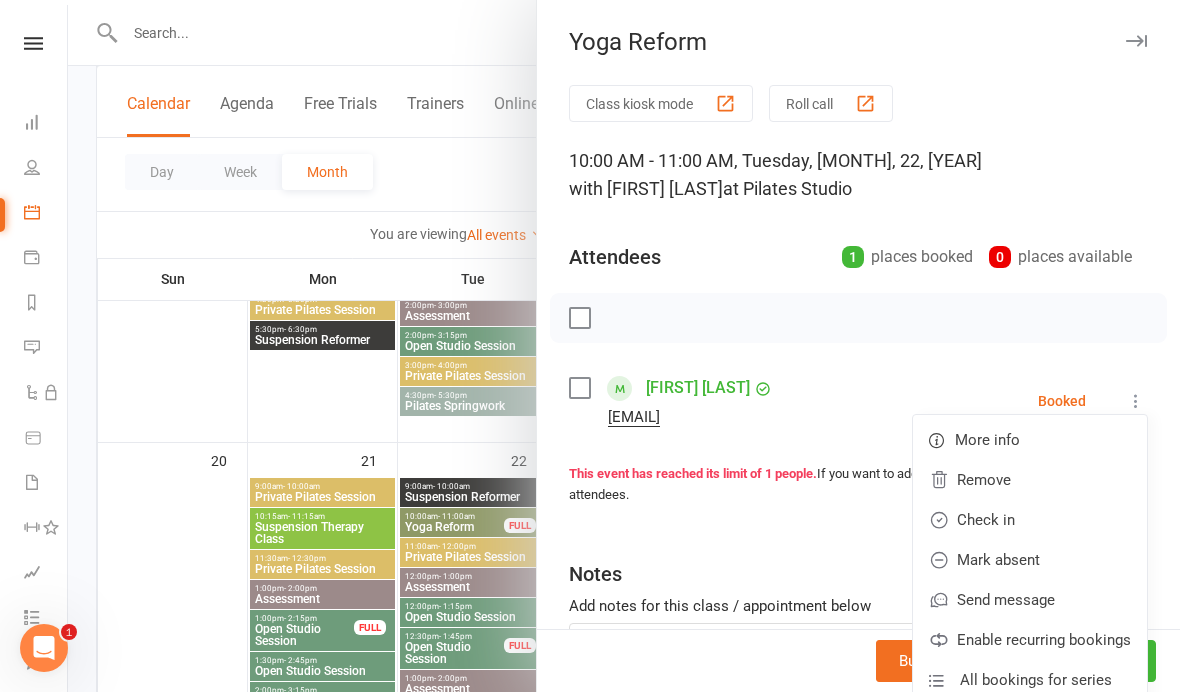click on "Check in" at bounding box center (1030, 520) 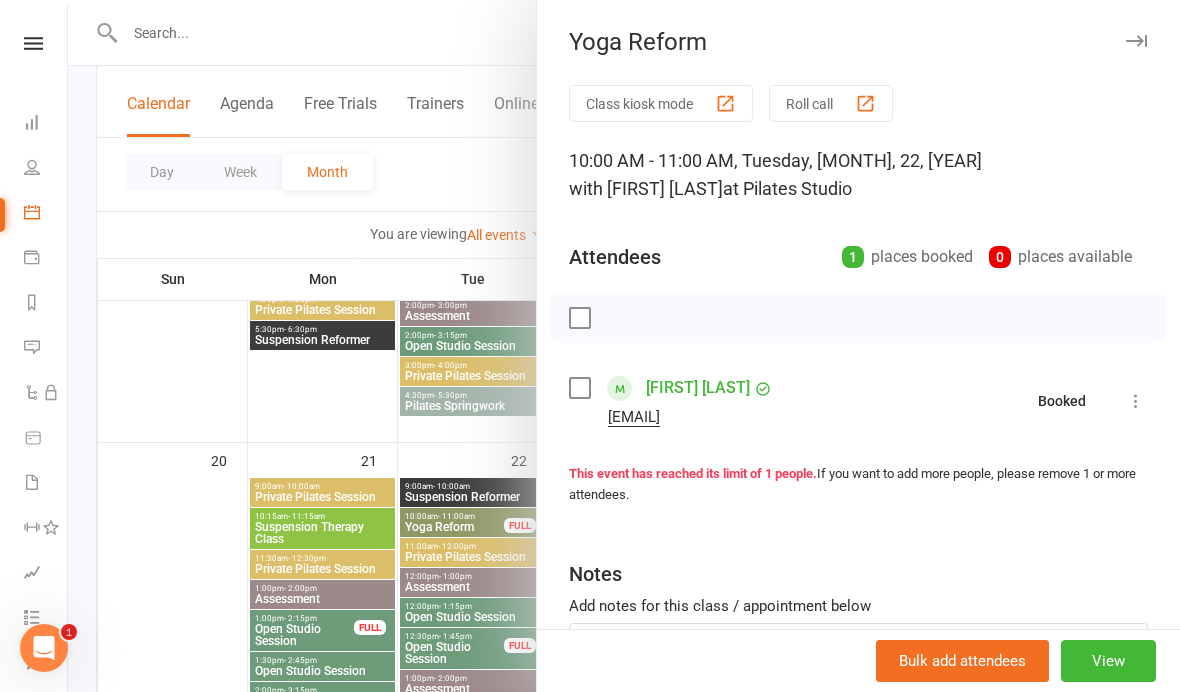 click at bounding box center [624, 346] 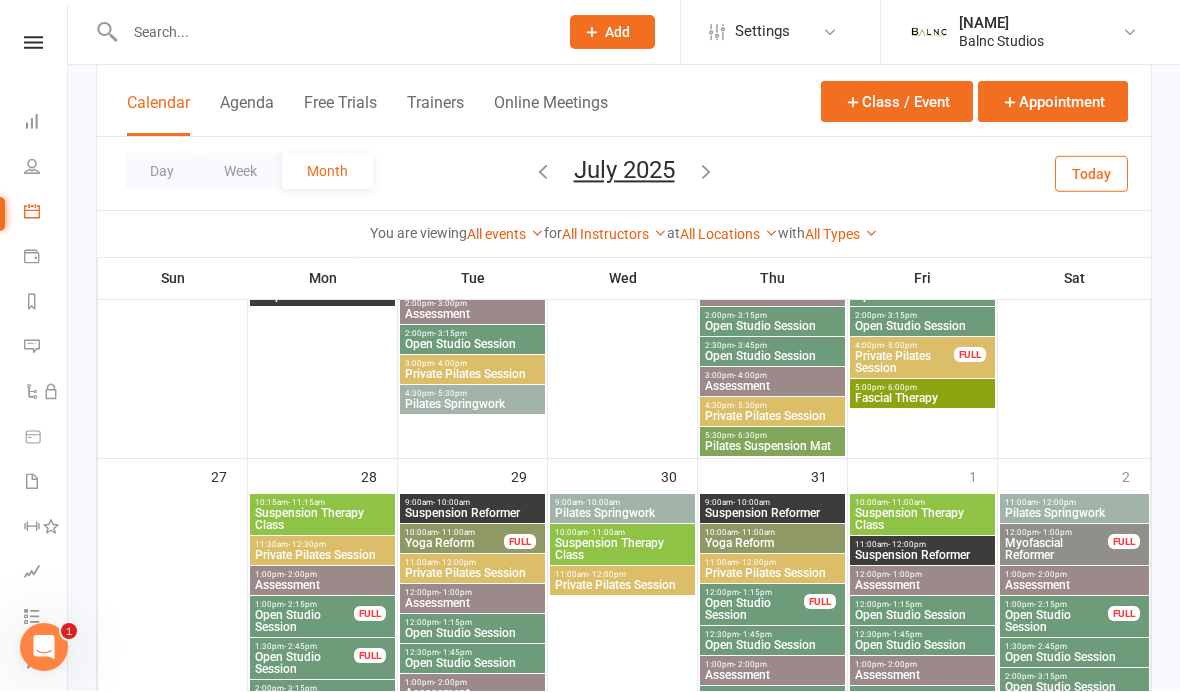 scroll, scrollTop: 1836, scrollLeft: 0, axis: vertical 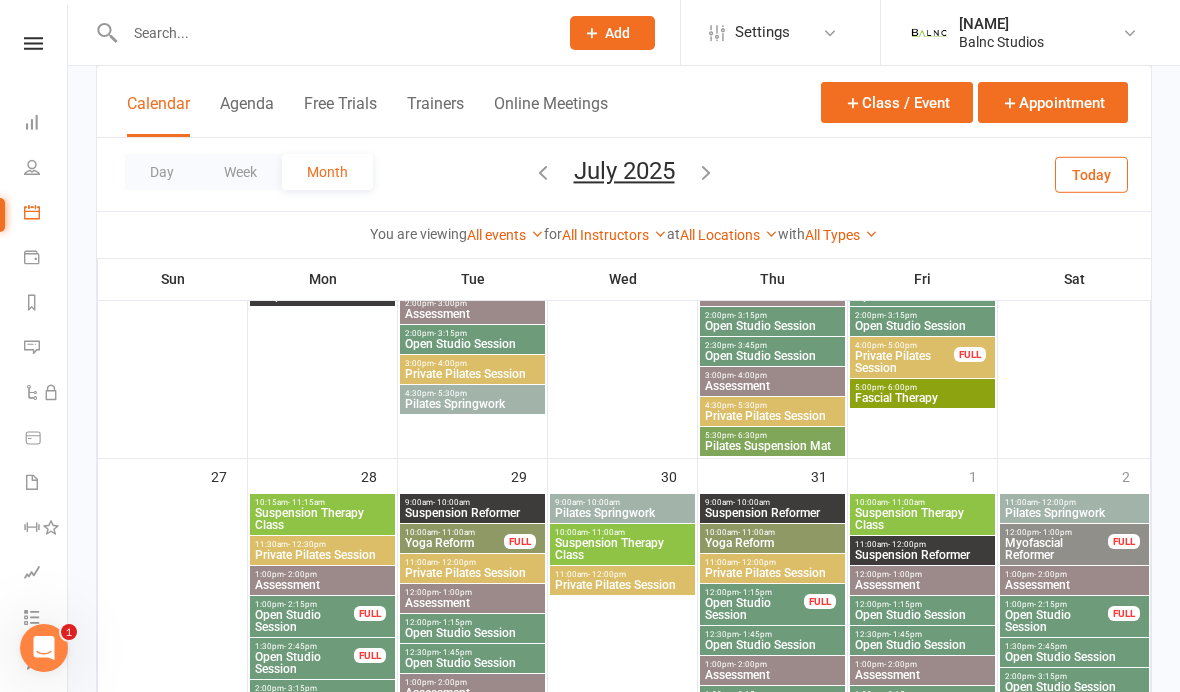 click on "10:00am  - 11:00am" at bounding box center [454, 532] 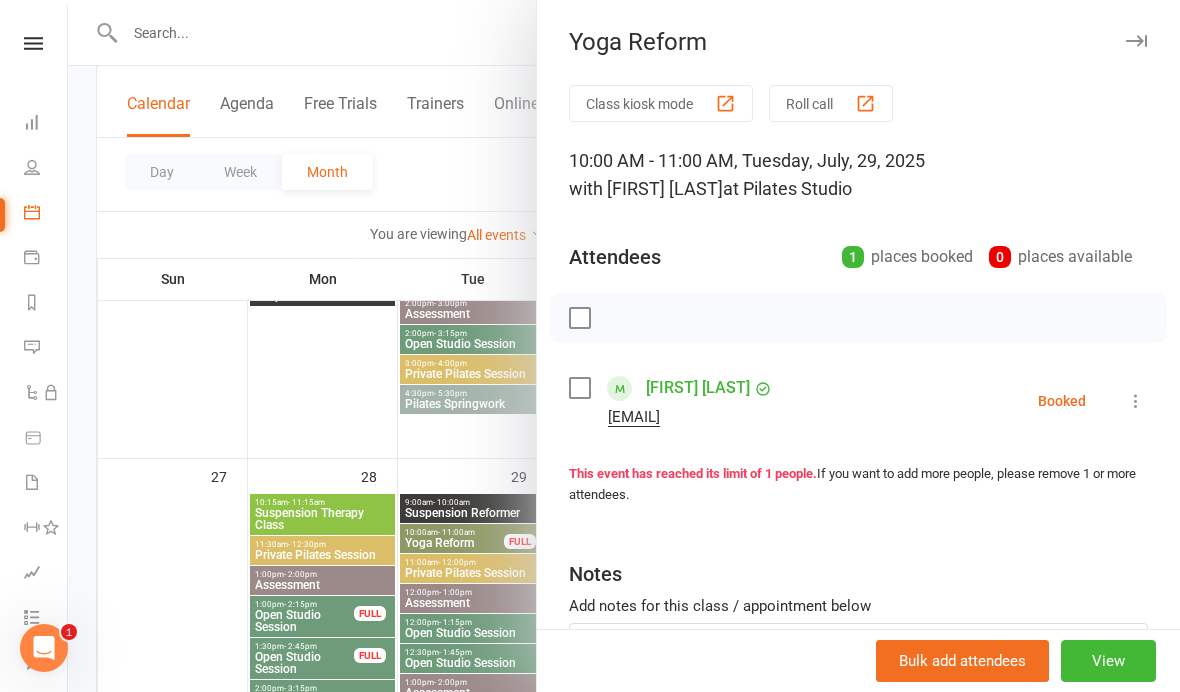 click at bounding box center (1136, 401) 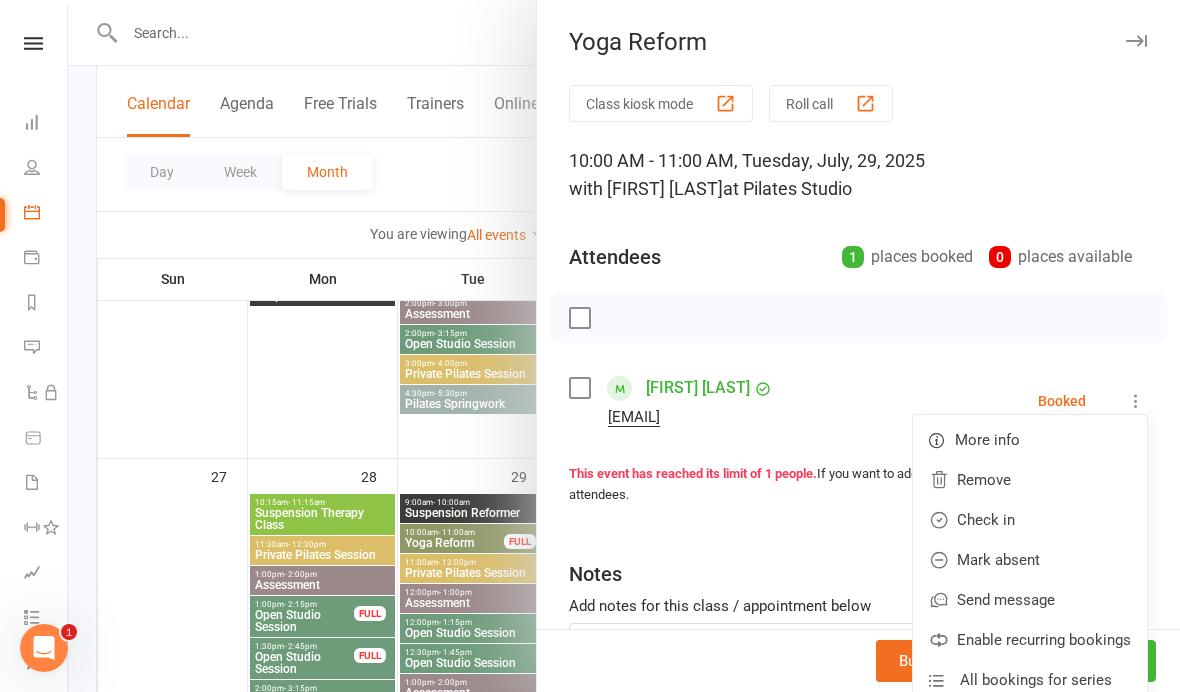 click on "Check in" at bounding box center (1030, 520) 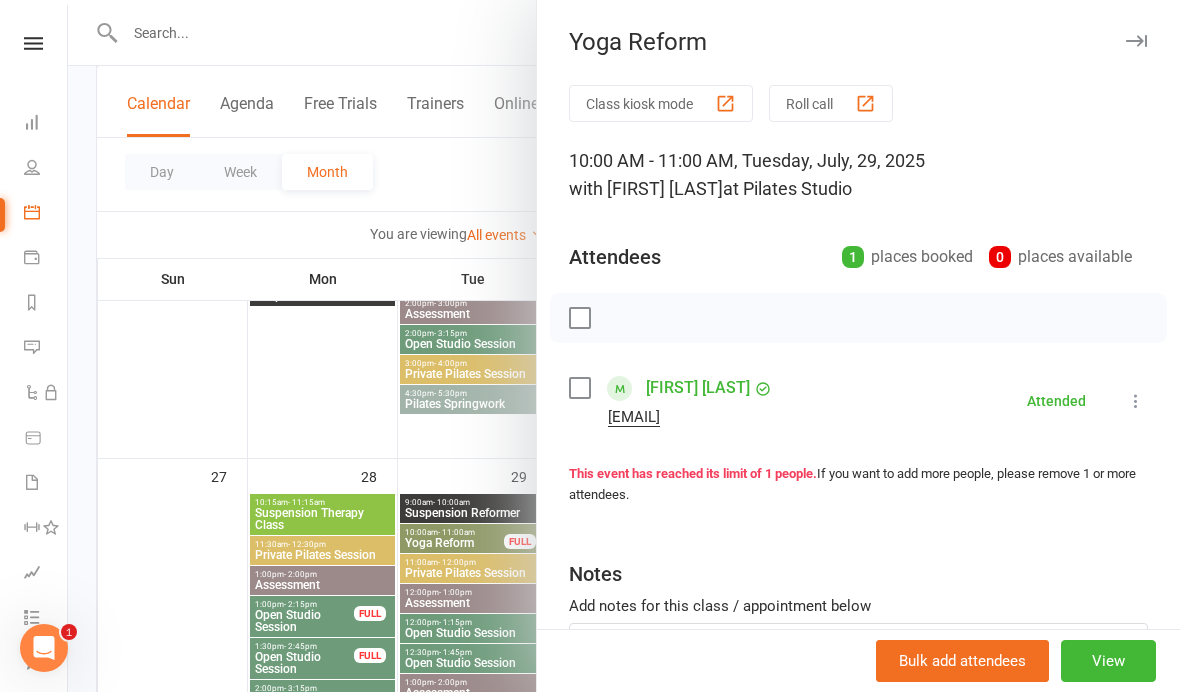 click at bounding box center (624, 346) 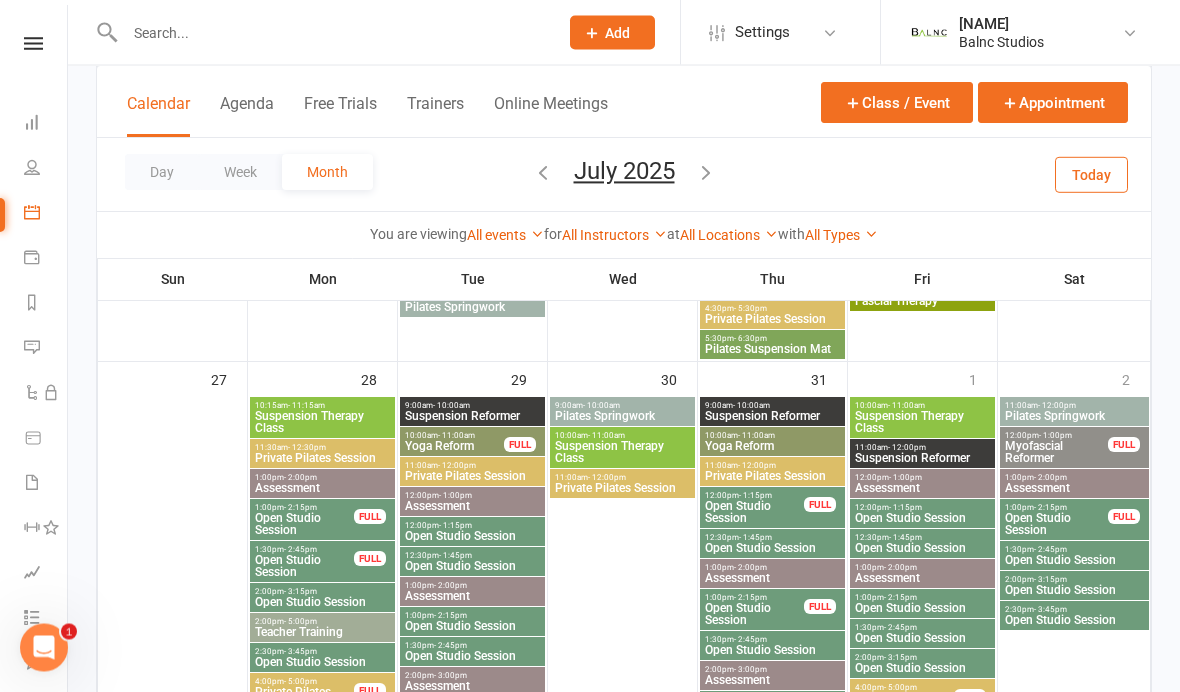 scroll, scrollTop: 1936, scrollLeft: 0, axis: vertical 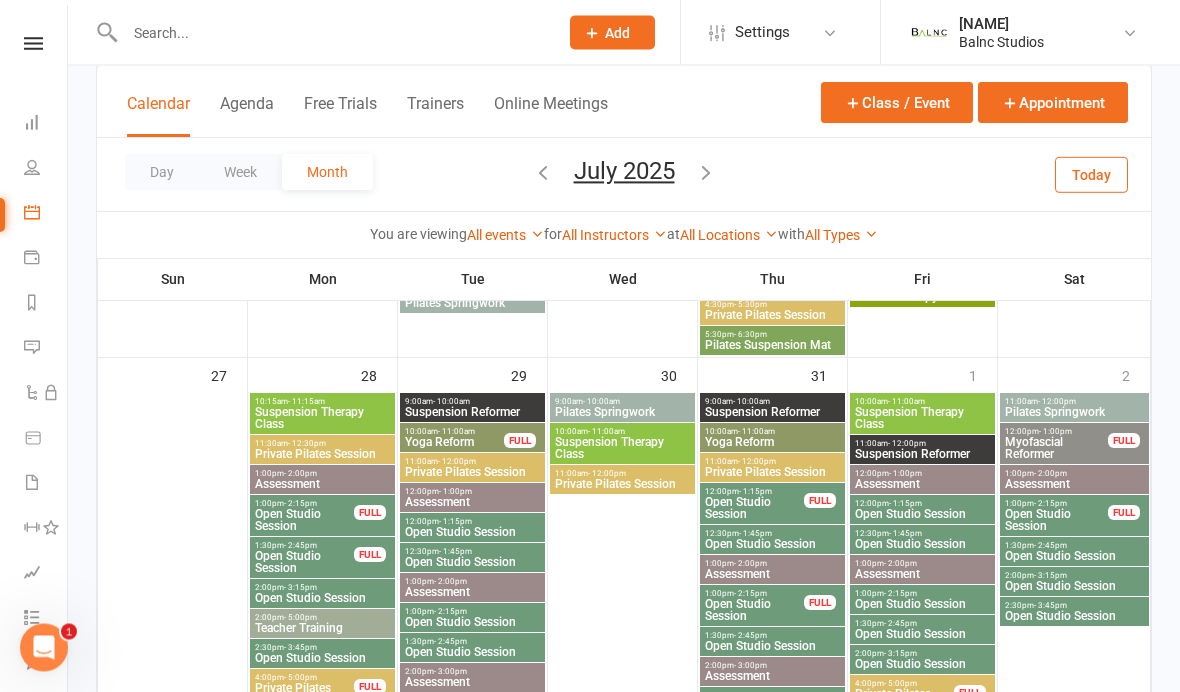 click on "Yoga Reform" at bounding box center (454, 443) 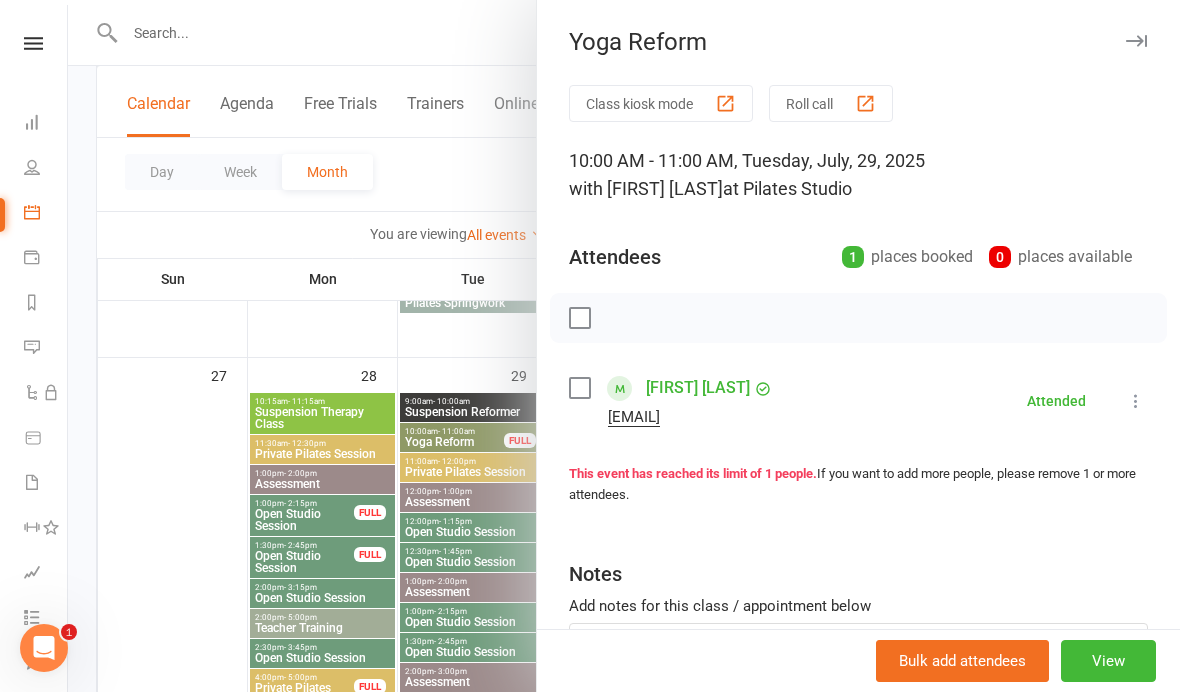 click at bounding box center (624, 346) 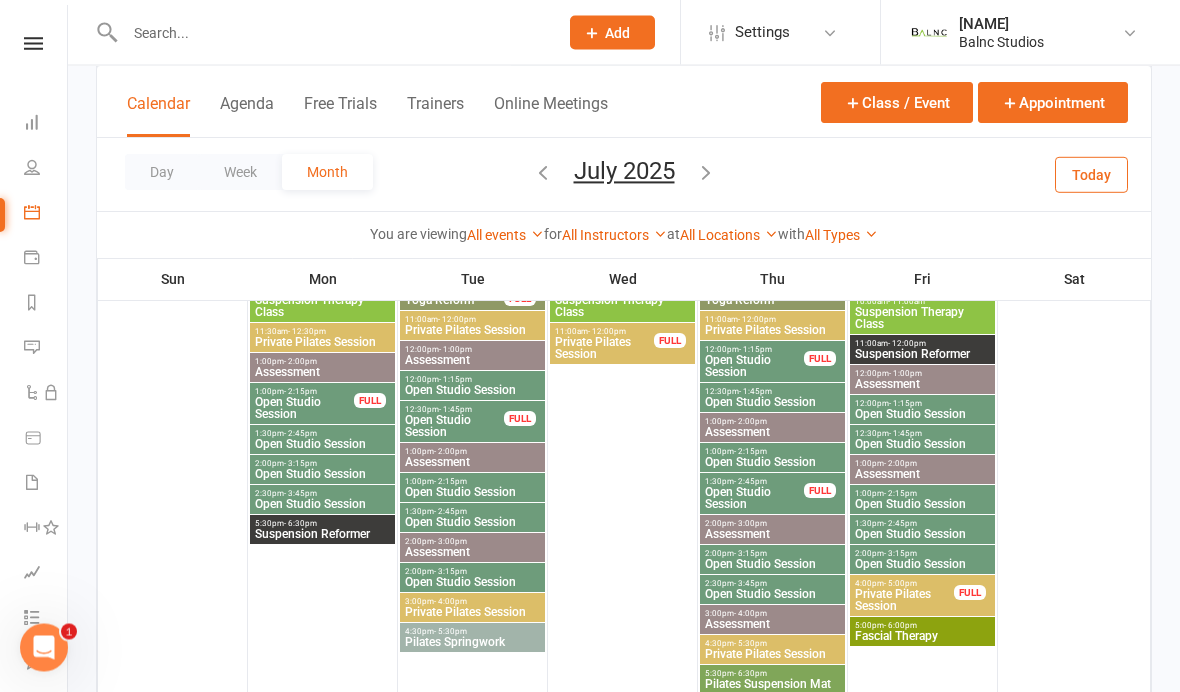 scroll, scrollTop: 1598, scrollLeft: 0, axis: vertical 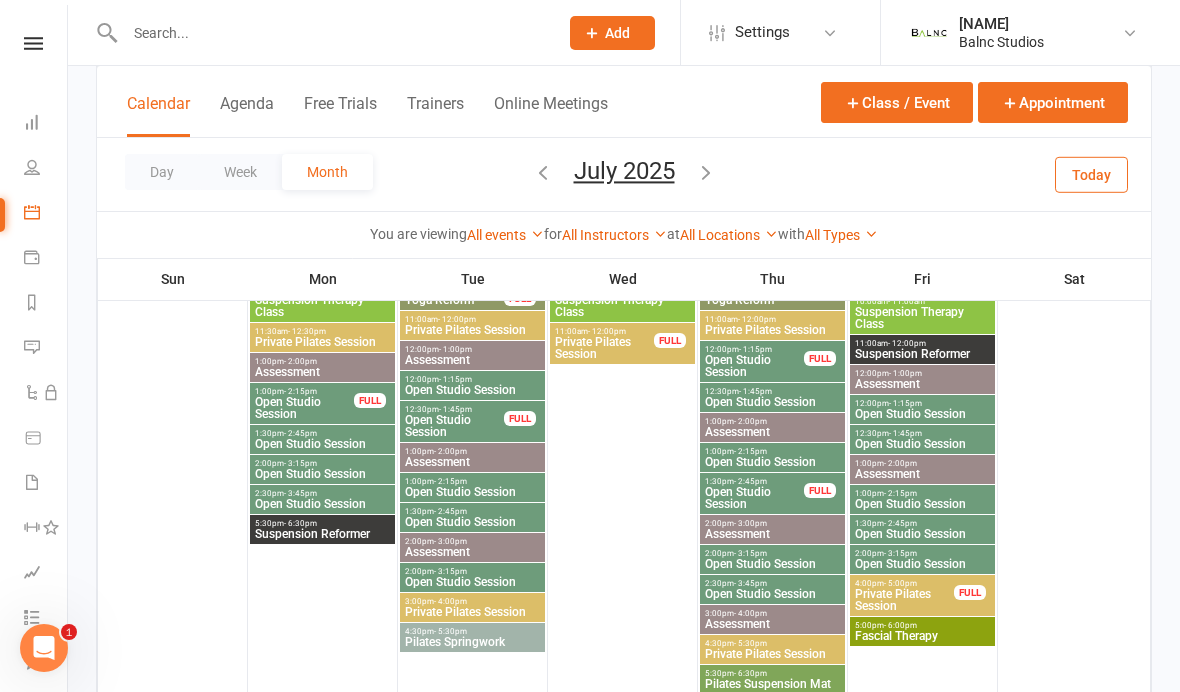 click on "Private Pilates Session" at bounding box center [904, 600] 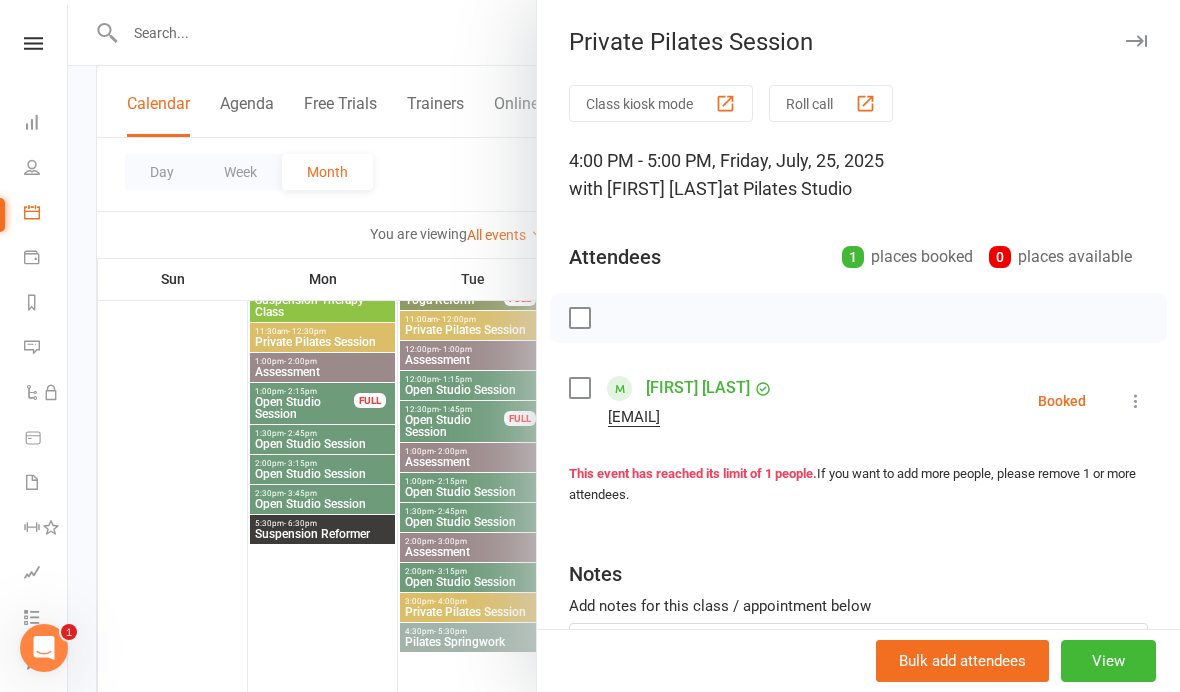 click at bounding box center [1136, 401] 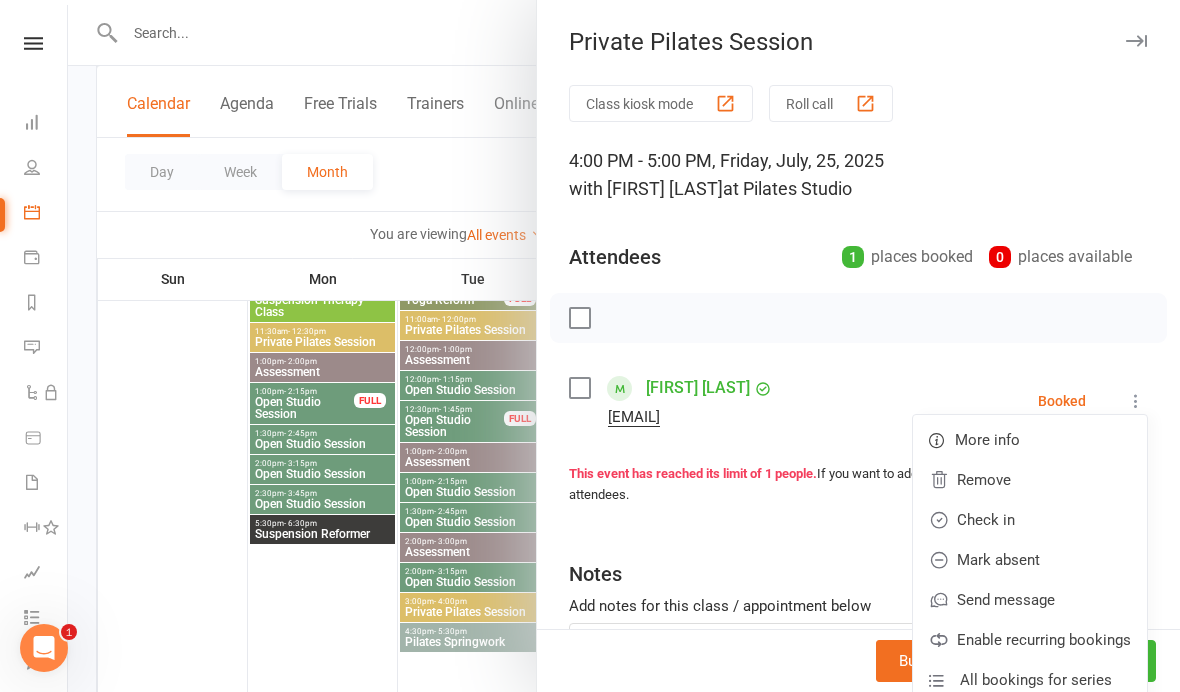 click on "Check in" at bounding box center (1030, 520) 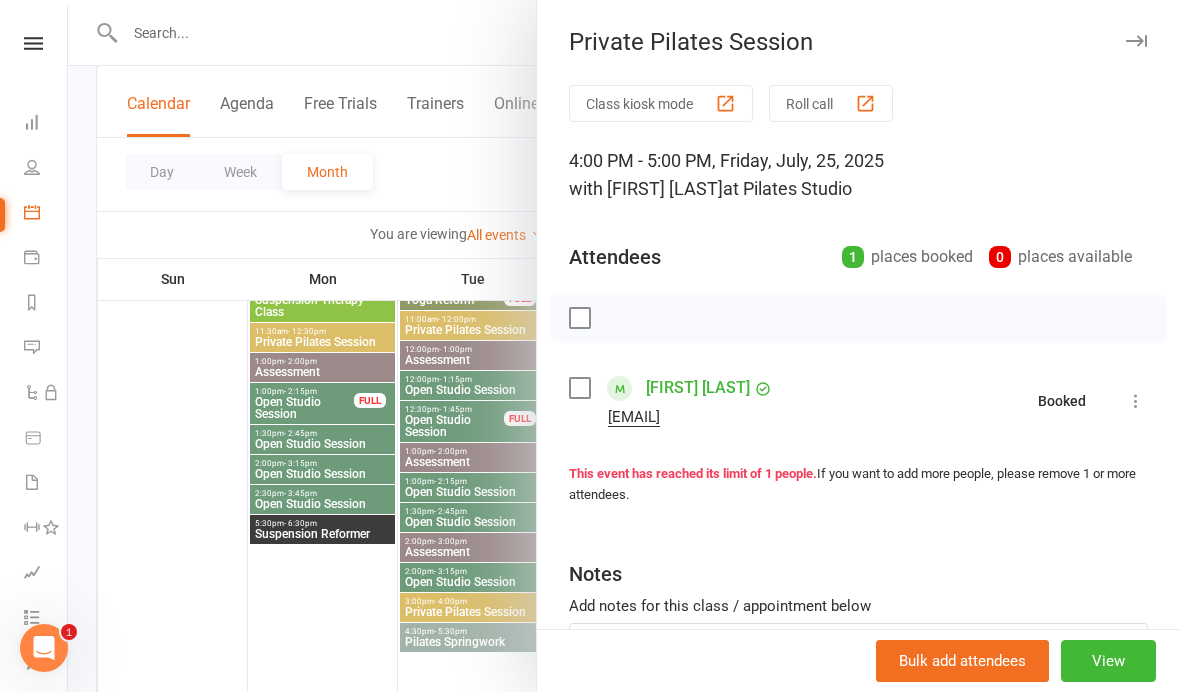 click at bounding box center (624, 346) 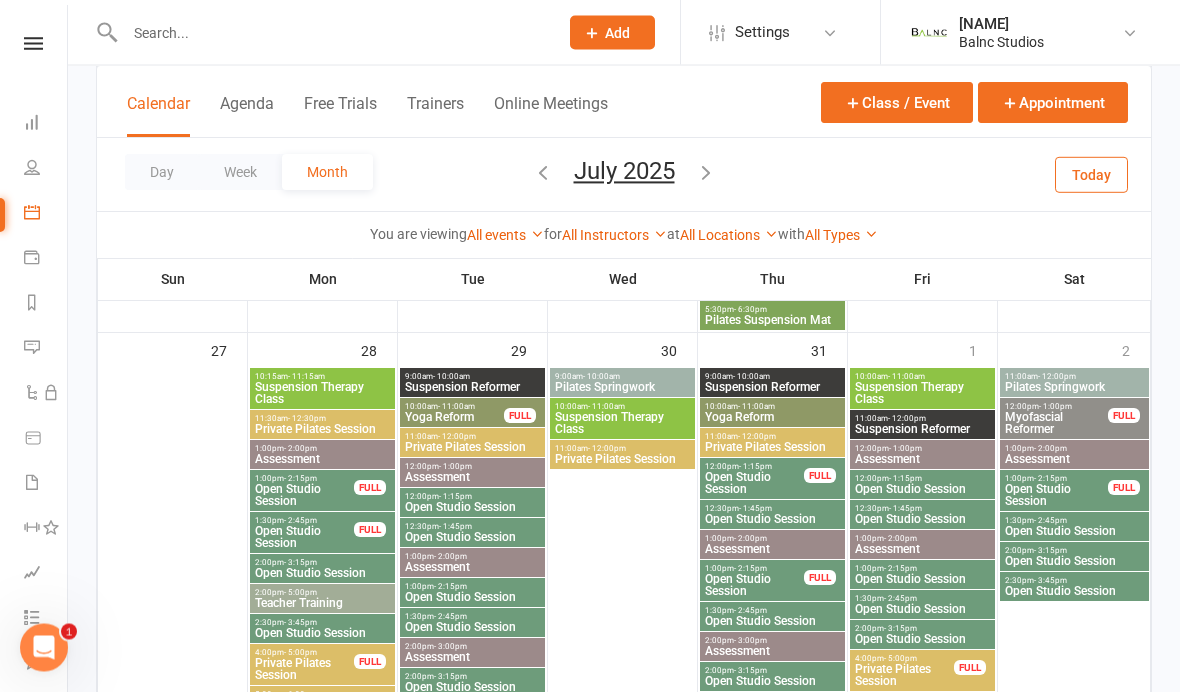 scroll, scrollTop: 1962, scrollLeft: 0, axis: vertical 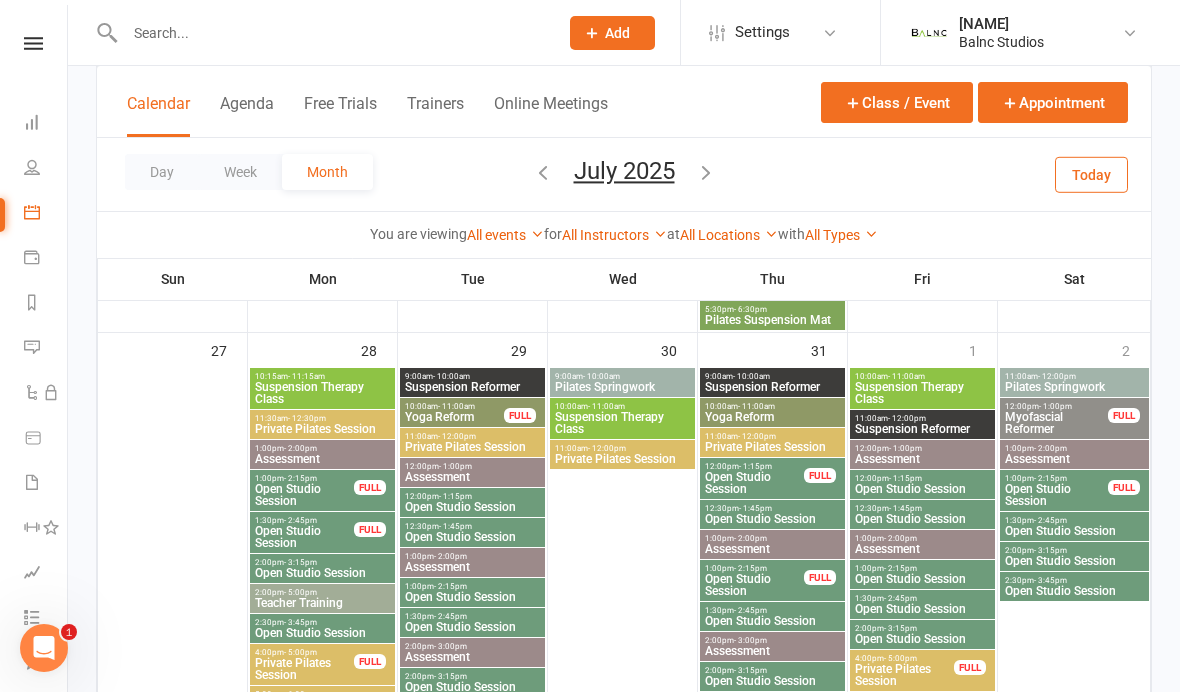 click on "Private Pilates Session" at bounding box center [304, 669] 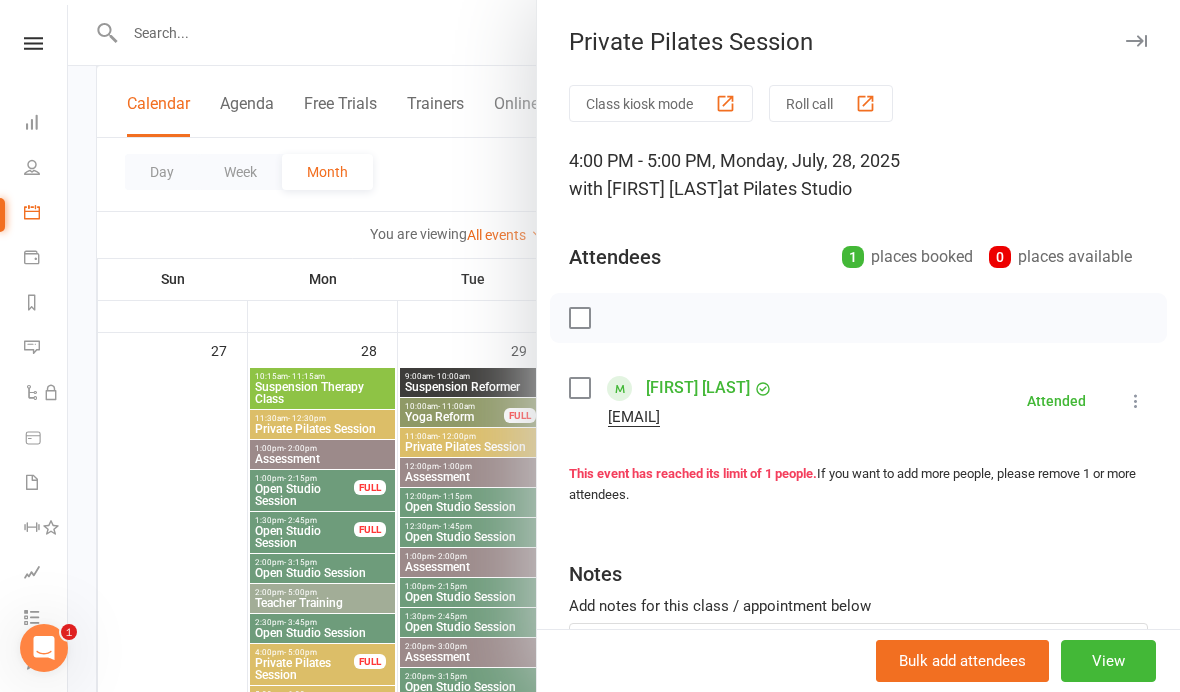 click at bounding box center [624, 346] 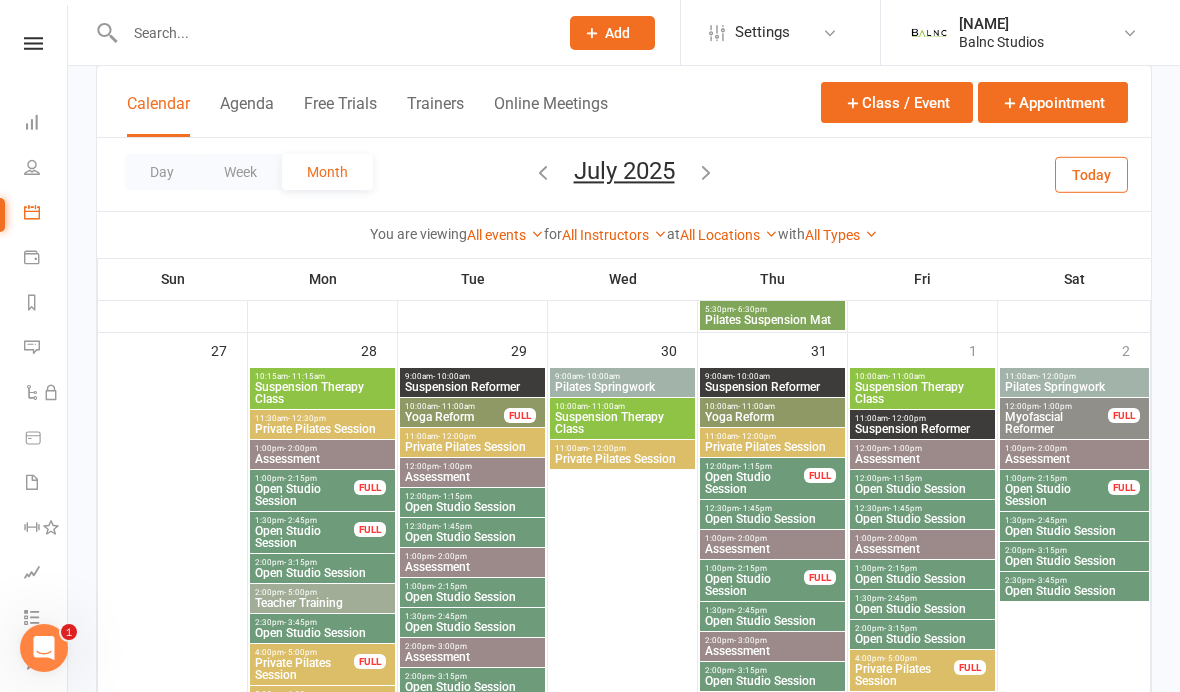 click on "Private Pilates Session" at bounding box center (304, 711) 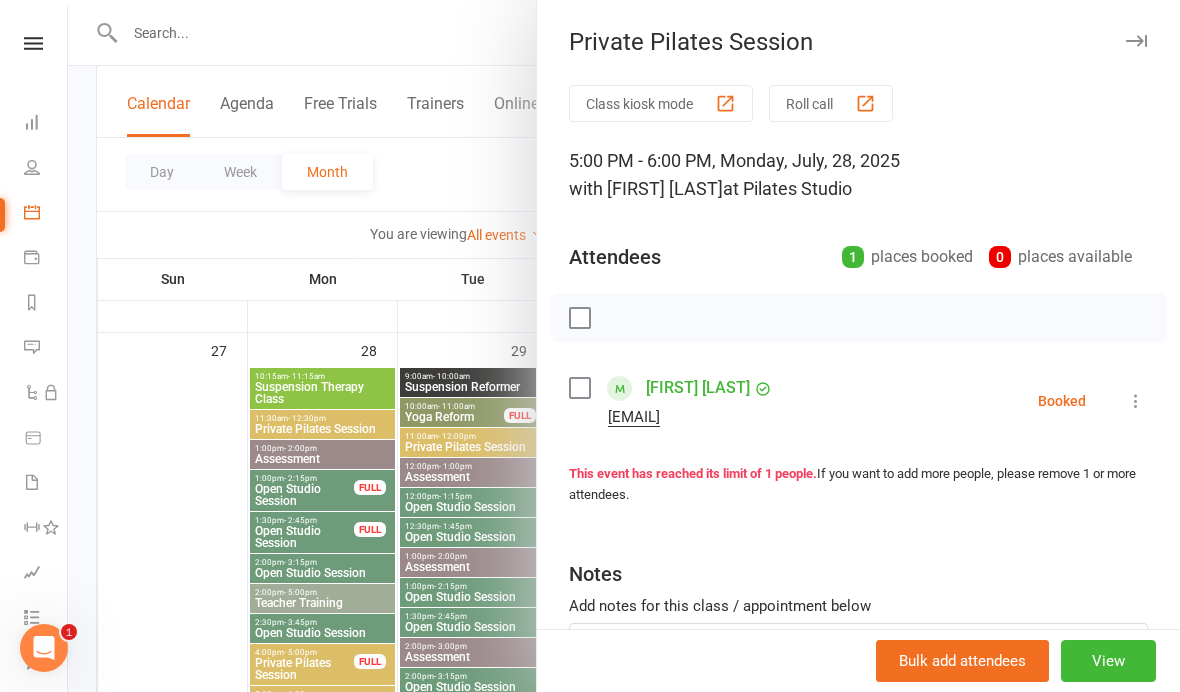 click at bounding box center (1136, 401) 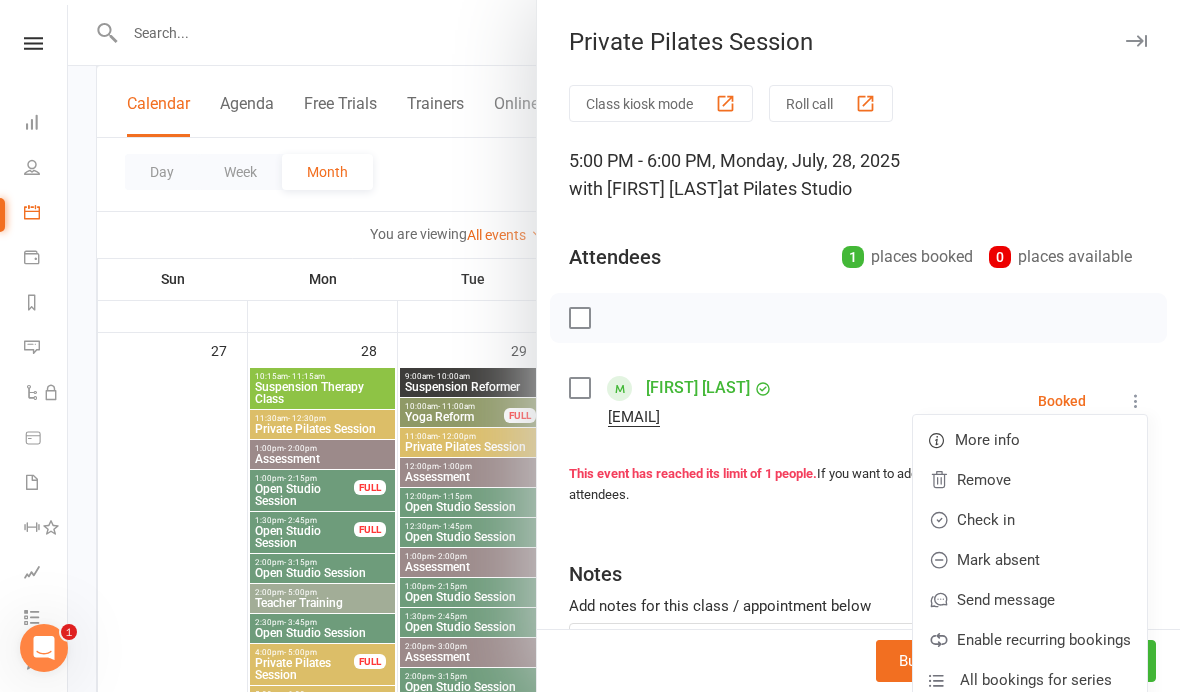 click on "Check in" at bounding box center (1030, 520) 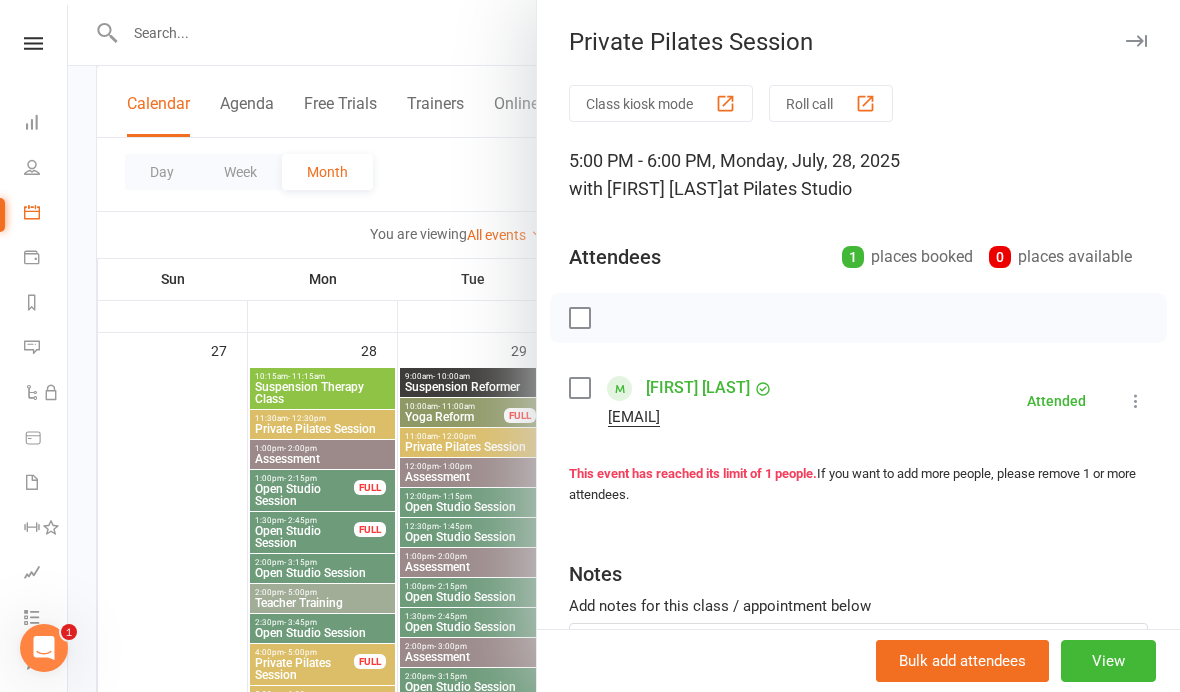 click at bounding box center [624, 346] 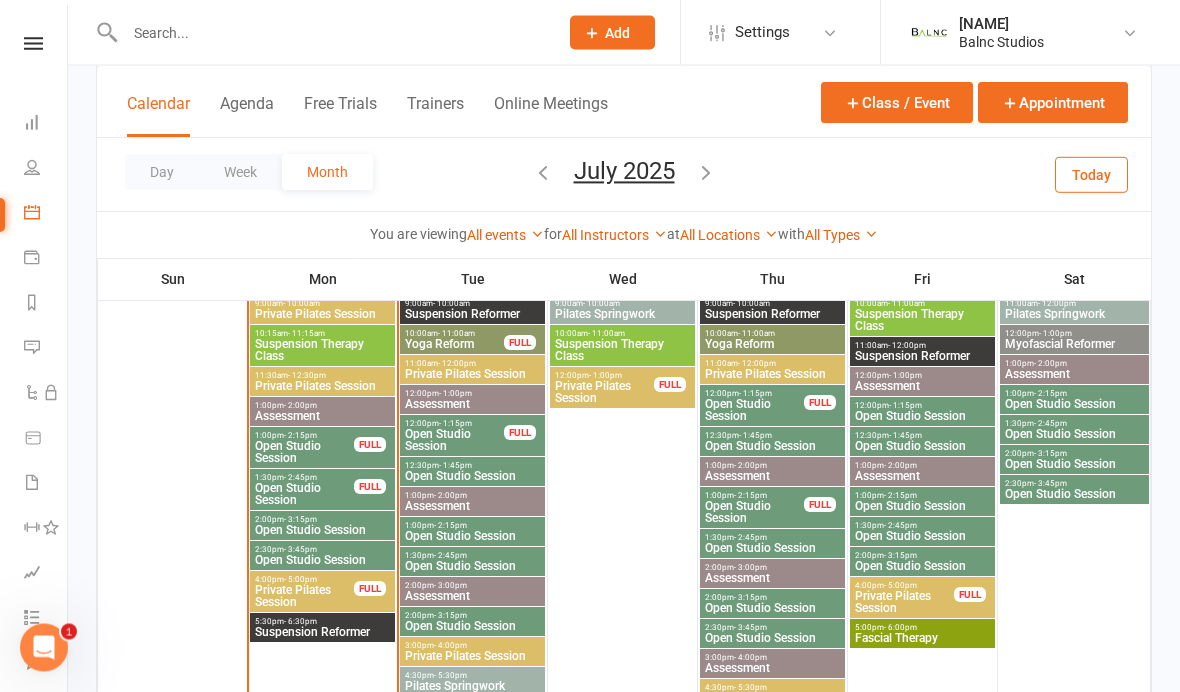 scroll, scrollTop: 2536, scrollLeft: 0, axis: vertical 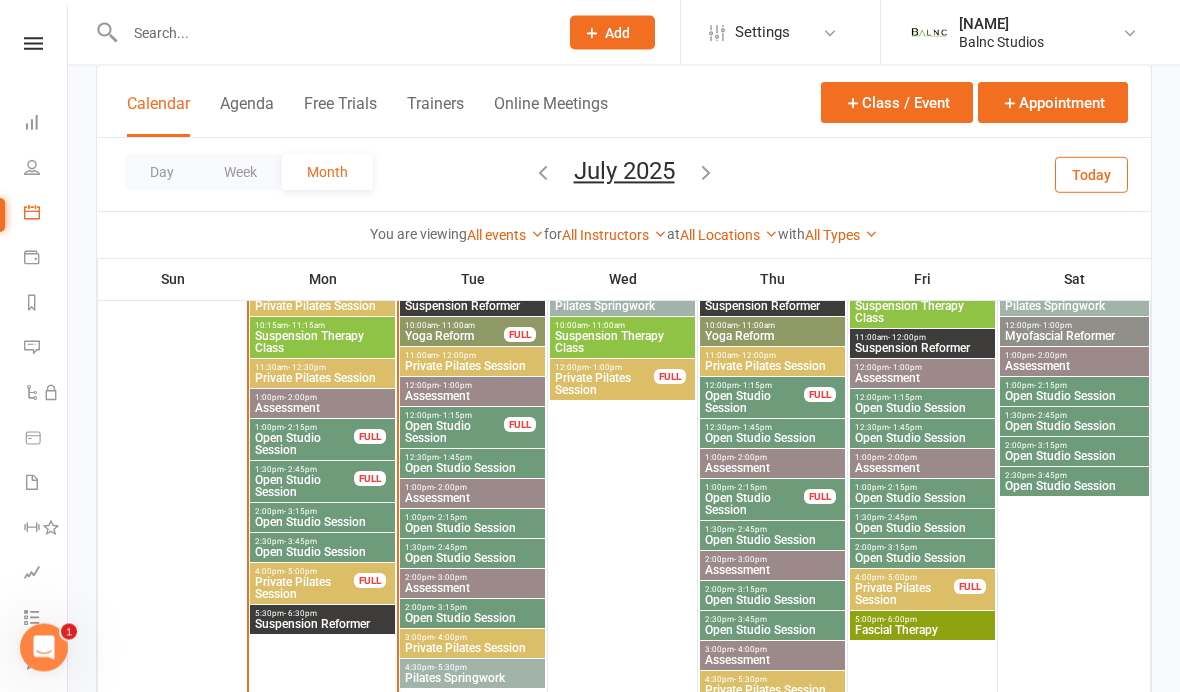 click on "Private Pilates Session" at bounding box center [304, 589] 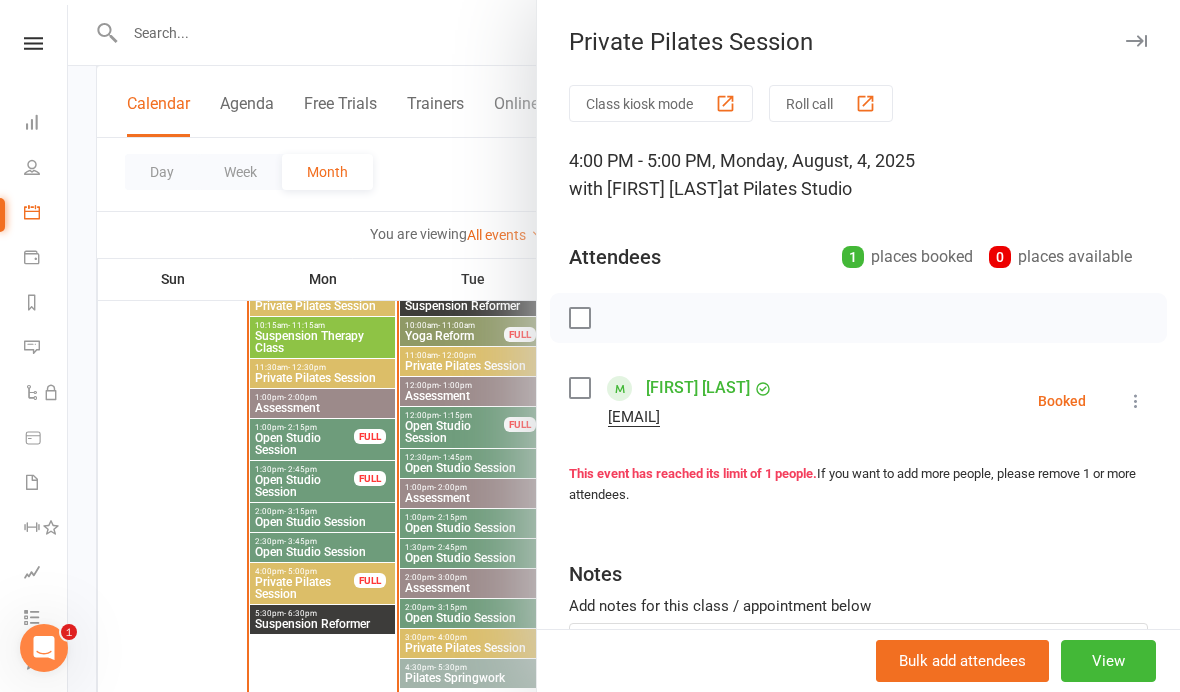 click at bounding box center [1136, 401] 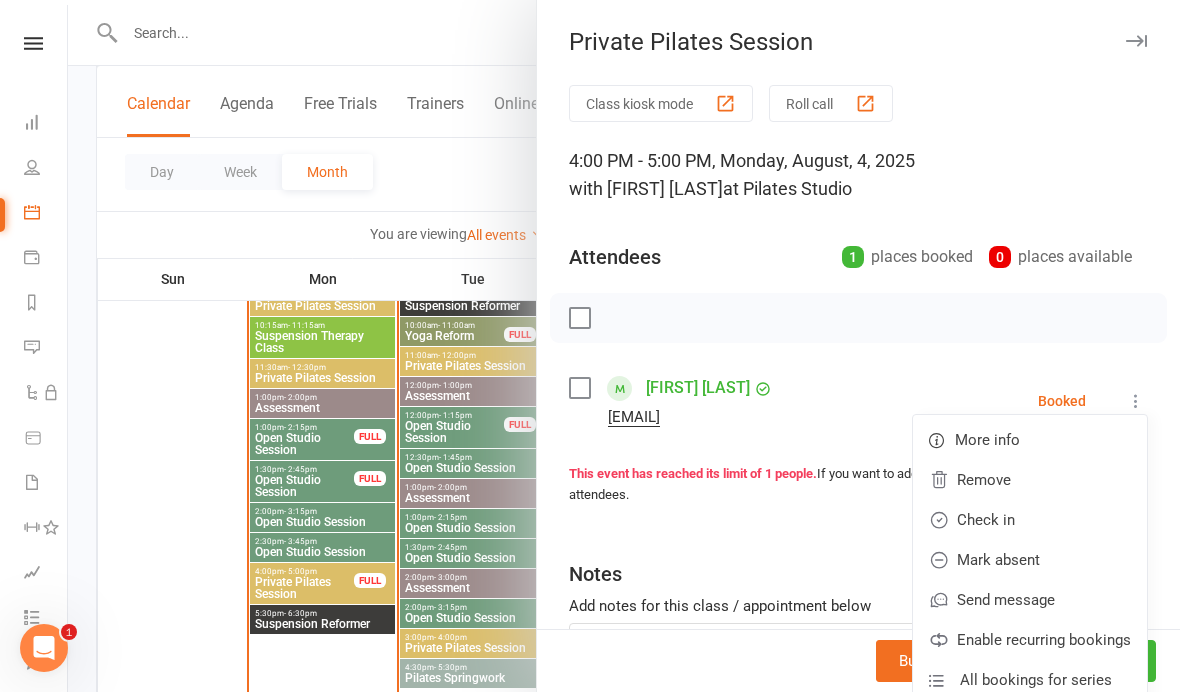 click on "Check in" at bounding box center (1030, 520) 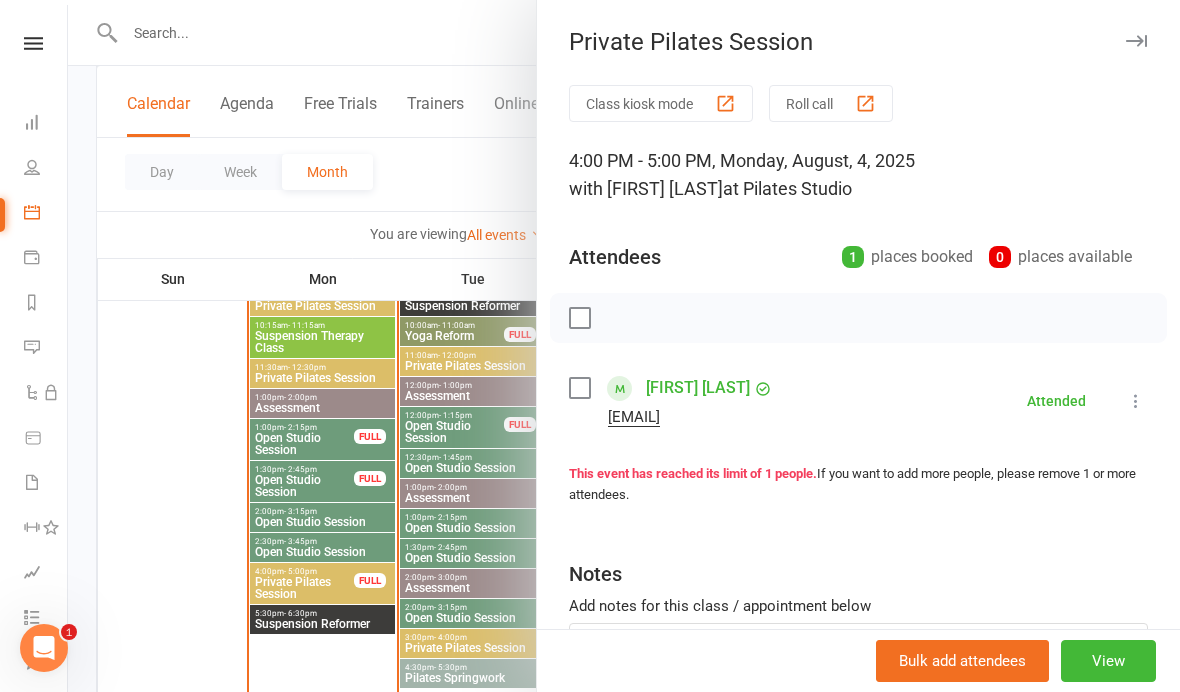 click at bounding box center [624, 346] 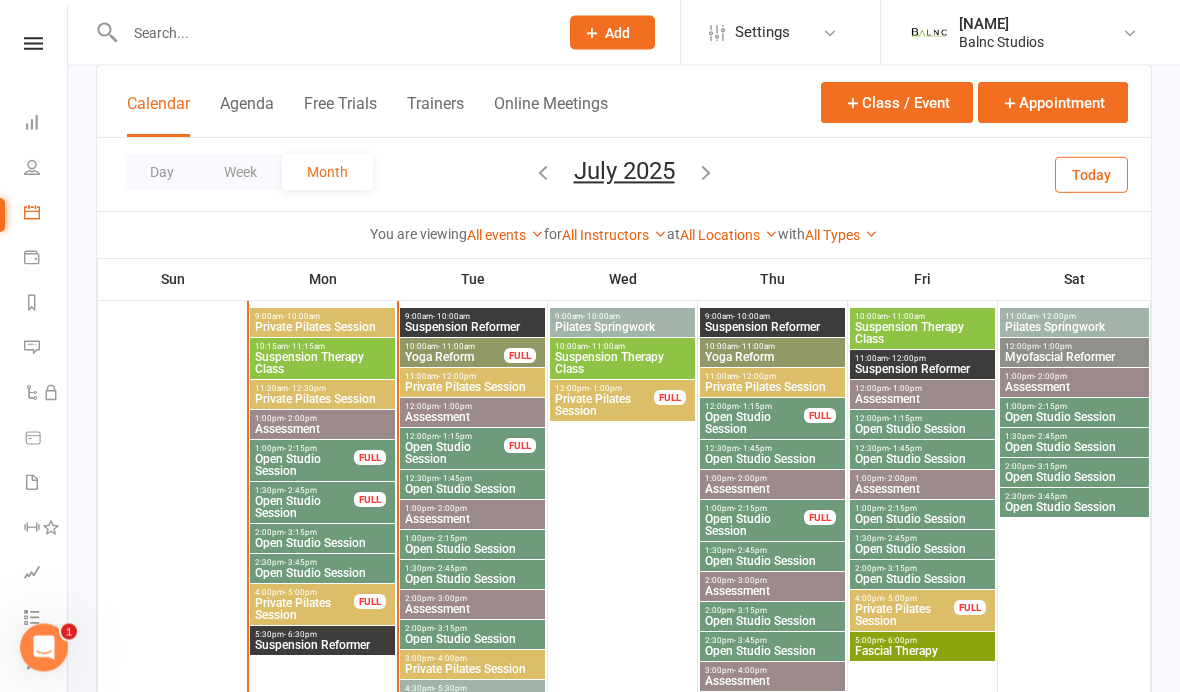 scroll, scrollTop: 2506, scrollLeft: 0, axis: vertical 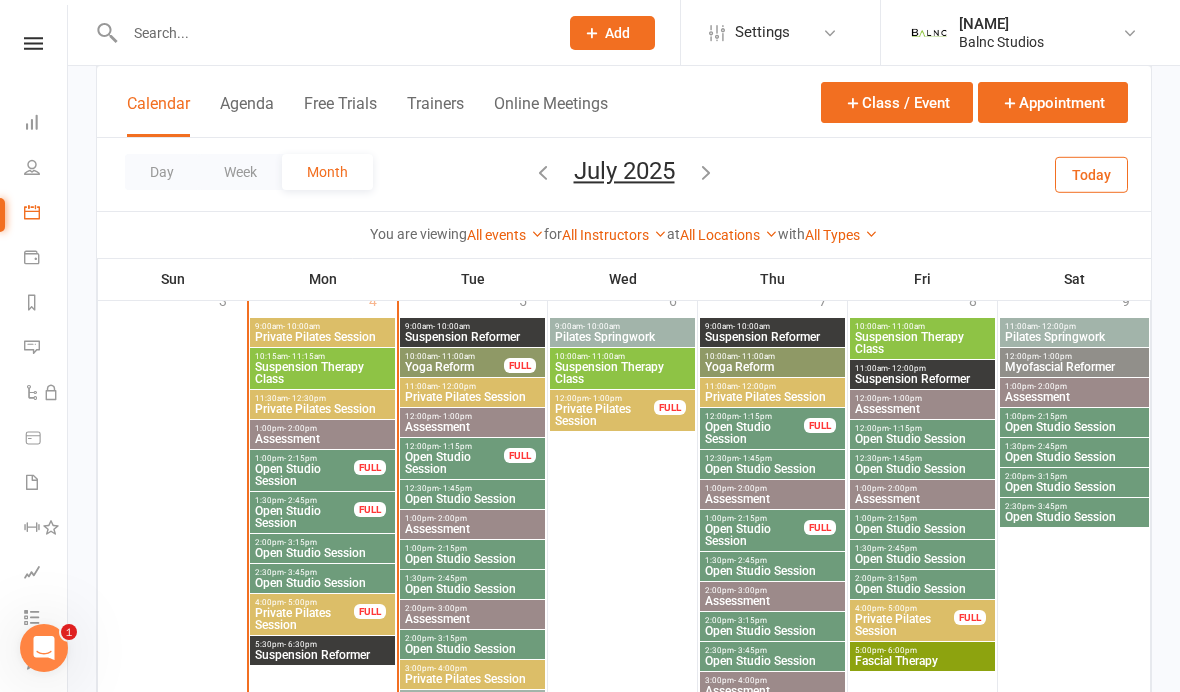 click on "Private Pilates Session" at bounding box center (304, 619) 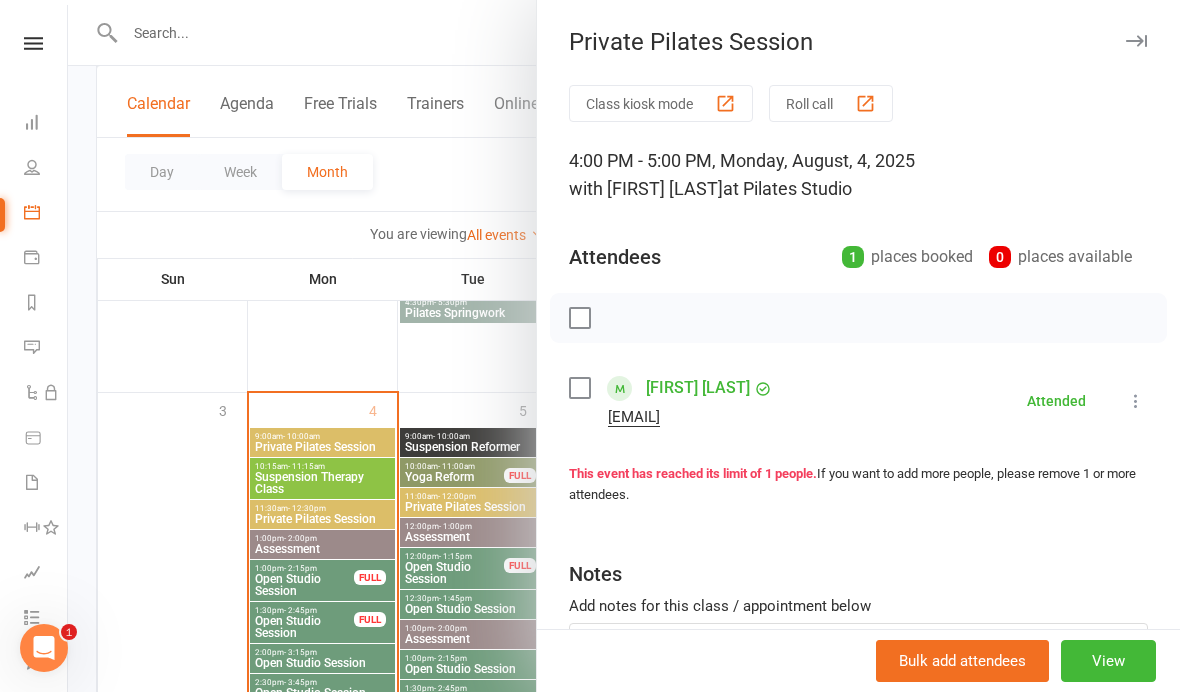 scroll, scrollTop: 2432, scrollLeft: 0, axis: vertical 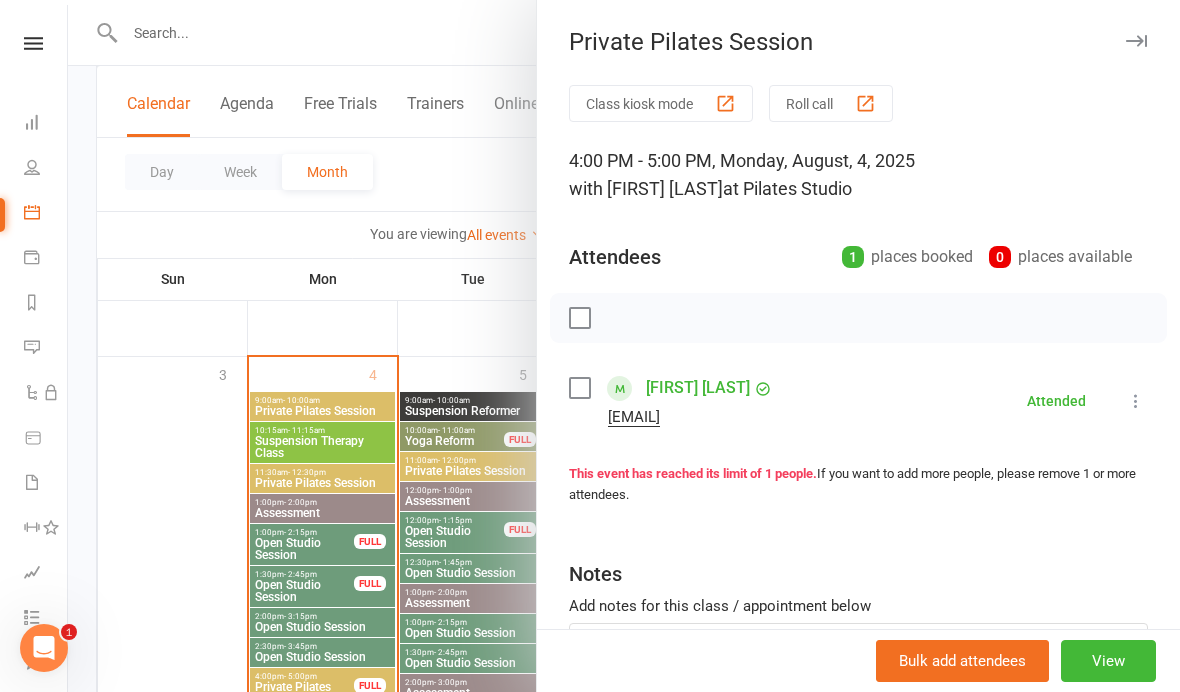 click at bounding box center [624, 346] 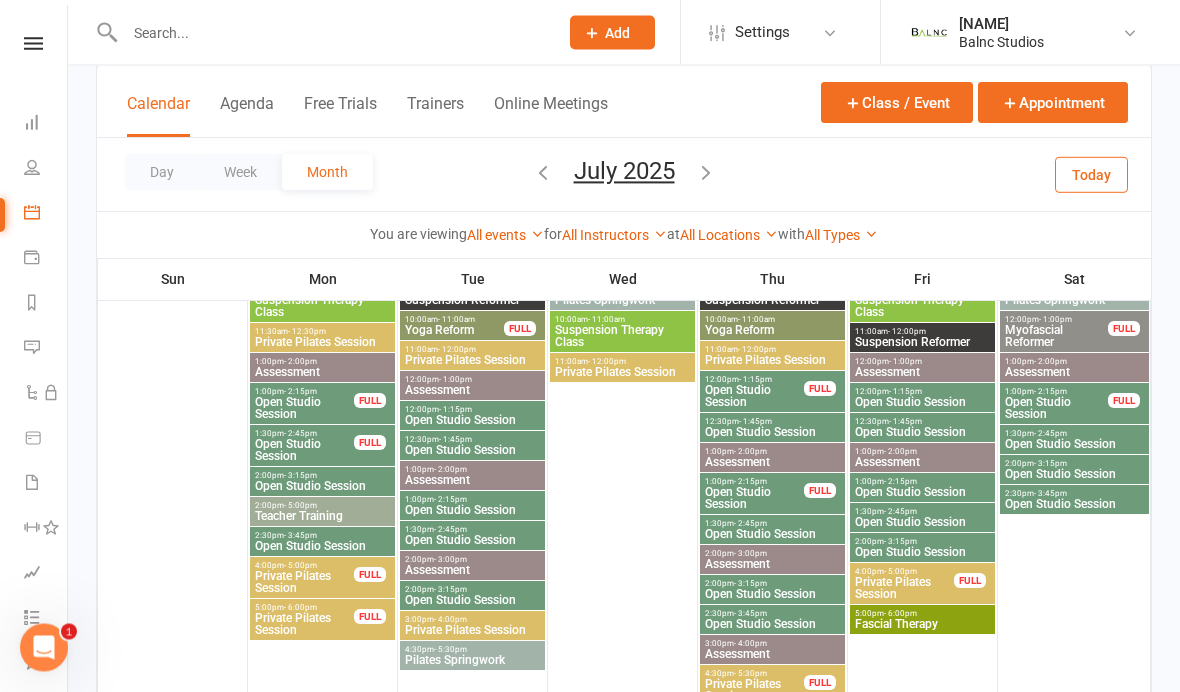 scroll, scrollTop: 2049, scrollLeft: 0, axis: vertical 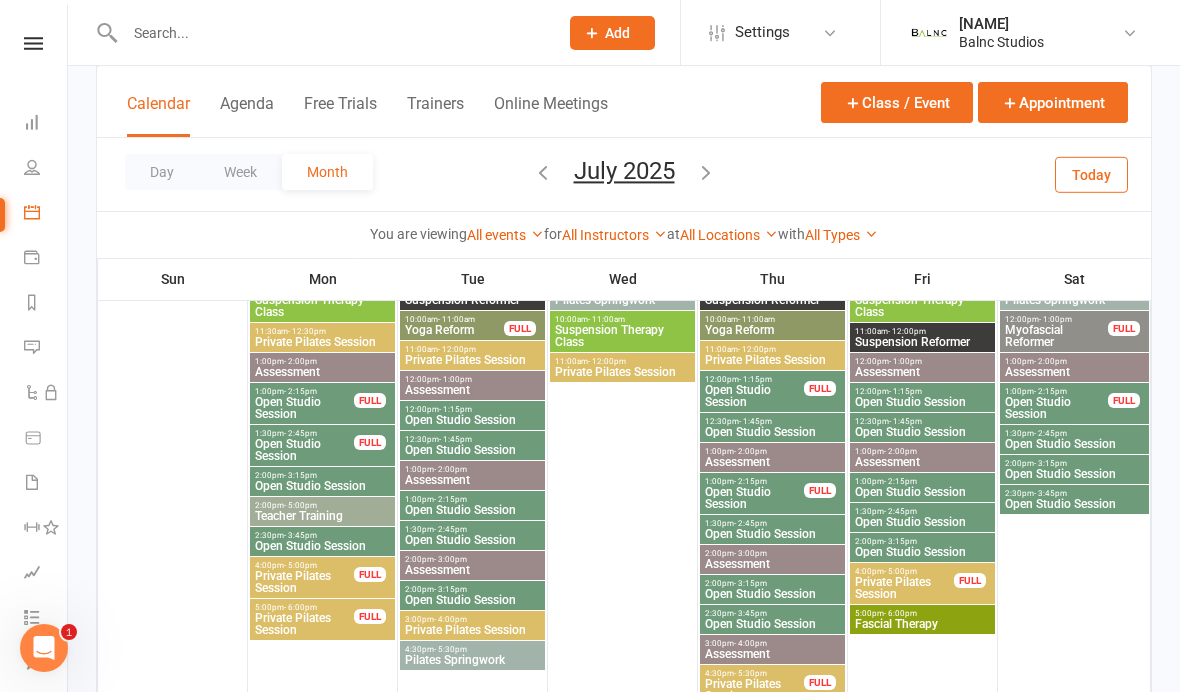 click on "Private Pilates Session" at bounding box center (904, 588) 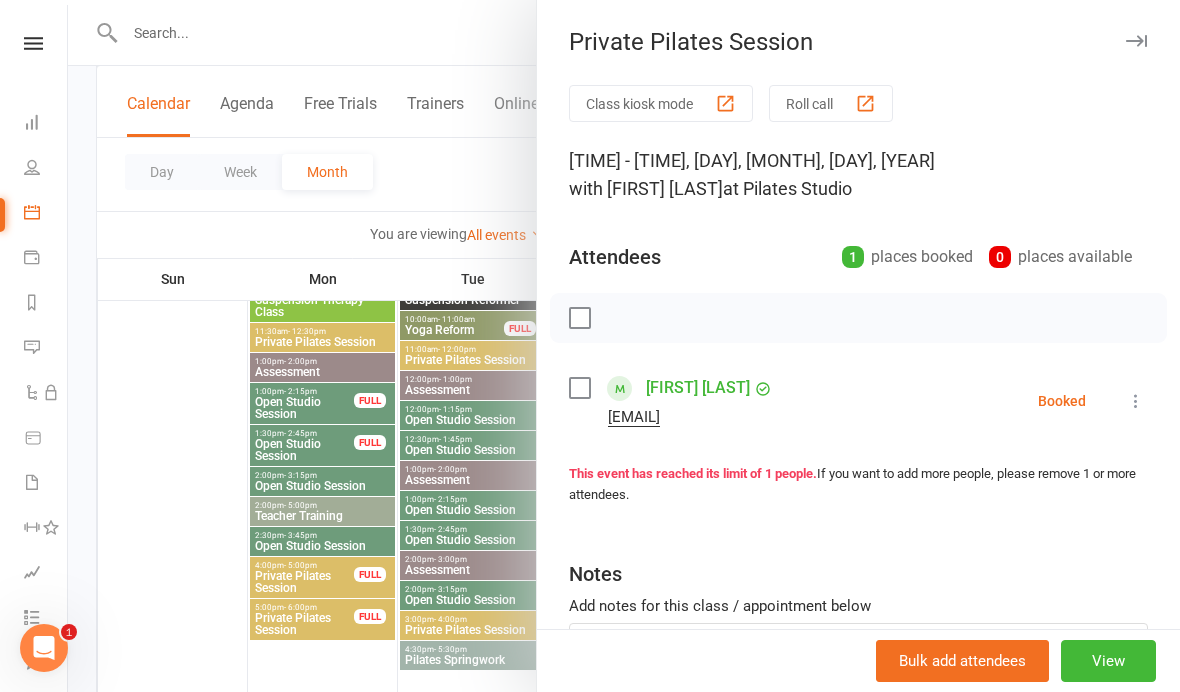 click at bounding box center [1136, 401] 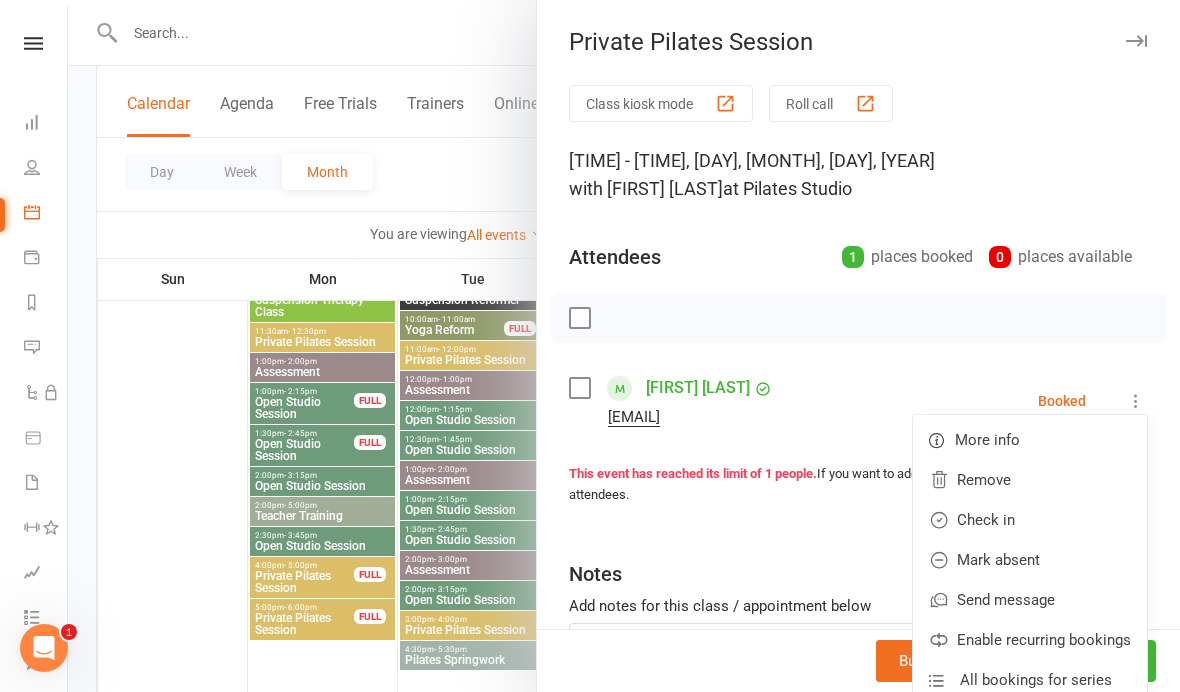 click on "Check in" at bounding box center [1030, 520] 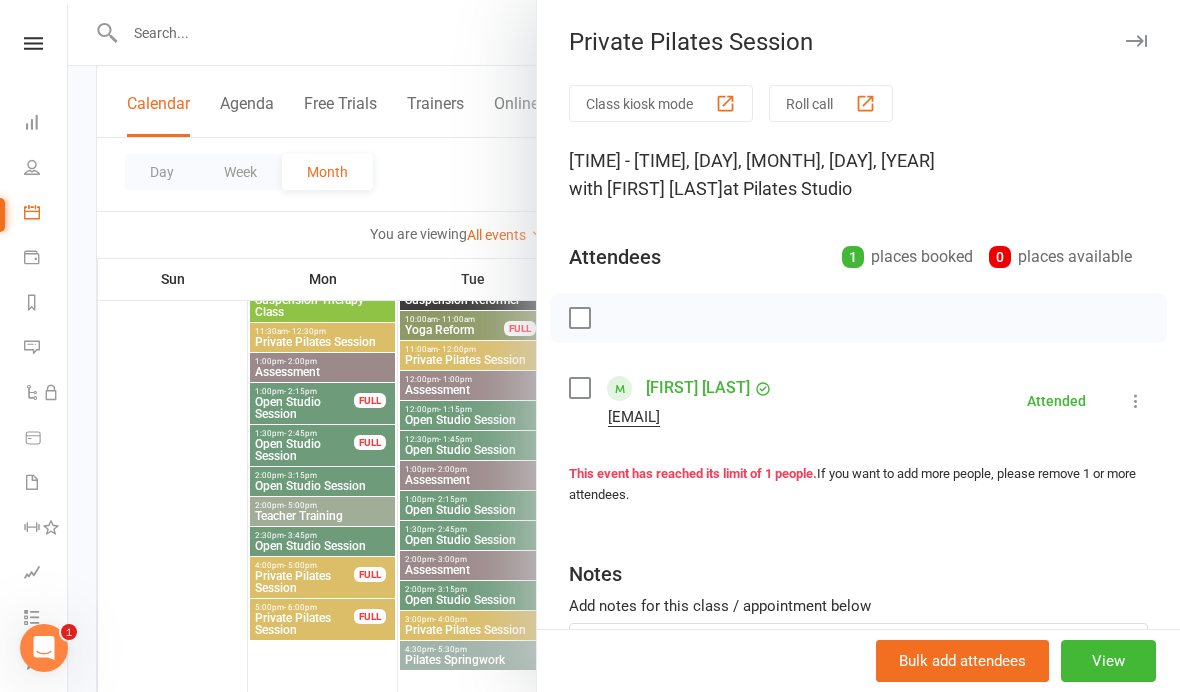 click at bounding box center [624, 346] 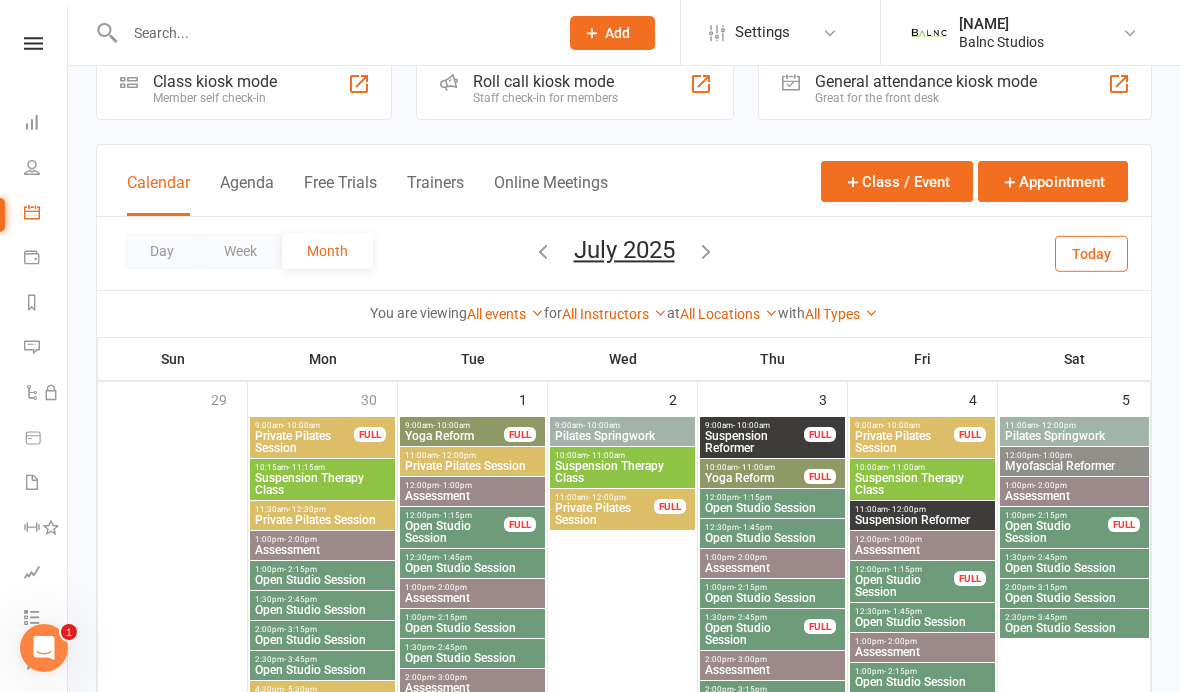 scroll, scrollTop: 0, scrollLeft: 0, axis: both 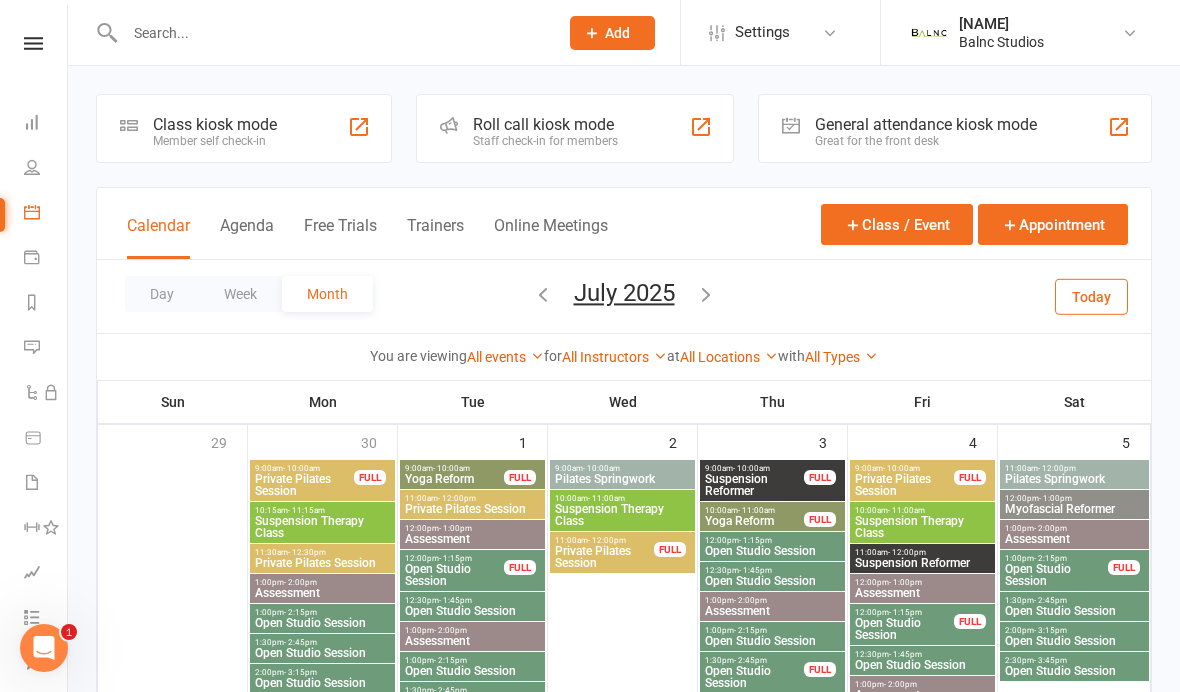 click on "Suspension Therapy Class" at bounding box center [322, 527] 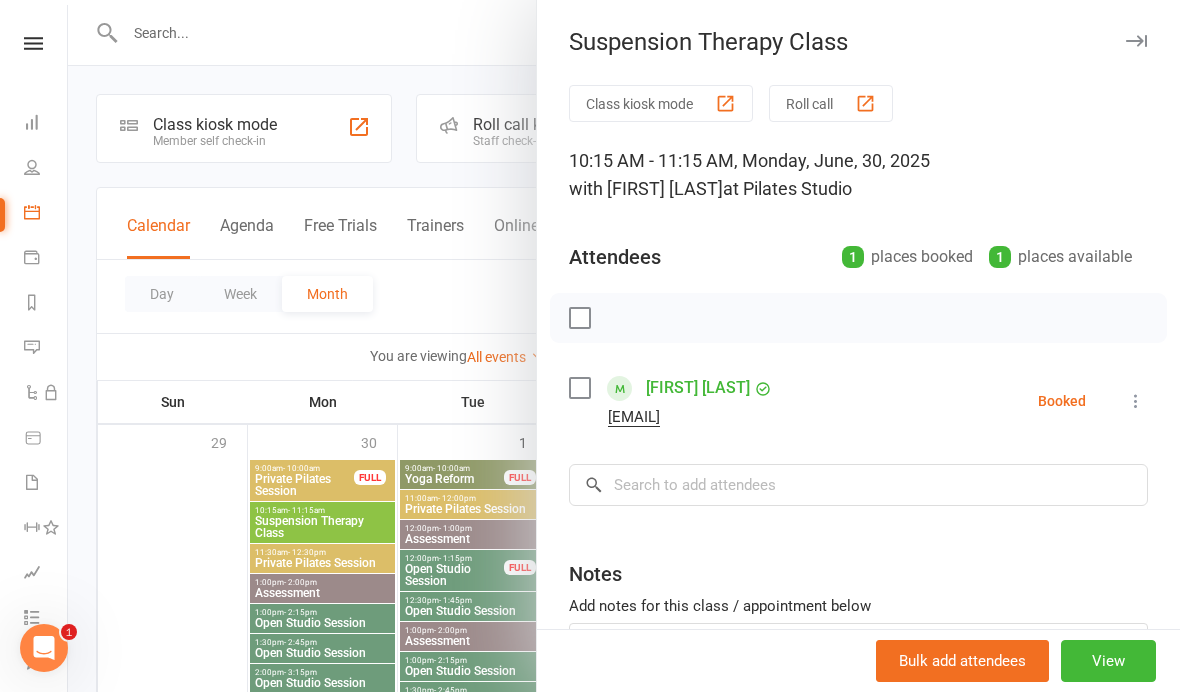 click at bounding box center (1136, 401) 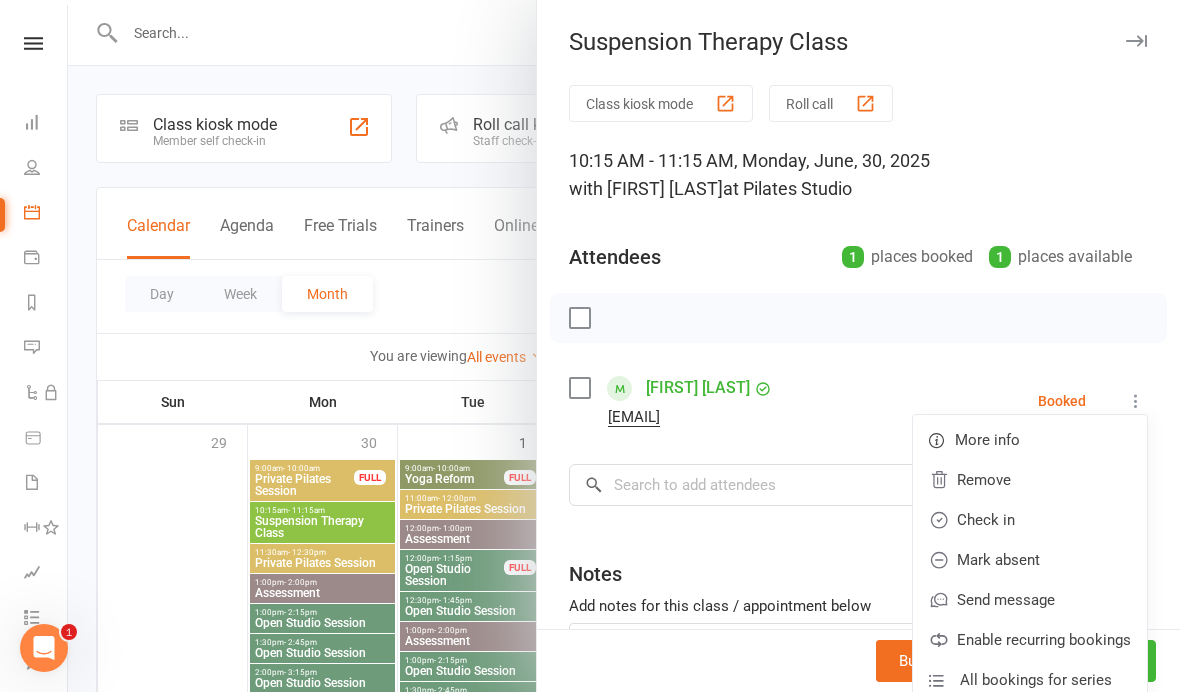 click on "Check in" at bounding box center [1030, 520] 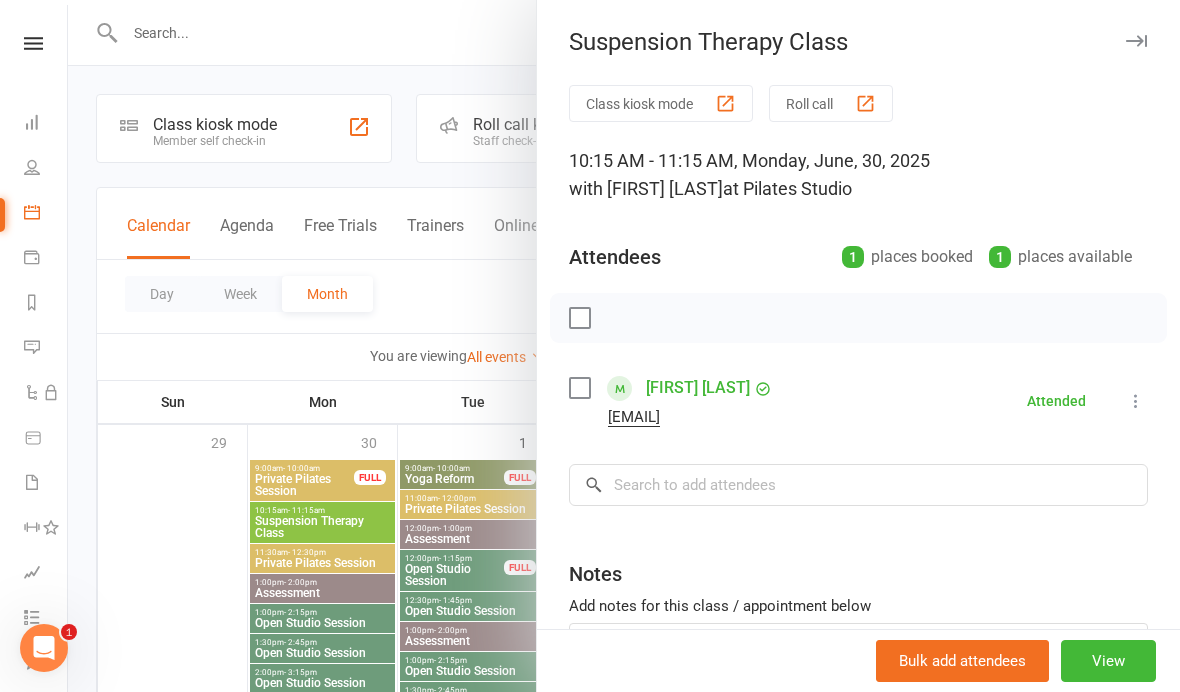 click at bounding box center (624, 346) 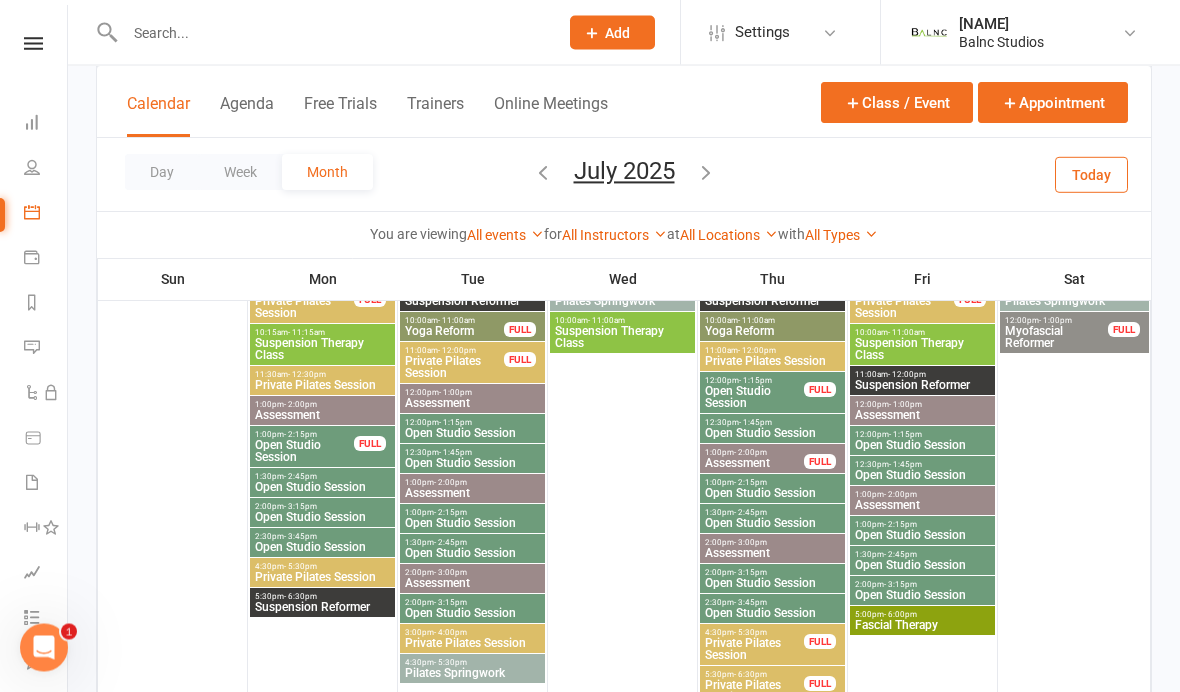 scroll, scrollTop: 1097, scrollLeft: 0, axis: vertical 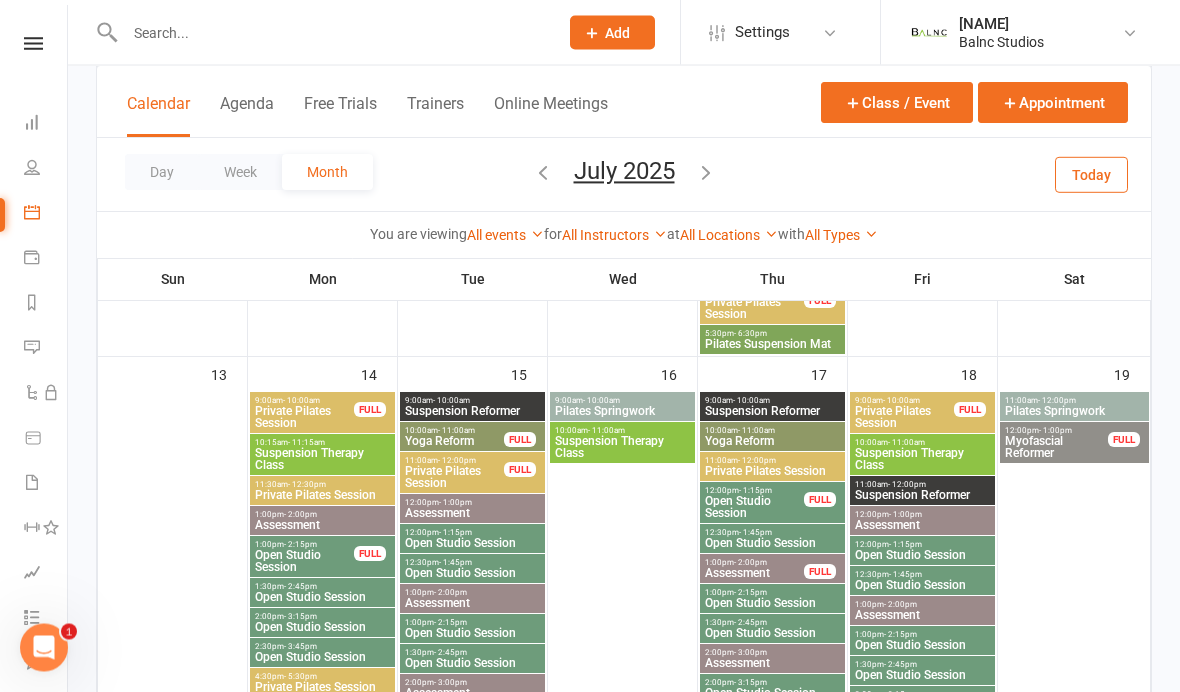 click on "Suspension Therapy Class" at bounding box center [322, 460] 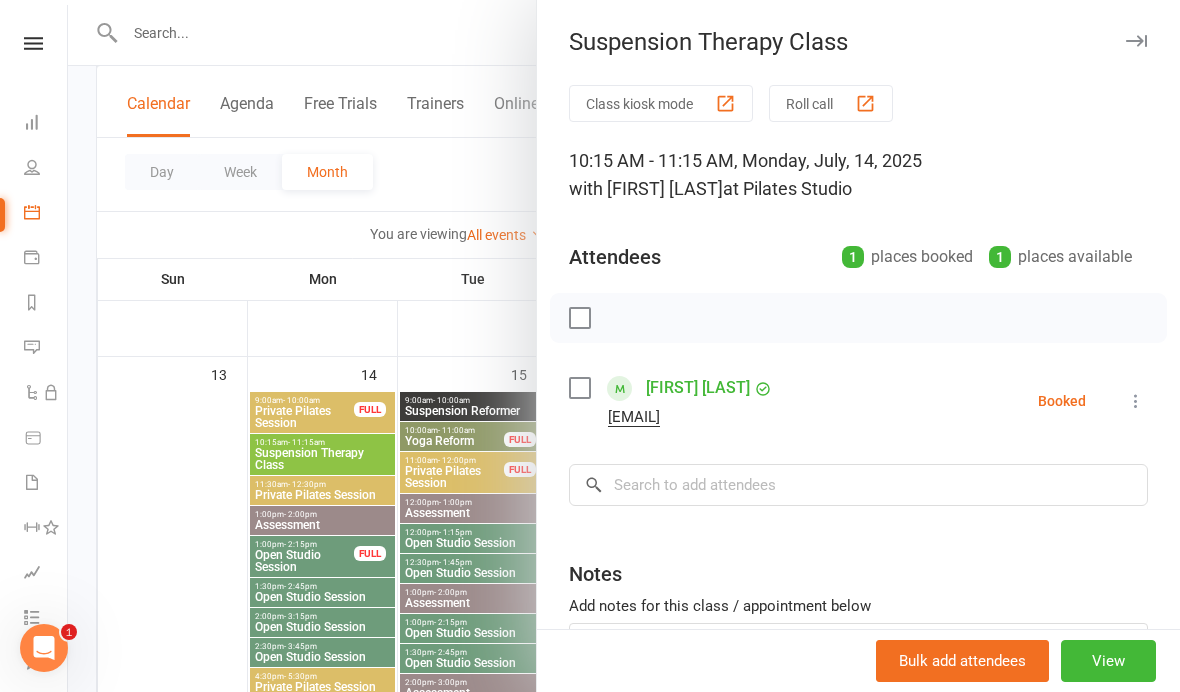 click at bounding box center (1136, 401) 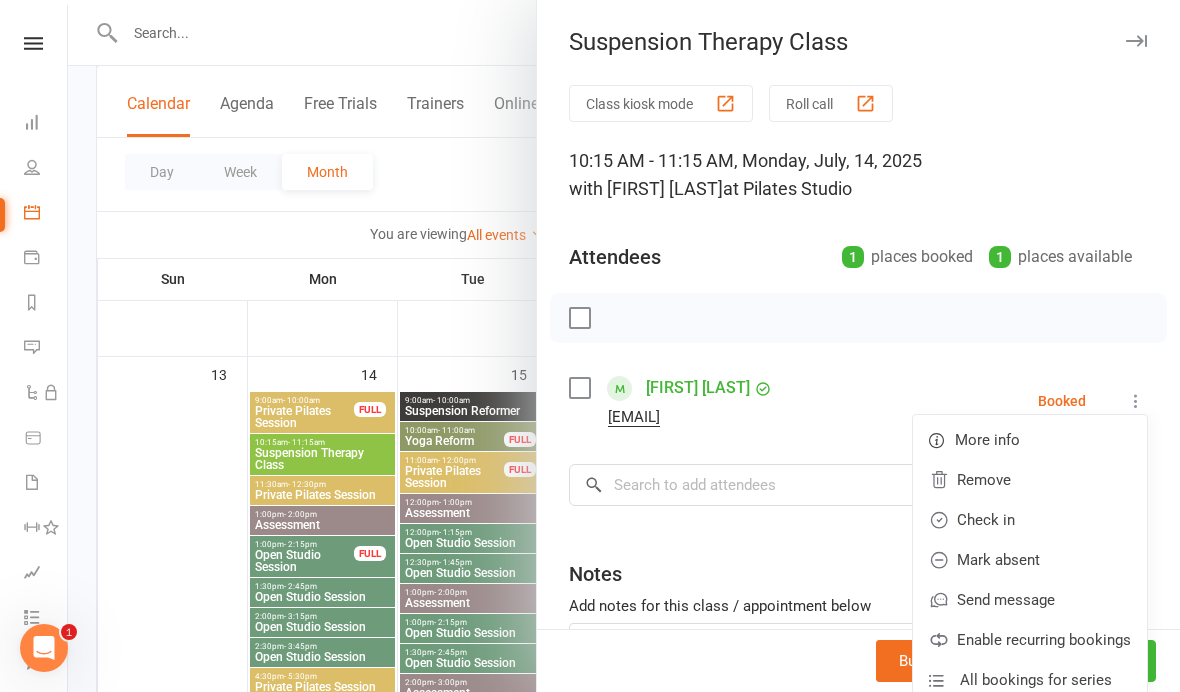 click on "Check in" at bounding box center [1030, 520] 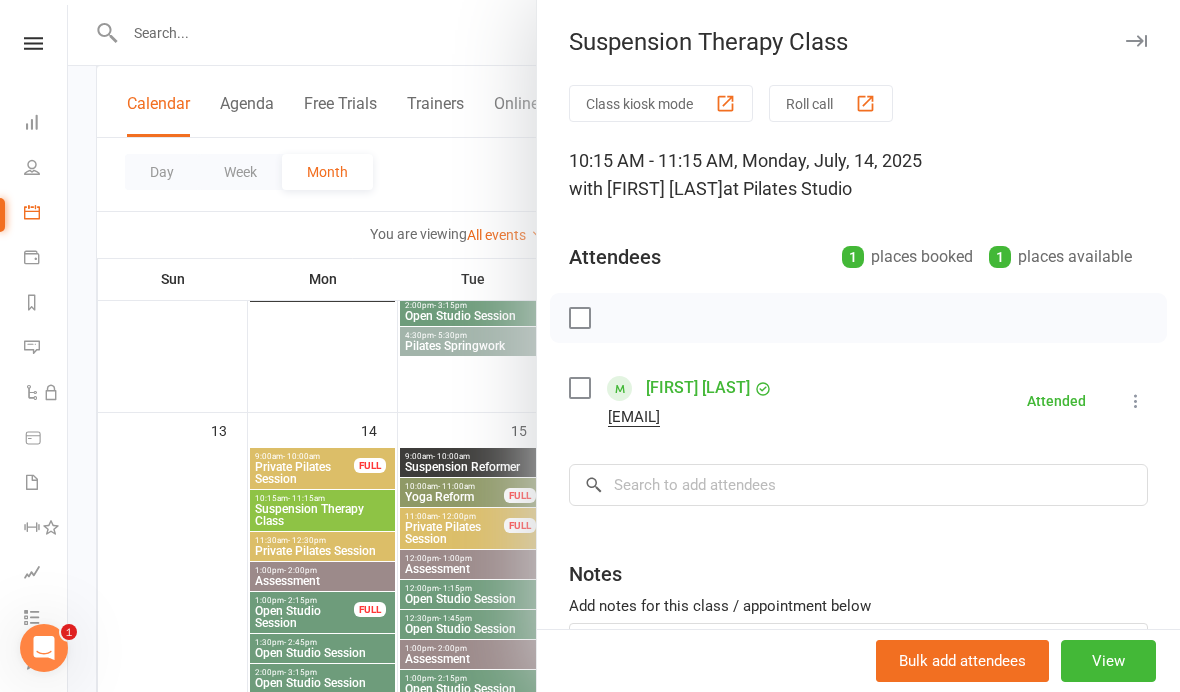 scroll, scrollTop: 939, scrollLeft: 0, axis: vertical 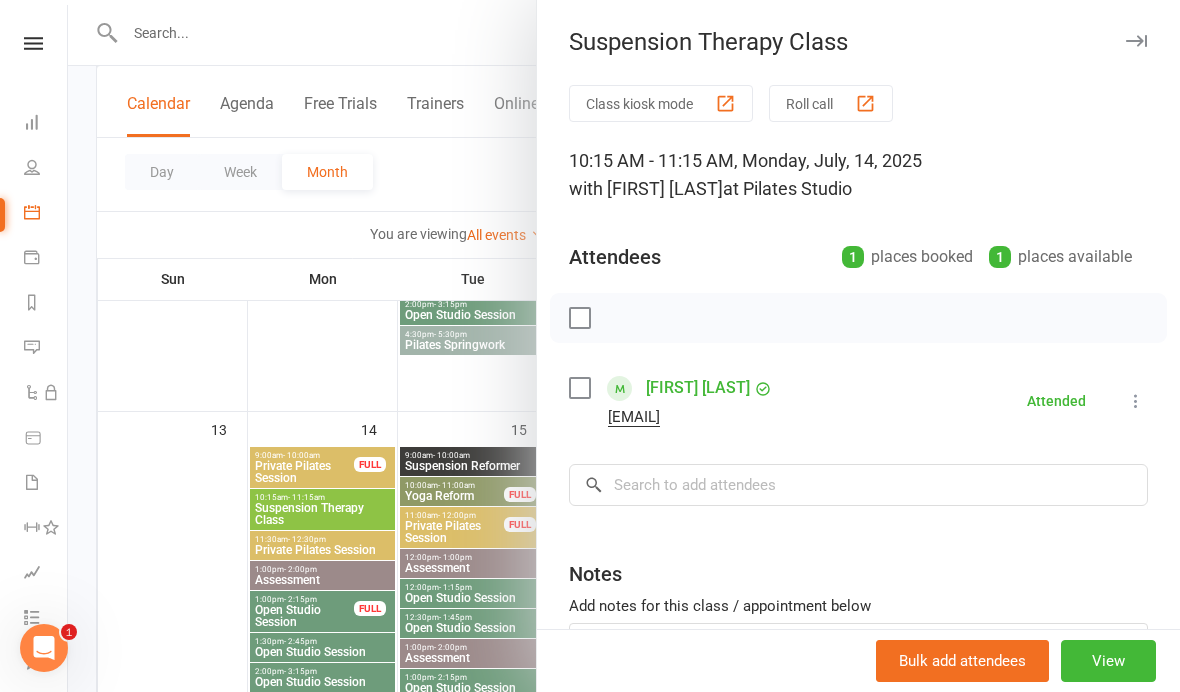 click at bounding box center (624, 346) 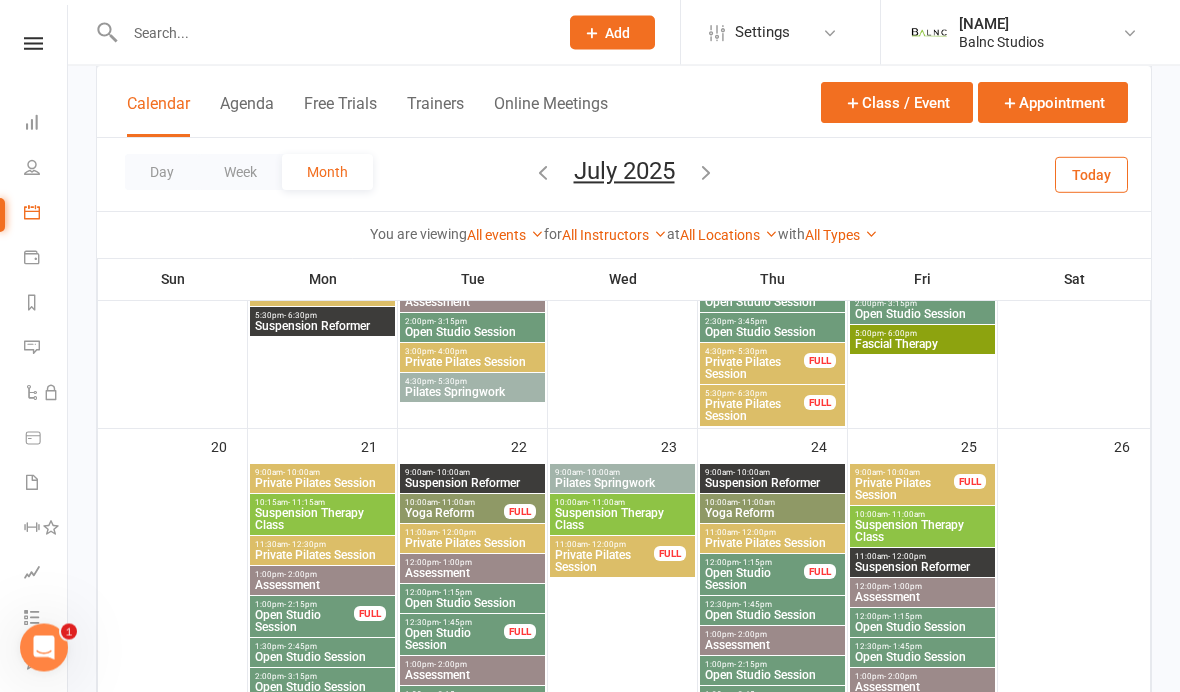scroll, scrollTop: 1385, scrollLeft: 0, axis: vertical 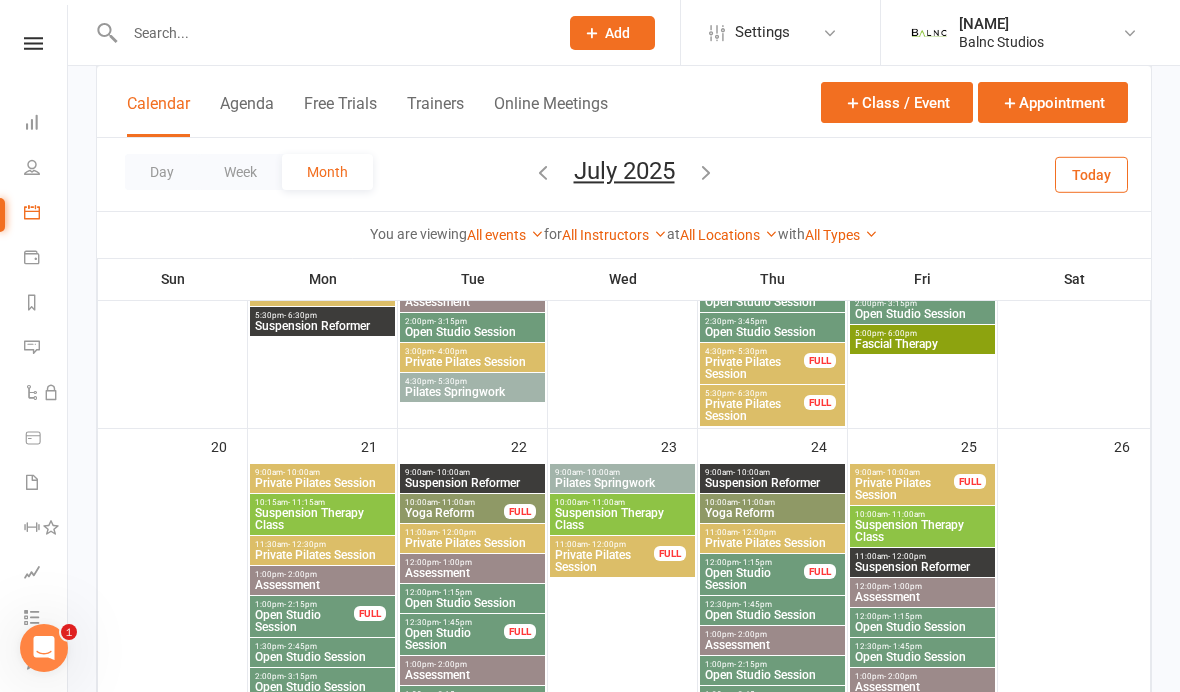 click on "Suspension Therapy Class" at bounding box center (322, 519) 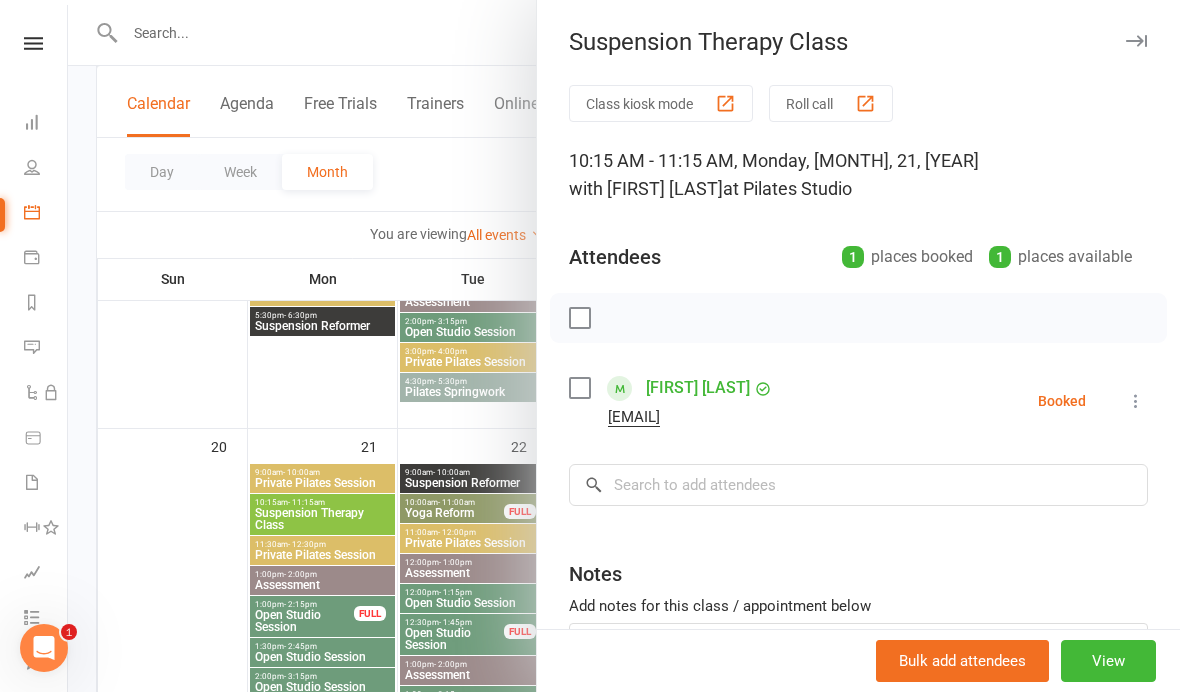 click at bounding box center (1136, 401) 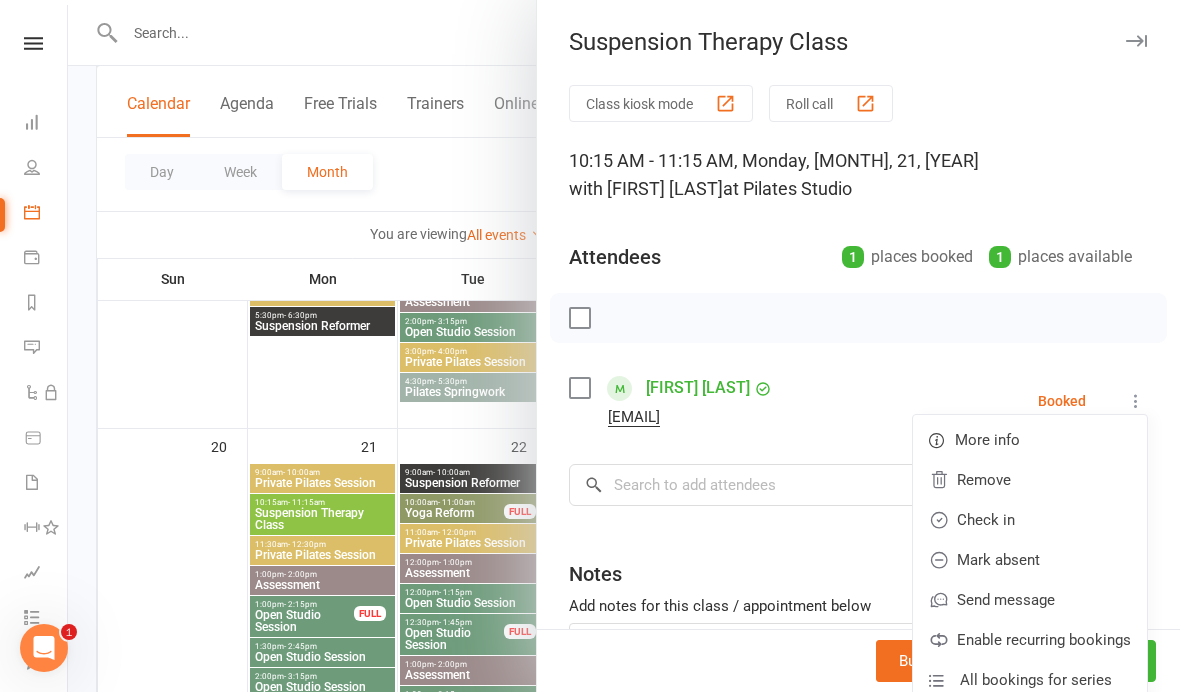 click on "Check in" at bounding box center [1030, 520] 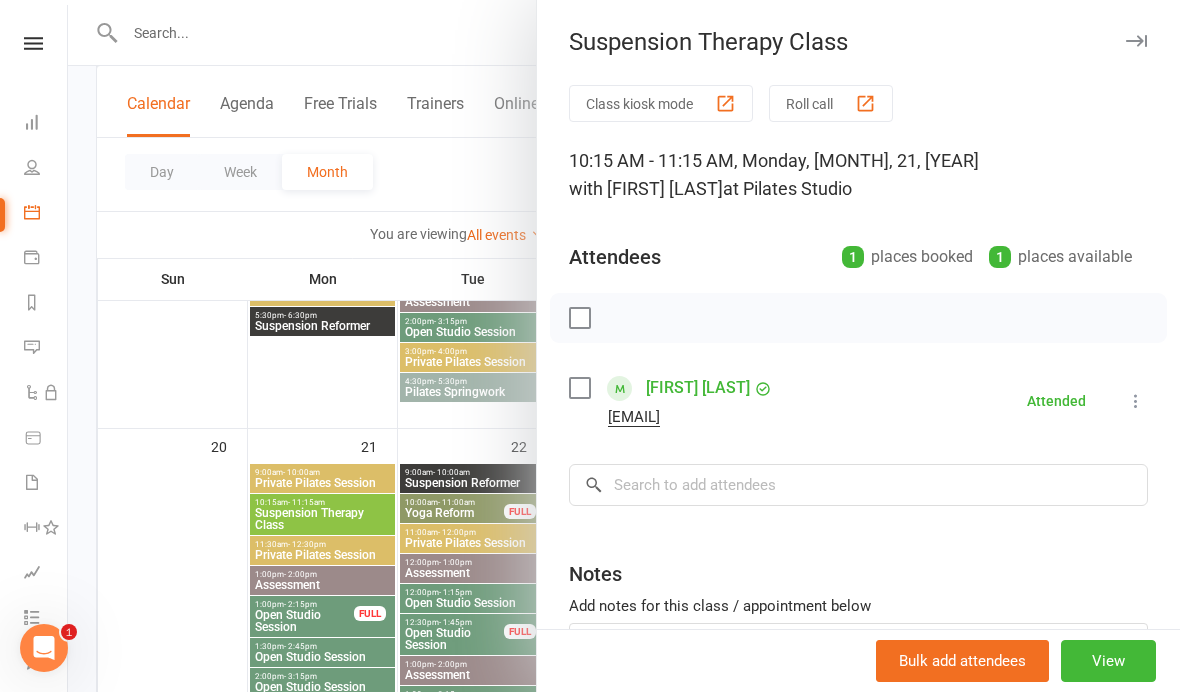 click at bounding box center [624, 346] 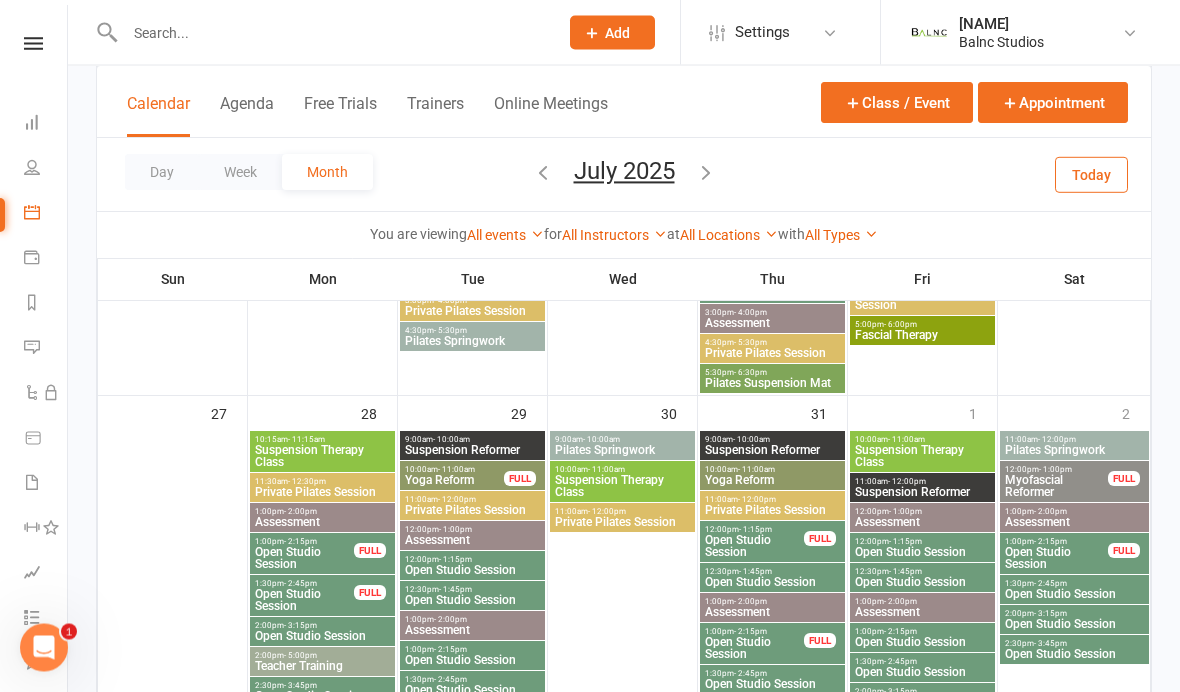 scroll, scrollTop: 1899, scrollLeft: 0, axis: vertical 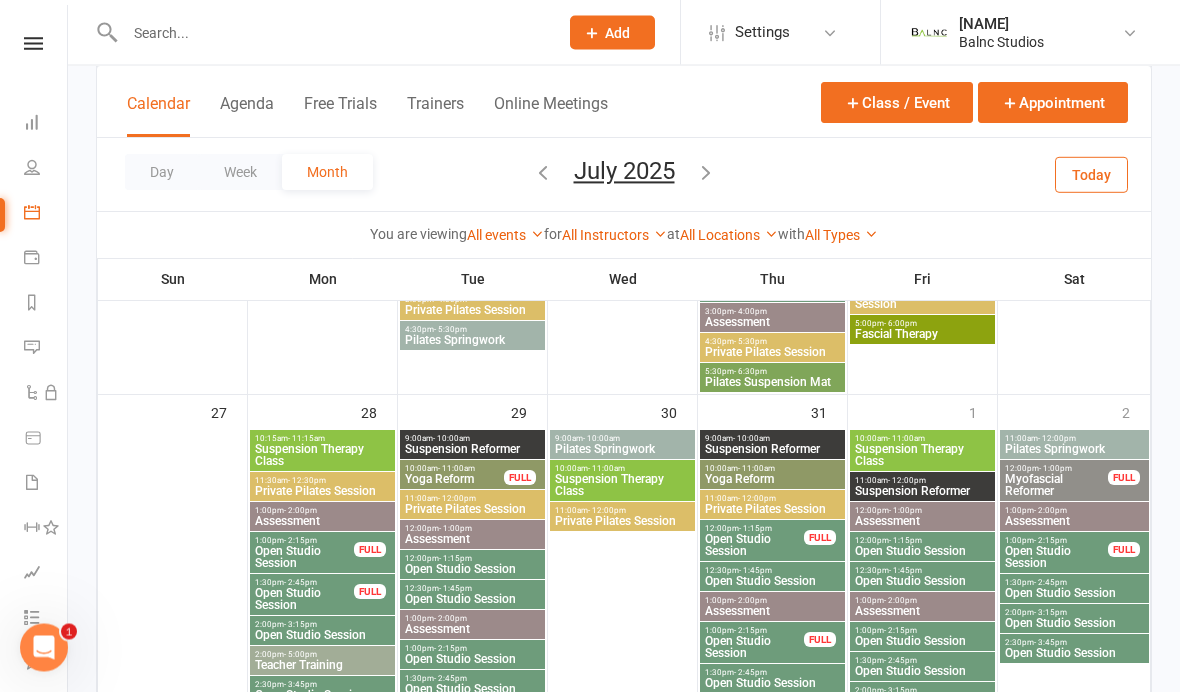 click on "Suspension Therapy Class" at bounding box center (322, 456) 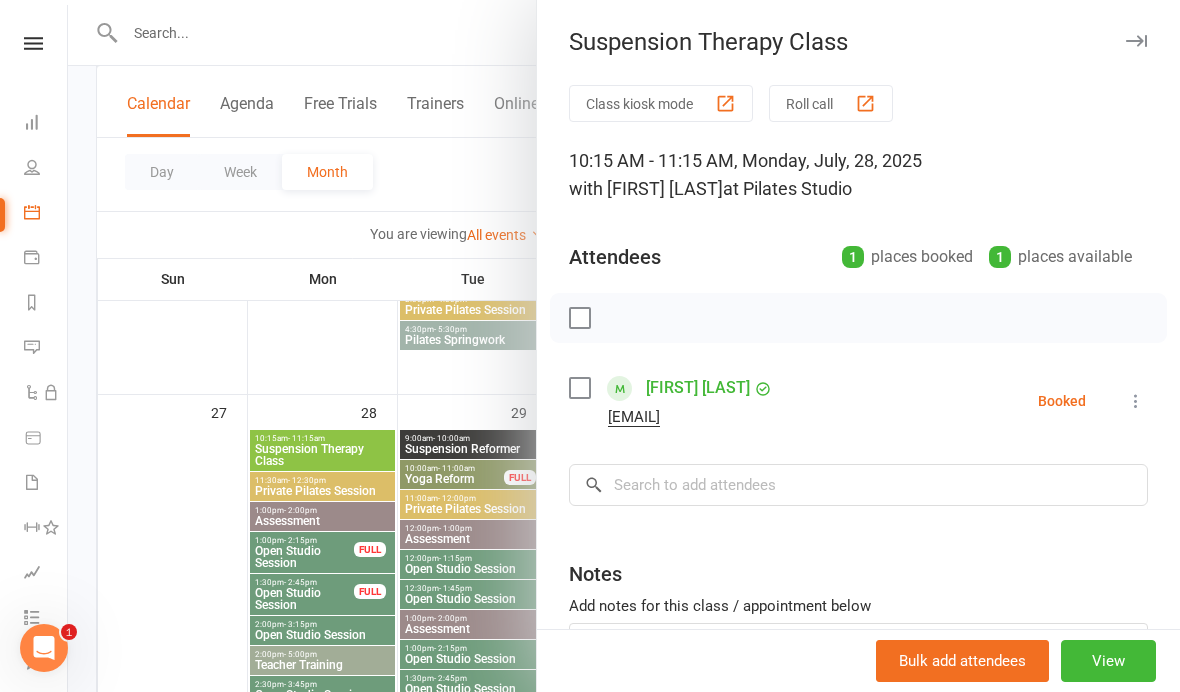 click at bounding box center [1136, 401] 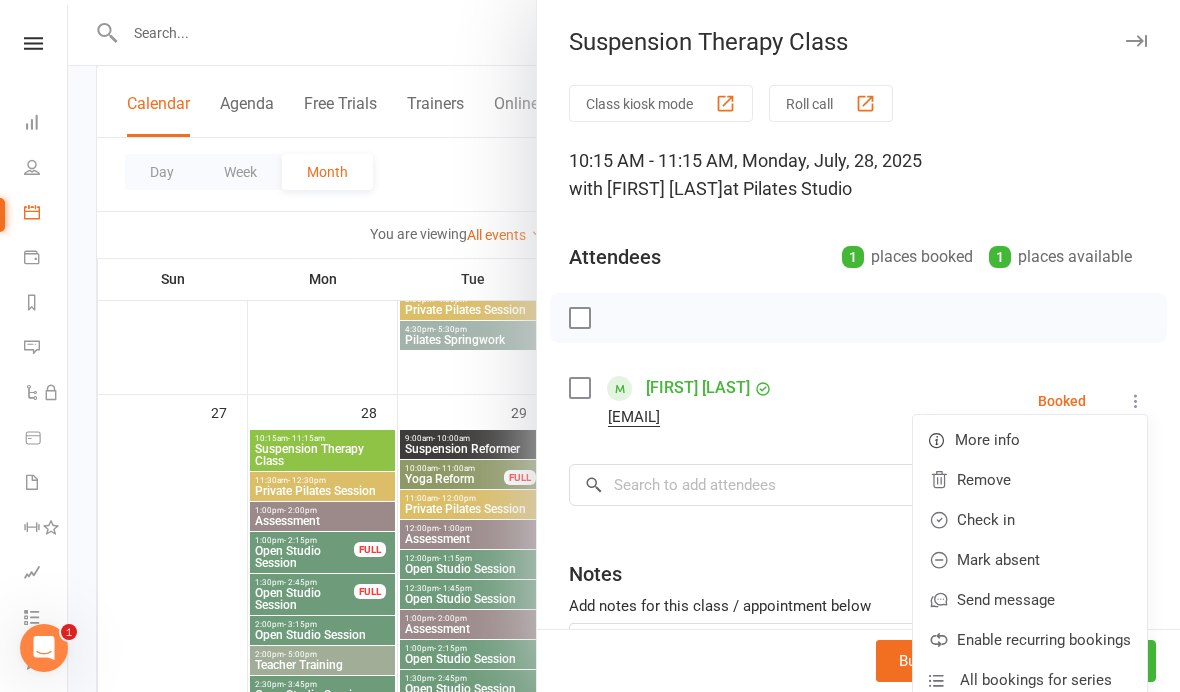 click on "Check in" at bounding box center [1030, 520] 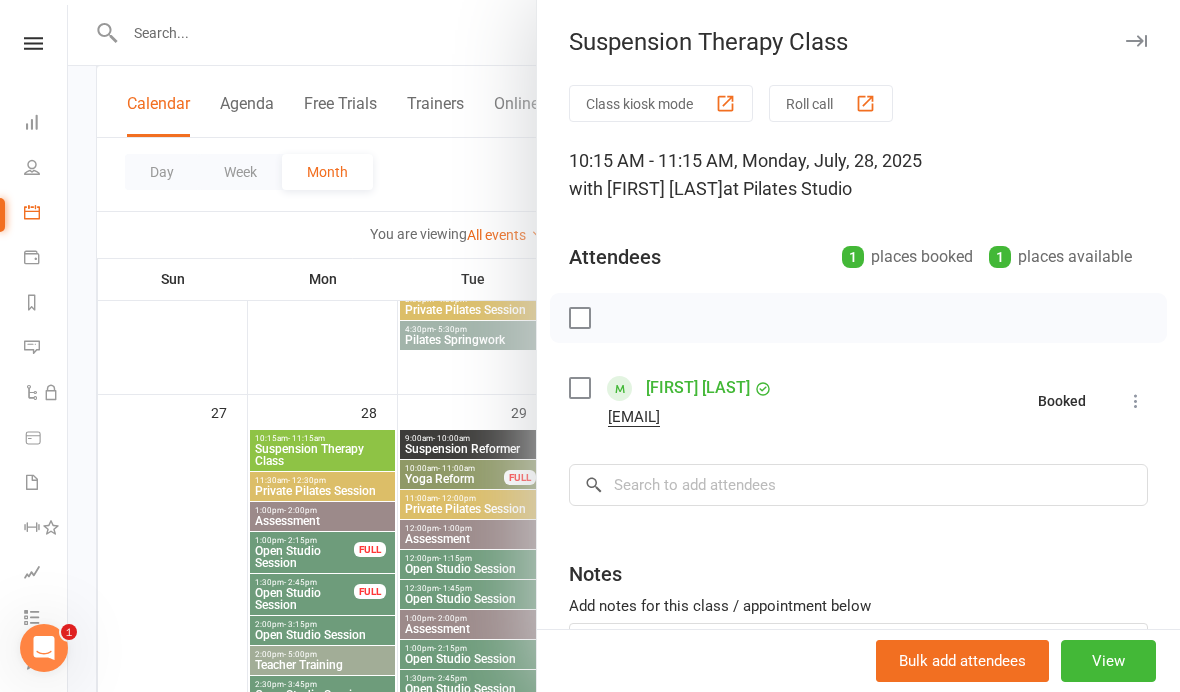 click at bounding box center [624, 346] 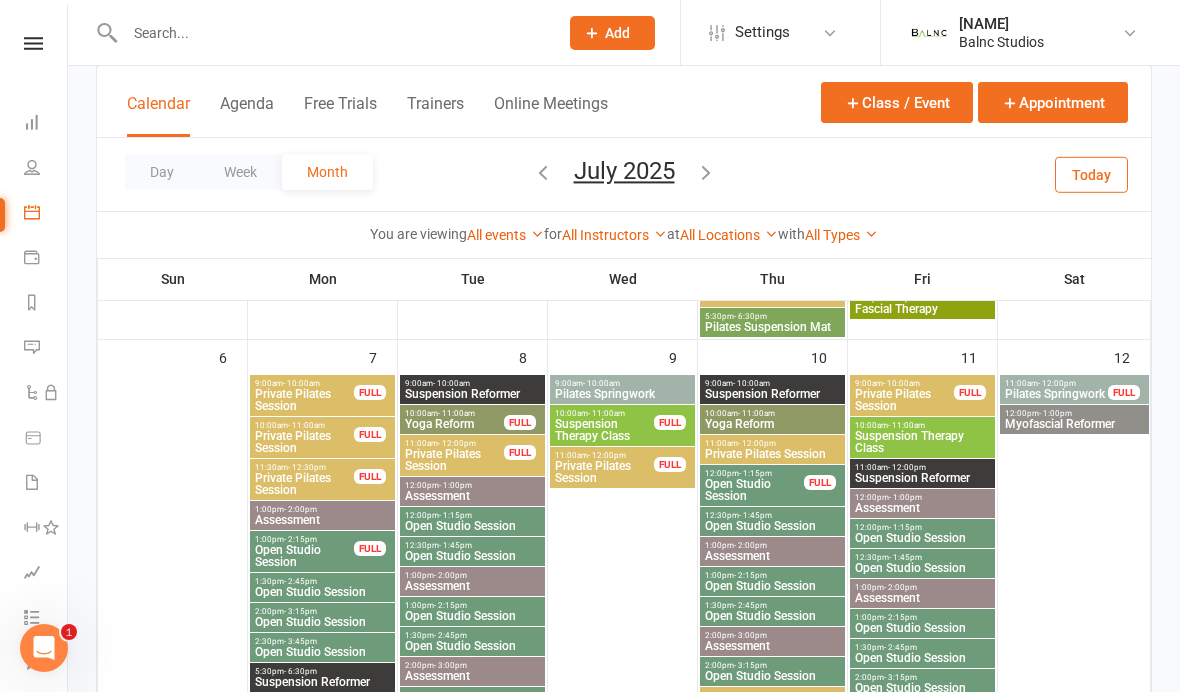 scroll, scrollTop: 550, scrollLeft: 0, axis: vertical 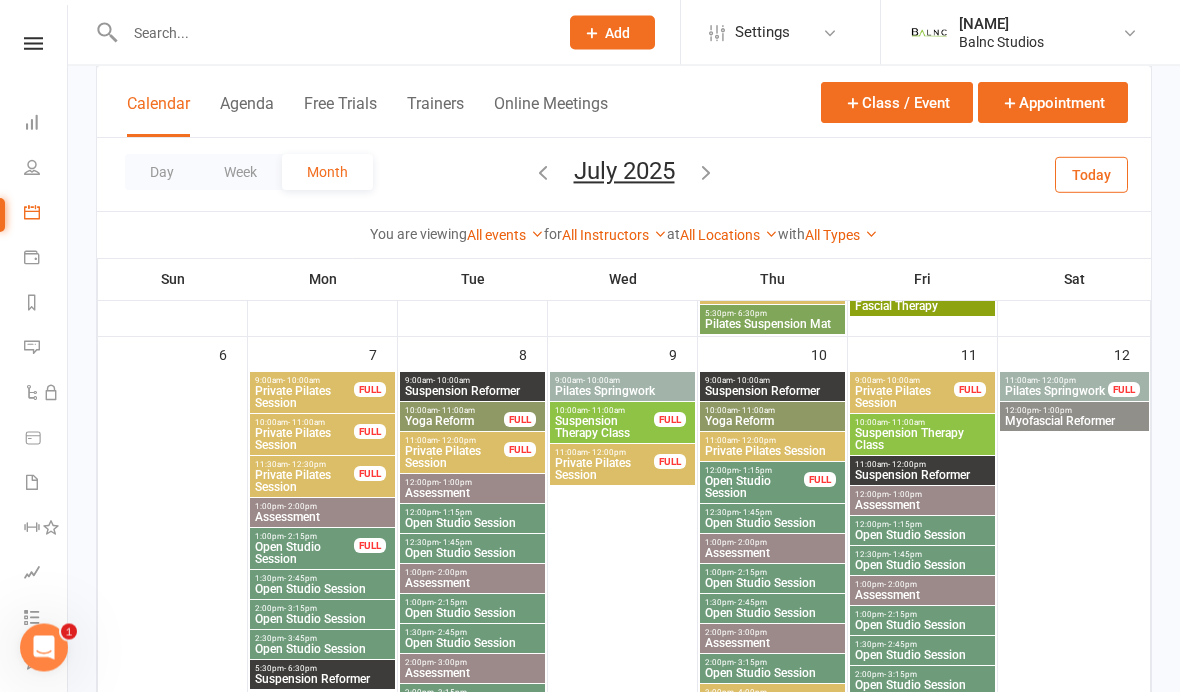 click on "Private Pilates Session" at bounding box center (304, 440) 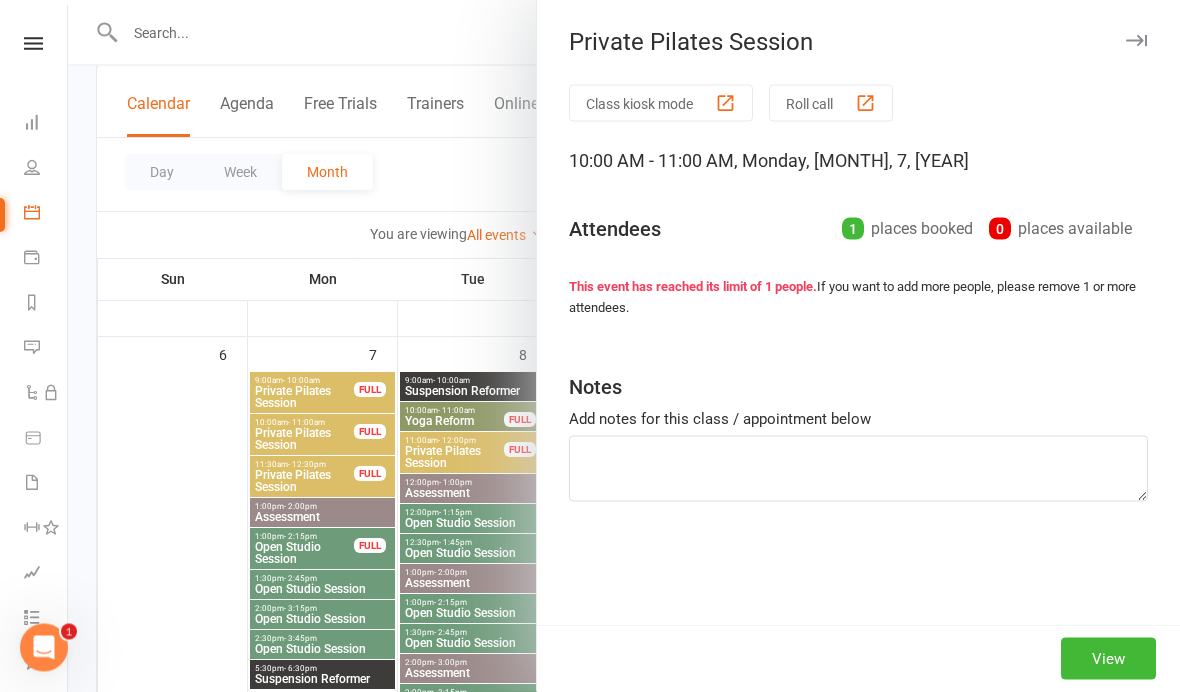 scroll, scrollTop: 551, scrollLeft: 0, axis: vertical 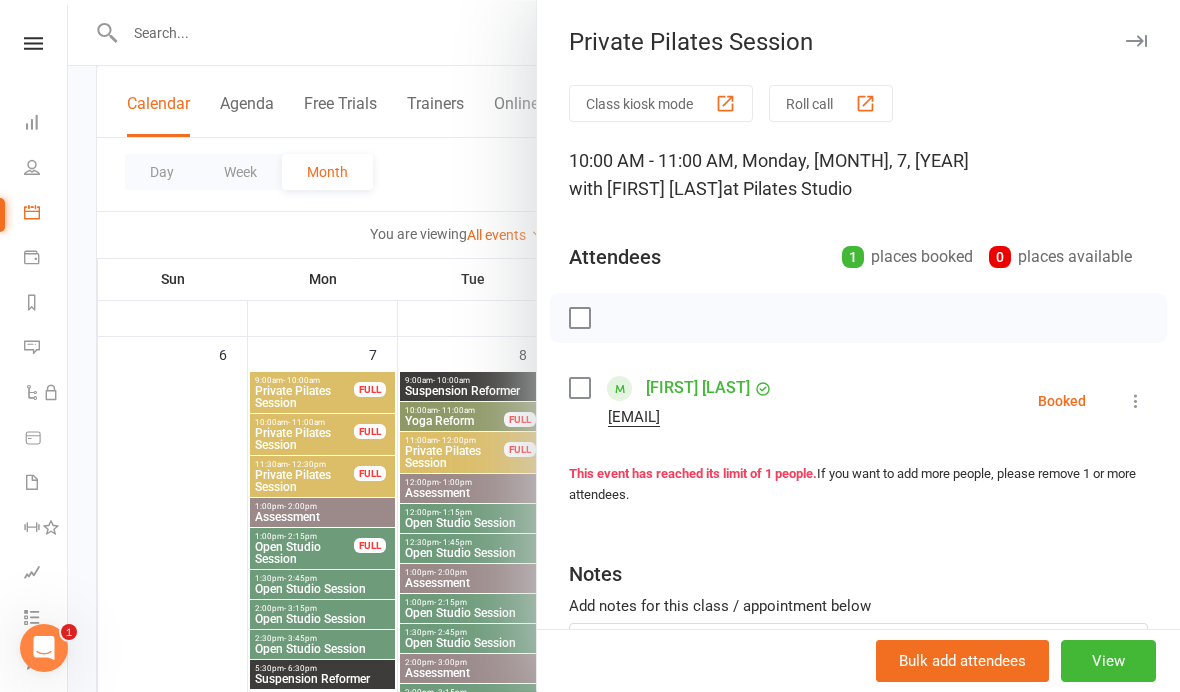click at bounding box center (1136, 401) 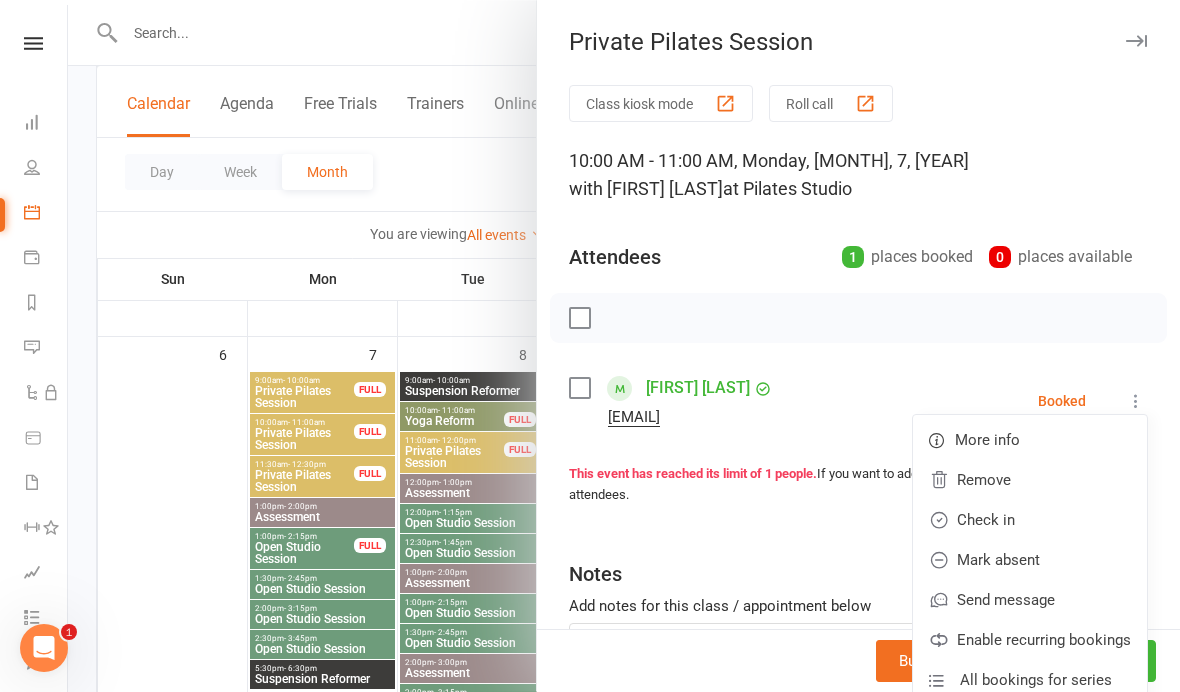 click on "Check in" at bounding box center [1030, 520] 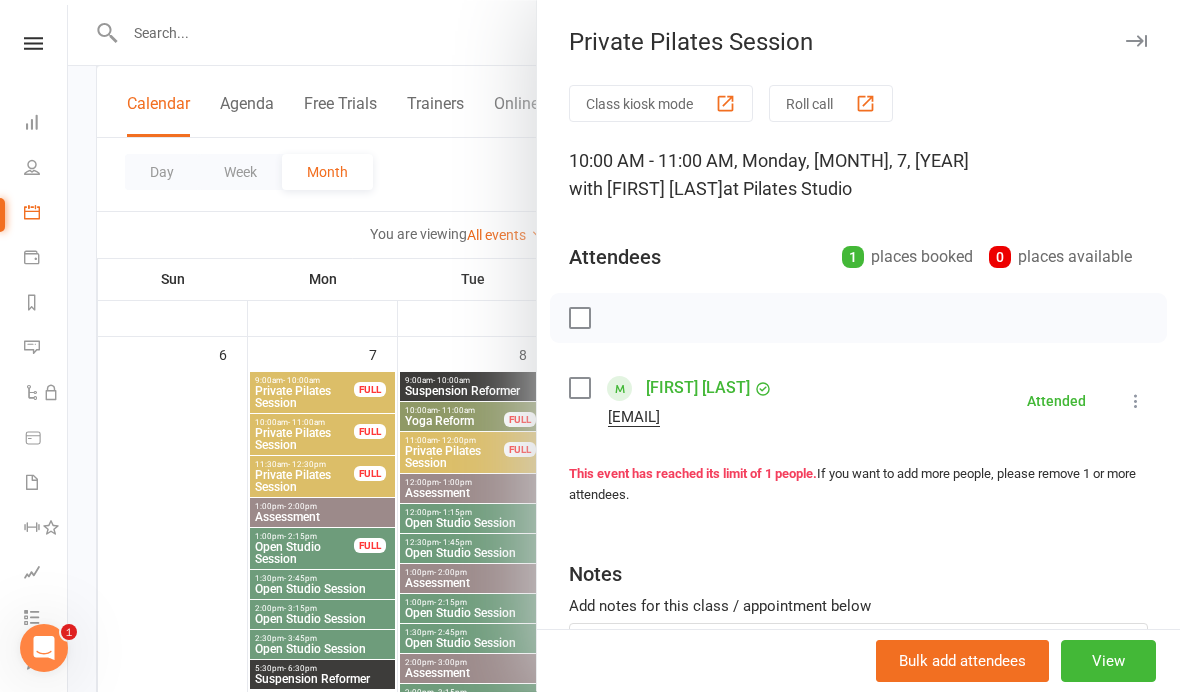 scroll, scrollTop: 577, scrollLeft: 0, axis: vertical 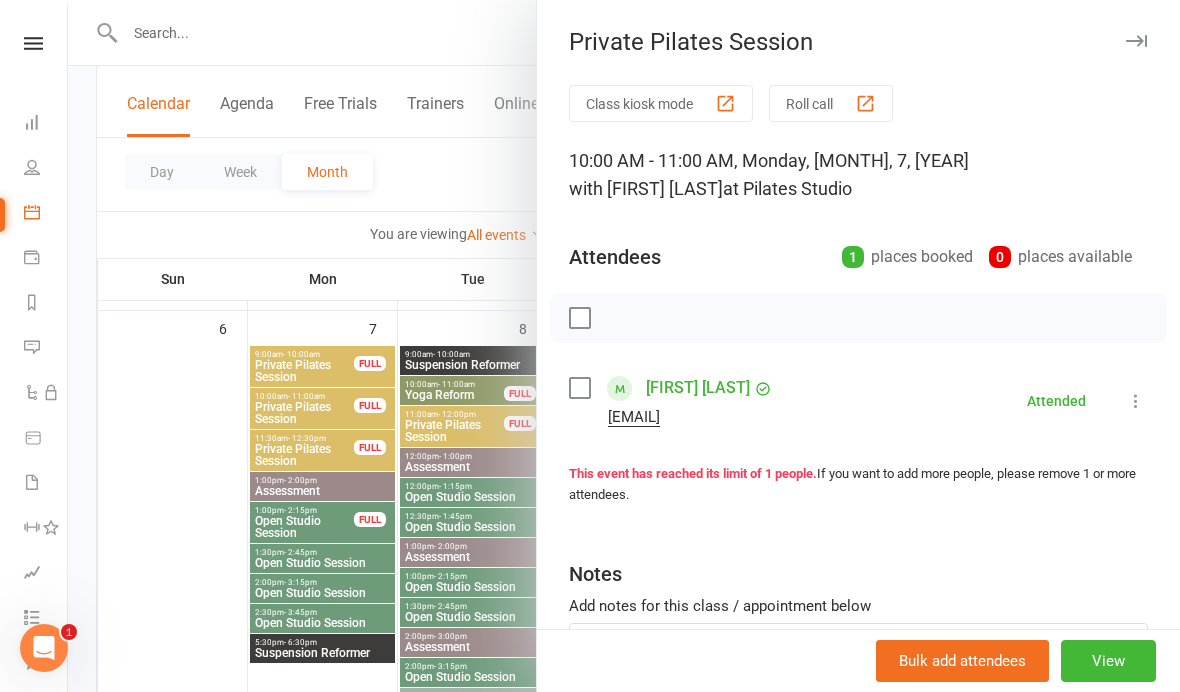click at bounding box center (624, 346) 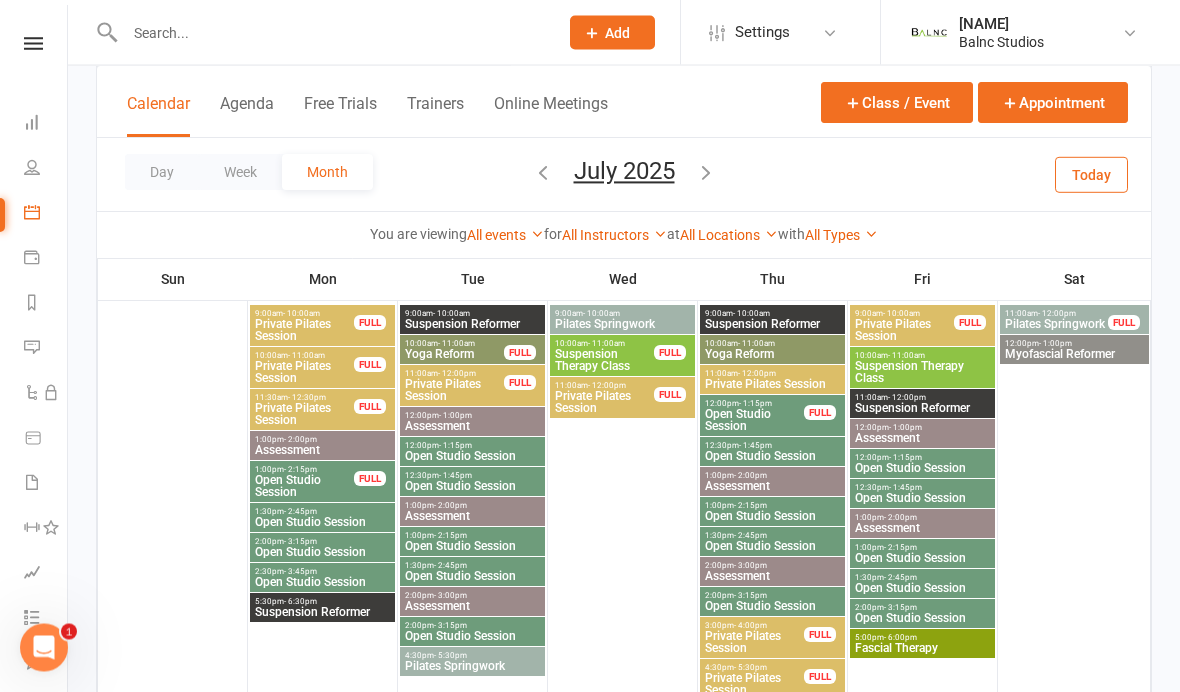 click on "Private Pilates Session" at bounding box center (754, 643) 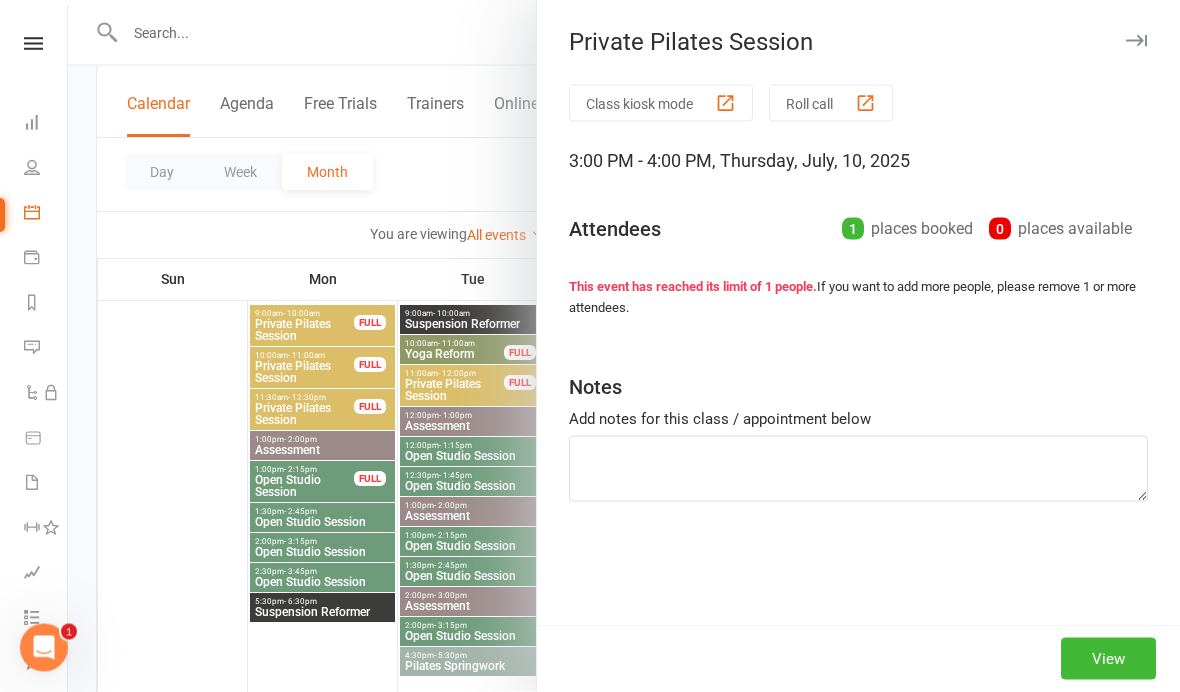 scroll, scrollTop: 618, scrollLeft: 0, axis: vertical 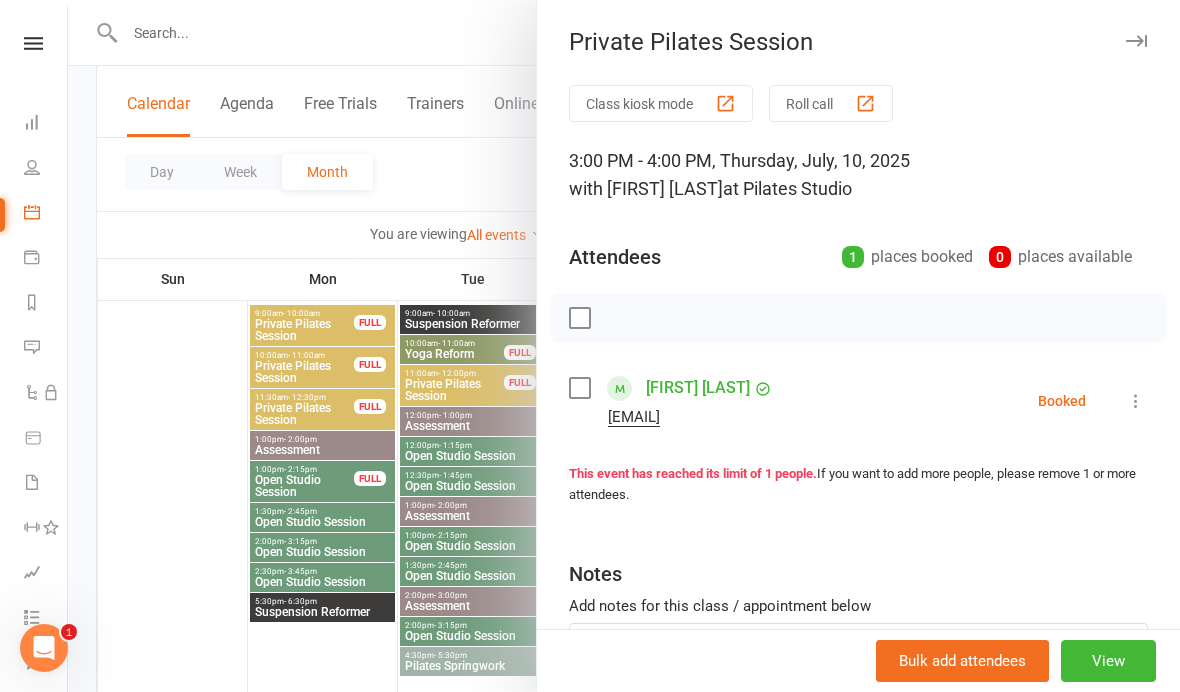 click at bounding box center [1136, 401] 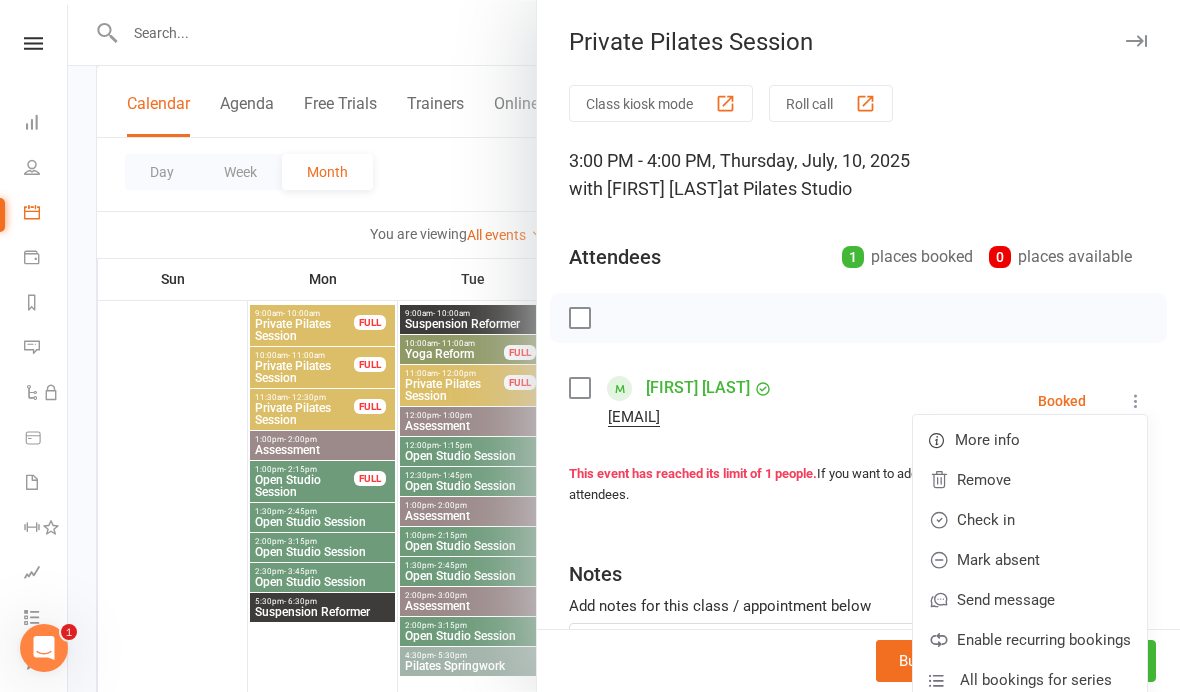 click on "Check in" at bounding box center [1030, 520] 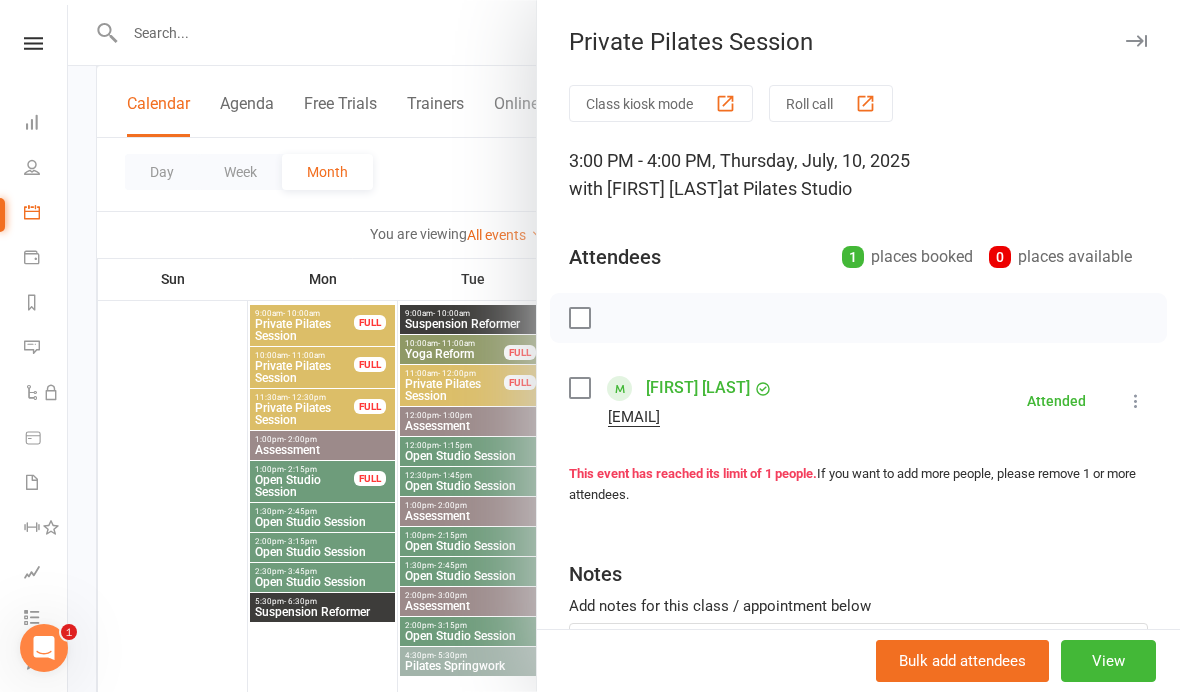 click at bounding box center (624, 346) 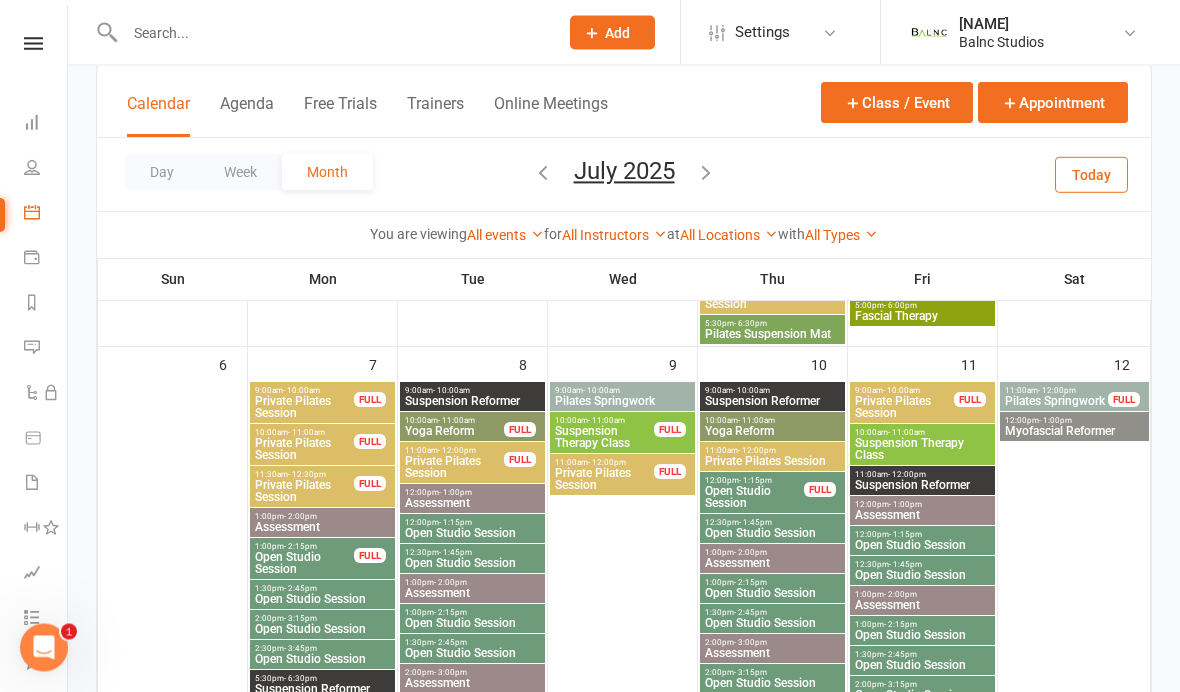 scroll, scrollTop: 472, scrollLeft: 0, axis: vertical 